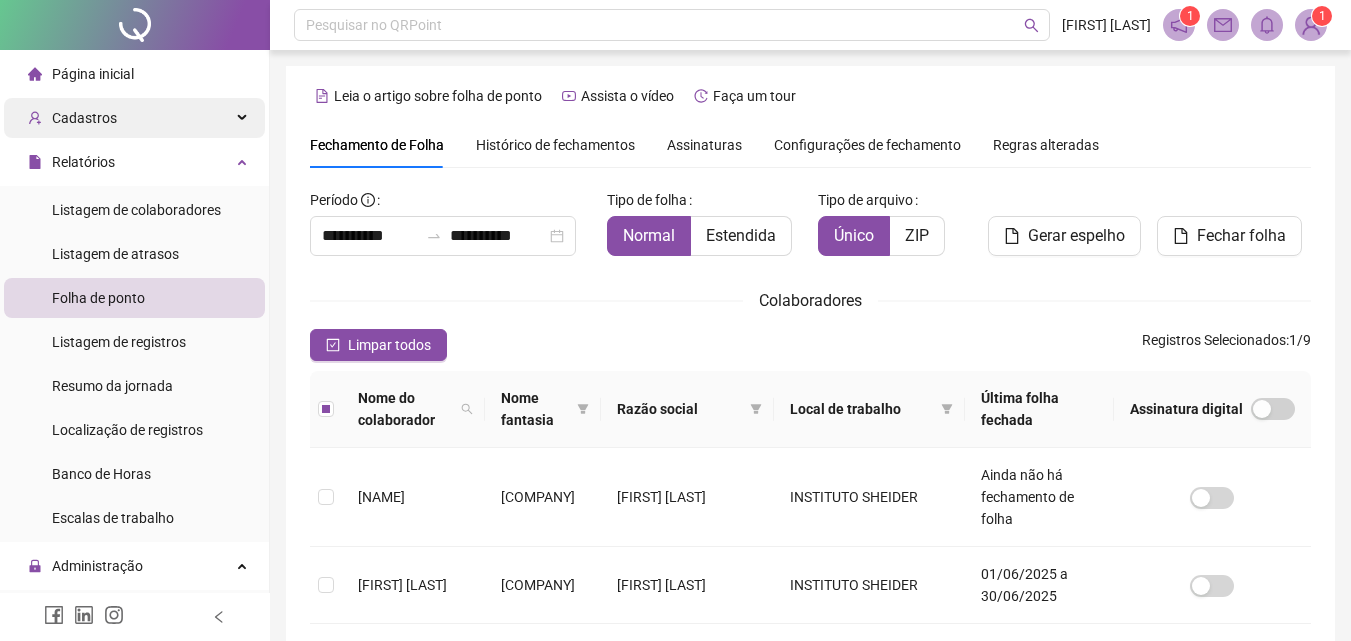scroll, scrollTop: 89, scrollLeft: 0, axis: vertical 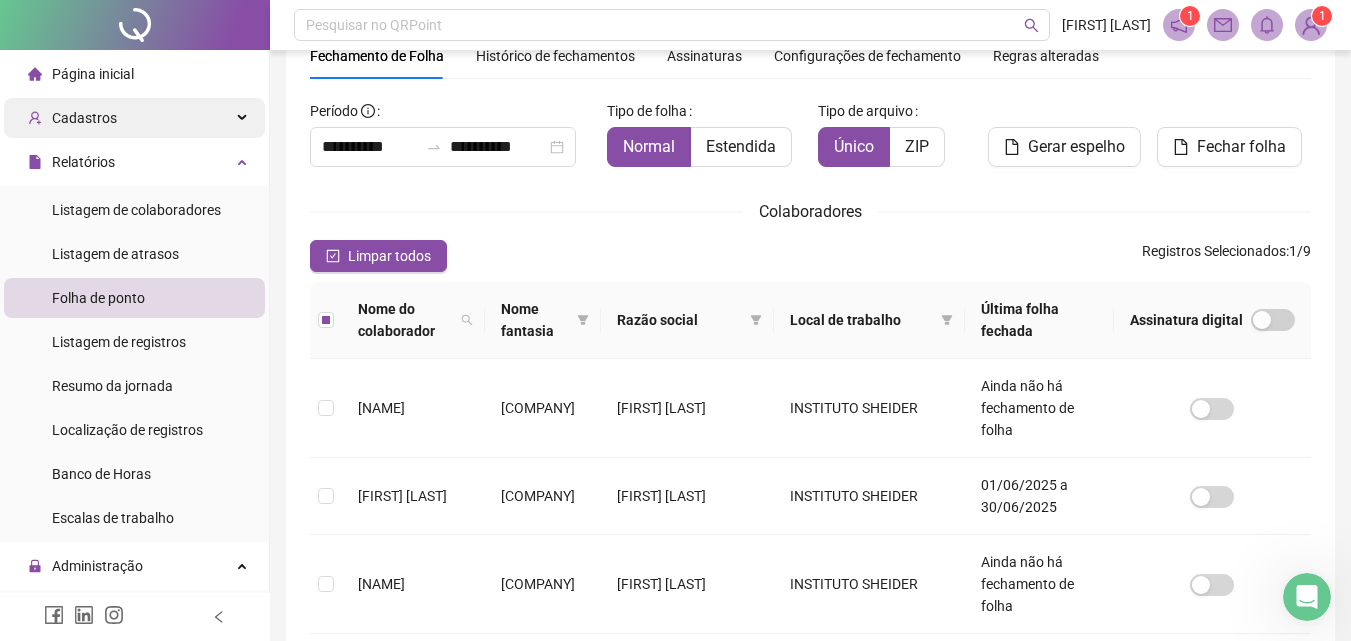 click on "Cadastros" at bounding box center (134, 118) 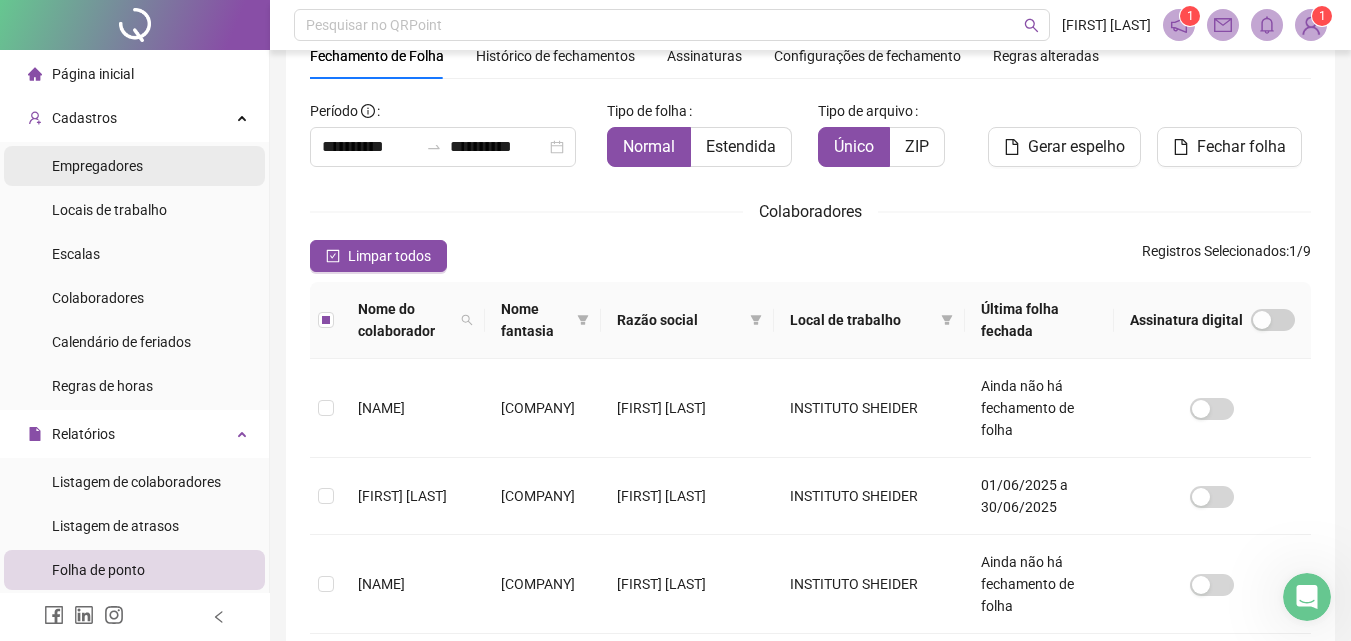click on "Empregadores" at bounding box center [134, 166] 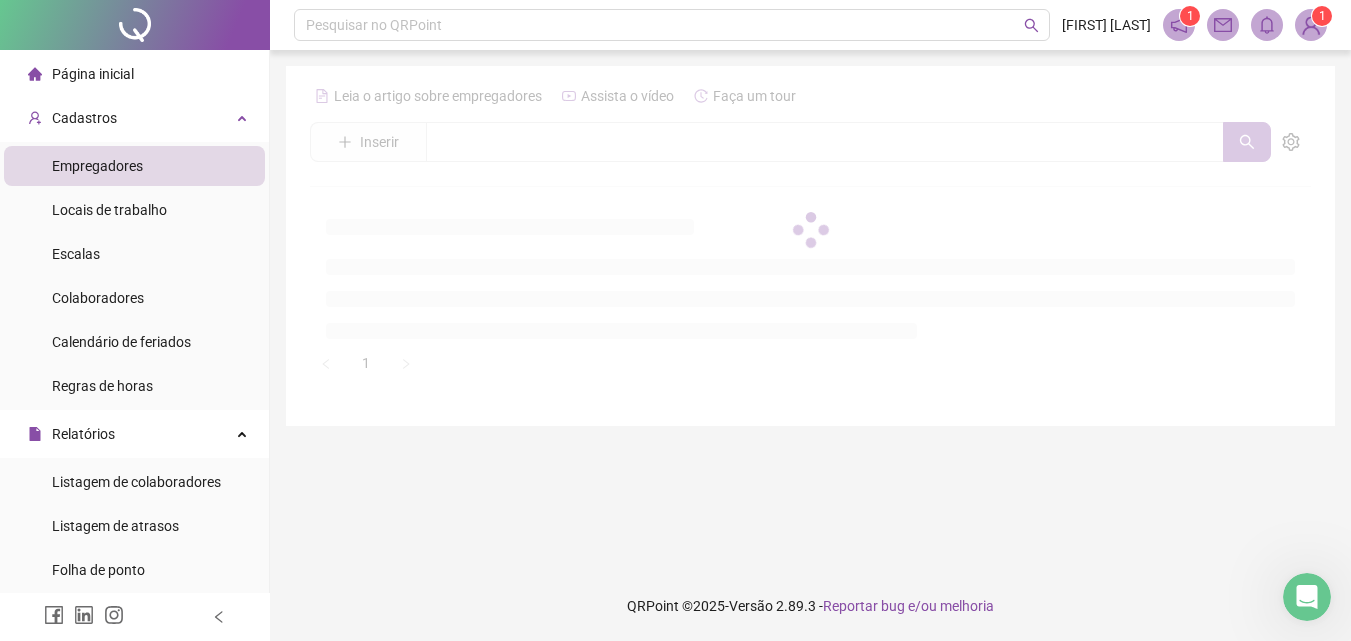 scroll, scrollTop: 0, scrollLeft: 0, axis: both 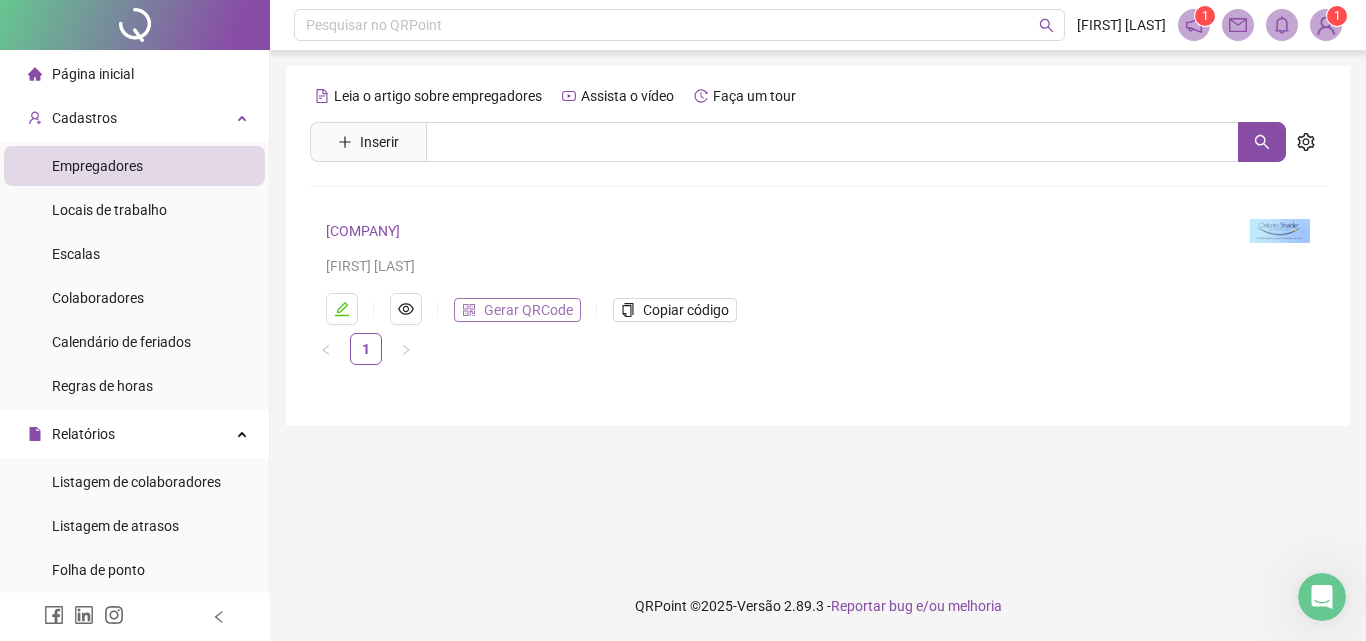 click on "Gerar QRCode" at bounding box center [528, 310] 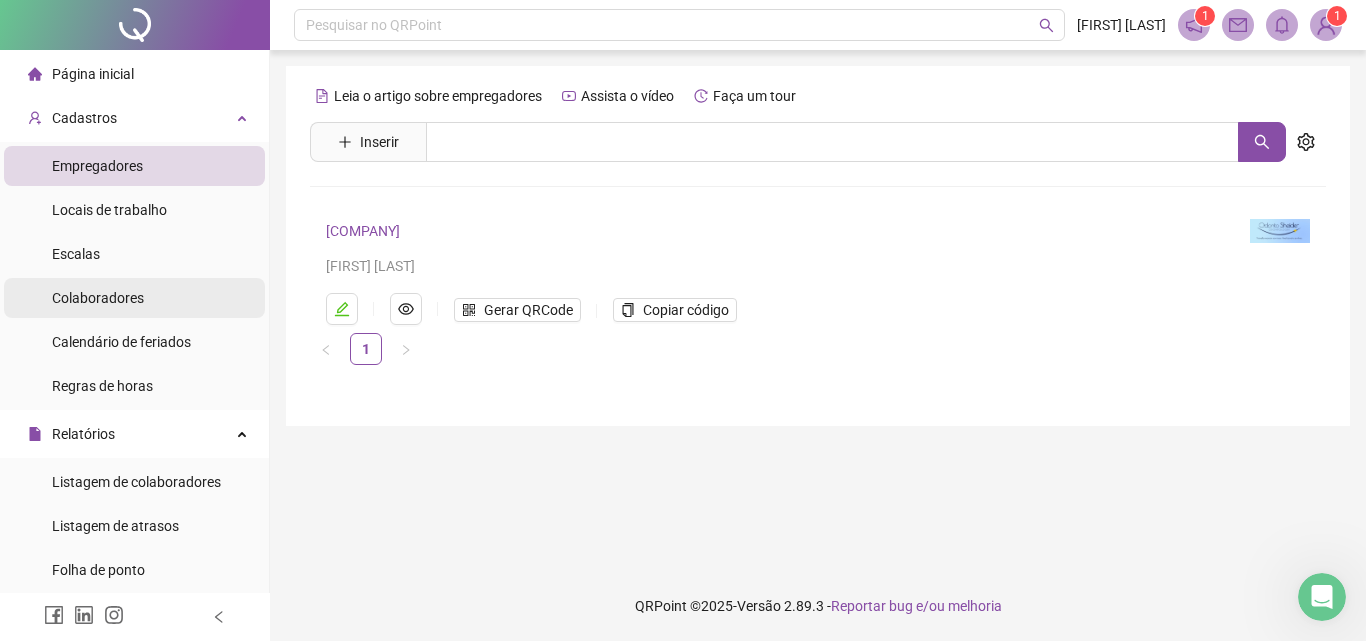 click on "Colaboradores" at bounding box center (134, 298) 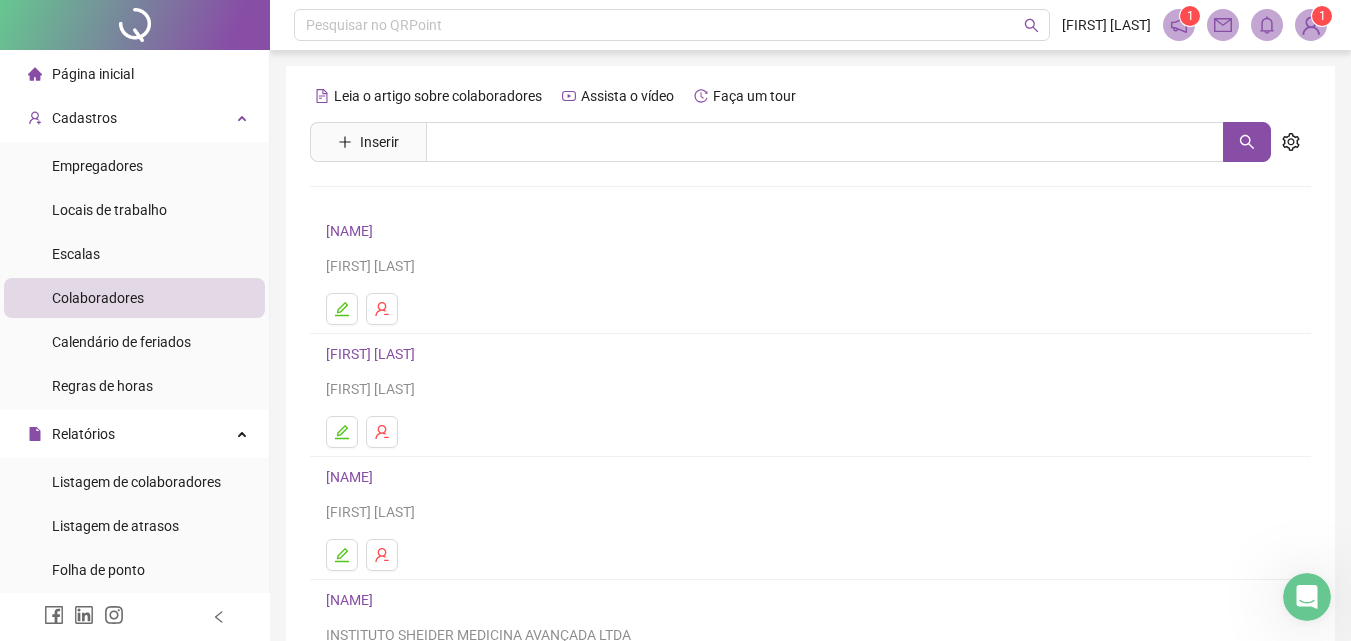 click on "Colaboradores" at bounding box center [134, 298] 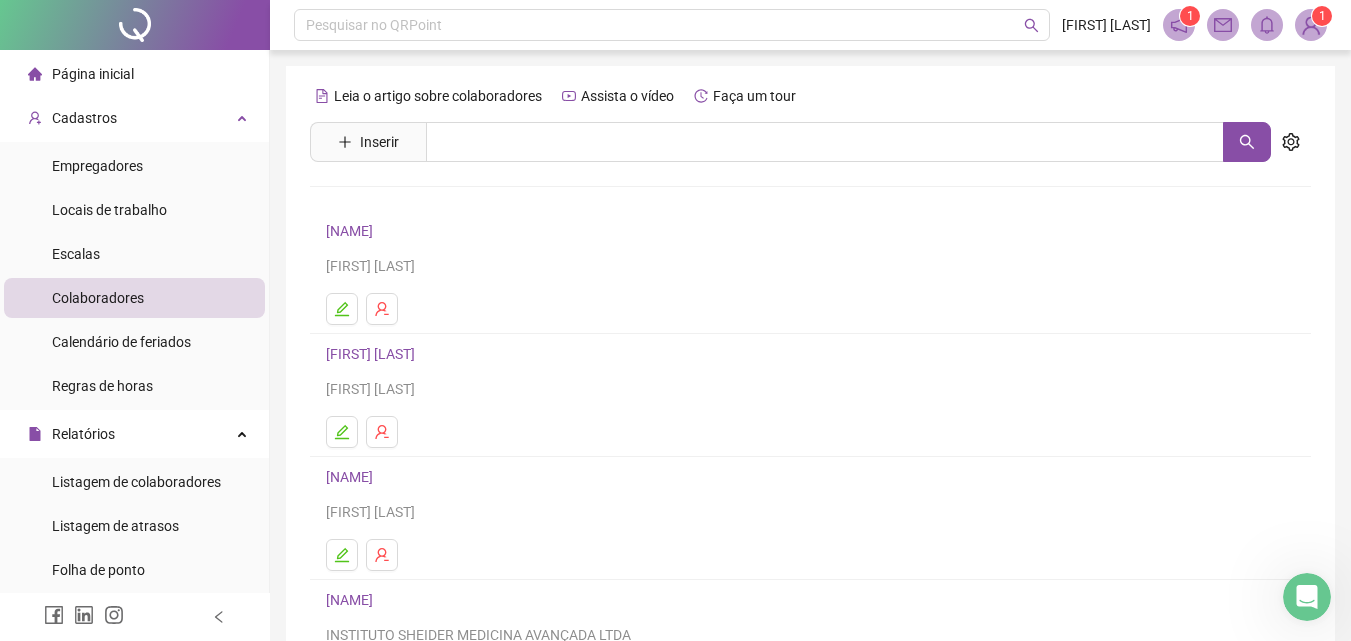 scroll, scrollTop: 326, scrollLeft: 0, axis: vertical 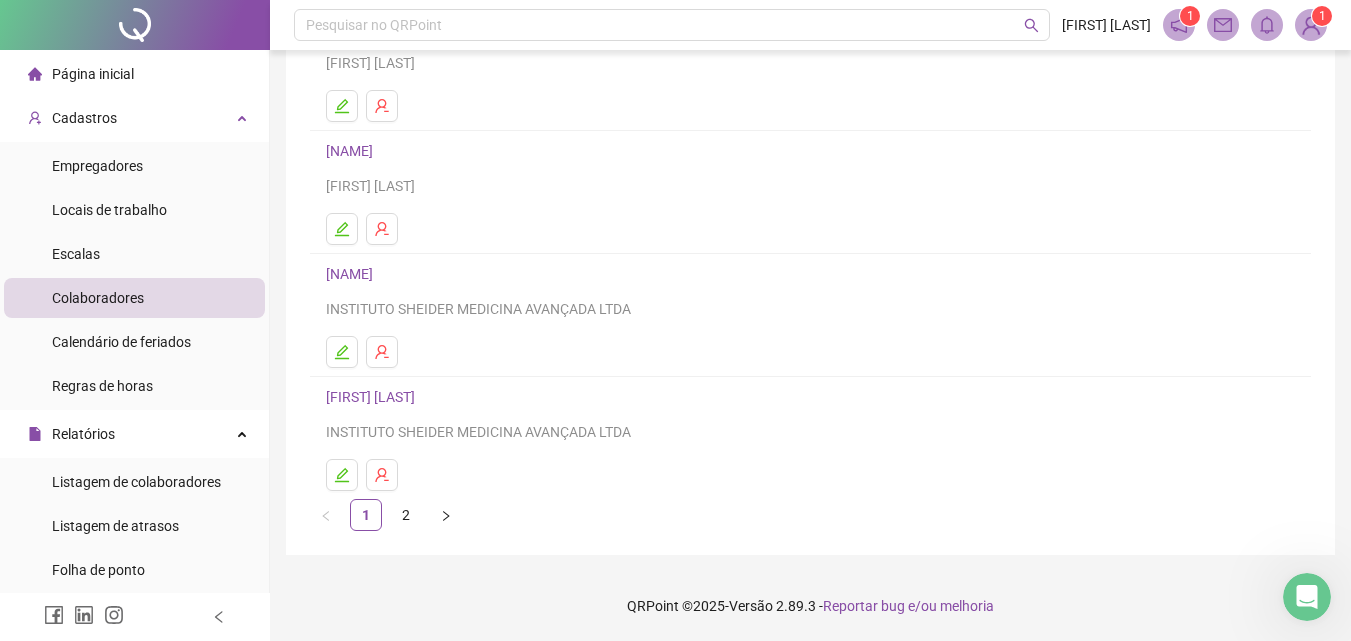 click on "Página inicial" at bounding box center (134, 74) 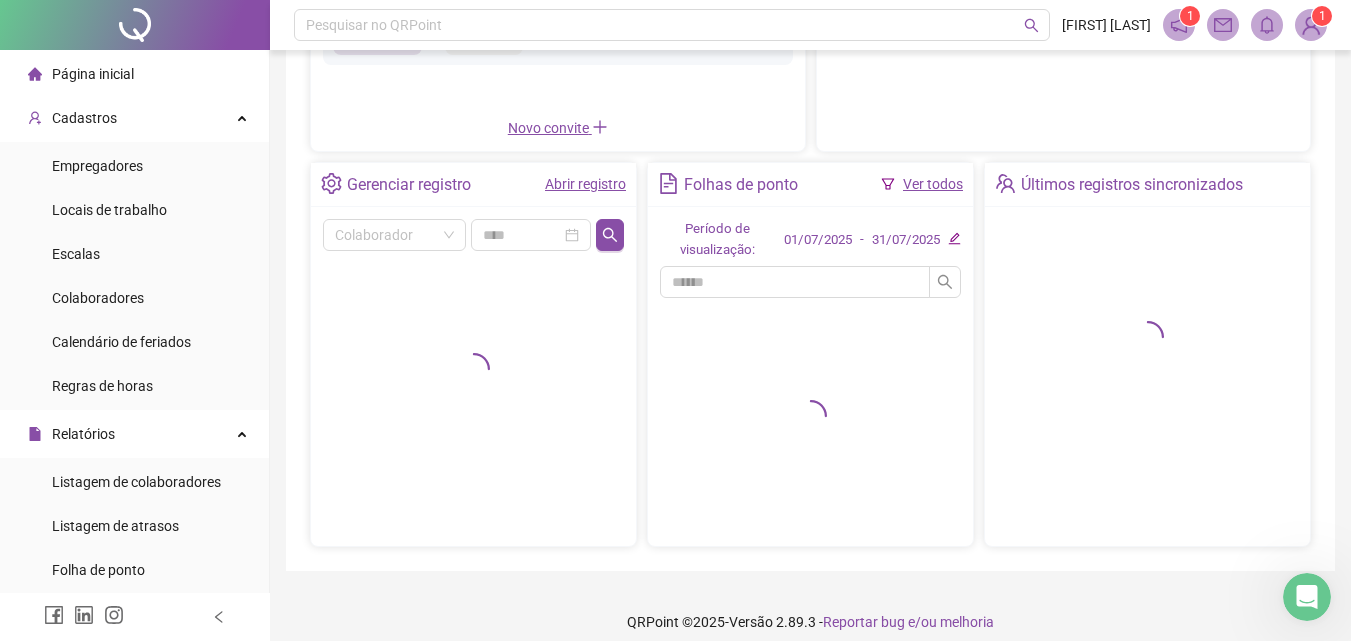 click on "Ver todos" at bounding box center [933, 184] 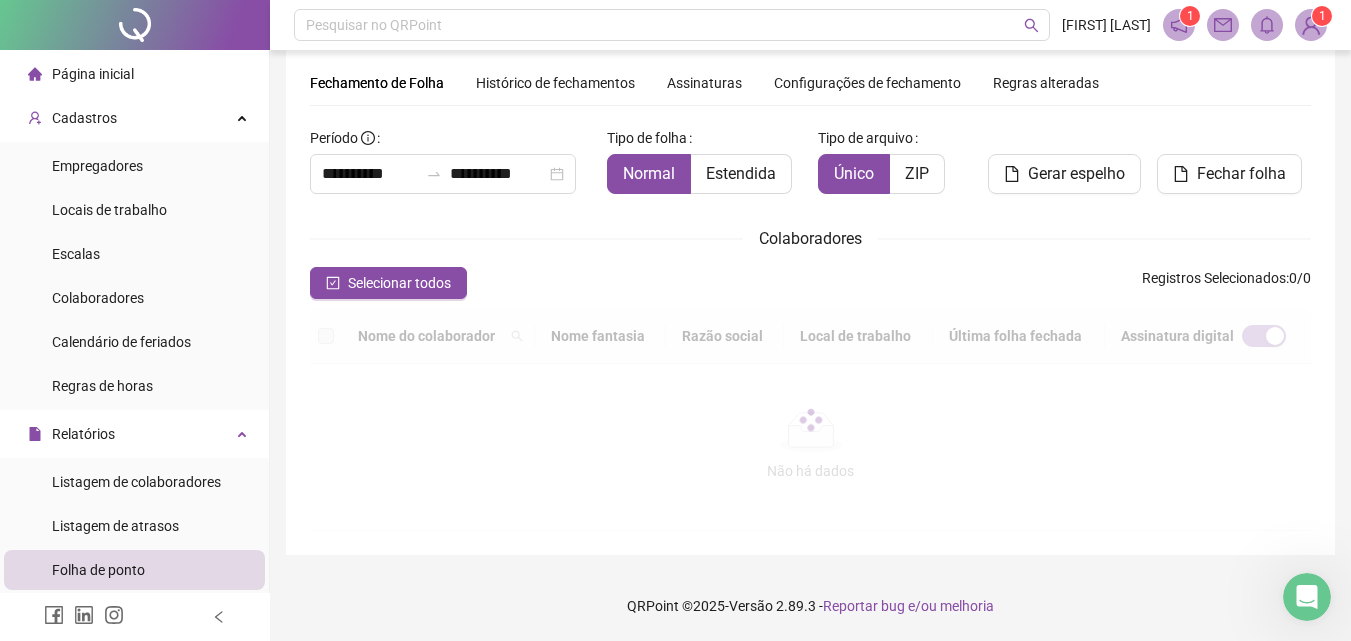 scroll, scrollTop: 62, scrollLeft: 0, axis: vertical 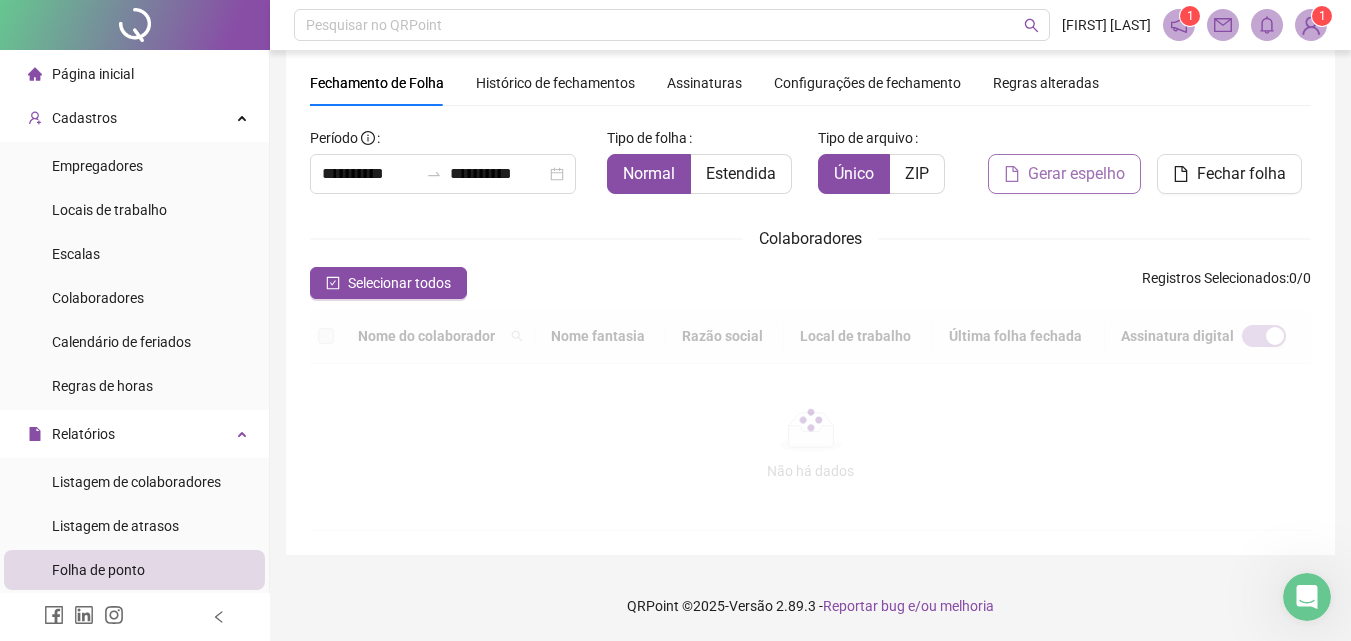 click on "Gerar espelho" at bounding box center [1076, 174] 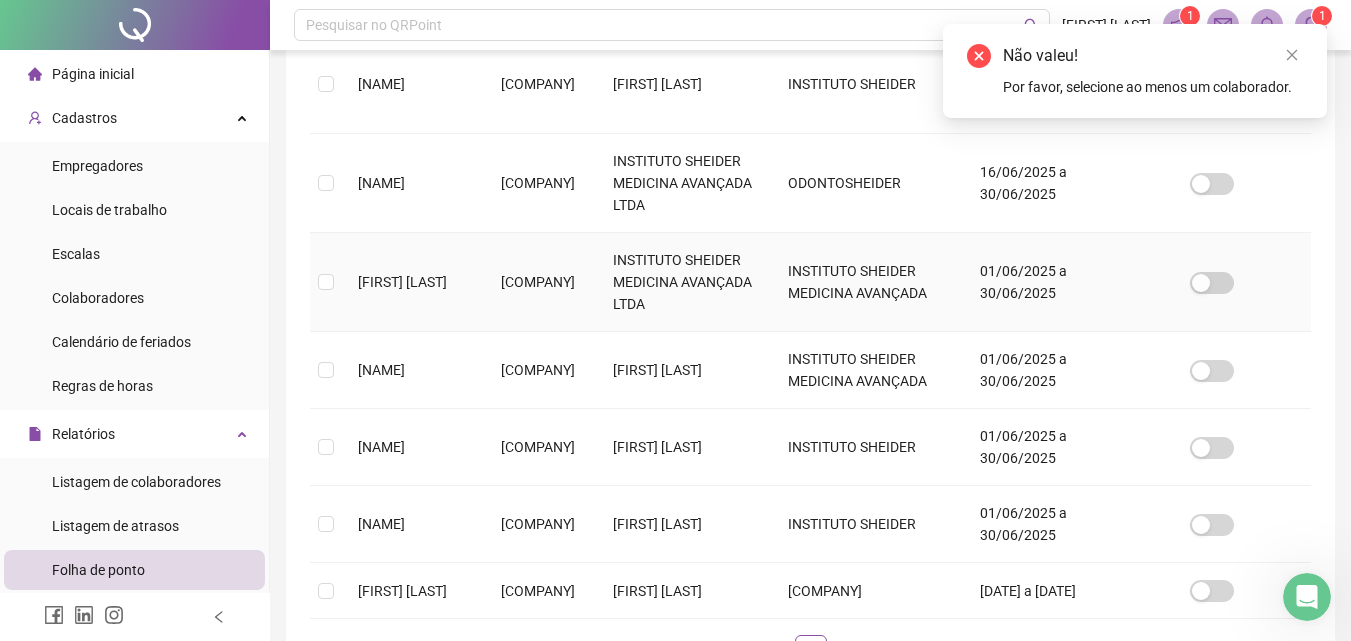 scroll, scrollTop: 0, scrollLeft: 0, axis: both 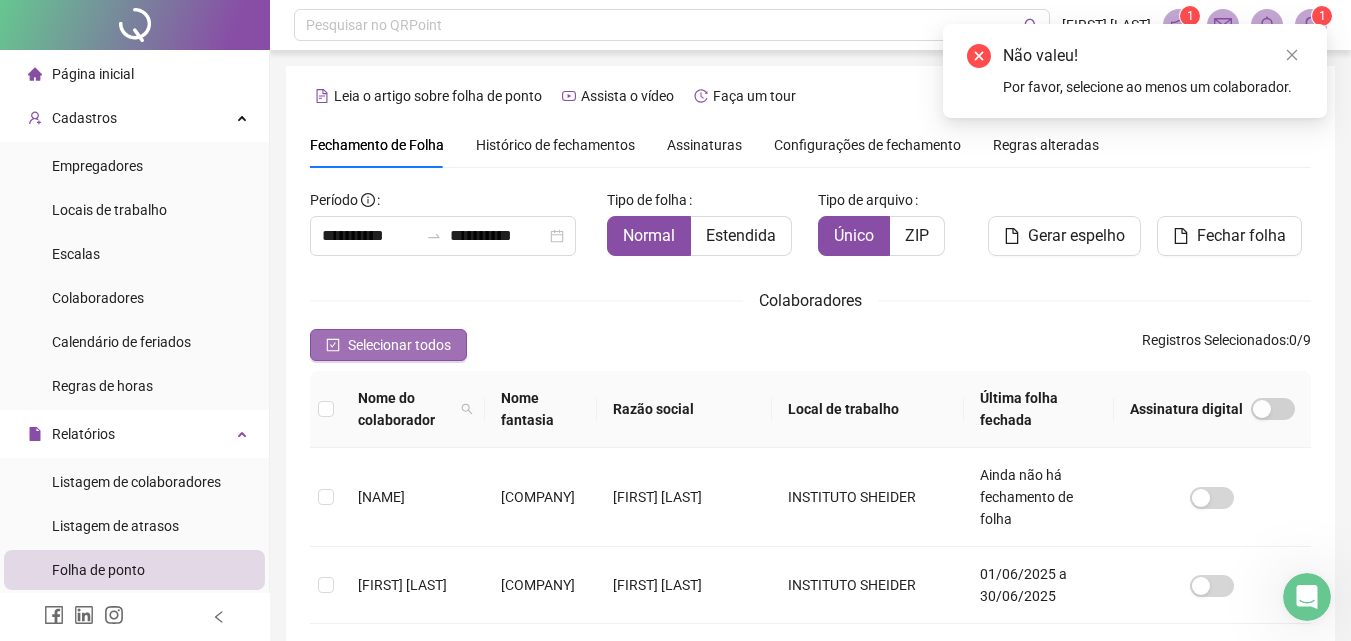 click on "Selecionar todos" at bounding box center (399, 345) 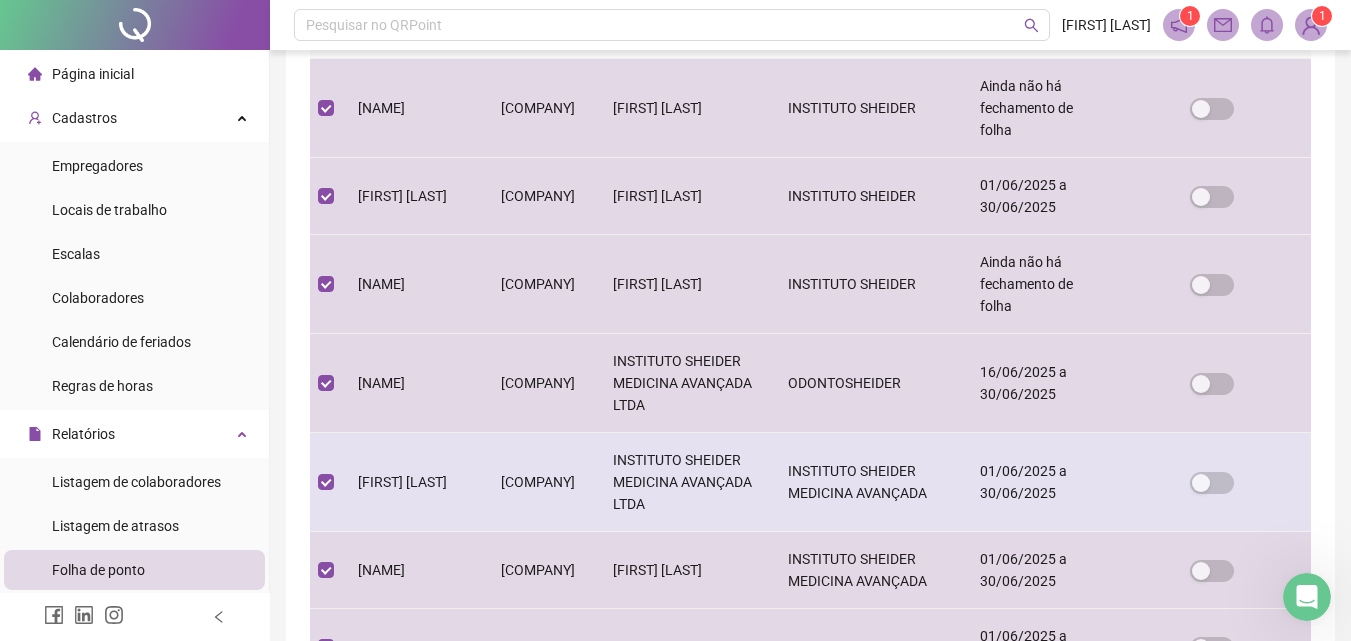 scroll, scrollTop: 289, scrollLeft: 0, axis: vertical 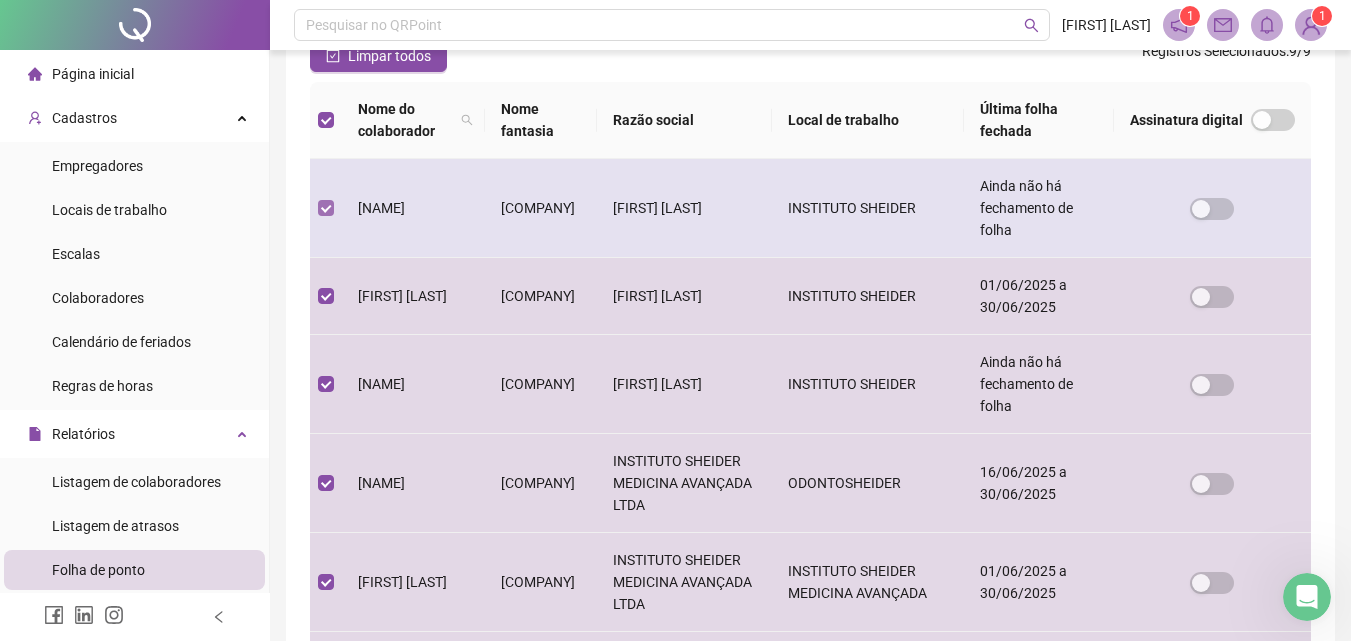 click at bounding box center (326, 208) 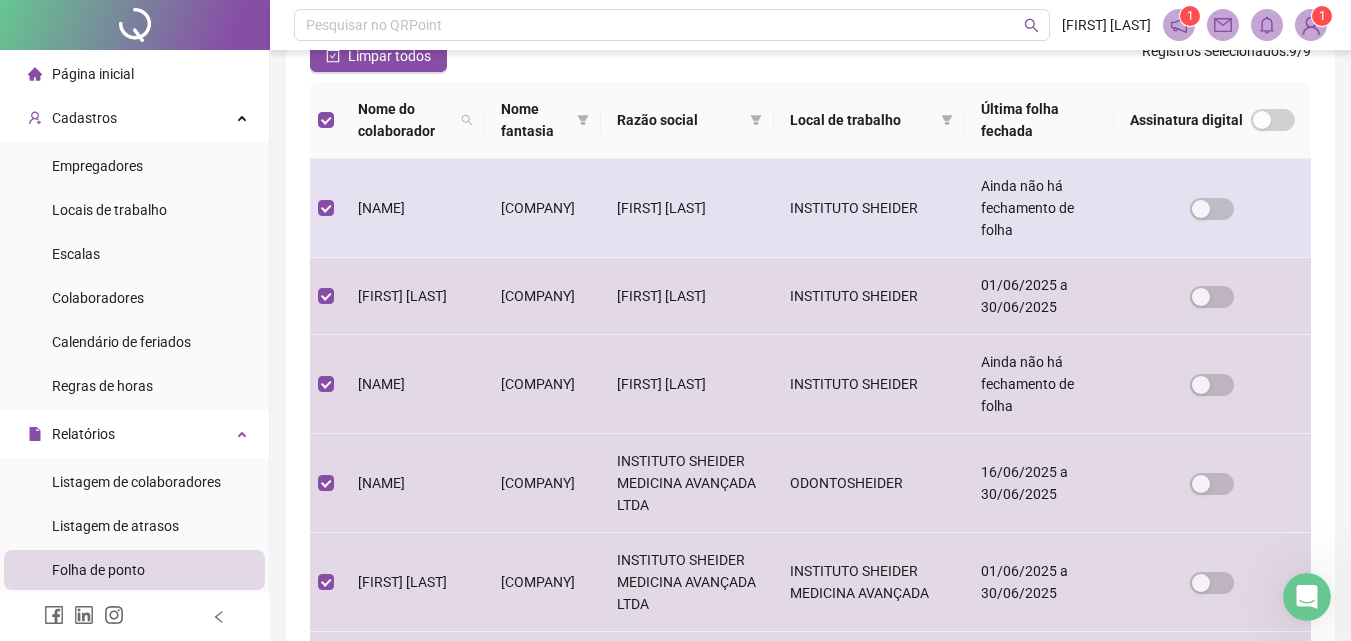 scroll, scrollTop: 89, scrollLeft: 0, axis: vertical 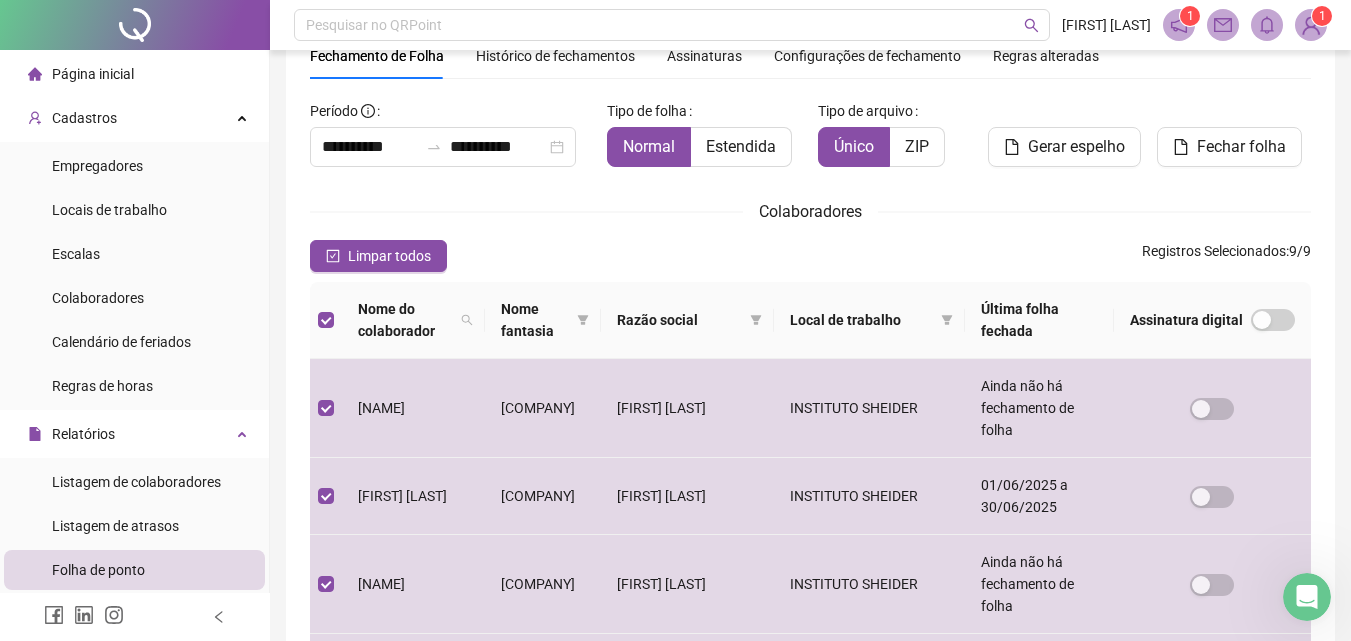 click on "**********" at bounding box center (810, 639) 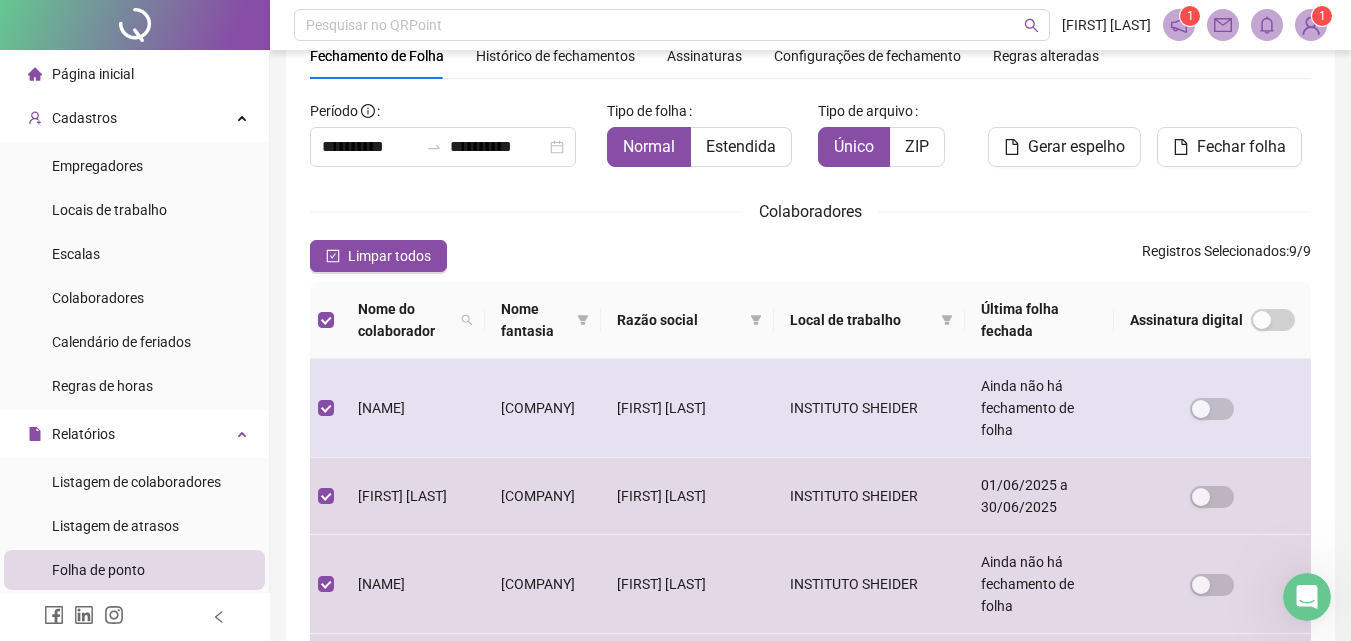 click on "[NAME] [LAST_NAME]" at bounding box center [413, 408] 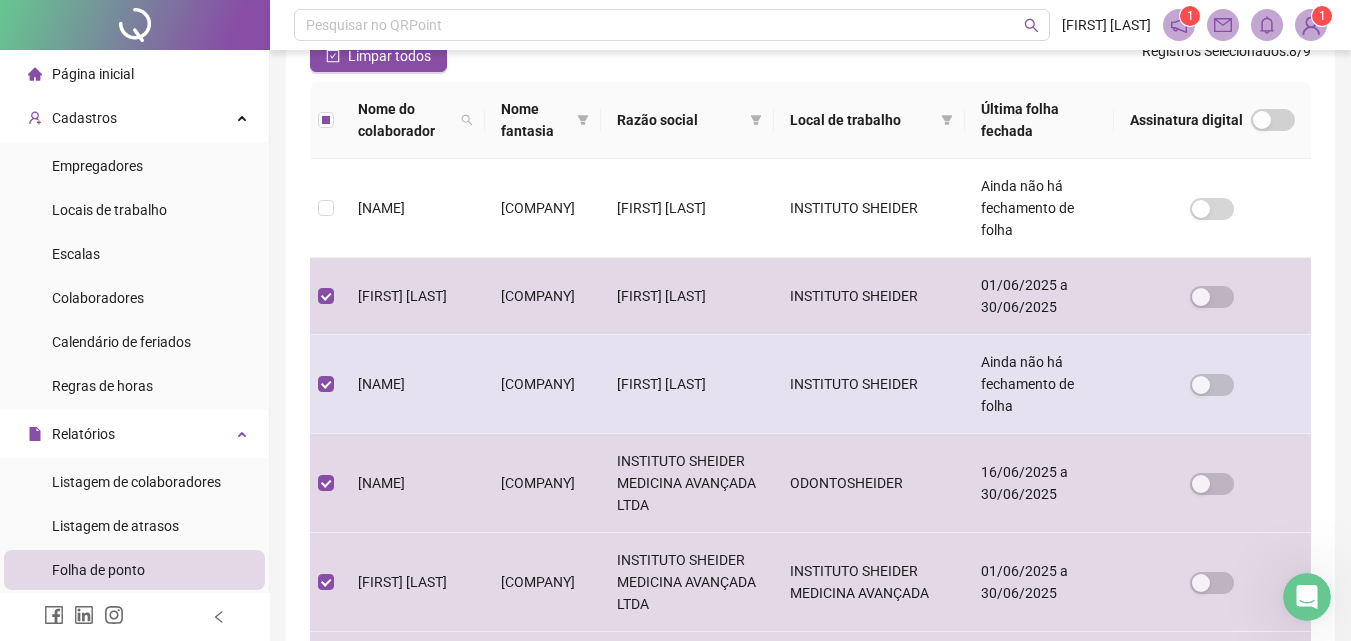 click at bounding box center (326, 384) 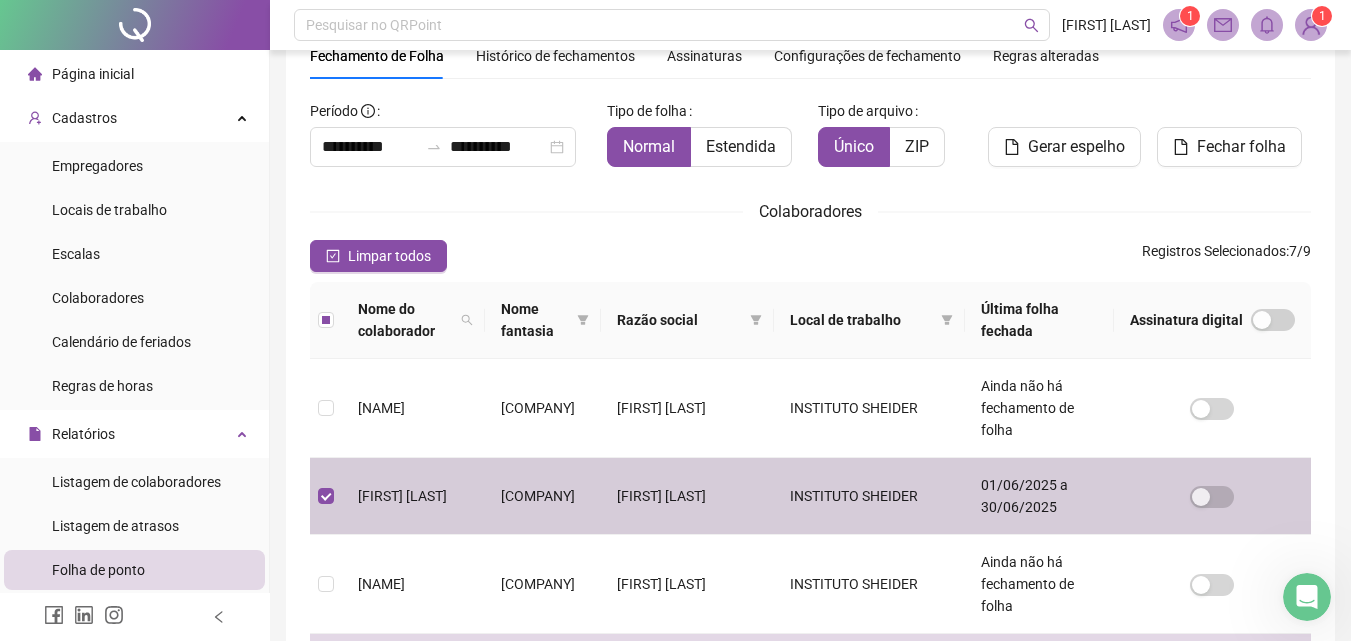 scroll, scrollTop: 489, scrollLeft: 0, axis: vertical 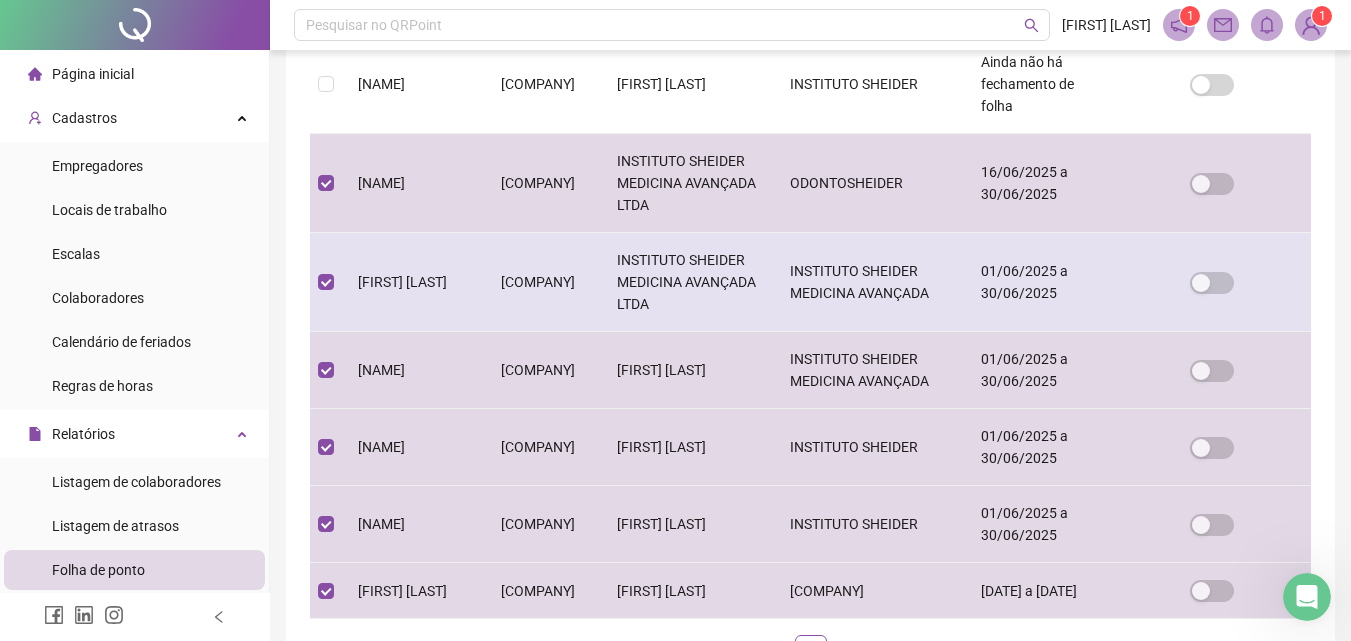 click on "[NAME] [LAST_NAME] [LAST_NAME]" at bounding box center [413, 282] 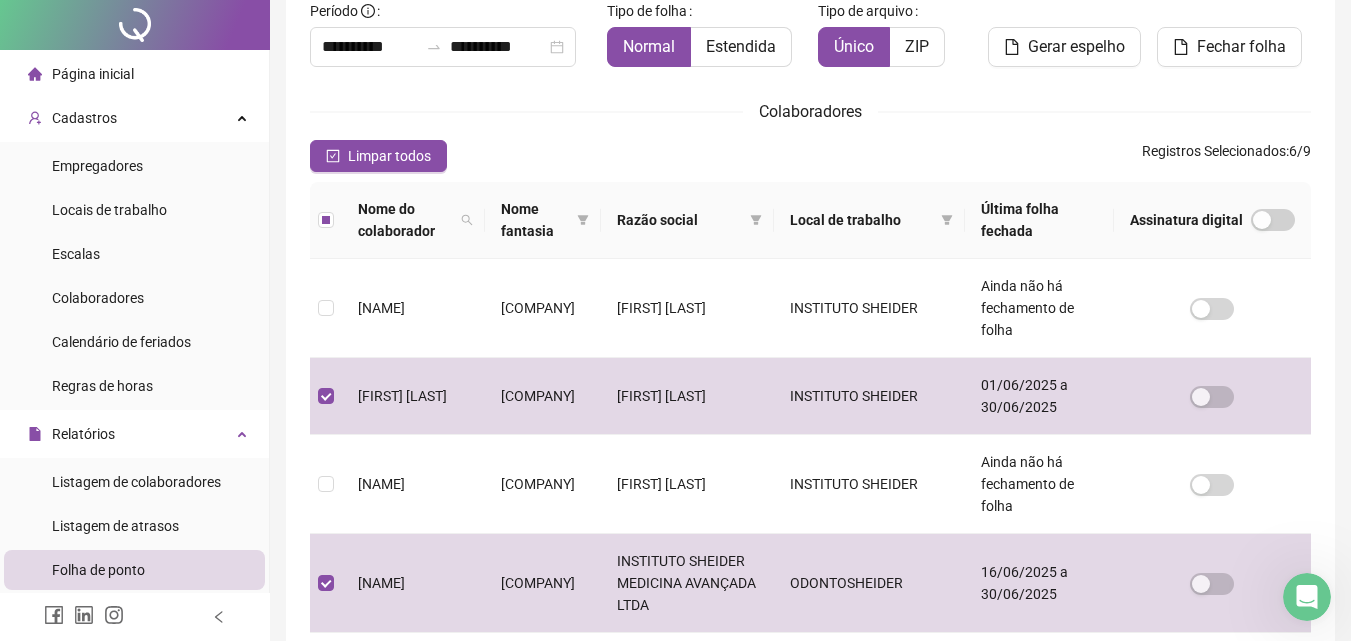 scroll, scrollTop: 0, scrollLeft: 0, axis: both 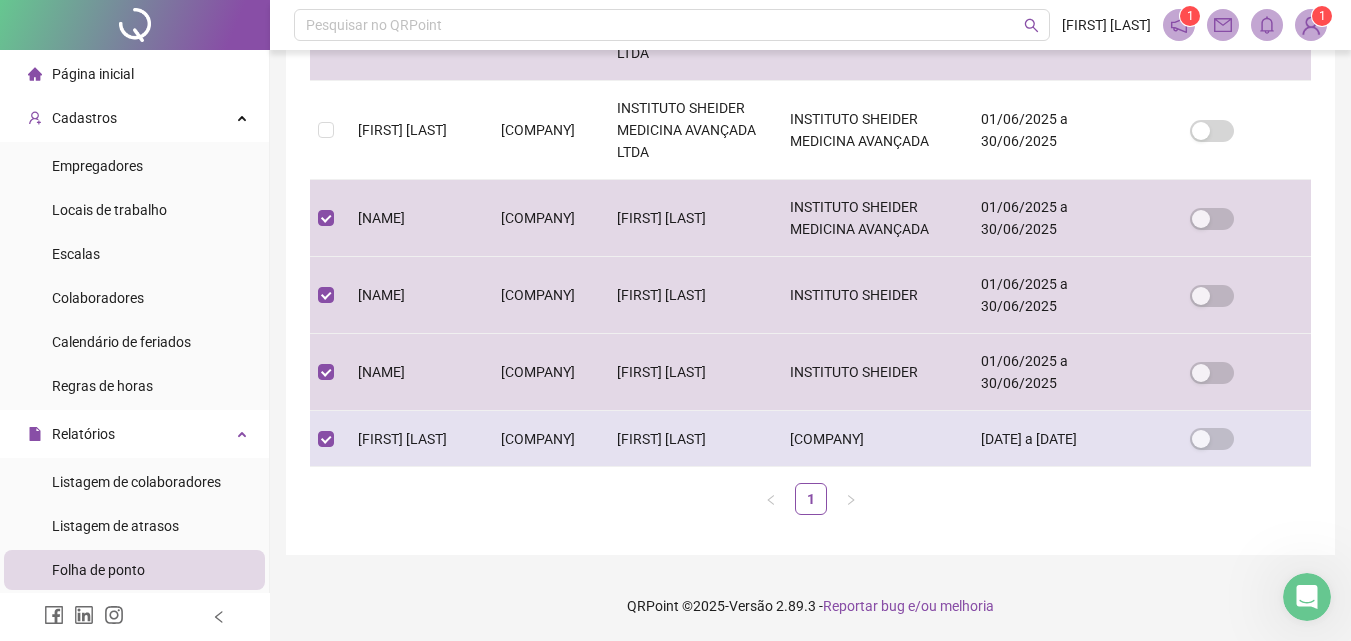 click on "[NAME] [LAST_NAME] [LAST_NAME]" at bounding box center [413, 439] 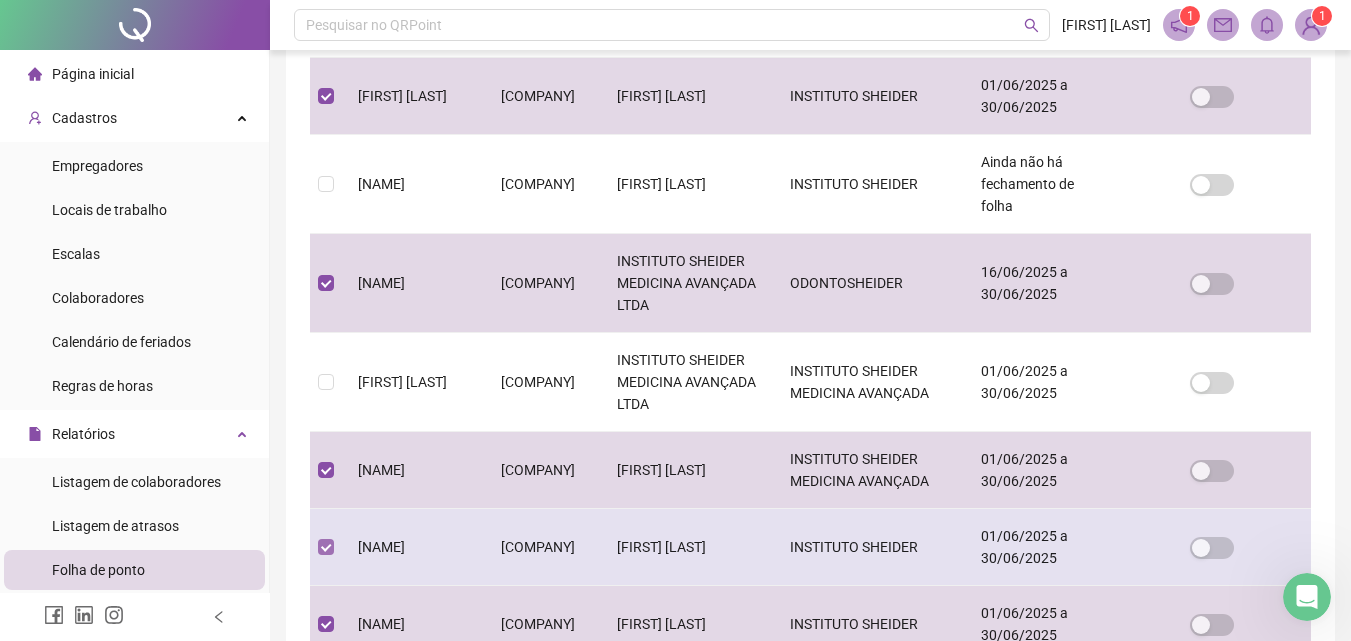 scroll, scrollTop: 689, scrollLeft: 0, axis: vertical 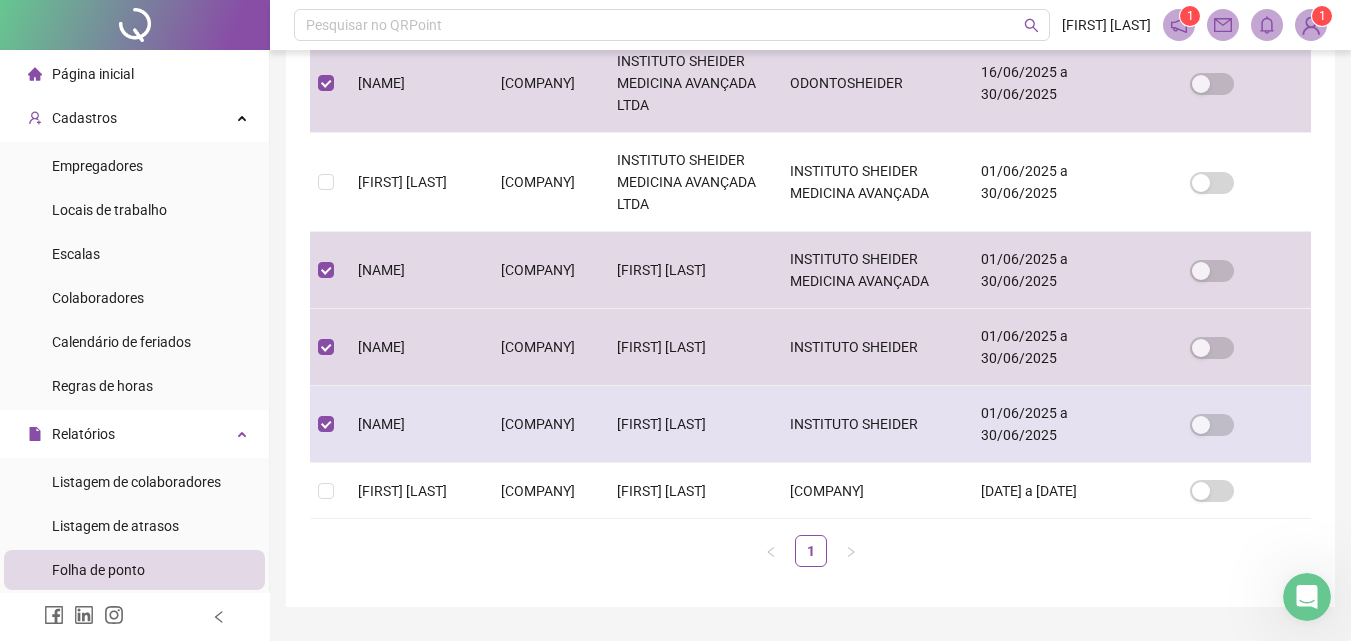 click at bounding box center (326, 424) 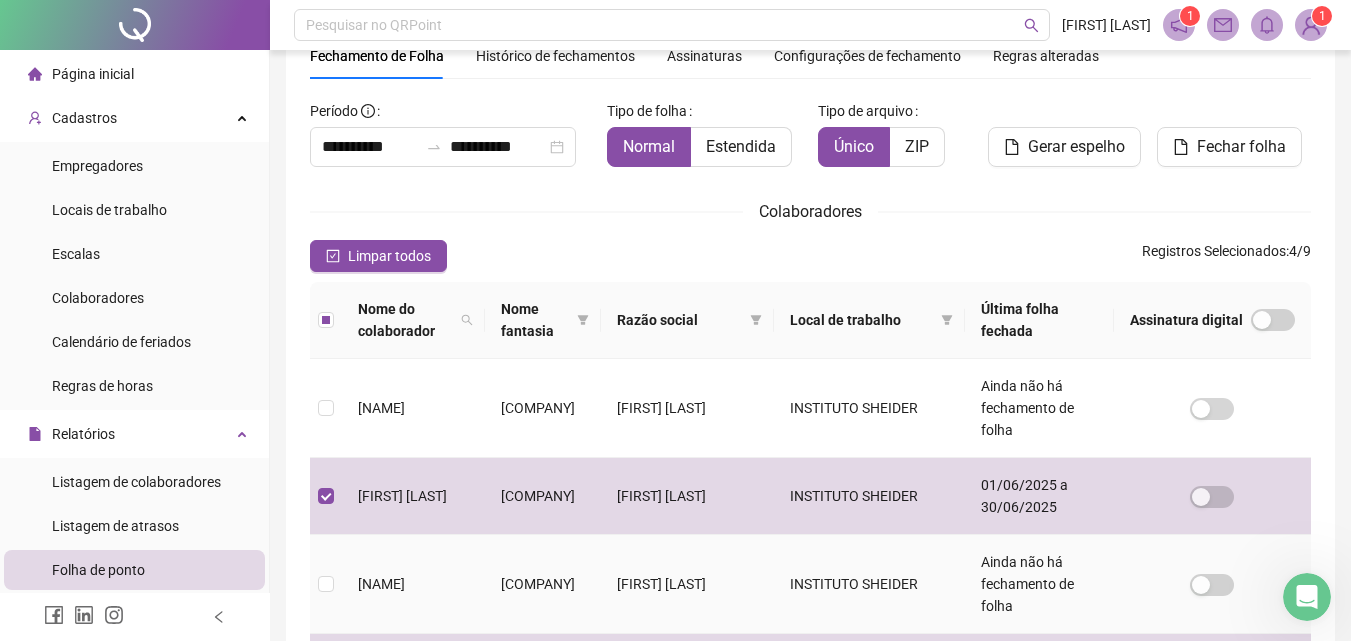 scroll, scrollTop: 589, scrollLeft: 0, axis: vertical 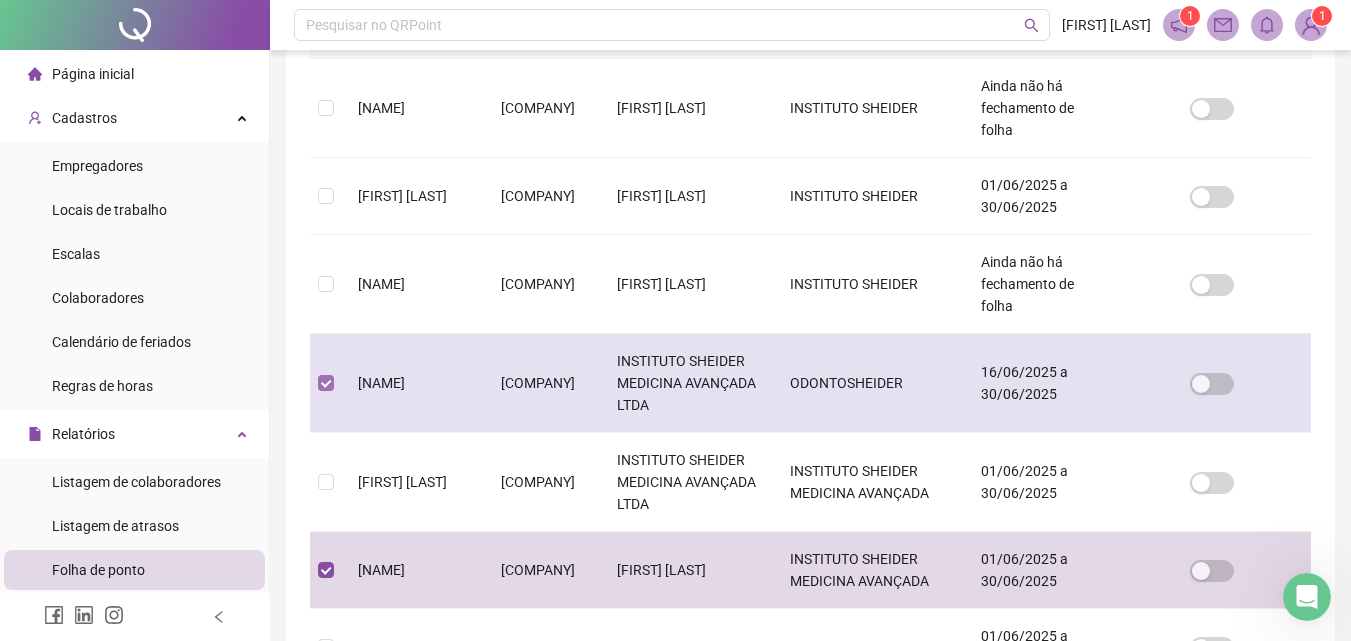 click at bounding box center (326, 383) 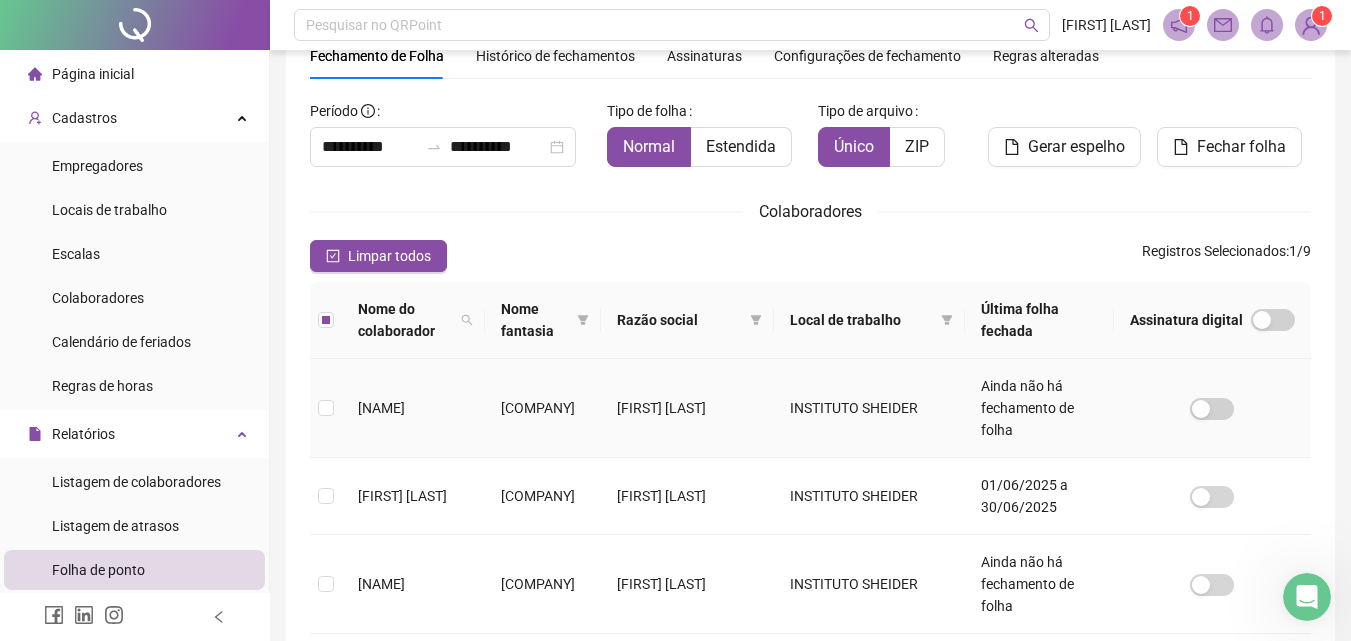 scroll, scrollTop: 589, scrollLeft: 0, axis: vertical 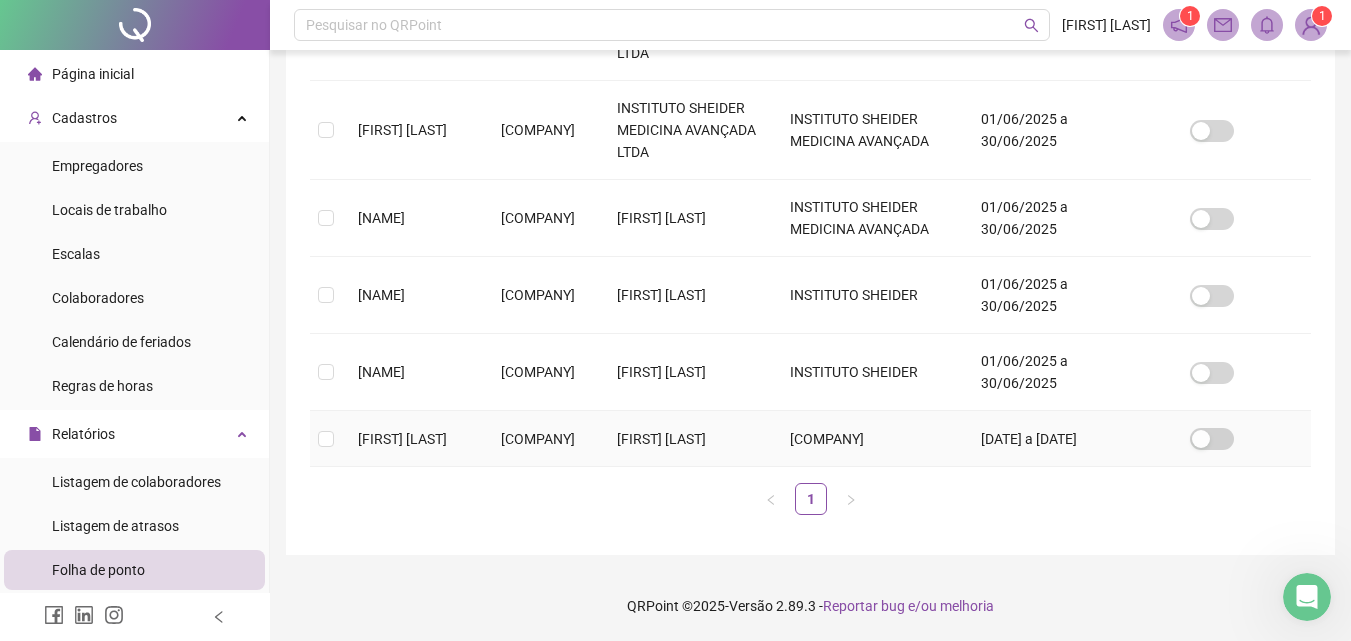click at bounding box center [326, 439] 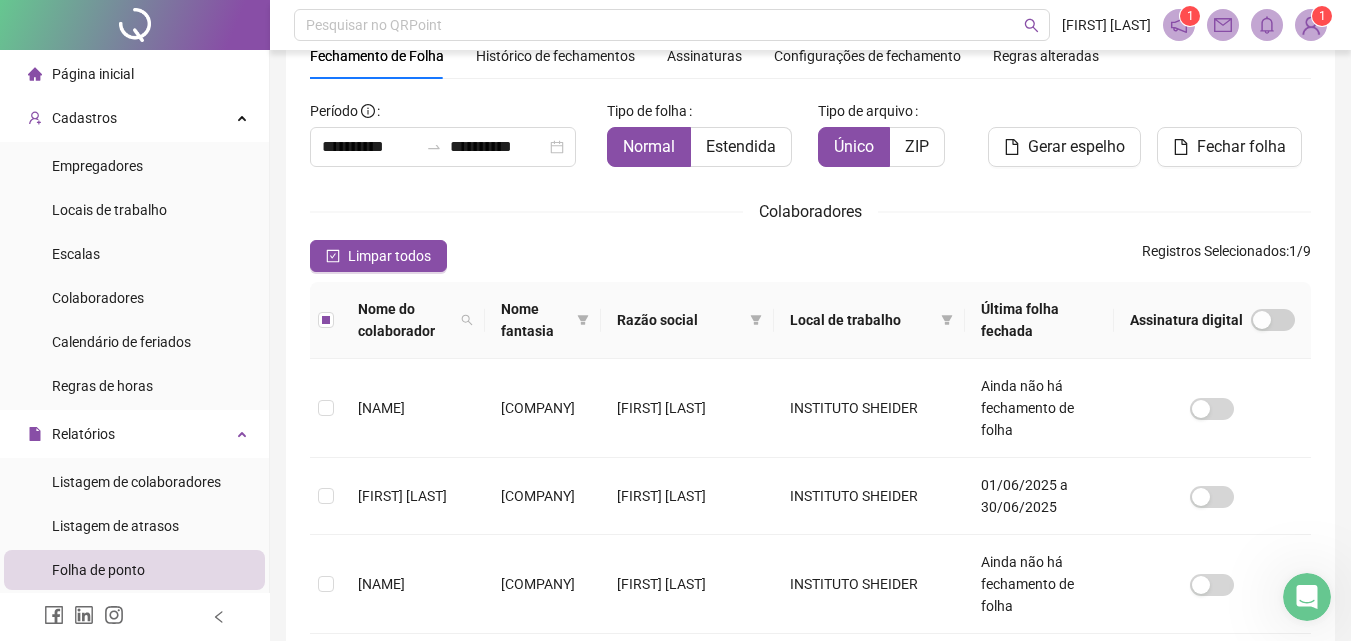 scroll, scrollTop: 0, scrollLeft: 0, axis: both 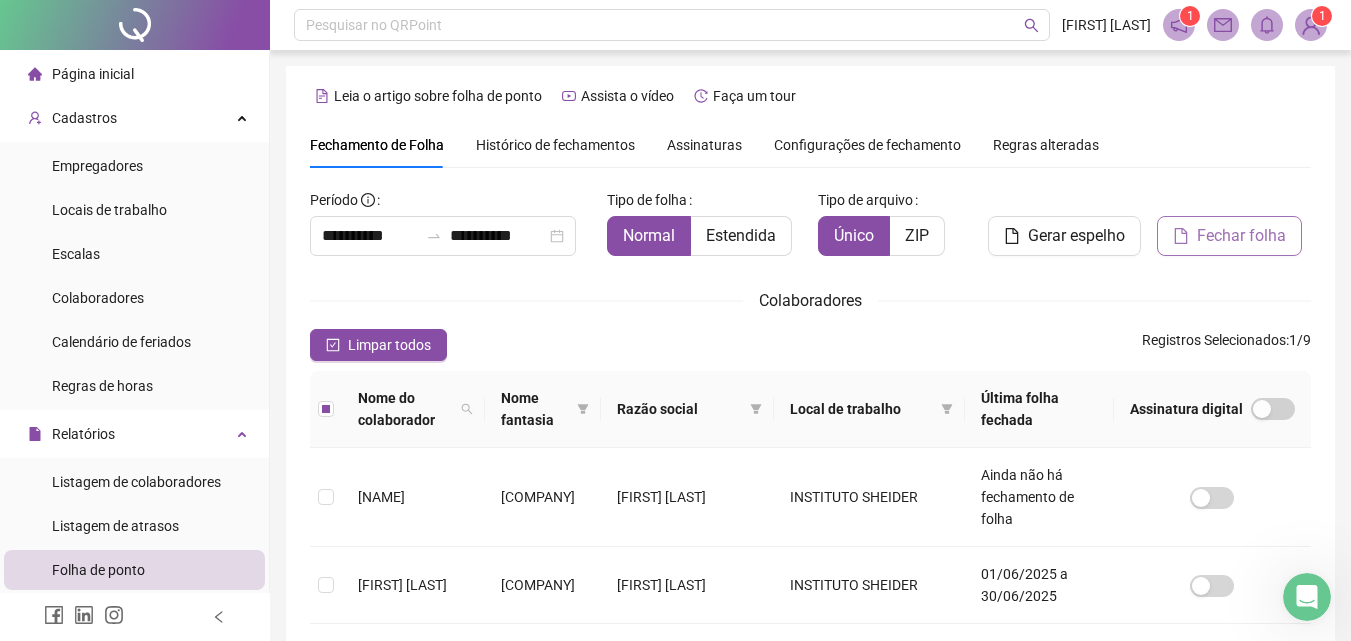 click on "Fechar folha" at bounding box center [1241, 236] 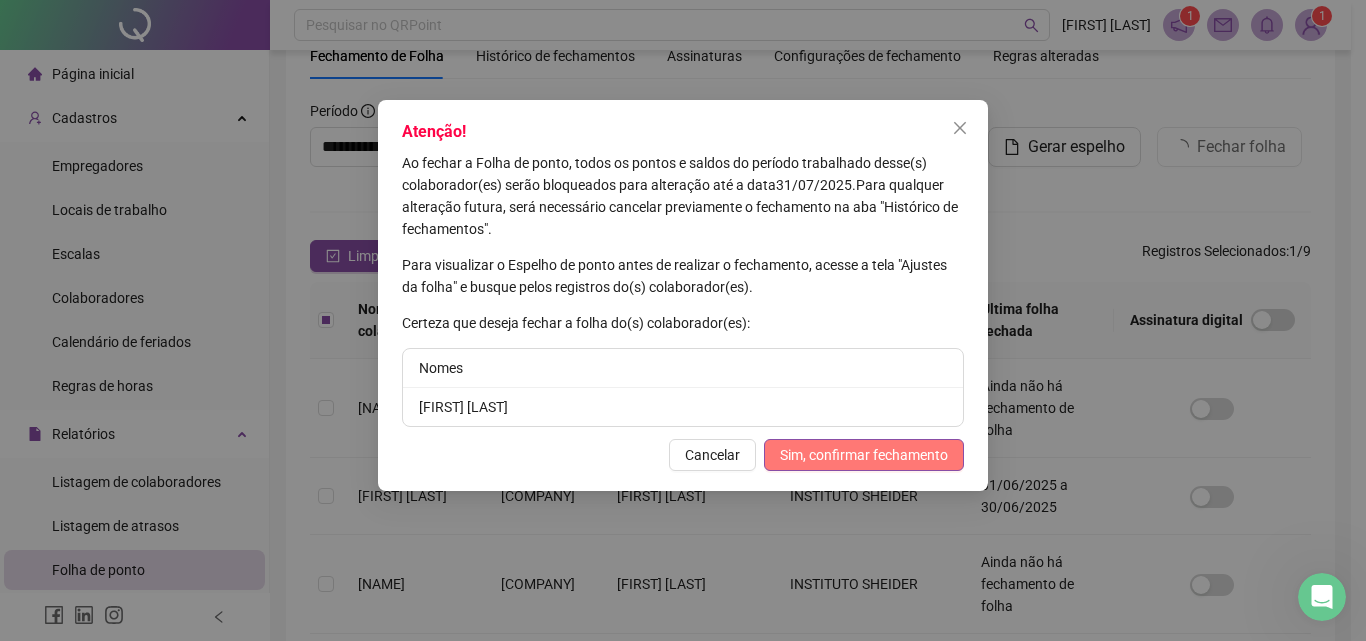 click on "Sim, confirmar fechamento" at bounding box center (864, 455) 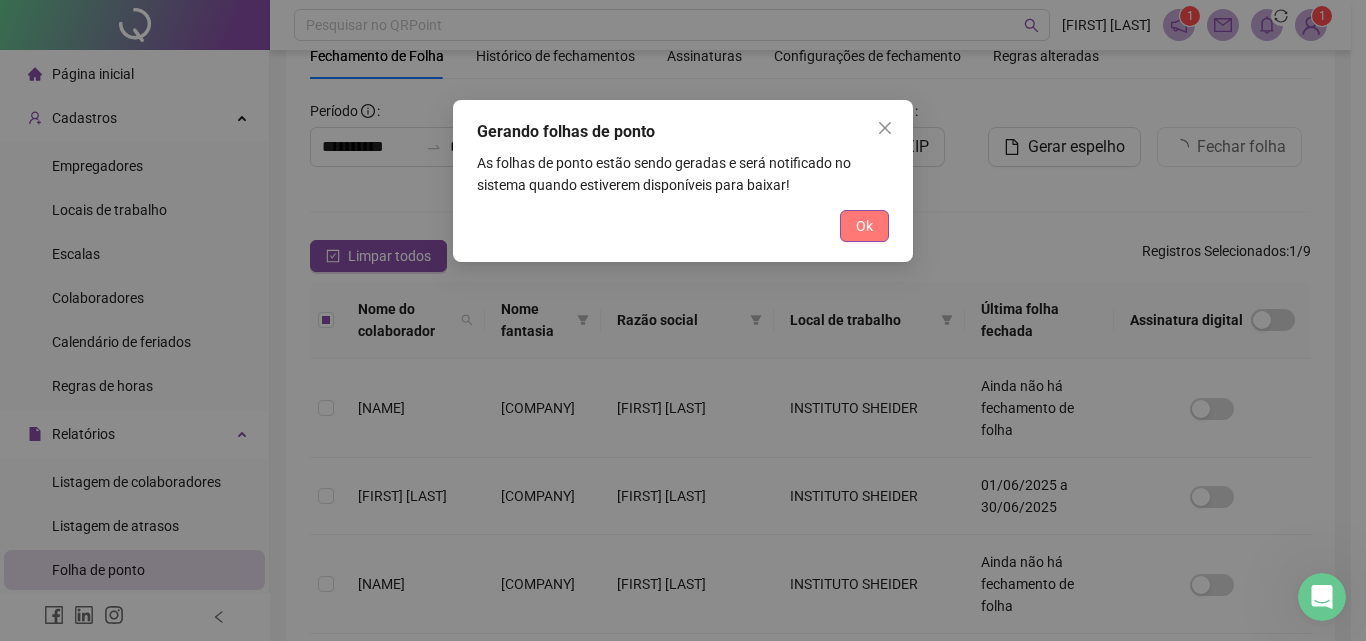 click on "Ok" at bounding box center [864, 226] 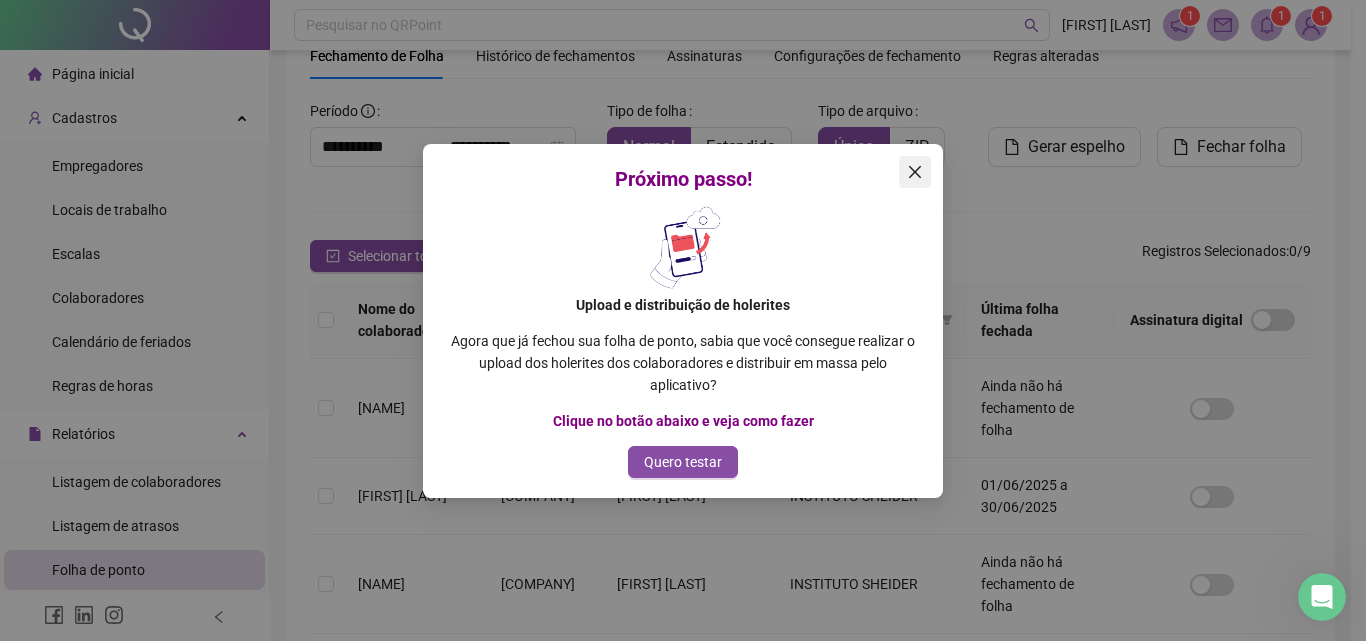 click at bounding box center [915, 172] 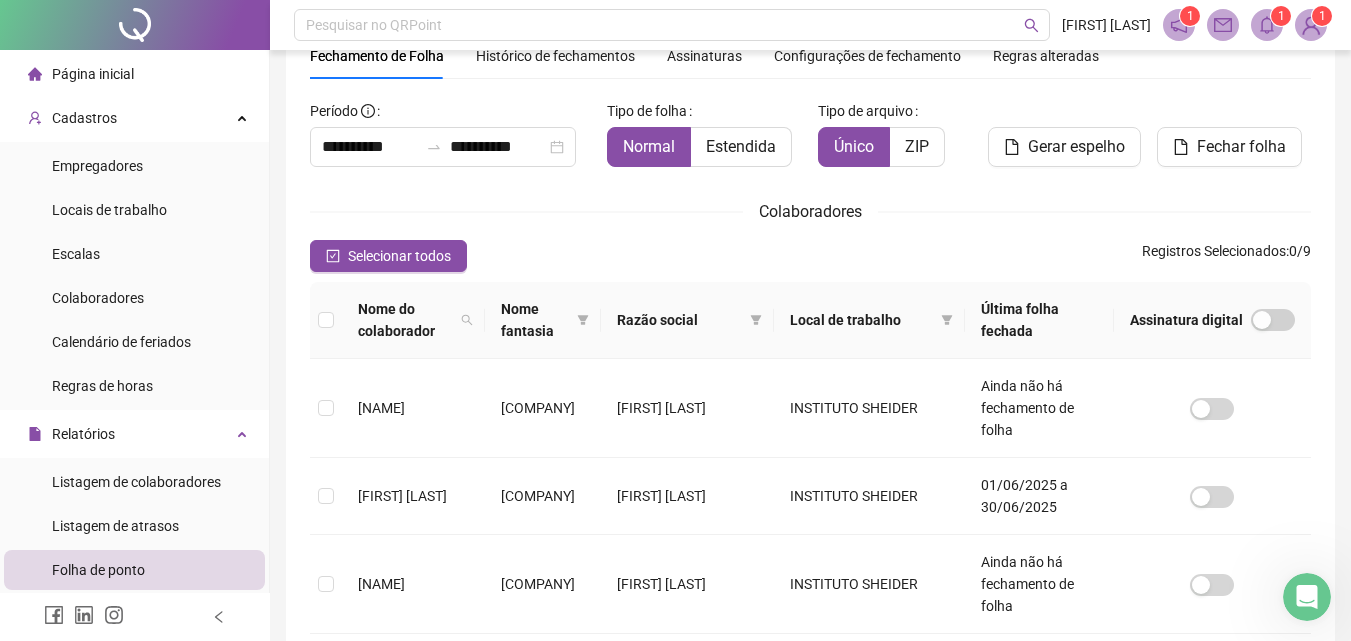 click 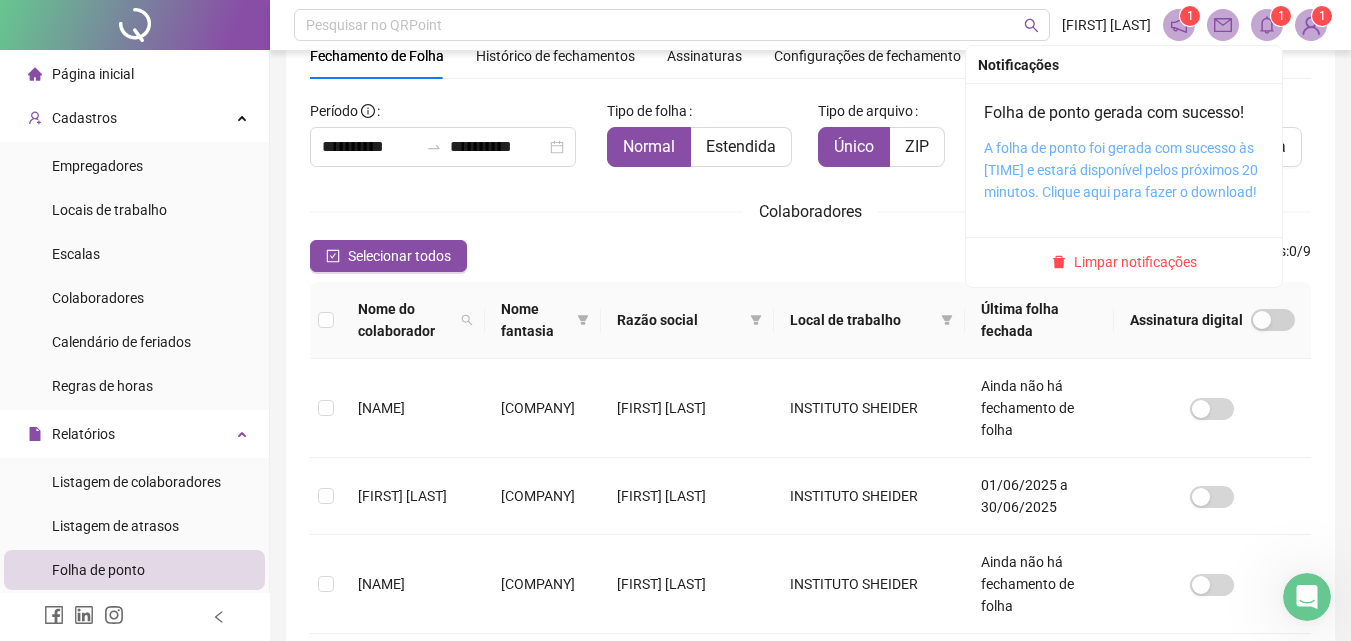 click on "A folha de ponto foi gerada com sucesso às 14:16:25 e estará disponível pelos próximos 20 minutos.
Clique aqui para fazer o download!" at bounding box center [1121, 170] 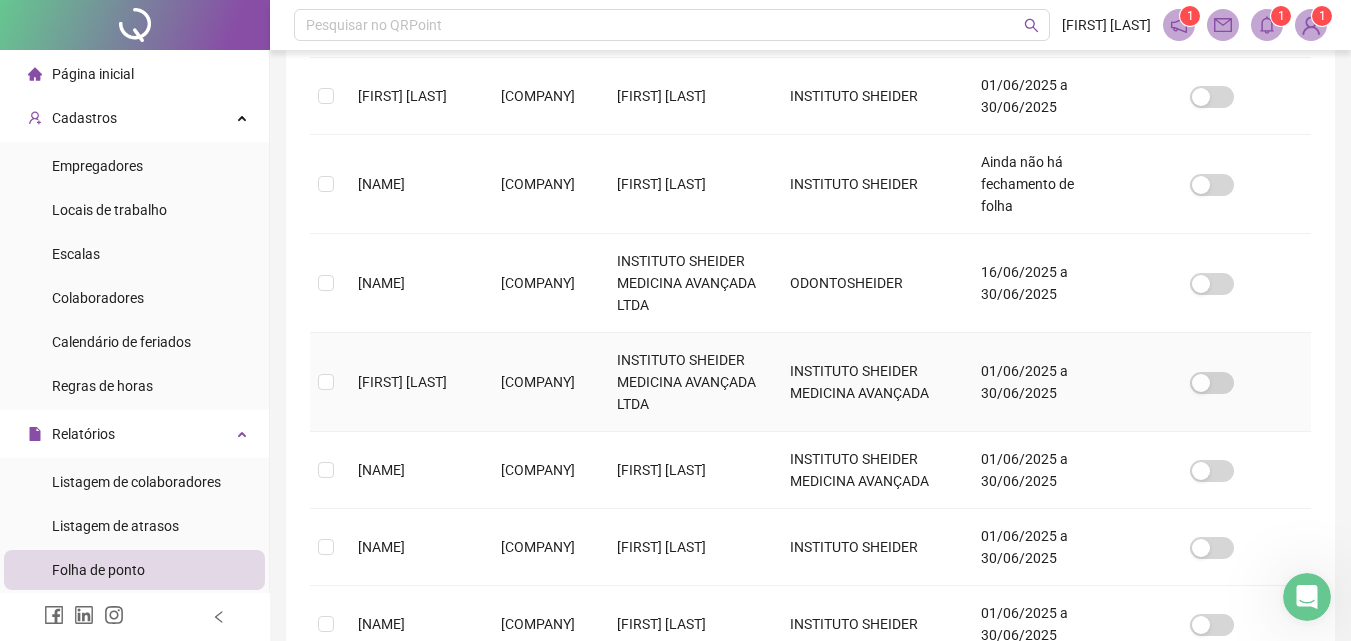 scroll, scrollTop: 762, scrollLeft: 0, axis: vertical 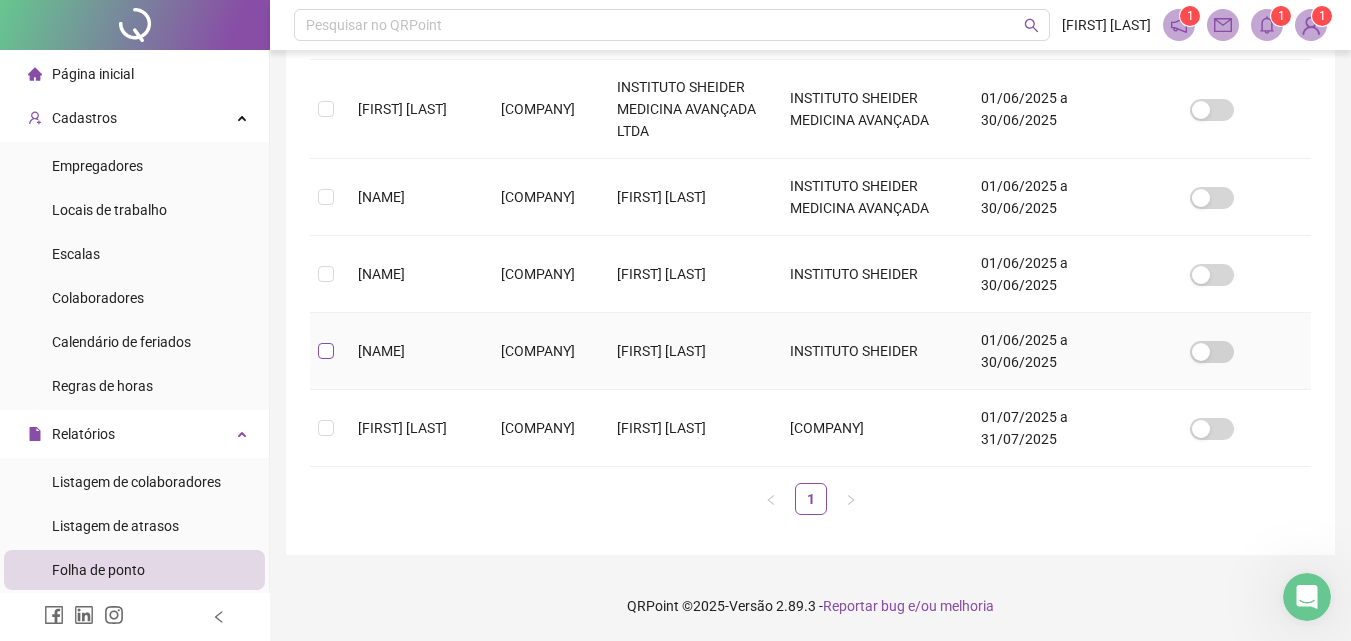 click at bounding box center [326, 351] 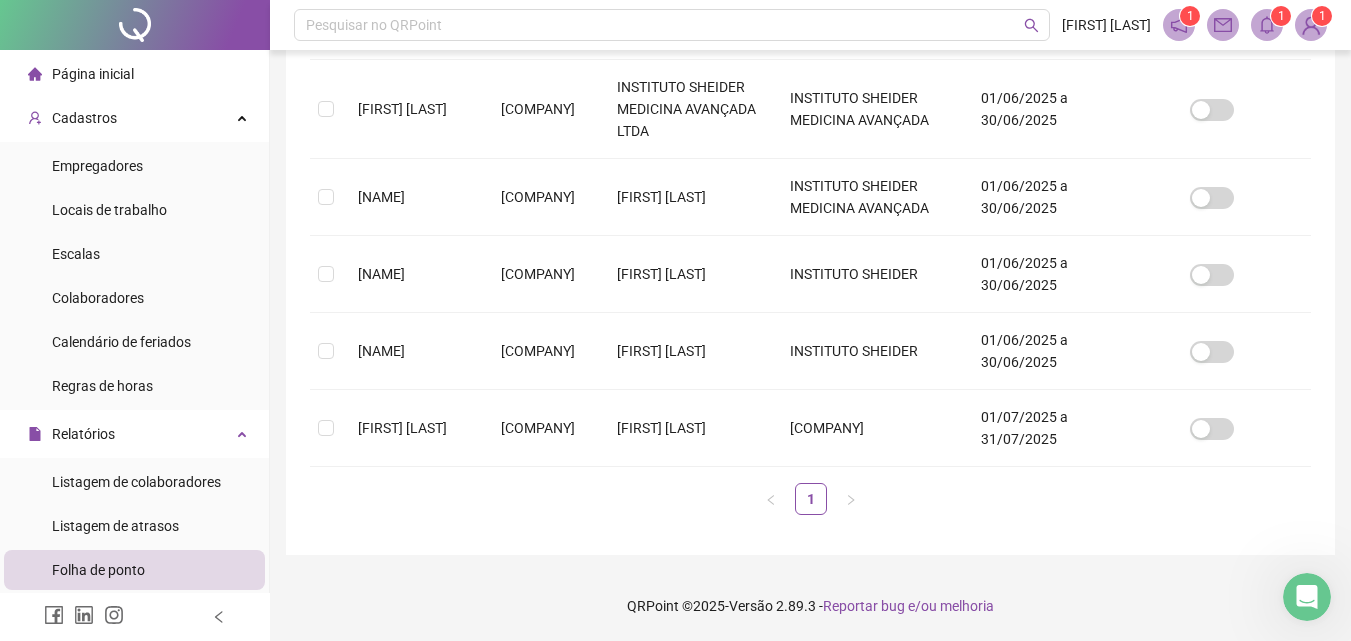 scroll, scrollTop: 89, scrollLeft: 0, axis: vertical 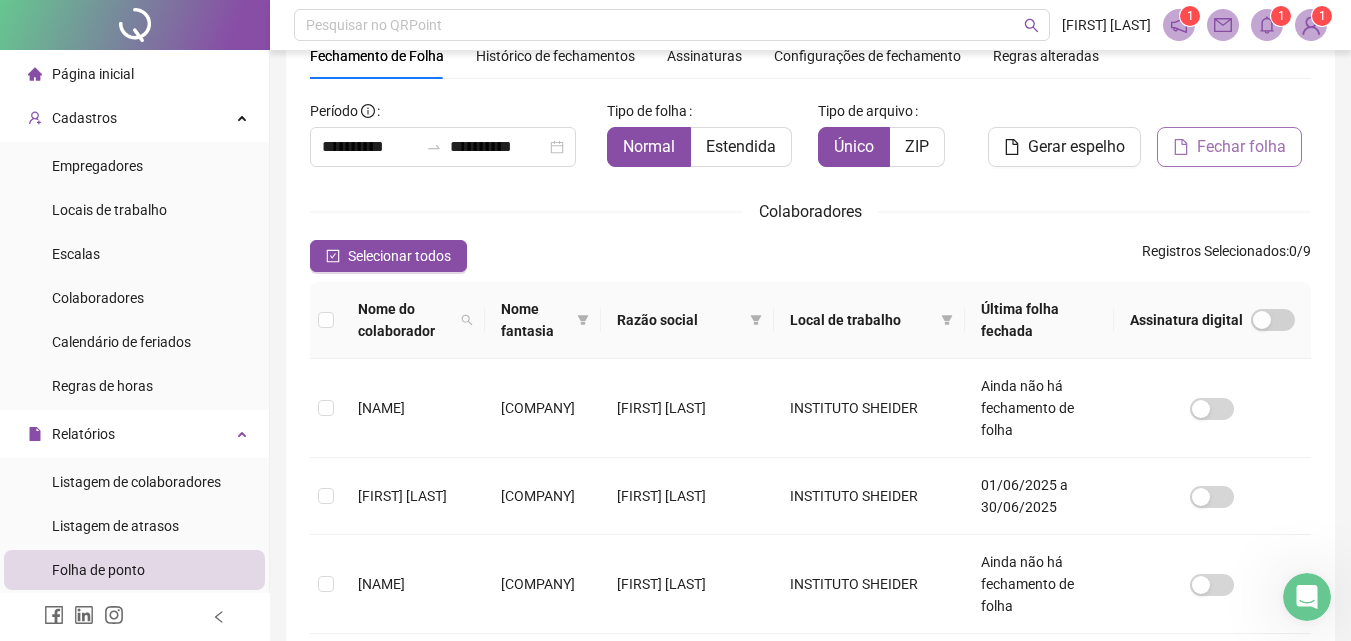 click on "Fechar folha" at bounding box center (1229, 147) 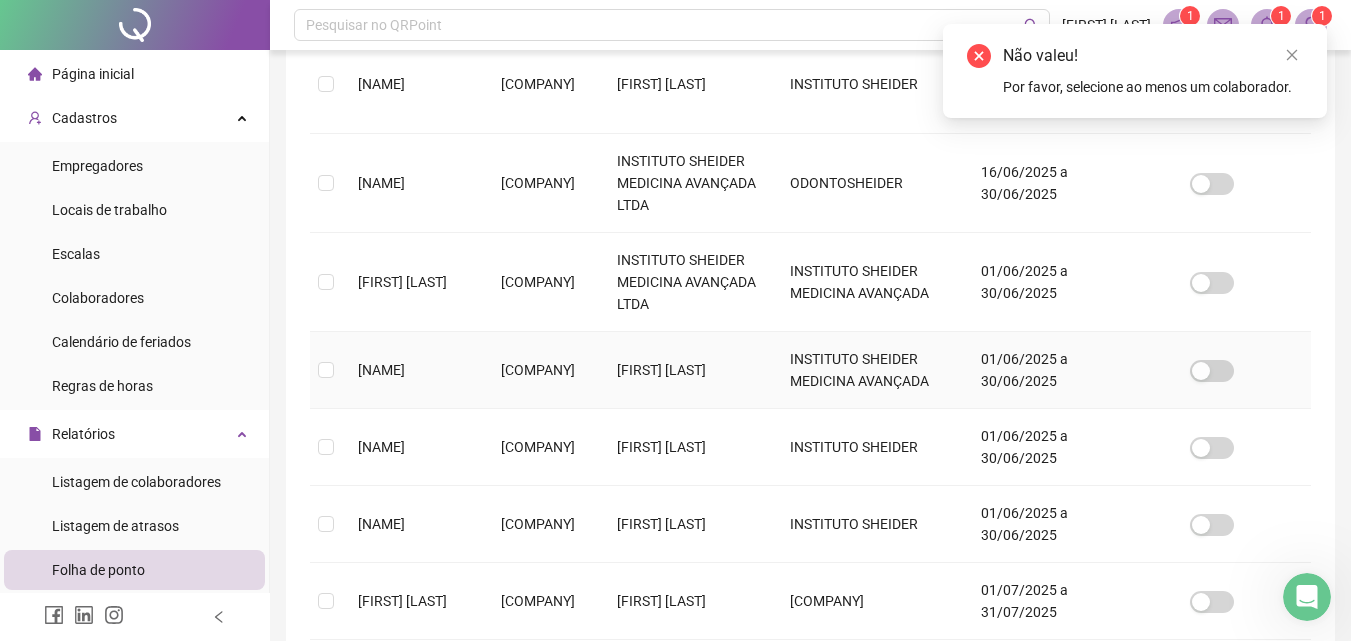 scroll, scrollTop: 762, scrollLeft: 0, axis: vertical 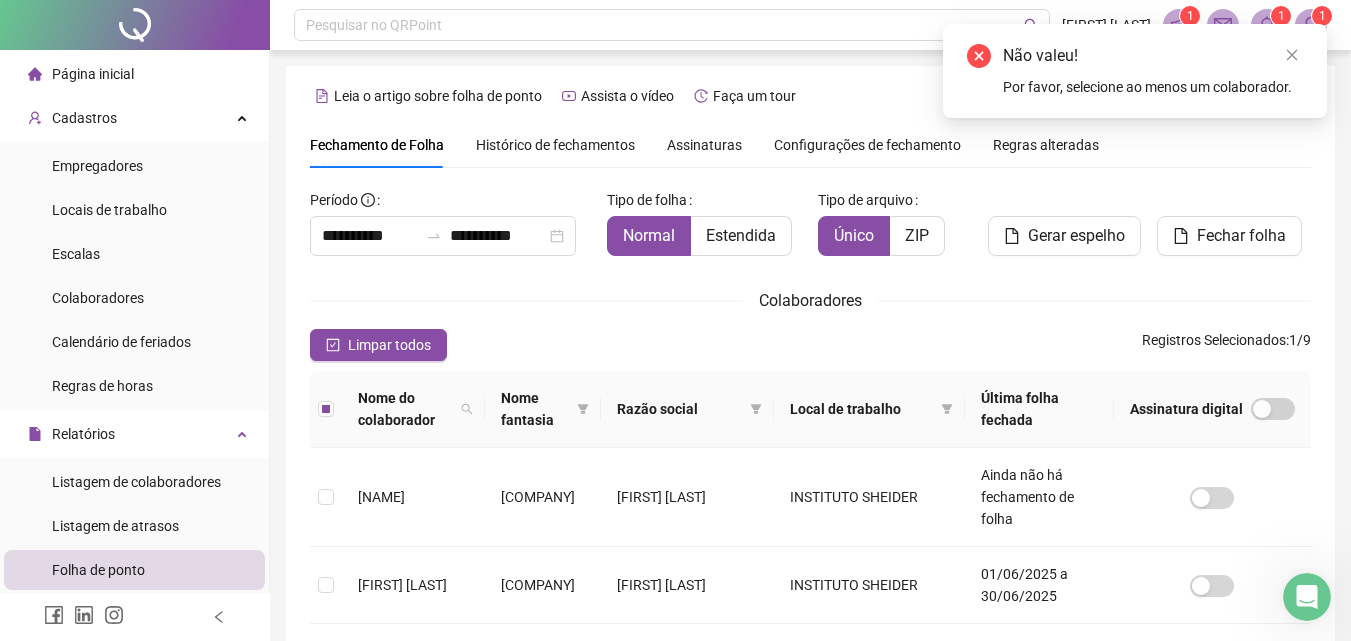 click on "Fechar folha" at bounding box center (1229, 236) 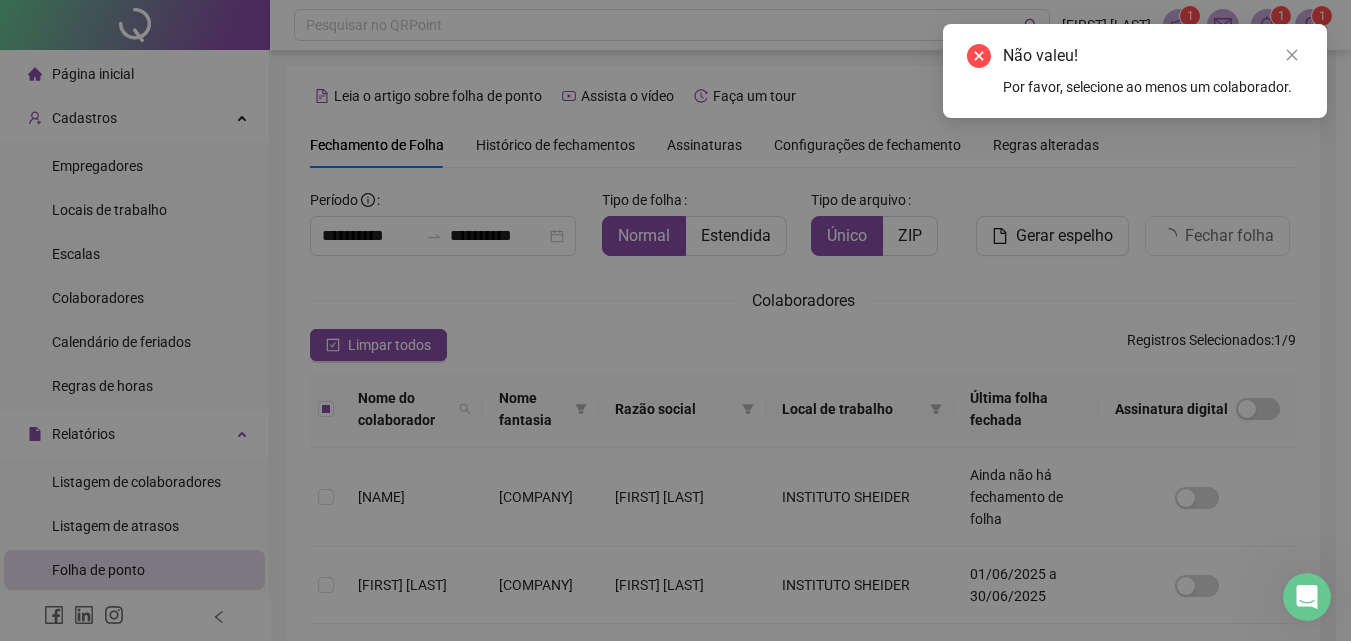 scroll, scrollTop: 89, scrollLeft: 0, axis: vertical 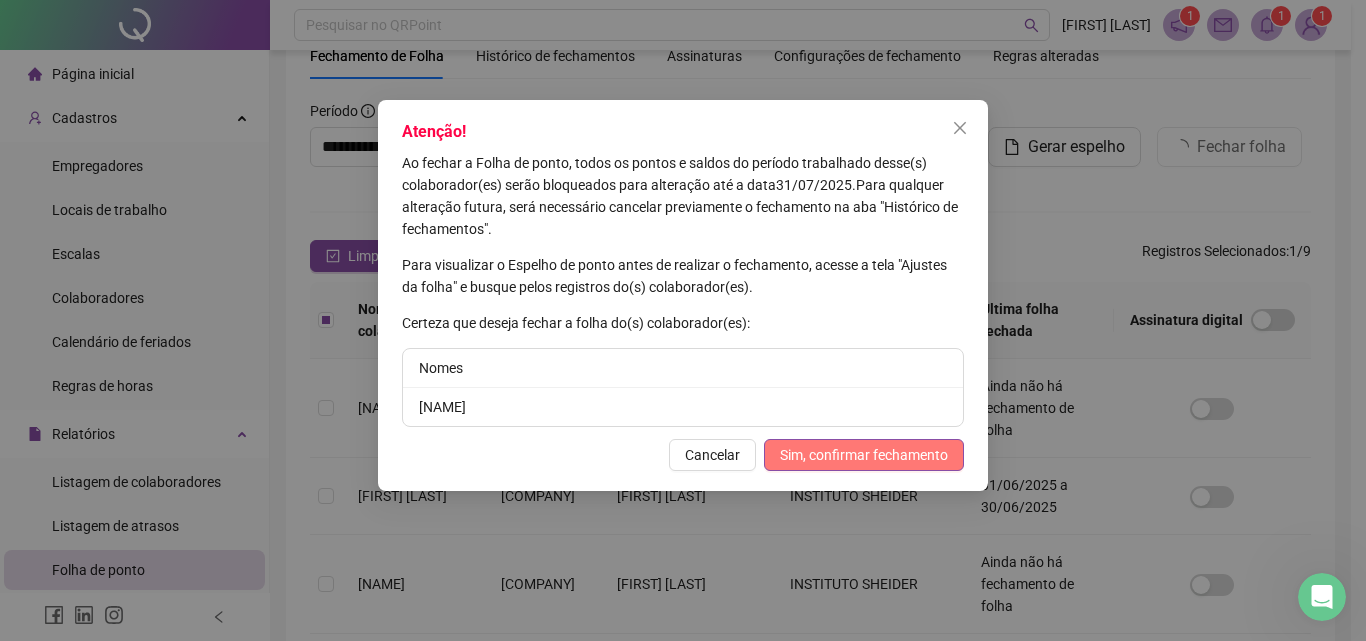 click on "Sim, confirmar fechamento" at bounding box center [864, 455] 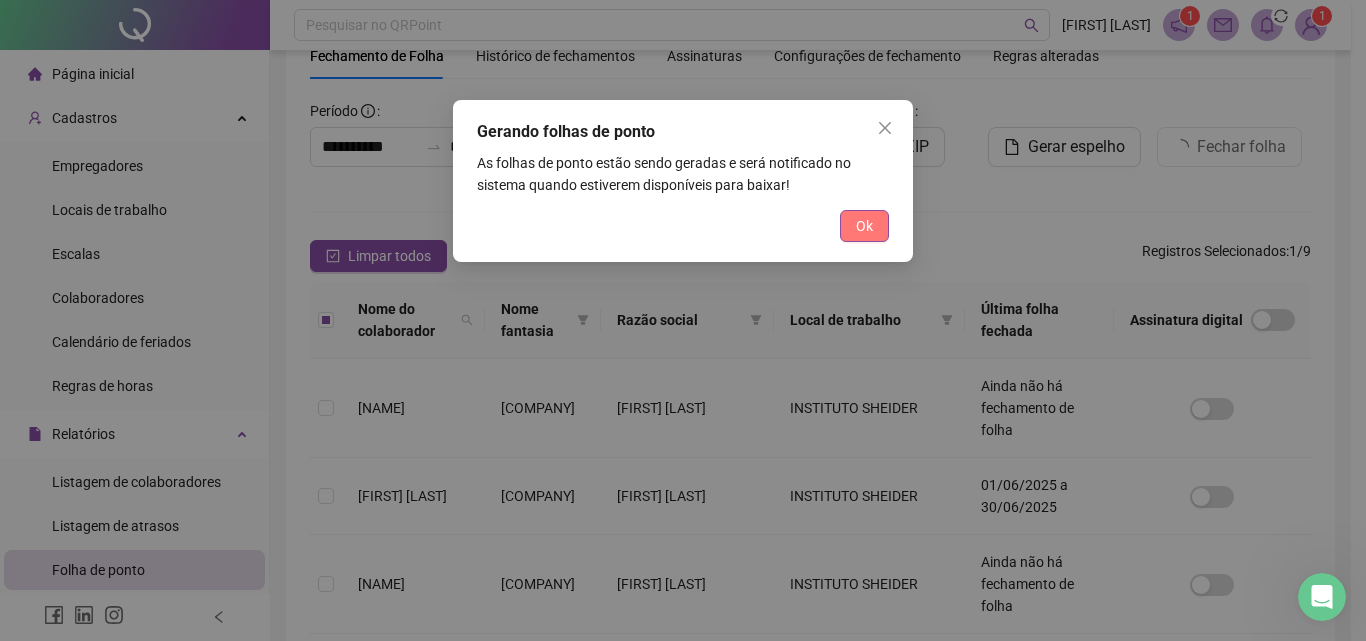 click on "Ok" at bounding box center [864, 226] 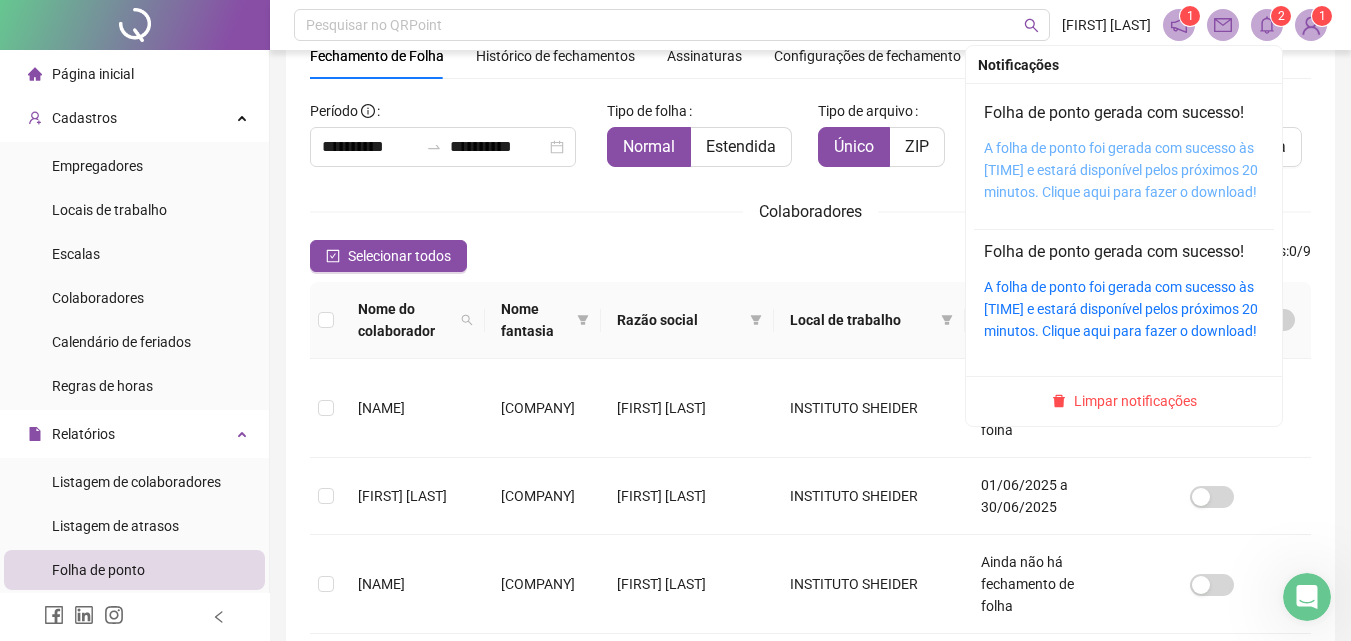 click on "A folha de ponto foi gerada com sucesso às 14:17:18 e estará disponível pelos próximos 20 minutos.
Clique aqui para fazer o download!" at bounding box center (1121, 170) 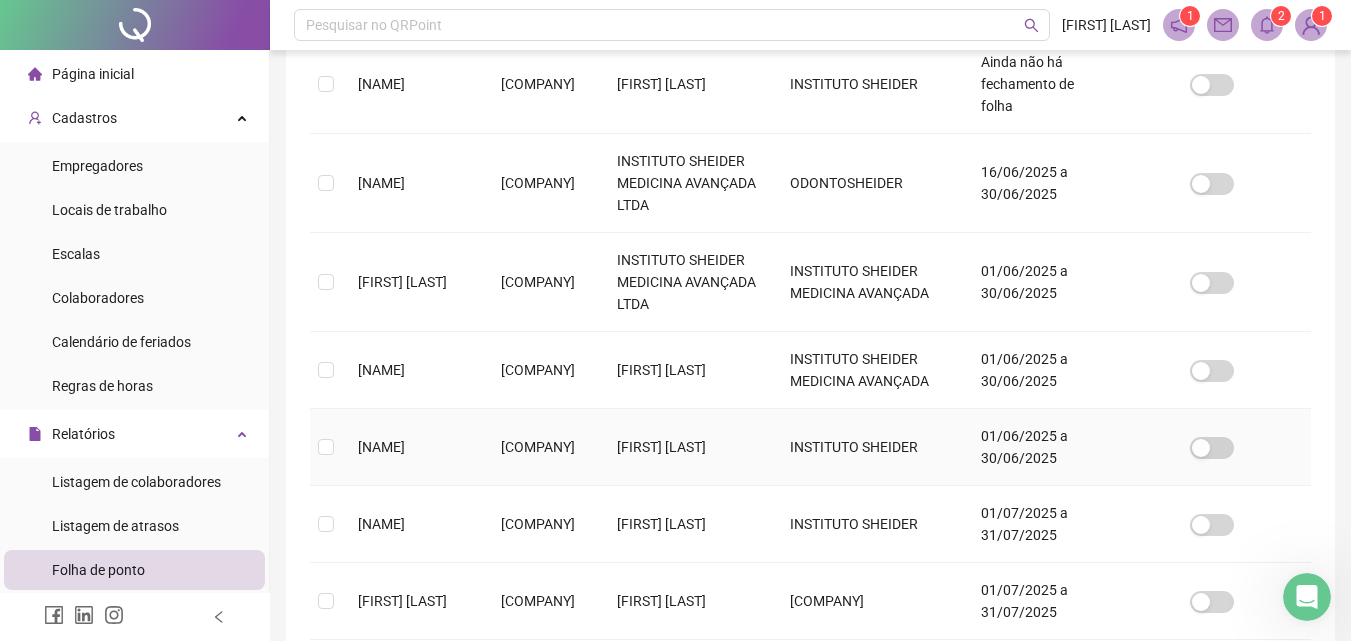 scroll, scrollTop: 762, scrollLeft: 0, axis: vertical 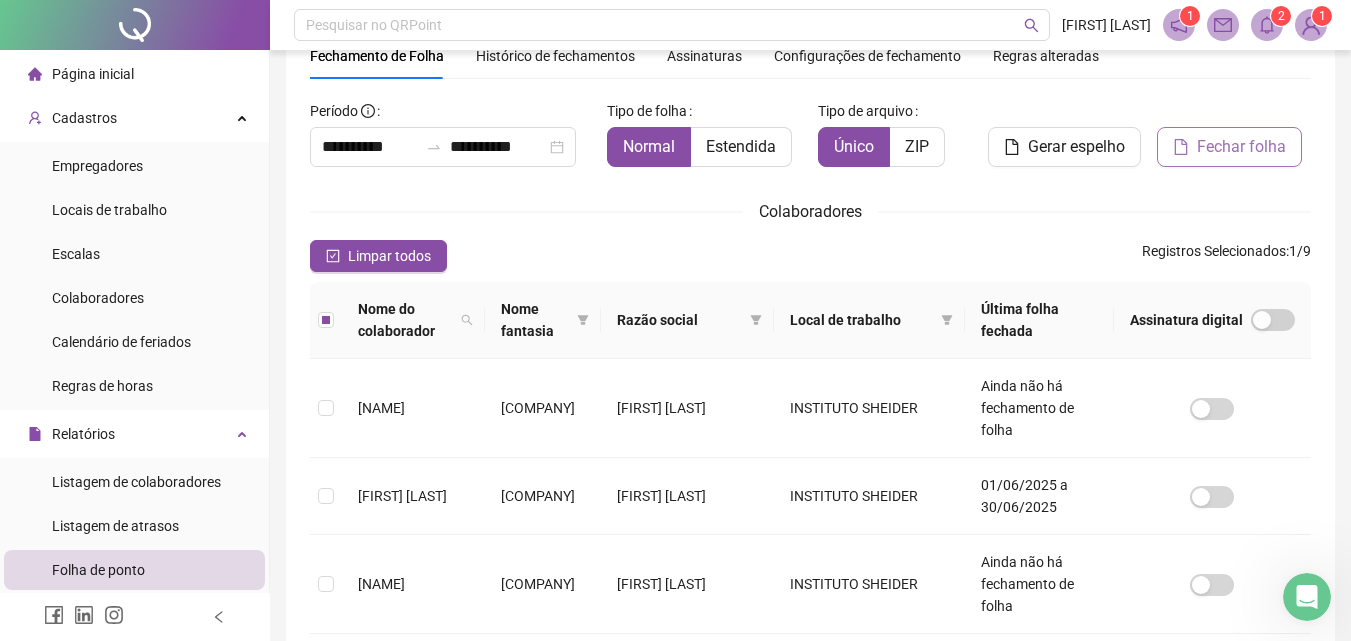 click on "Fechar folha" at bounding box center [1241, 147] 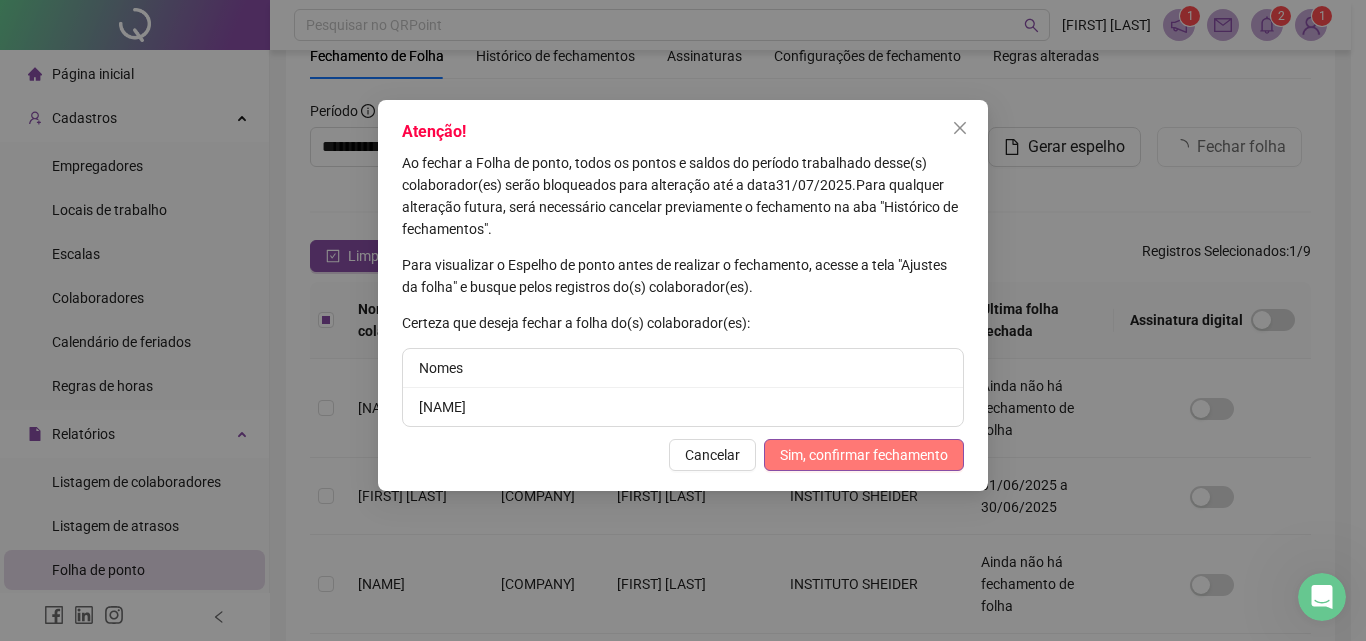 click on "Sim, confirmar fechamento" at bounding box center [864, 455] 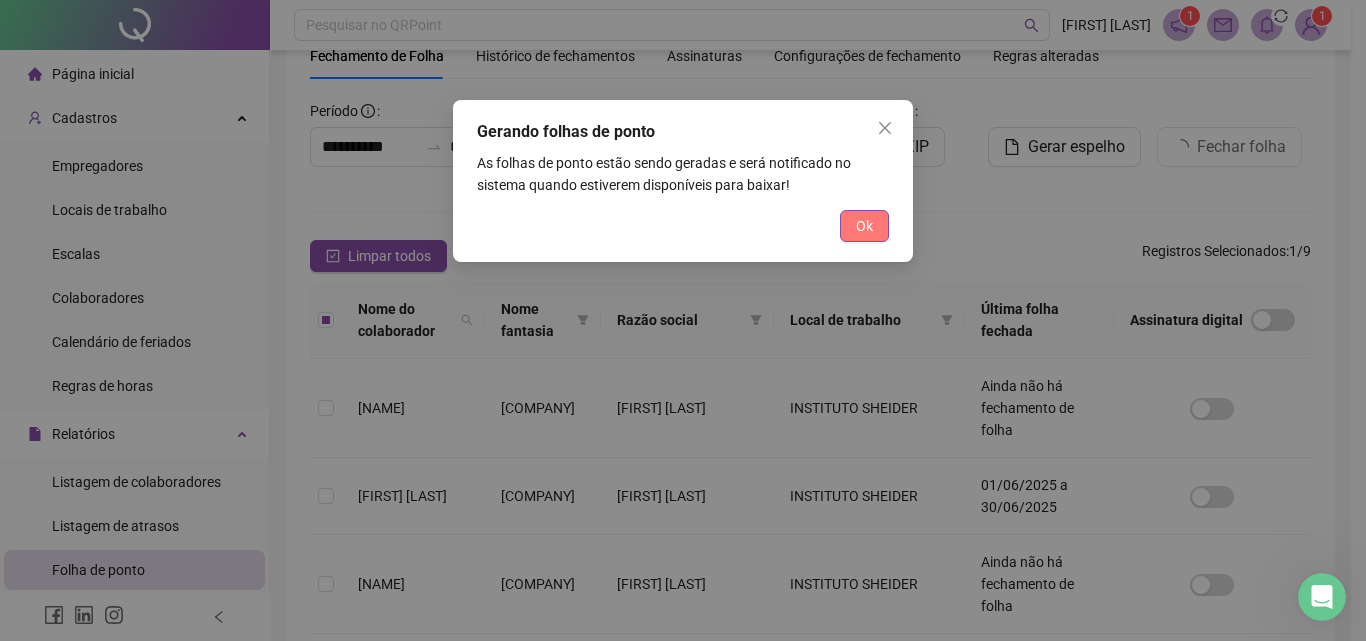 click on "Ok" at bounding box center [864, 226] 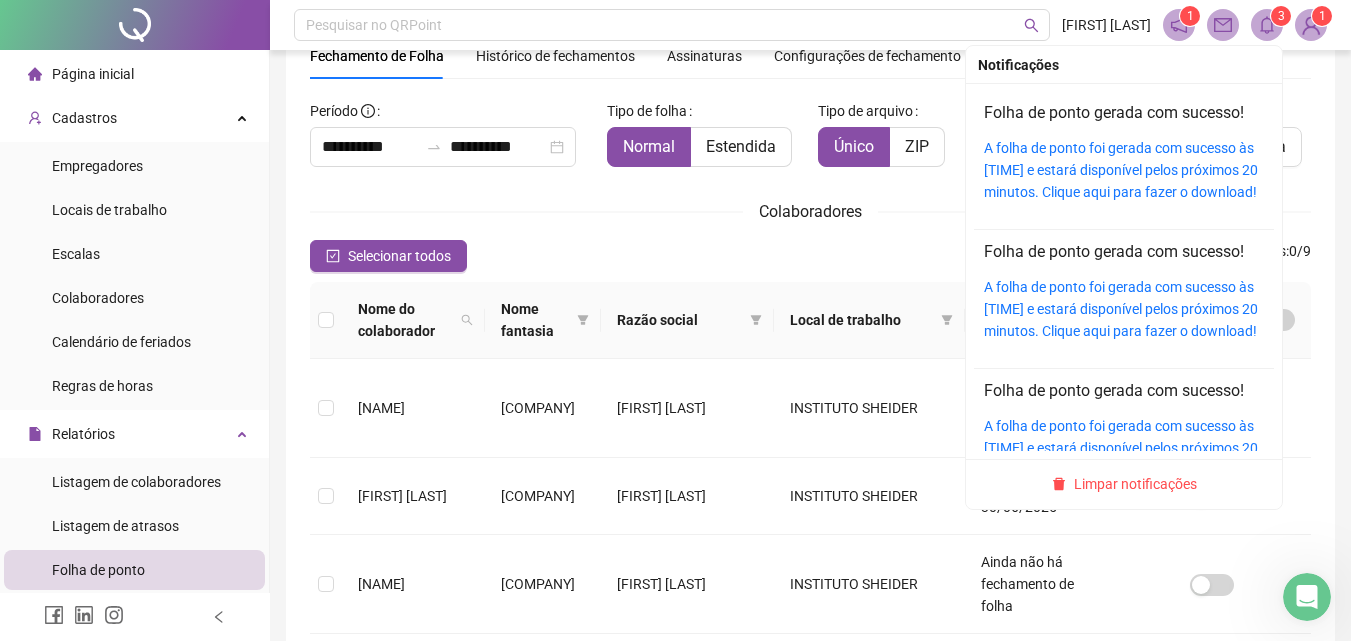 click at bounding box center (1267, 25) 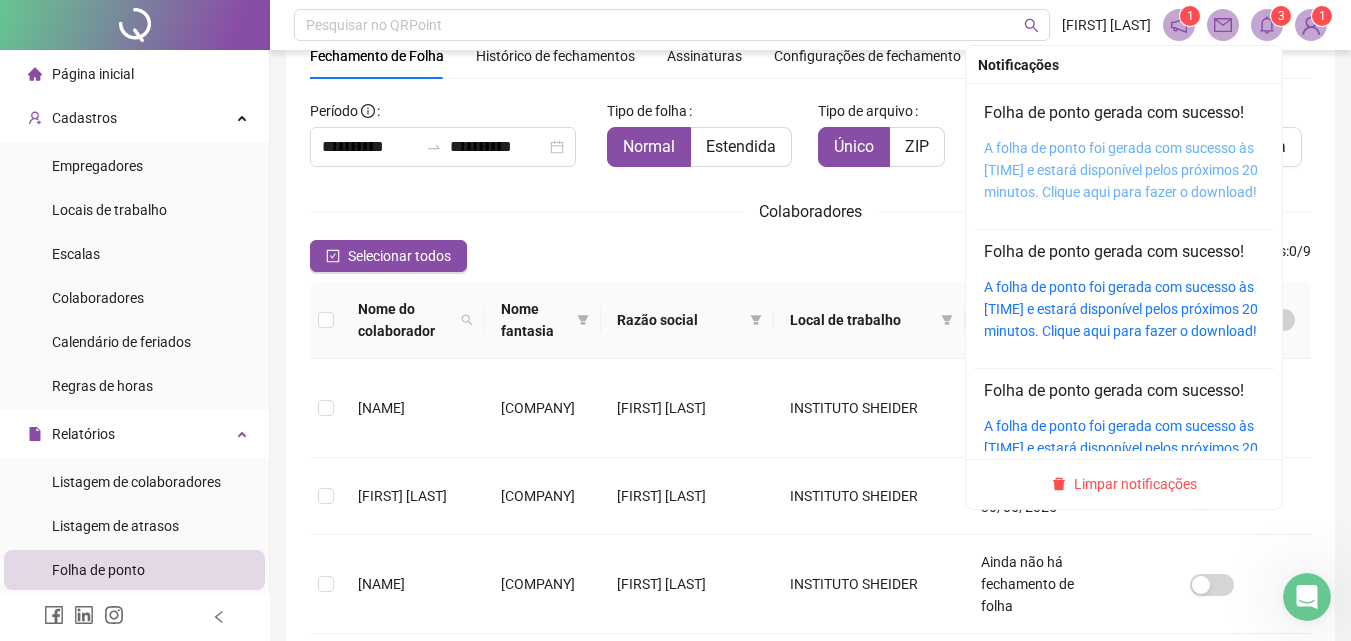 click on "A folha de ponto foi gerada com sucesso às 14:17:59 e estará disponível pelos próximos 20 minutos.
Clique aqui para fazer o download!" at bounding box center [1121, 170] 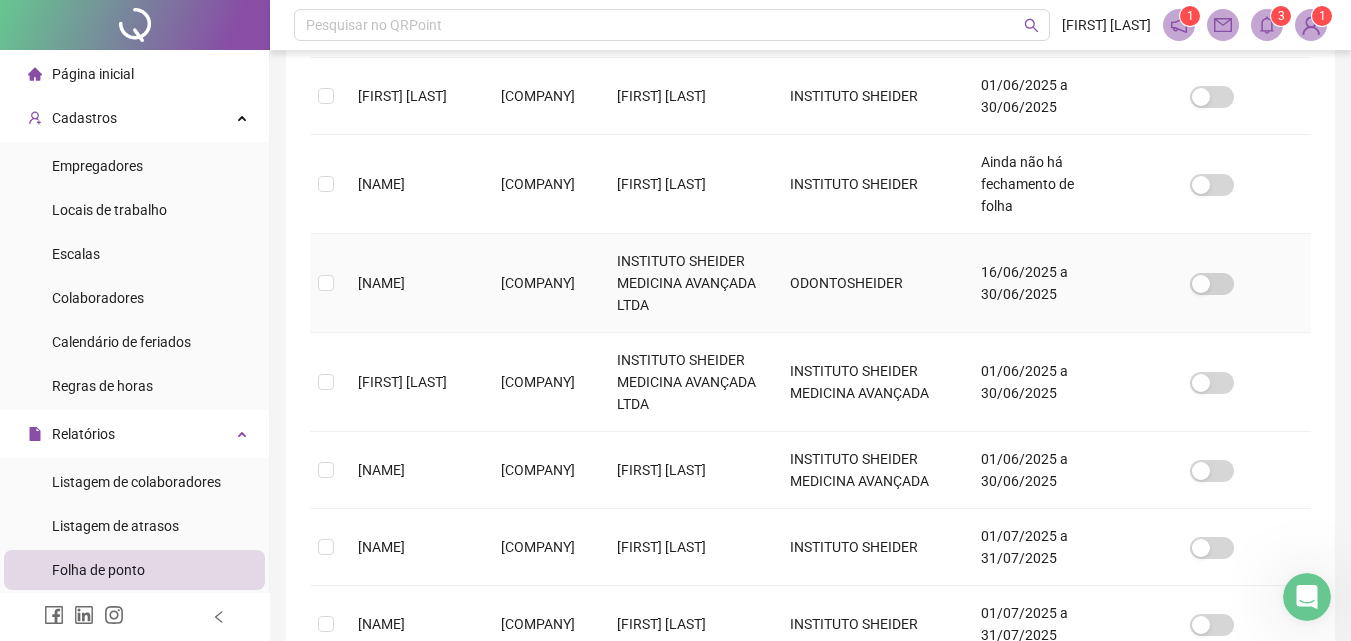 scroll, scrollTop: 589, scrollLeft: 0, axis: vertical 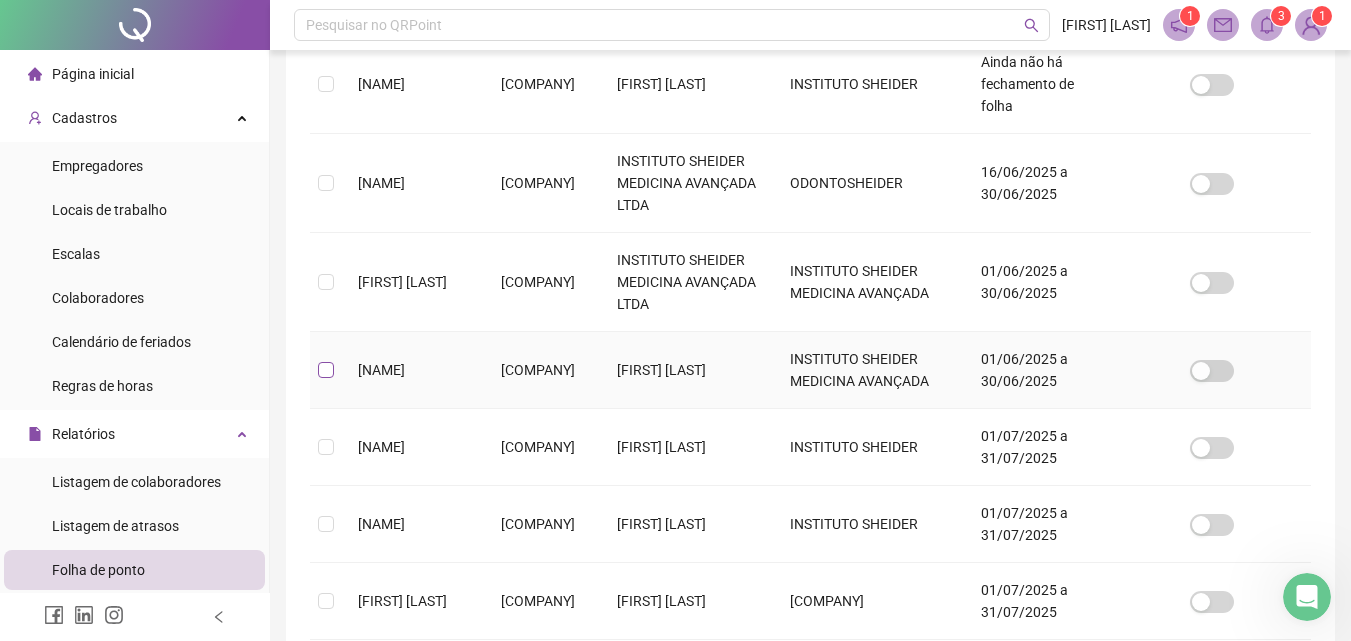 click at bounding box center (326, 370) 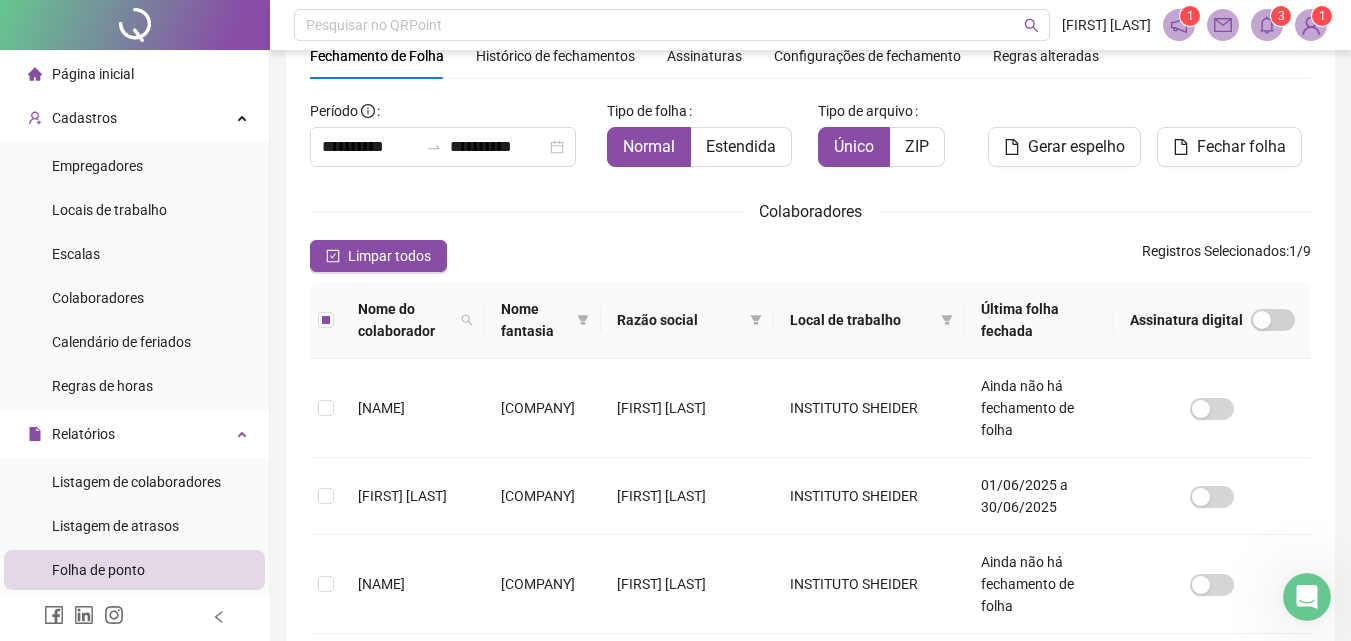scroll, scrollTop: 0, scrollLeft: 0, axis: both 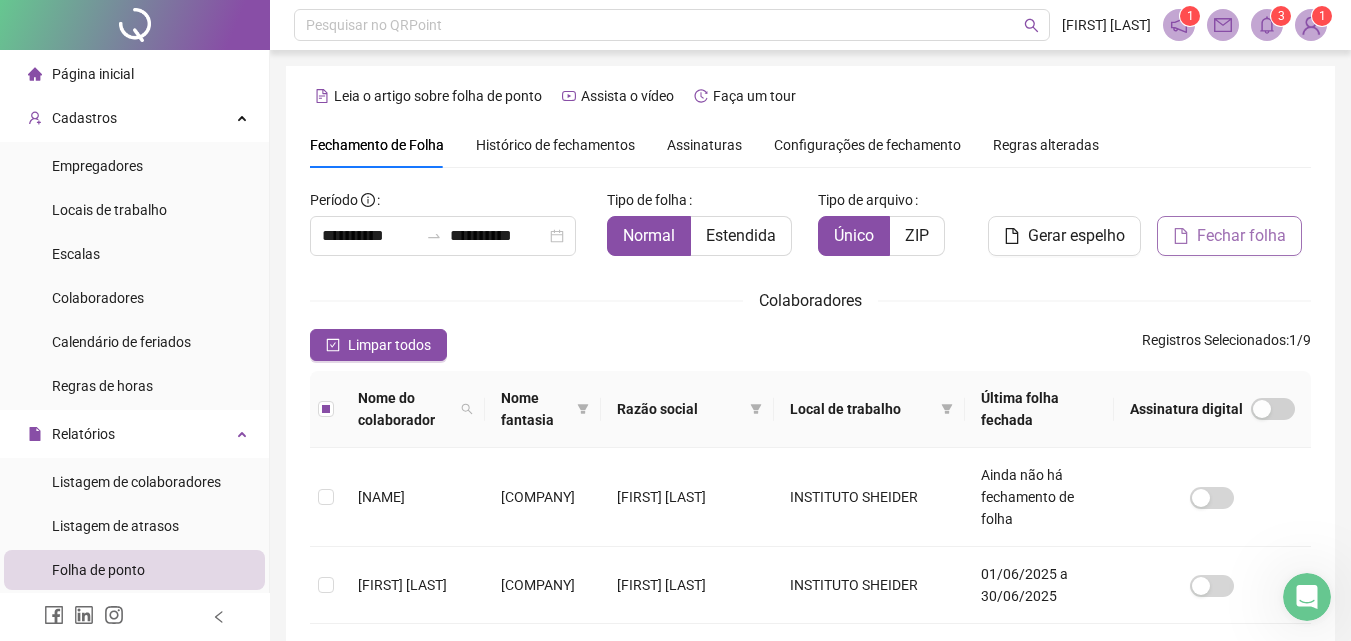 click on "Fechar folha" at bounding box center (1241, 236) 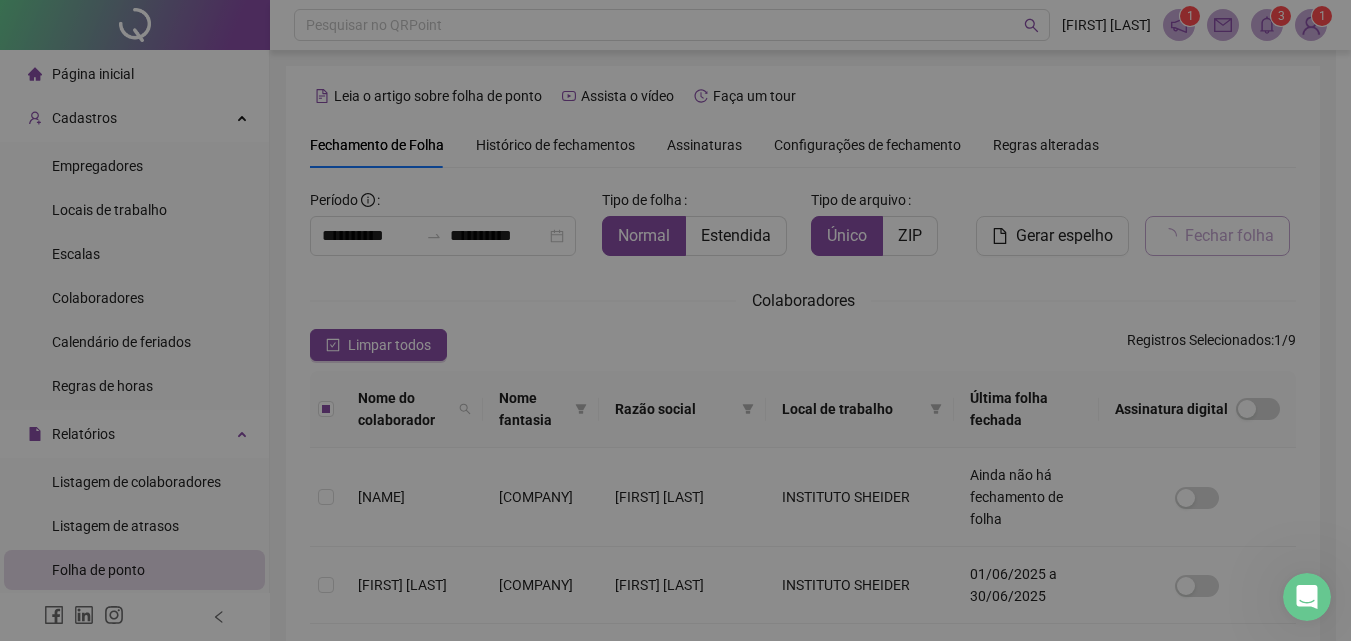 scroll, scrollTop: 89, scrollLeft: 0, axis: vertical 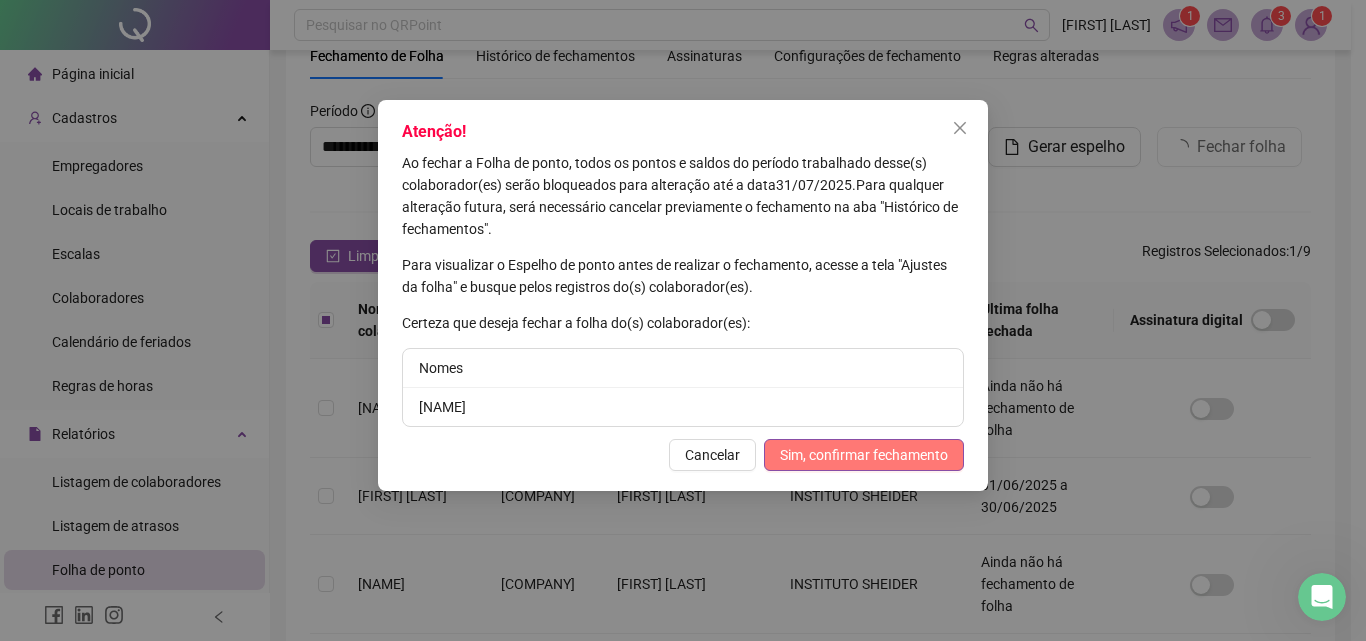 click on "Sim, confirmar fechamento" at bounding box center [864, 455] 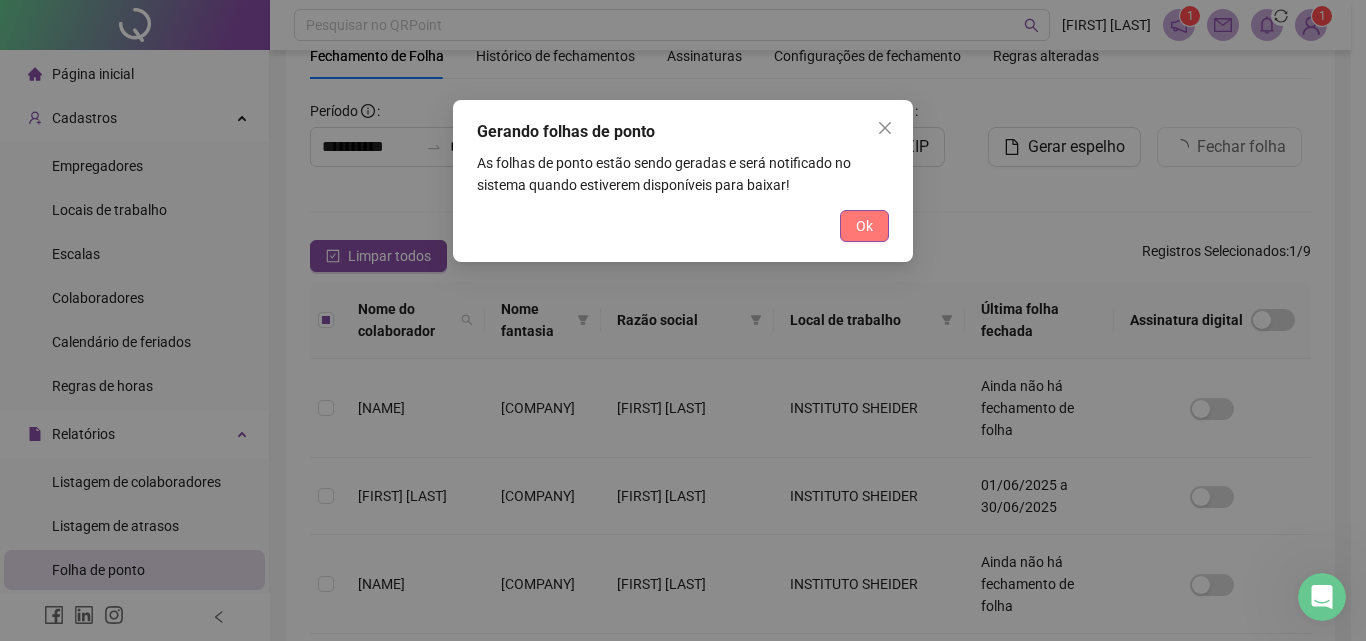 click on "Ok" at bounding box center [864, 226] 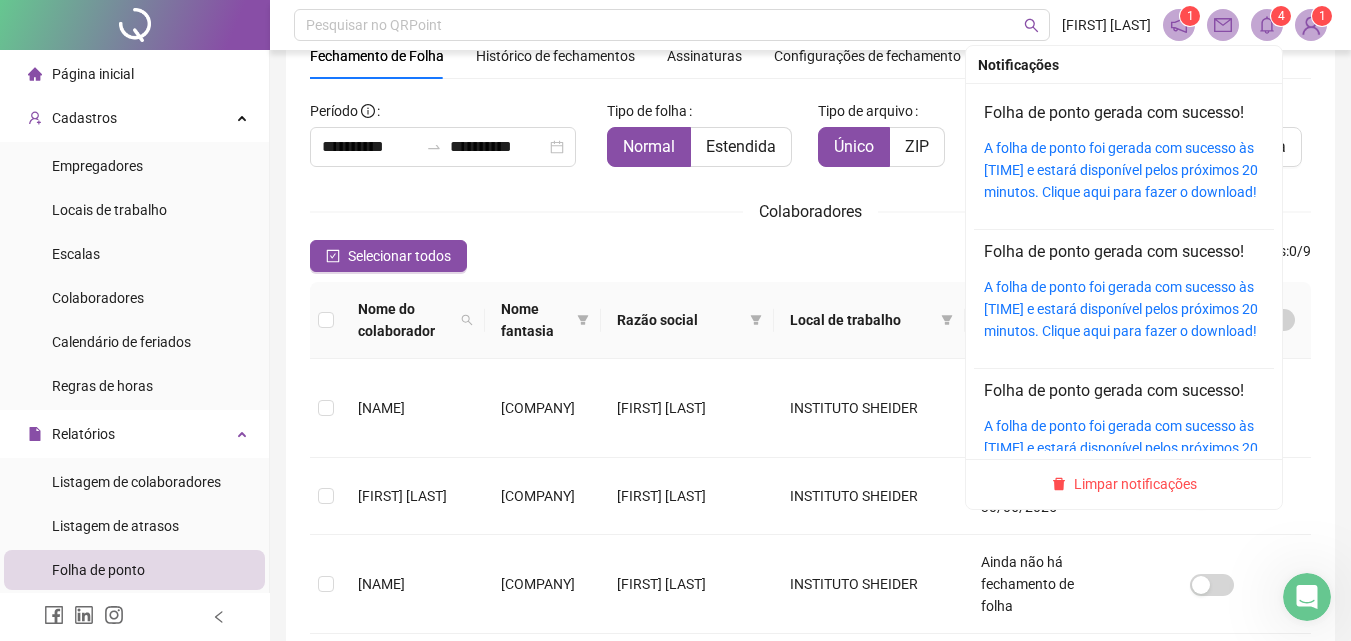 click at bounding box center (1267, 25) 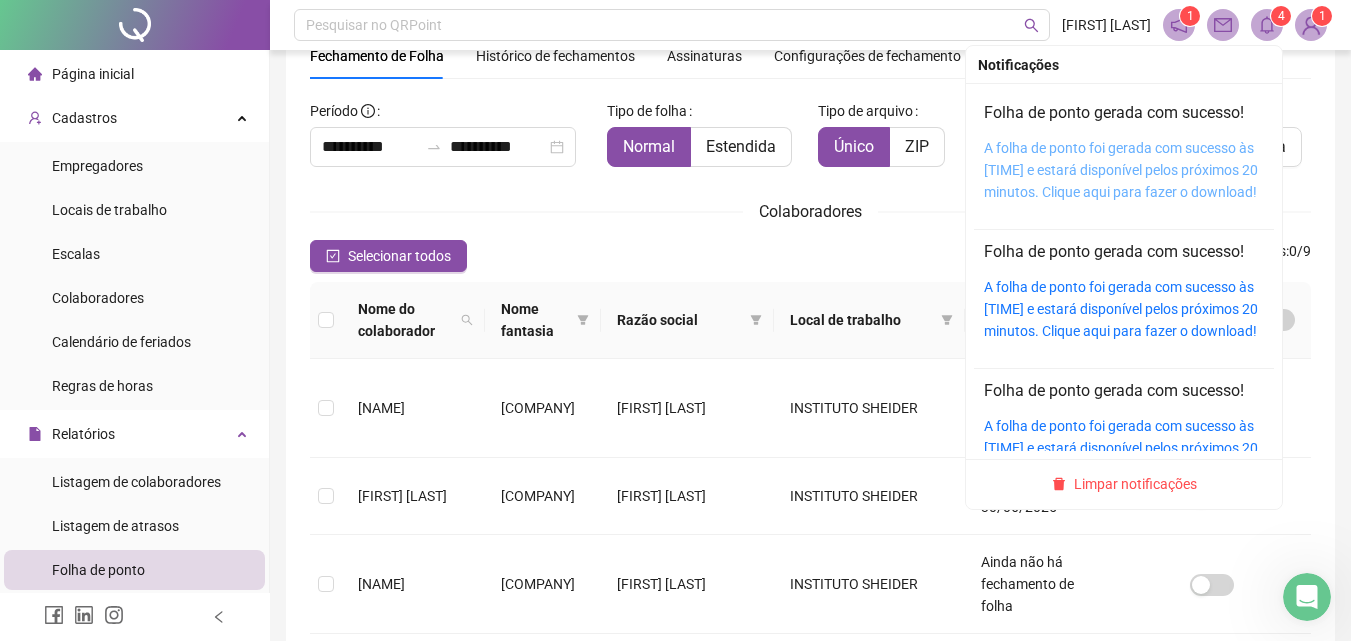 click on "A folha de ponto foi gerada com sucesso às 14:18:43 e estará disponível pelos próximos 20 minutos.
Clique aqui para fazer o download!" at bounding box center (1121, 170) 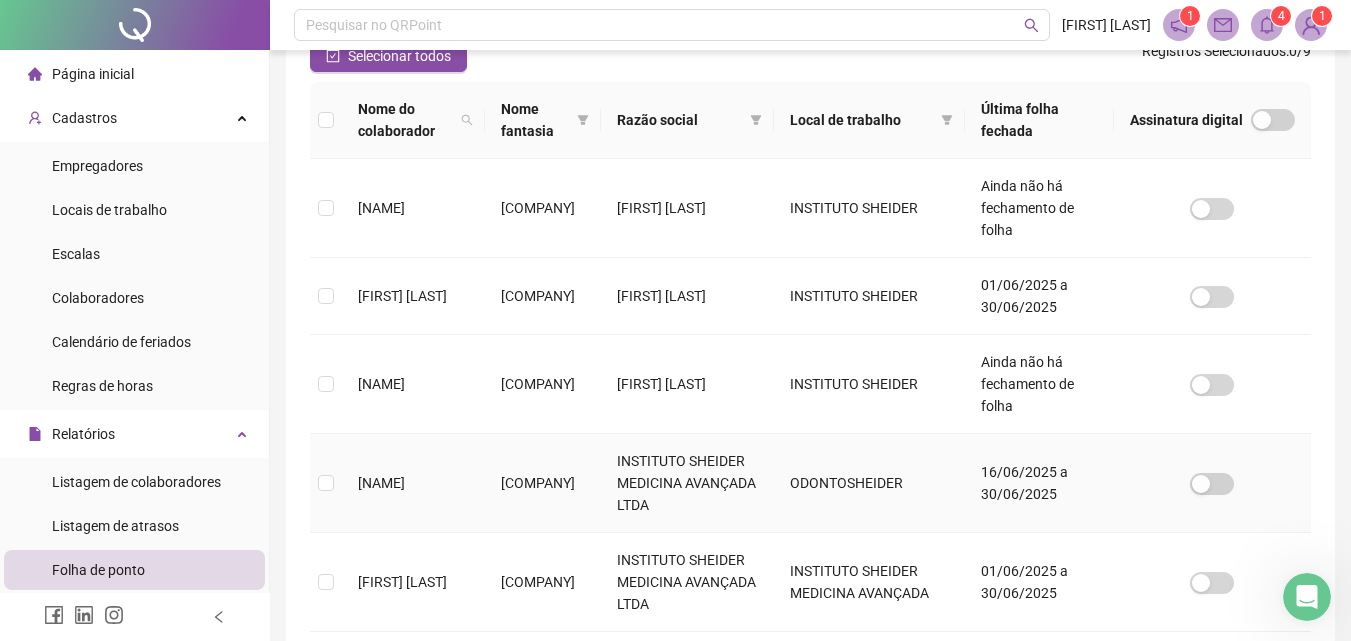 scroll, scrollTop: 389, scrollLeft: 0, axis: vertical 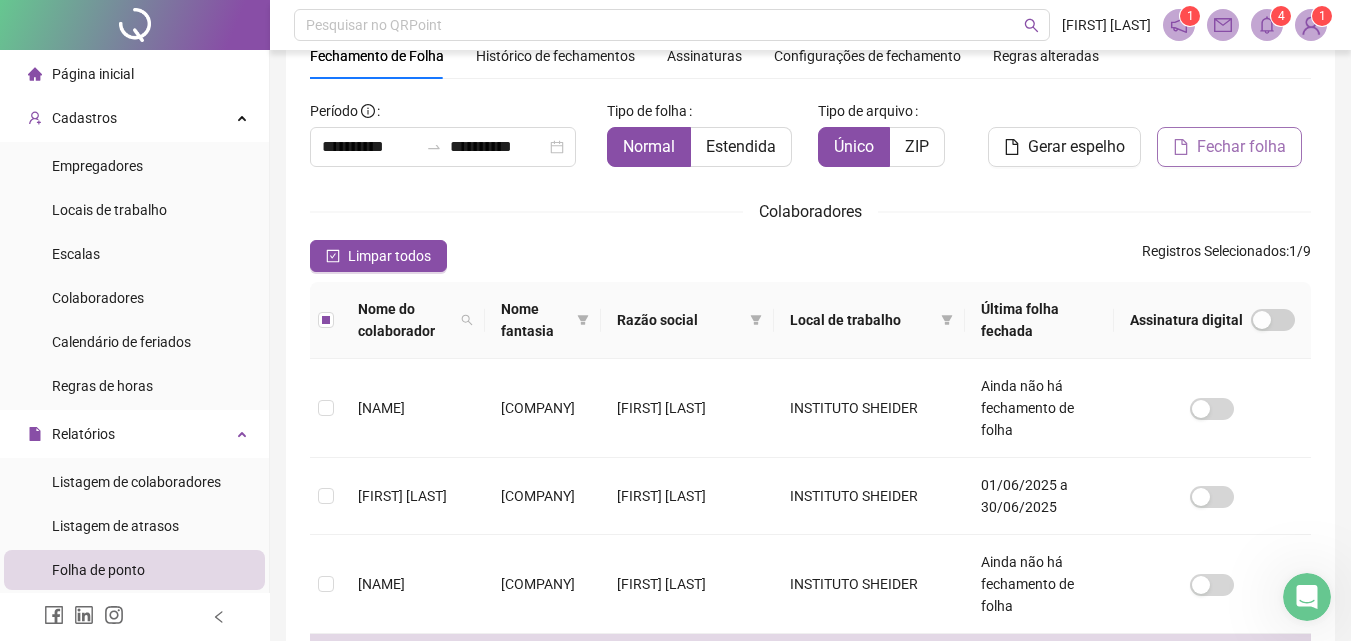 click on "Fechar folha" at bounding box center (1241, 147) 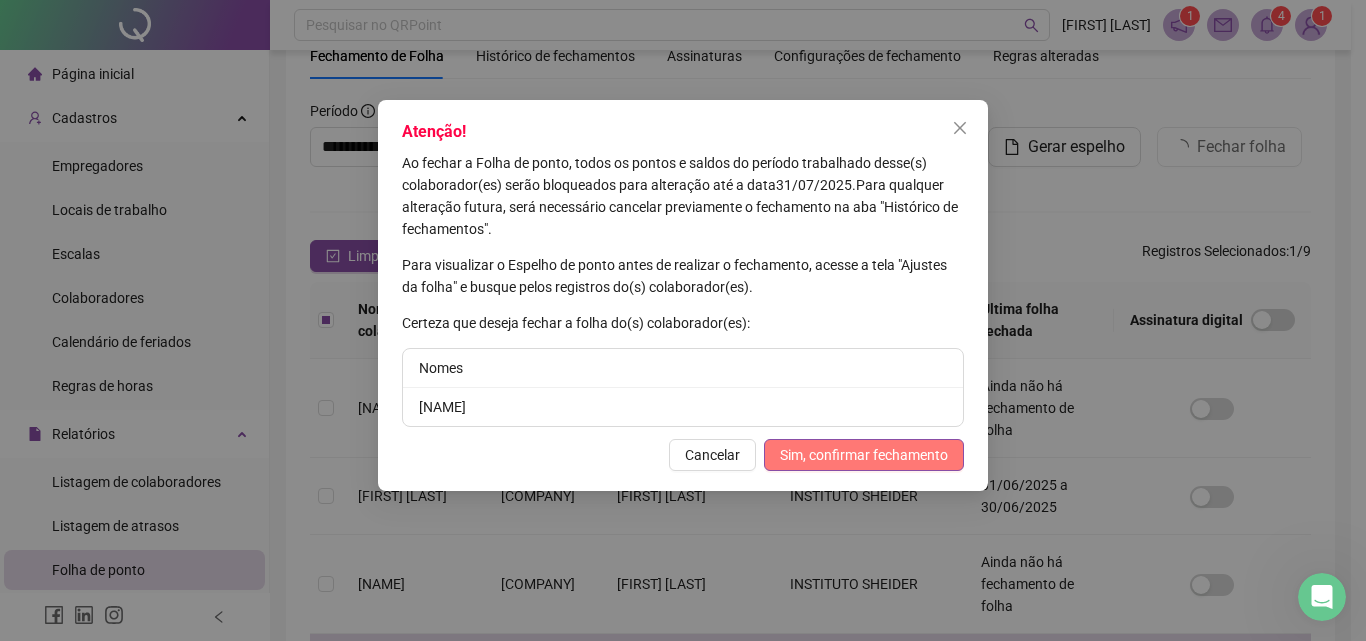 click on "Sim, confirmar fechamento" at bounding box center (864, 455) 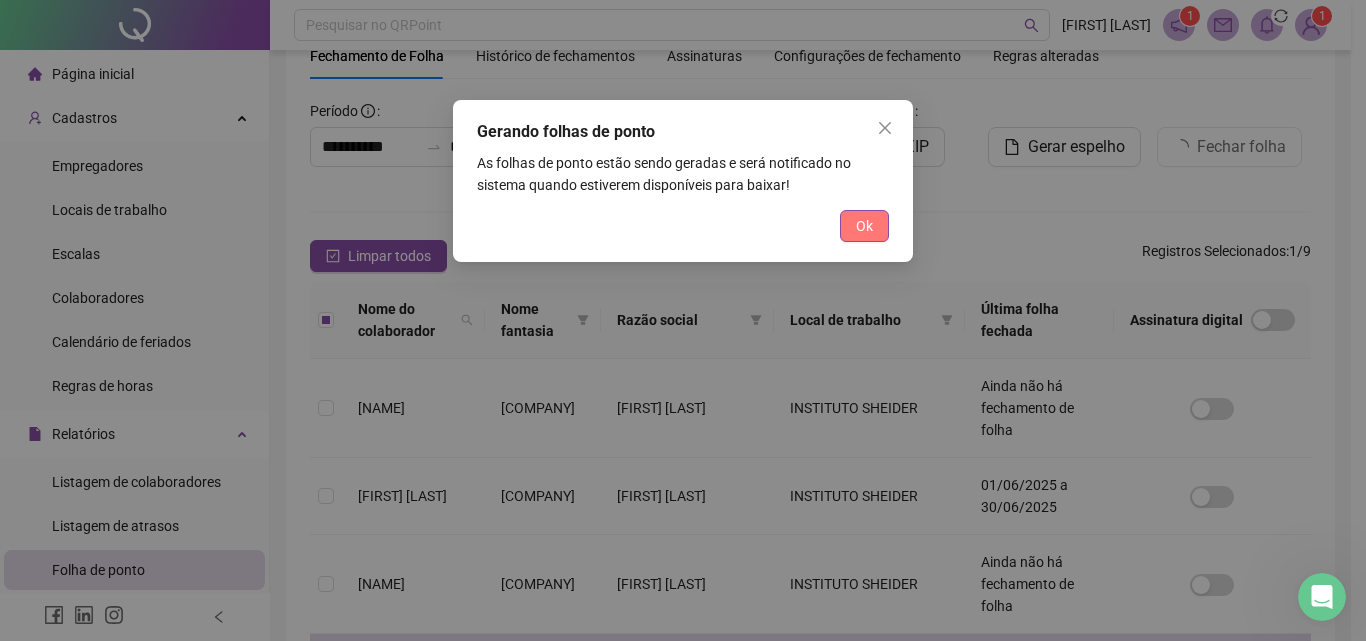 click on "Ok" at bounding box center (864, 226) 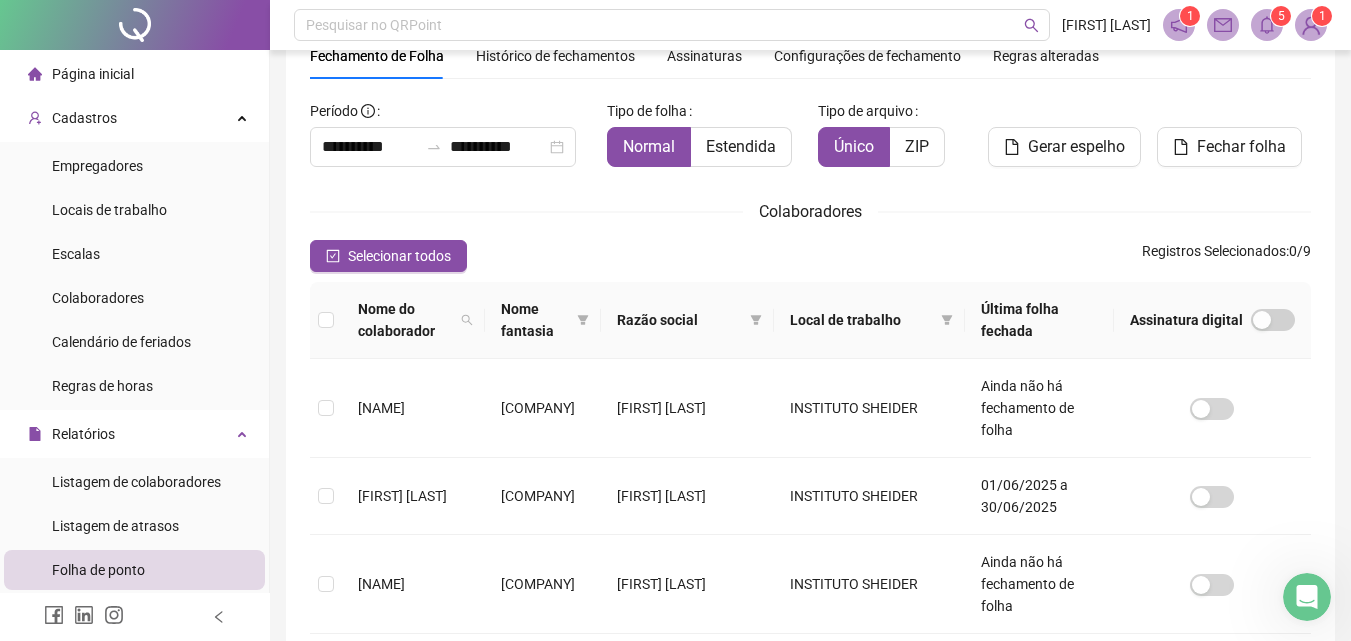 click 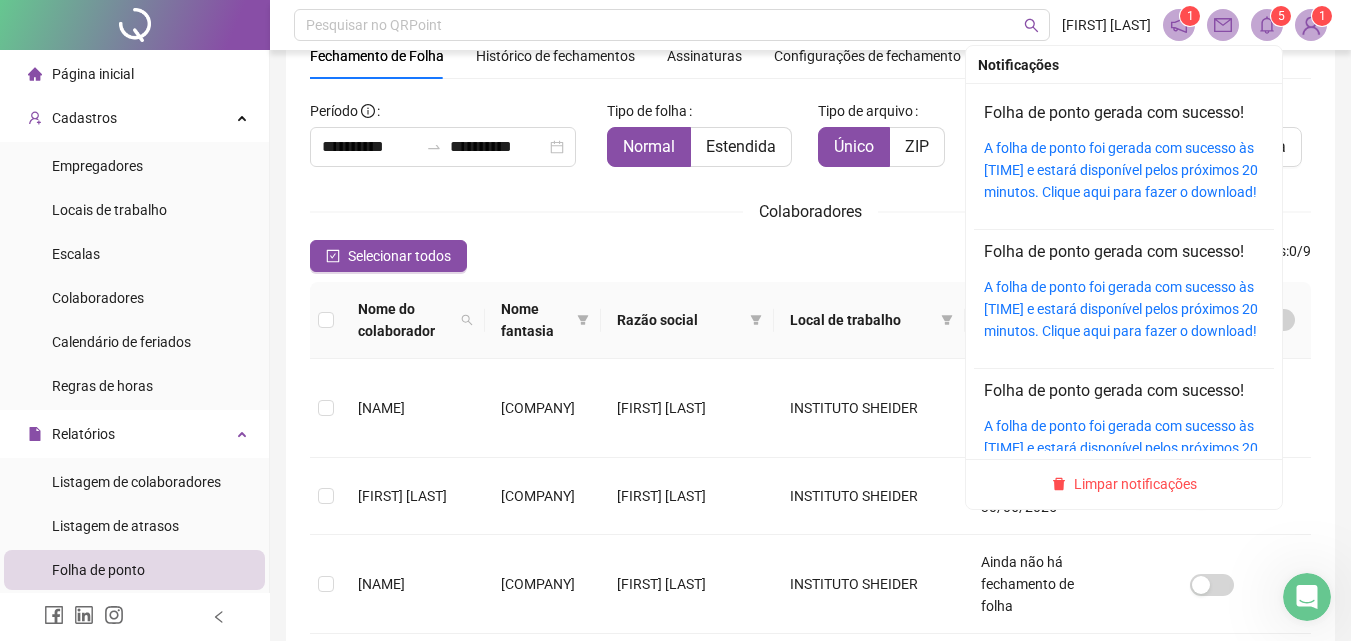 click on "A folha de ponto foi gerada com sucesso às 14:19:25 e estará disponível pelos próximos 20 minutos.
Clique aqui para fazer o download!" at bounding box center (1124, 170) 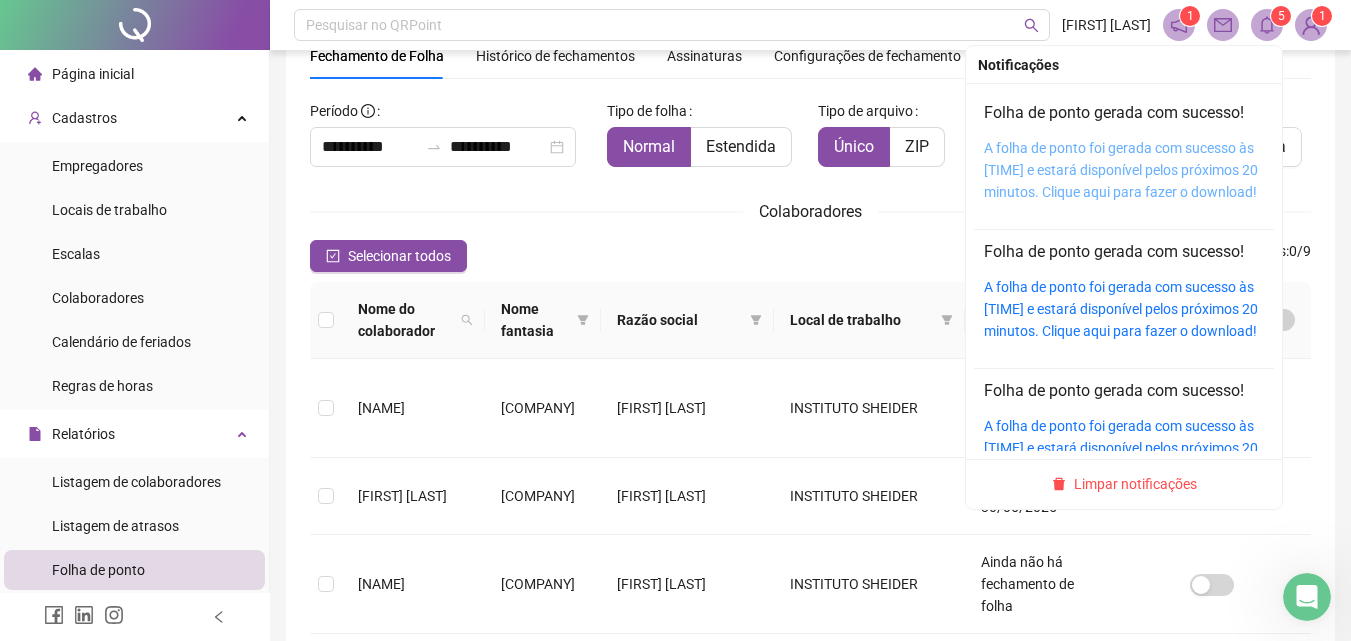 click on "A folha de ponto foi gerada com sucesso às 14:19:25 e estará disponível pelos próximos 20 minutos.
Clique aqui para fazer o download!" at bounding box center [1121, 170] 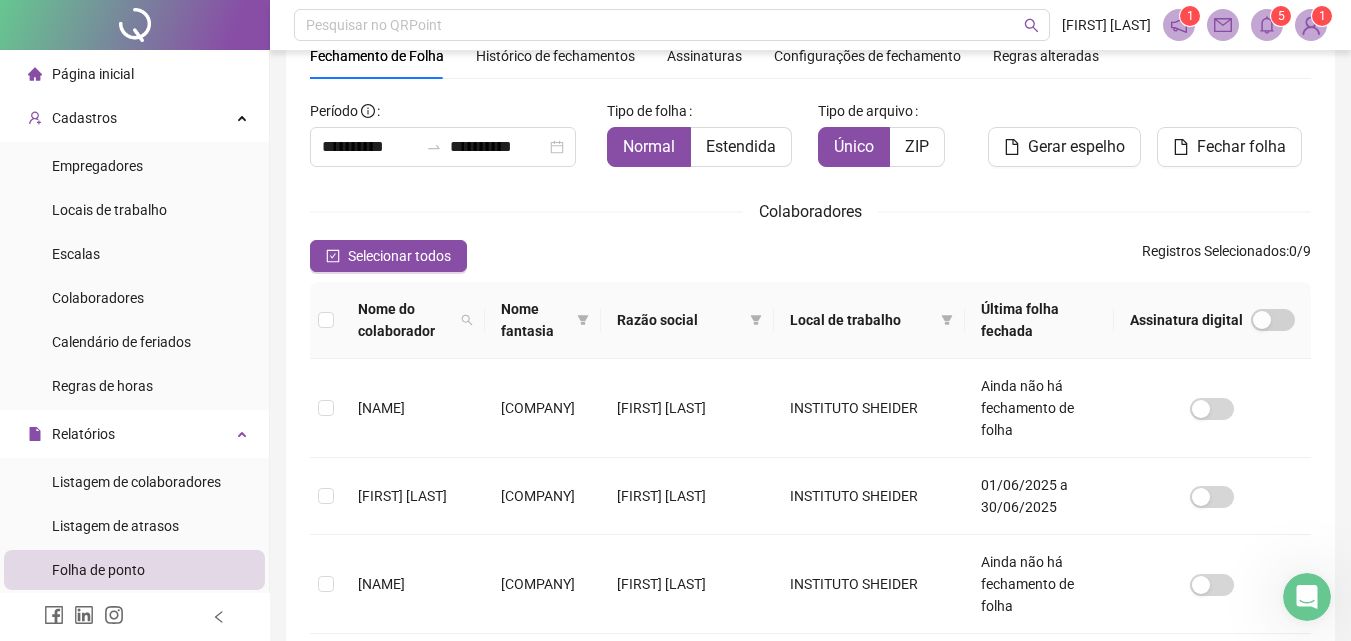 click on "Página inicial" at bounding box center (134, 74) 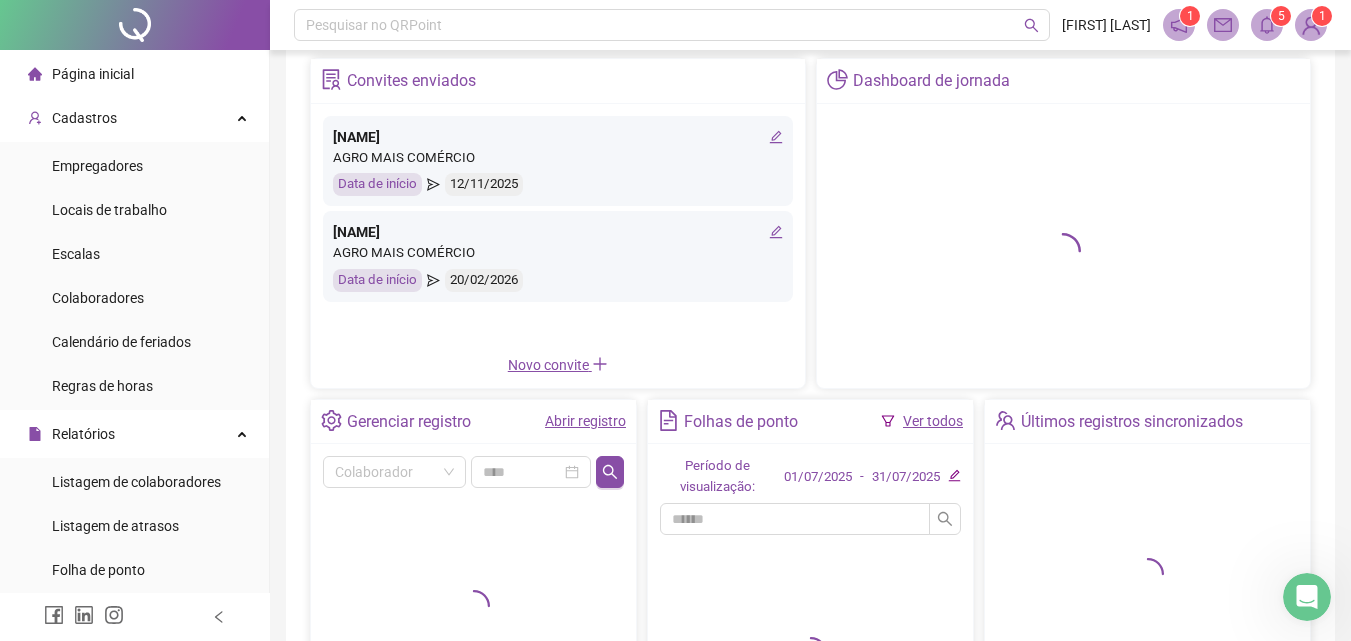 click on "Abrir registro" at bounding box center (585, 421) 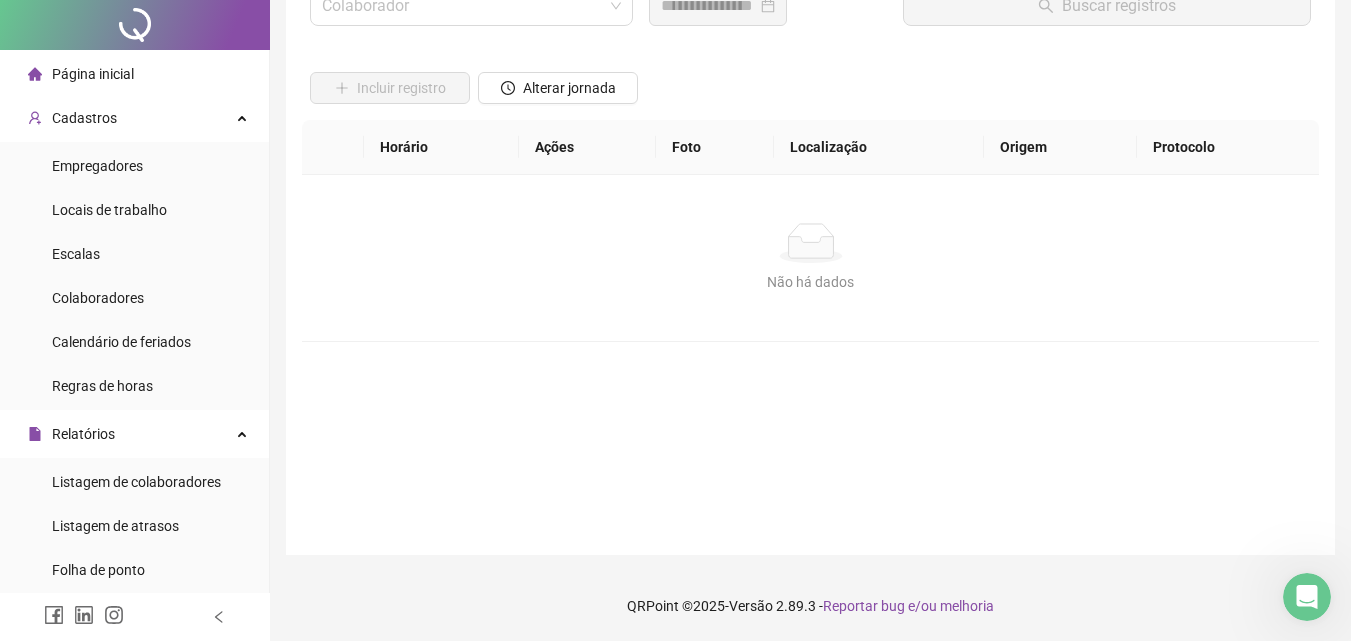 scroll, scrollTop: 0, scrollLeft: 0, axis: both 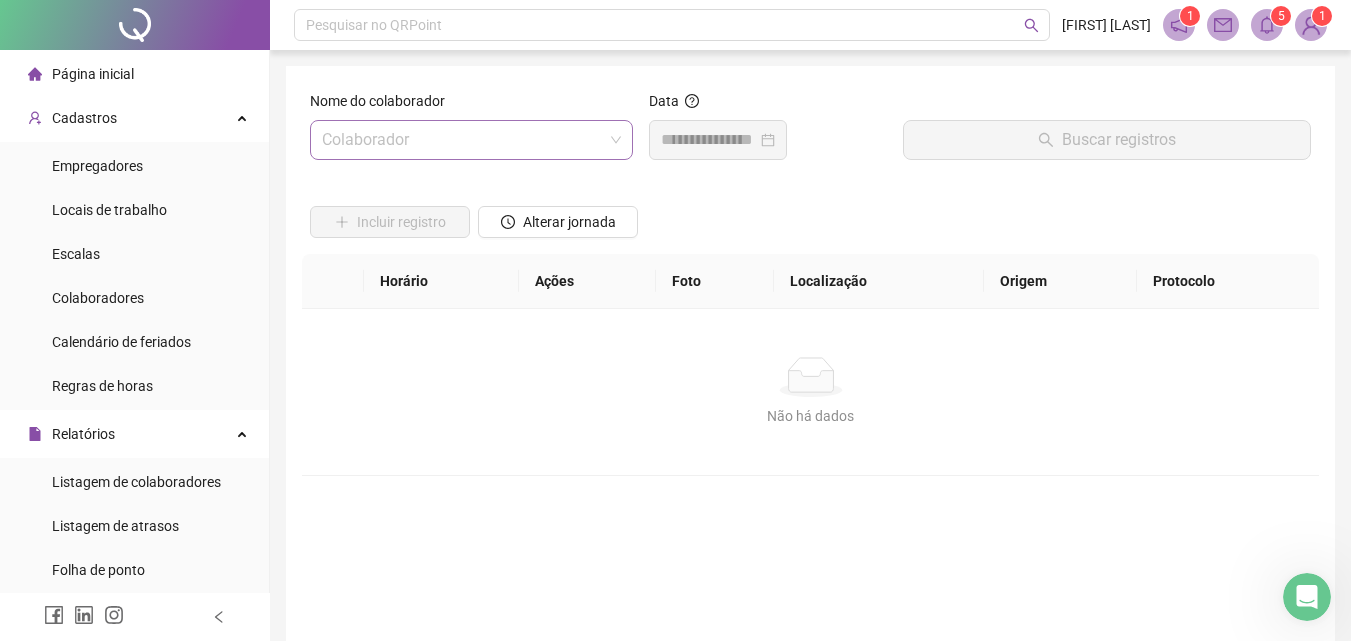 click at bounding box center (462, 140) 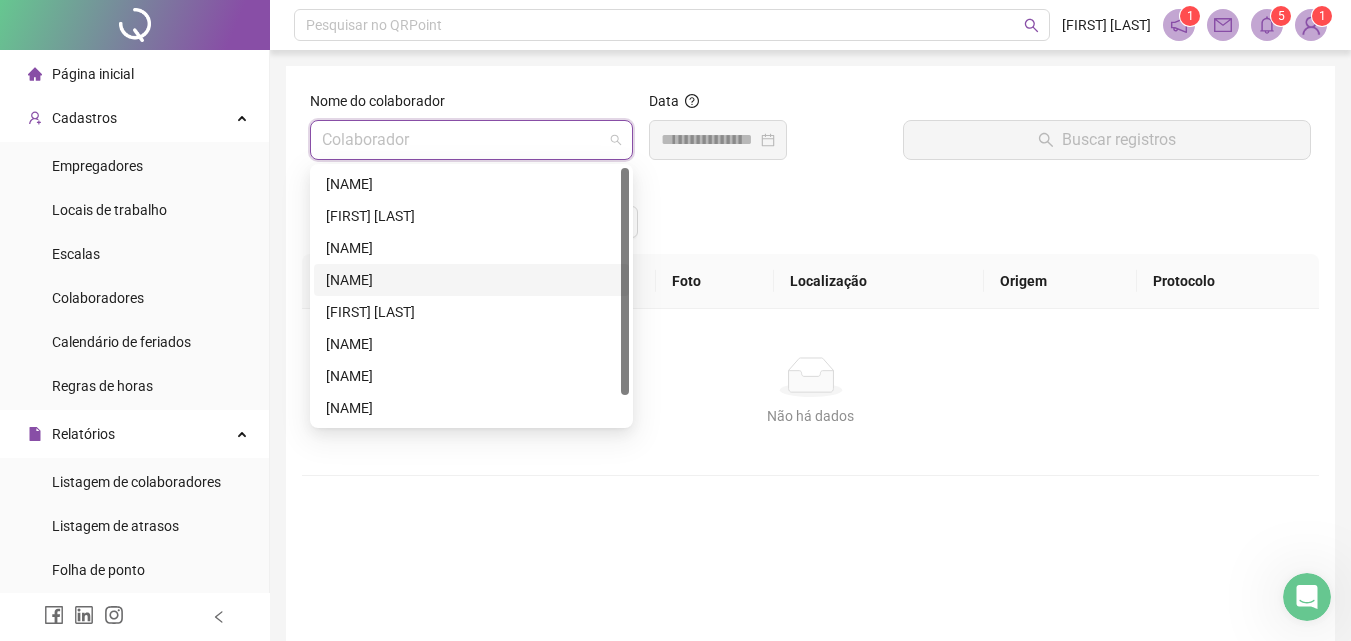 click on "GIOVANA RIBEIRO ZILENO" at bounding box center [471, 280] 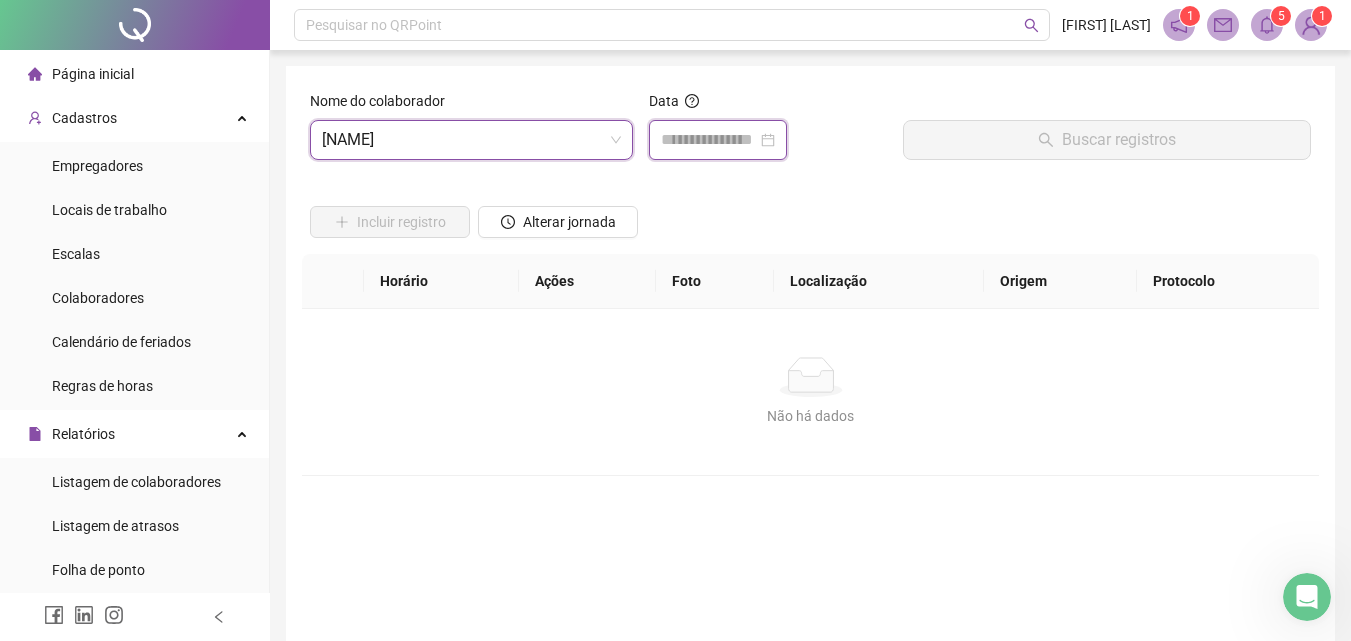 click at bounding box center [709, 140] 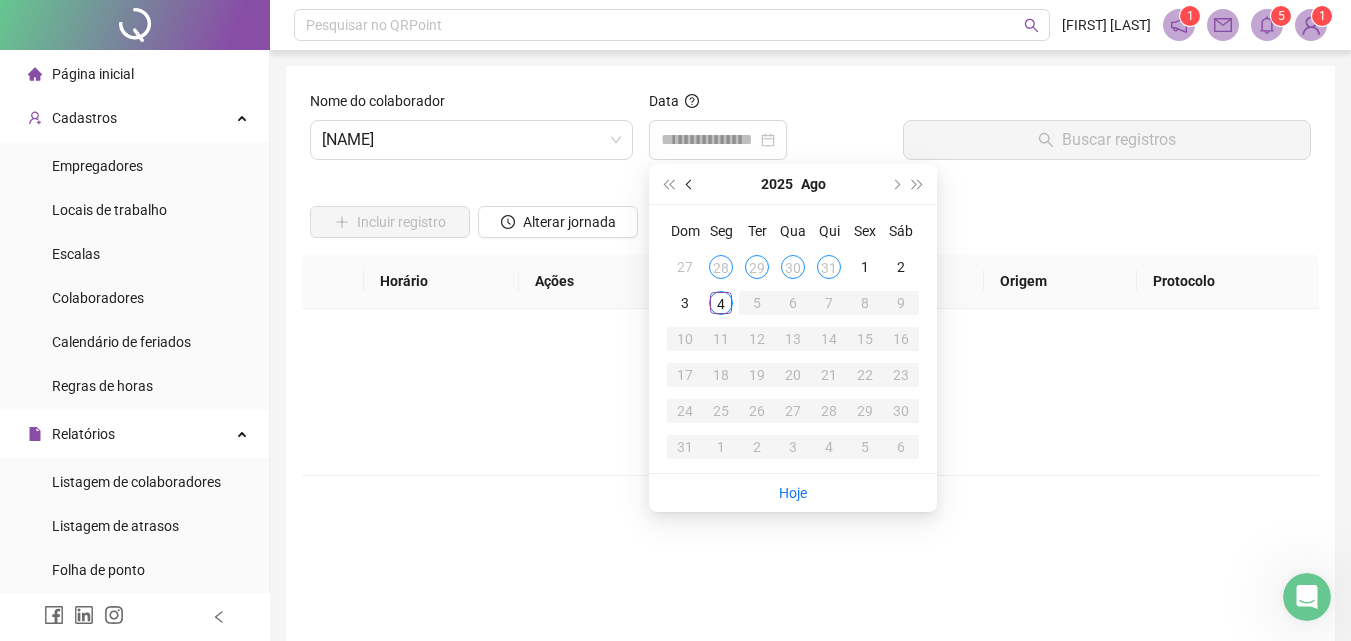 click at bounding box center (690, 184) 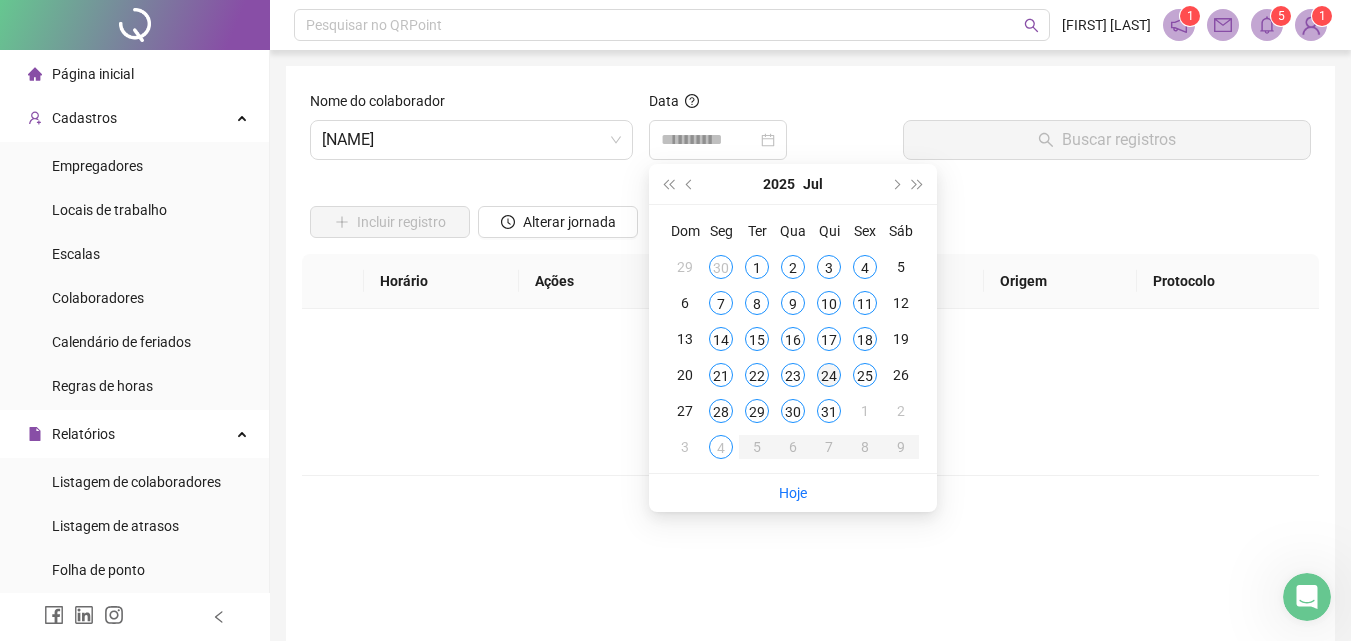type on "**********" 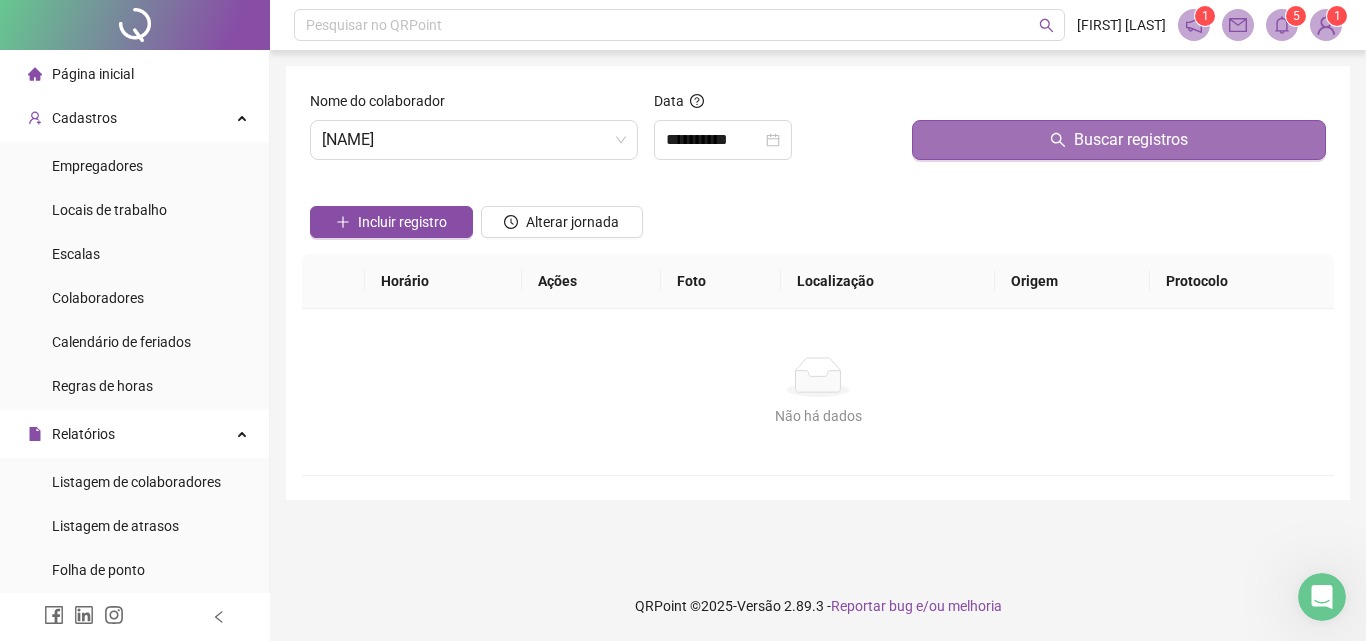 click on "Buscar registros" at bounding box center [1119, 140] 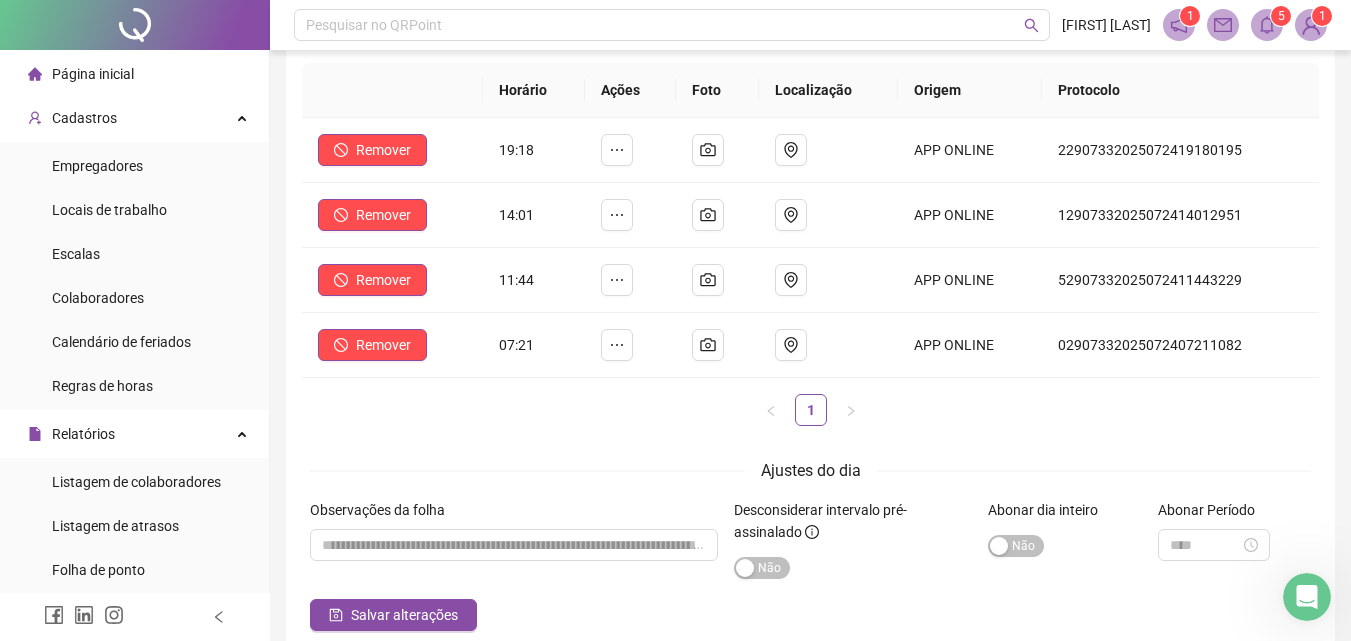 scroll, scrollTop: 291, scrollLeft: 0, axis: vertical 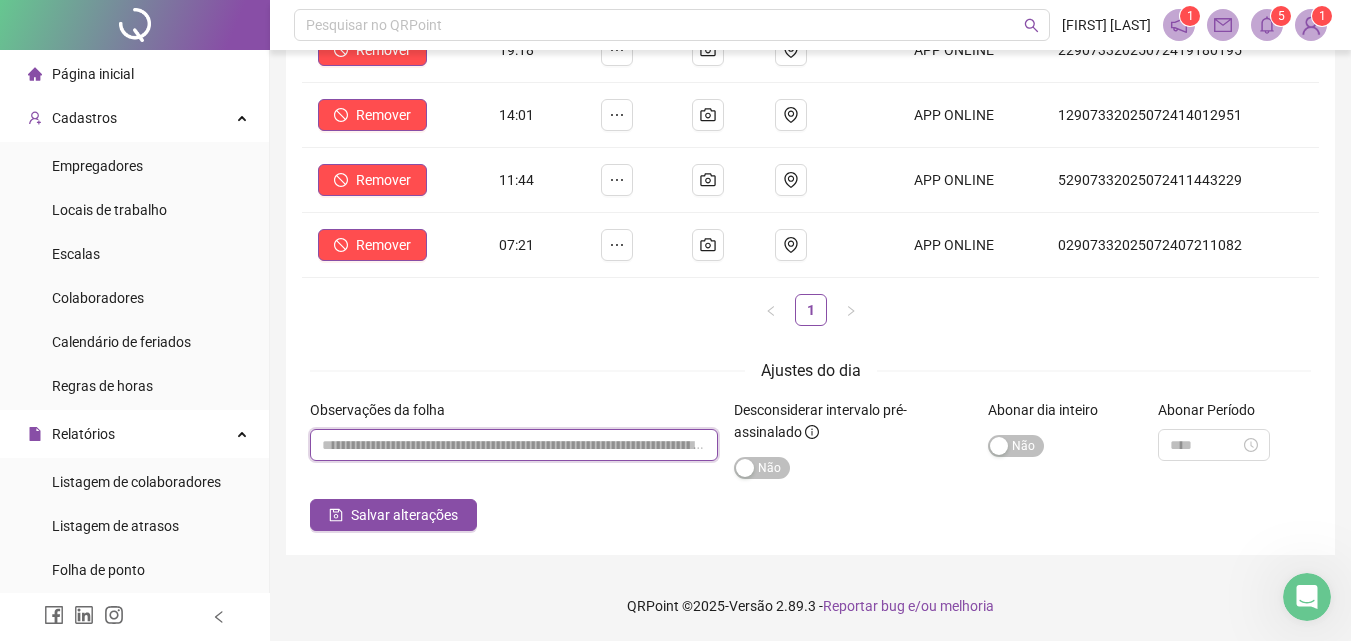 click at bounding box center (514, 445) 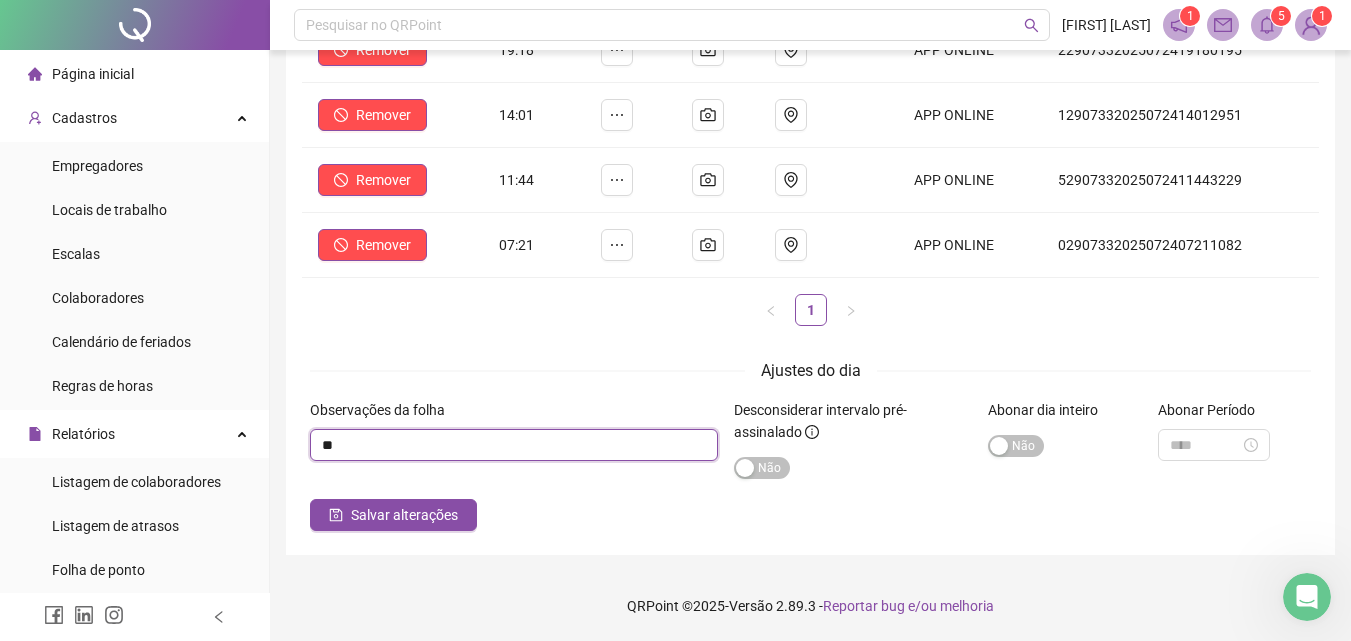 type on "*" 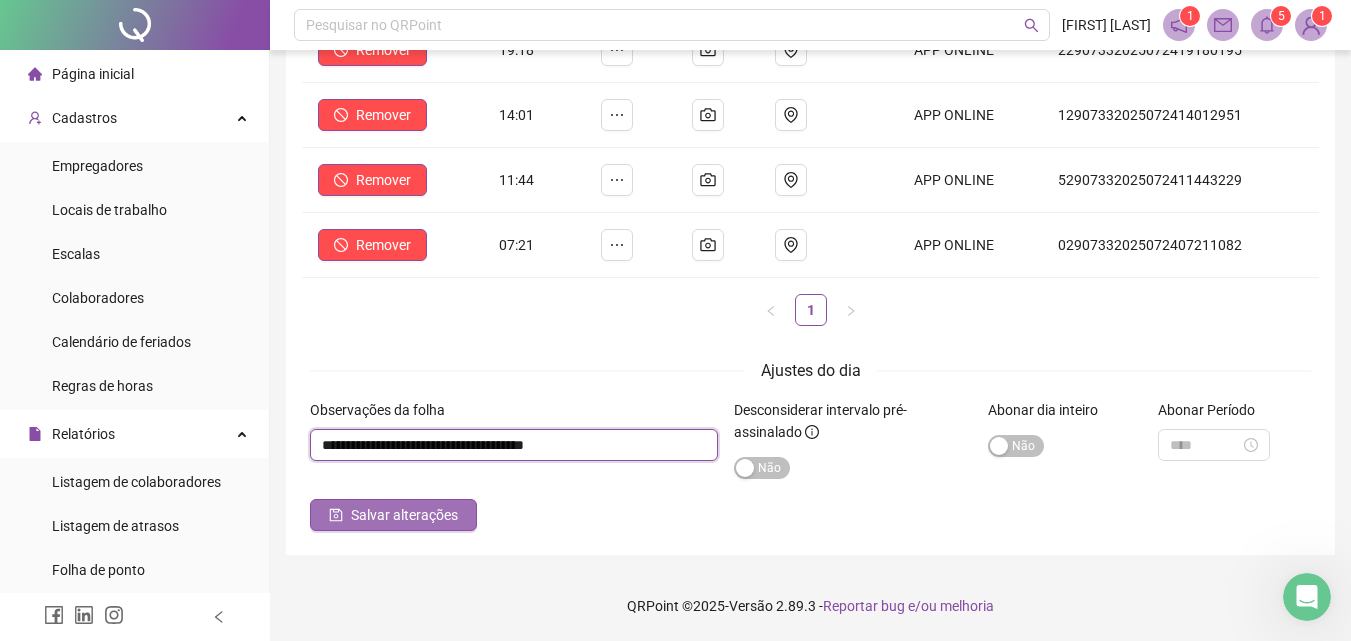 type on "**********" 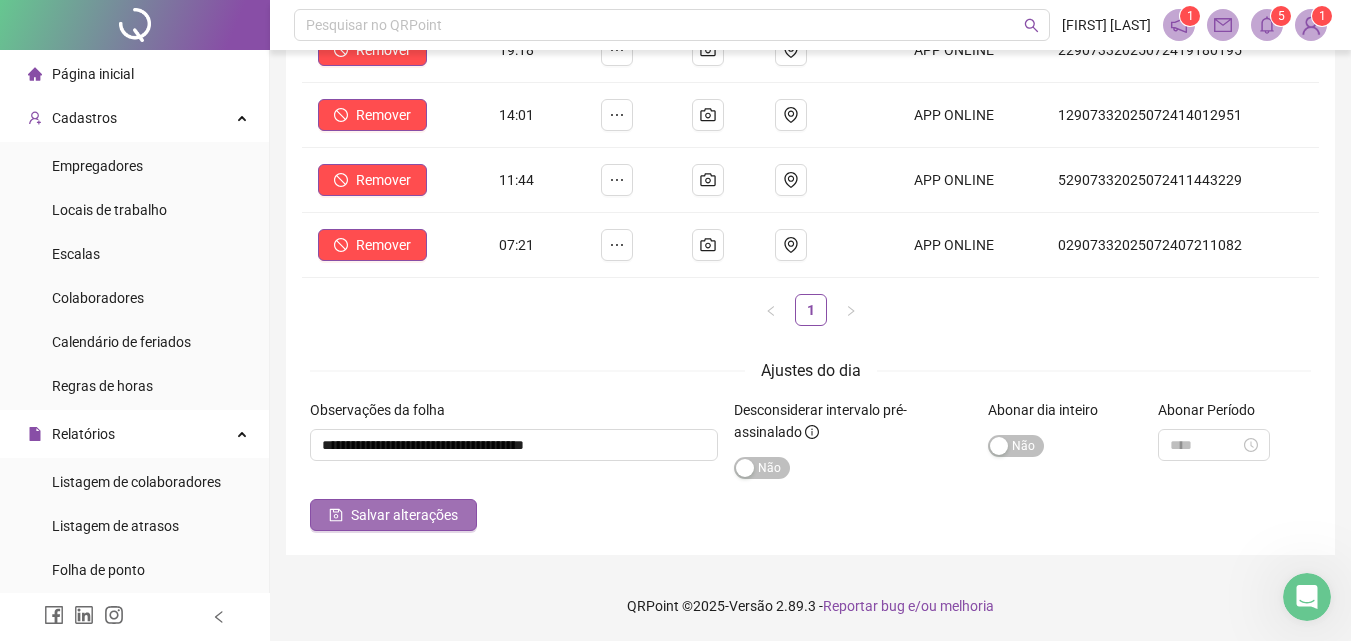click on "Salvar alterações" at bounding box center [404, 515] 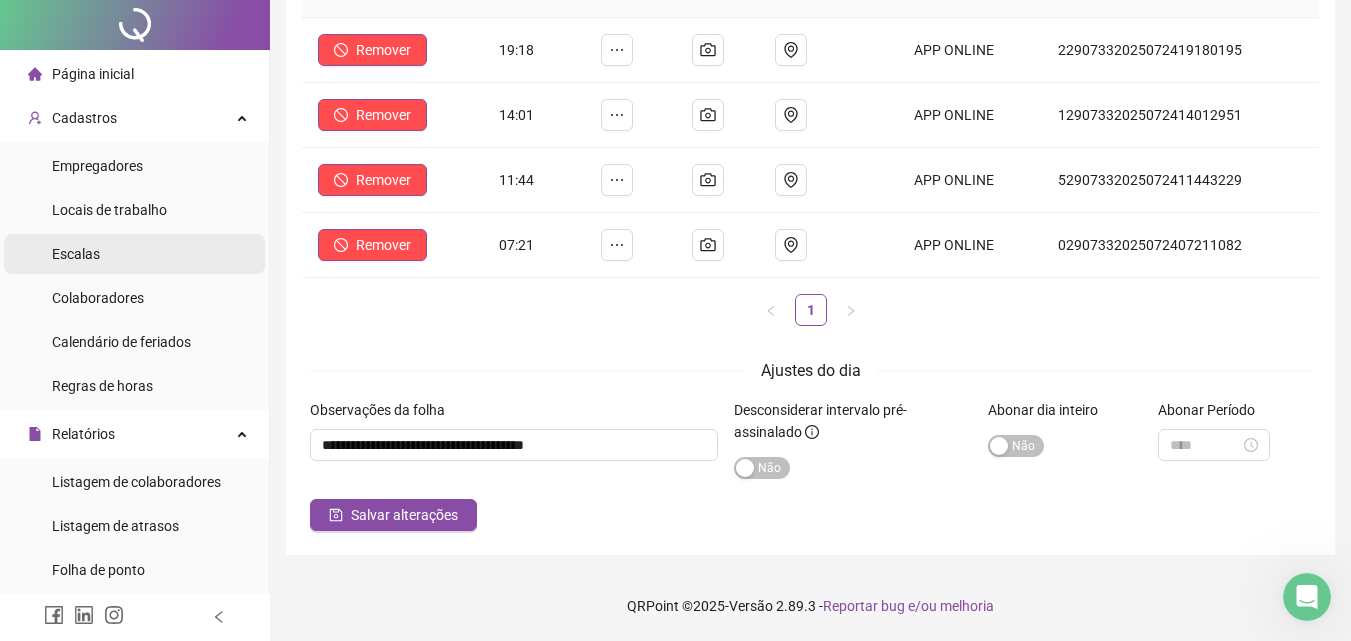 scroll, scrollTop: 0, scrollLeft: 0, axis: both 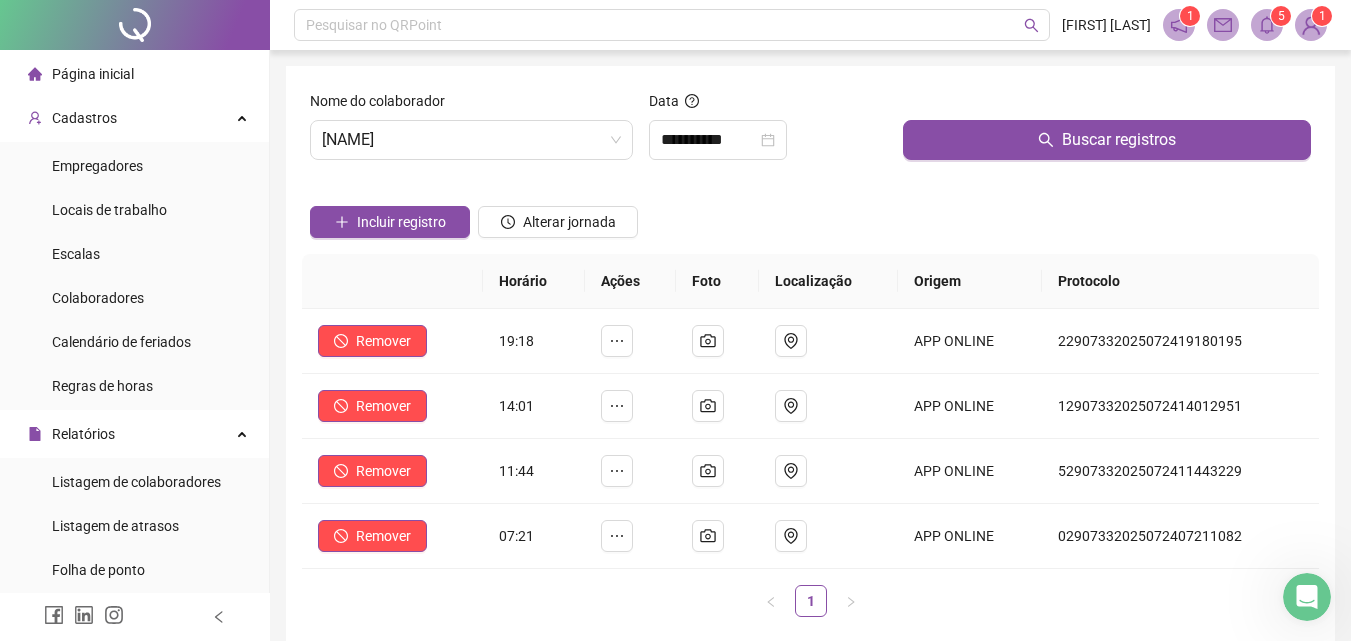 click on "Página inicial" at bounding box center [81, 74] 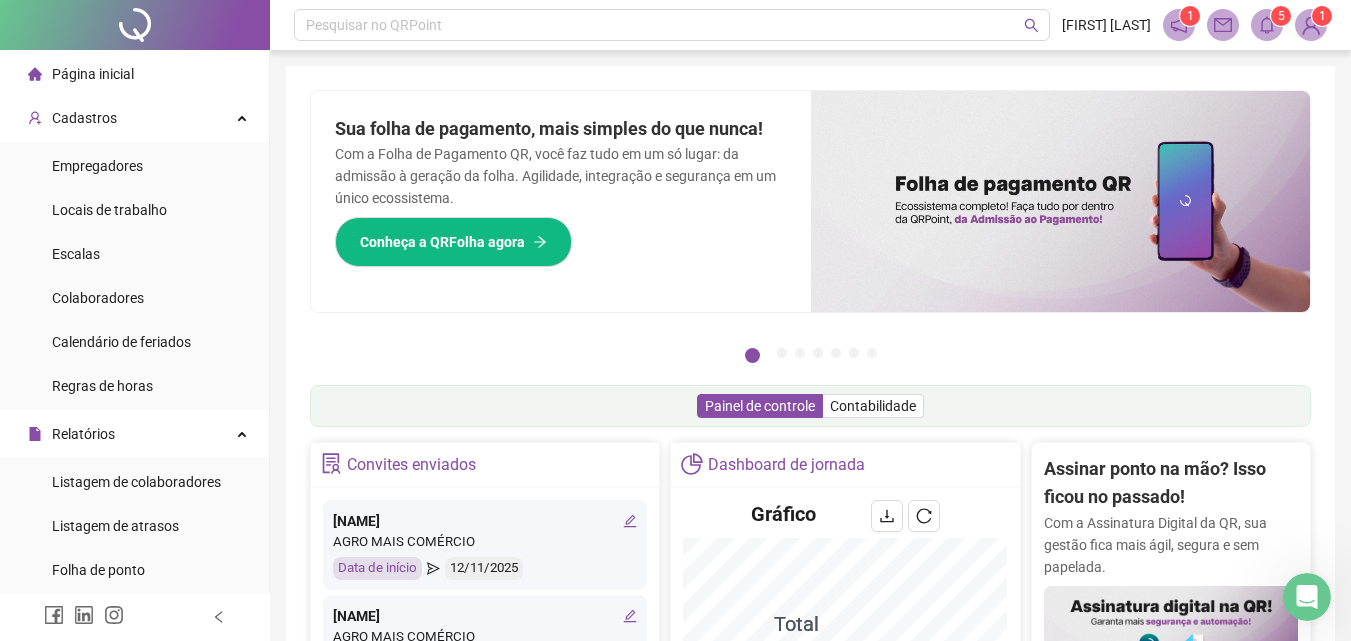 click on "Página inicial" at bounding box center [134, 74] 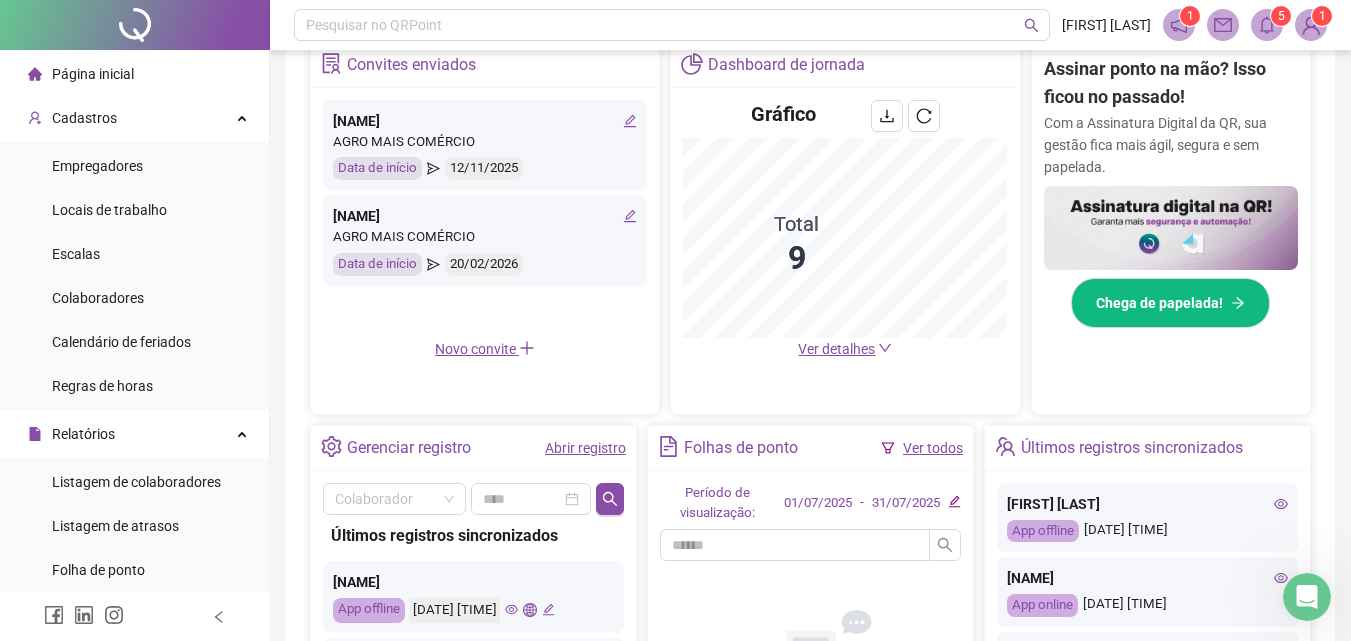 click on "Abrir registro" at bounding box center (585, 448) 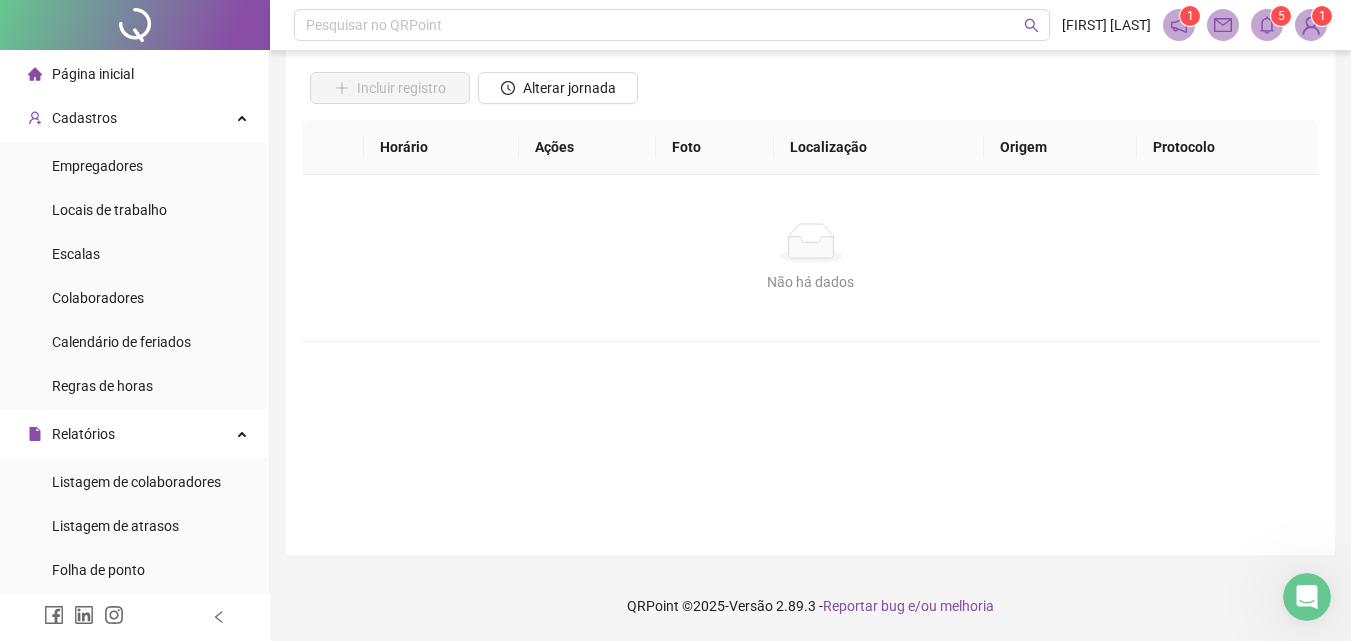 scroll, scrollTop: 0, scrollLeft: 0, axis: both 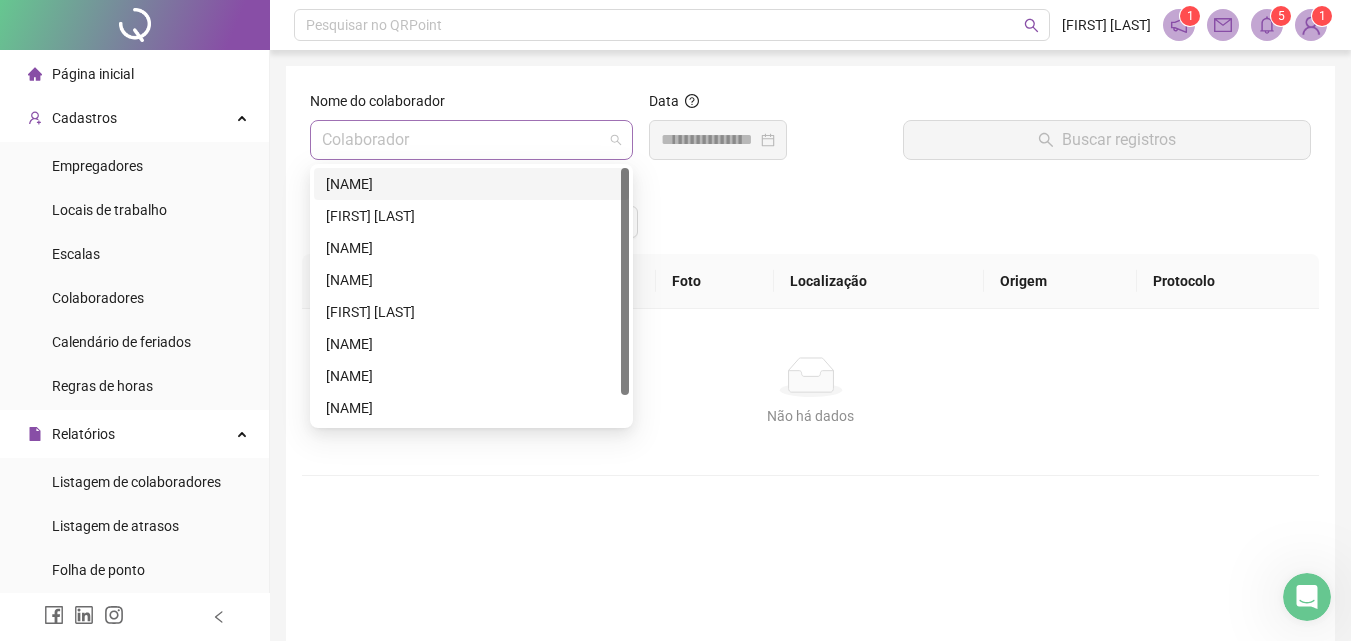 click at bounding box center (471, 140) 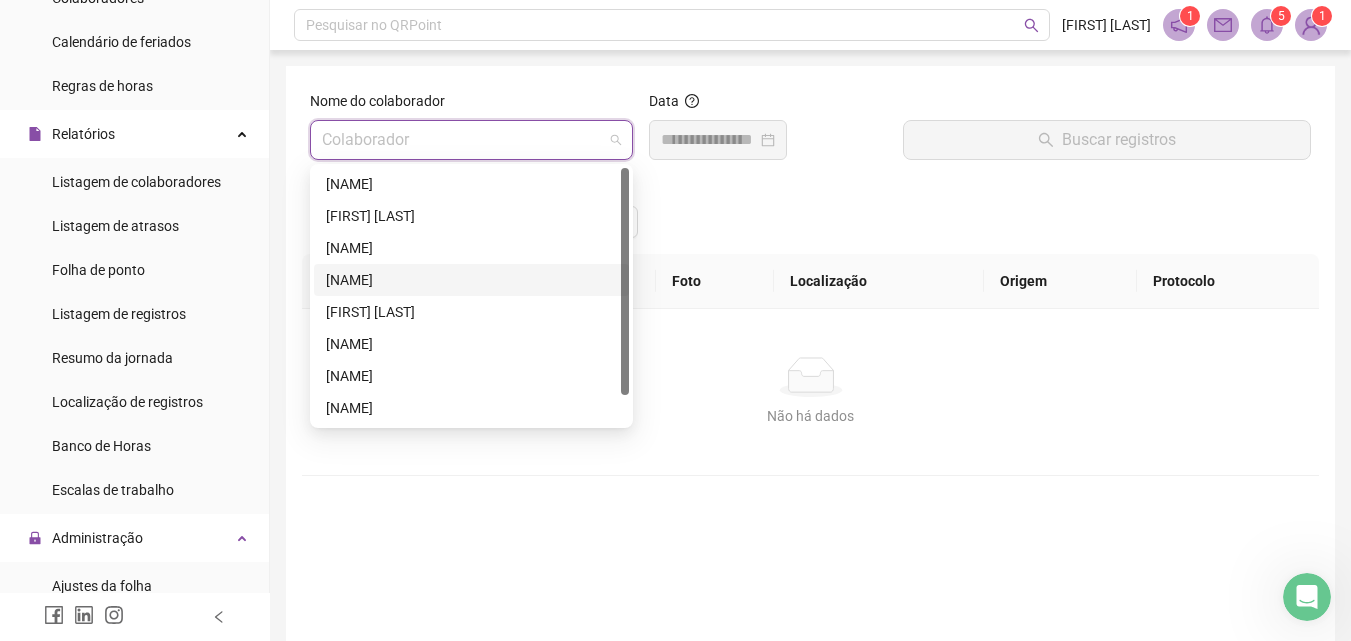 scroll, scrollTop: 400, scrollLeft: 0, axis: vertical 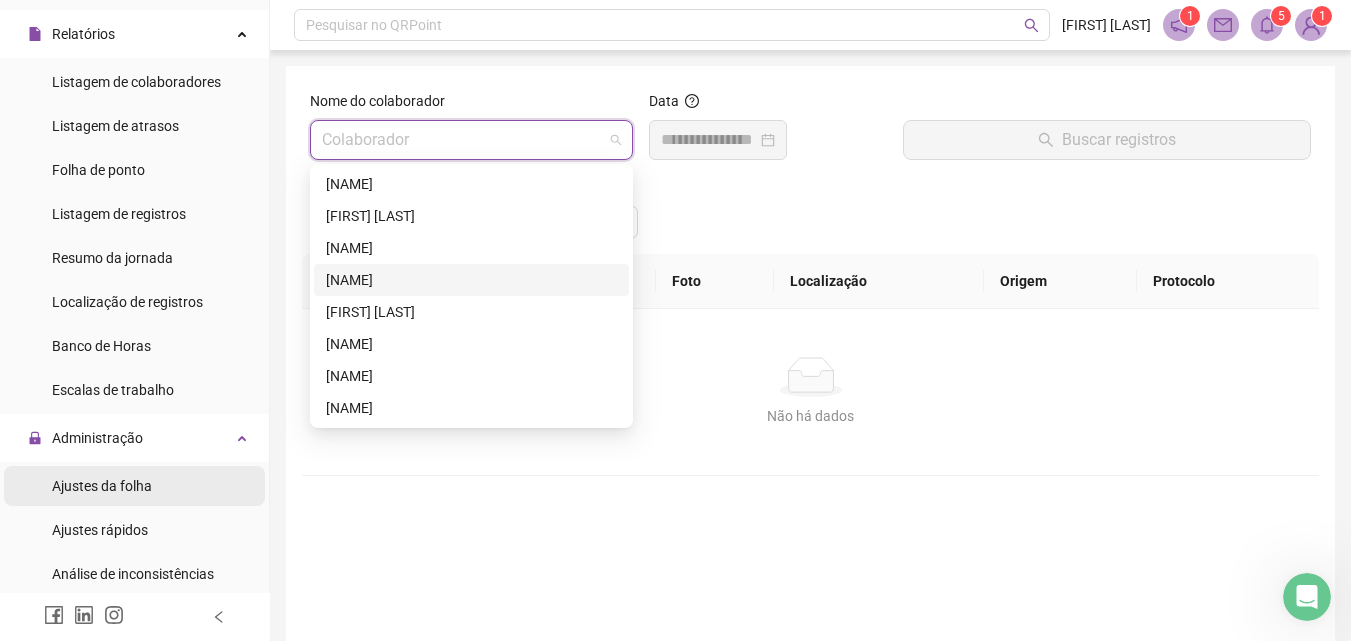 click on "Ajustes da folha" at bounding box center (134, 486) 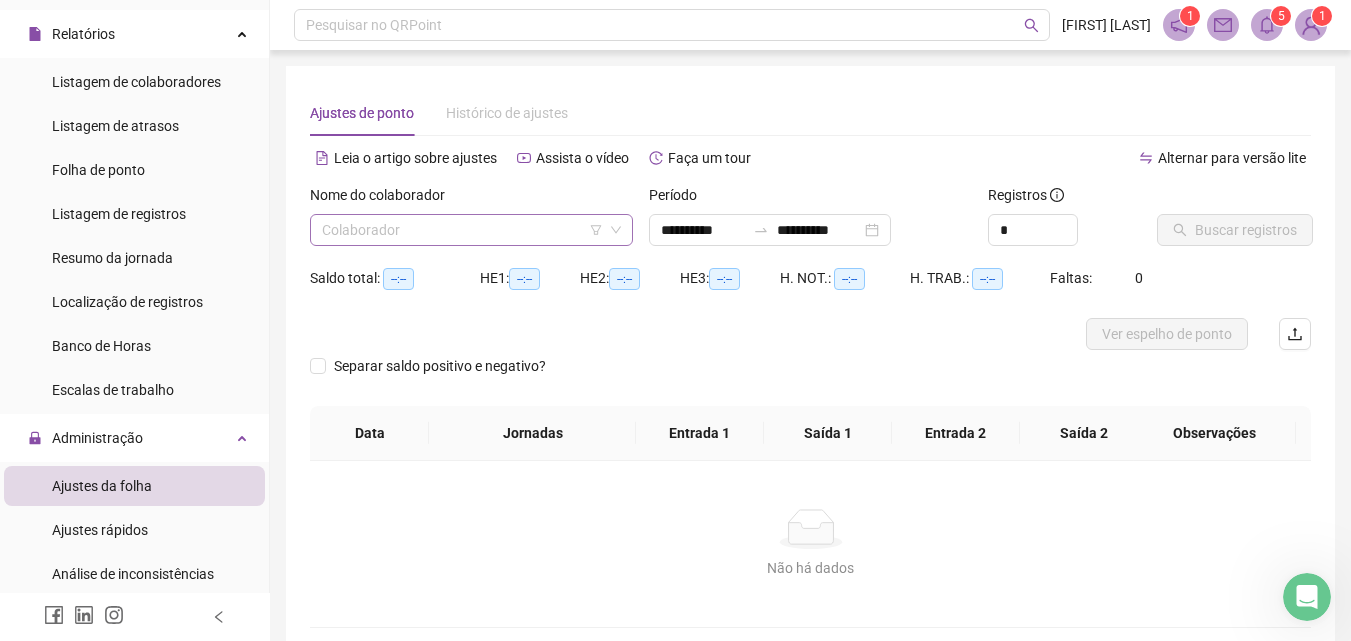 click at bounding box center [462, 230] 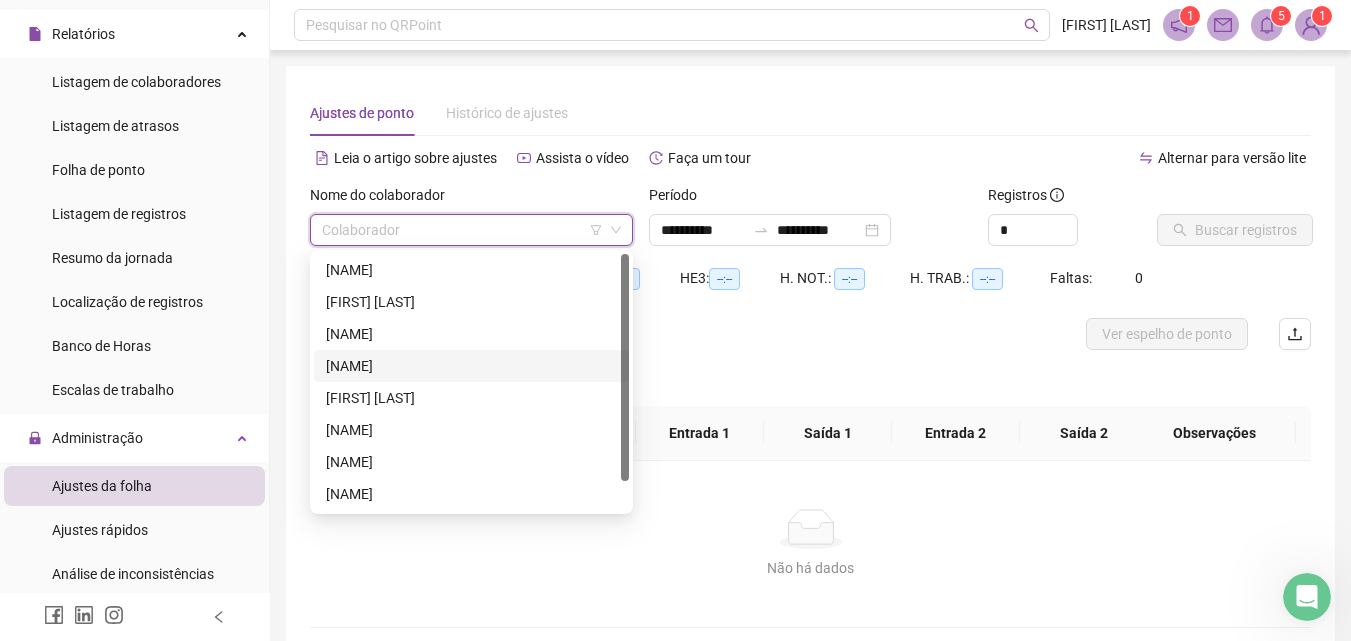 click on "GIOVANA RIBEIRO ZILENO" at bounding box center [471, 366] 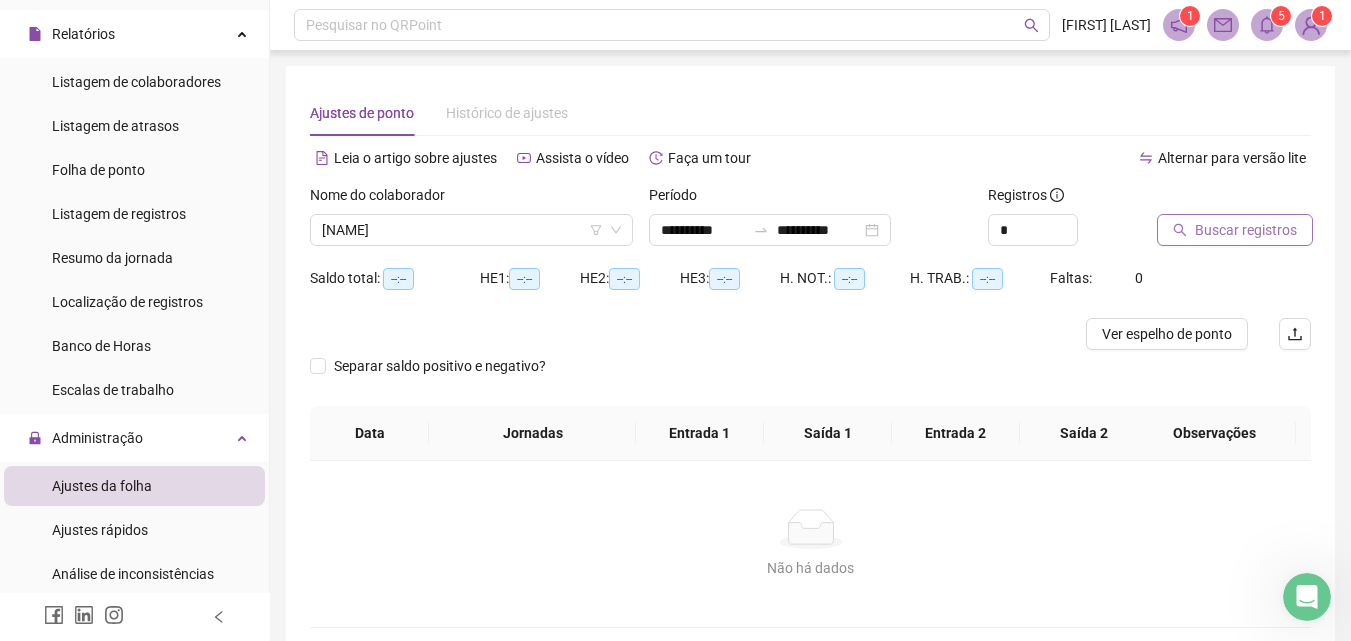 click on "Buscar registros" at bounding box center [1235, 230] 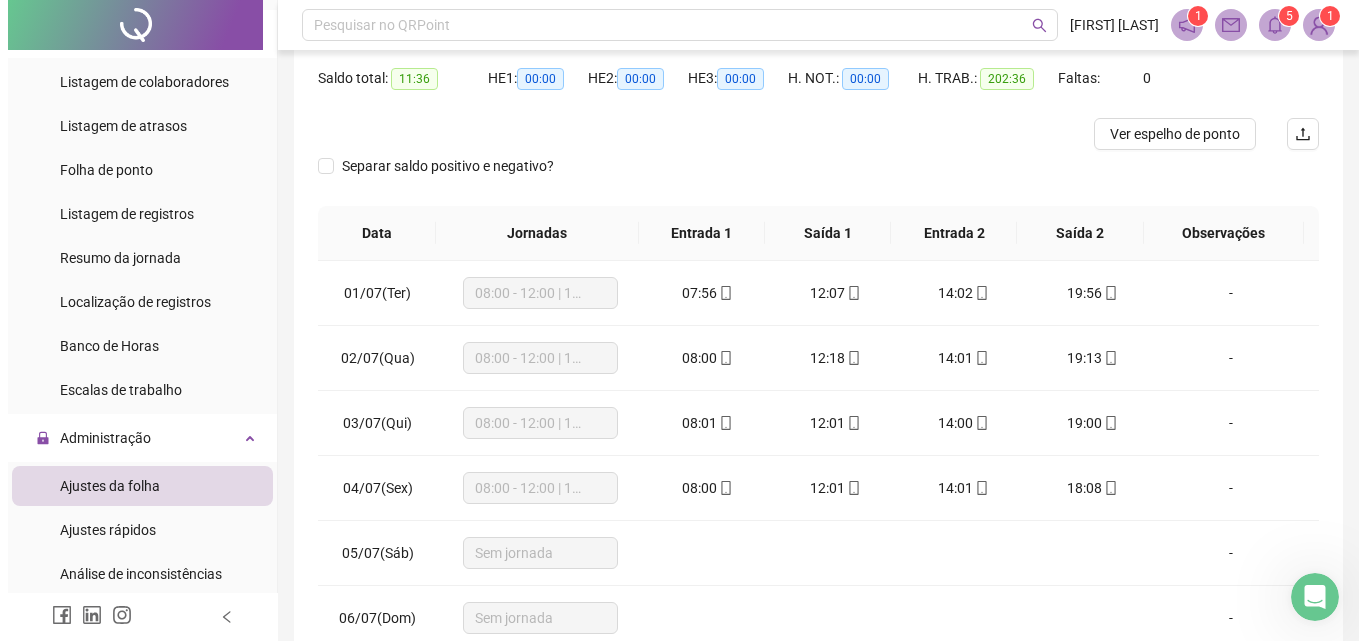 scroll, scrollTop: 0, scrollLeft: 0, axis: both 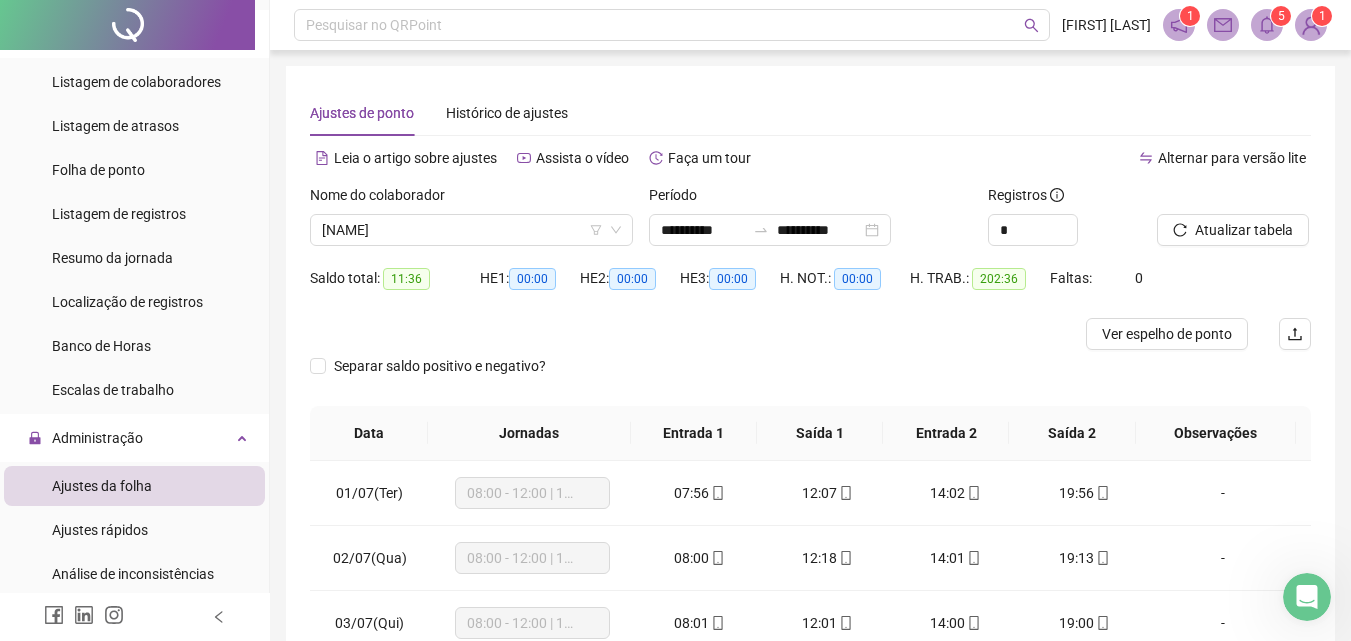 click on "Período" at bounding box center (810, 199) 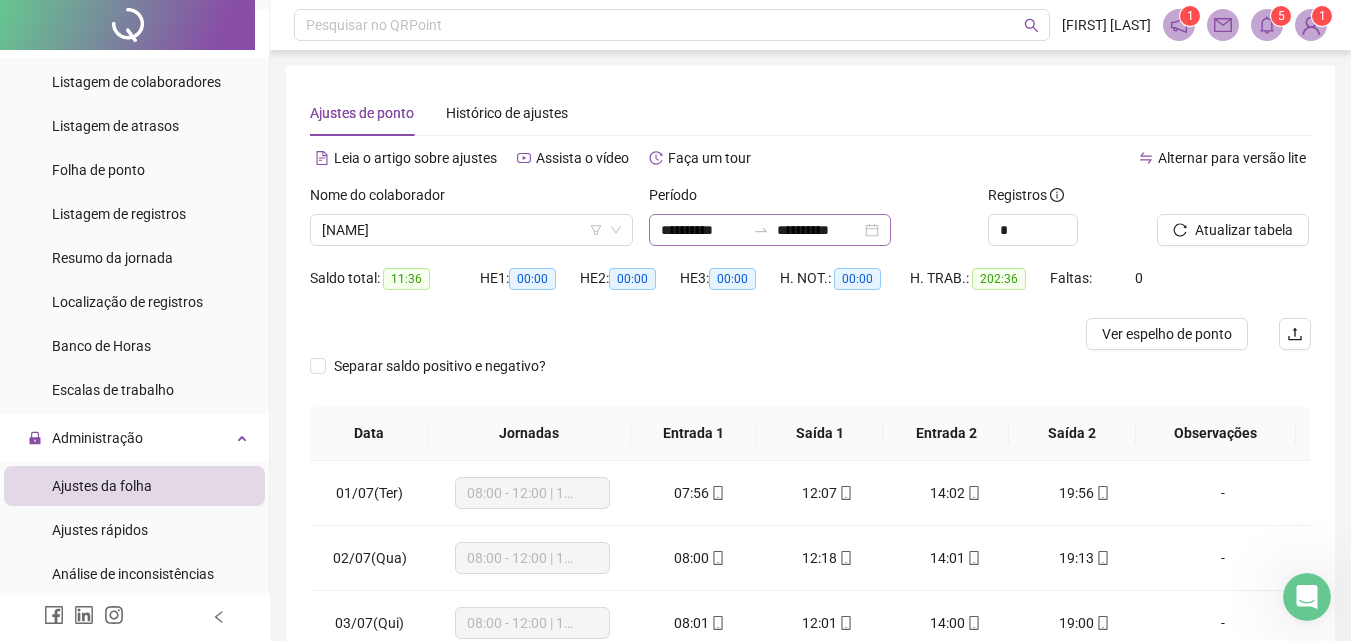 click 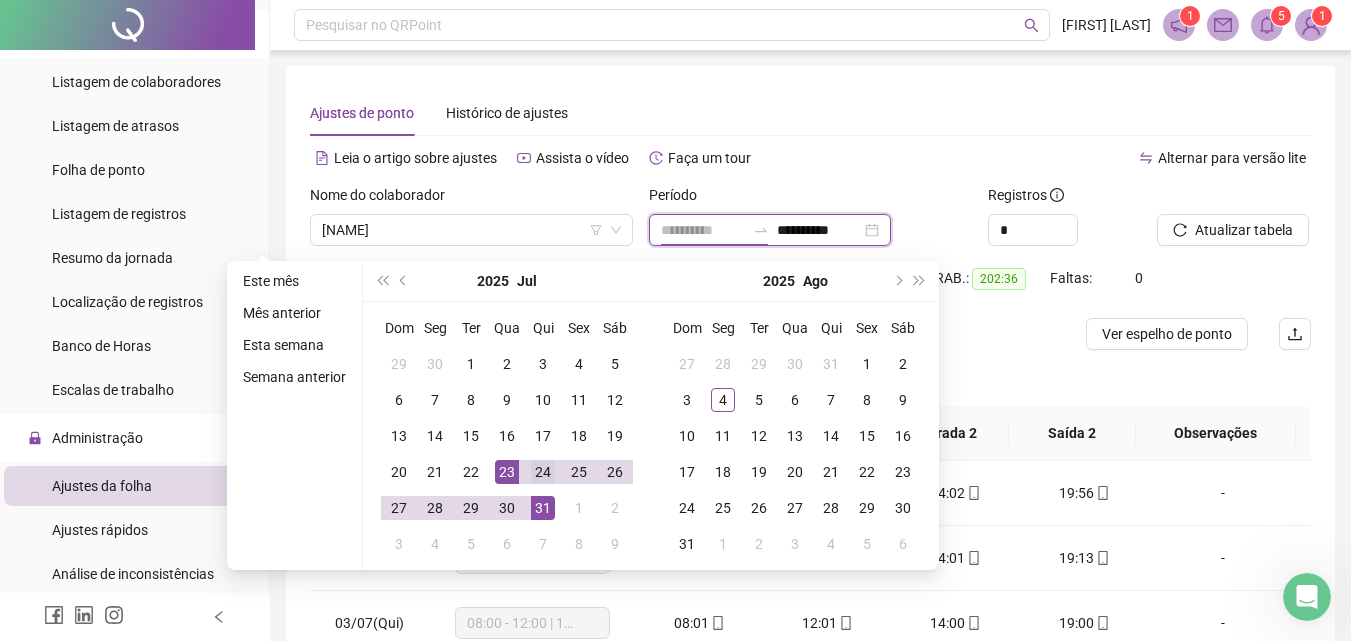 type on "**********" 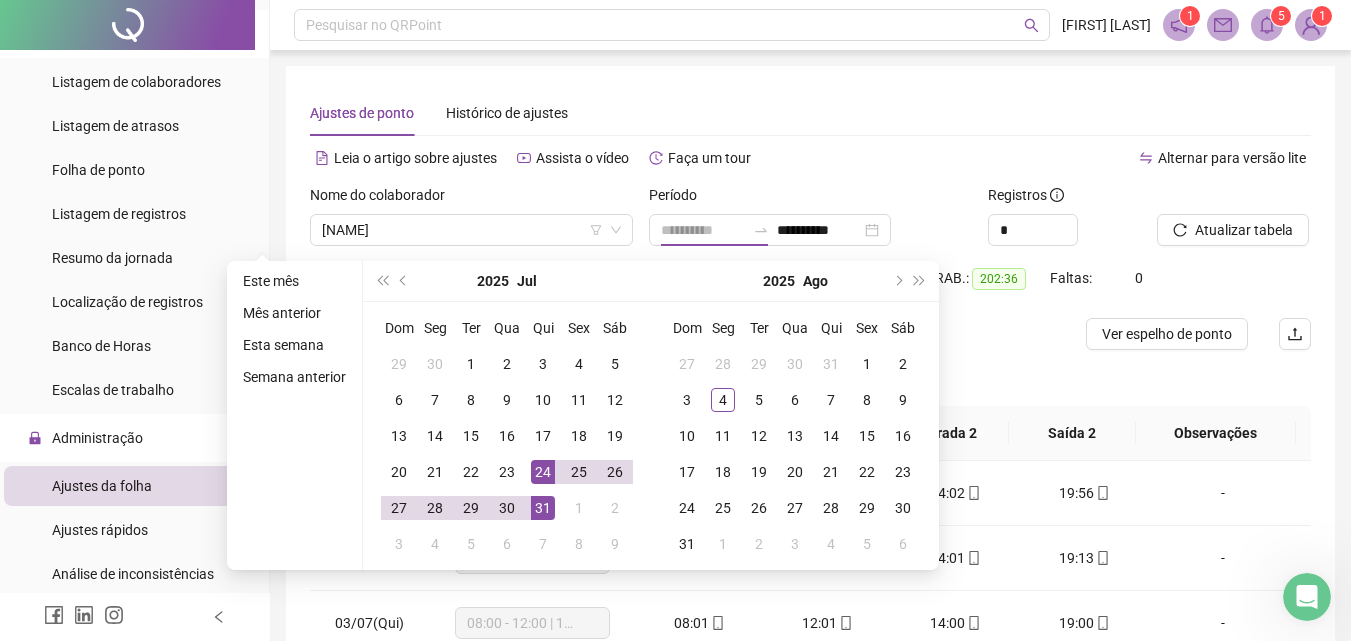 click on "24" at bounding box center [543, 472] 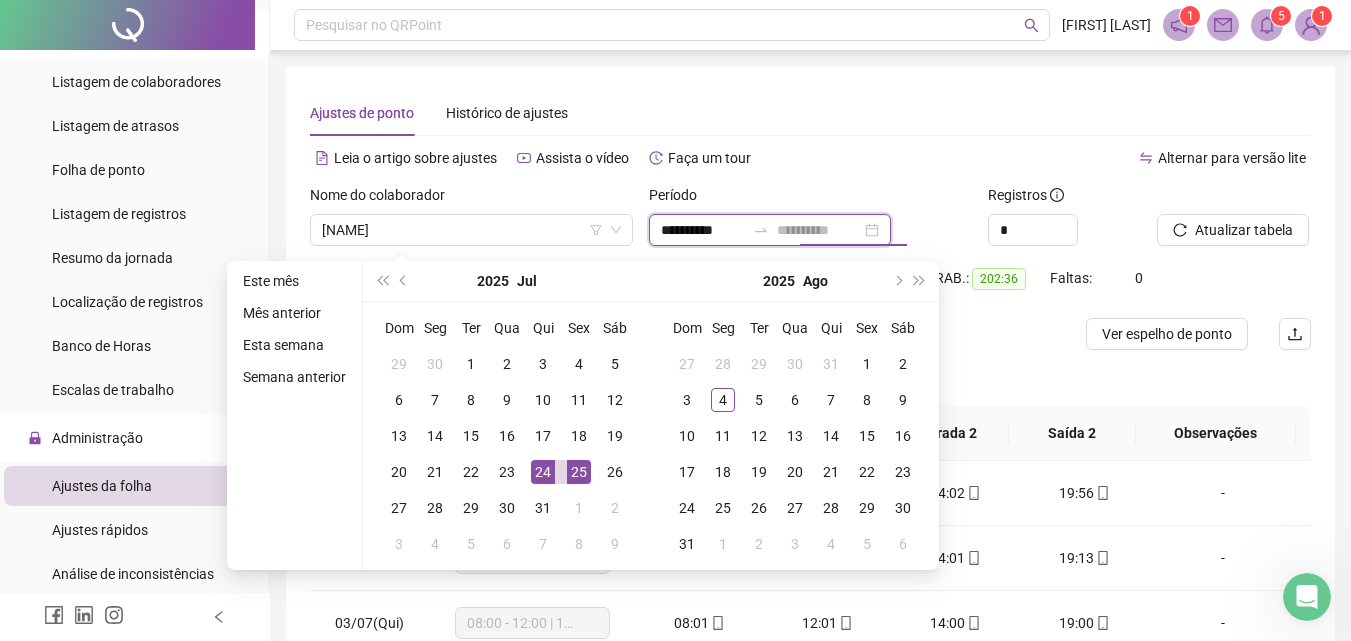 type on "**********" 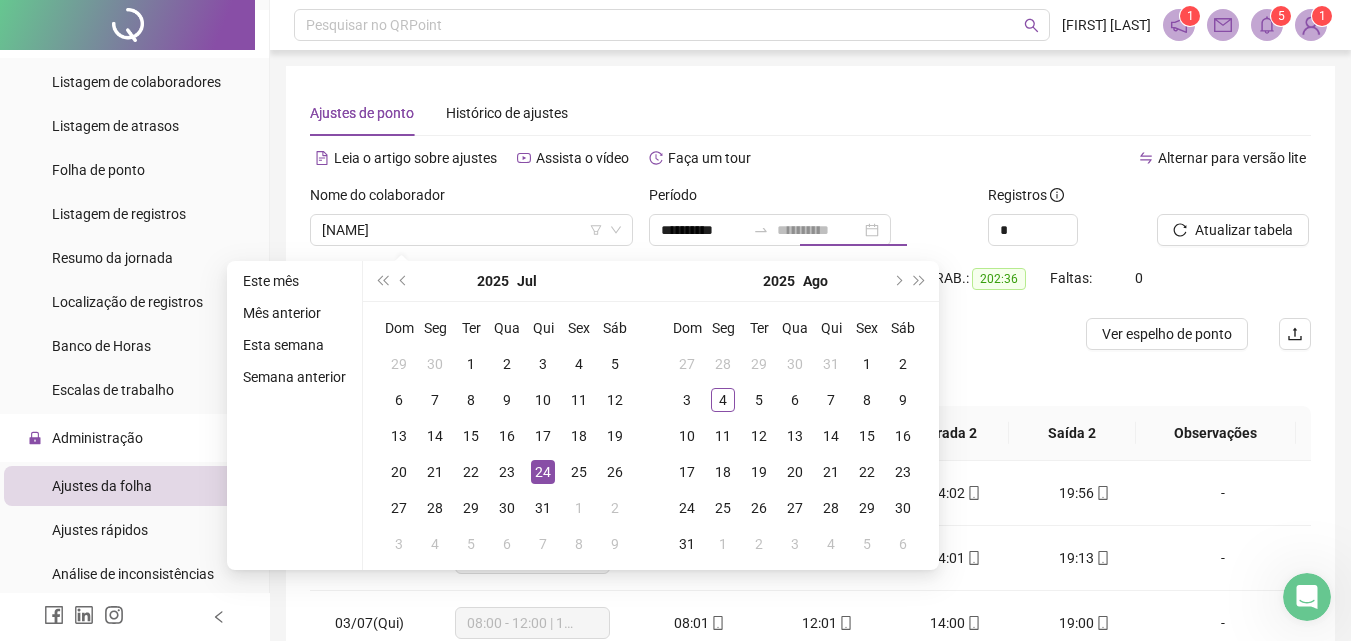 click on "24" at bounding box center (543, 472) 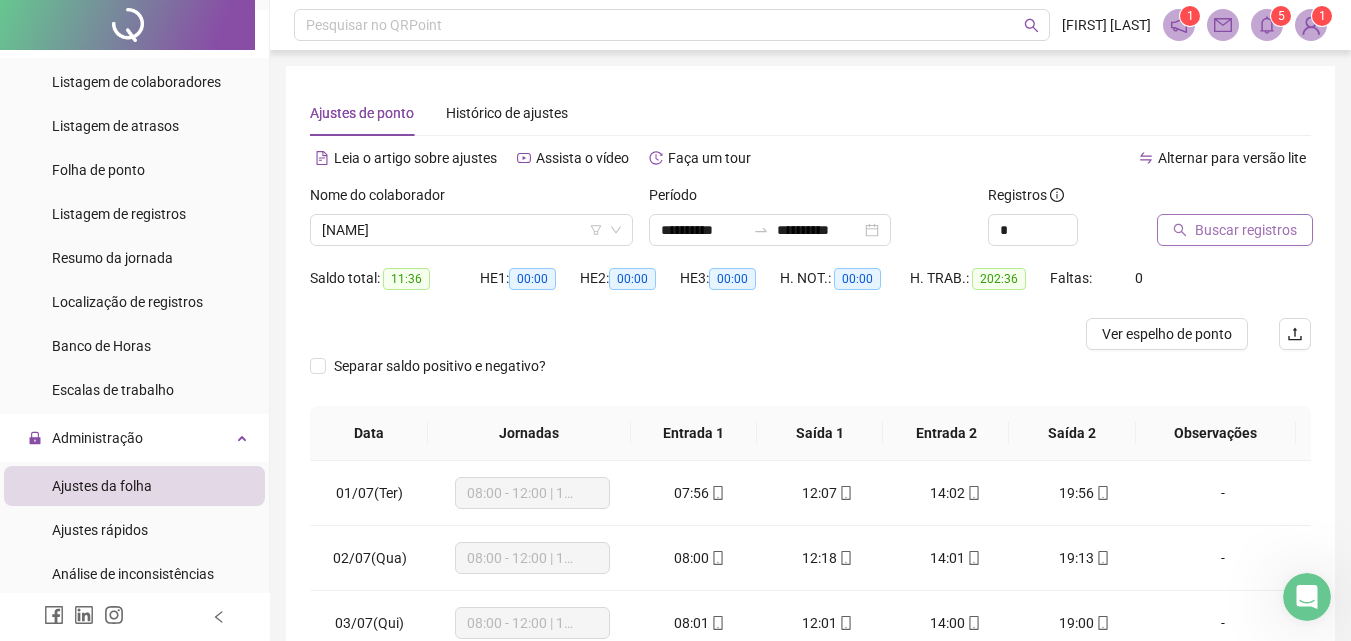 click on "Buscar registros" at bounding box center [1246, 230] 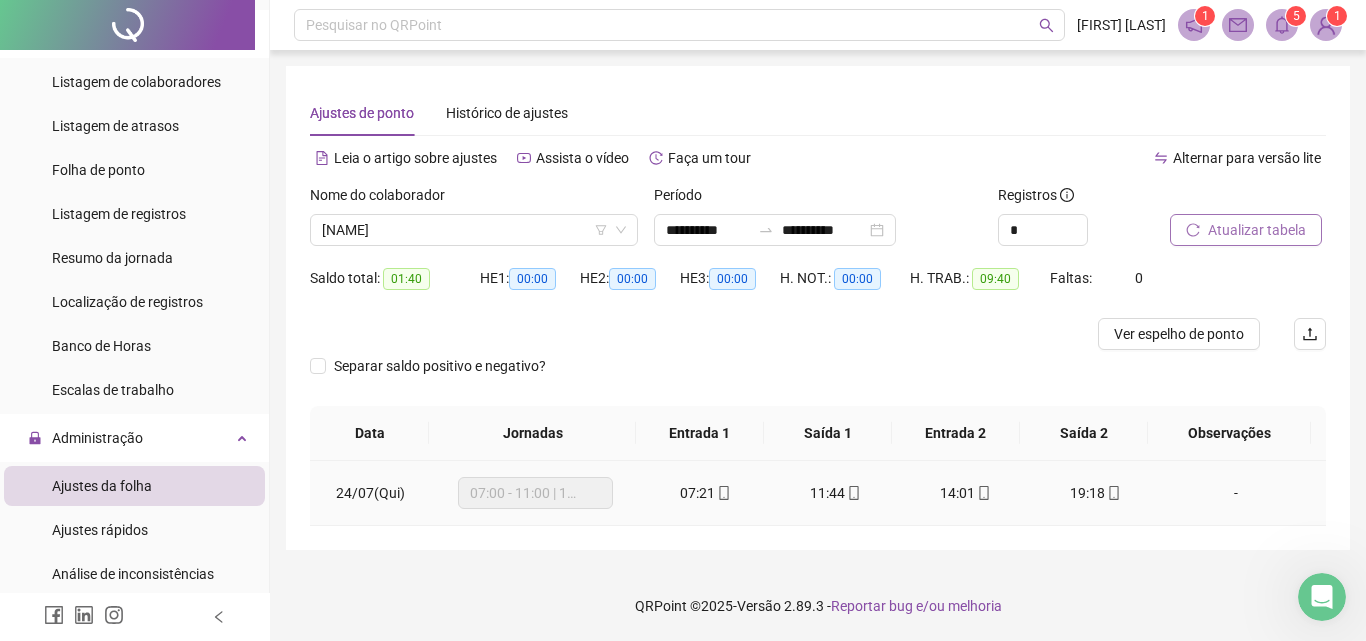 click on "-" at bounding box center [1236, 493] 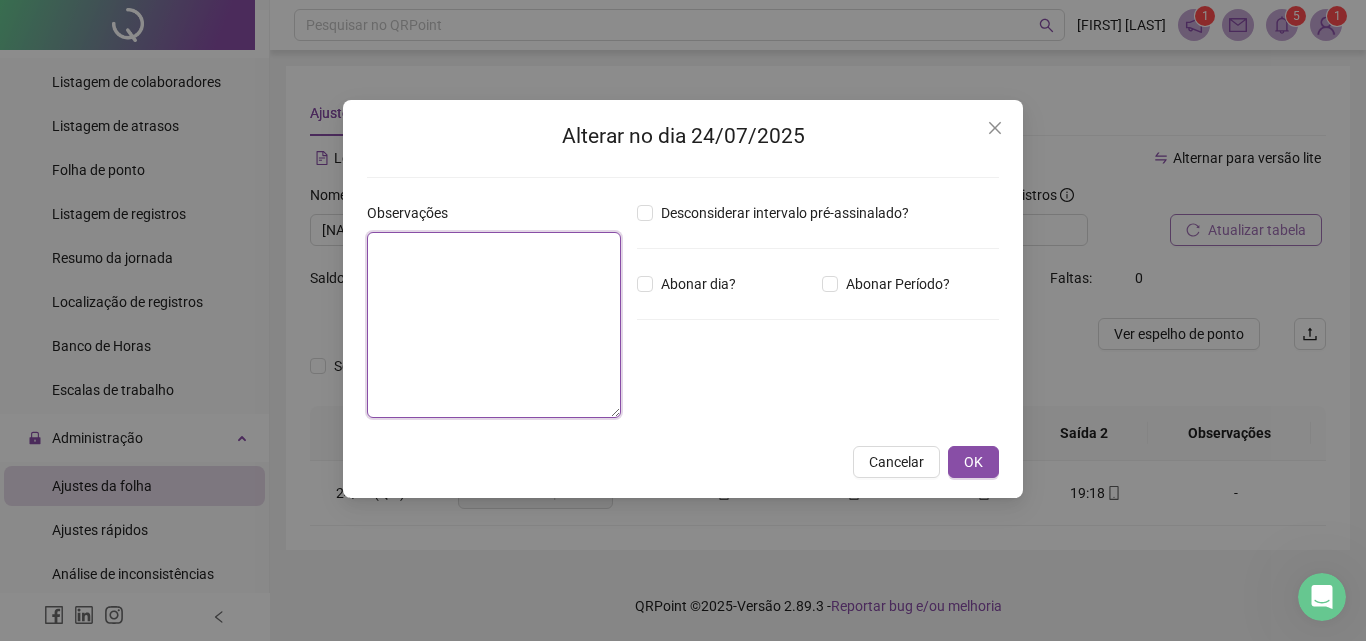click at bounding box center [494, 325] 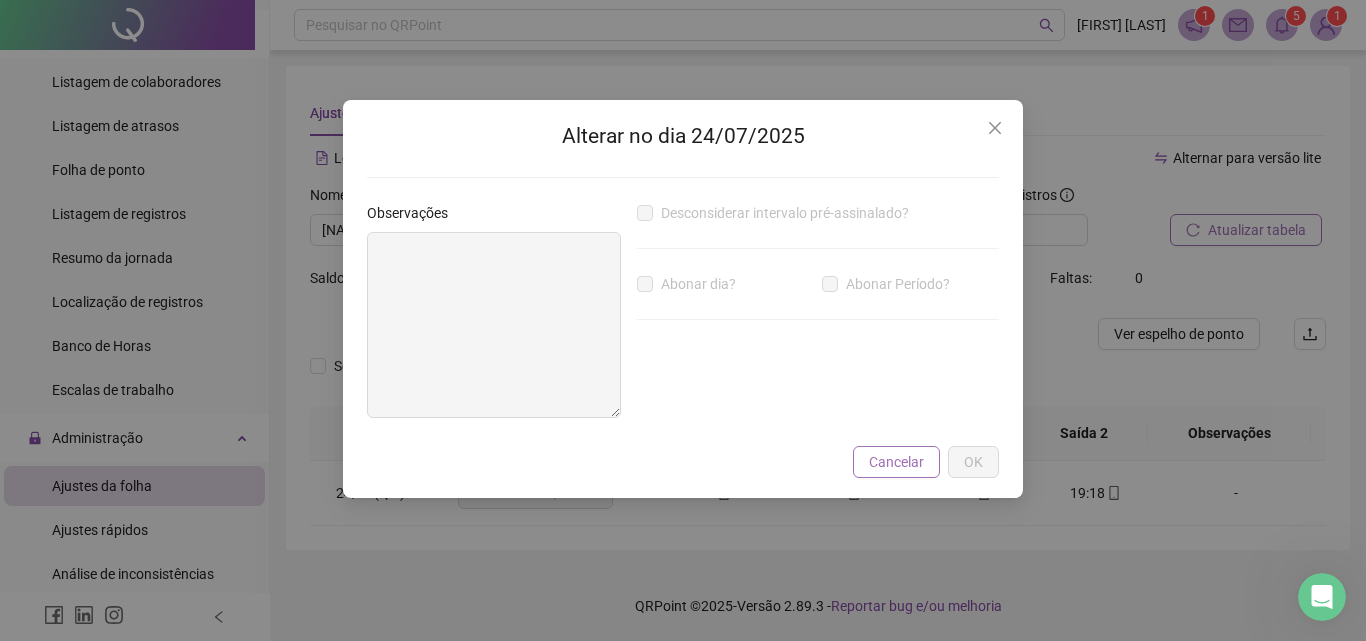 click on "Cancelar" at bounding box center [896, 462] 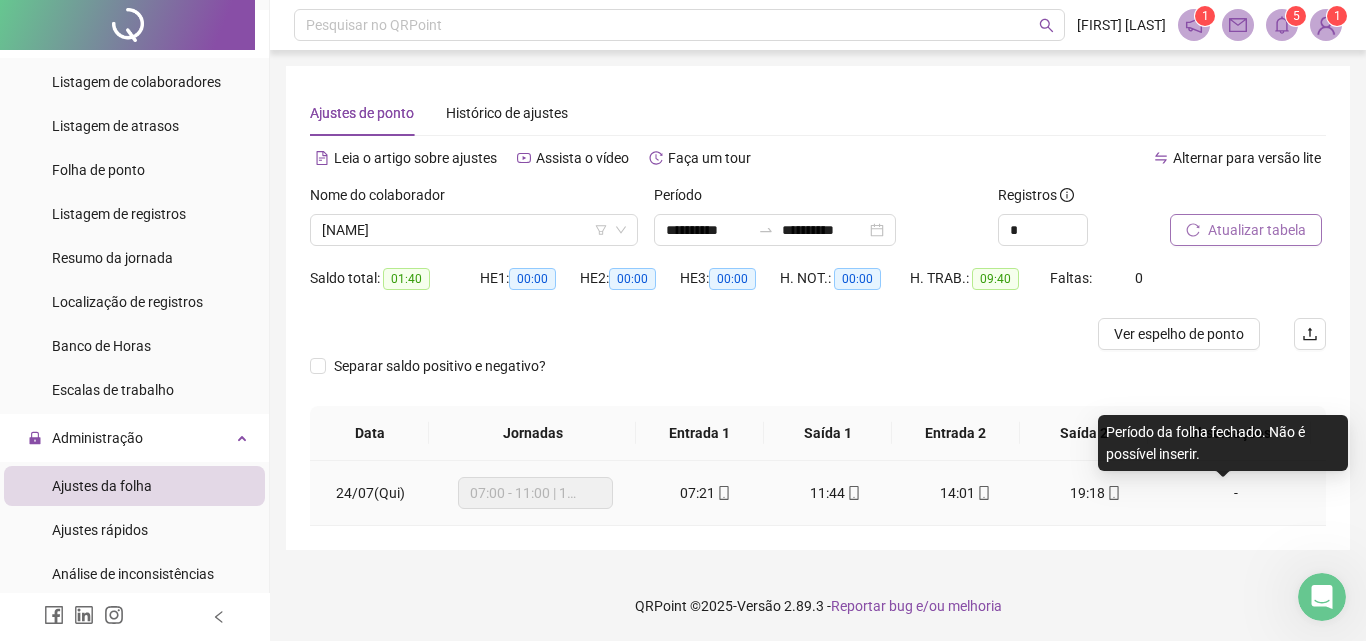 click on "-" at bounding box center (1236, 493) 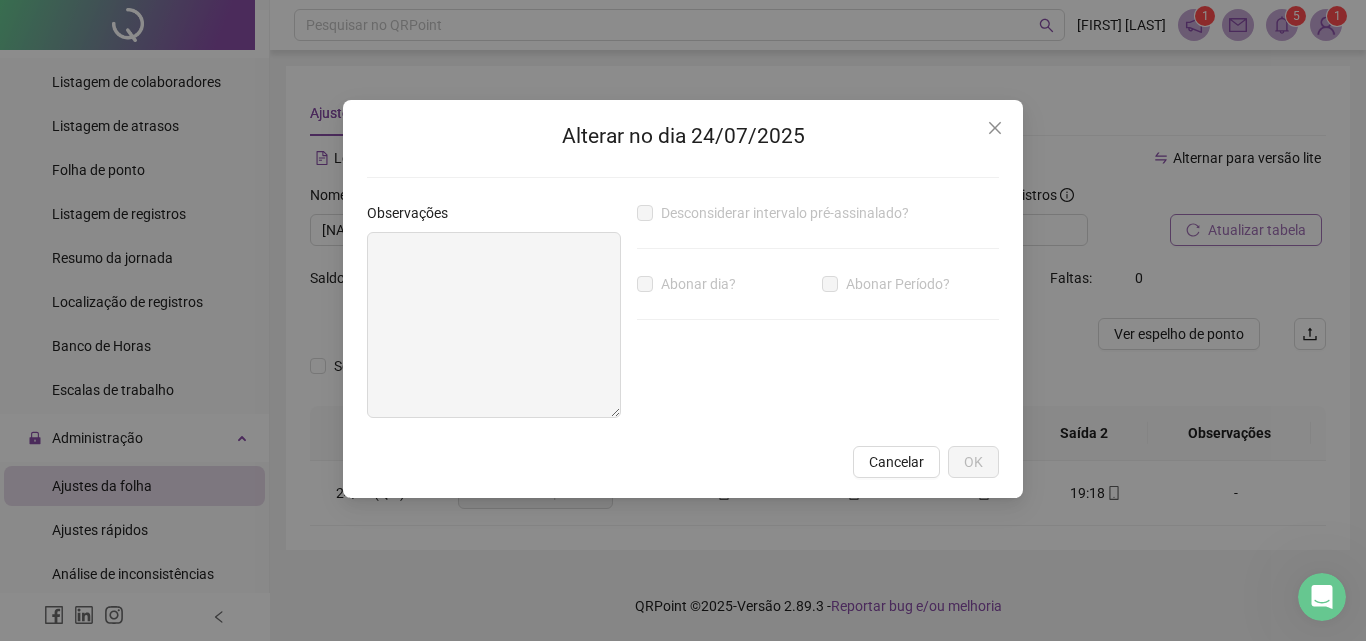 click on "Observações" at bounding box center [494, 318] 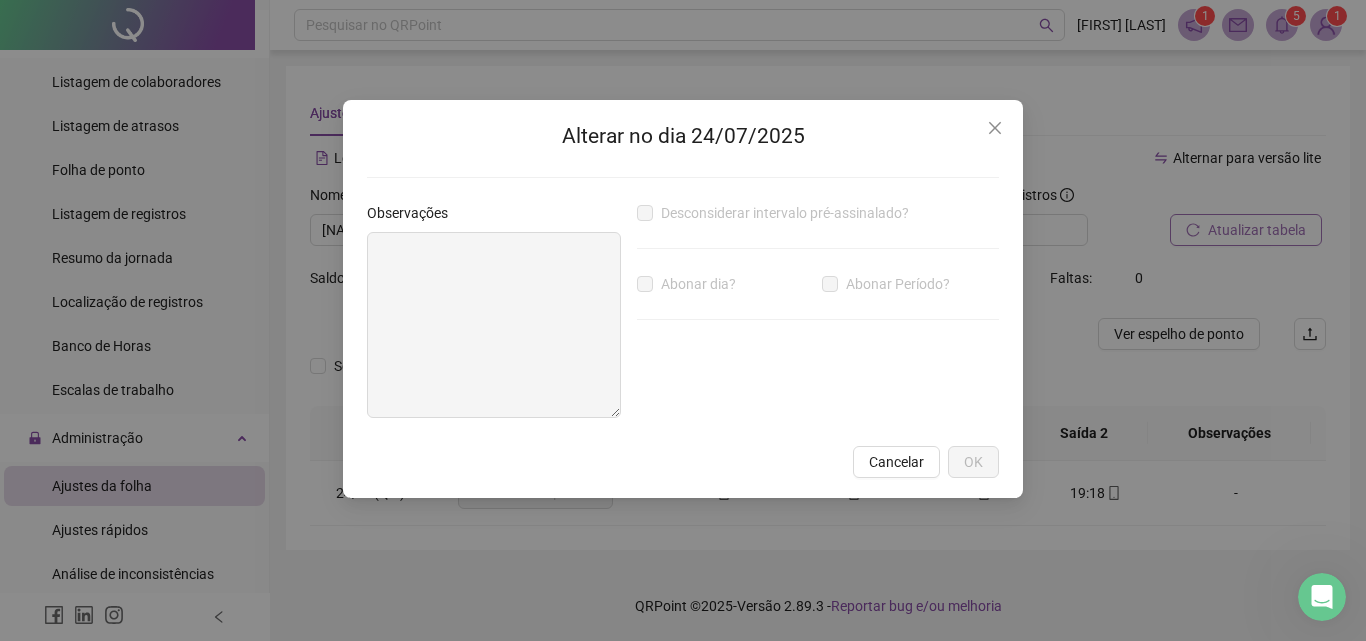 drag, startPoint x: 866, startPoint y: 472, endPoint x: 887, endPoint y: 461, distance: 23.70654 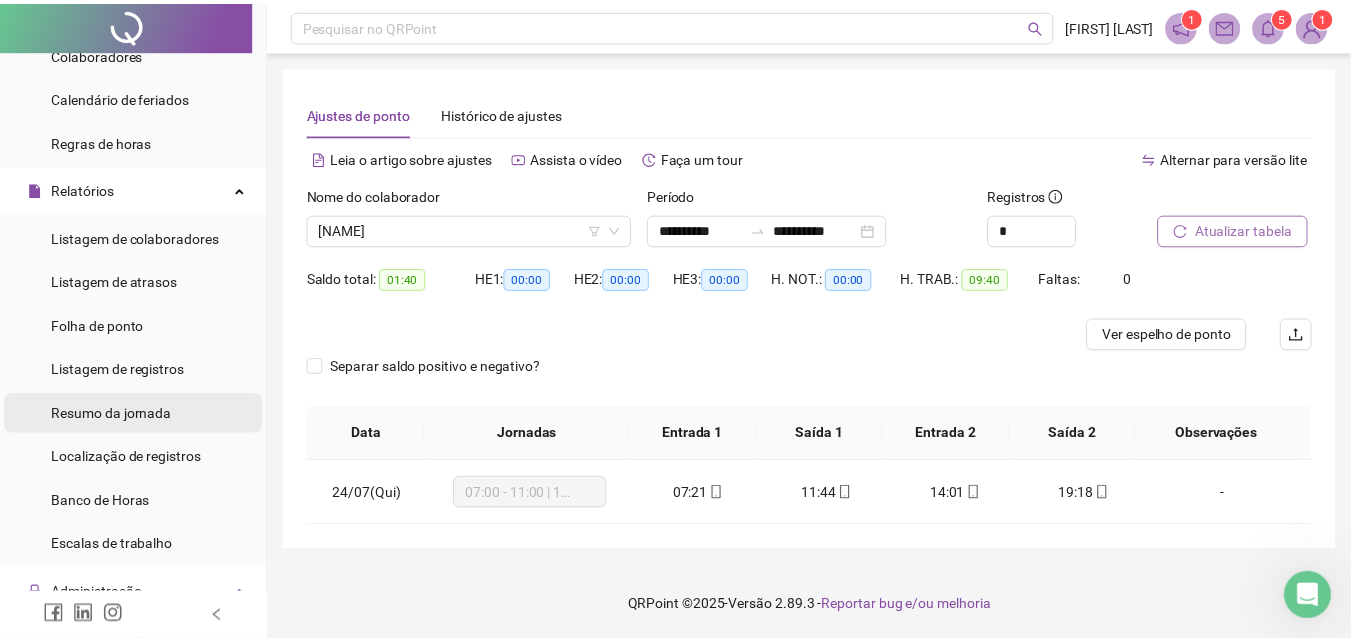 scroll, scrollTop: 0, scrollLeft: 0, axis: both 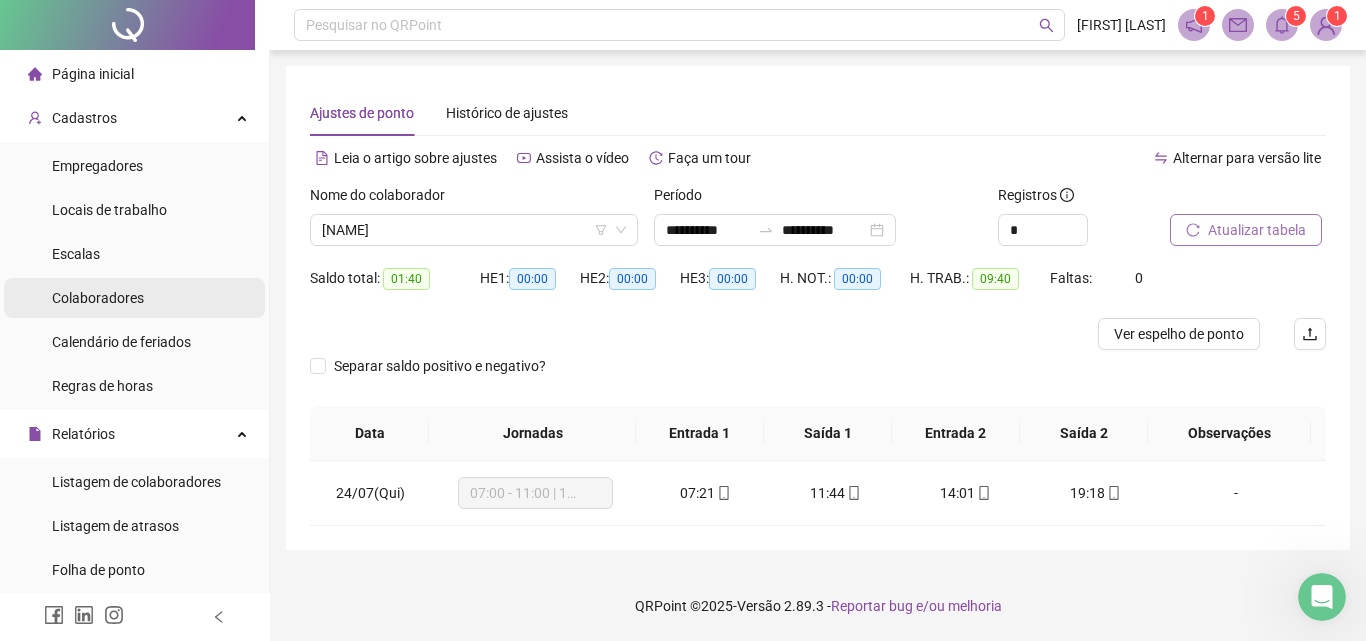 click on "Colaboradores" at bounding box center [134, 298] 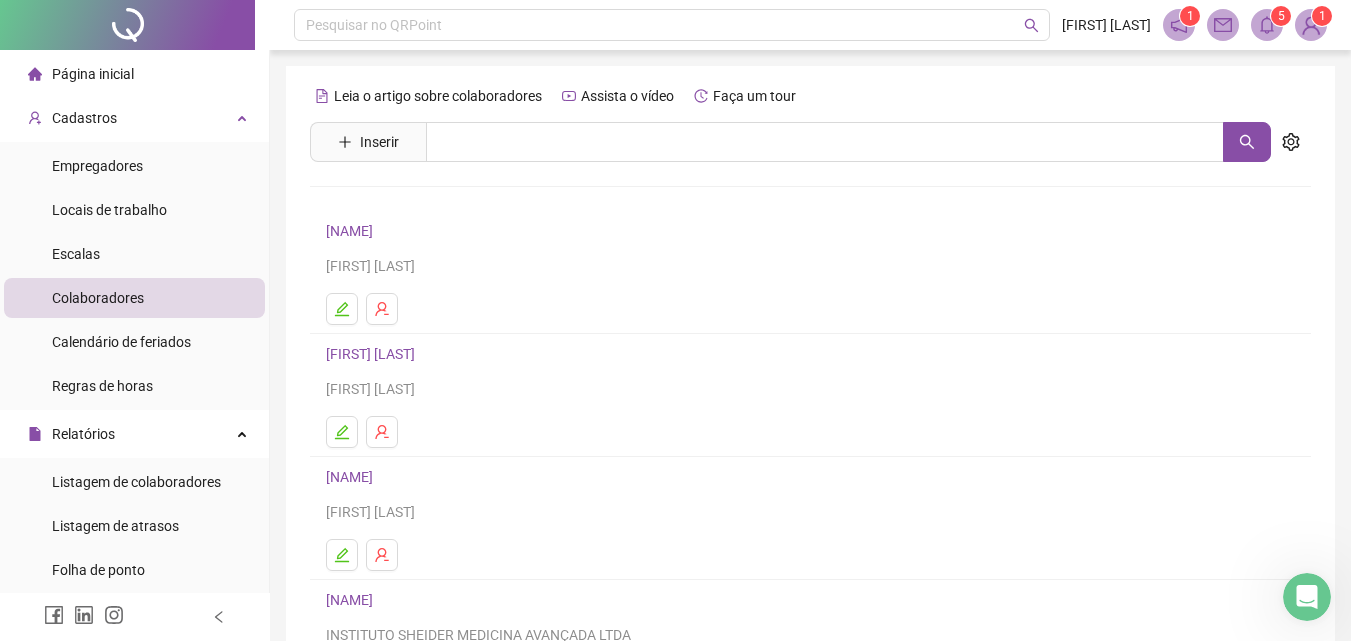 scroll, scrollTop: 100, scrollLeft: 0, axis: vertical 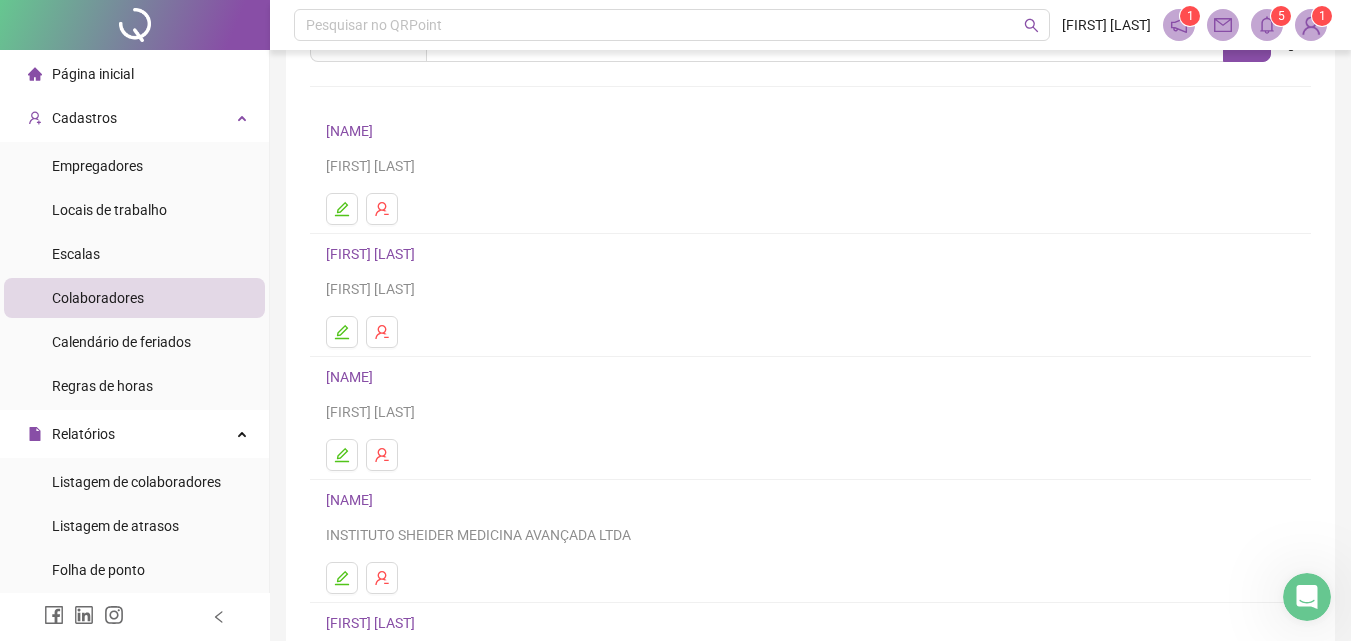 click on "GIOVANA RIBEIRO ZILENO" at bounding box center [352, 500] 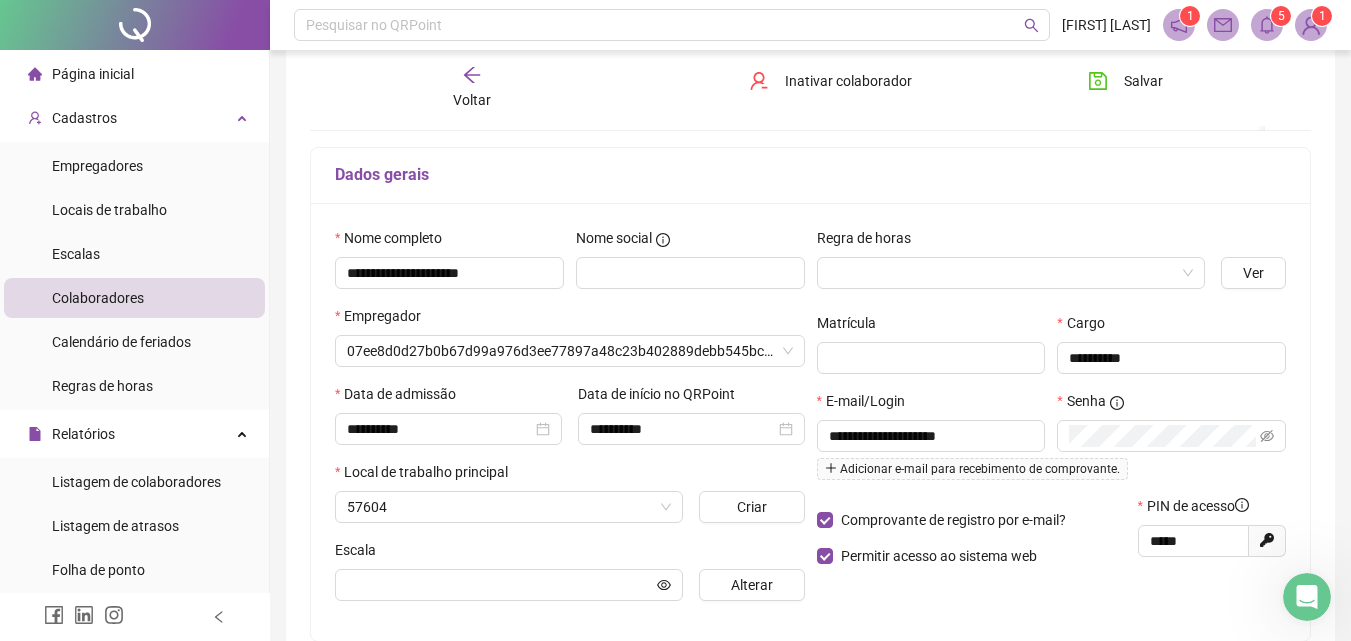 scroll, scrollTop: 110, scrollLeft: 0, axis: vertical 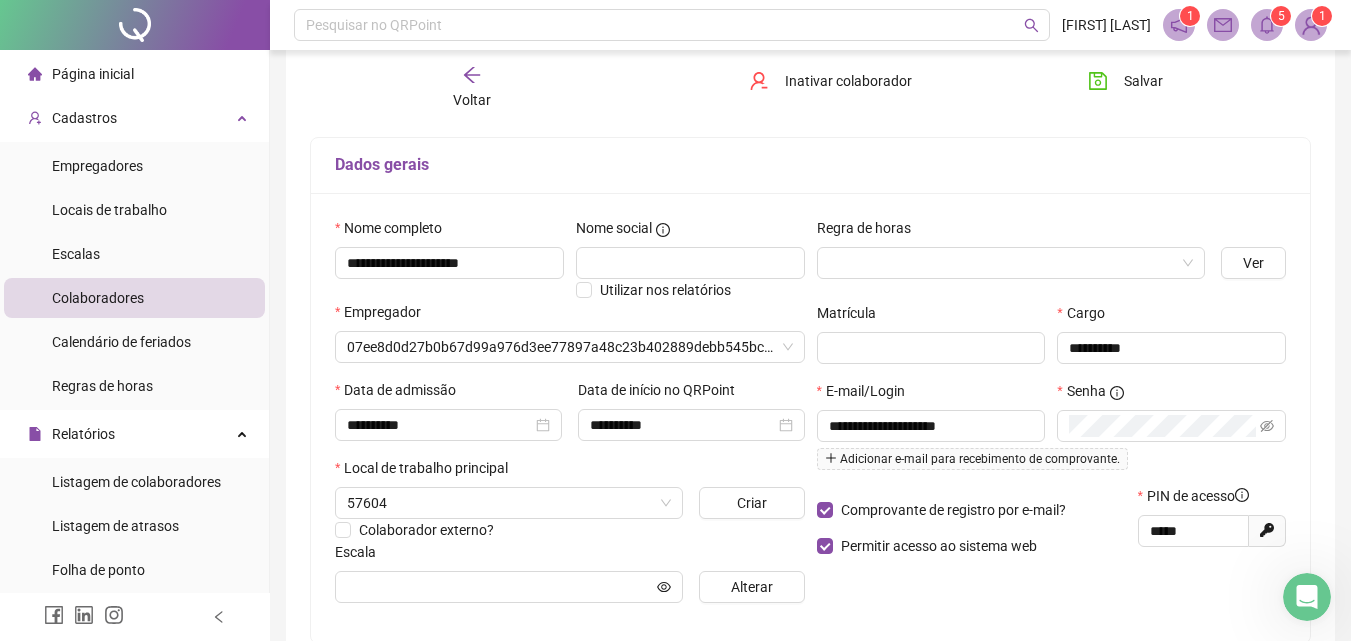 type on "**********" 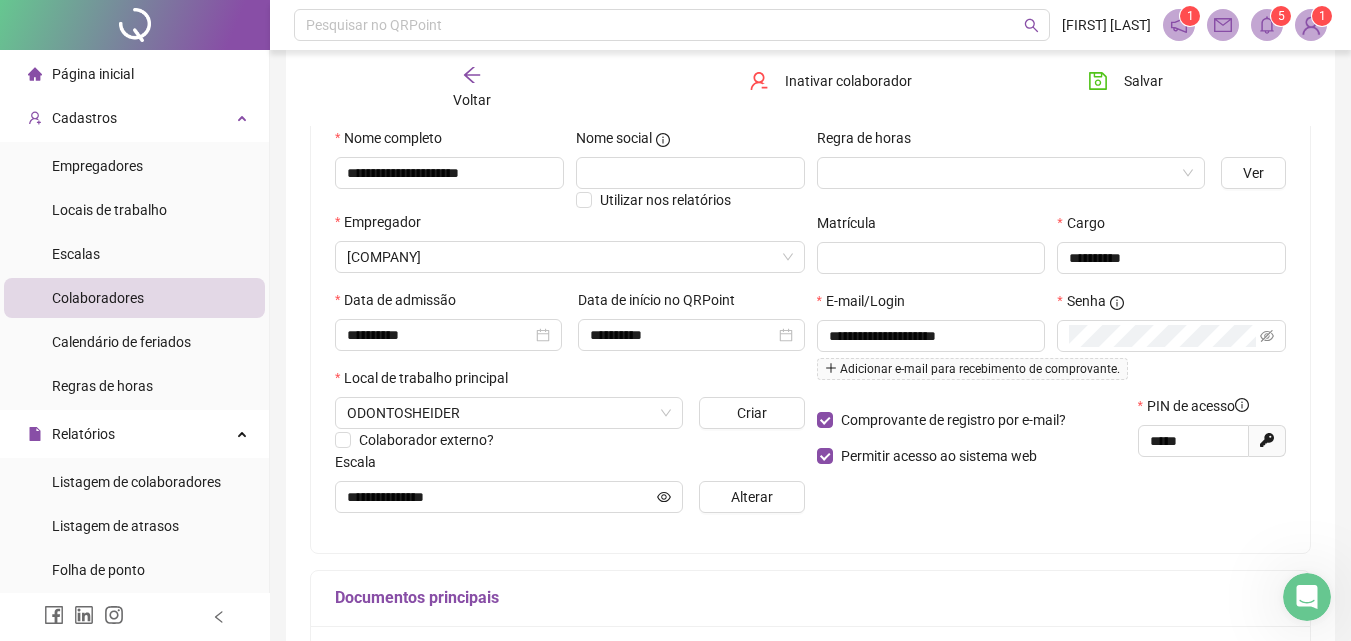 scroll, scrollTop: 0, scrollLeft: 0, axis: both 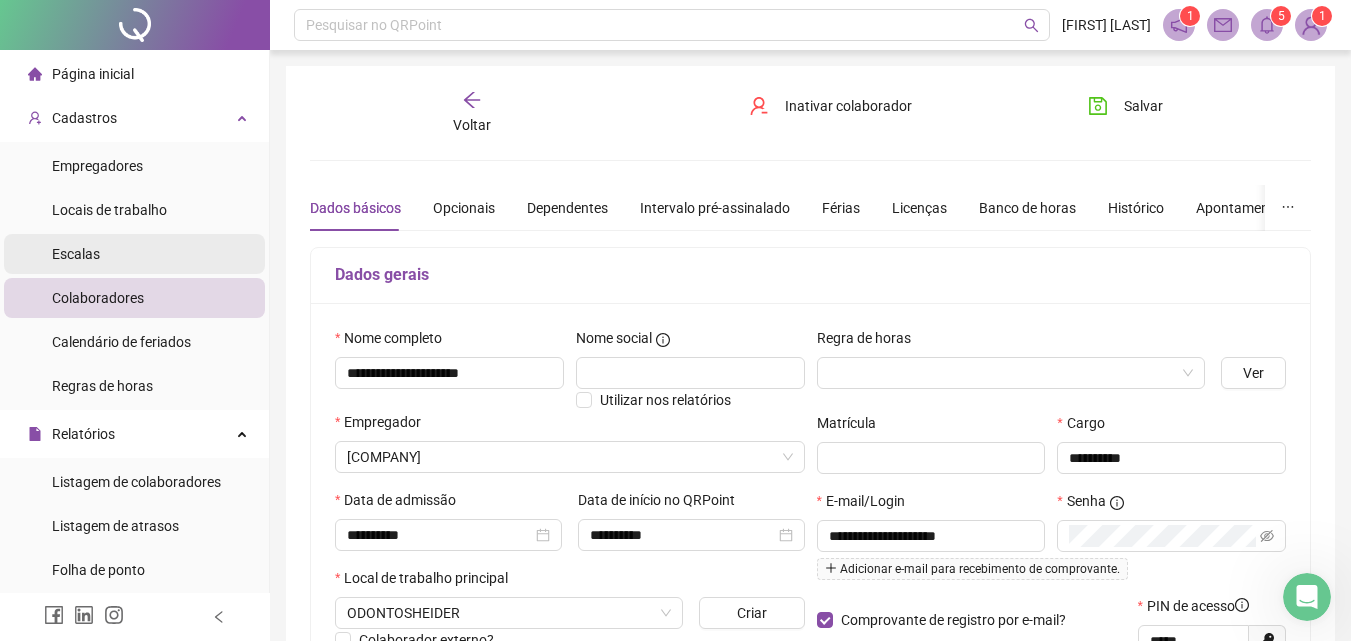 click on "Escalas" at bounding box center (134, 254) 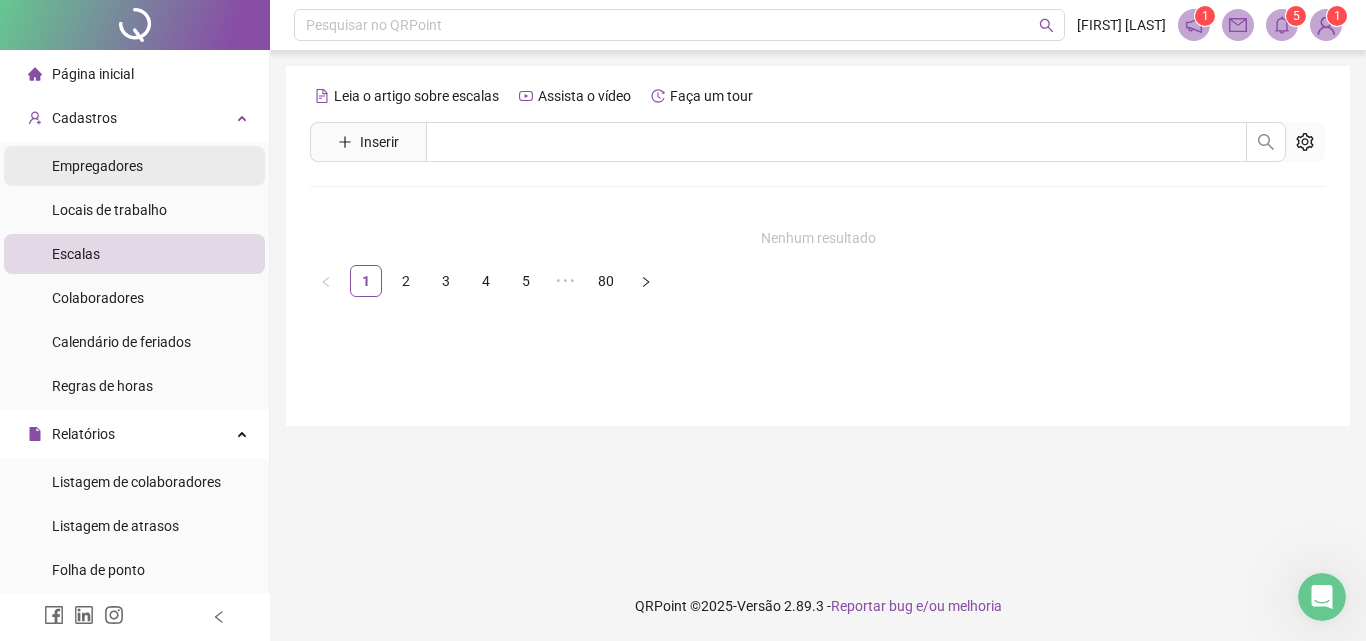 click on "Empregadores" at bounding box center (97, 166) 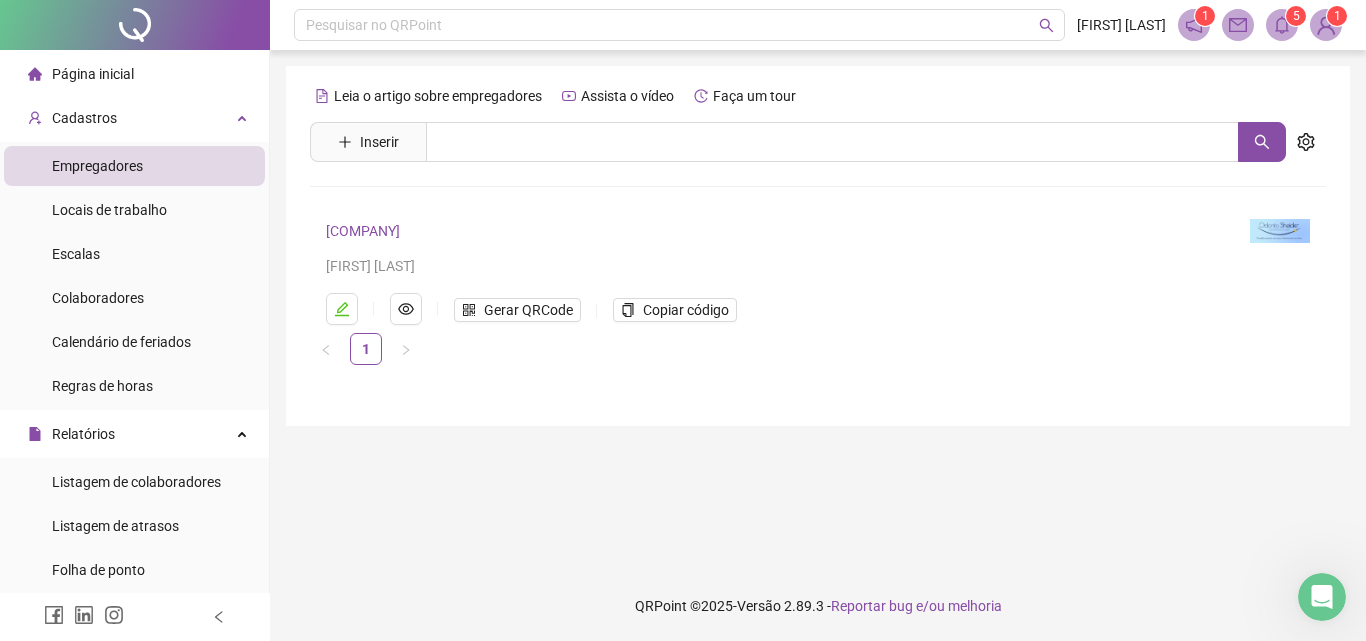 click on "Página inicial" at bounding box center (81, 74) 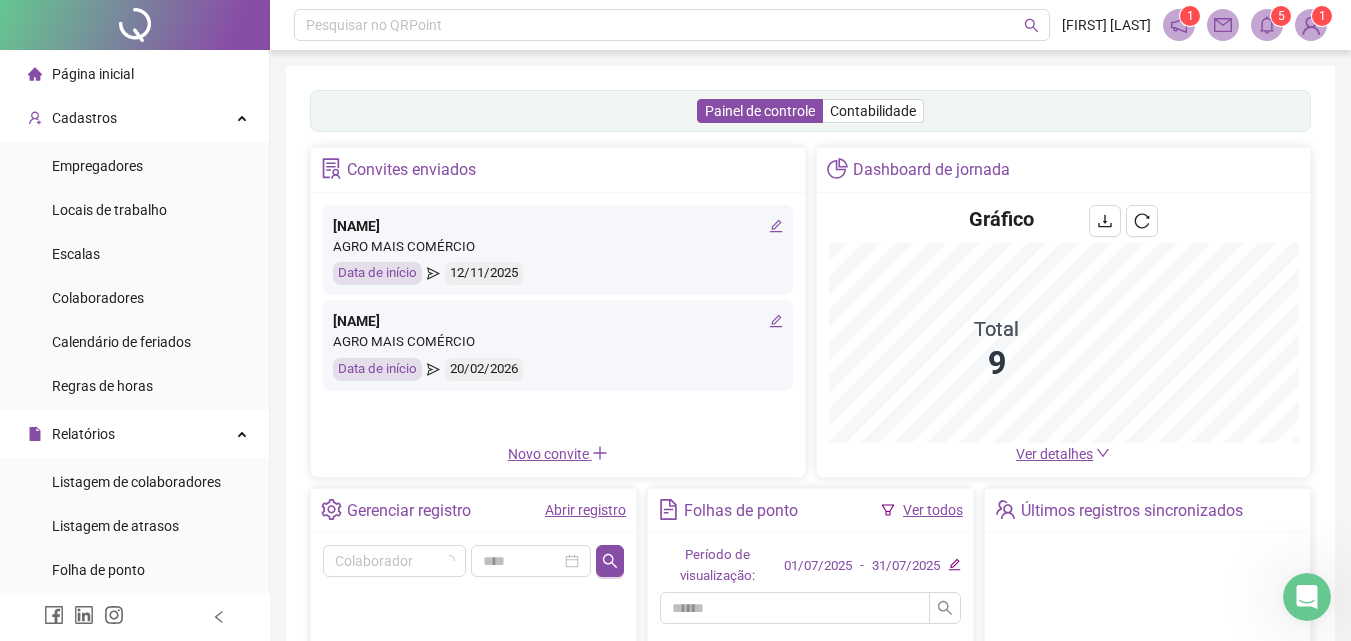 scroll, scrollTop: 342, scrollLeft: 0, axis: vertical 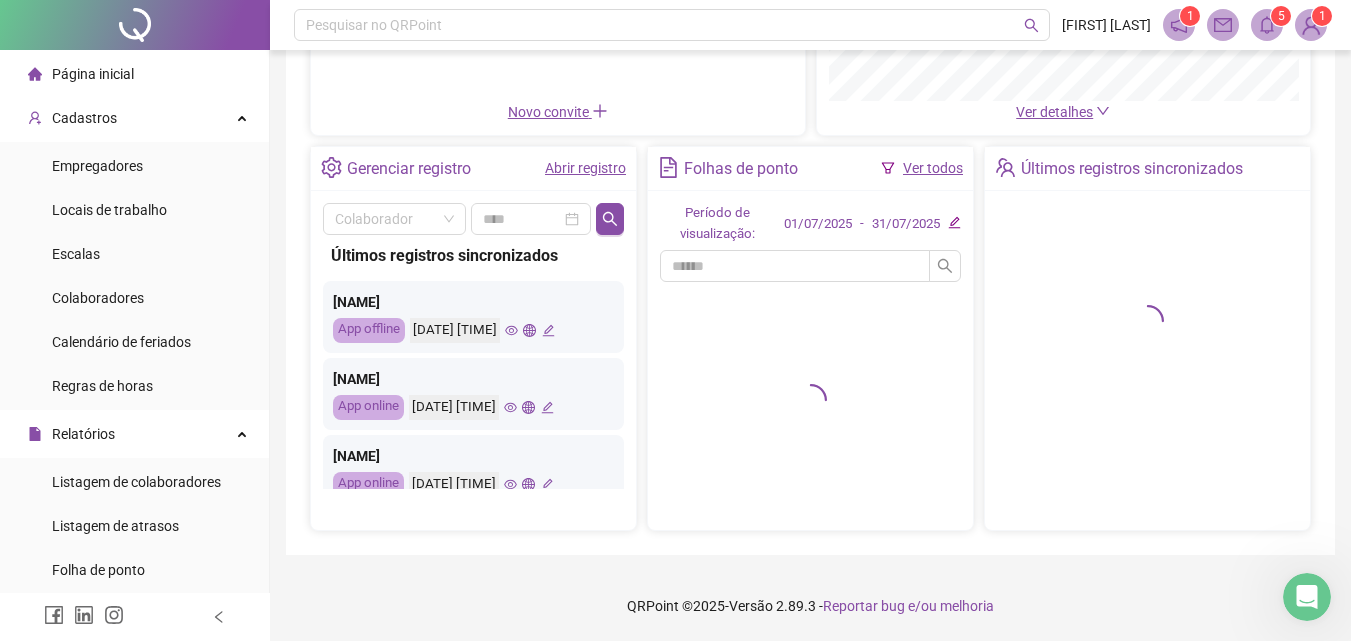 click on "Dashboard de jornada Gráfico Total 9 Ver detalhes" at bounding box center [1064, -30] 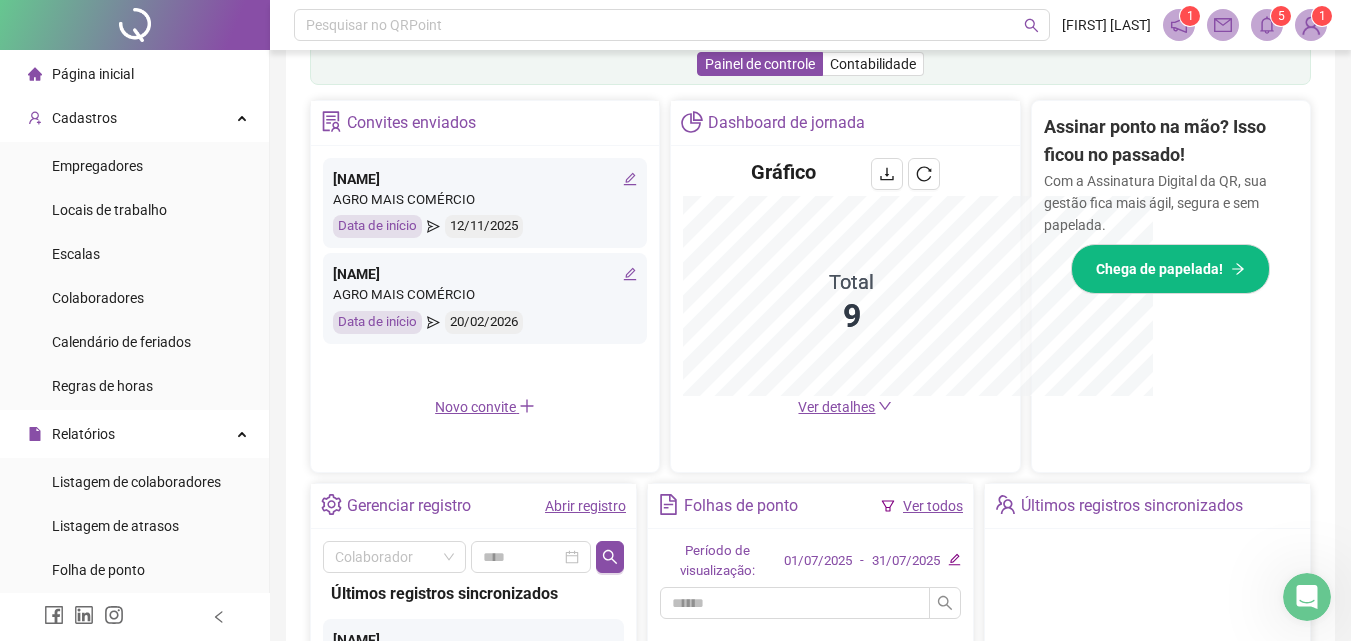 scroll, scrollTop: 637, scrollLeft: 0, axis: vertical 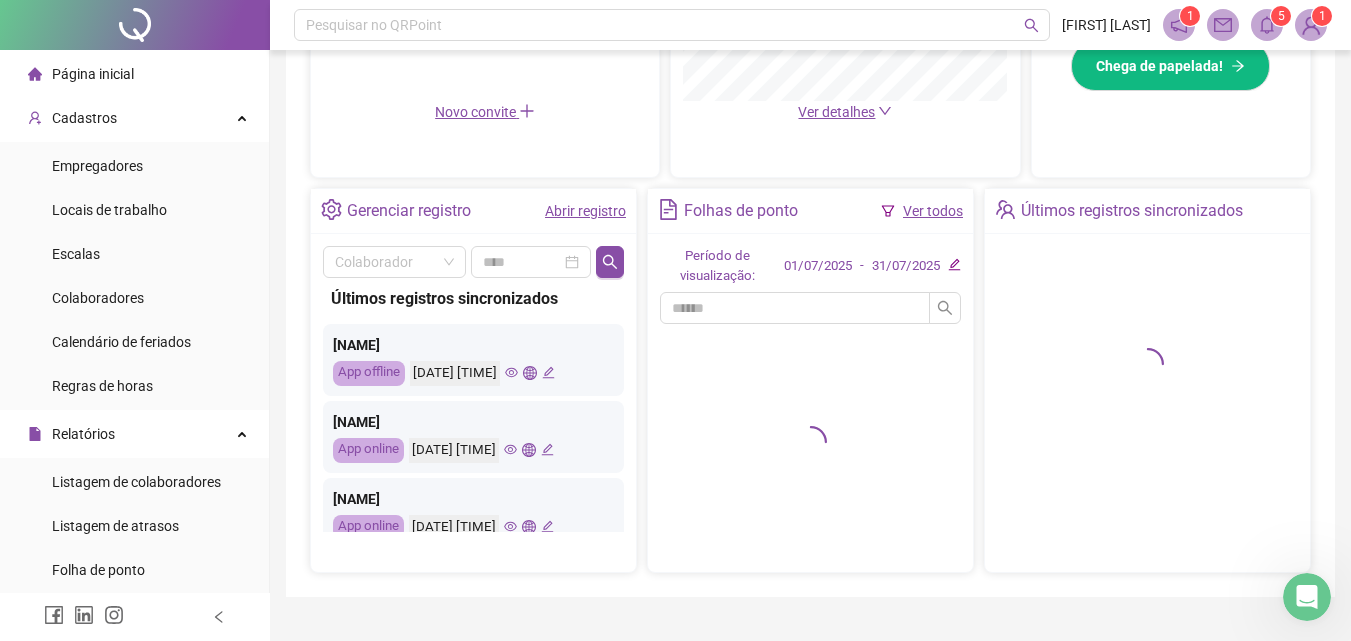 click on "Ver todos" at bounding box center (933, 211) 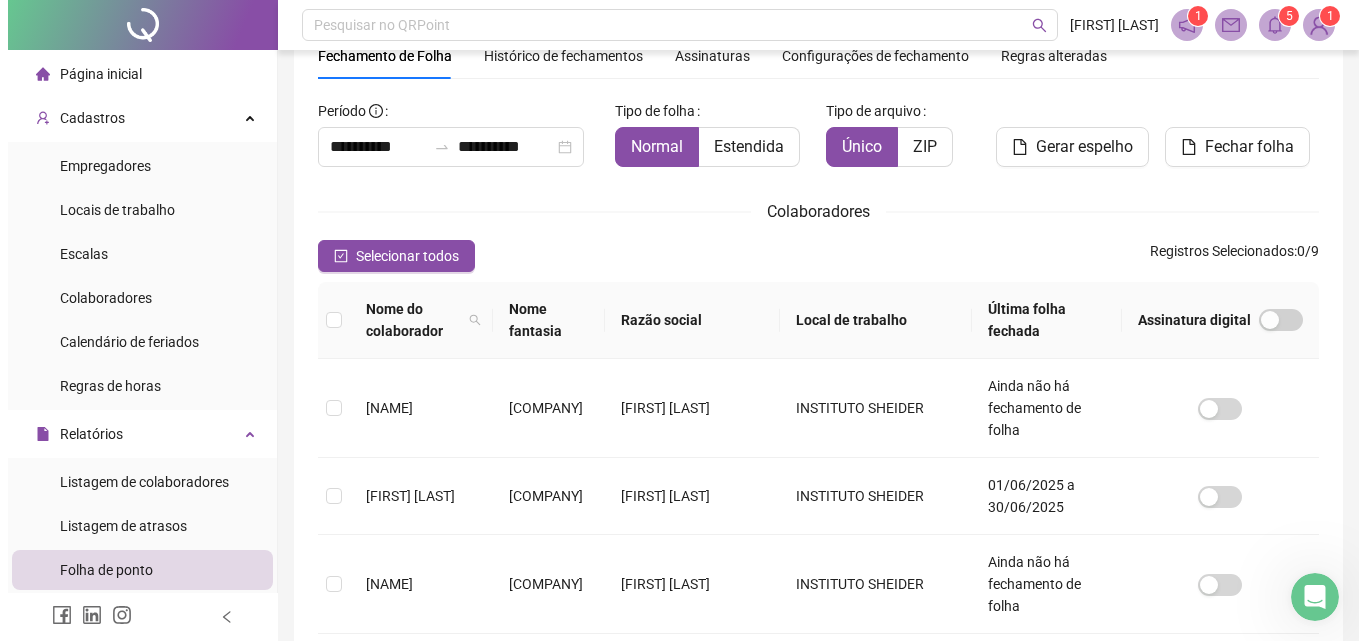 scroll, scrollTop: 0, scrollLeft: 0, axis: both 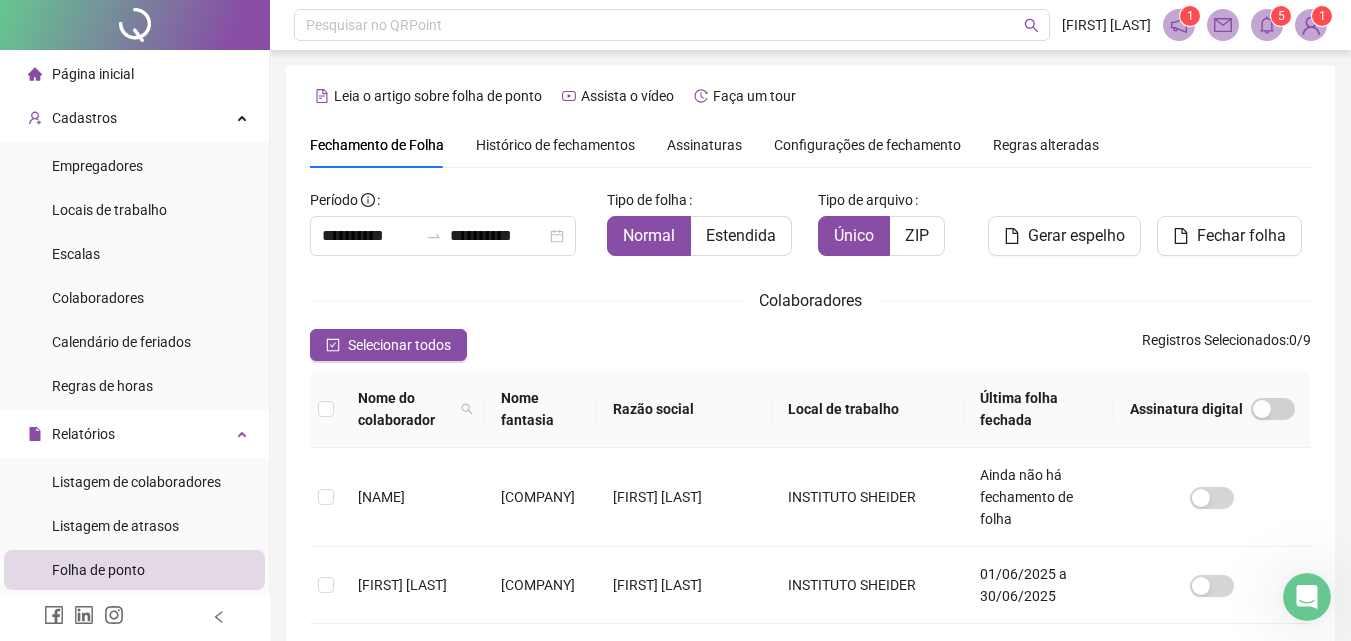 click on "Histórico de fechamentos" at bounding box center (555, 145) 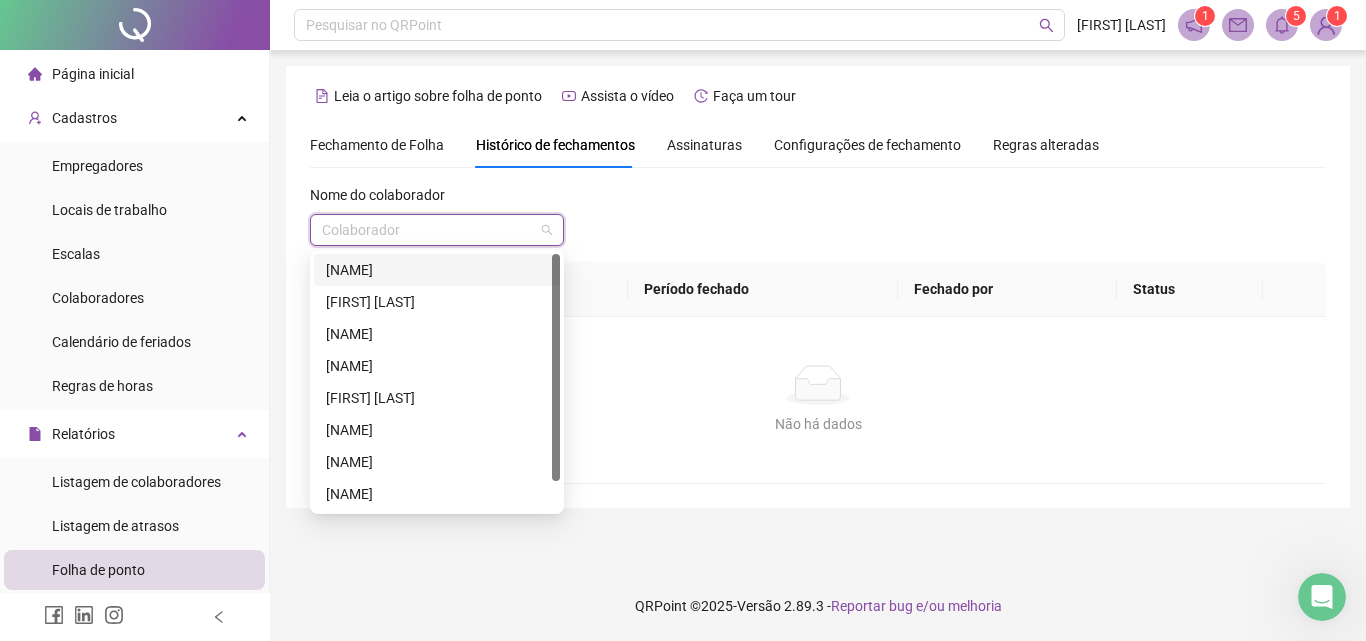 click at bounding box center (428, 230) 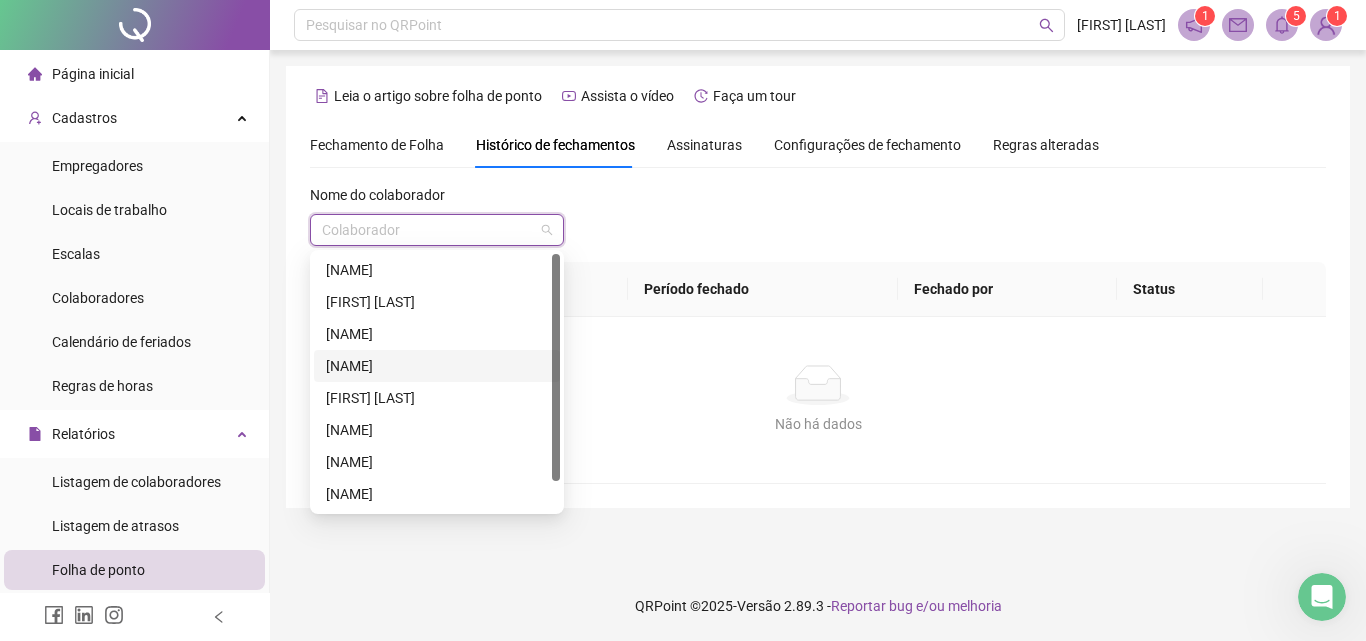 click on "GIOVANA RIBEIRO ZILENO" at bounding box center (437, 366) 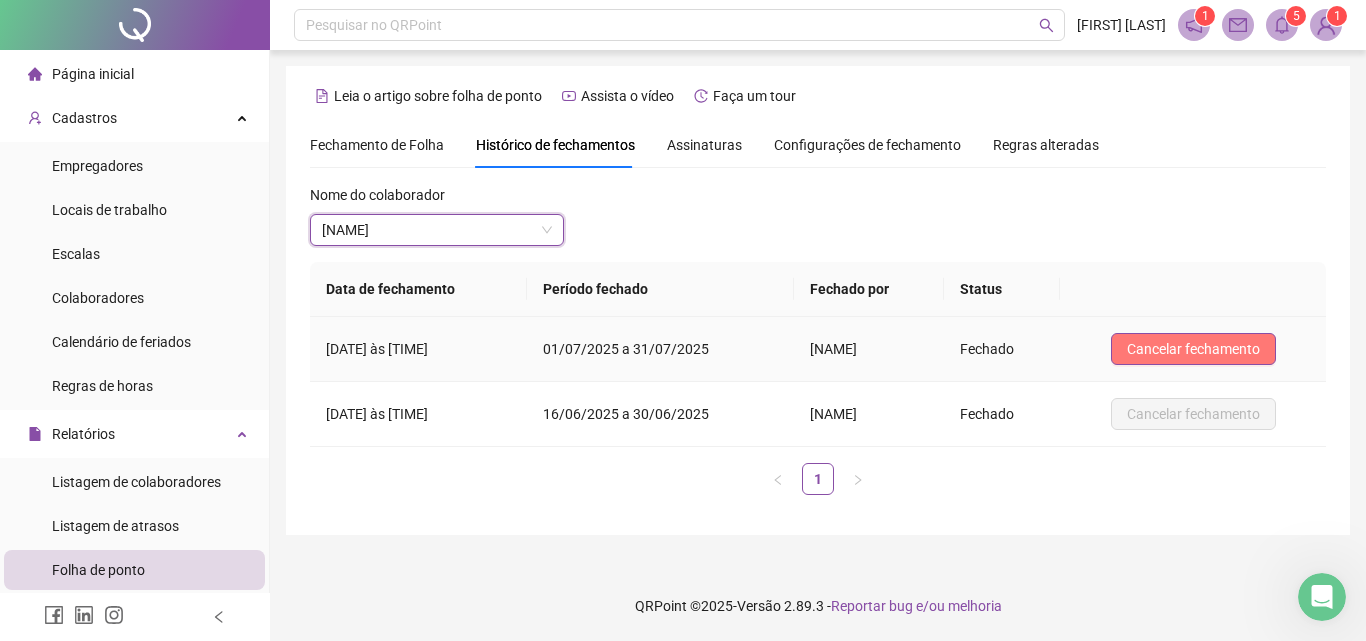 click on "Cancelar fechamento" at bounding box center [1193, 349] 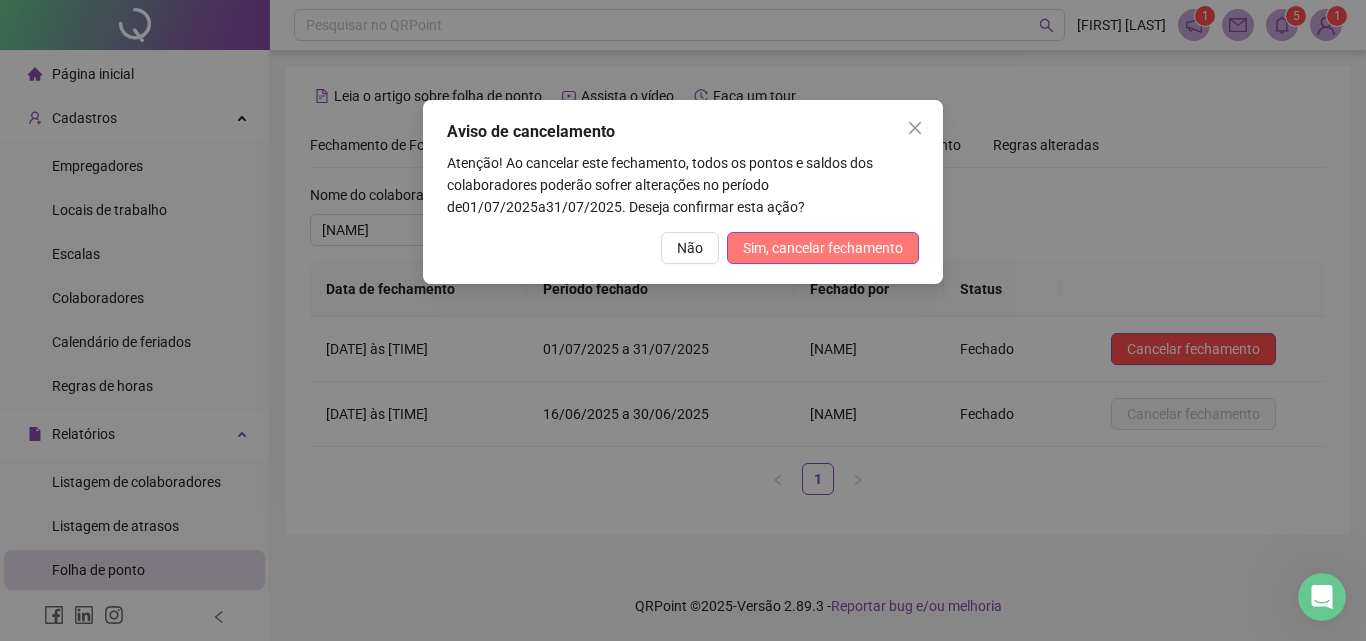 click on "Sim, cancelar fechamento" at bounding box center (823, 248) 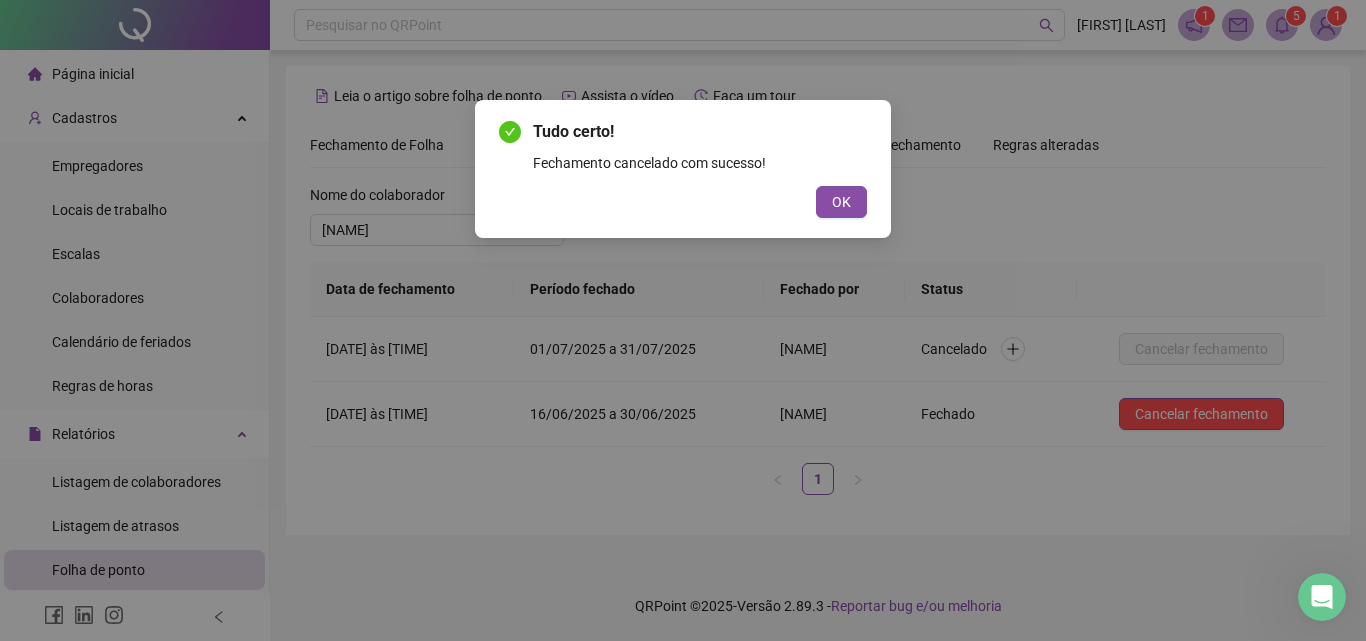 click on "Tudo certo! Fechamento cancelado com sucesso! OK" at bounding box center [683, 169] 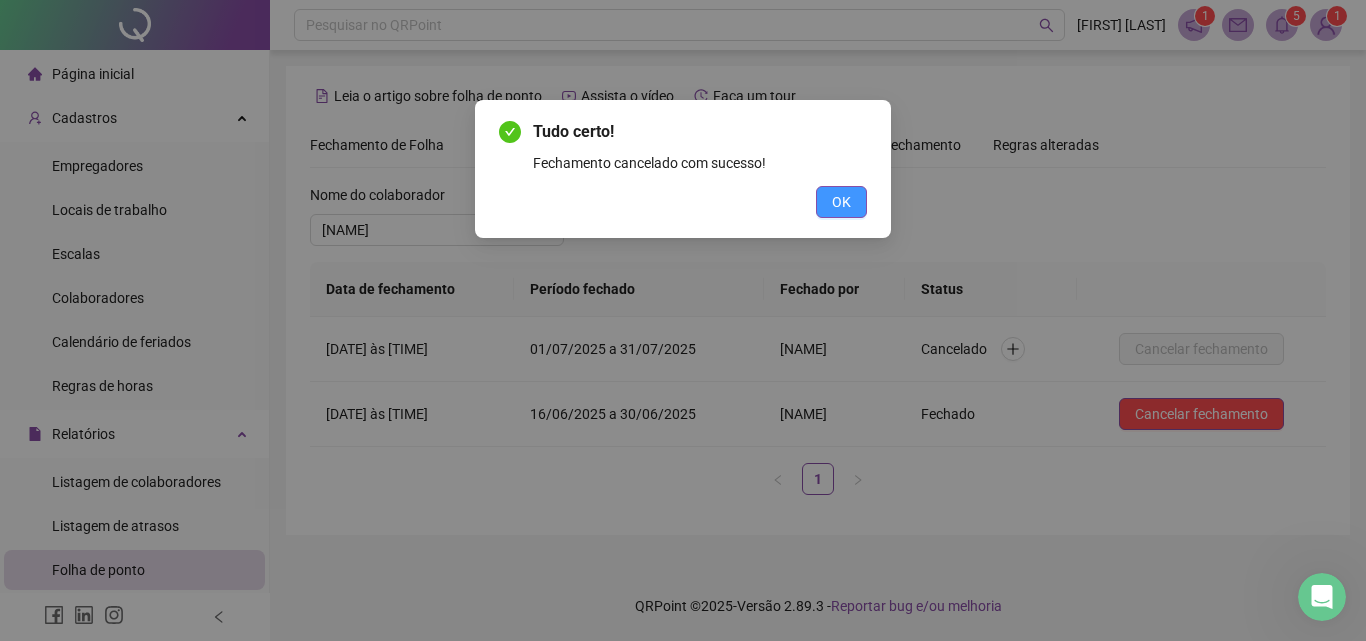 click on "OK" at bounding box center (841, 202) 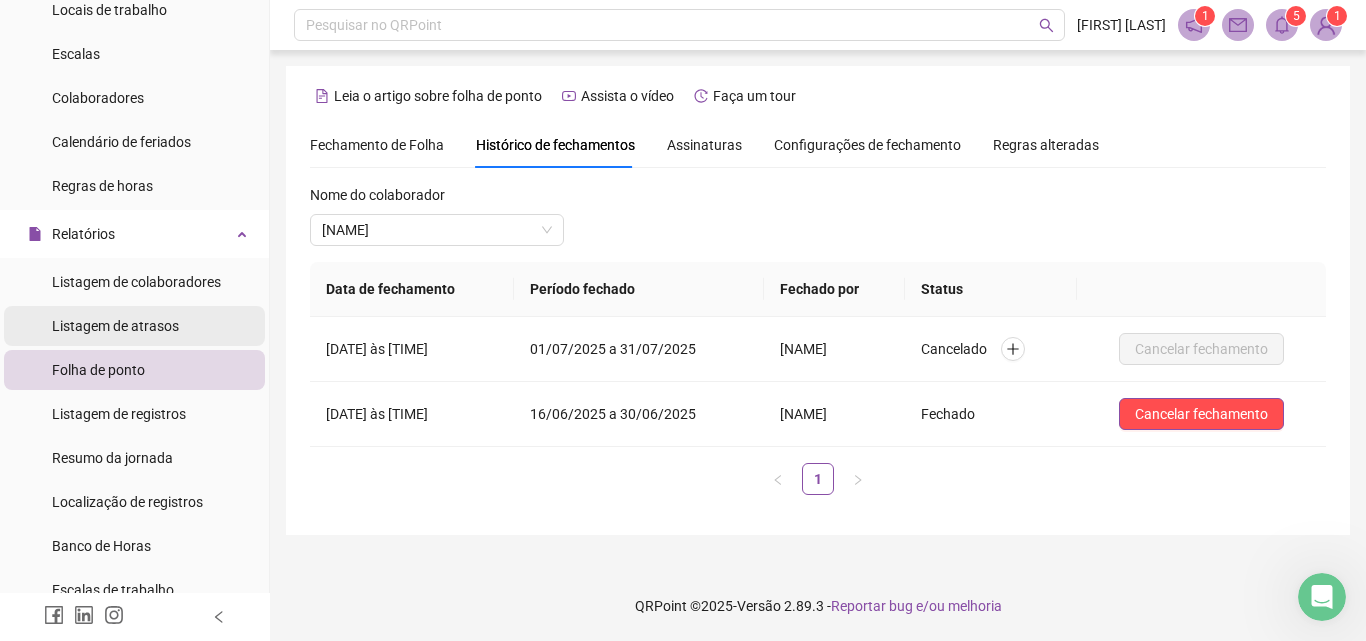 scroll, scrollTop: 400, scrollLeft: 0, axis: vertical 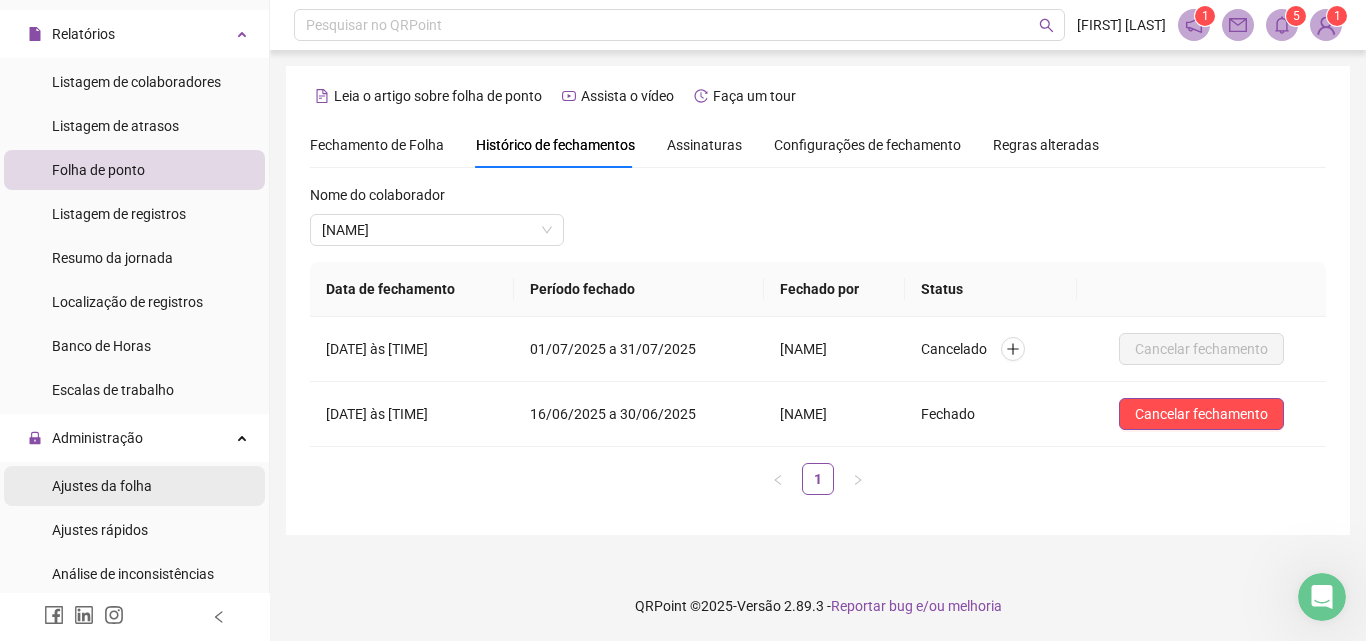 click on "Ajustes da folha" at bounding box center (134, 486) 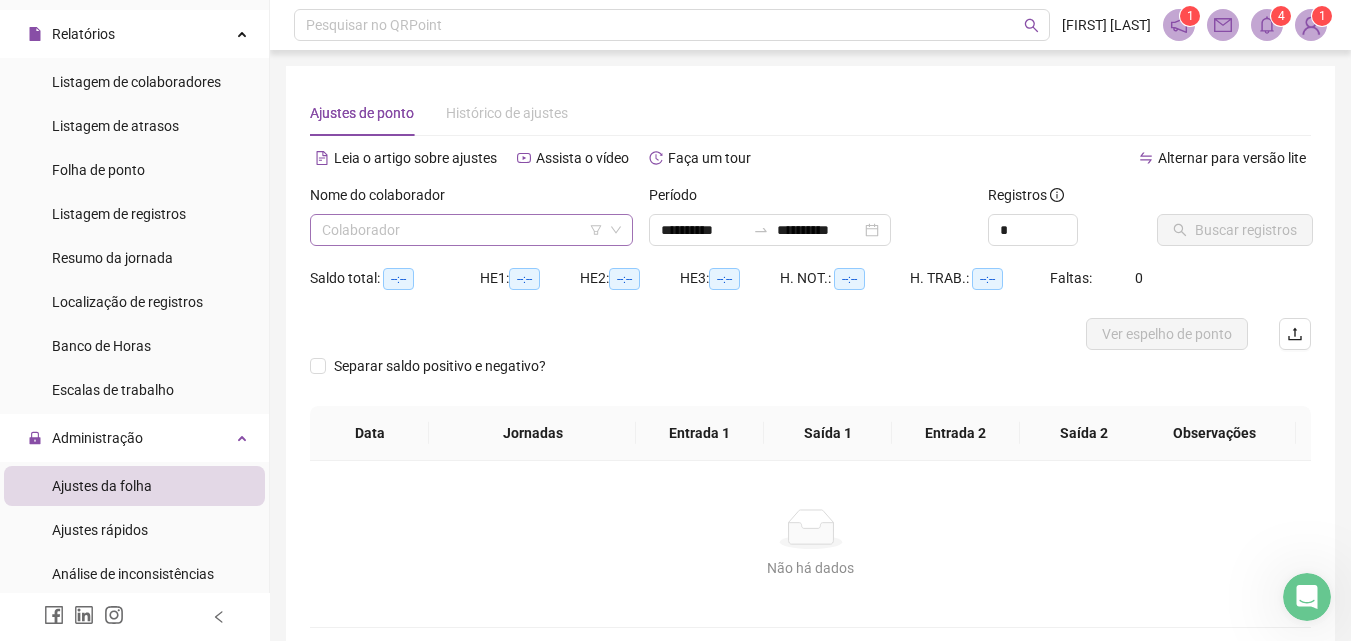 click at bounding box center [462, 230] 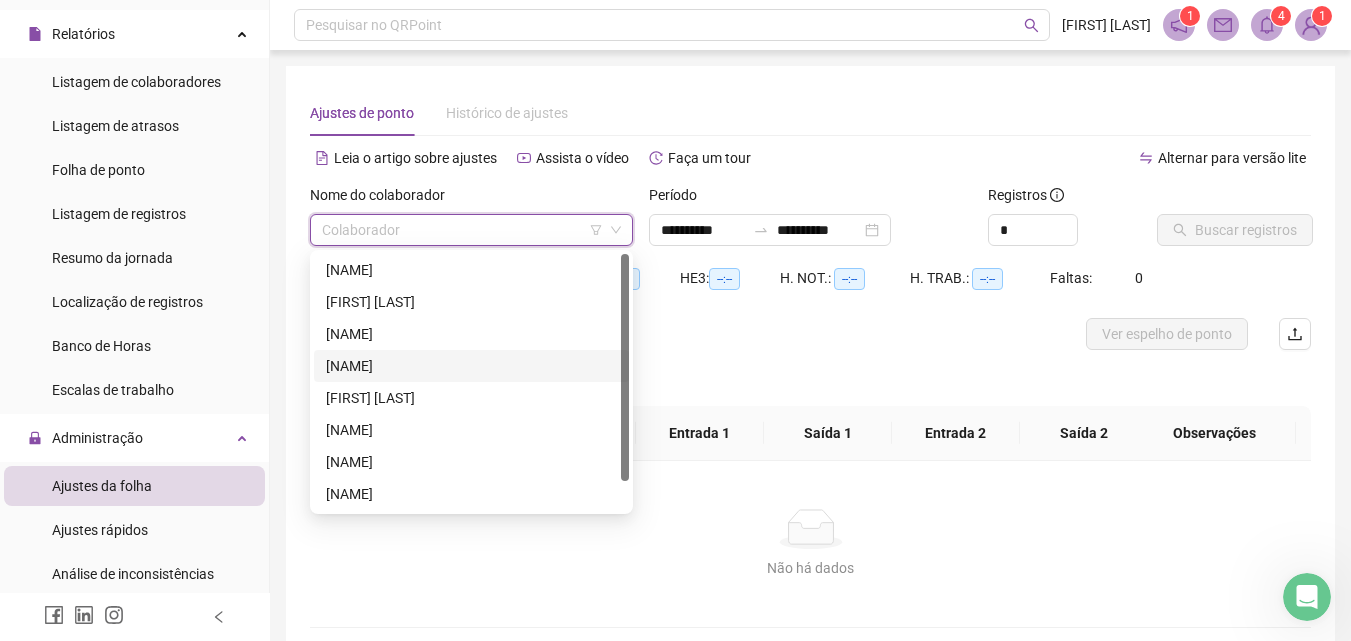 click on "GIOVANA RIBEIRO ZILENO" at bounding box center (471, 366) 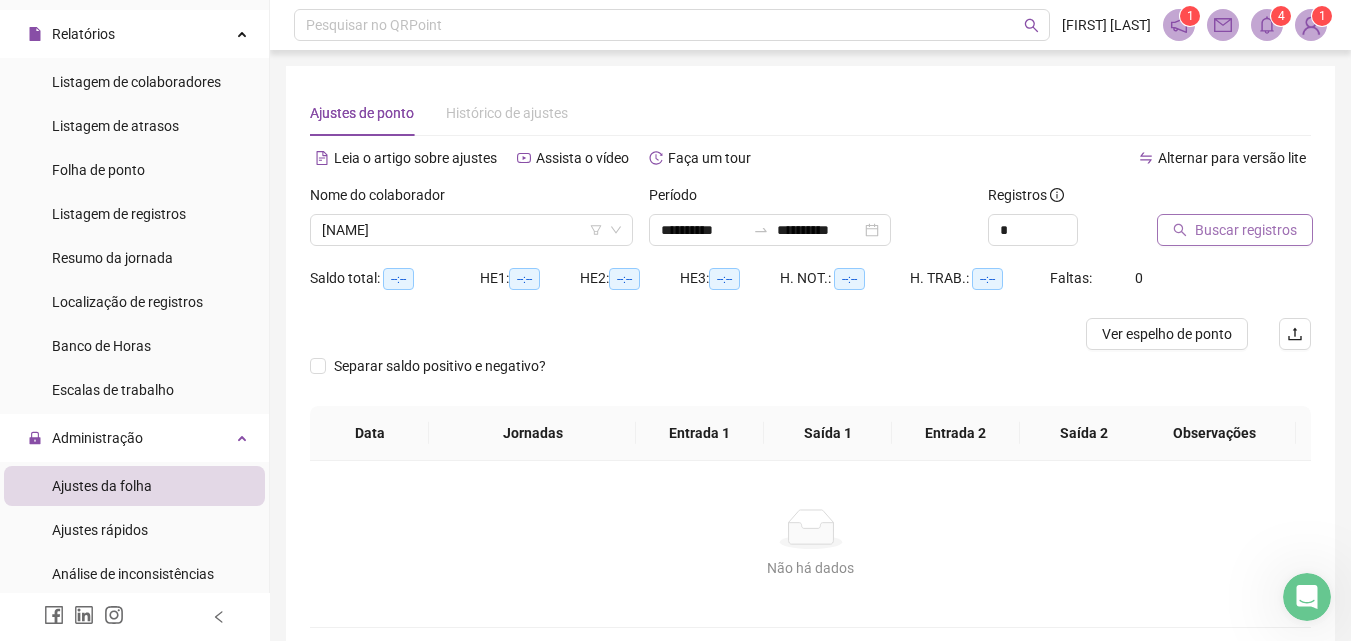 click 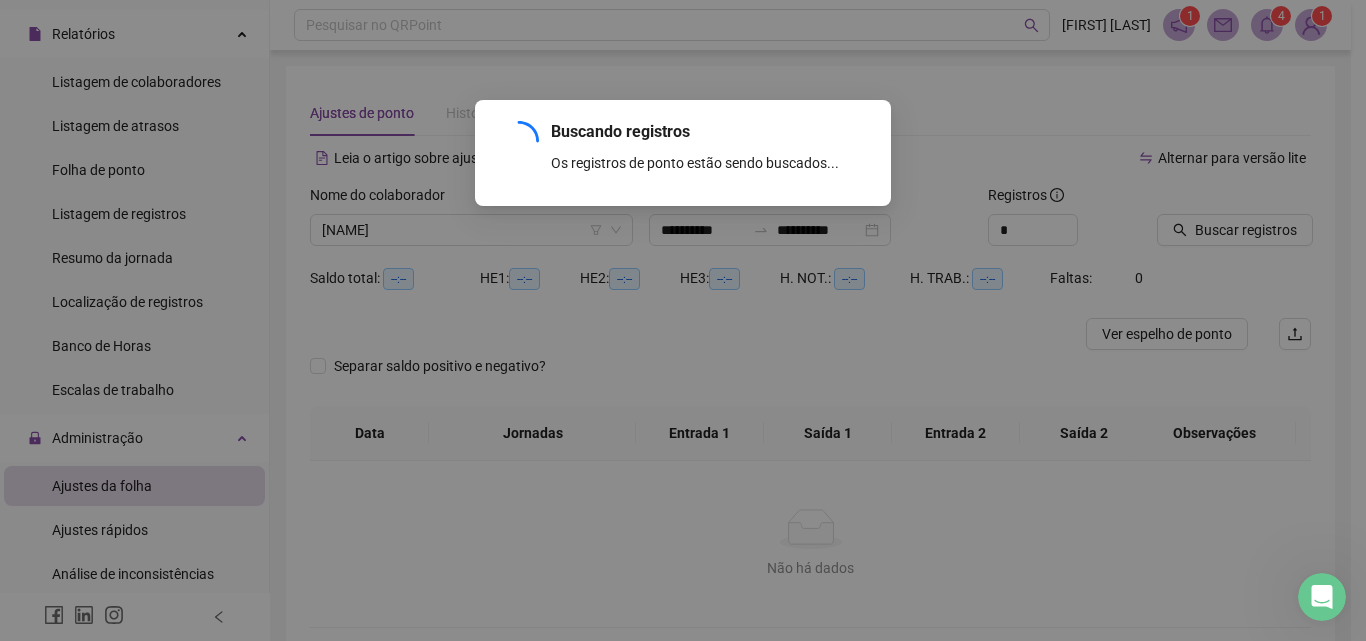 click on "Buscando registros Os registros de ponto estão sendo buscados... OK" at bounding box center (683, 320) 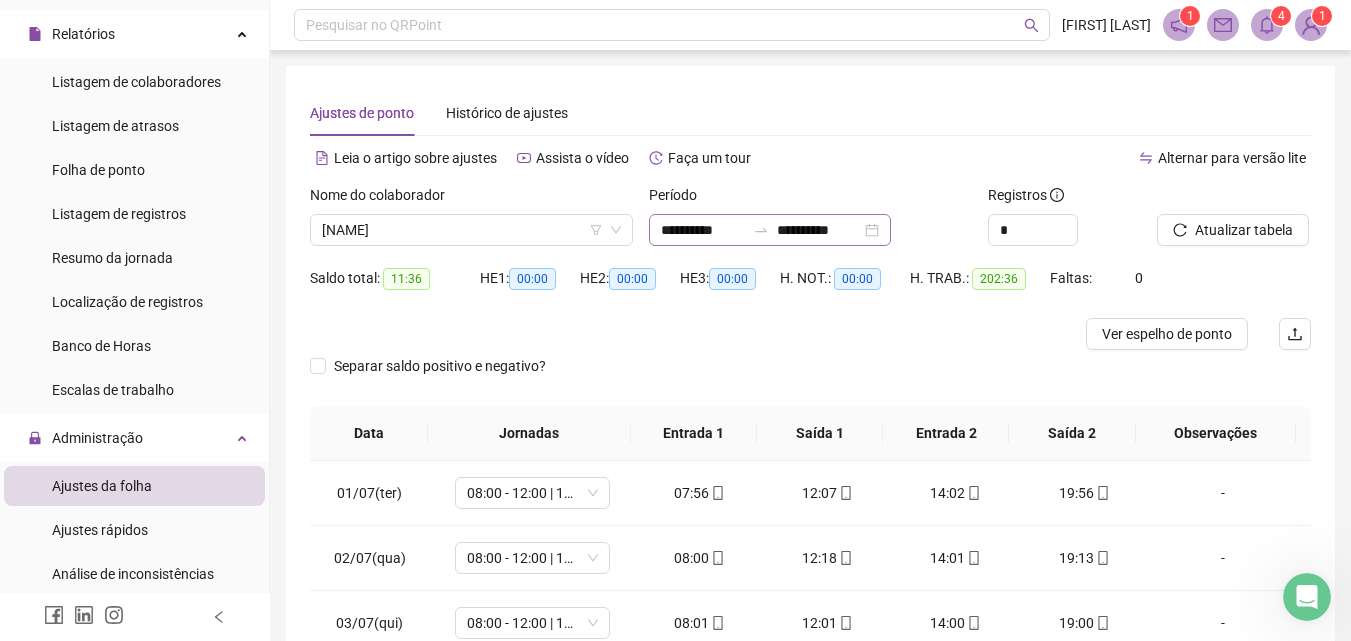 click on "**********" at bounding box center (770, 230) 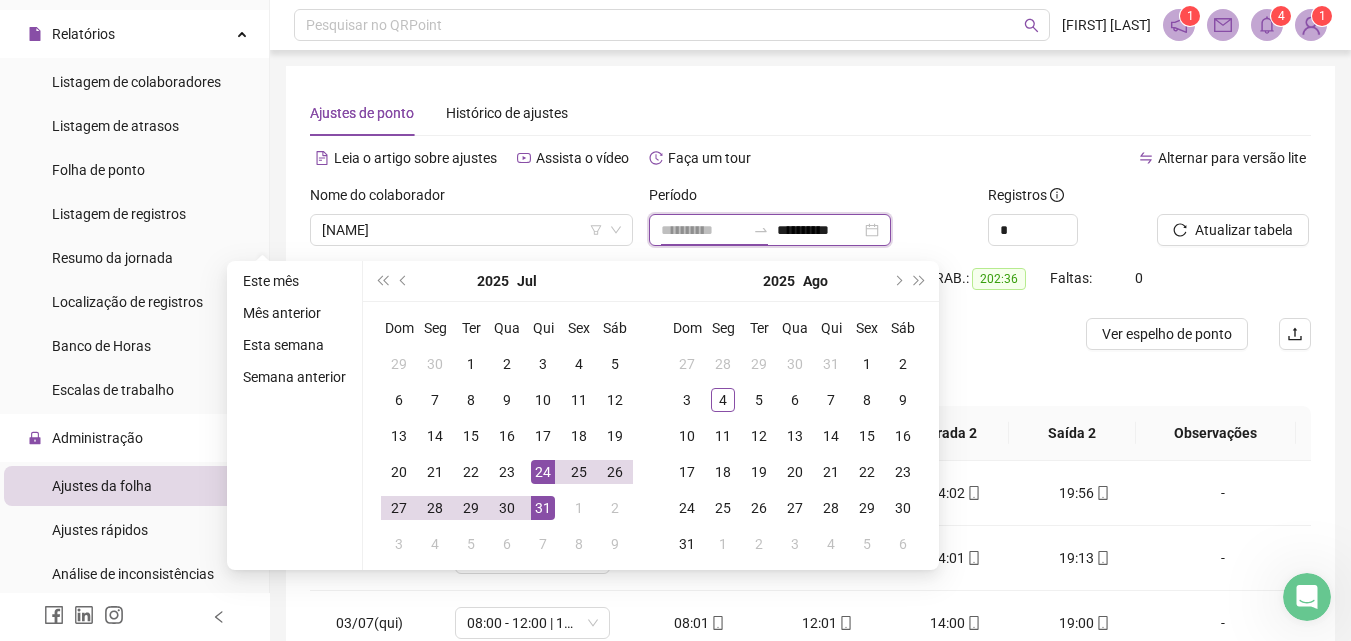 type on "**********" 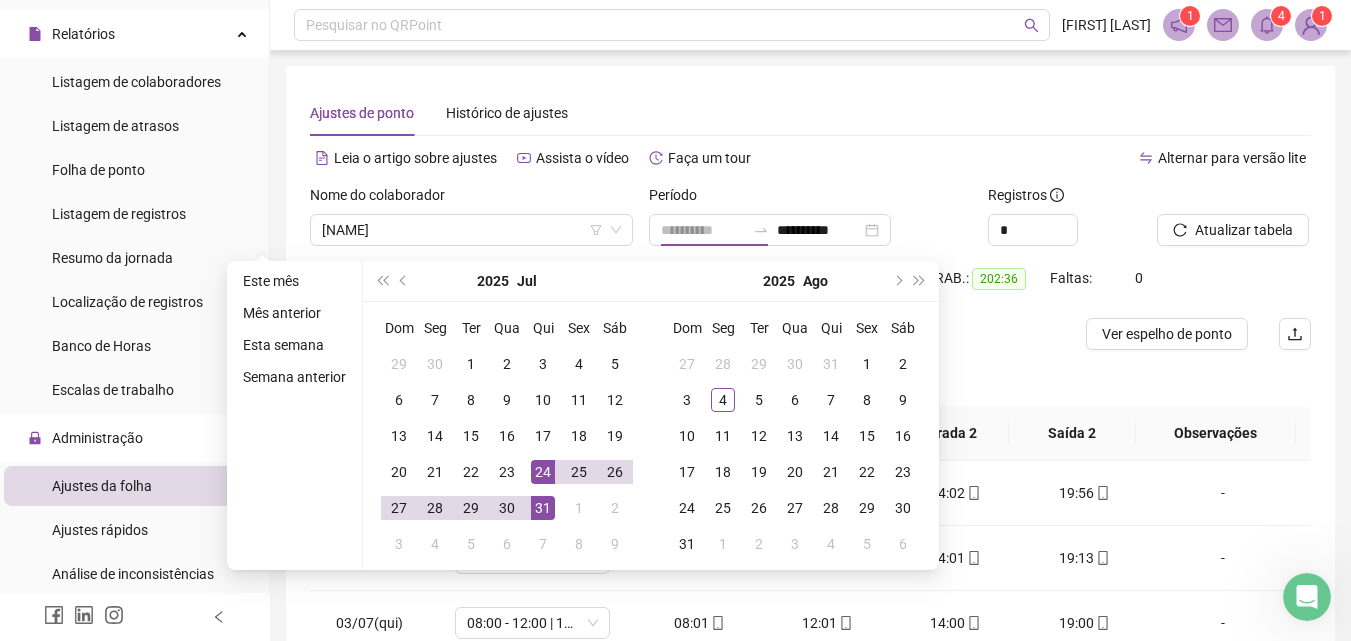 click on "24" at bounding box center (543, 472) 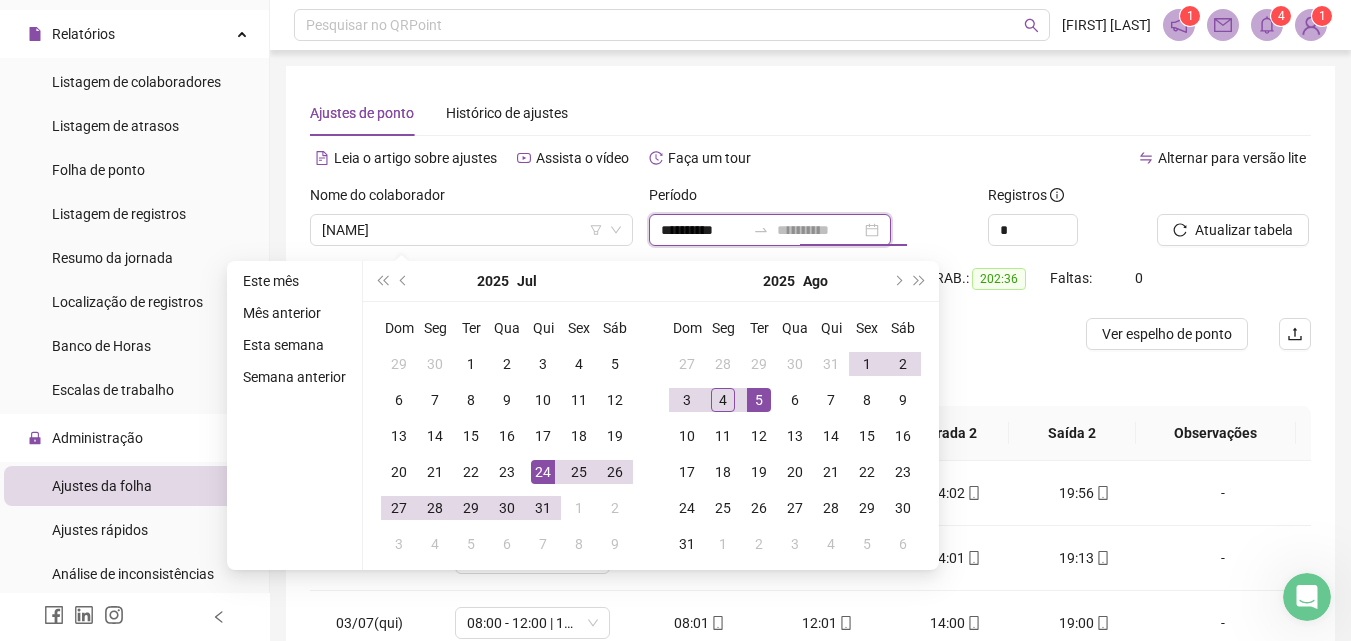 type on "**********" 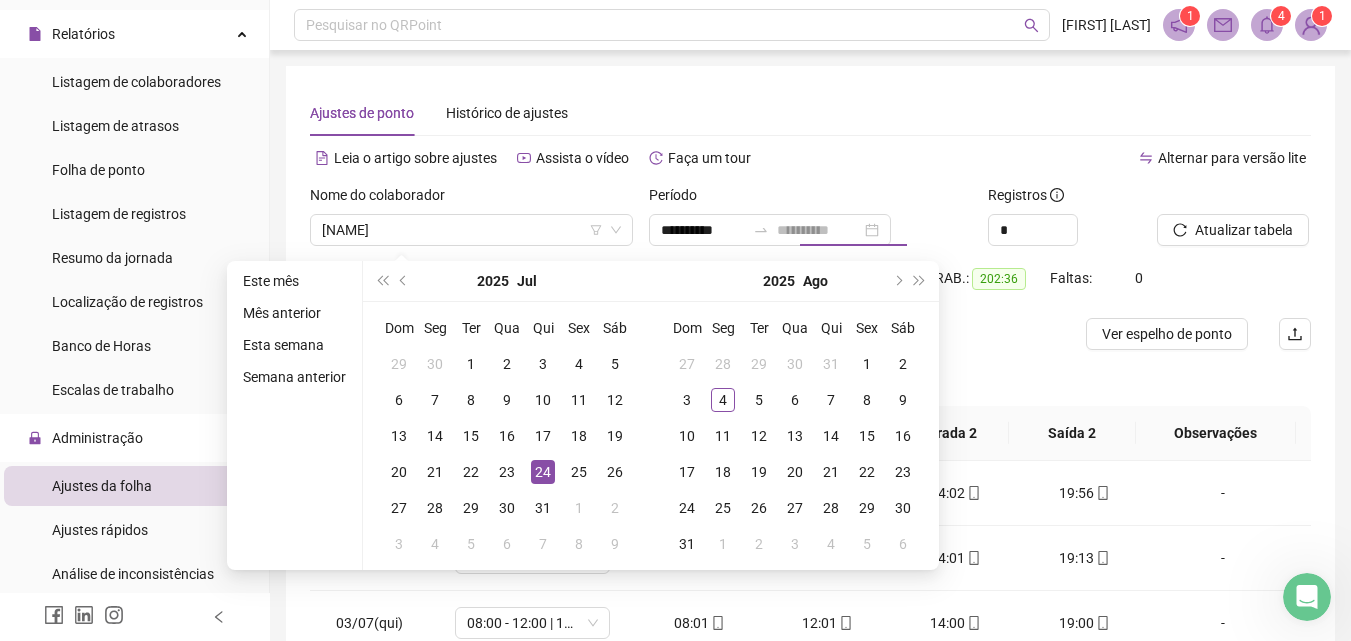 click on "24" at bounding box center [543, 472] 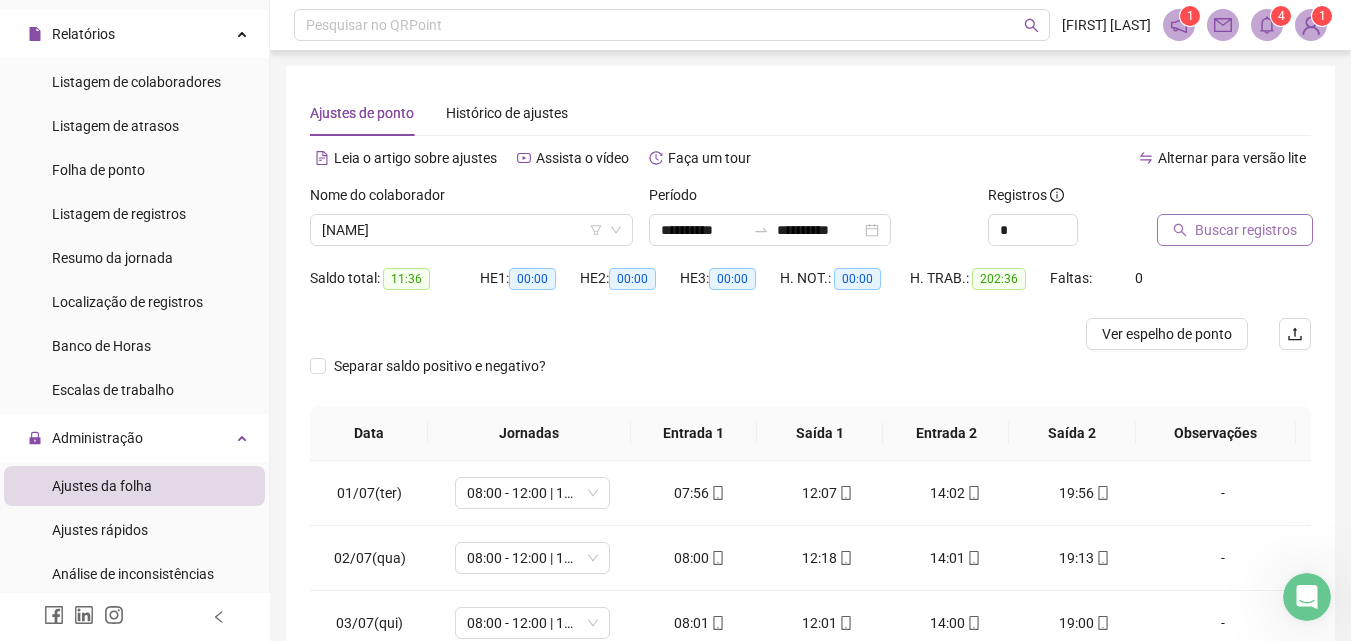 click on "Buscar registros" at bounding box center (1235, 230) 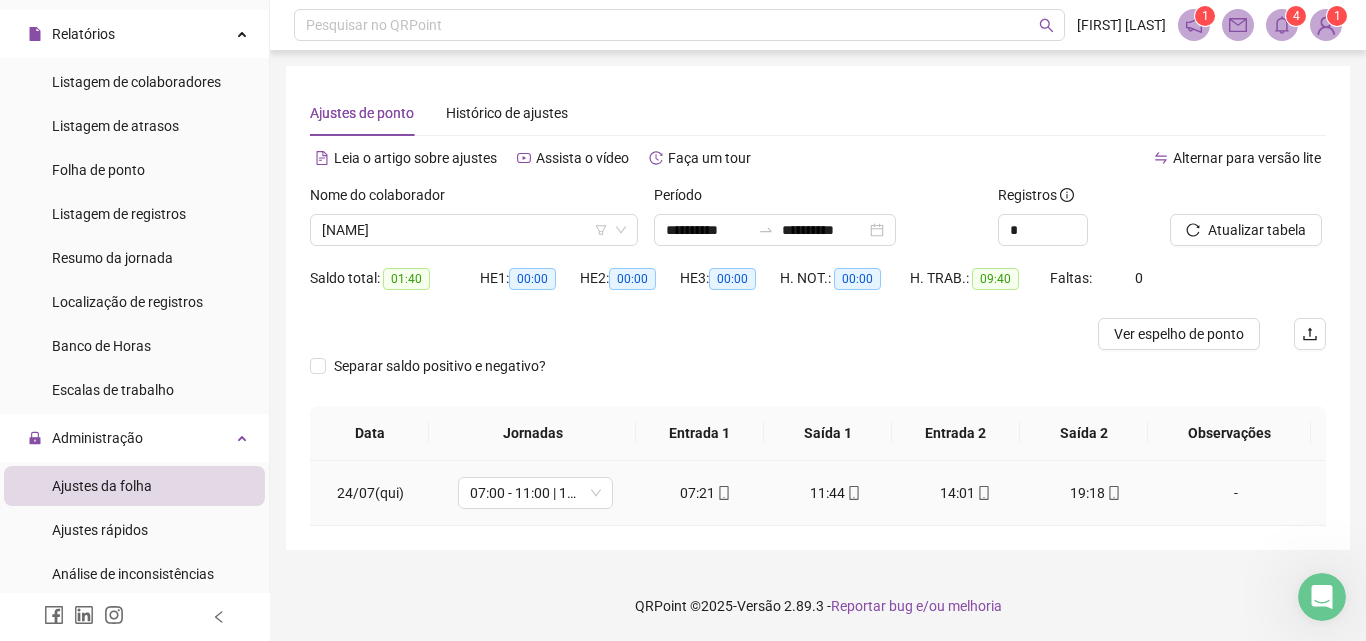 click on "-" at bounding box center [1236, 493] 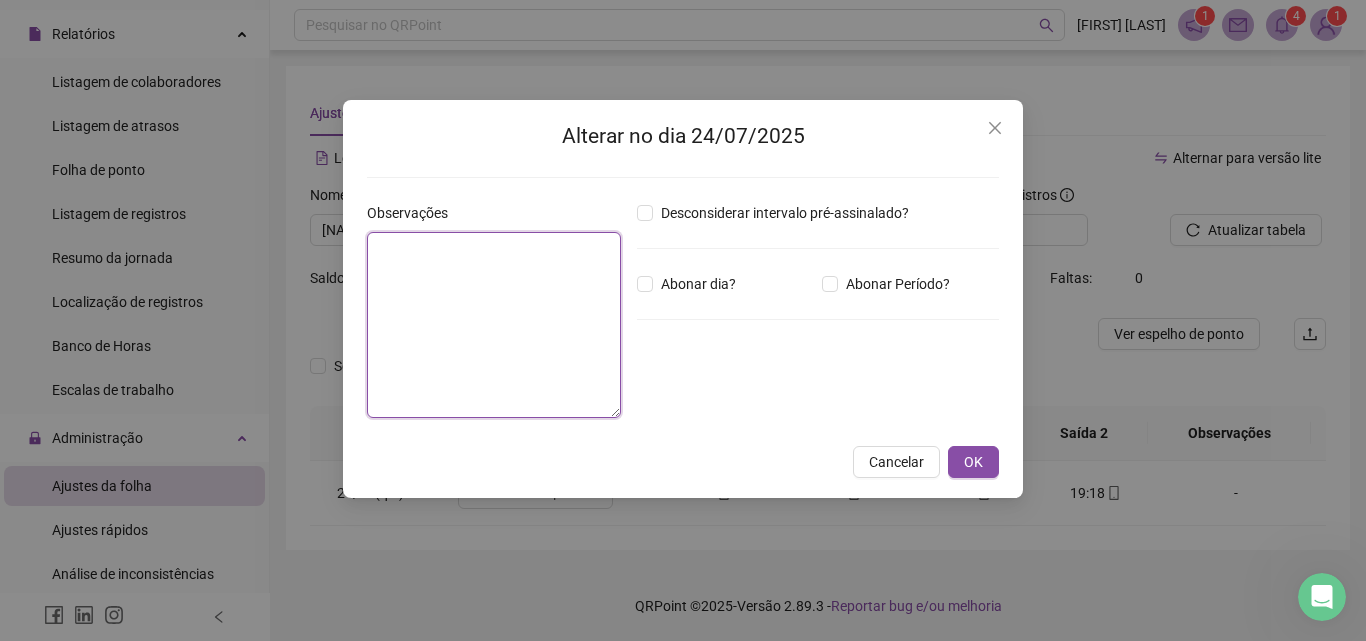click at bounding box center [494, 325] 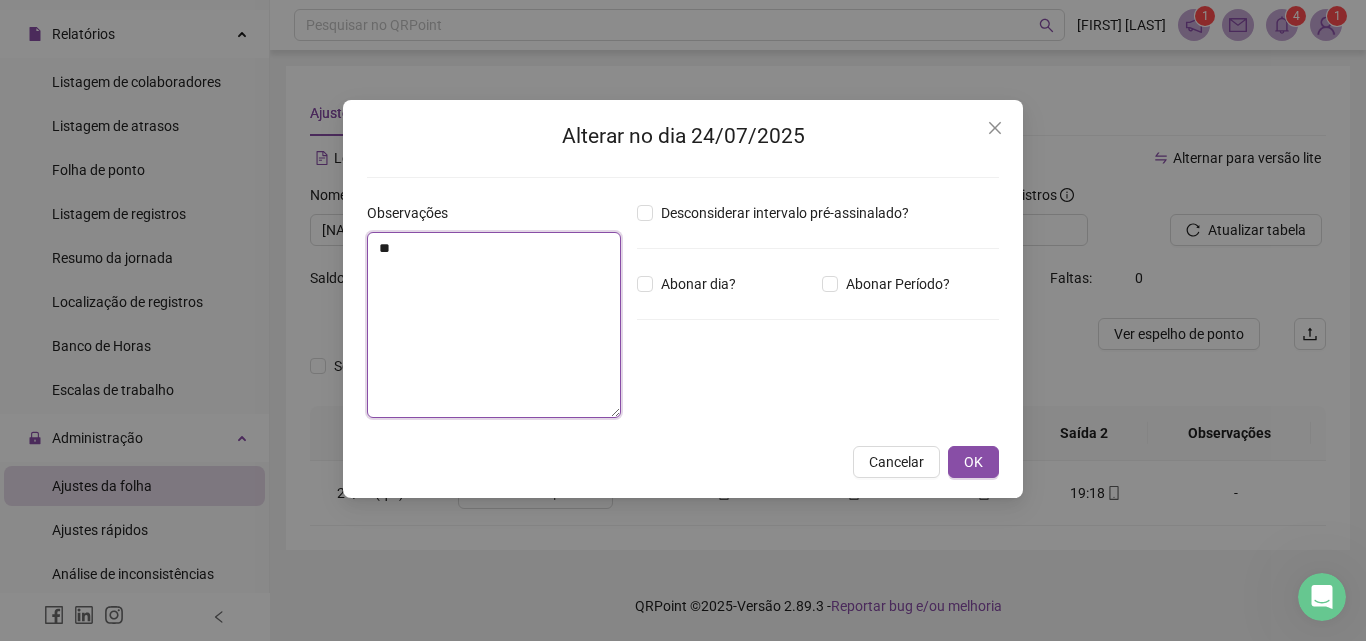 type on "*" 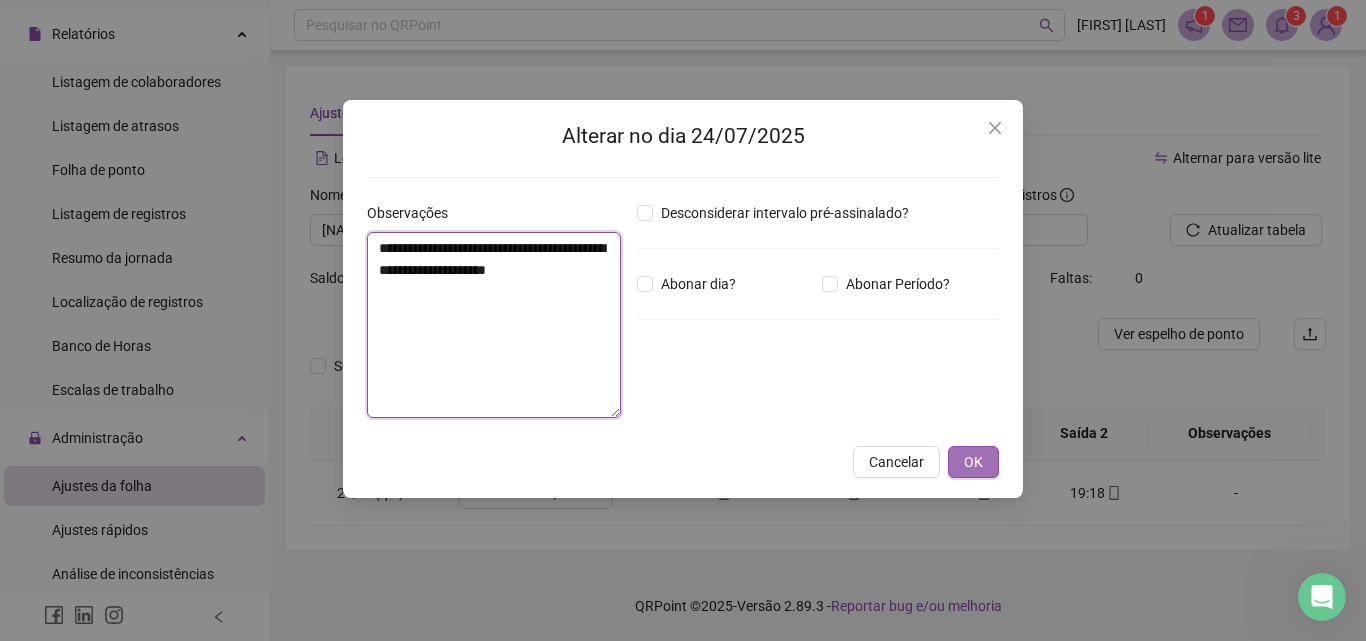 type on "**********" 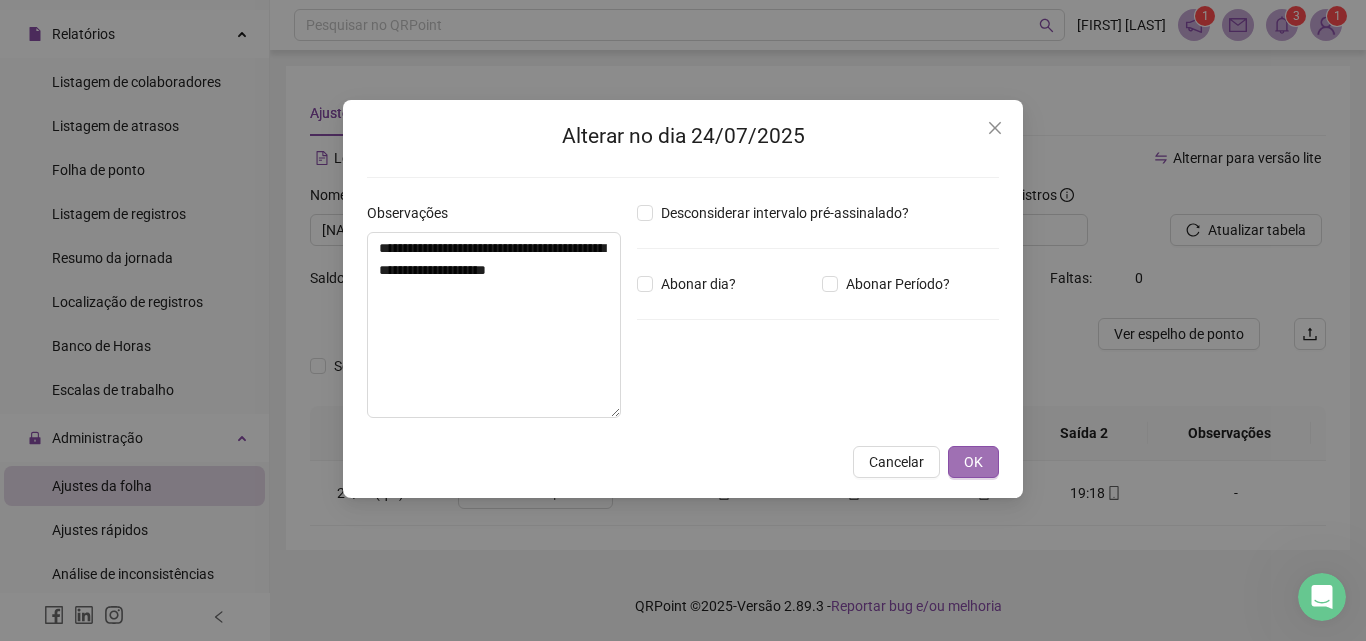 click on "OK" at bounding box center [973, 462] 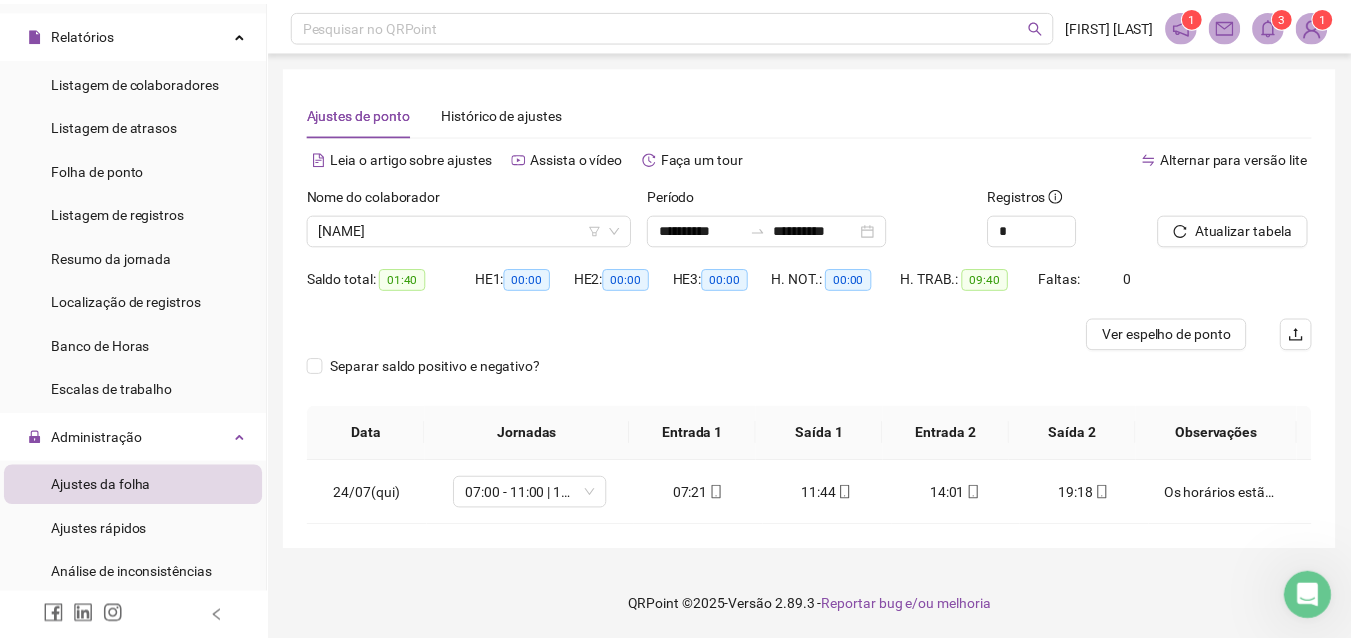 scroll, scrollTop: 0, scrollLeft: 0, axis: both 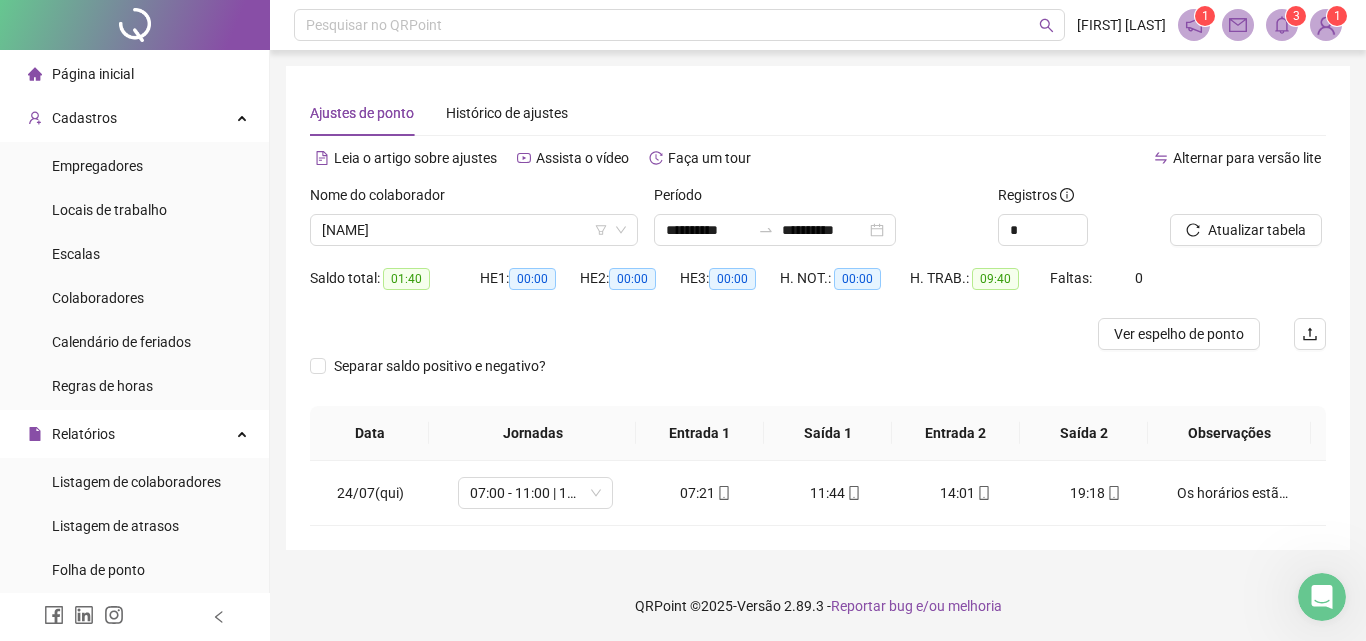 click on "Página inicial" at bounding box center [93, 74] 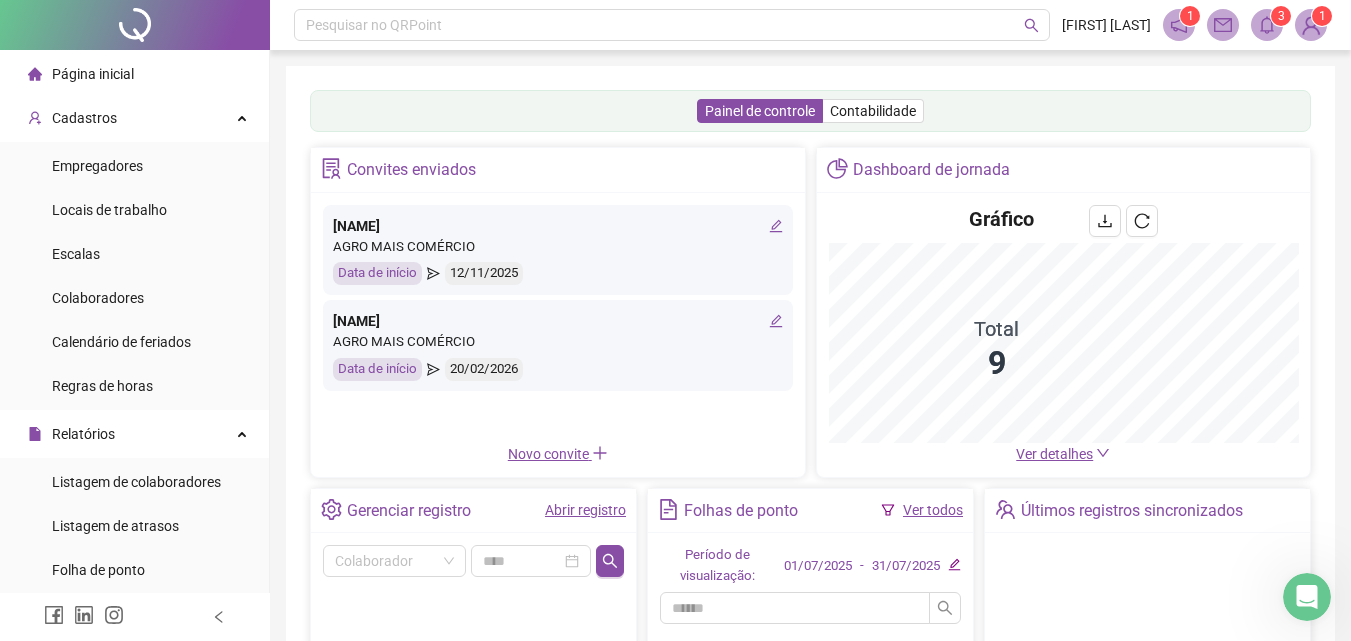 scroll, scrollTop: 342, scrollLeft: 0, axis: vertical 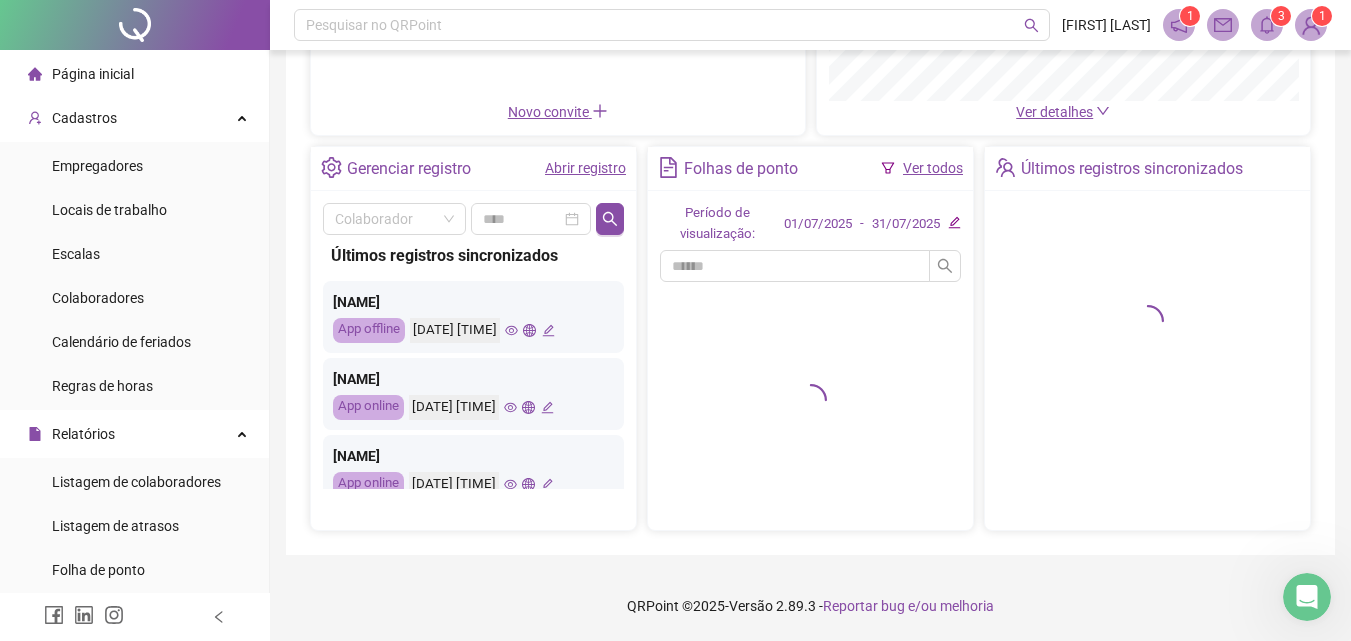 click on "Ver todos" at bounding box center (933, 168) 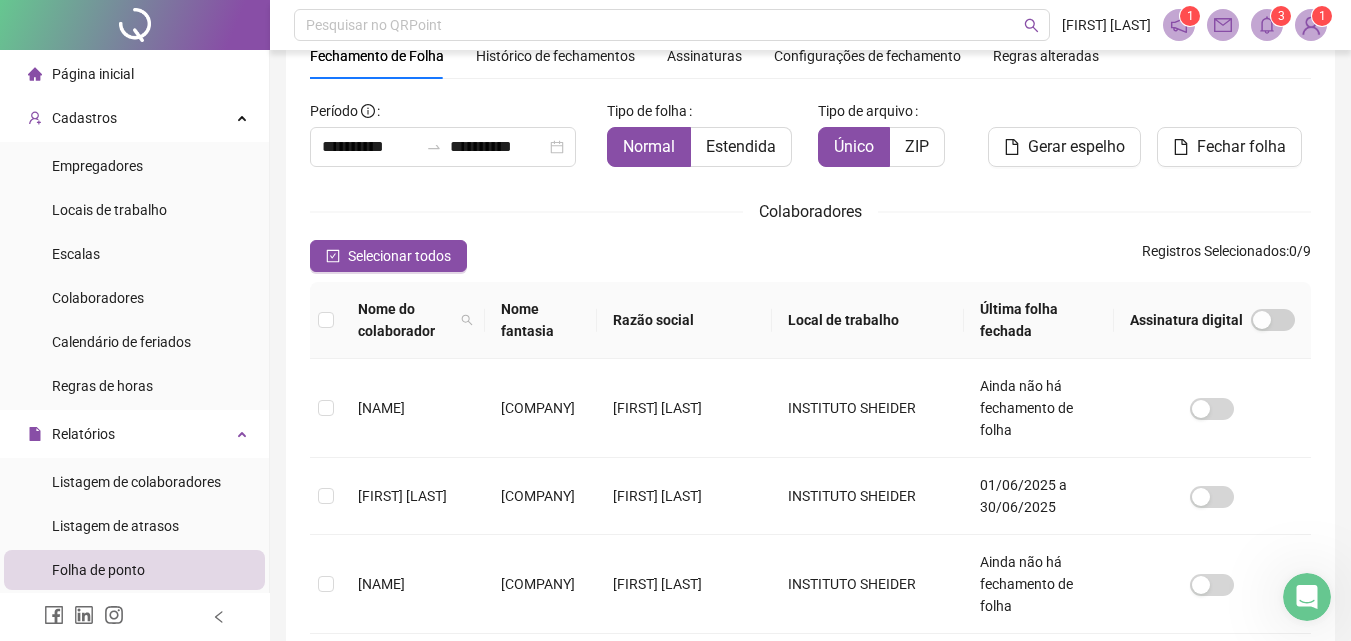 scroll, scrollTop: 389, scrollLeft: 0, axis: vertical 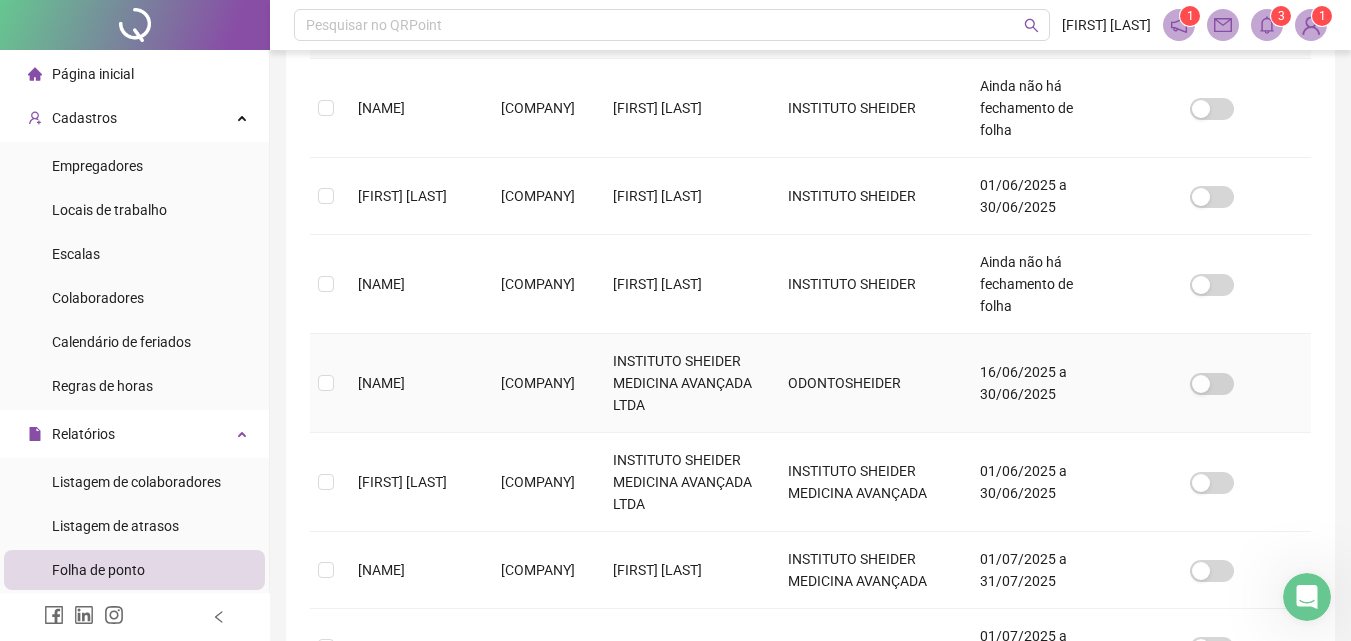click on "GIOVANA RIBEIRO ZILENO" at bounding box center (413, 383) 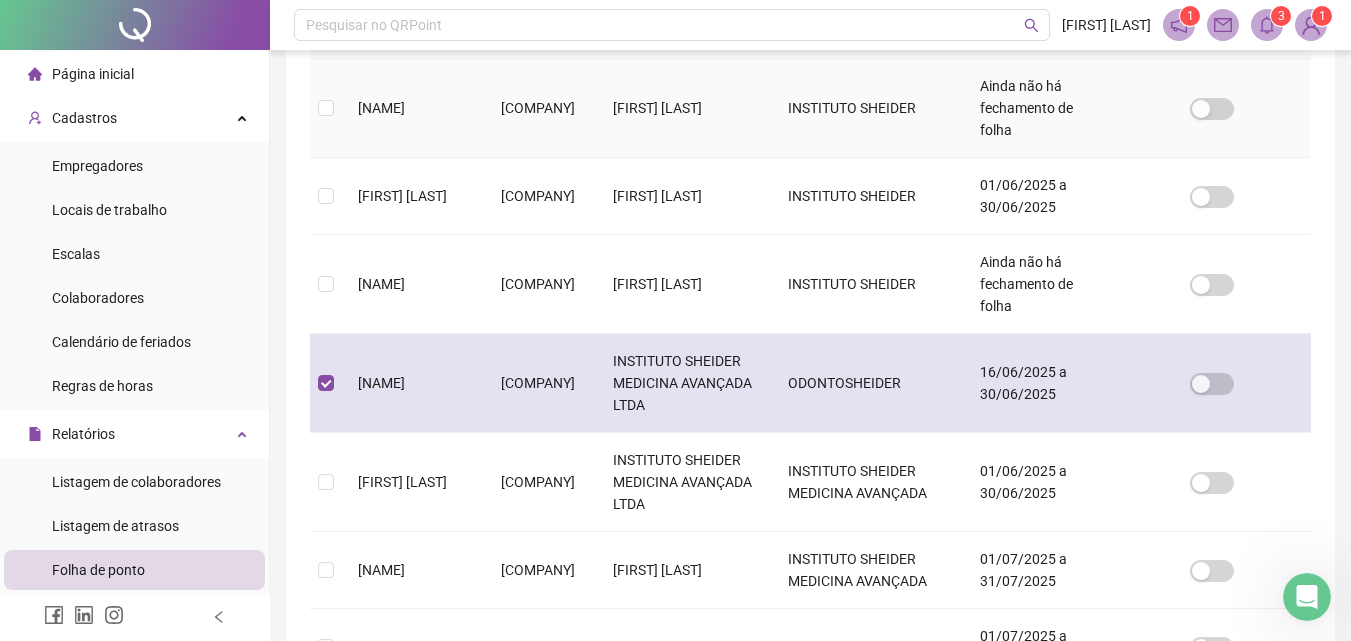 scroll, scrollTop: 89, scrollLeft: 0, axis: vertical 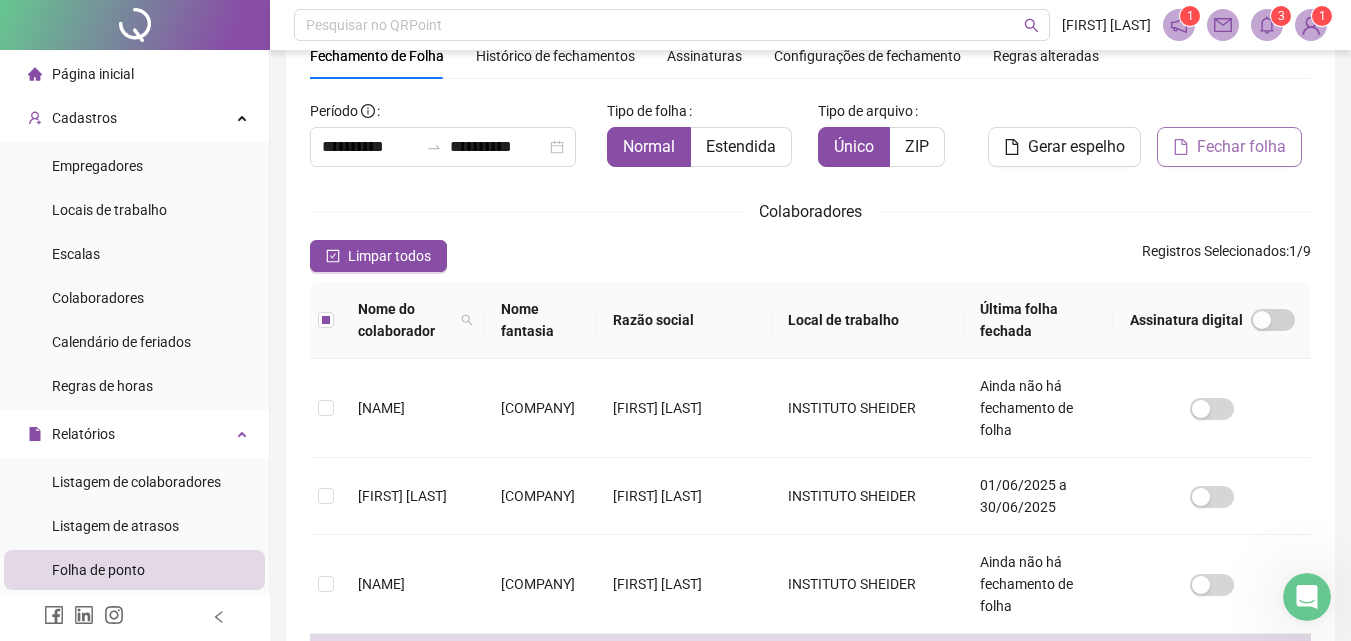 click on "Fechar folha" at bounding box center [1241, 147] 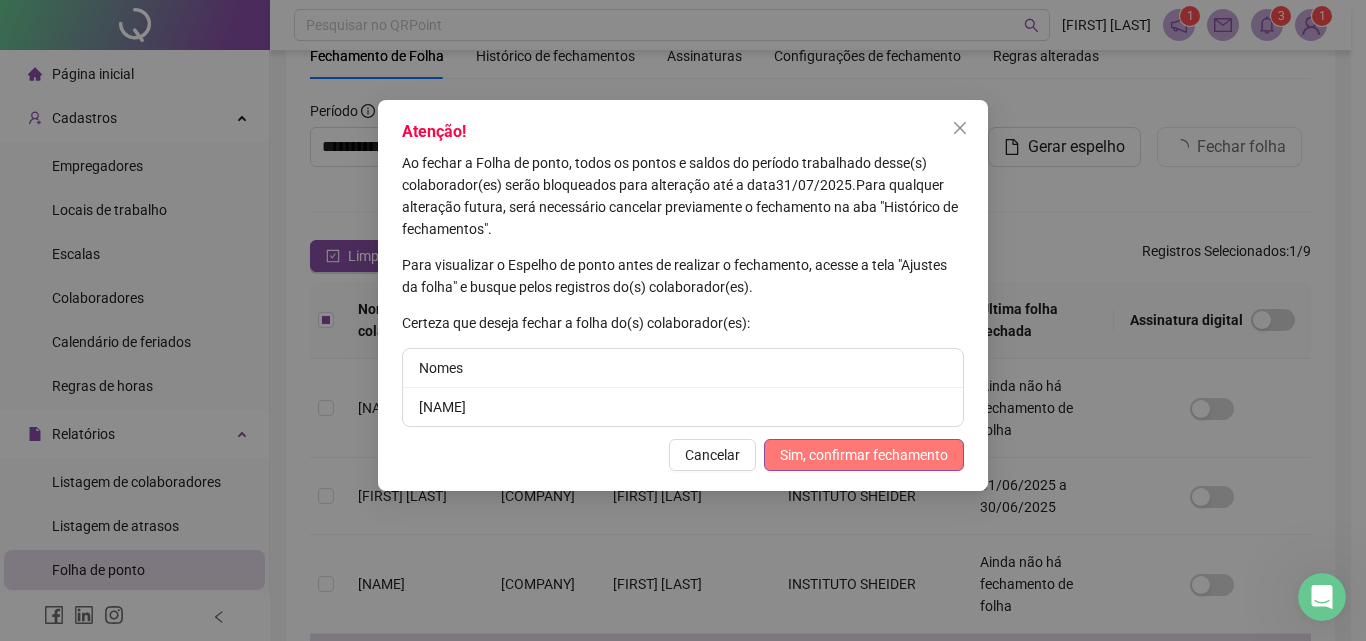 click on "Sim, confirmar fechamento" at bounding box center (864, 455) 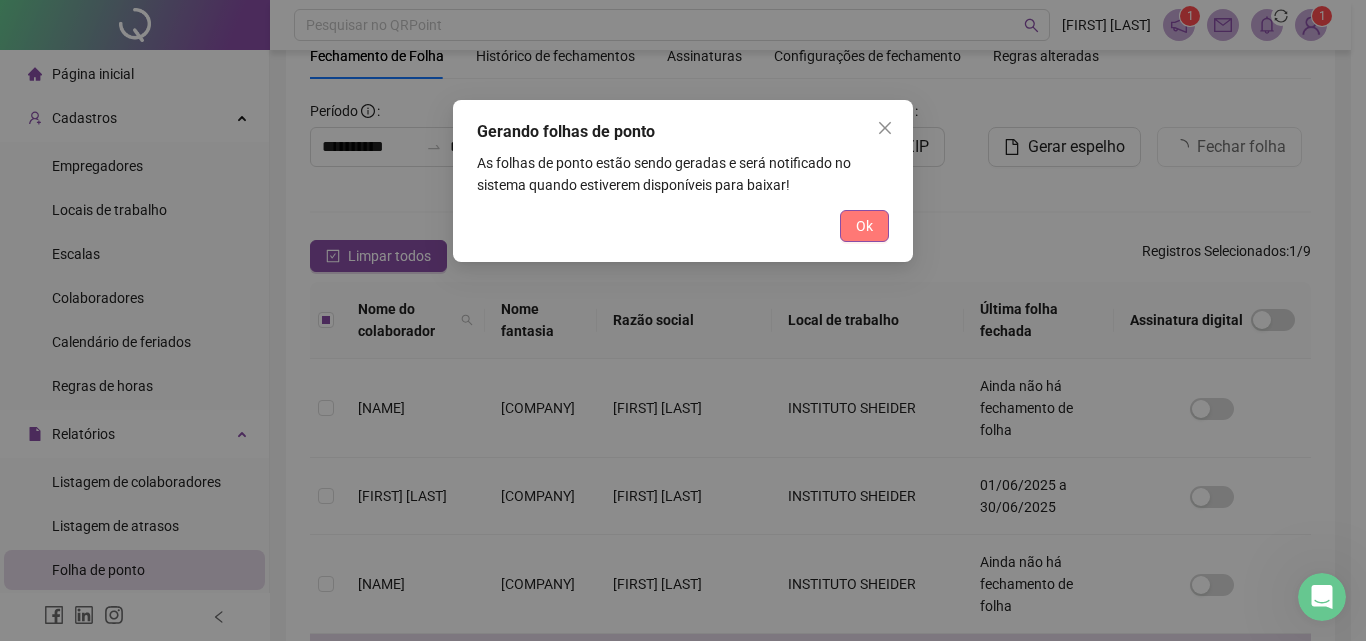 click on "Ok" at bounding box center (864, 226) 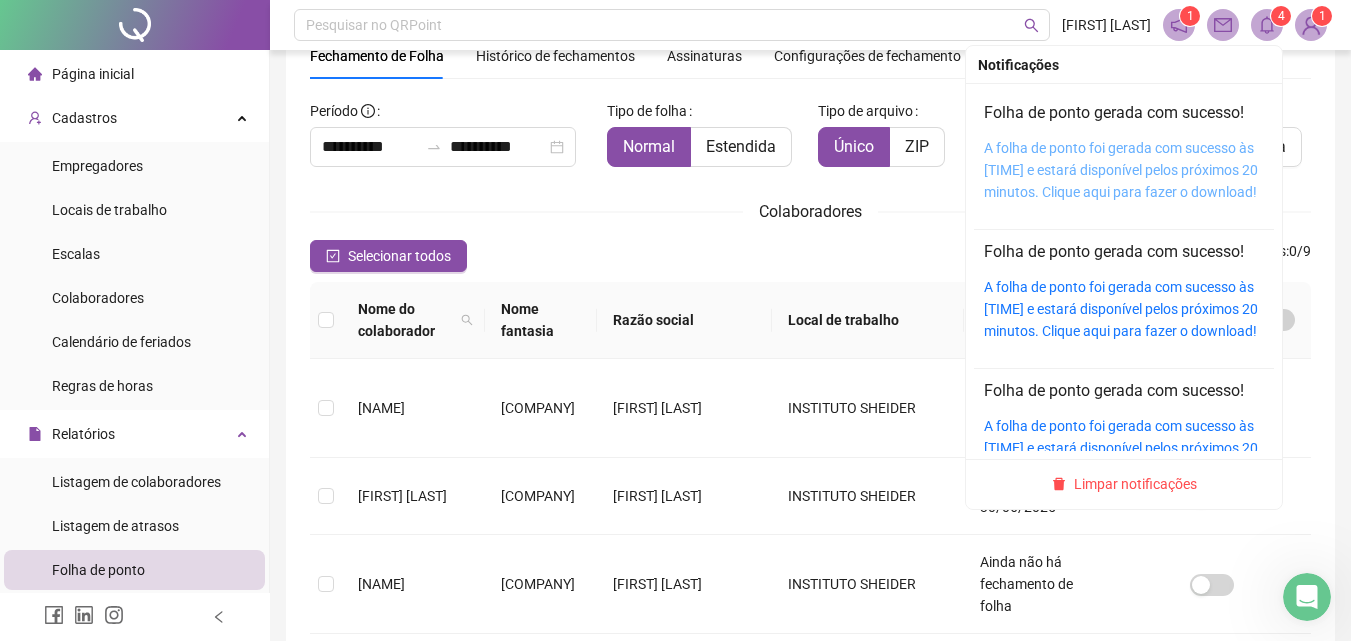 click on "A folha de ponto foi gerada com sucesso às 14:36:46 e estará disponível pelos próximos 20 minutos.
Clique aqui para fazer o download!" at bounding box center (1121, 170) 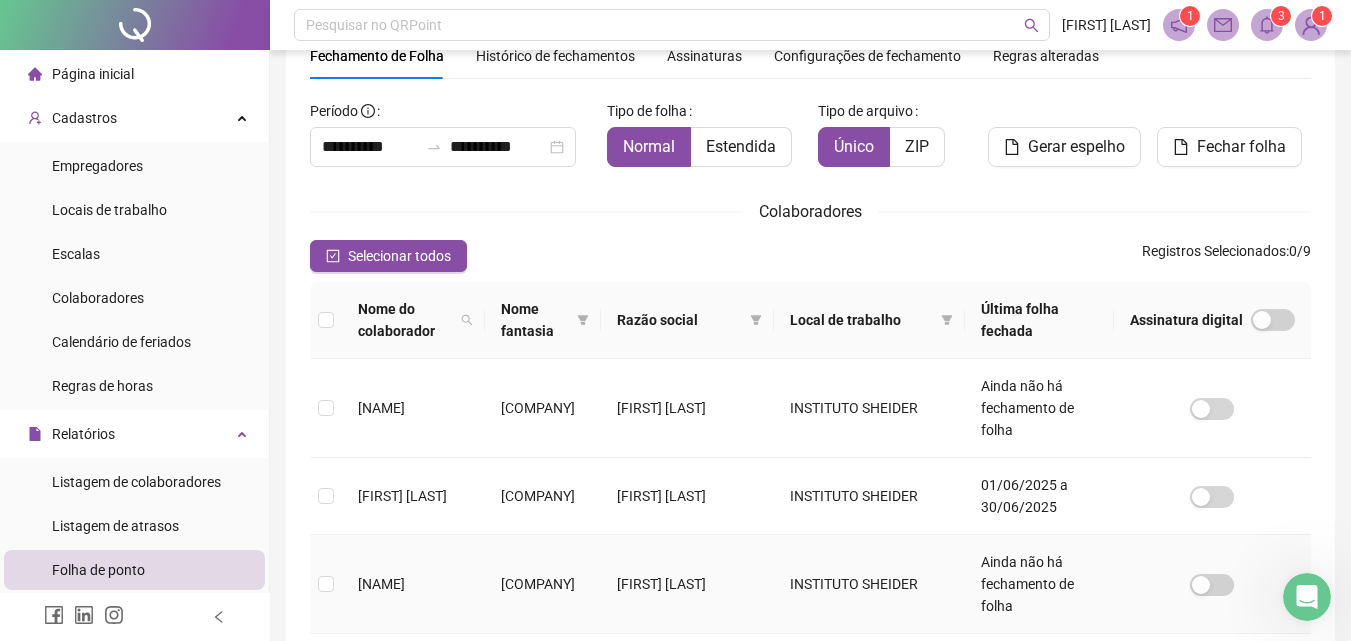 scroll, scrollTop: 289, scrollLeft: 0, axis: vertical 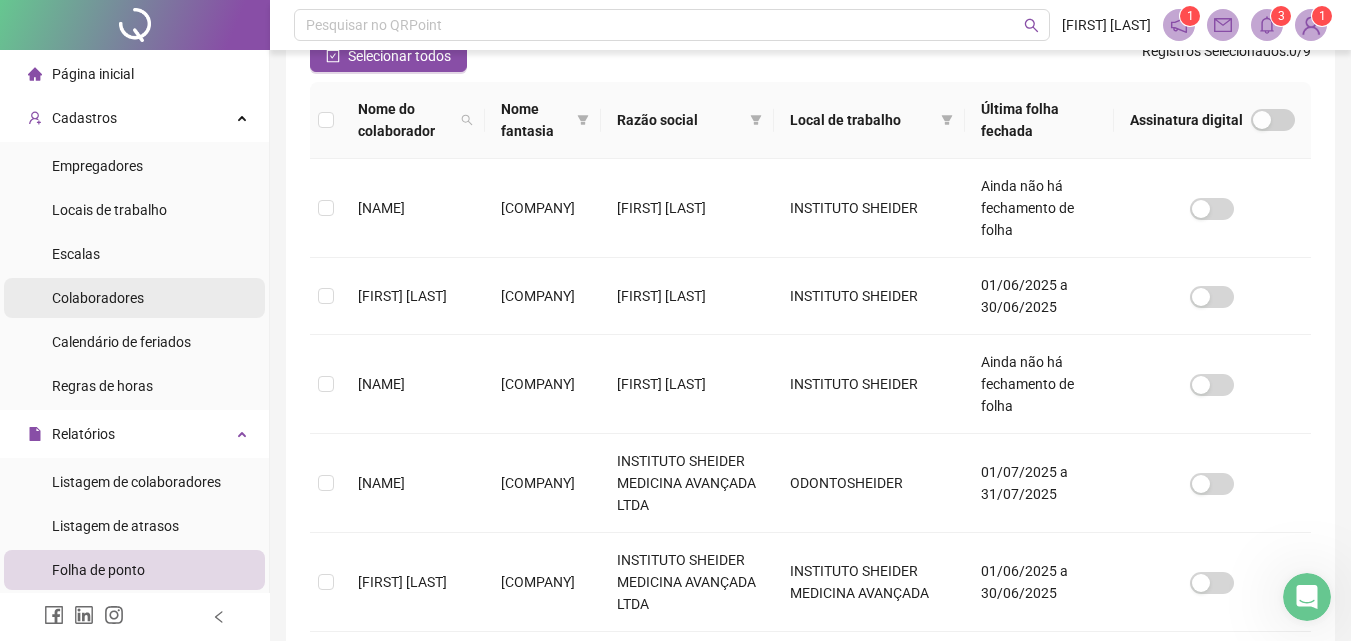 click on "Colaboradores" at bounding box center [98, 298] 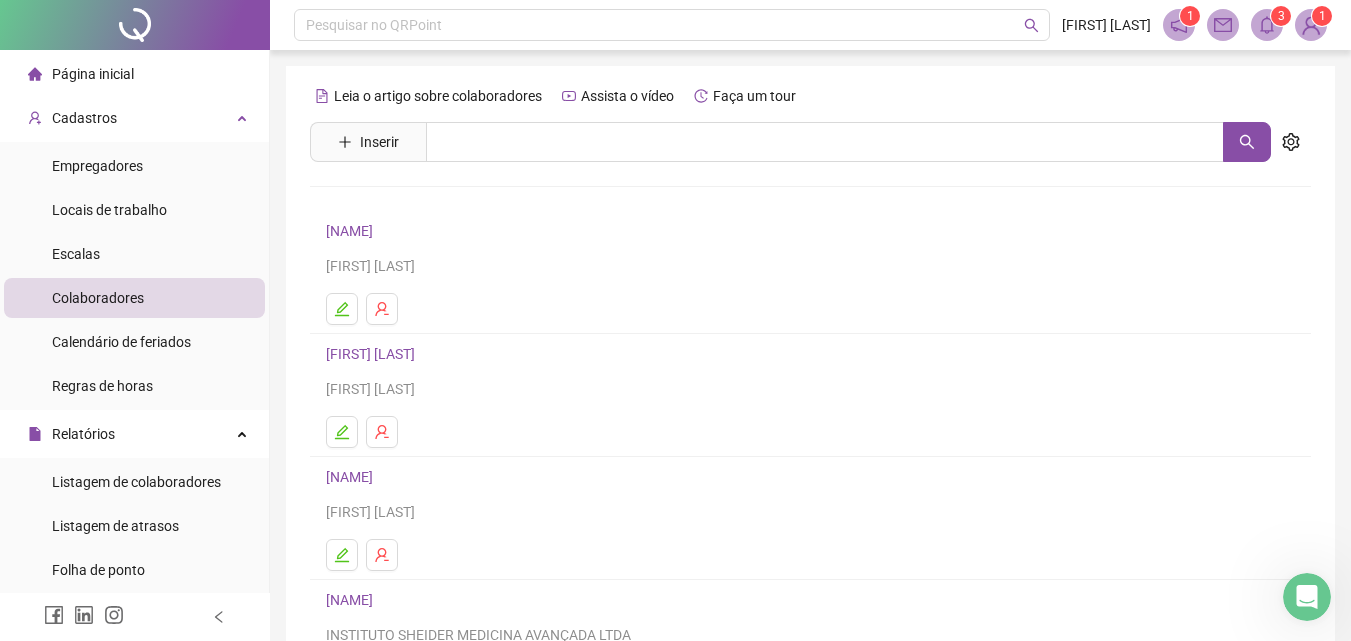 scroll, scrollTop: 300, scrollLeft: 0, axis: vertical 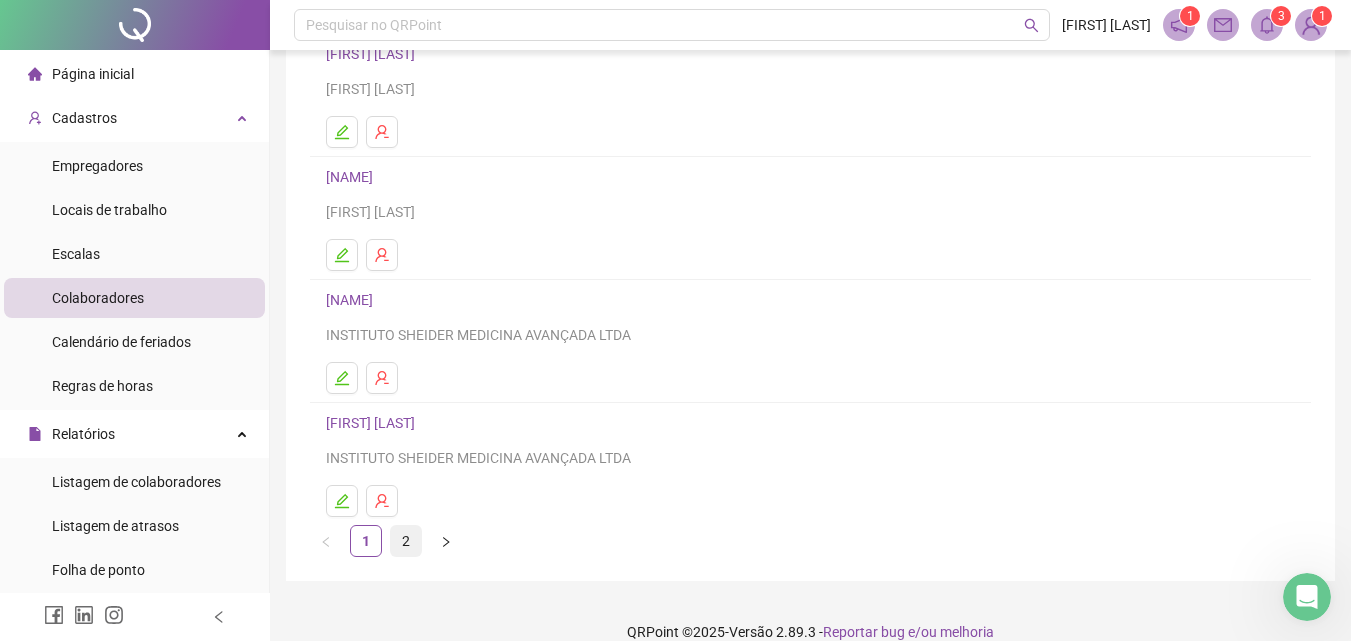 click on "2" at bounding box center (406, 541) 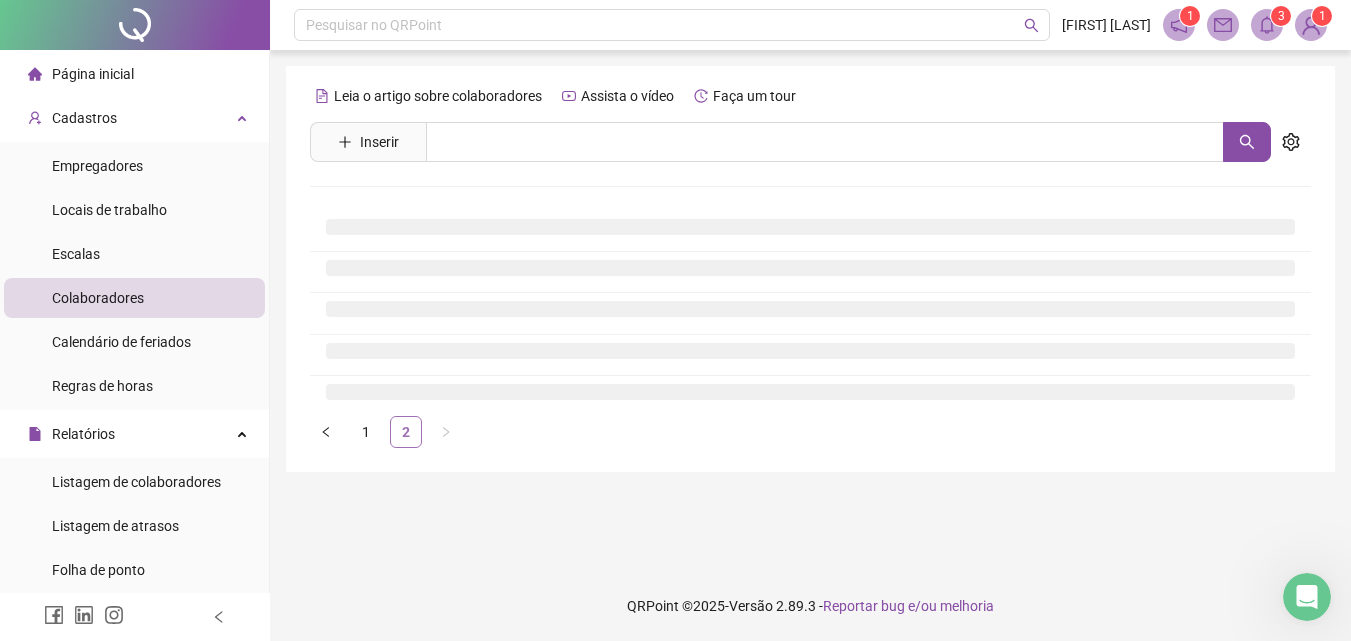 scroll, scrollTop: 0, scrollLeft: 0, axis: both 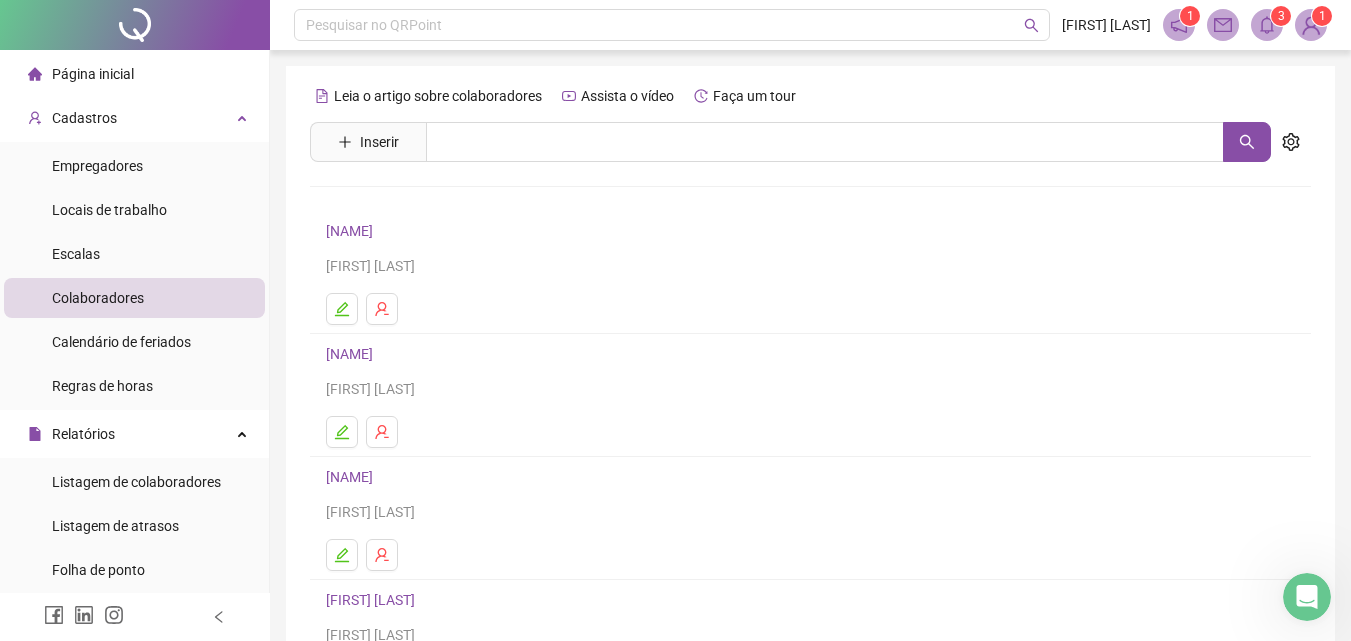 click on "MIDIÃ PEREIRA DE DEUS REIS" at bounding box center [352, 354] 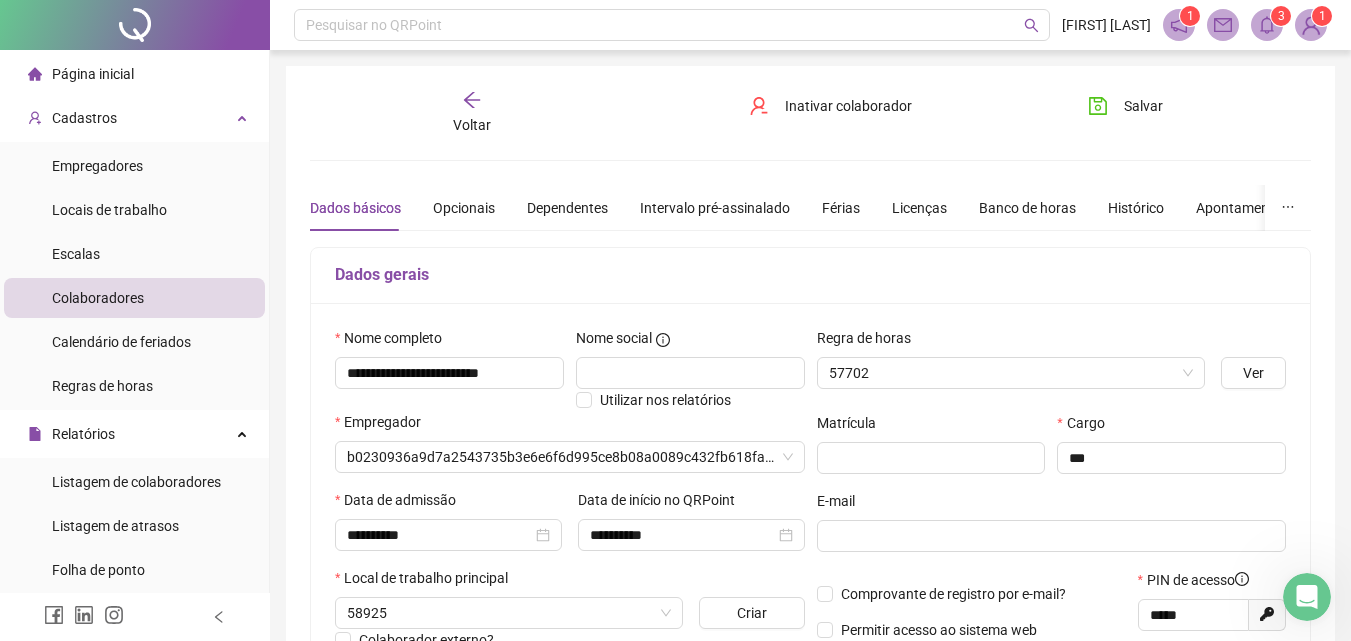 type on "**********" 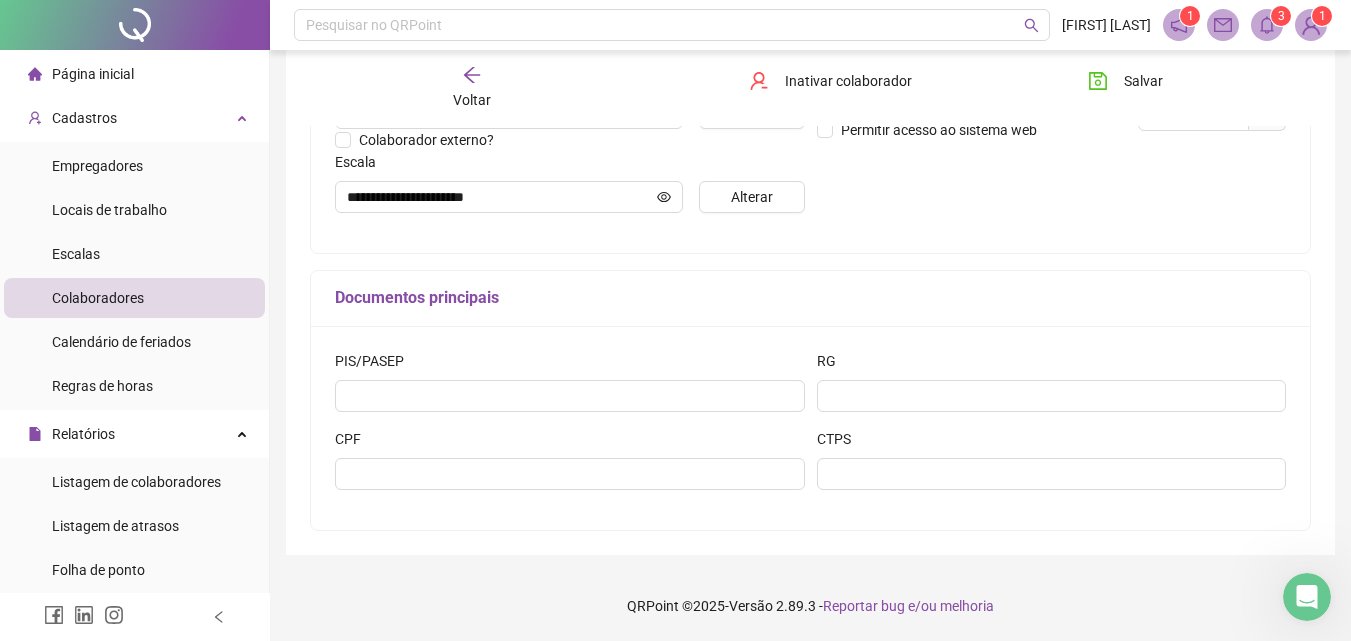 scroll, scrollTop: 0, scrollLeft: 0, axis: both 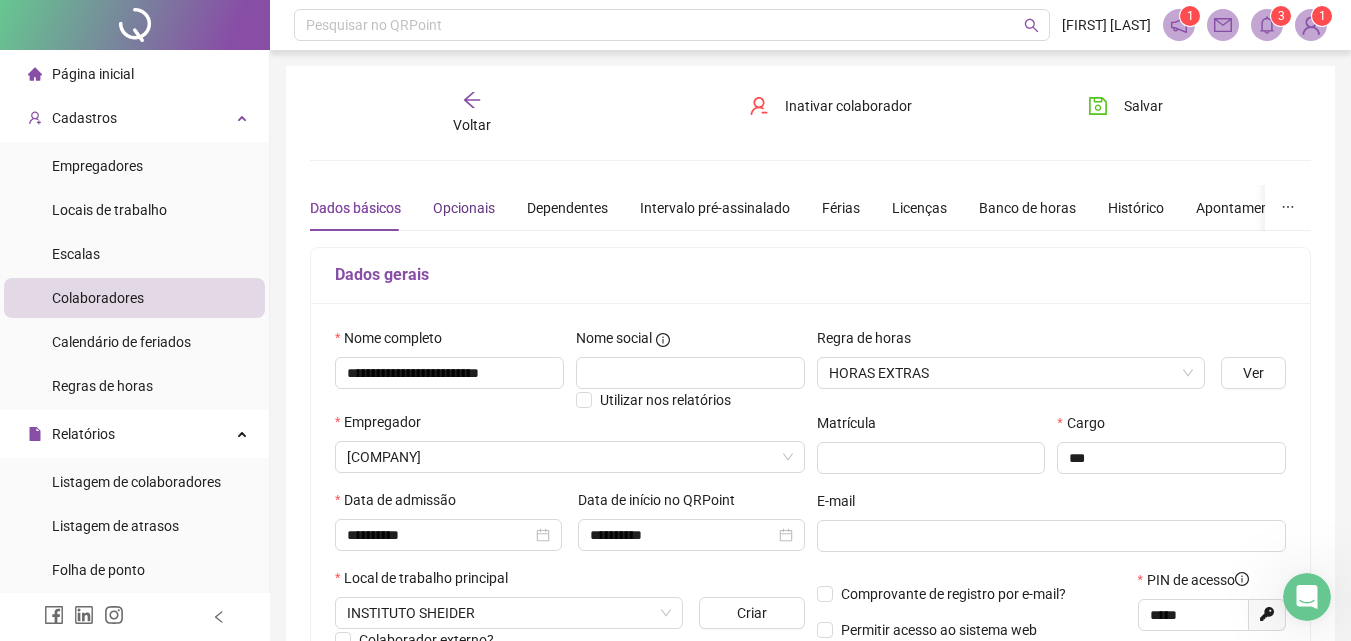 click on "Opcionais" at bounding box center (464, 208) 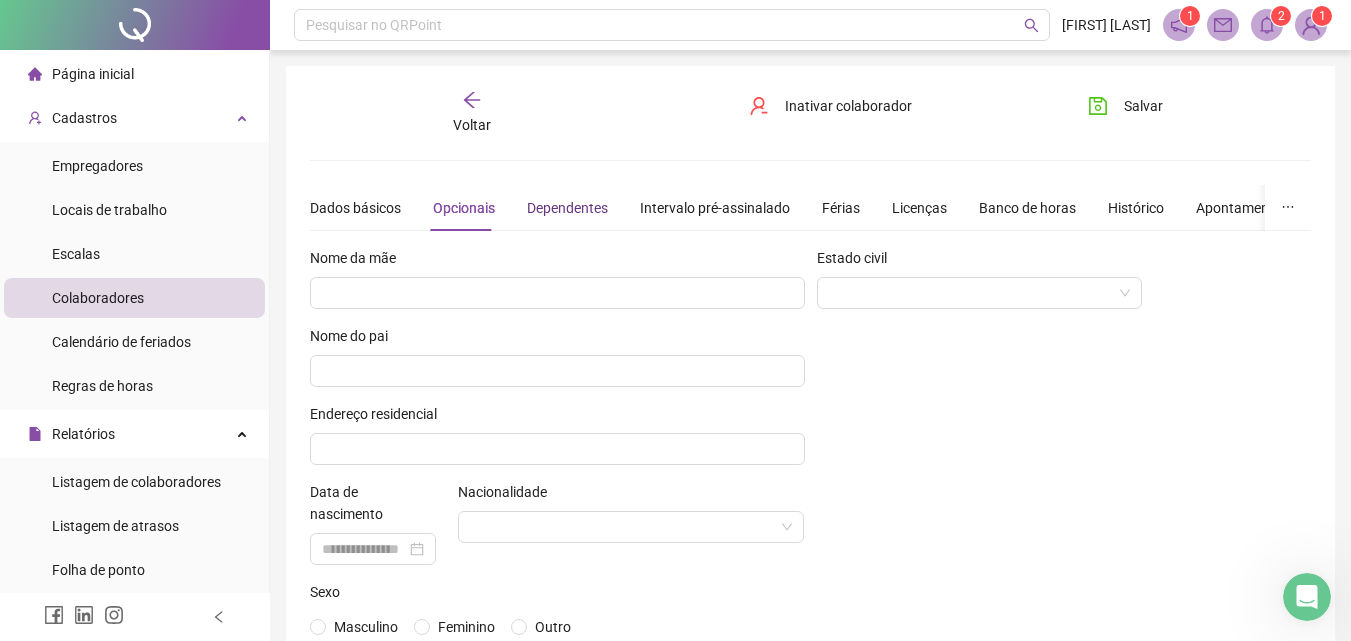 click on "Dependentes" at bounding box center [567, 208] 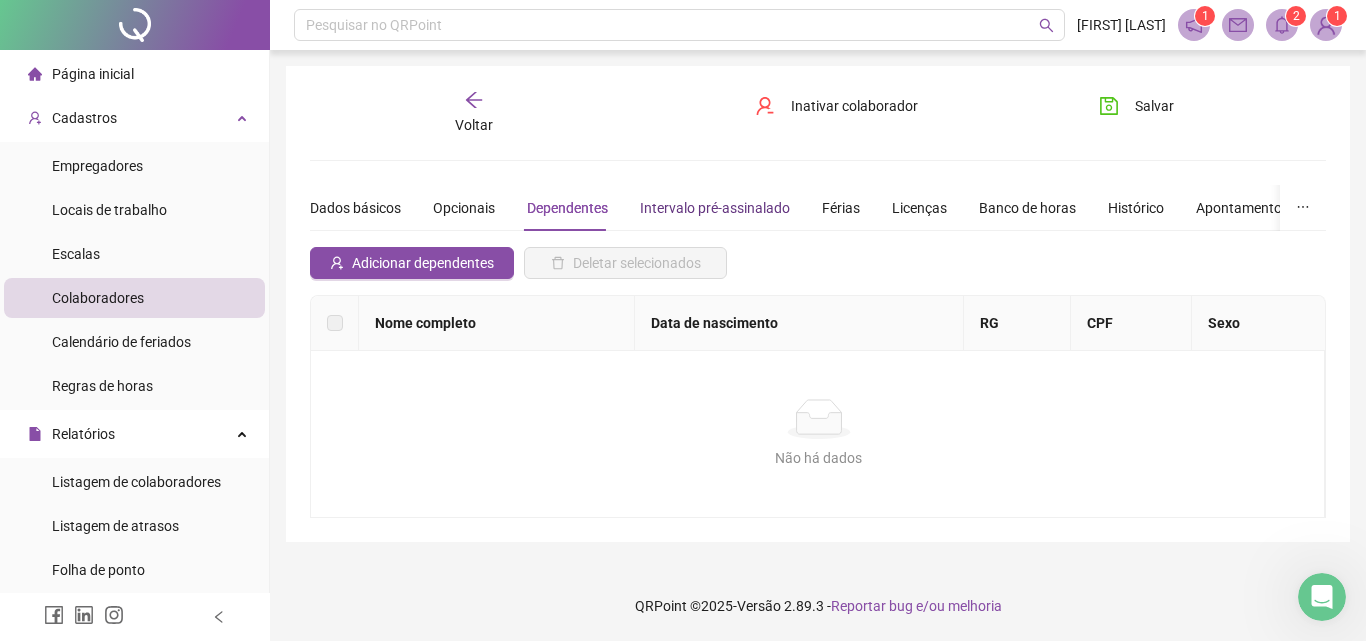 click on "Intervalo pré-assinalado" at bounding box center (715, 208) 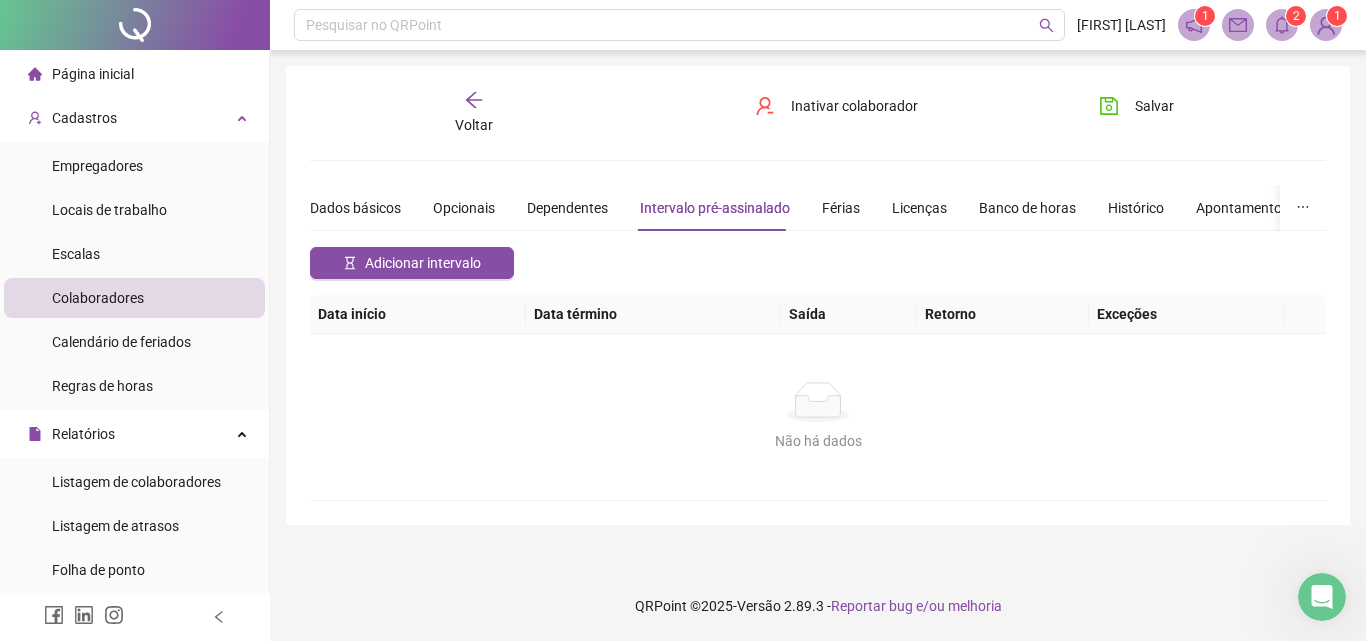 click on "Dados básicos Opcionais Dependentes Intervalo pré-assinalado Férias Licenças Banco de horas Histórico Apontamentos Integrações Preferências" at bounding box center (907, 208) 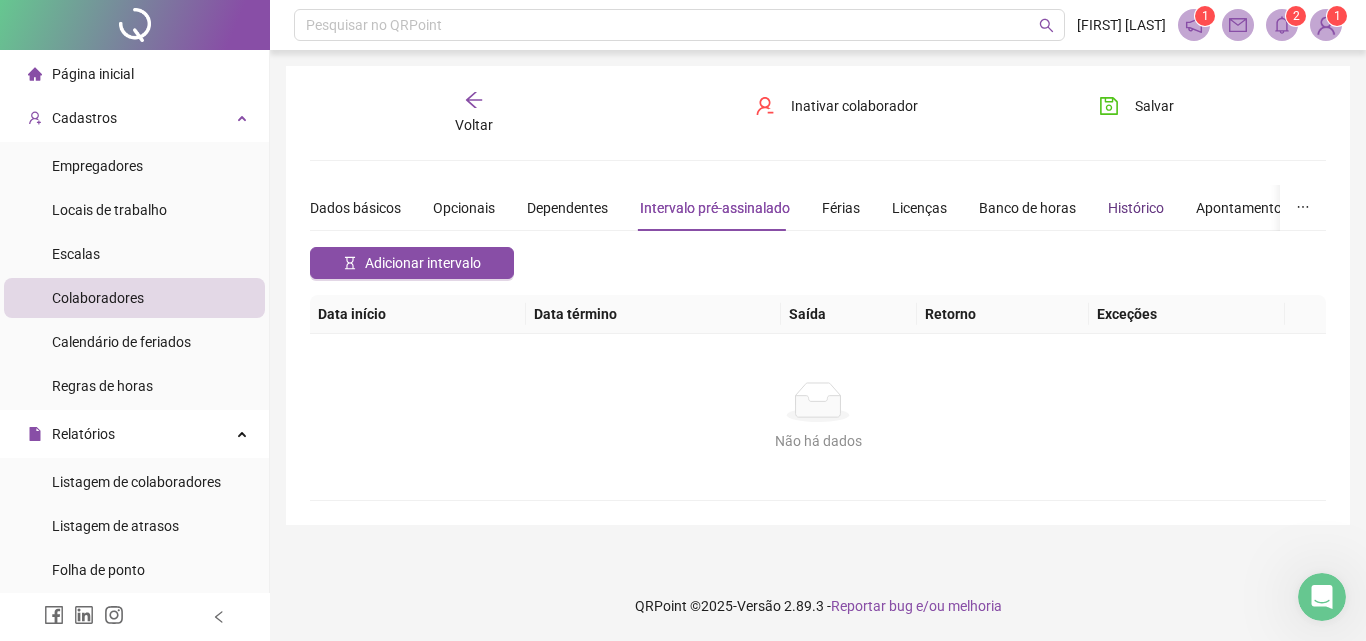 click on "Histórico" at bounding box center [1136, 208] 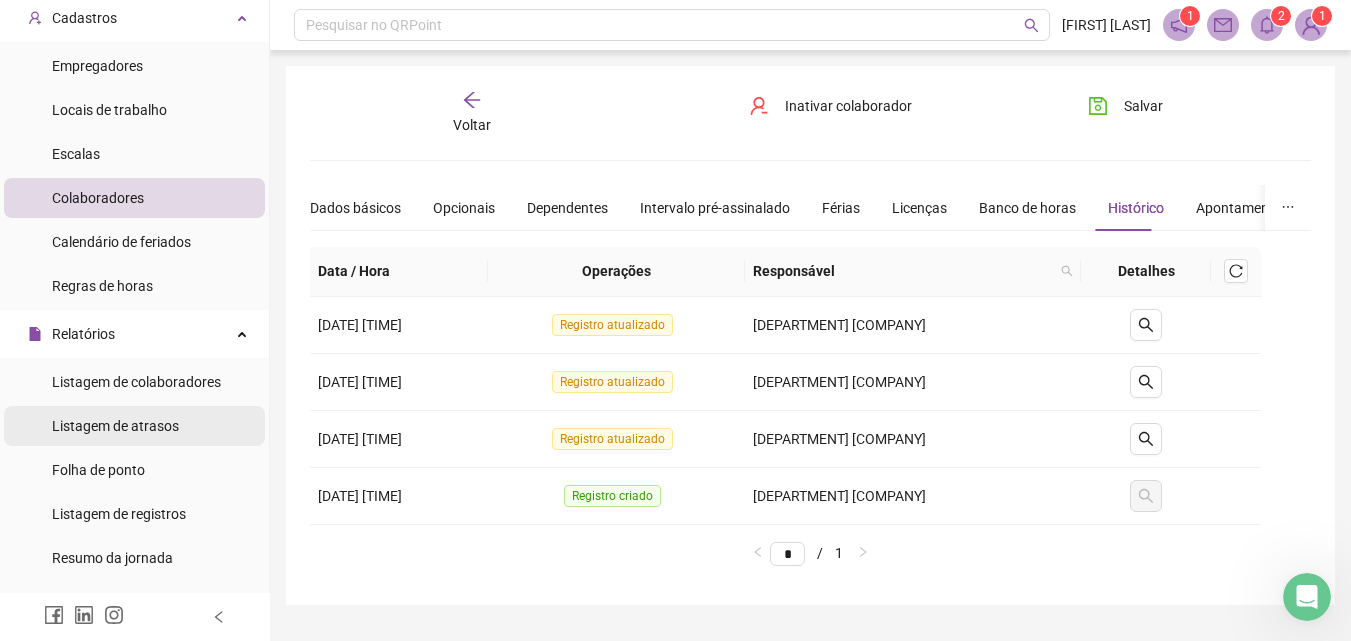 scroll, scrollTop: 200, scrollLeft: 0, axis: vertical 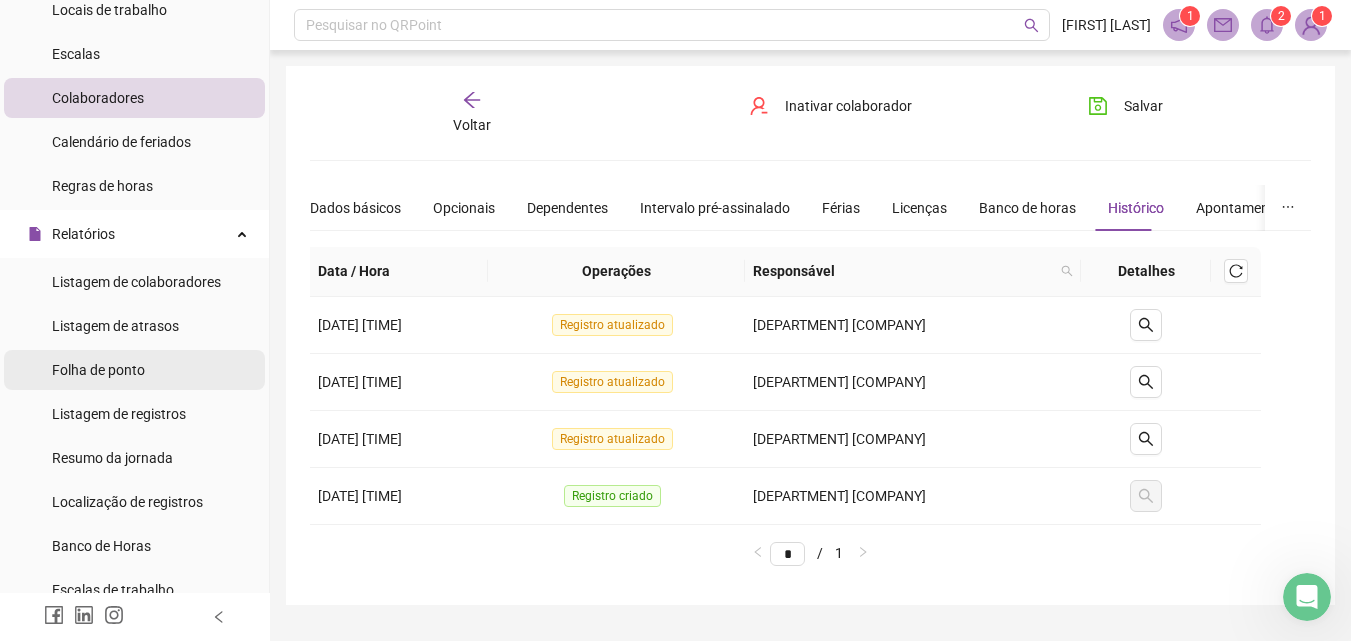 click on "Folha de ponto" at bounding box center [134, 370] 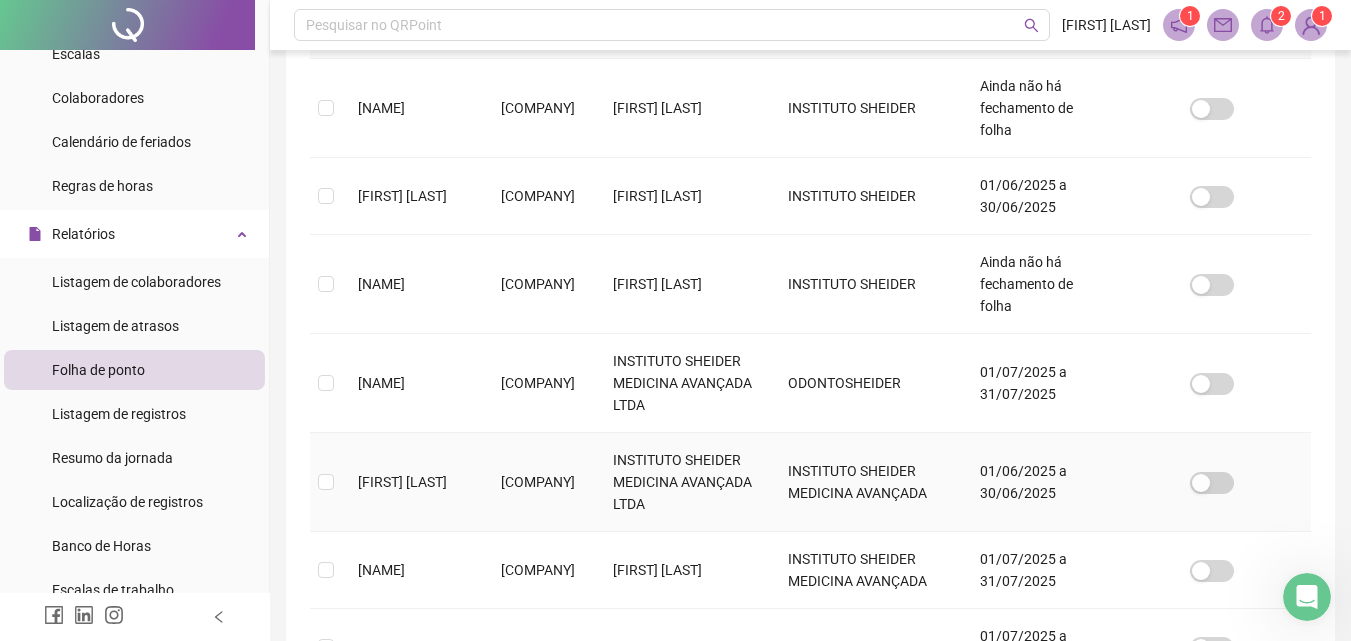 scroll, scrollTop: 489, scrollLeft: 0, axis: vertical 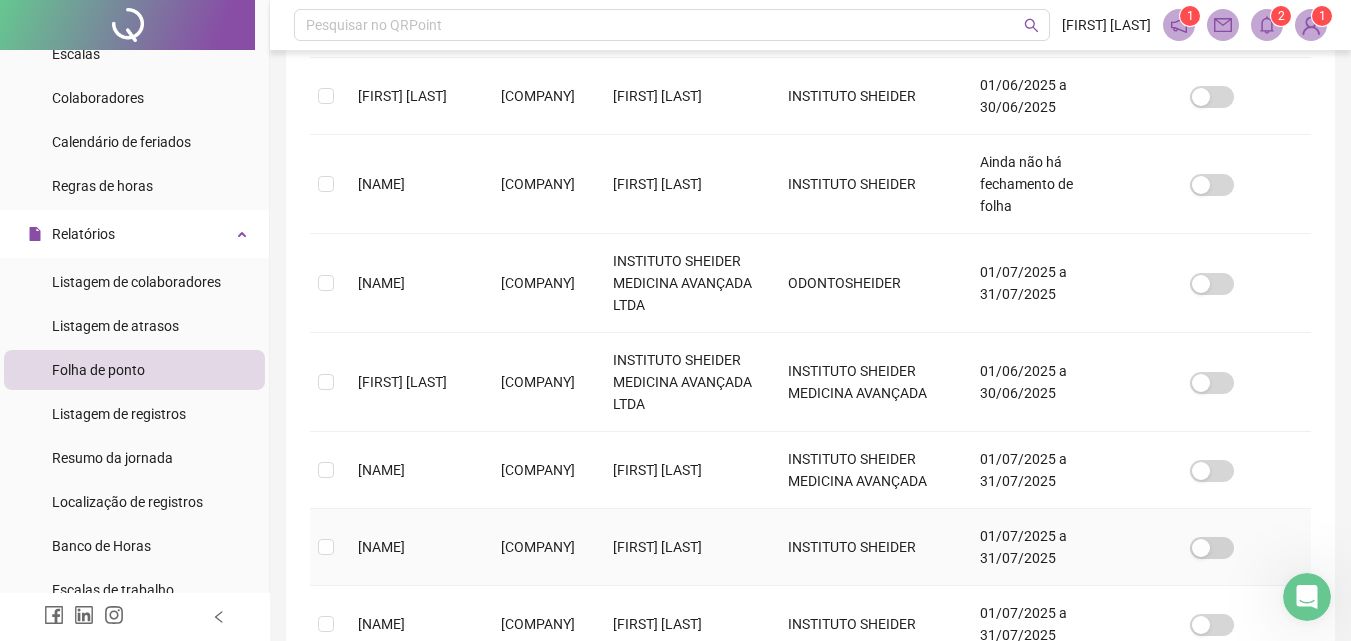 click on "MIDIÃ PEREIRA DE DEUS REIS" at bounding box center (413, 547) 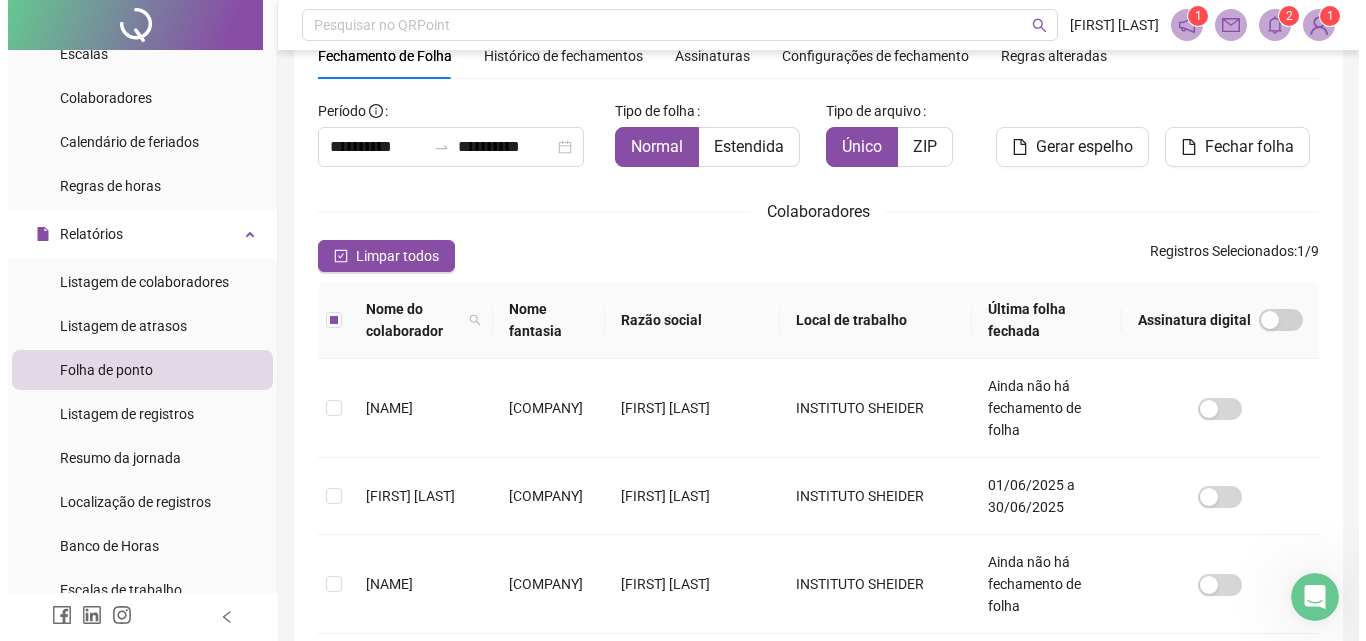 scroll, scrollTop: 0, scrollLeft: 0, axis: both 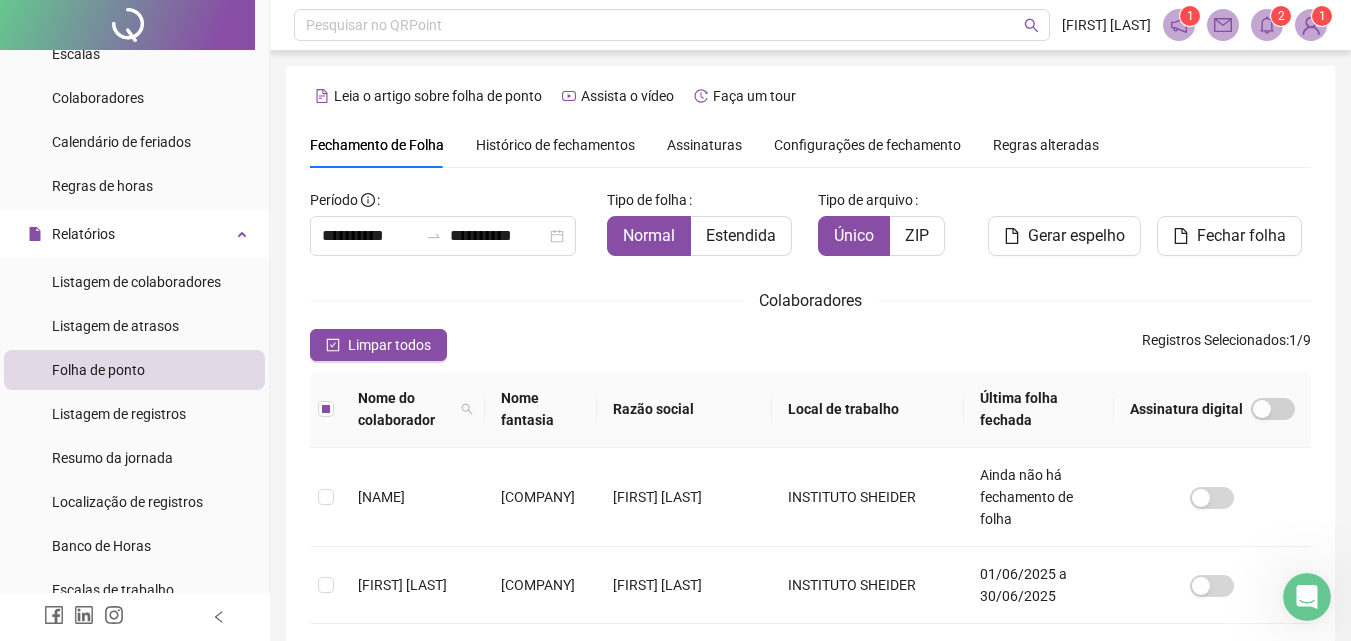 click on "Configurações de fechamento" at bounding box center (867, 145) 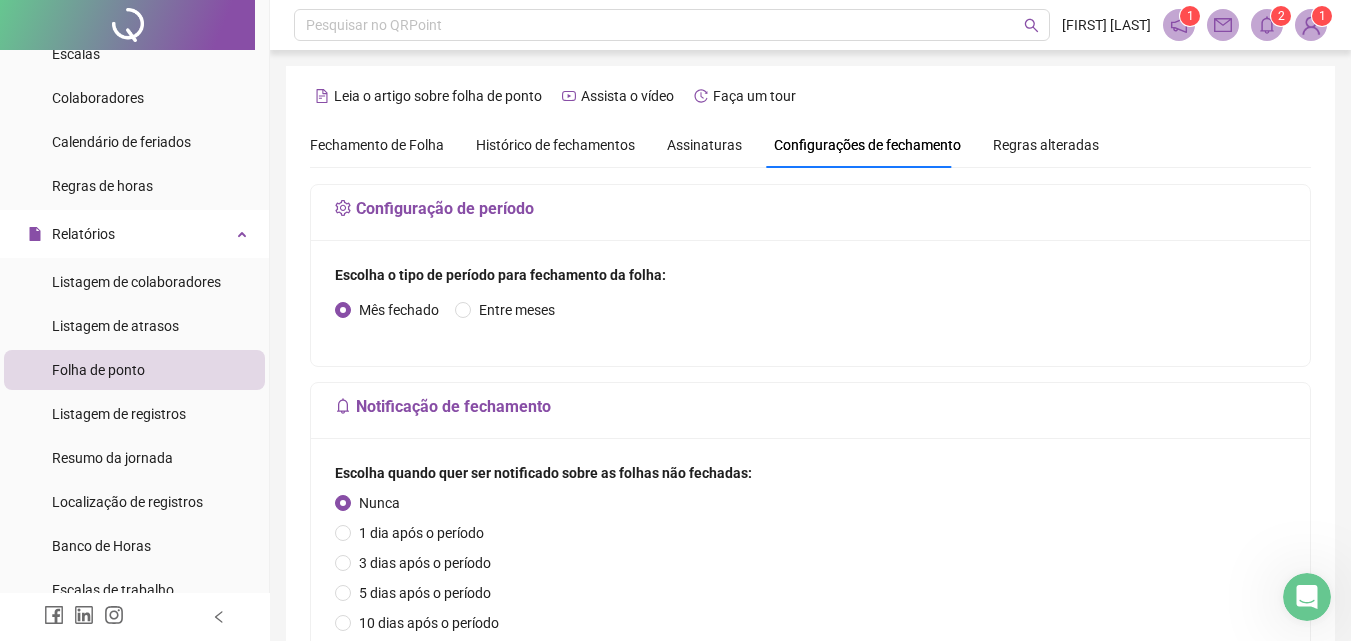 click on "Histórico de fechamentos" at bounding box center [555, 145] 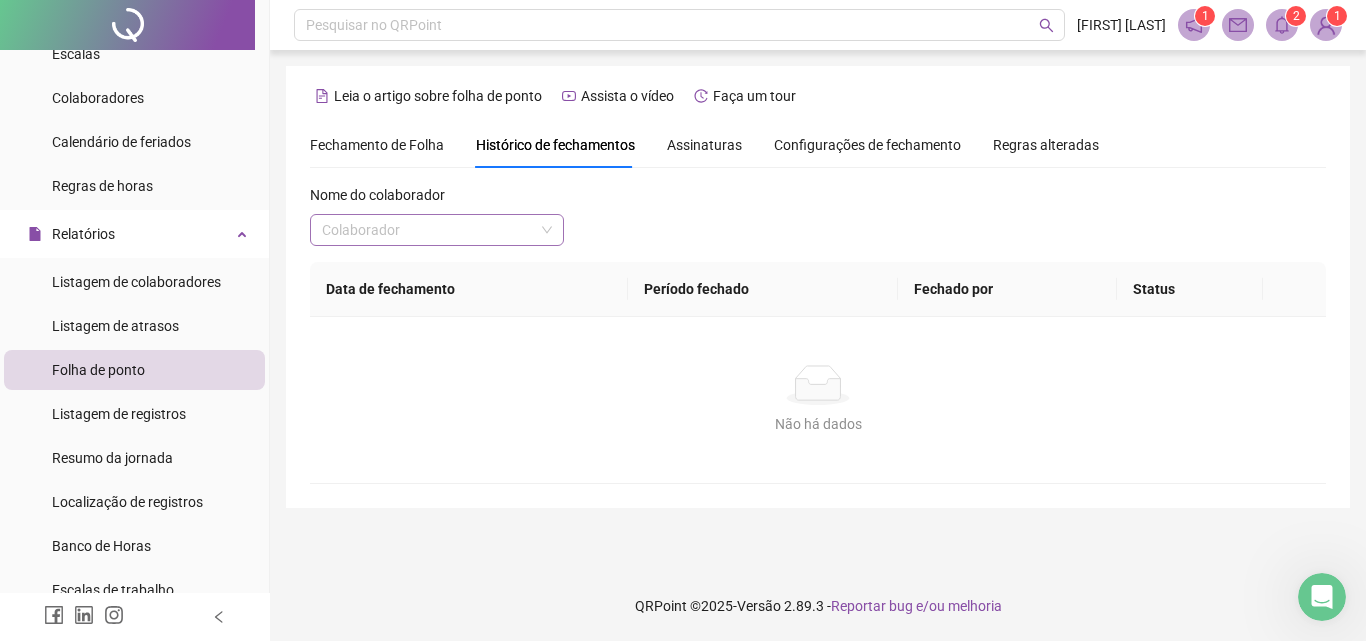click at bounding box center [428, 230] 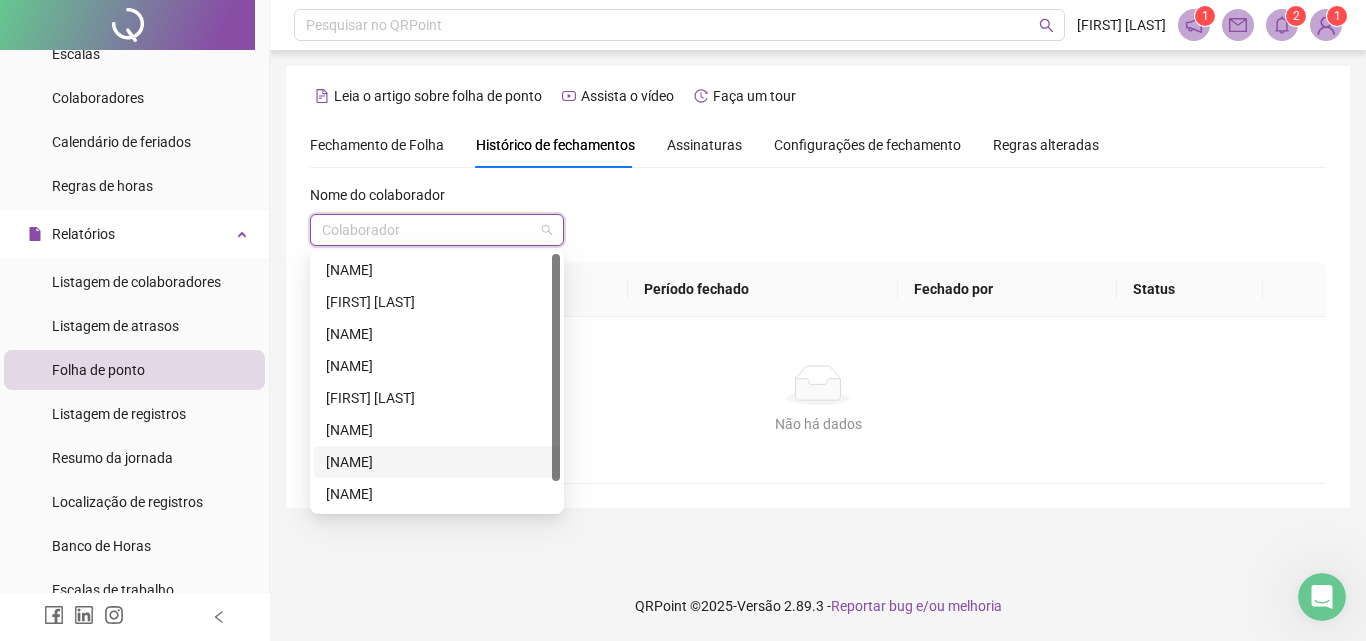 click on "MIDIÃ PEREIRA DE DEUS REIS" at bounding box center [437, 462] 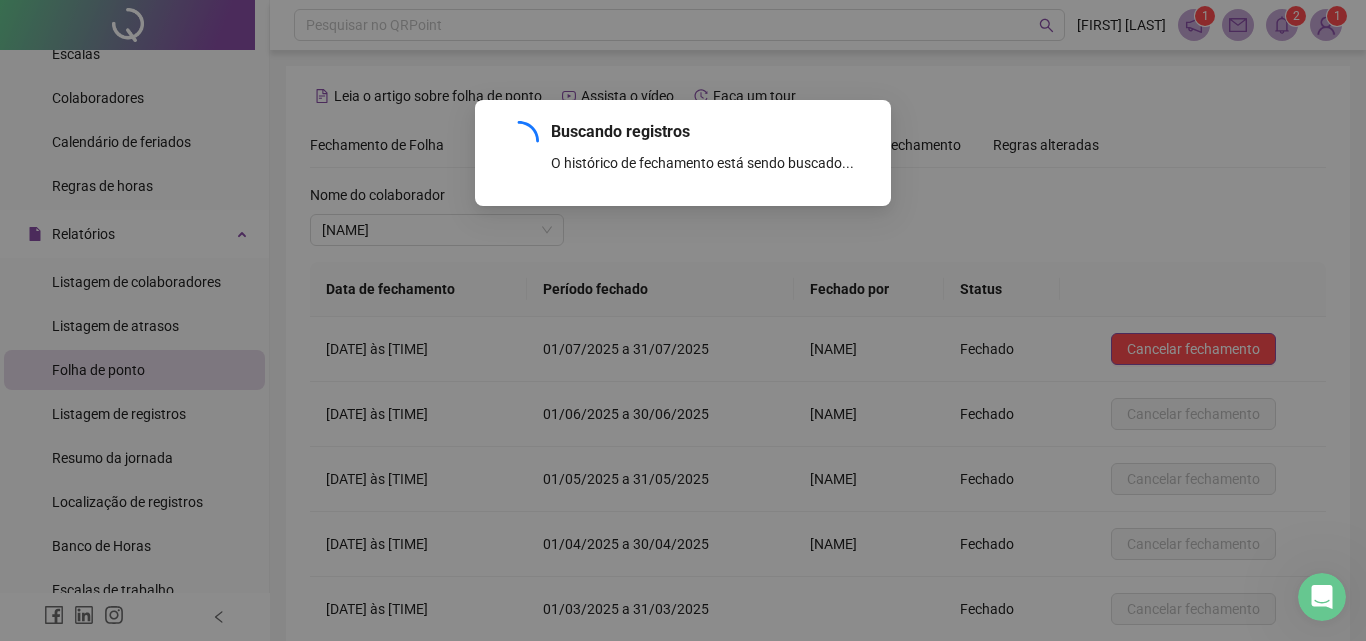 scroll, scrollTop: 240, scrollLeft: 0, axis: vertical 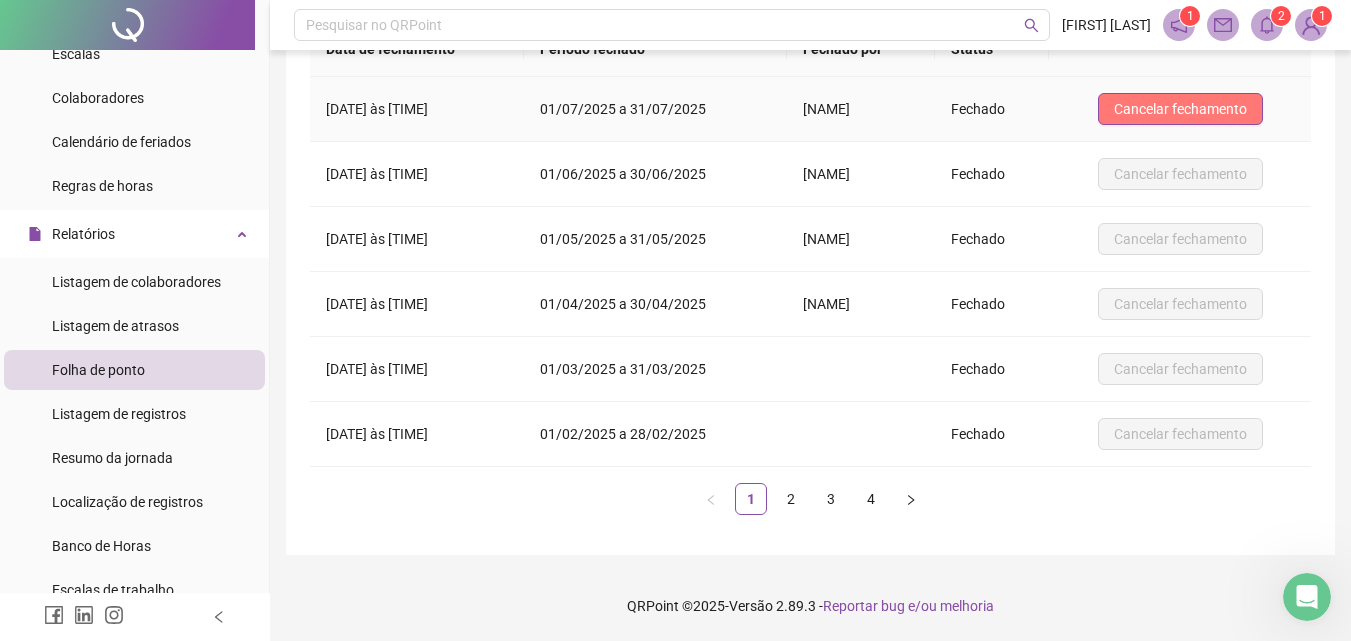 click on "Cancelar fechamento" at bounding box center (1180, 109) 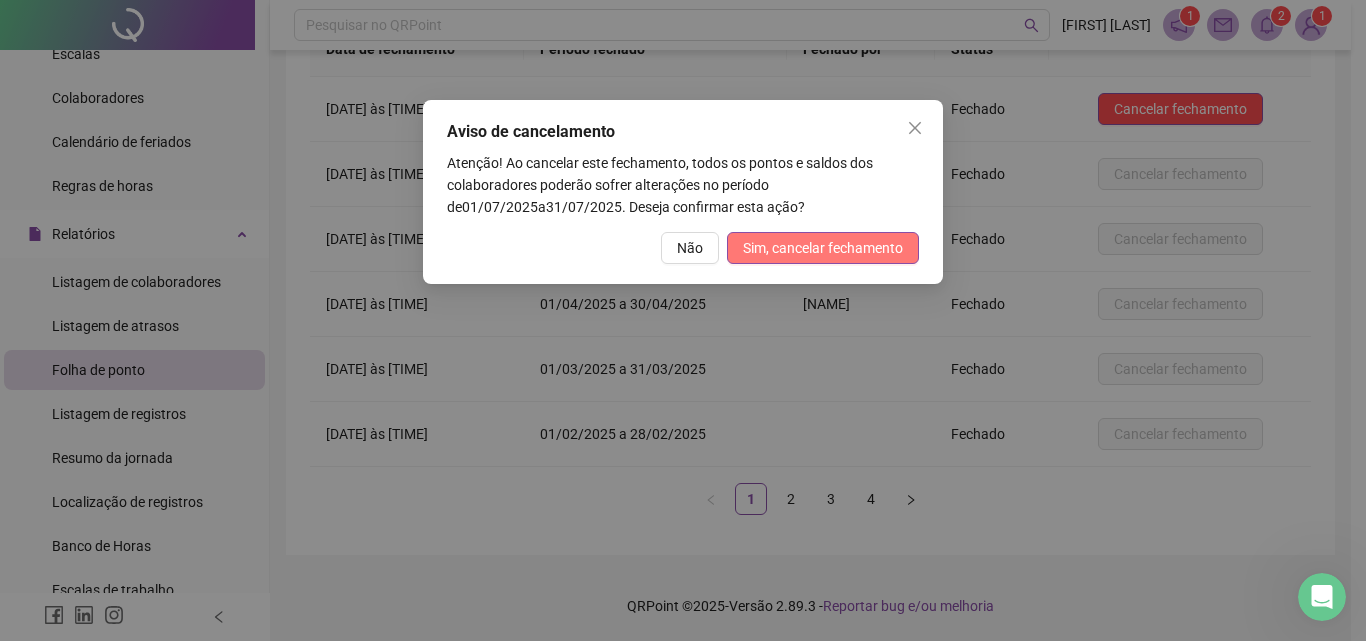 click on "Sim, cancelar fechamento" at bounding box center [823, 248] 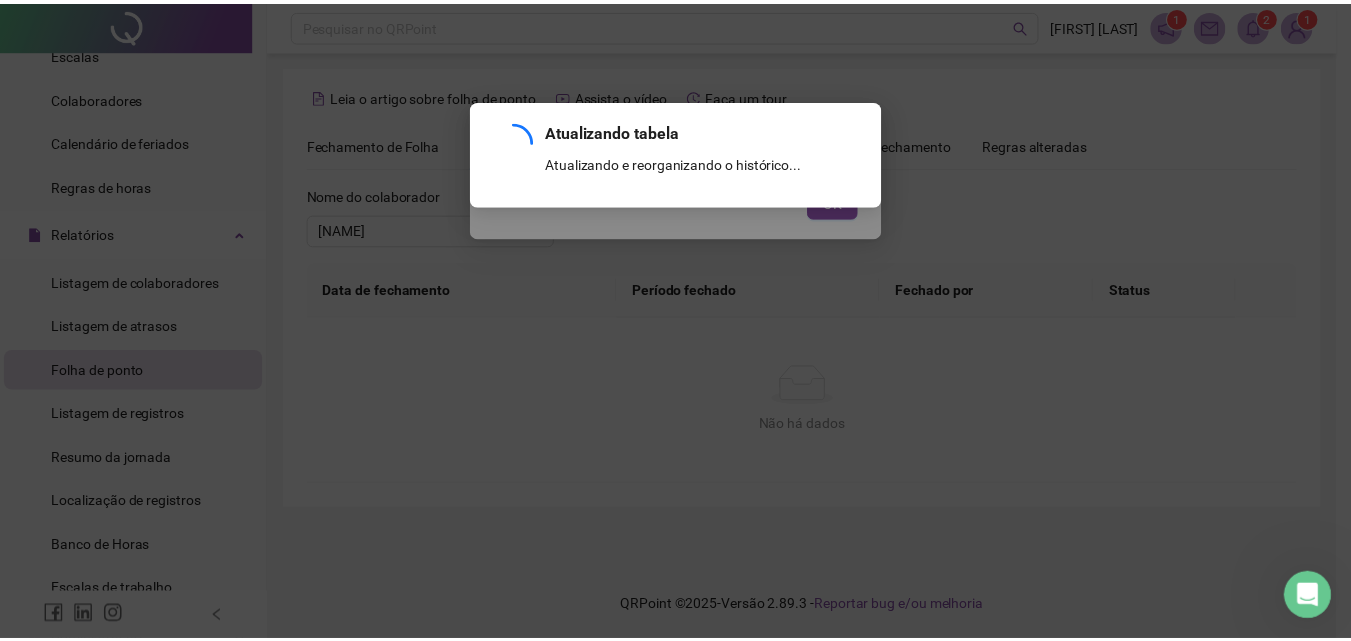 scroll, scrollTop: 240, scrollLeft: 0, axis: vertical 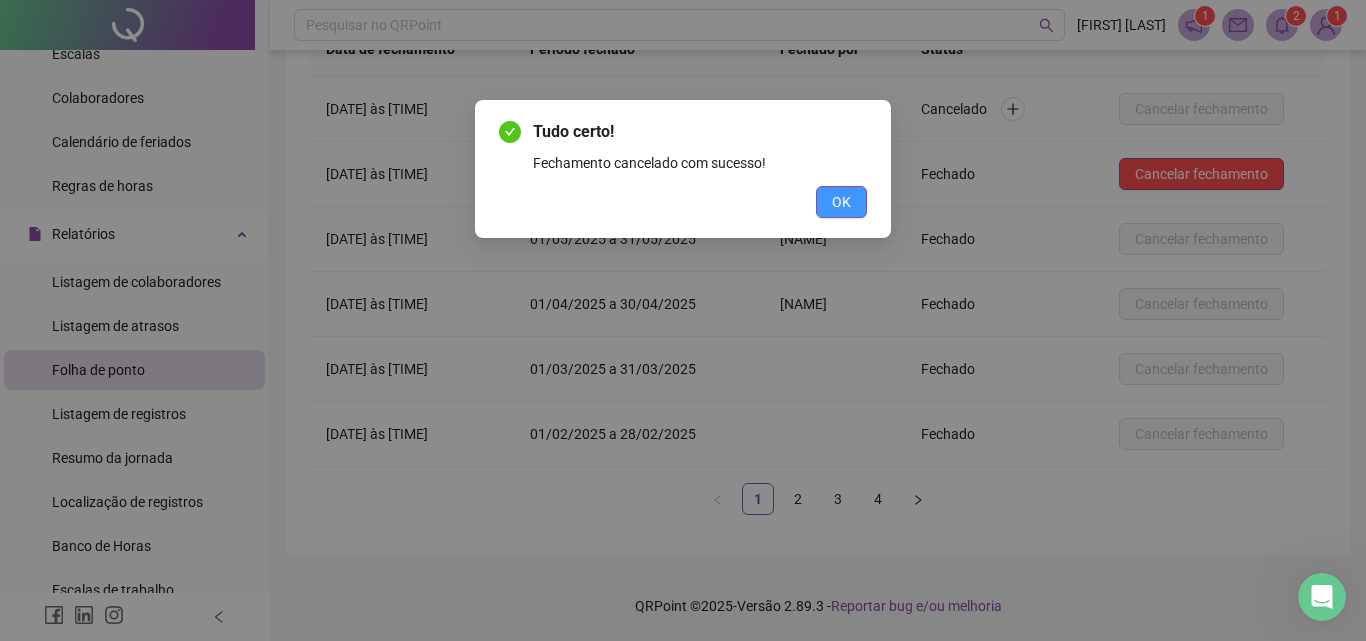 click on "OK" at bounding box center [841, 202] 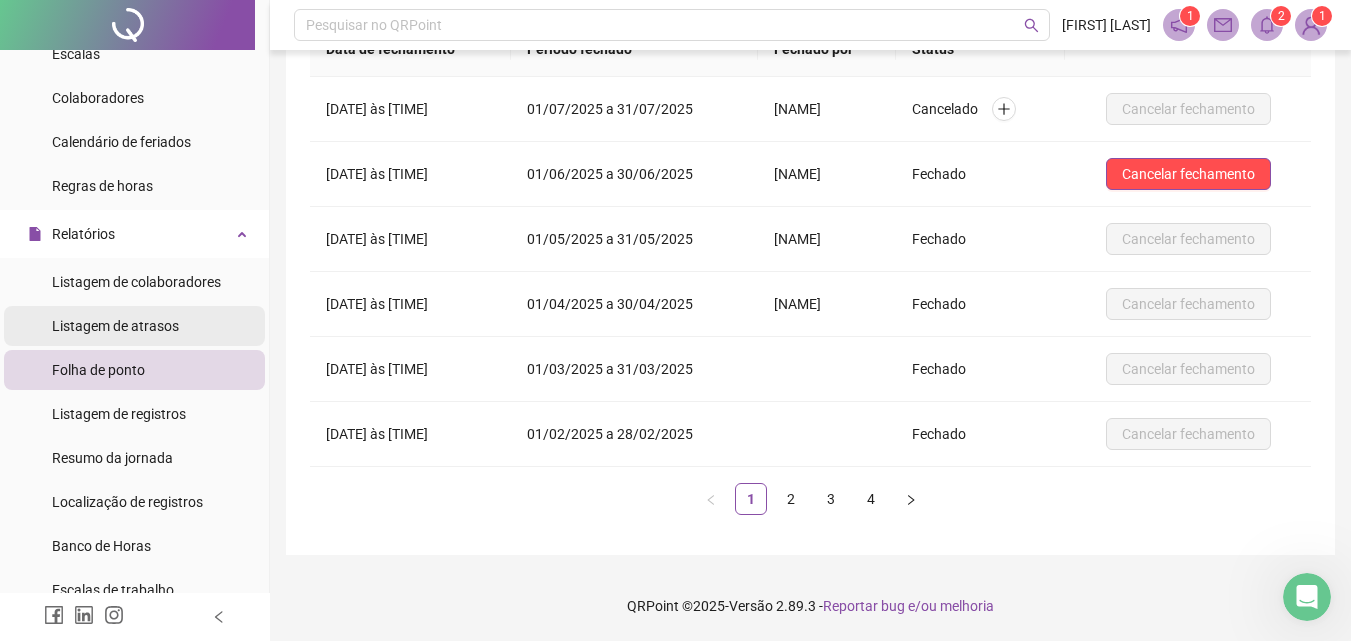 scroll, scrollTop: 0, scrollLeft: 0, axis: both 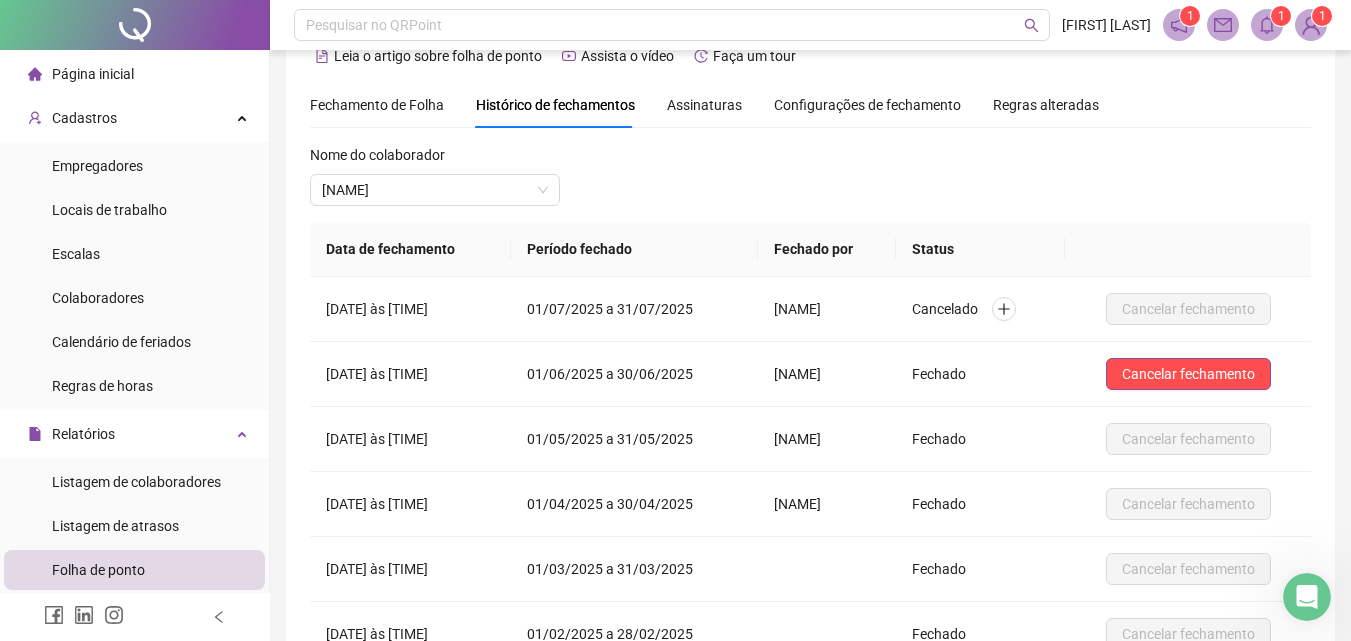 click on "Página inicial" at bounding box center (134, 74) 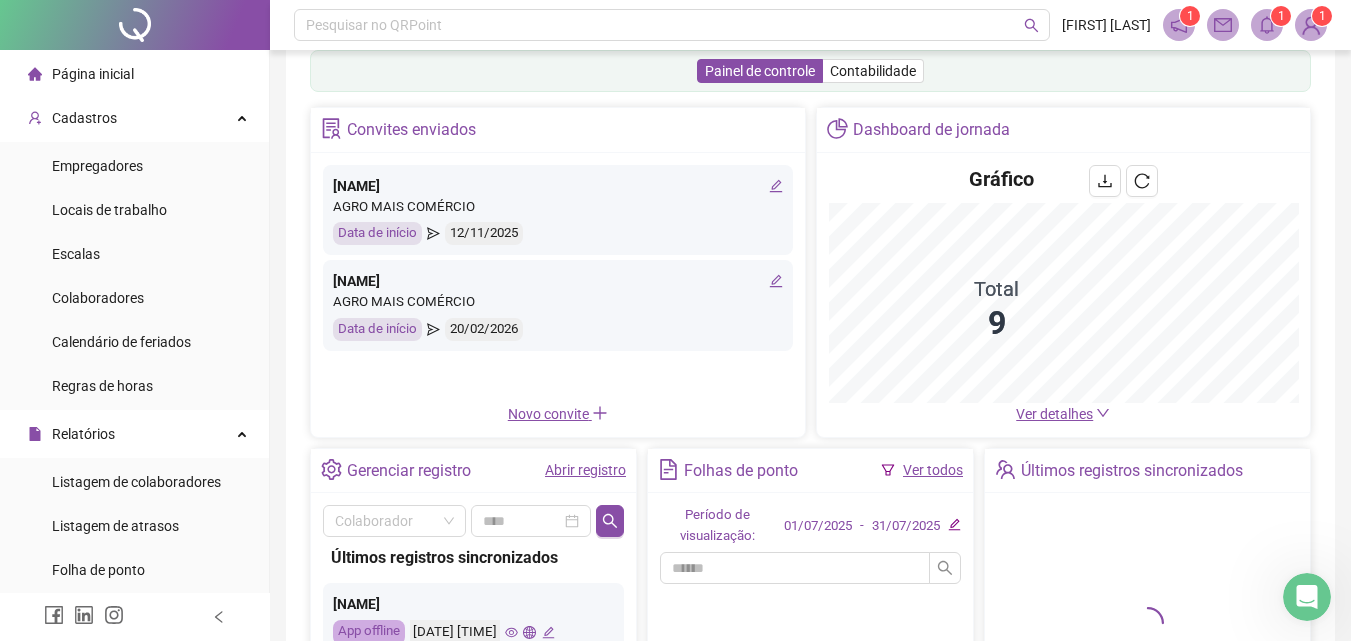 scroll, scrollTop: 340, scrollLeft: 0, axis: vertical 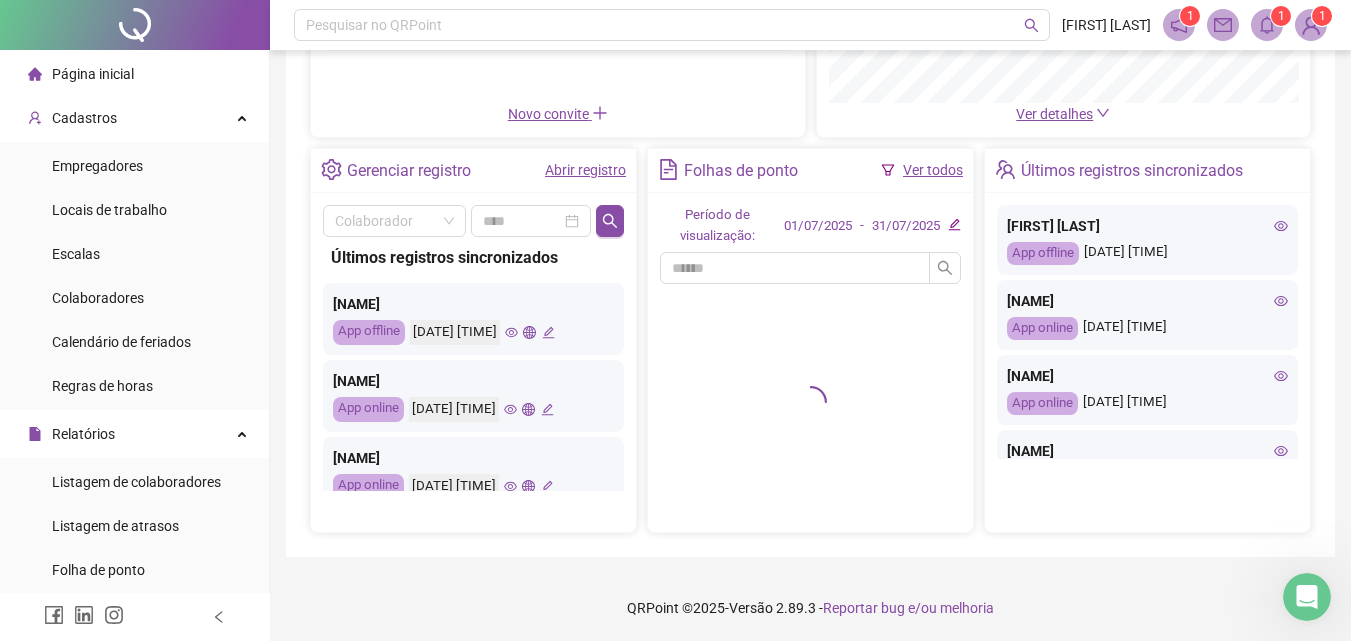 click on "Dashboard de jornada Gráfico Total 9 Ver detalhes" at bounding box center (1064, -28) 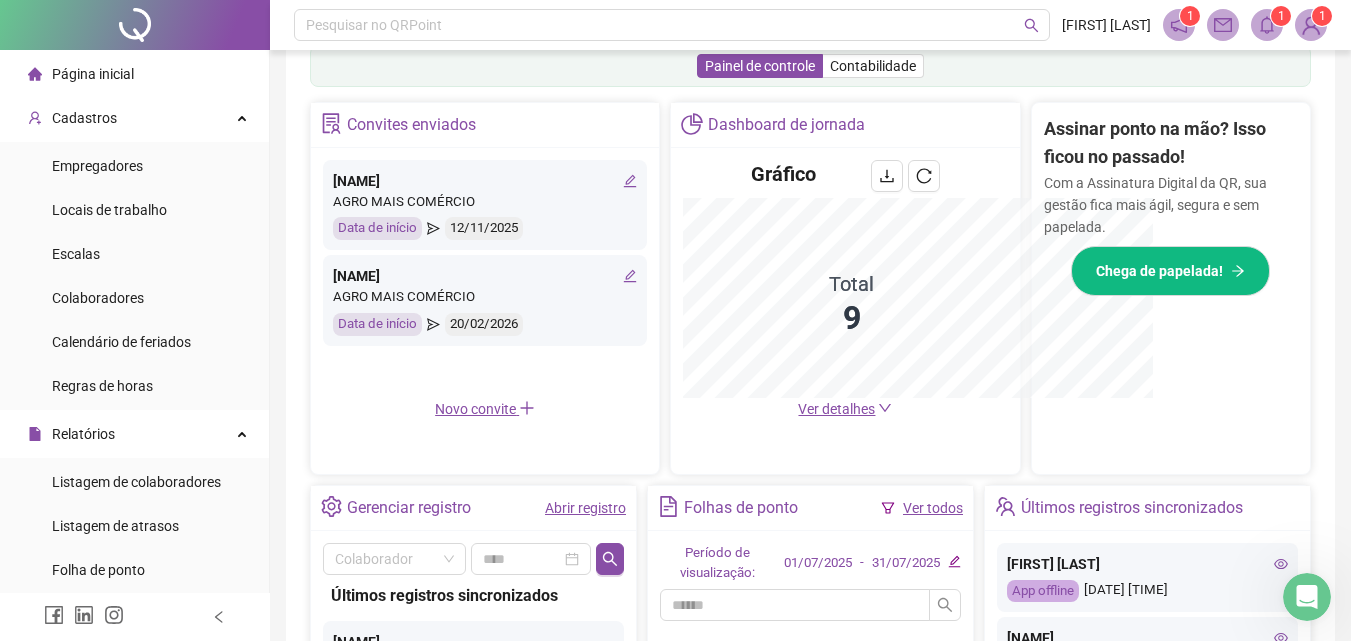 click on "Dashboard de jornada Gráfico Total 9 Ver detalhes" at bounding box center (845, 288) 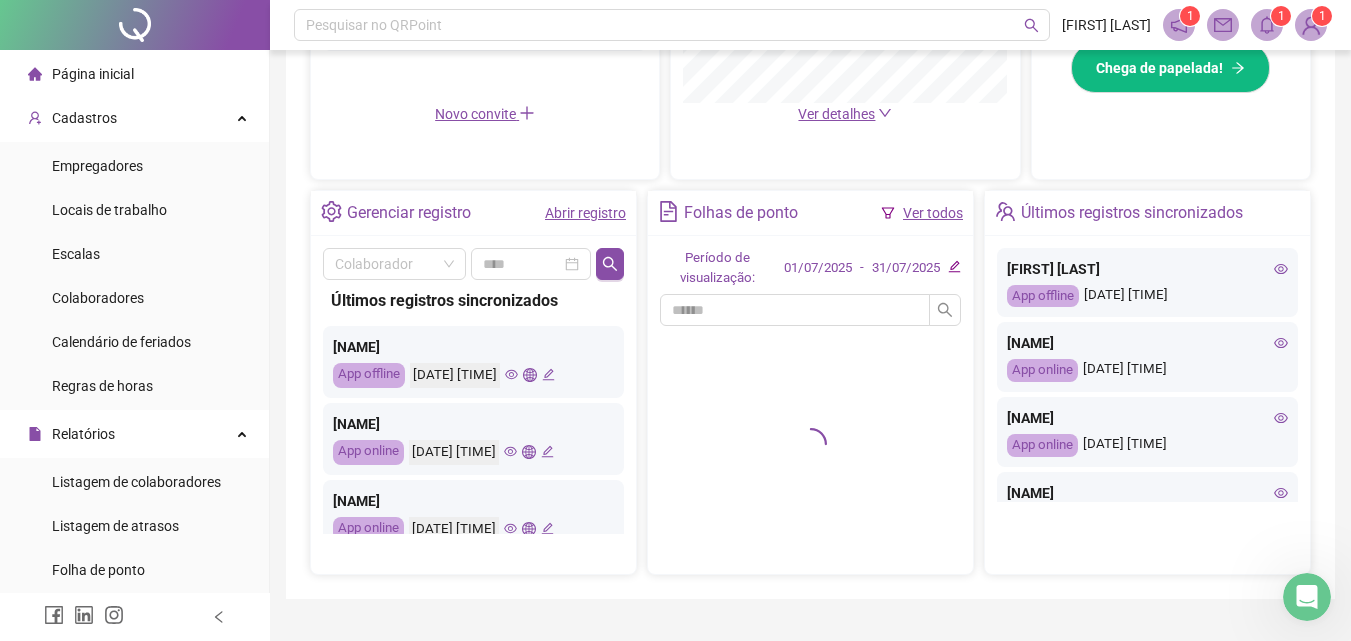 click on "Ver todos" at bounding box center [933, 213] 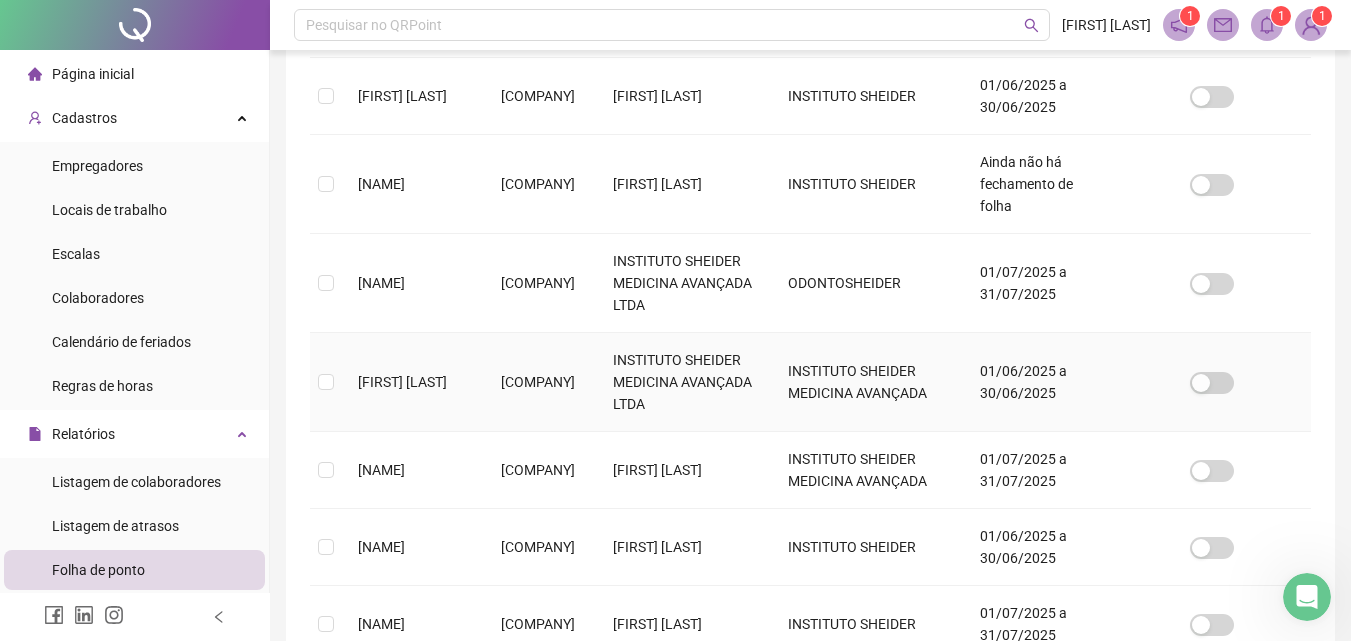 scroll, scrollTop: 689, scrollLeft: 0, axis: vertical 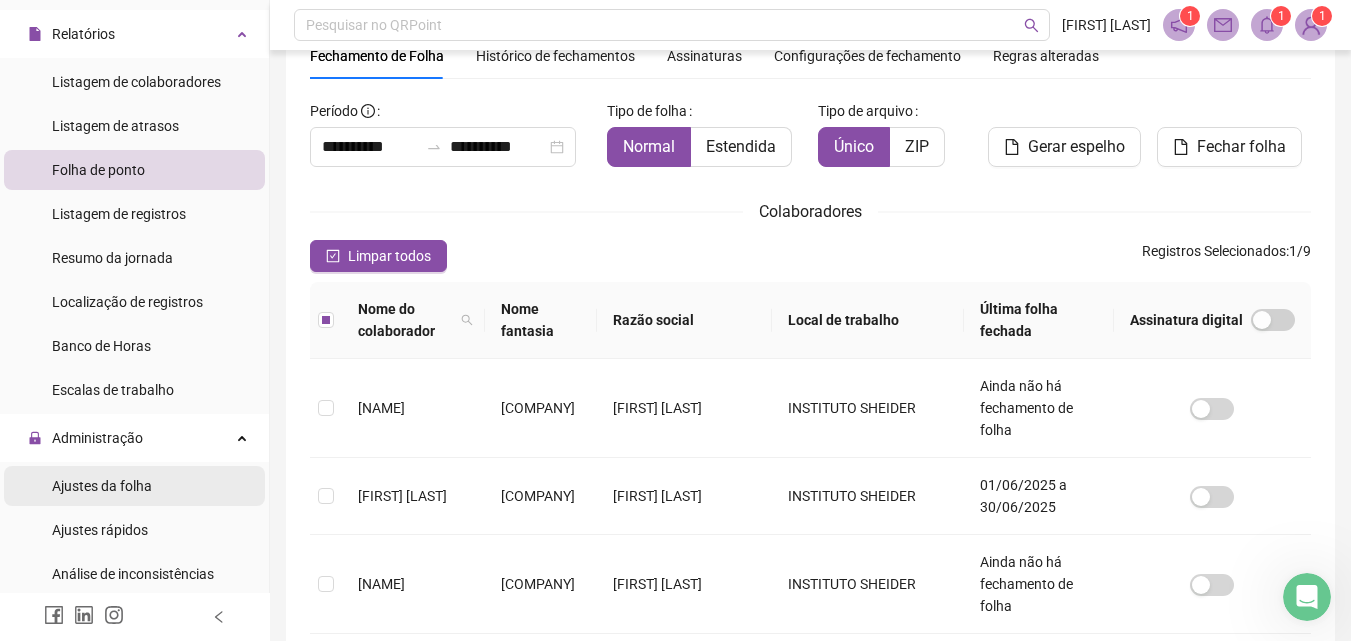 click on "Ajustes da folha" at bounding box center [134, 486] 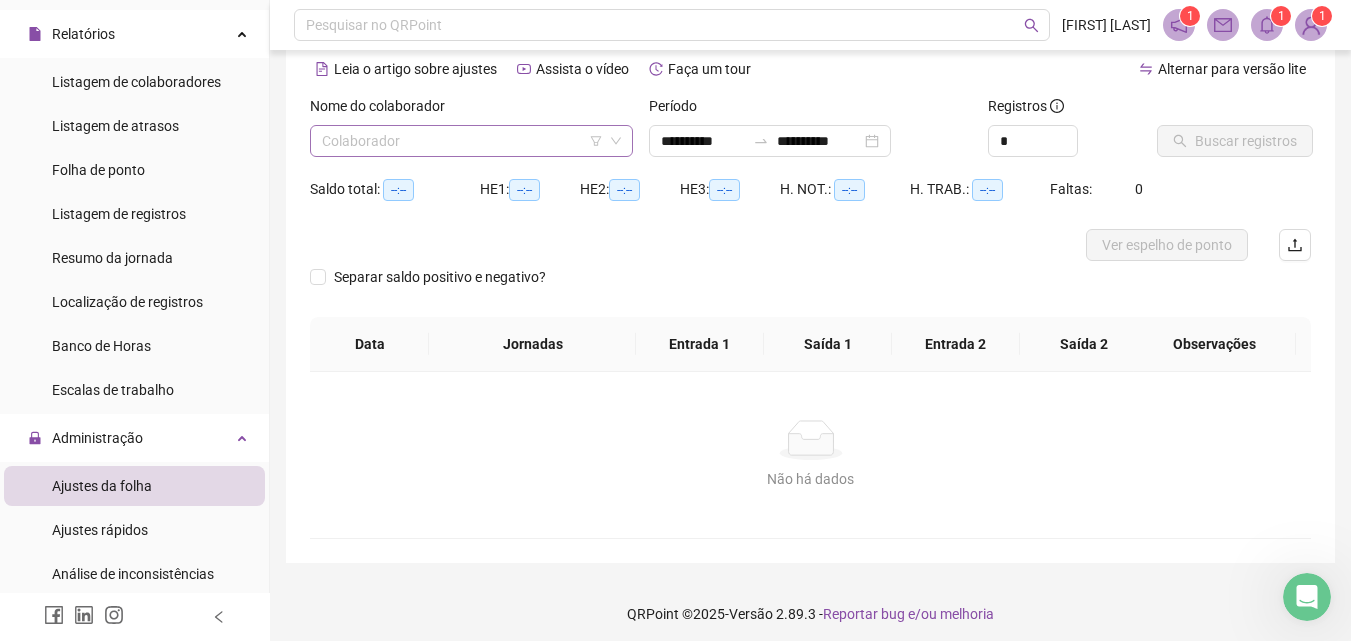 click at bounding box center (462, 141) 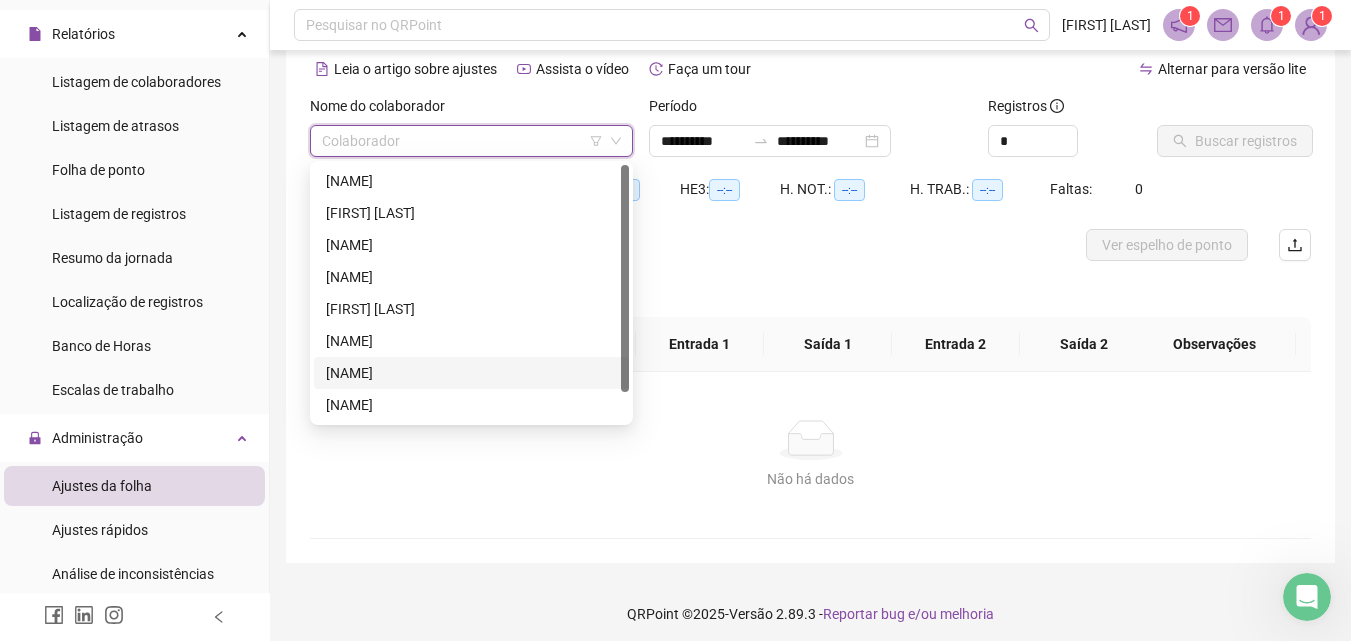 click on "MIDIÃ PEREIRA DE DEUS REIS" at bounding box center (471, 373) 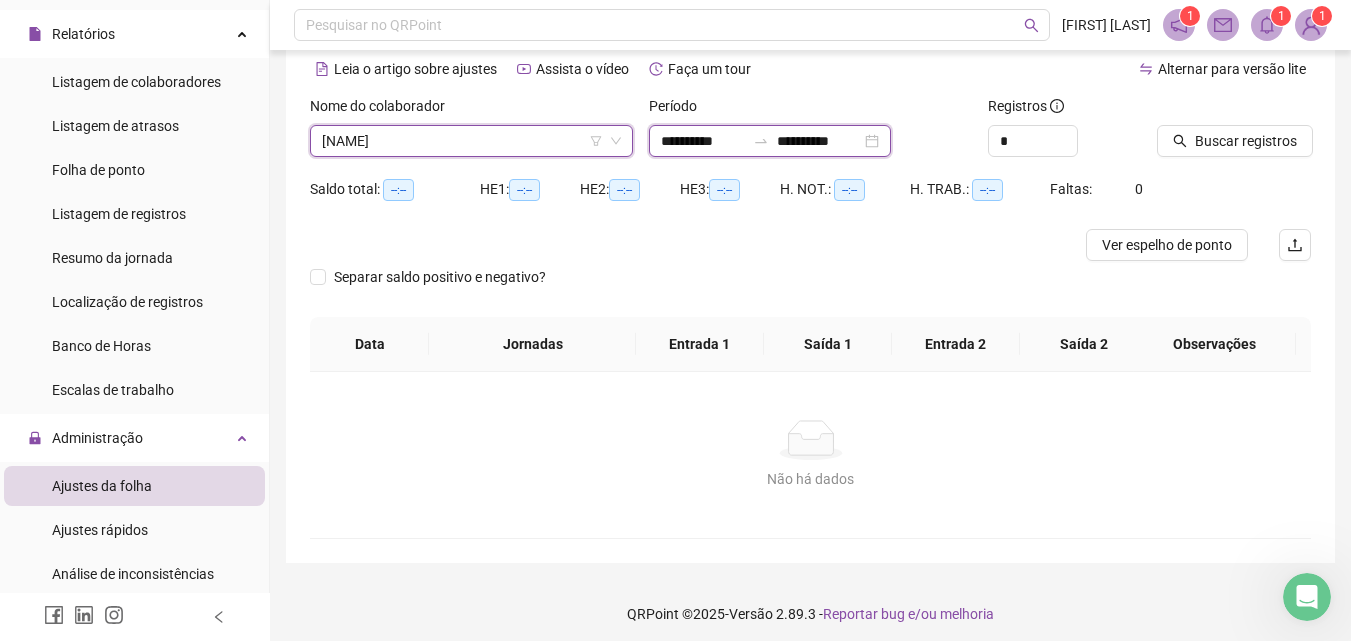 click on "**********" at bounding box center (819, 141) 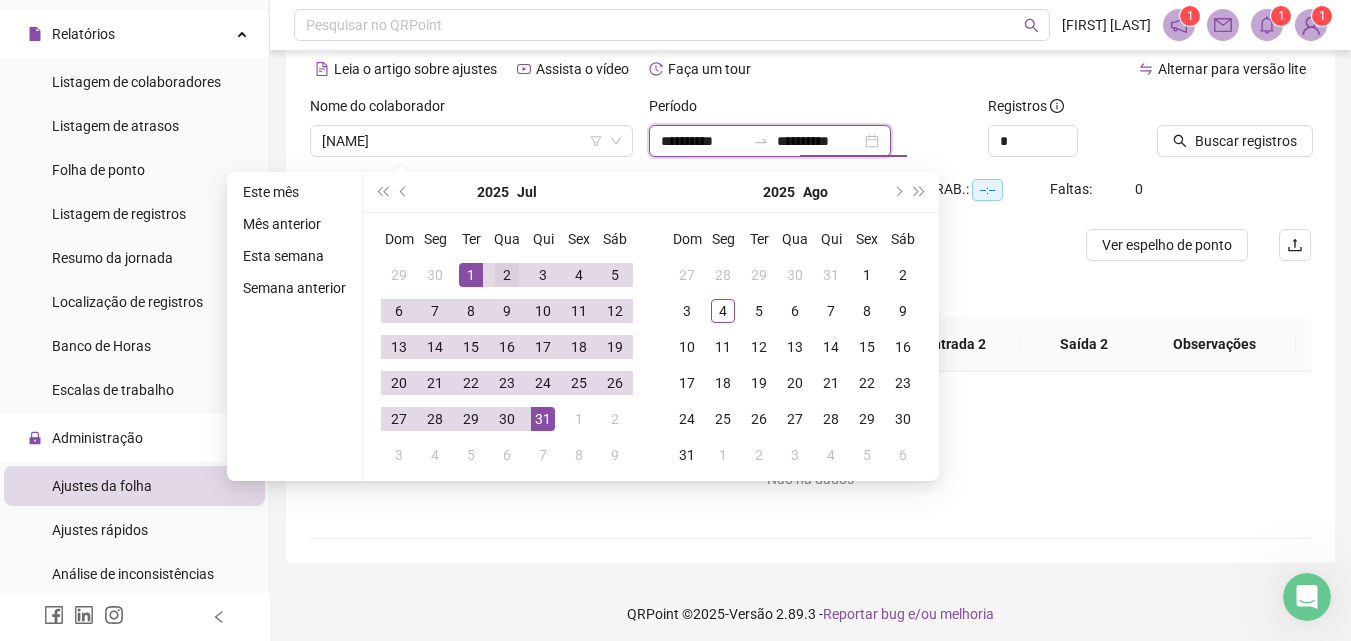 type on "**********" 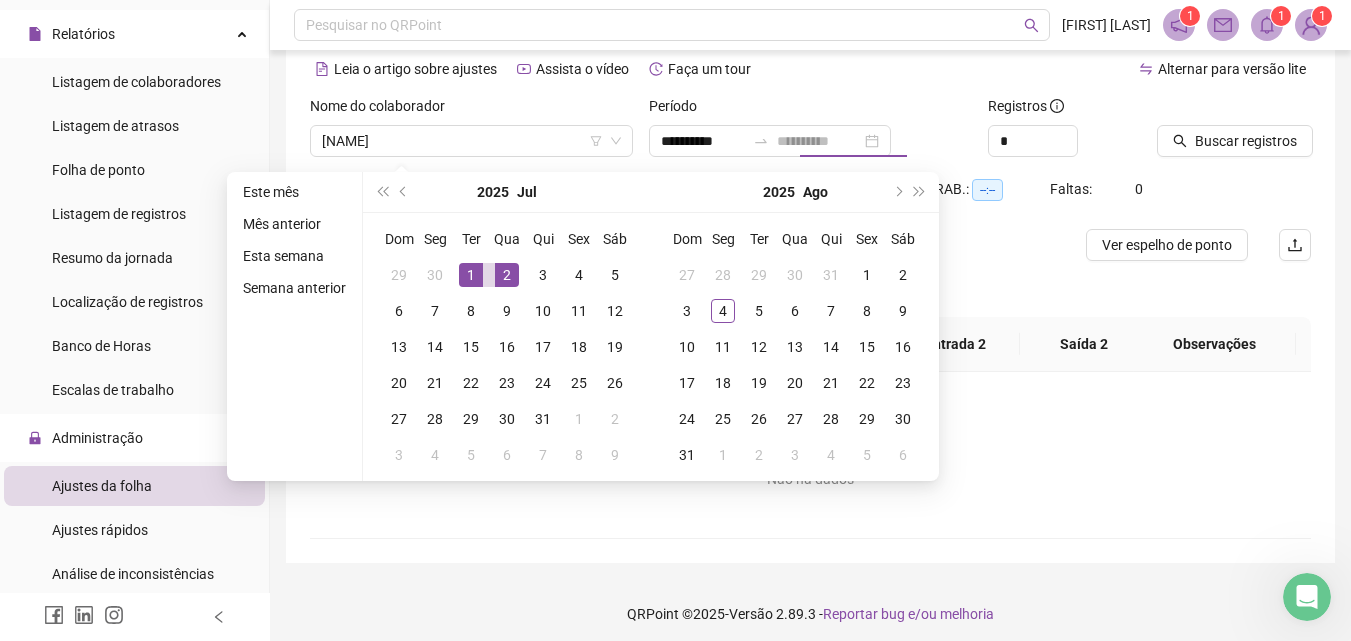 click on "2" at bounding box center (507, 275) 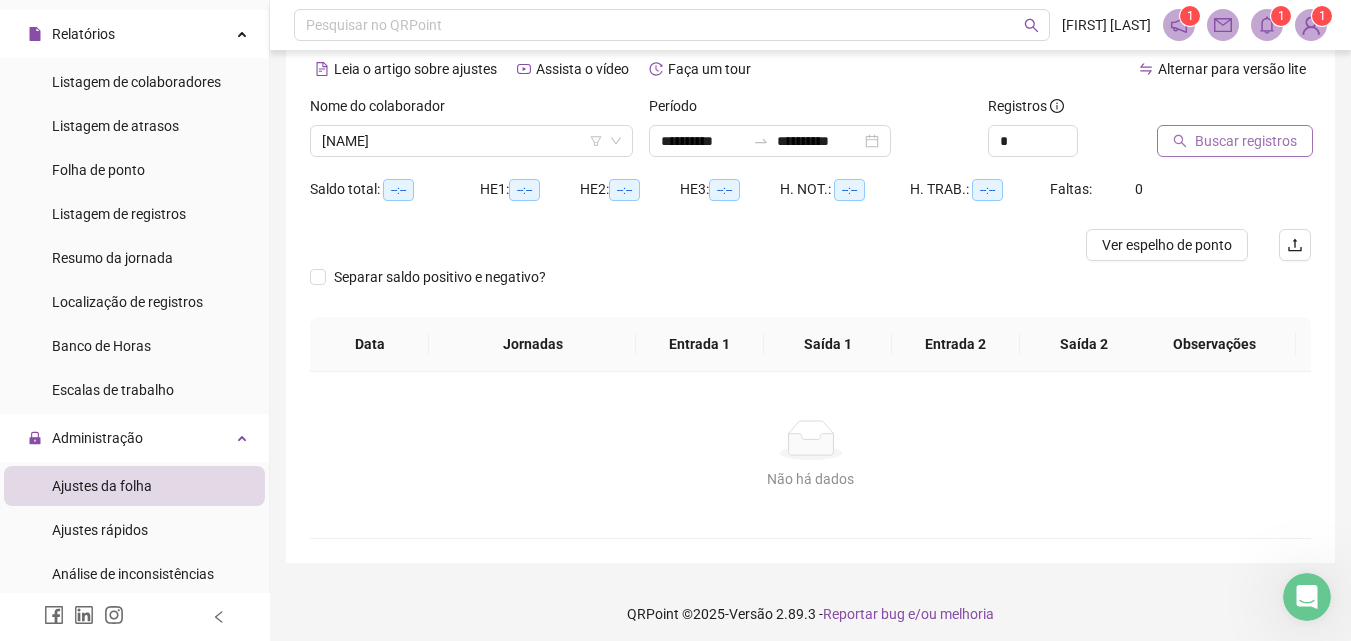 click on "Buscar registros" at bounding box center [1246, 141] 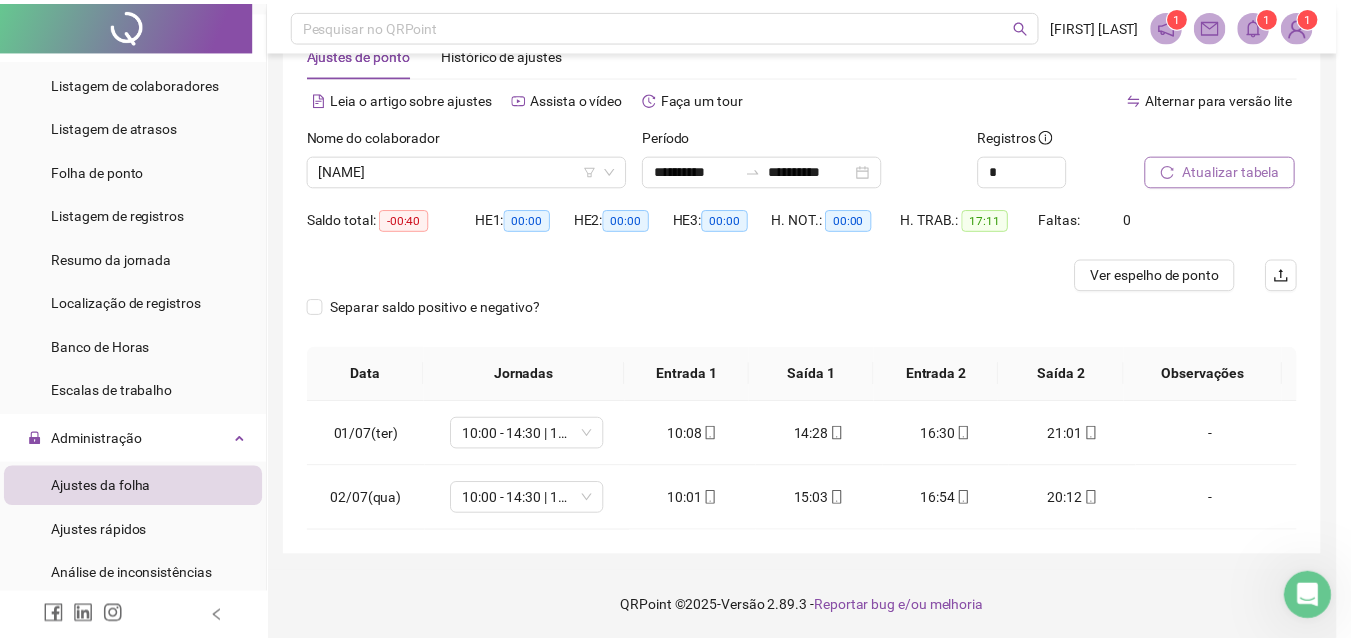 scroll, scrollTop: 60, scrollLeft: 0, axis: vertical 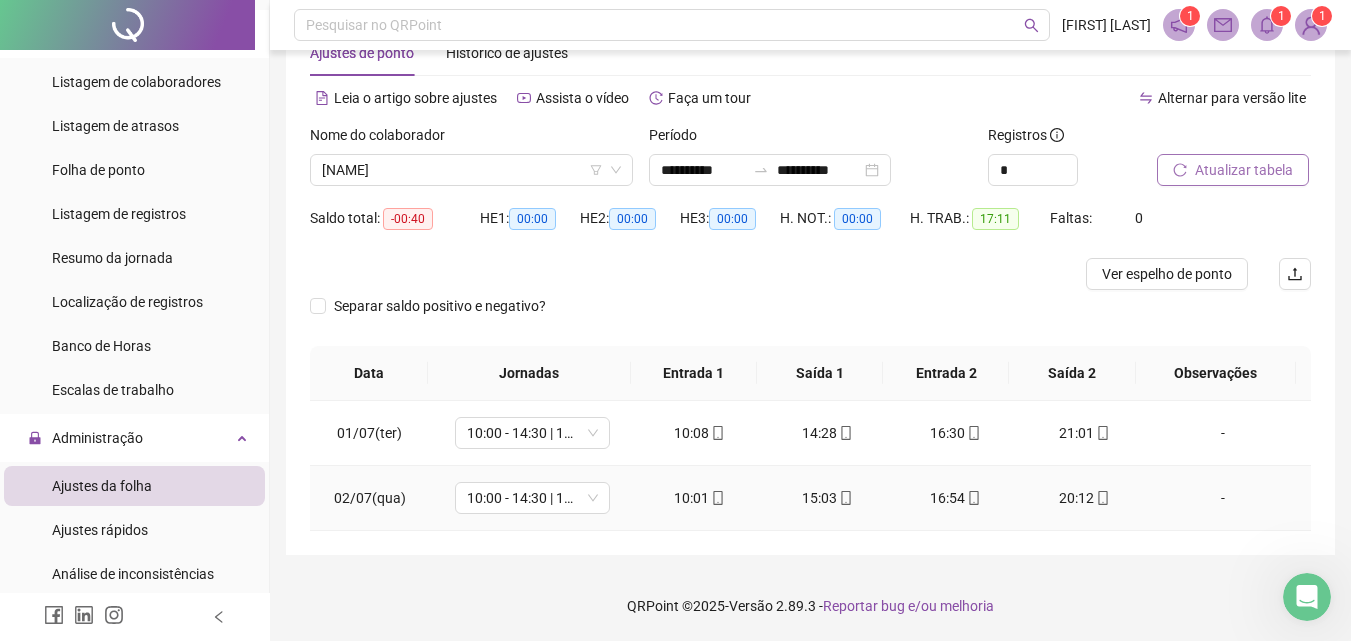 click on "-" at bounding box center (1223, 498) 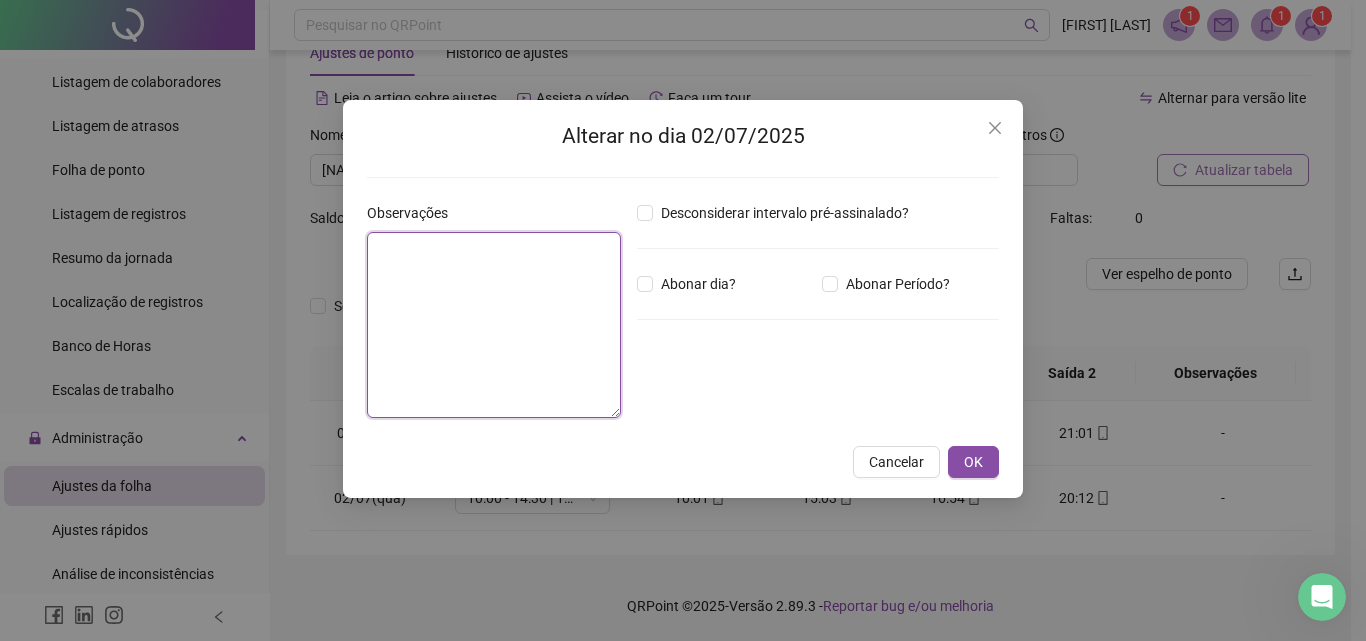 click at bounding box center (494, 325) 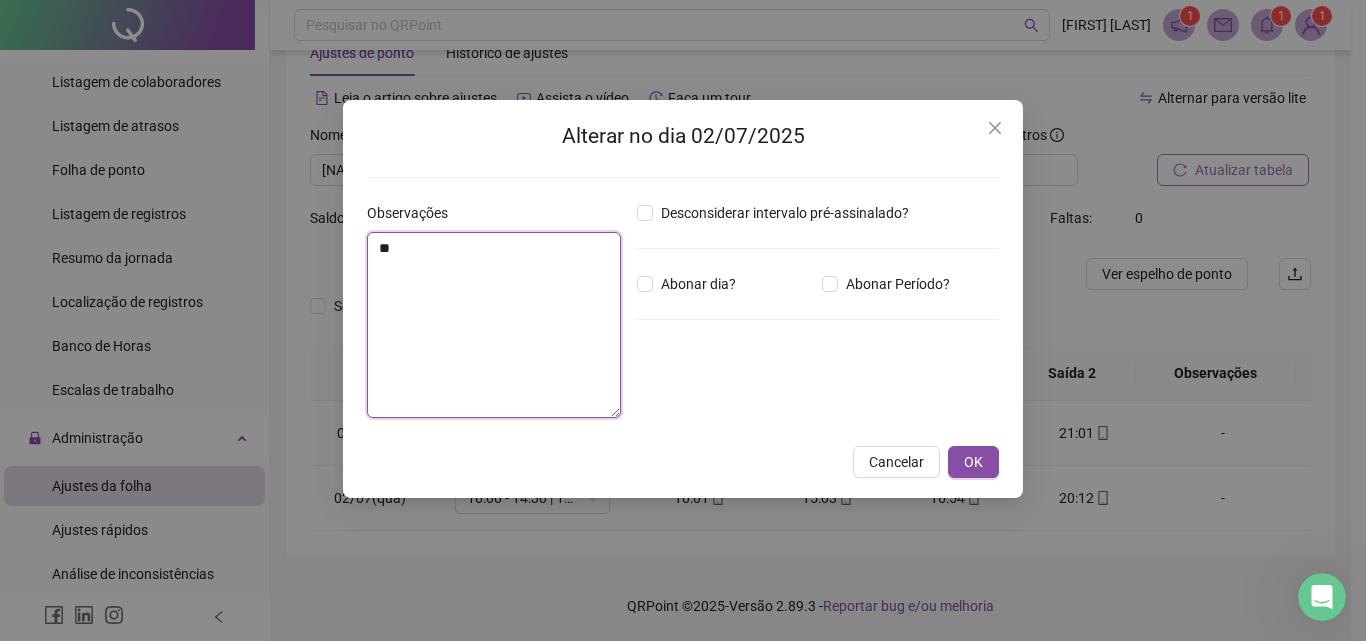 type on "*" 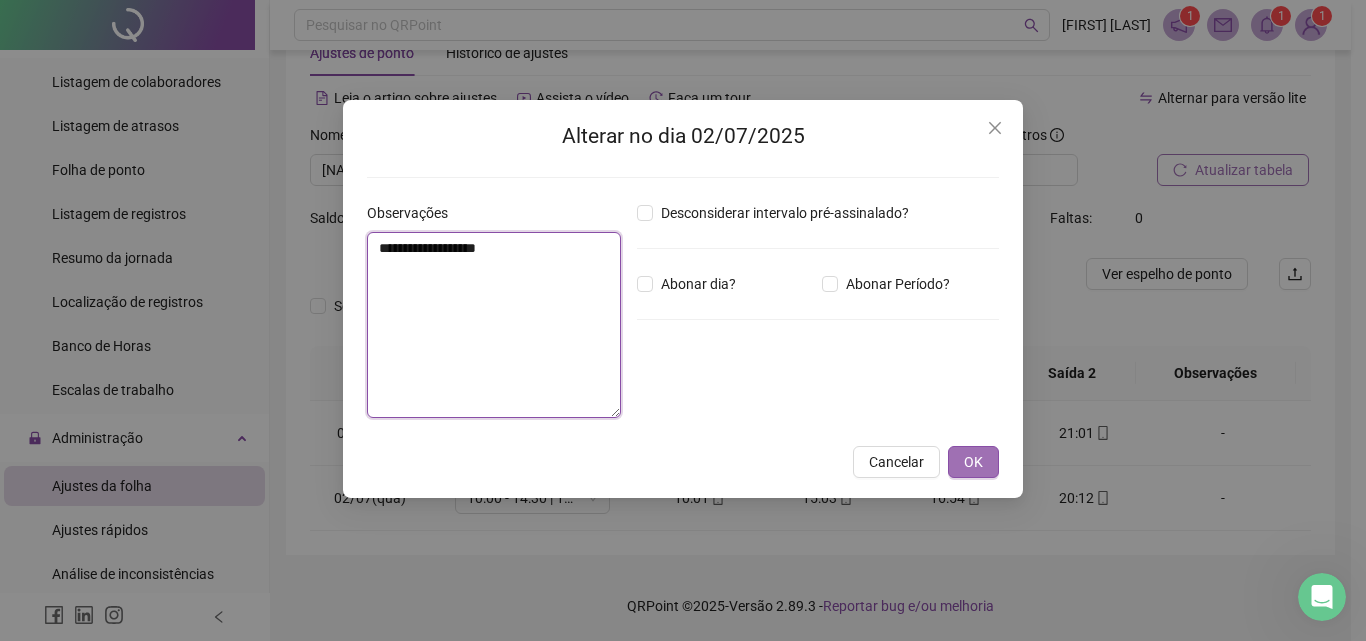 type on "**********" 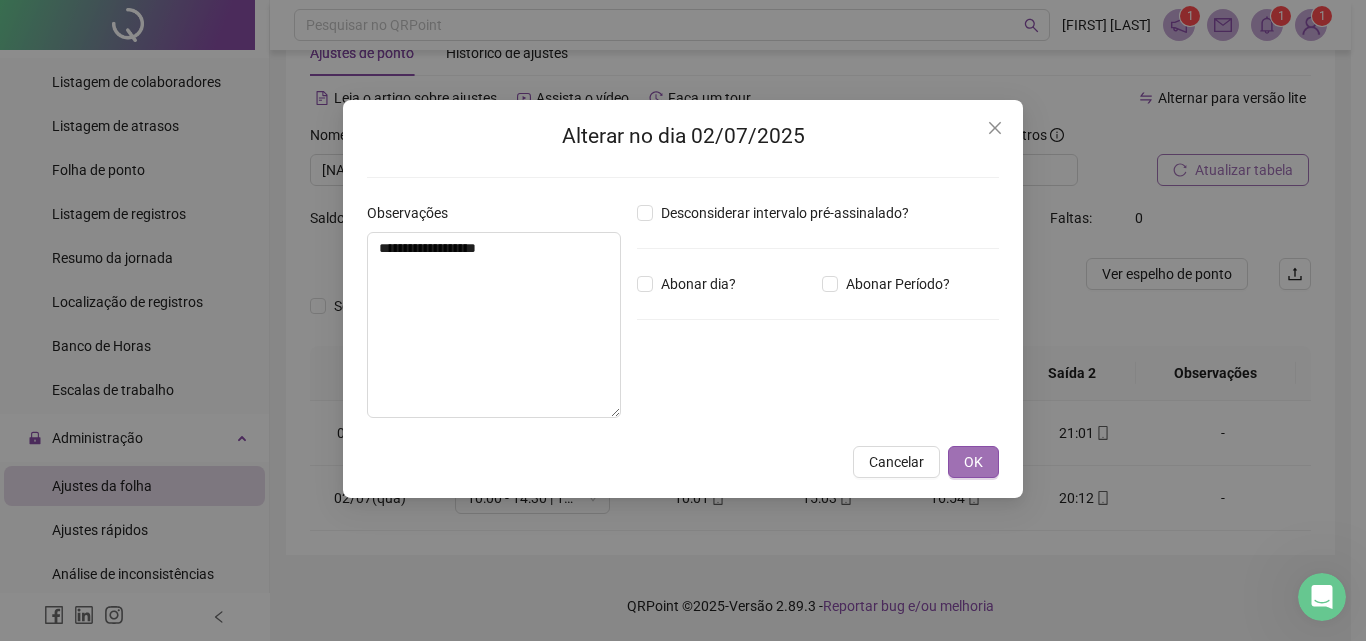 click on "OK" at bounding box center [973, 462] 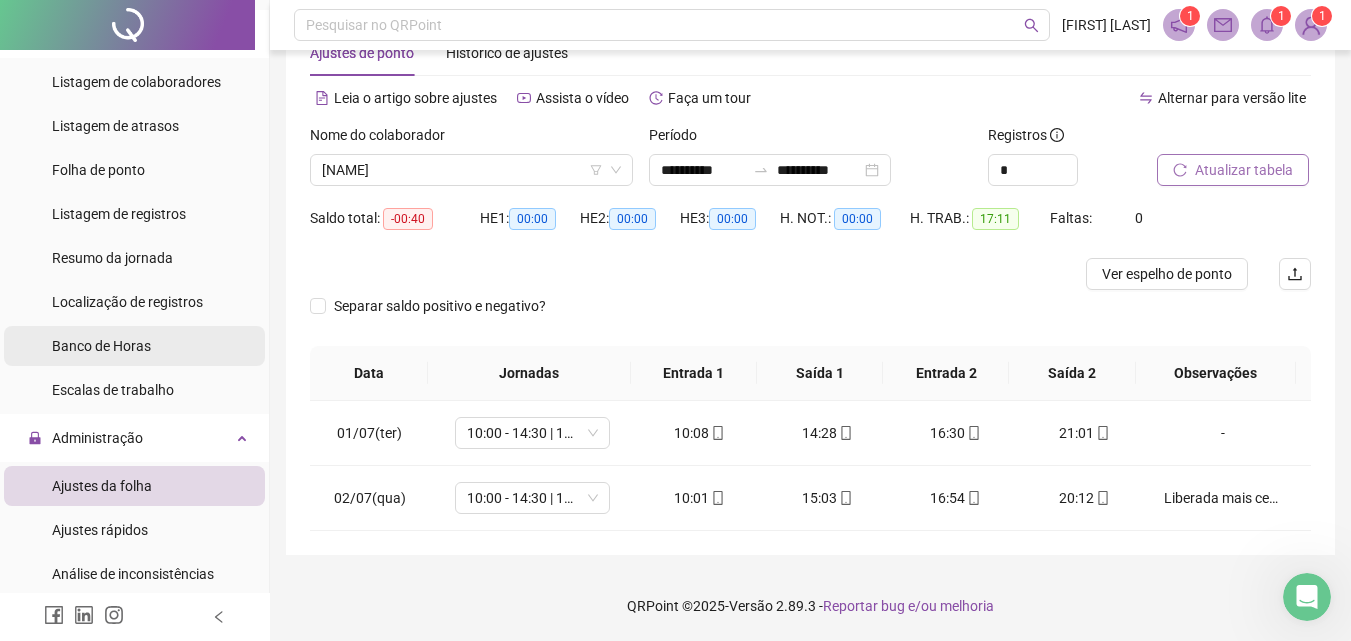 scroll, scrollTop: 0, scrollLeft: 0, axis: both 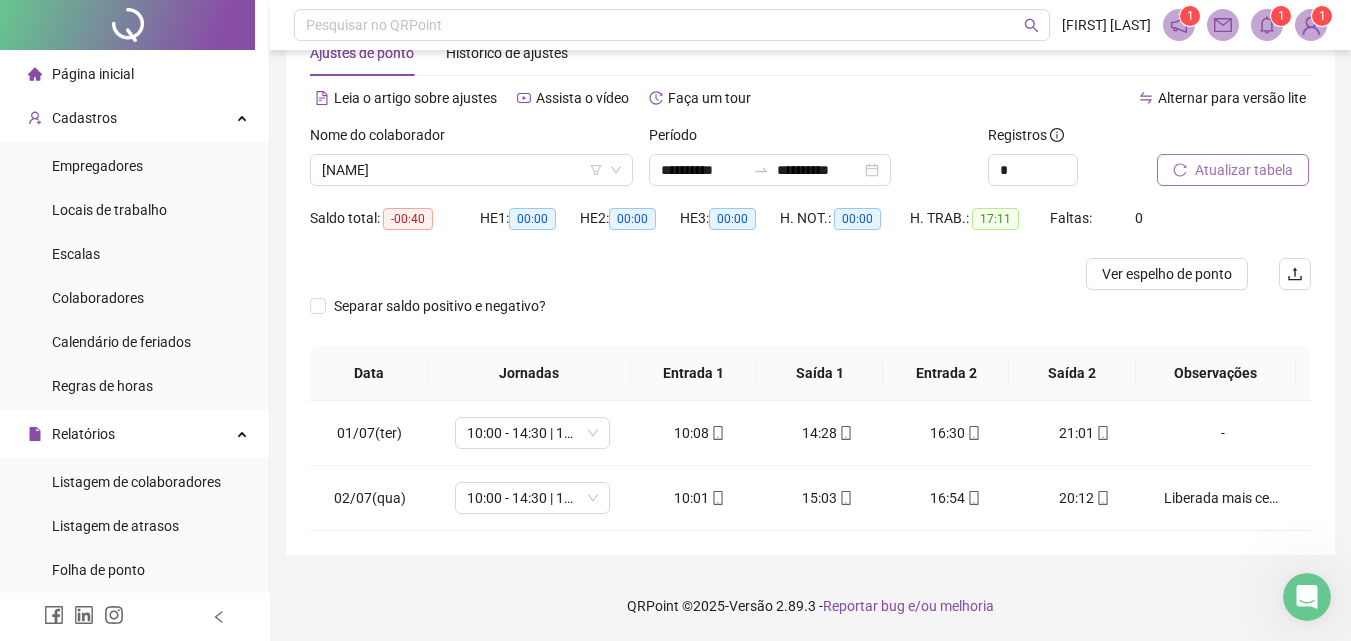 click on "Página inicial" at bounding box center (134, 74) 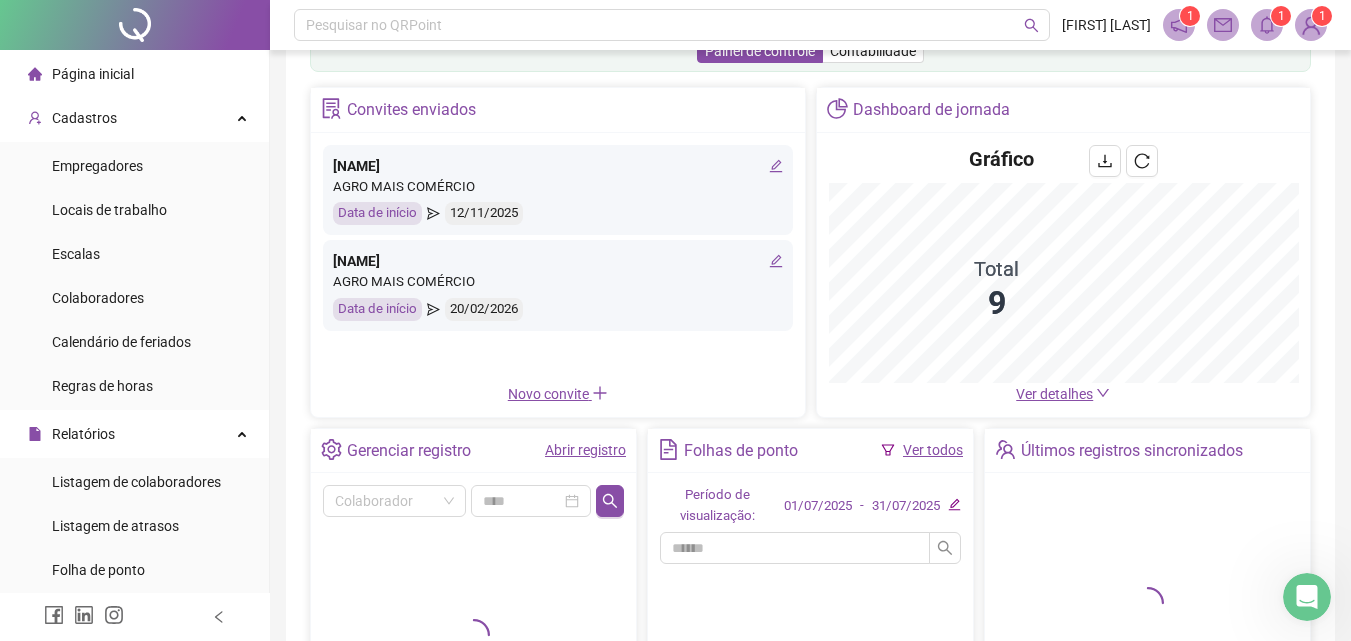 scroll, scrollTop: 260, scrollLeft: 0, axis: vertical 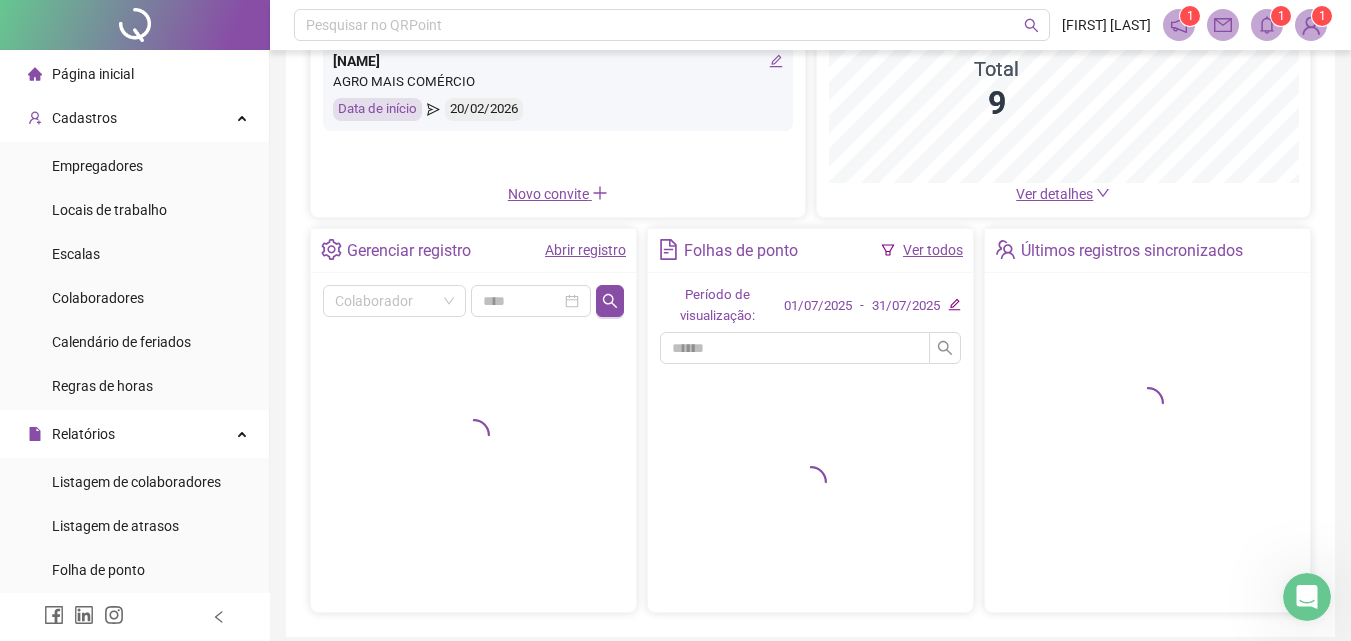 click on "Ver todos" at bounding box center (933, 250) 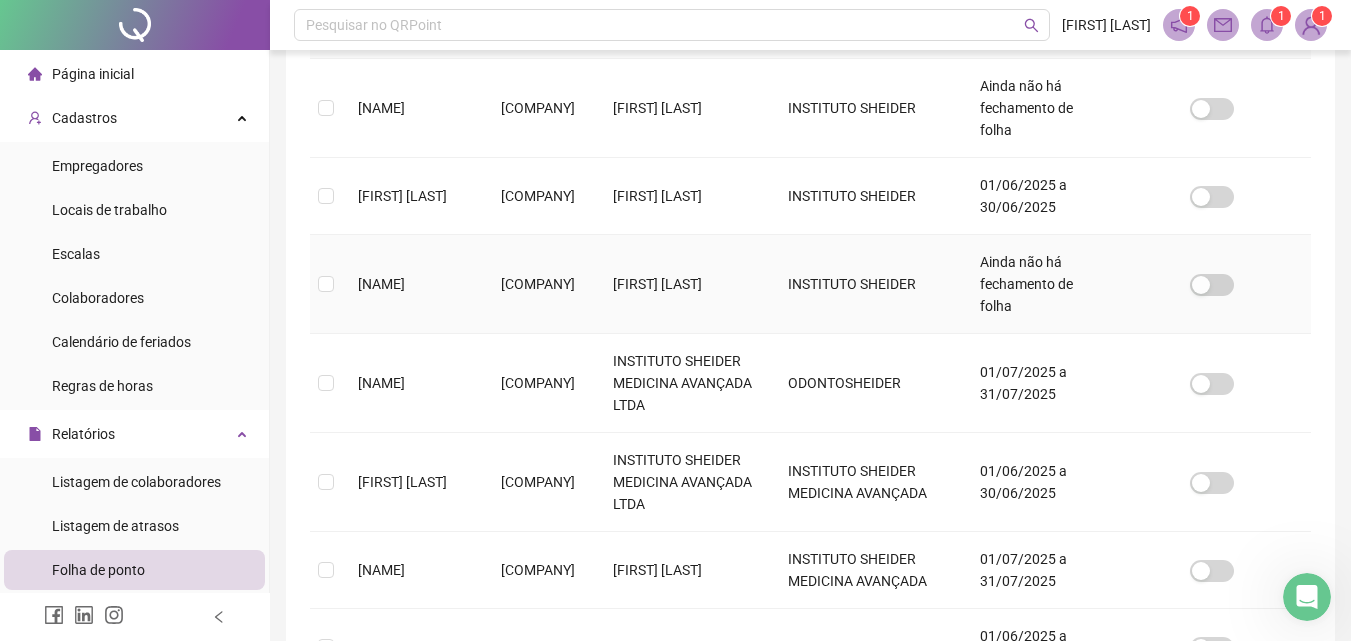 scroll, scrollTop: 589, scrollLeft: 0, axis: vertical 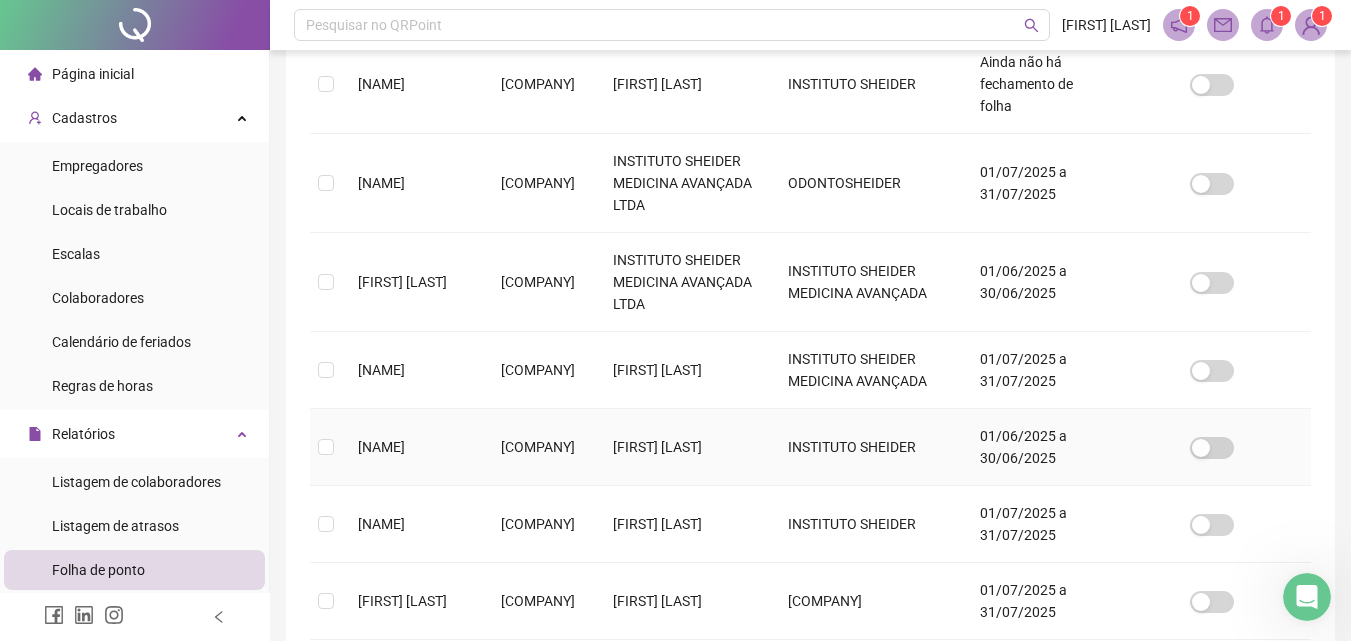 click at bounding box center [326, 447] 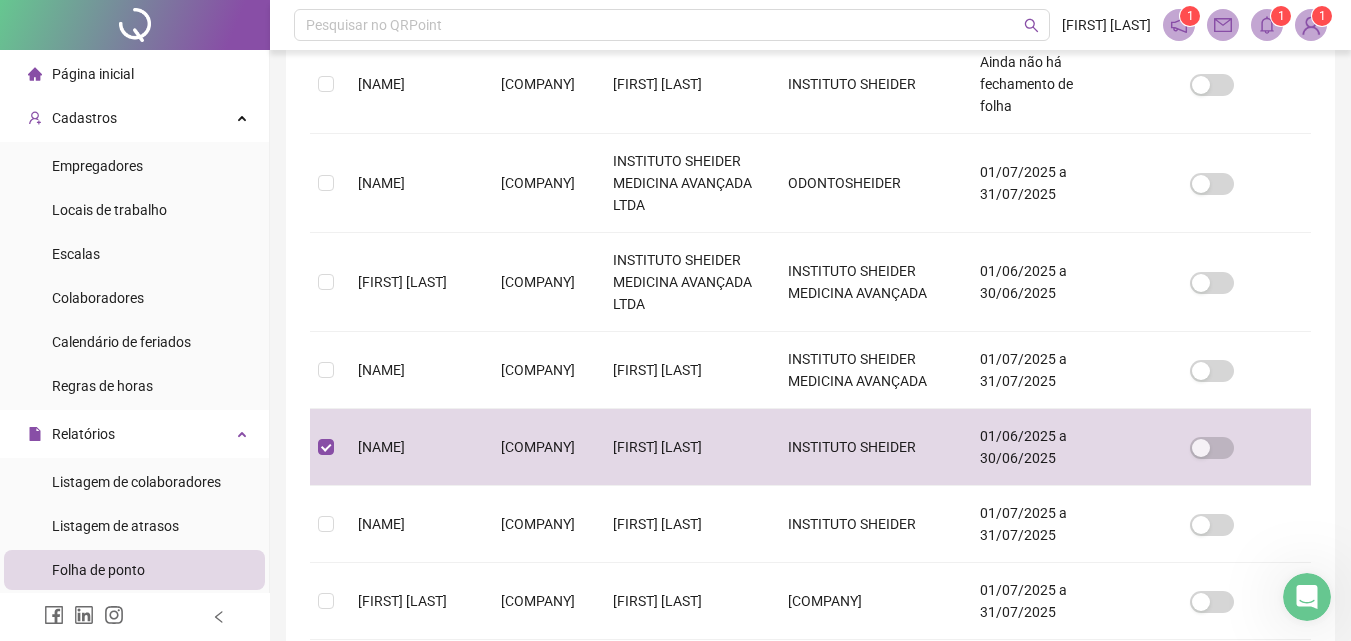 scroll, scrollTop: 0, scrollLeft: 0, axis: both 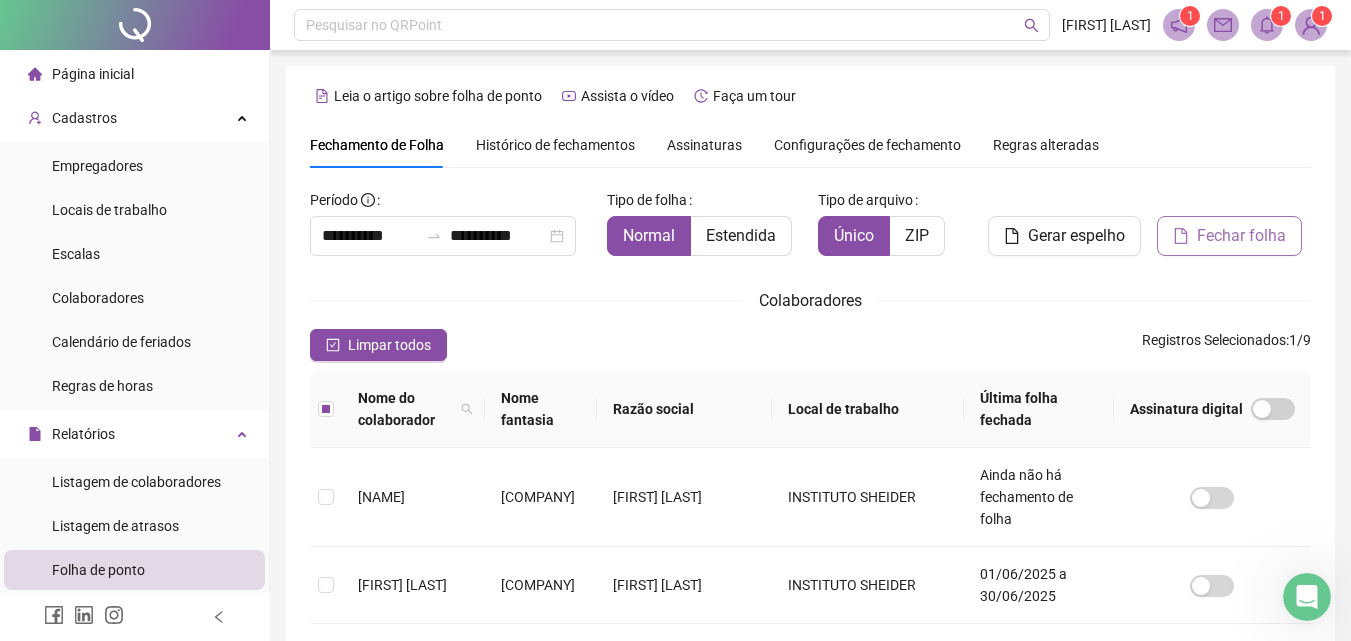 click on "Fechar folha" at bounding box center (1241, 236) 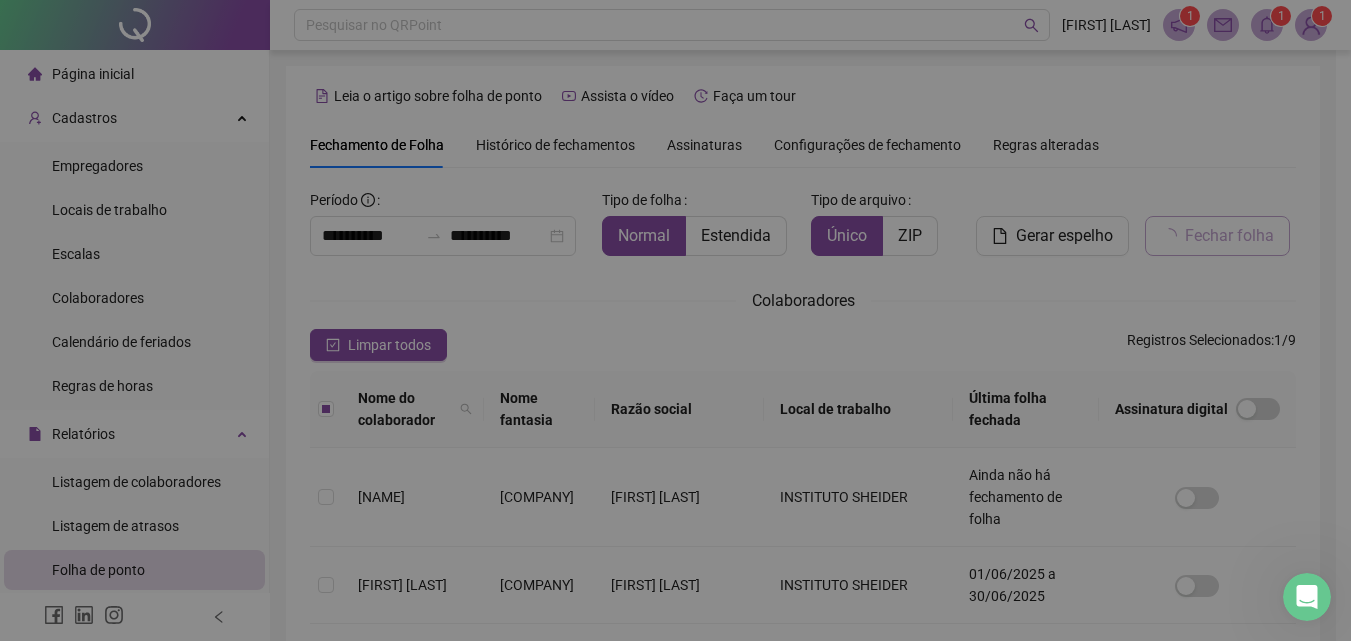 scroll, scrollTop: 89, scrollLeft: 0, axis: vertical 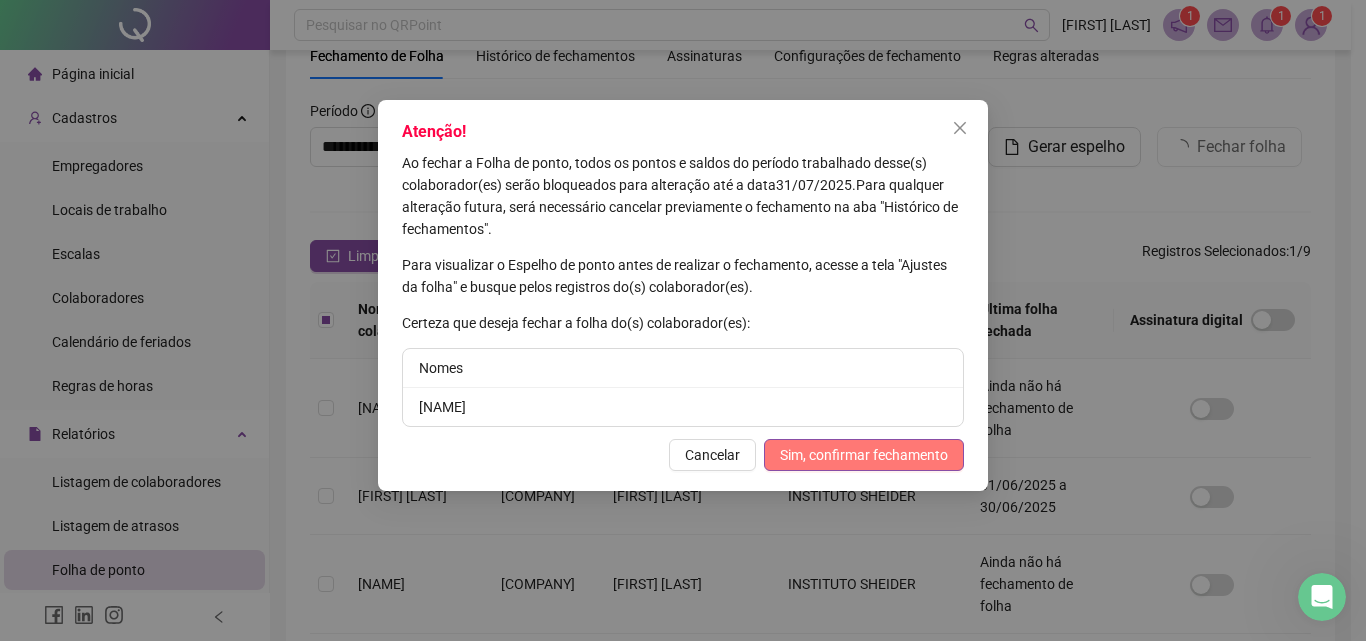 click on "Sim, confirmar fechamento" at bounding box center [864, 455] 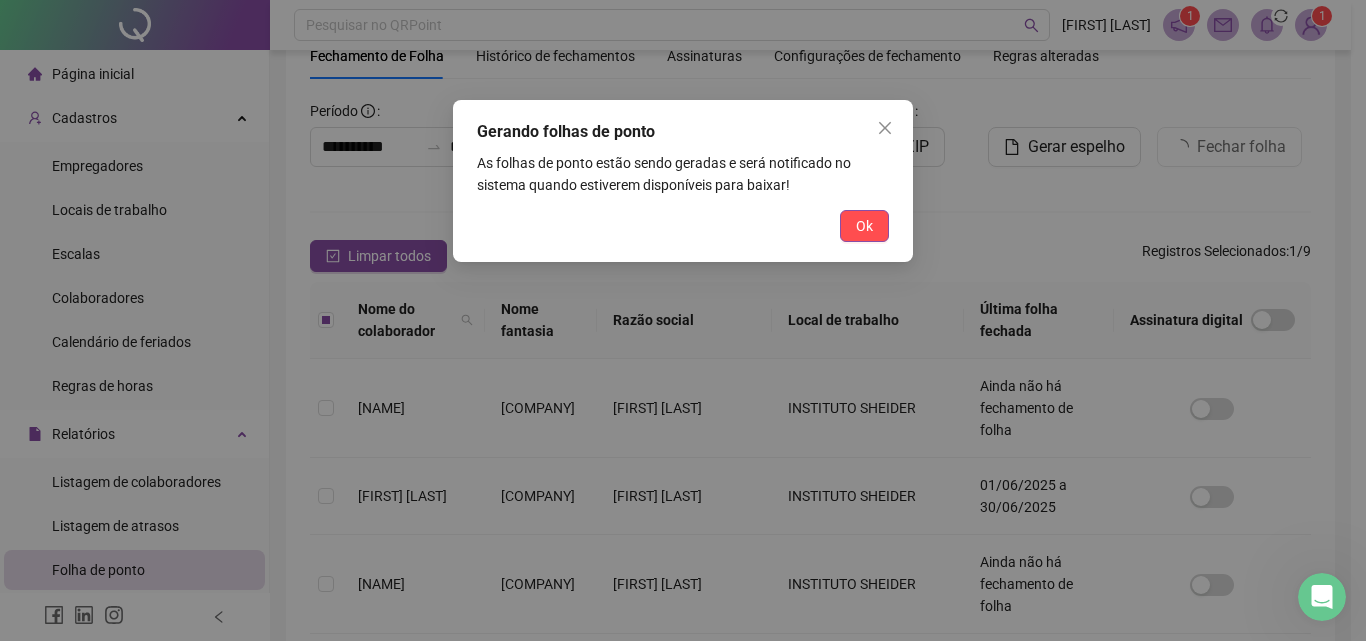 click on "Ok" at bounding box center (864, 226) 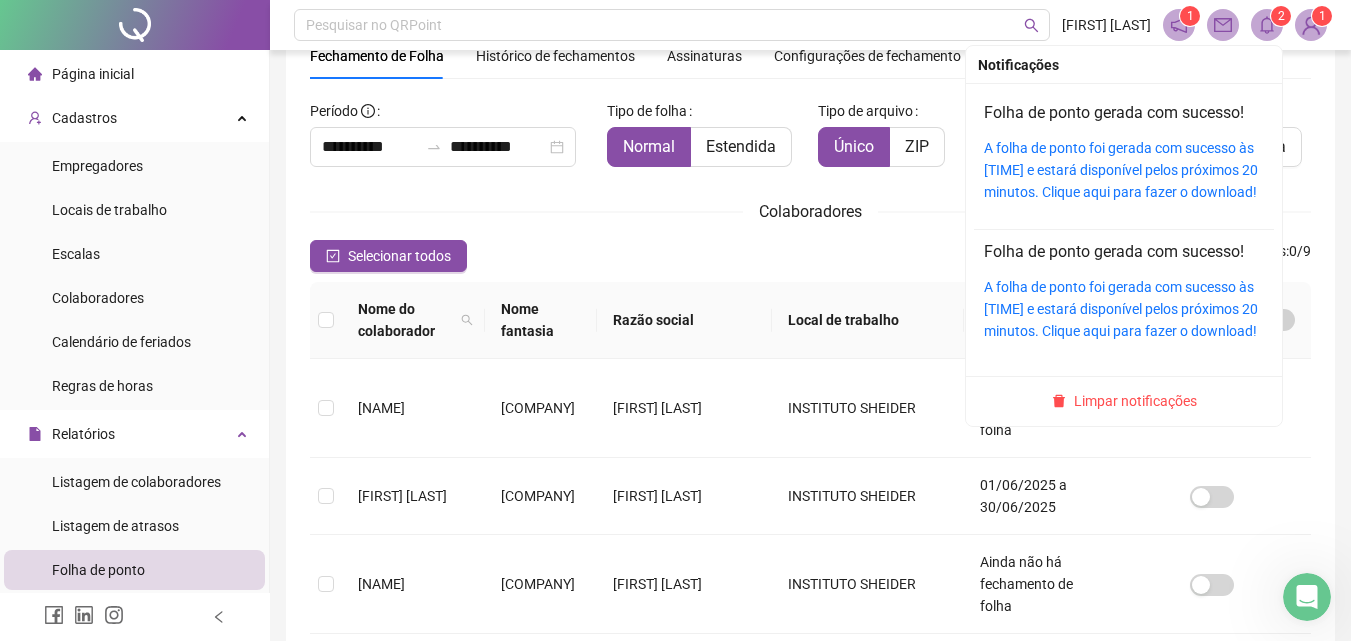 click 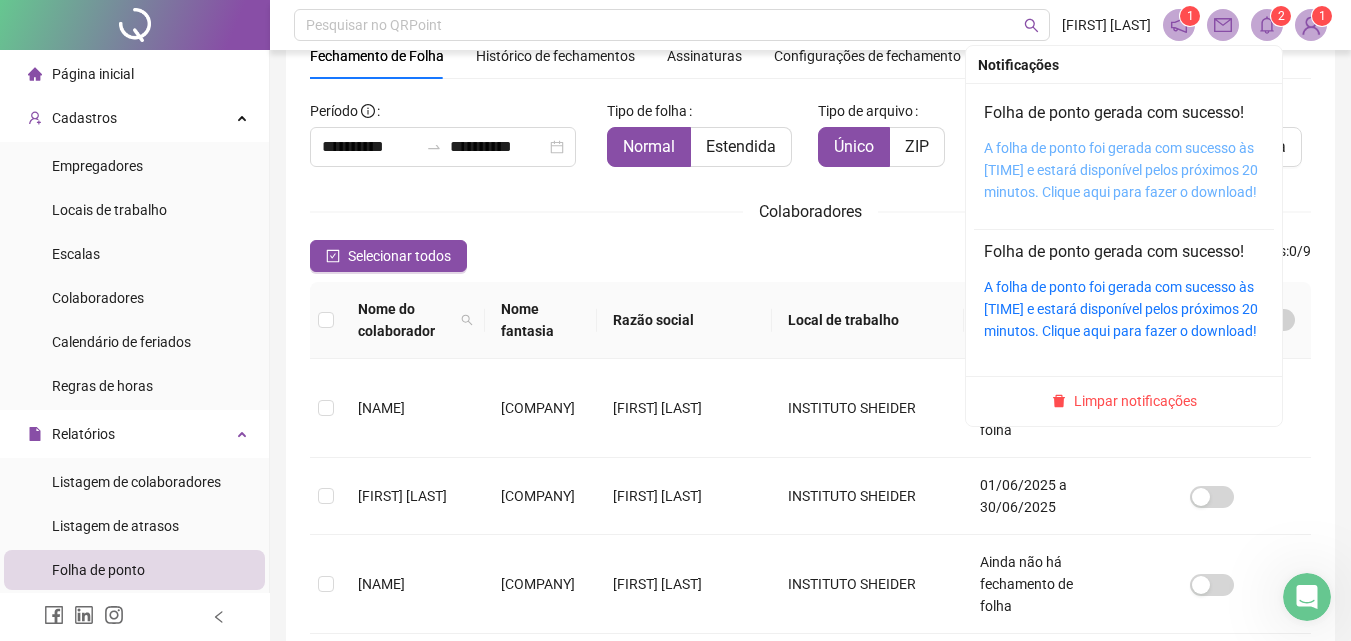 click on "A folha de ponto foi gerada com sucesso às 14:40:13 e estará disponível pelos próximos 20 minutos.
Clique aqui para fazer o download!" at bounding box center [1121, 170] 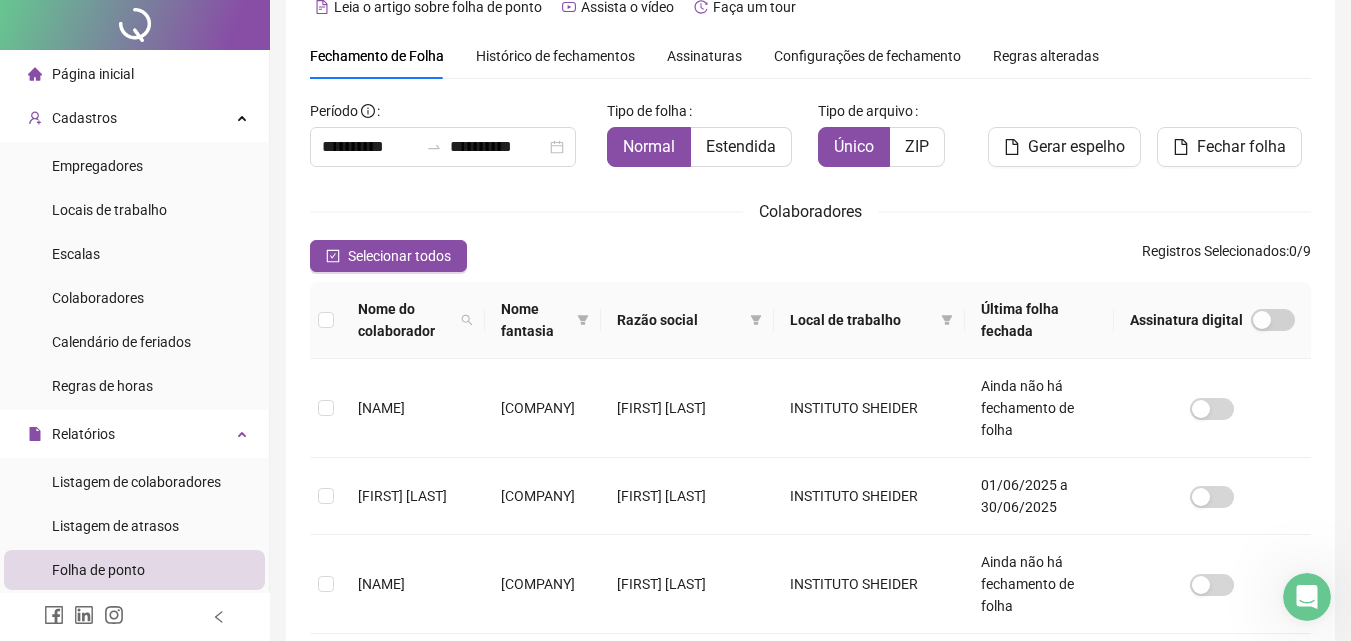 scroll, scrollTop: 0, scrollLeft: 0, axis: both 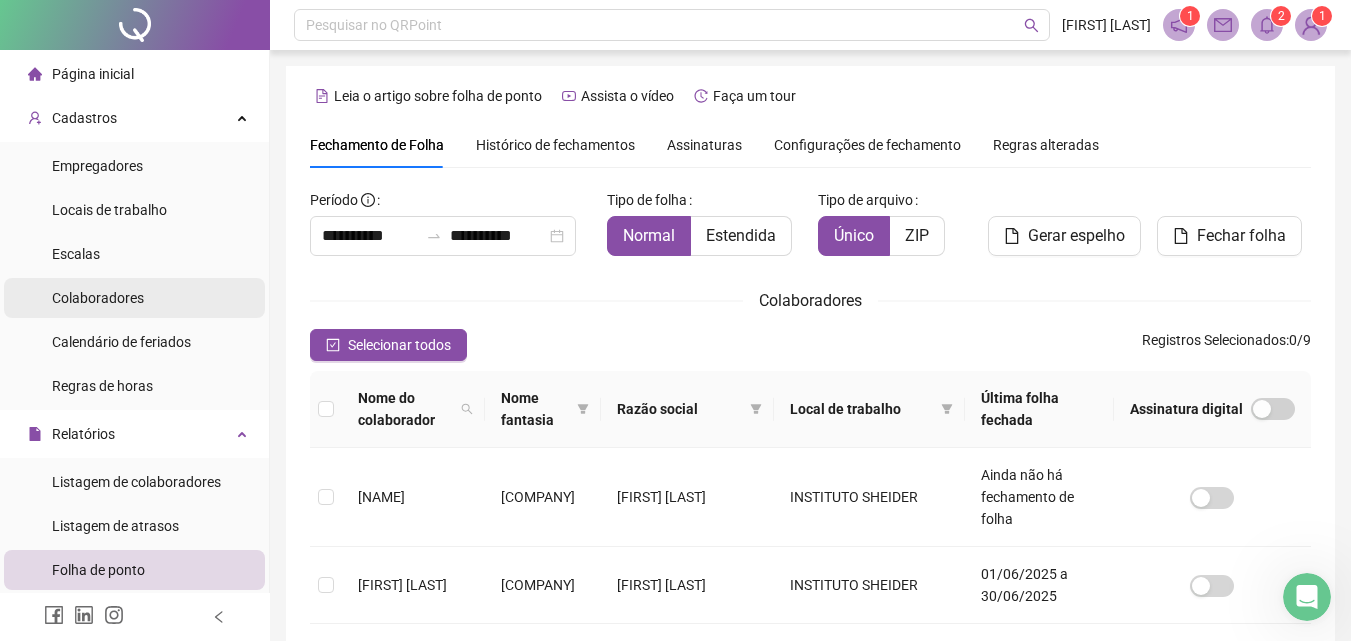 click on "Colaboradores" at bounding box center [98, 298] 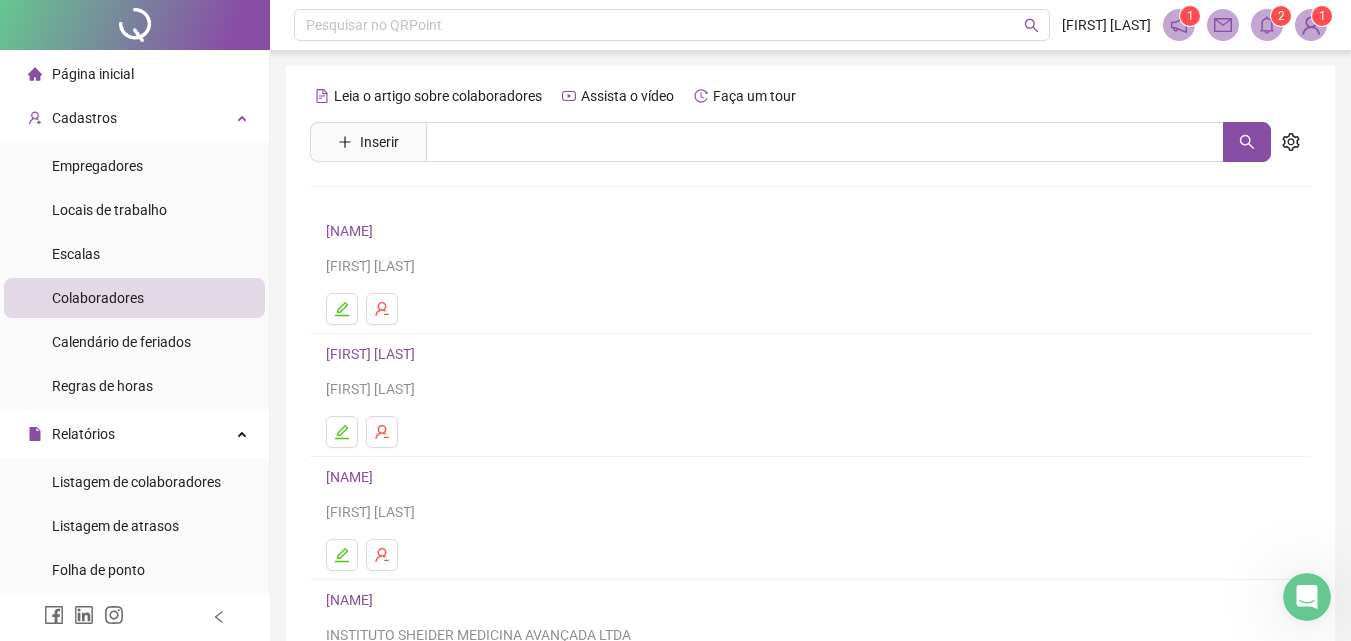 click on "GIOVANA RIBEIRO ZILENO" at bounding box center [352, 600] 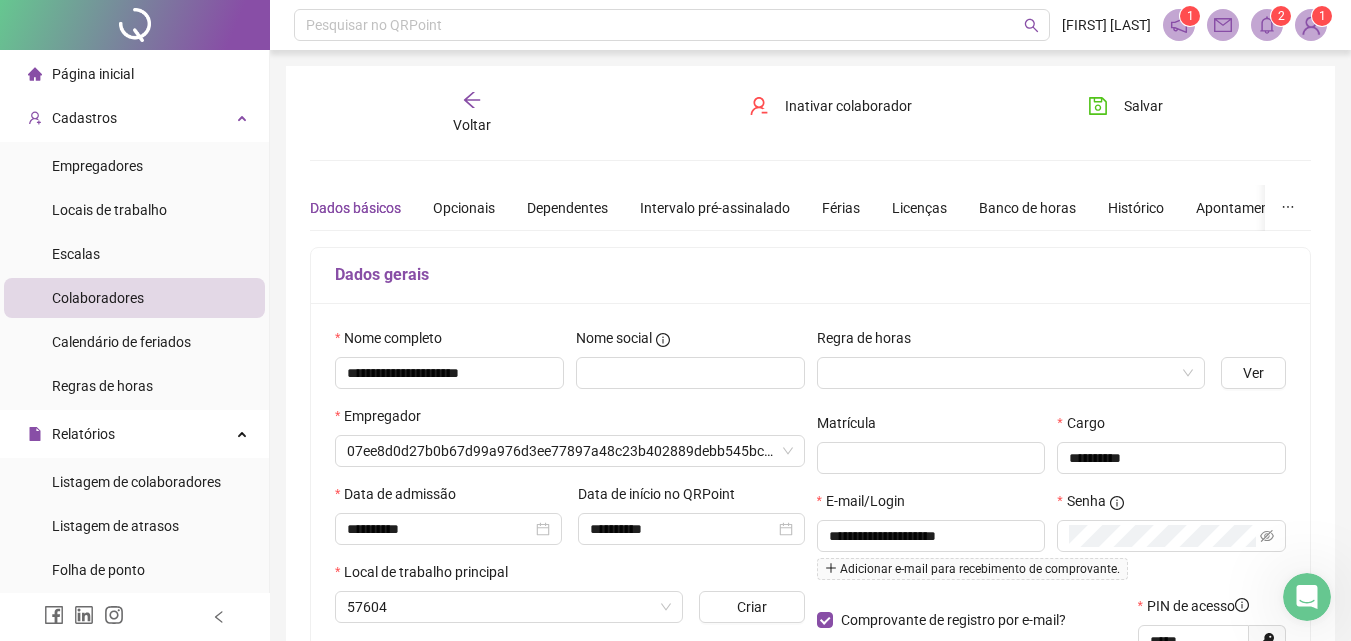 type on "**********" 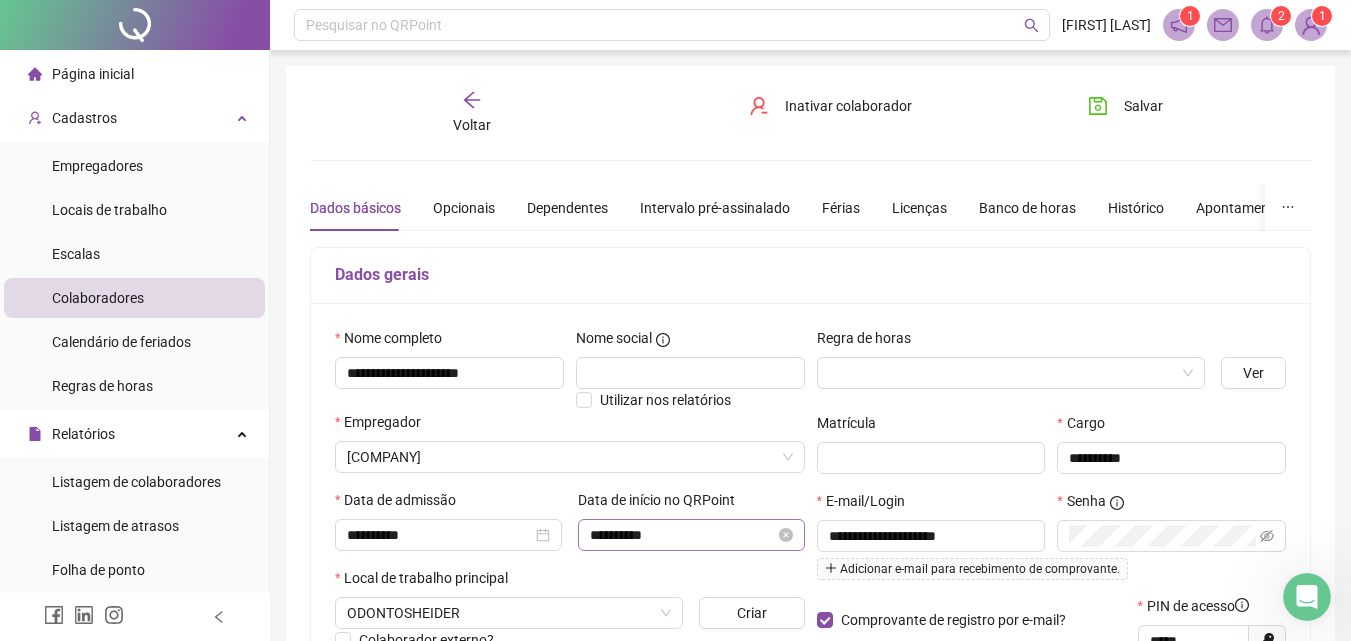 scroll, scrollTop: 300, scrollLeft: 0, axis: vertical 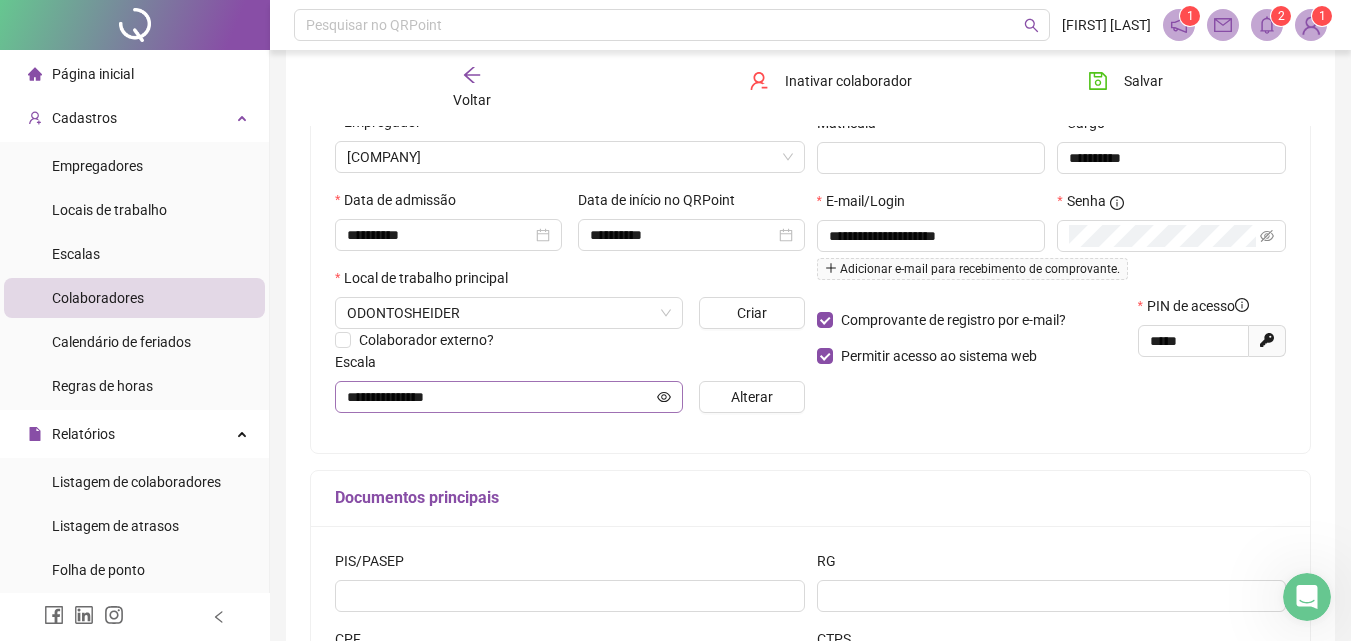 click on "**********" at bounding box center [570, 382] 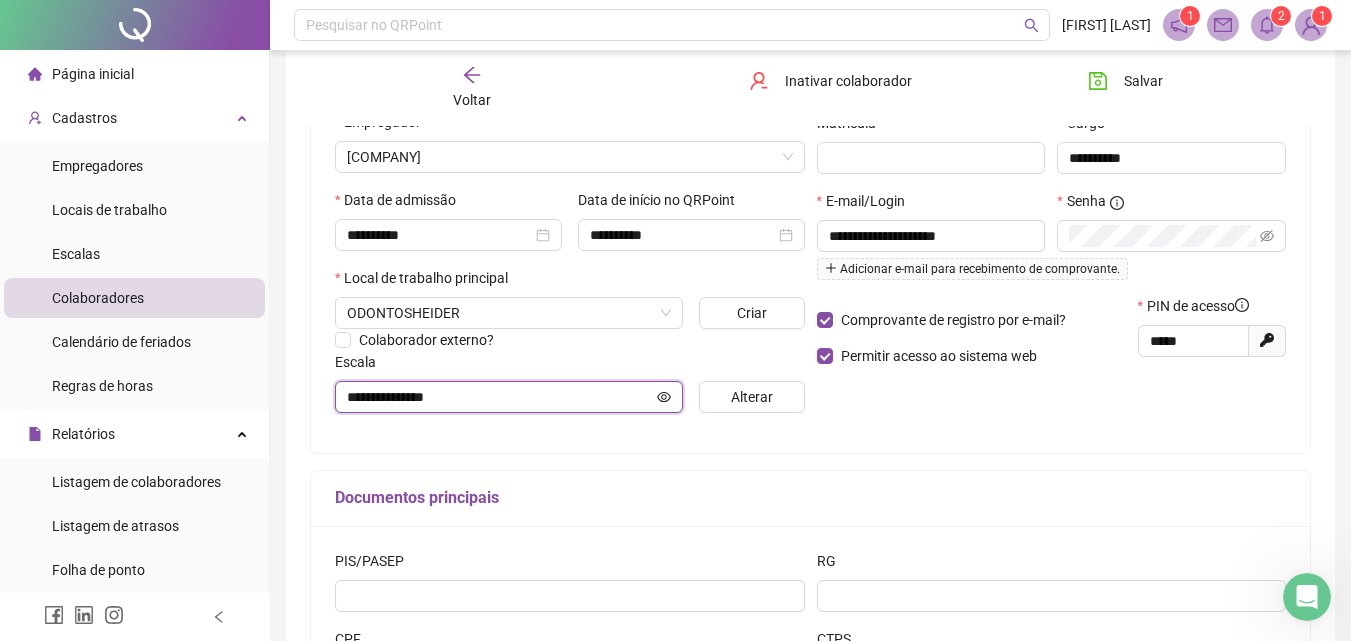 click on "**********" at bounding box center [500, 397] 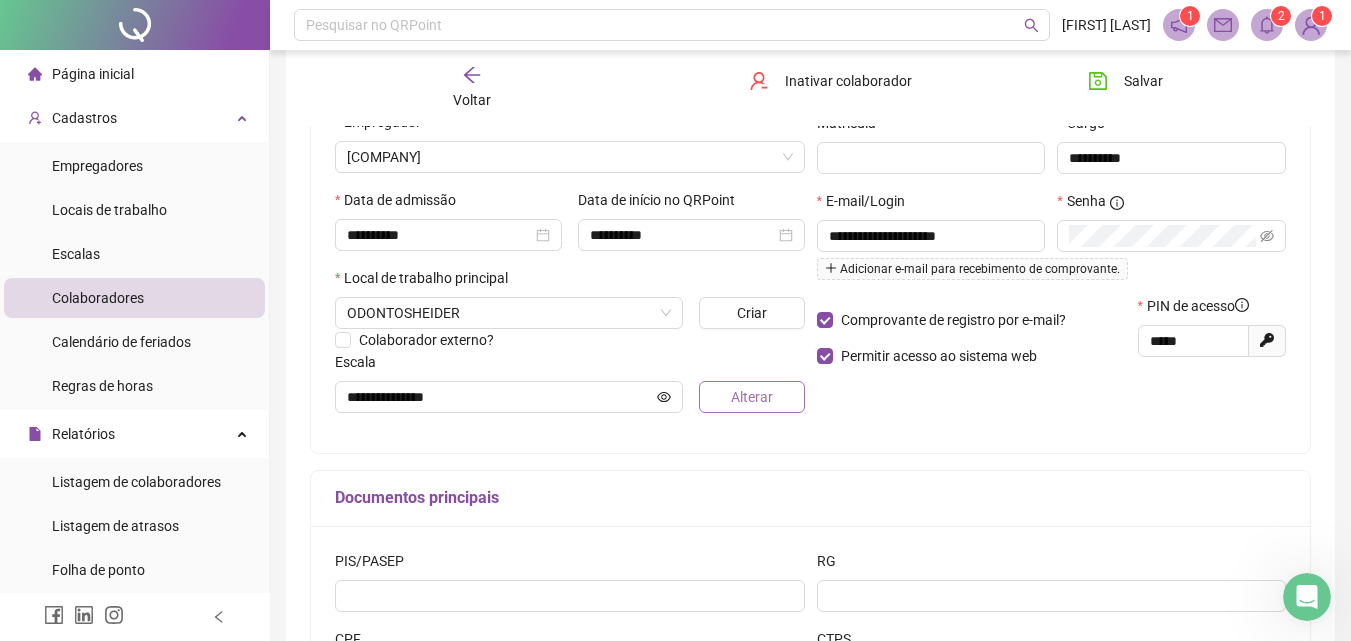 click on "Alterar" at bounding box center [752, 397] 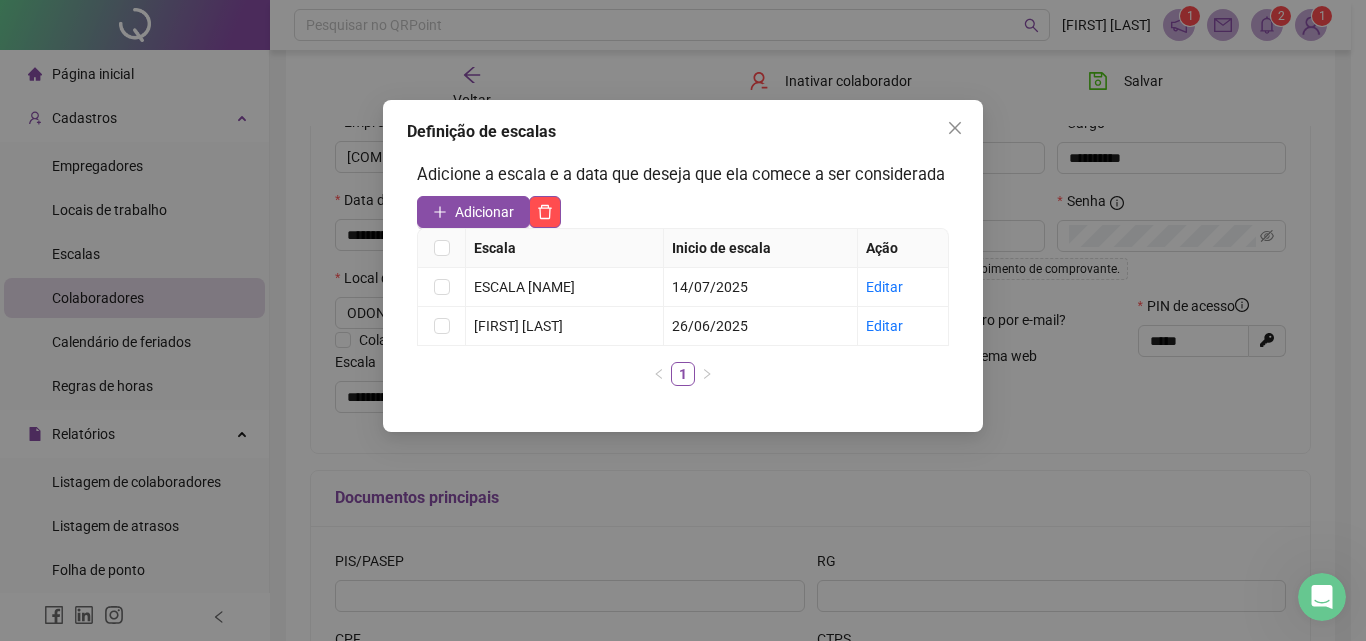 click at bounding box center [592, 212] 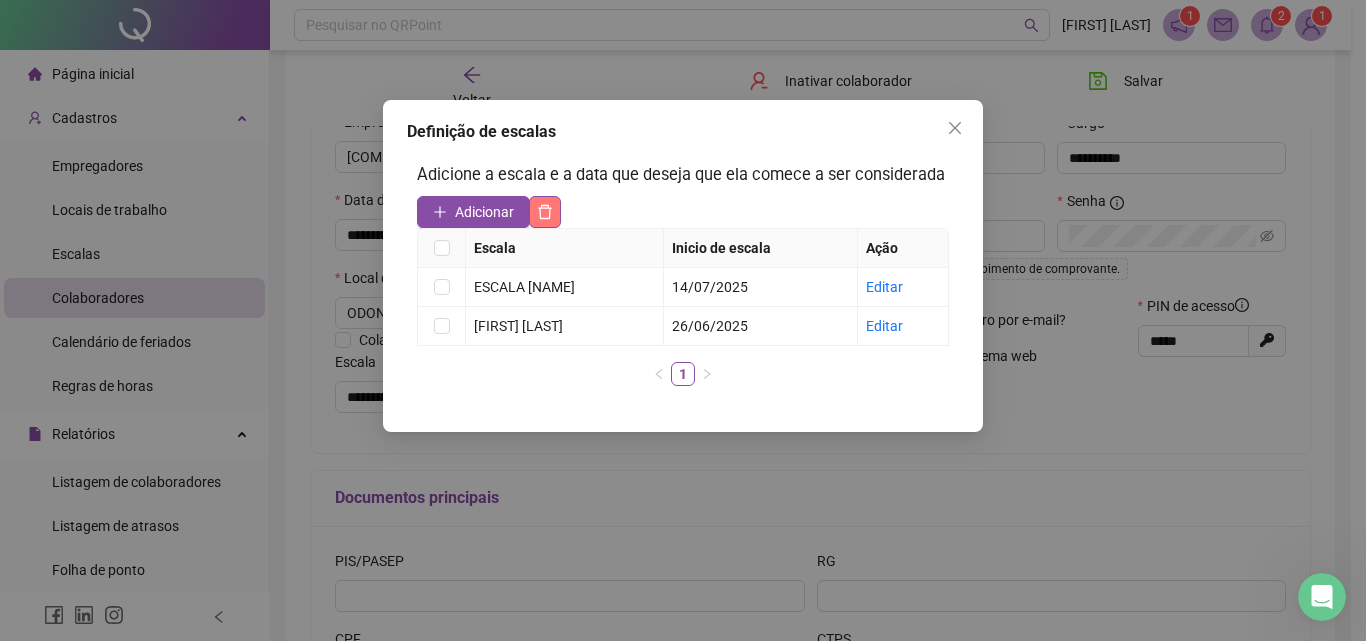 click 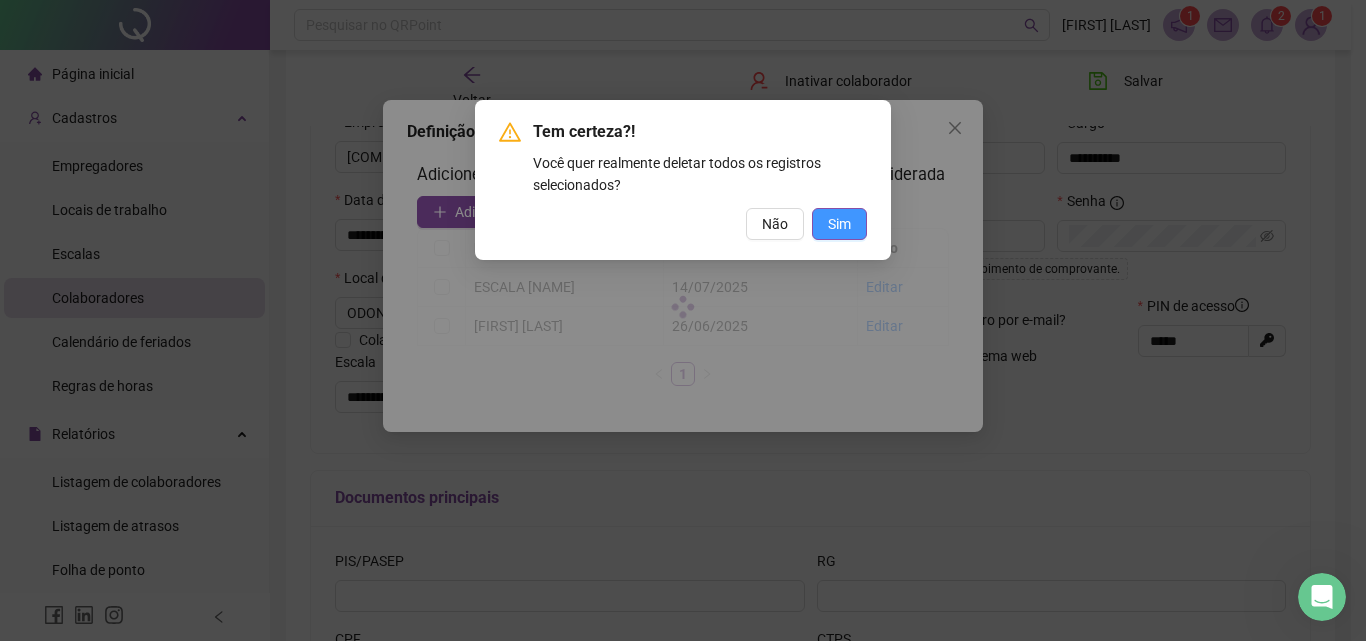 click on "Sim" at bounding box center [839, 224] 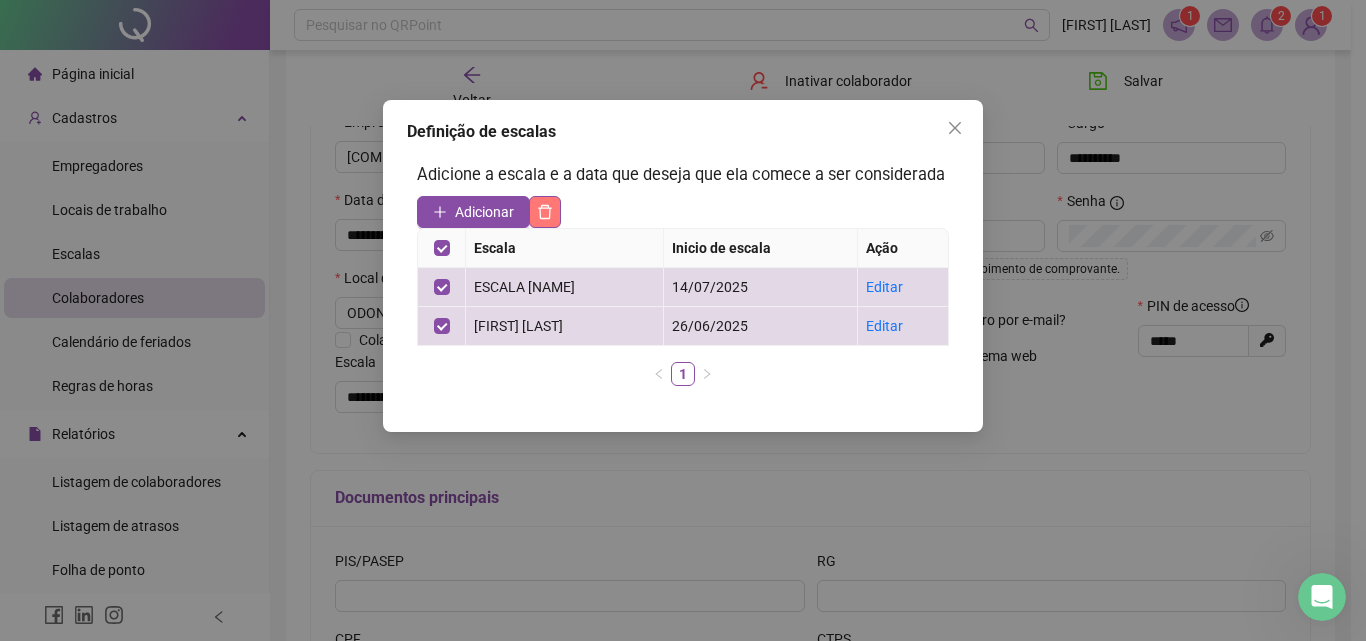 click 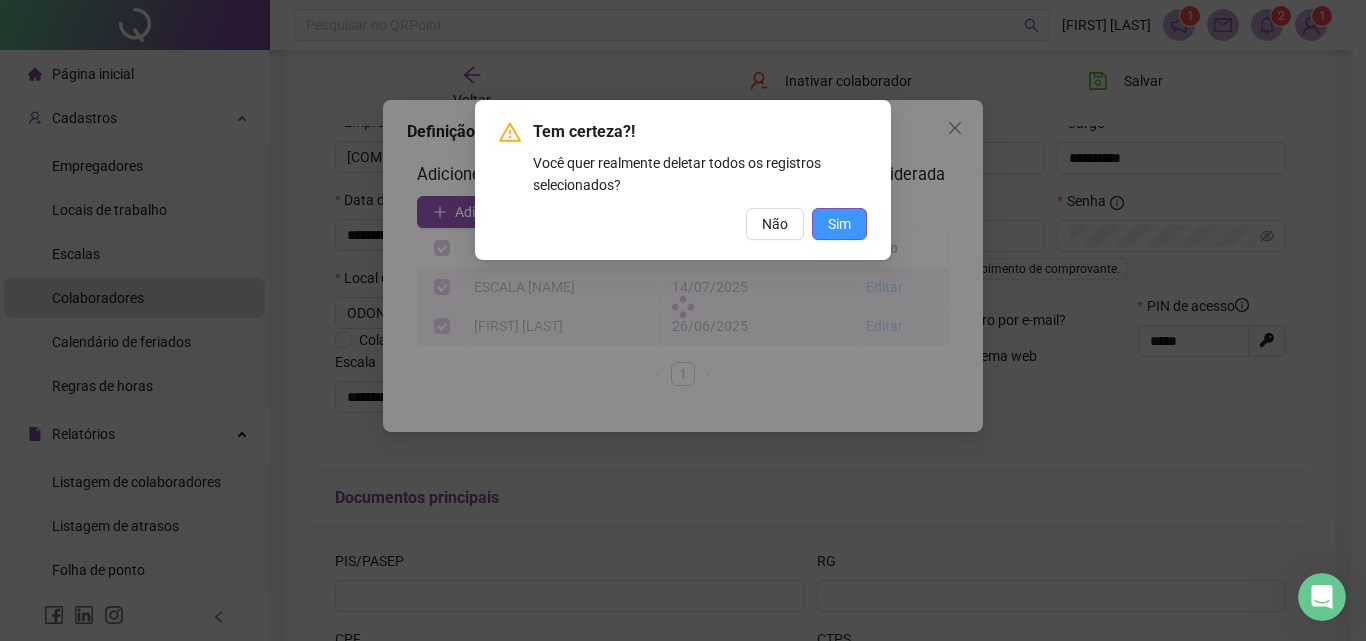 drag, startPoint x: 849, startPoint y: 240, endPoint x: 847, endPoint y: 226, distance: 14.142136 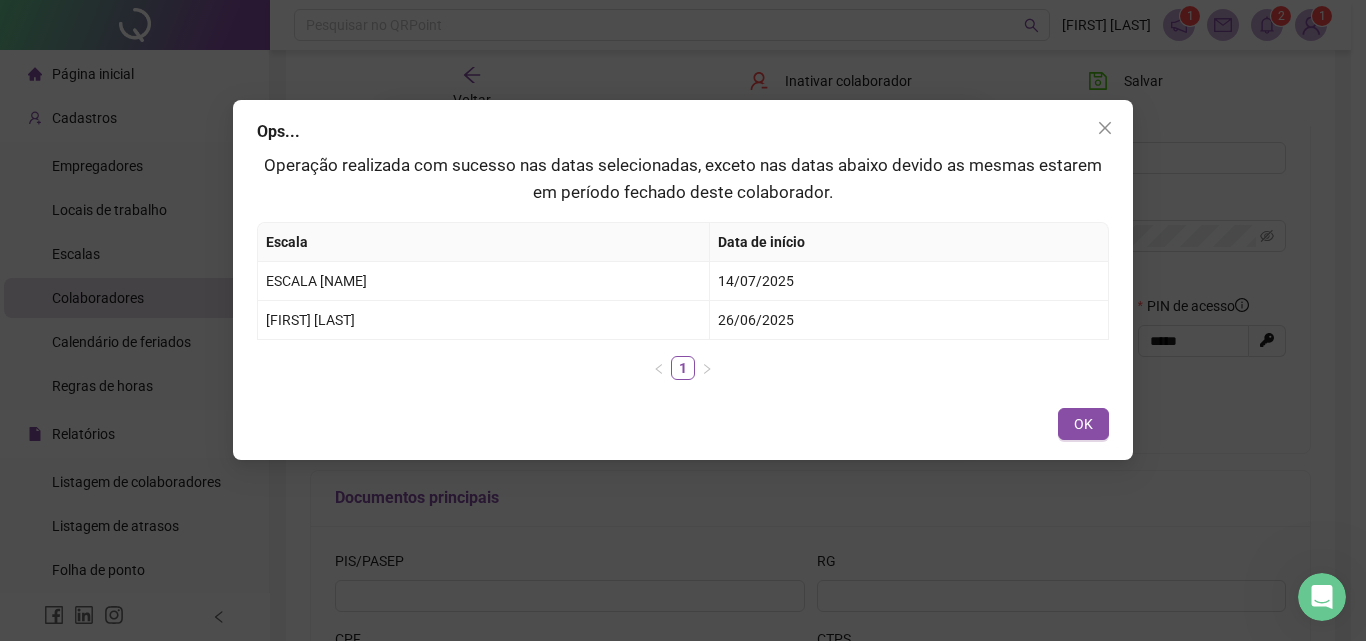 click 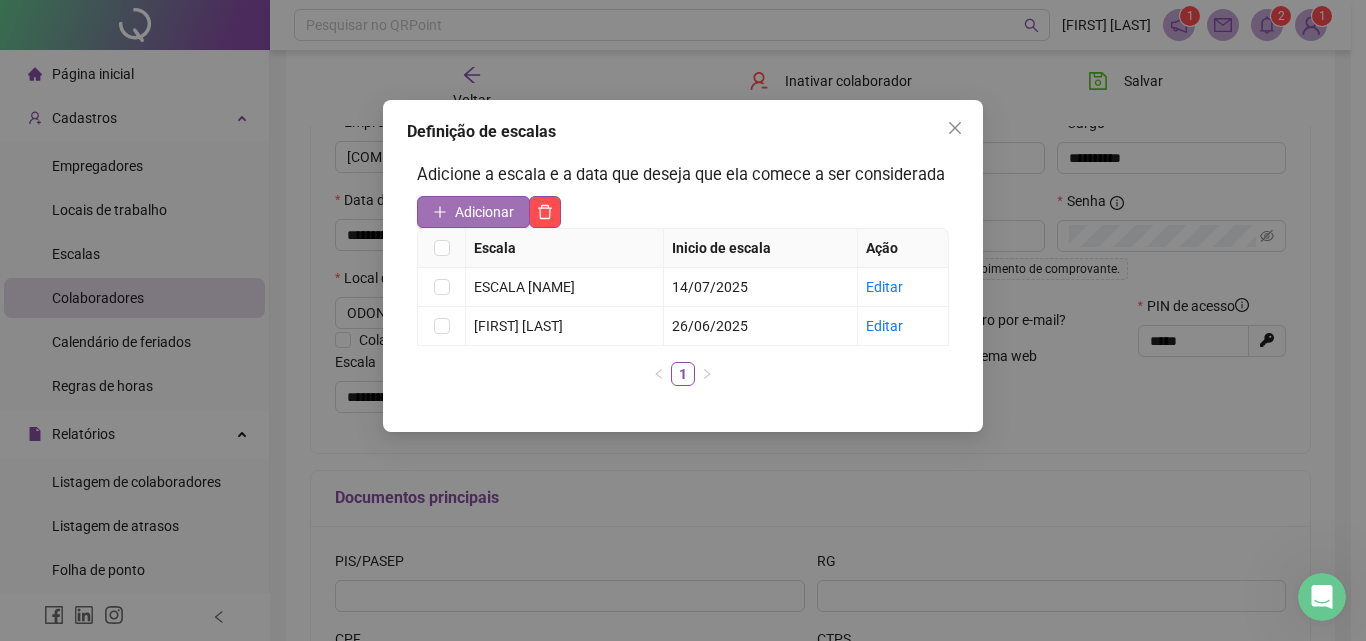 click on "Adicionar" at bounding box center [484, 212] 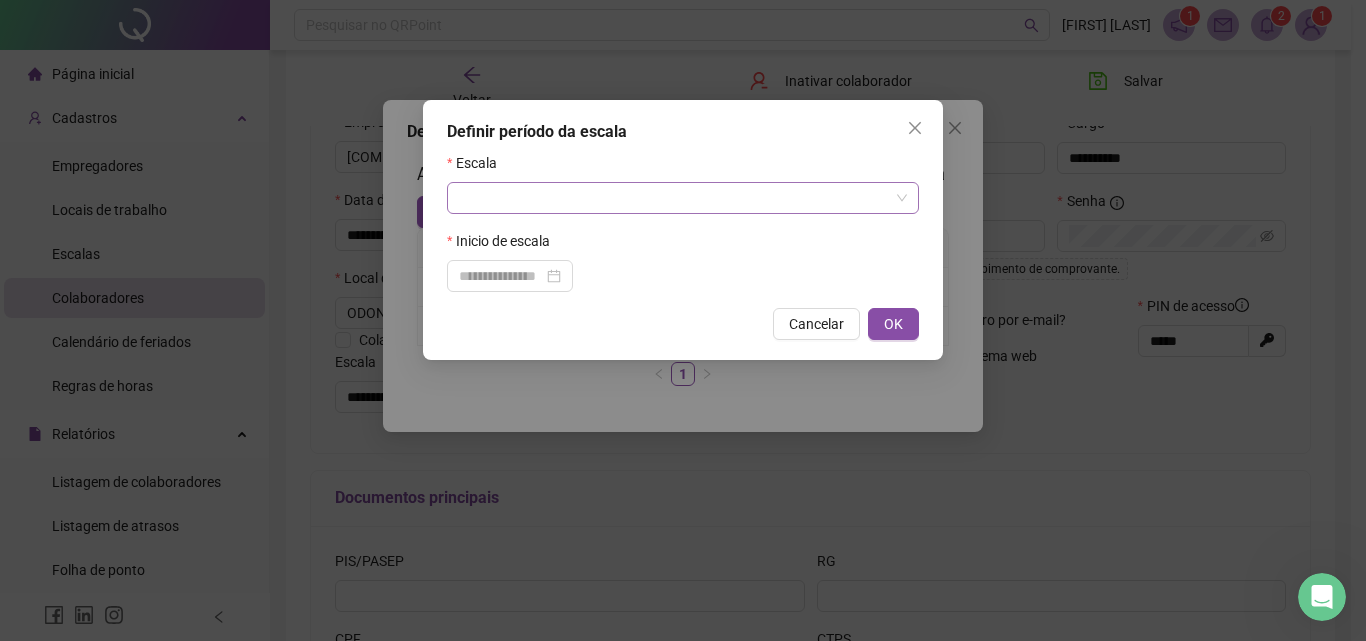 click at bounding box center [674, 198] 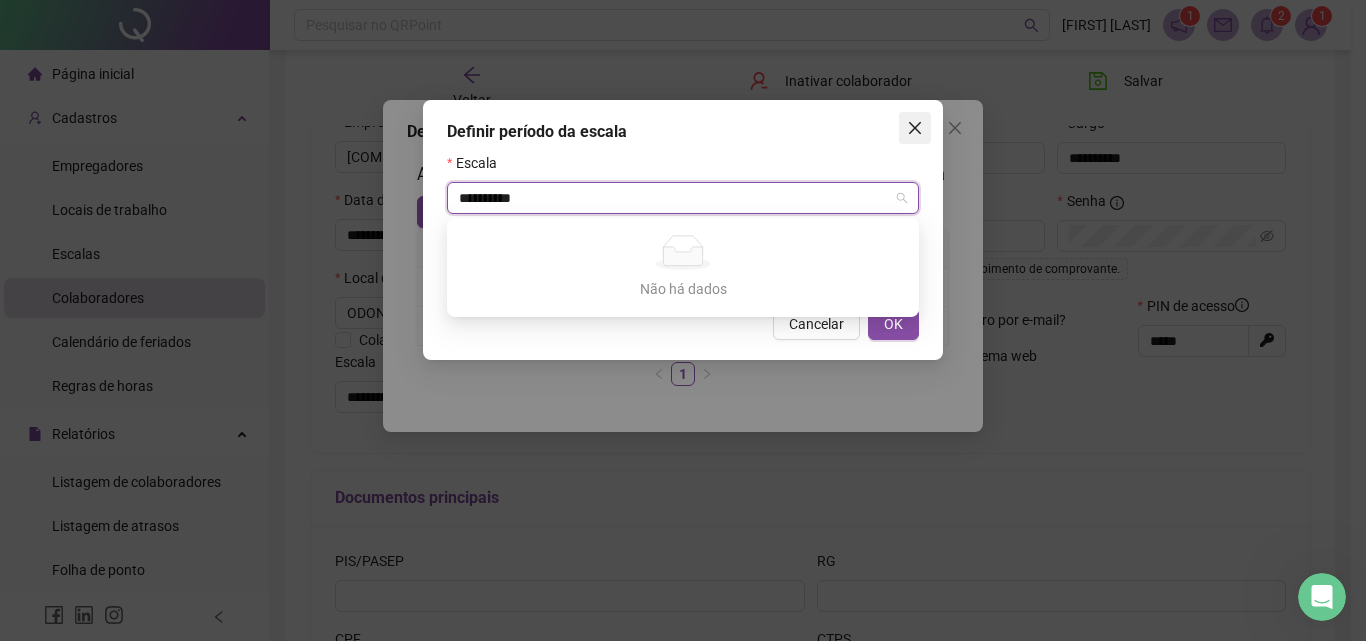 type on "**********" 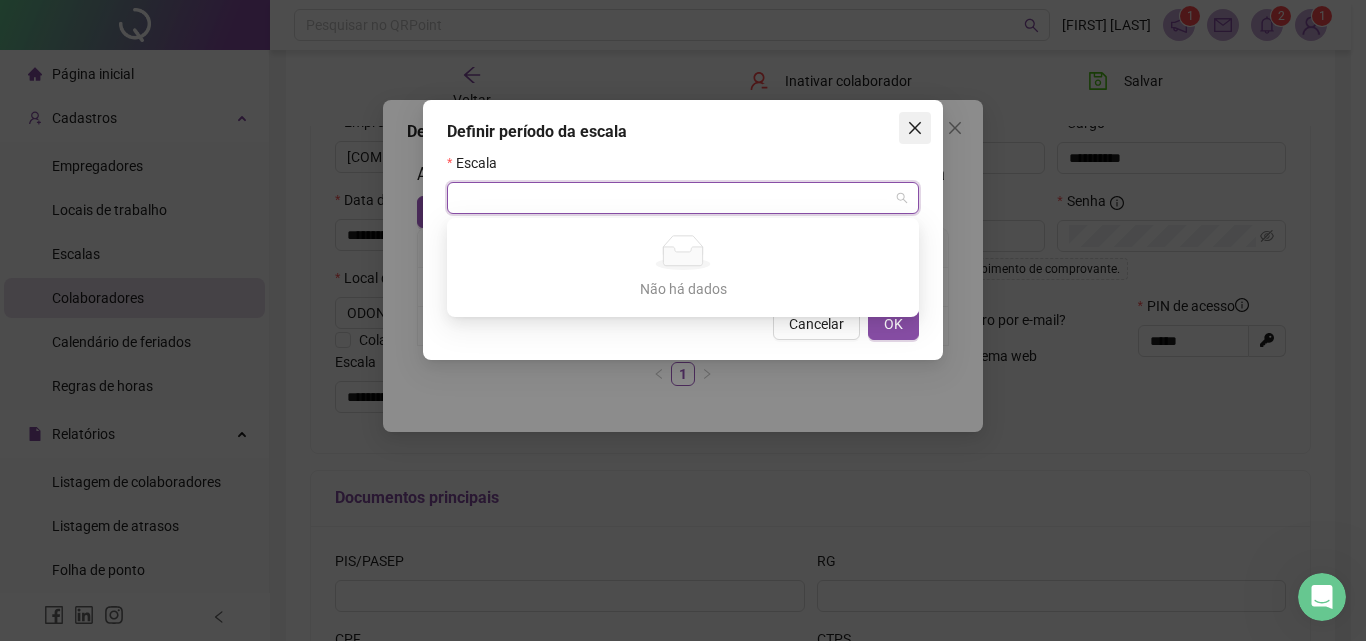 click 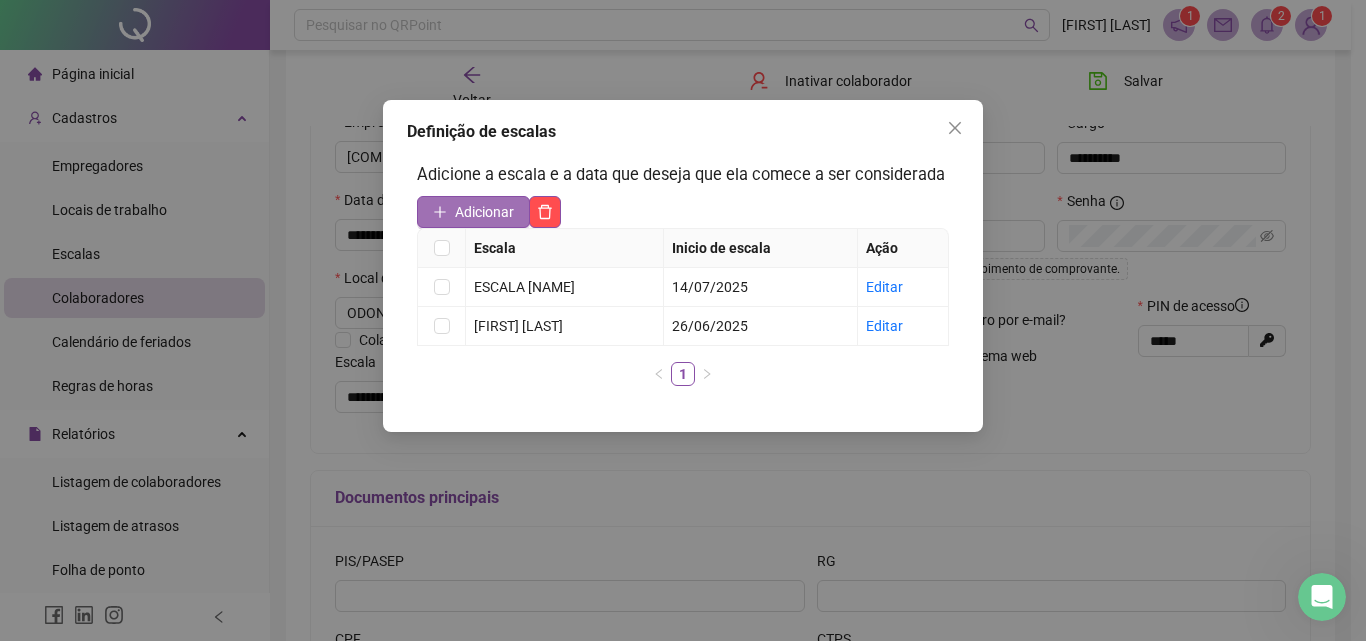 click on "Adicionar" at bounding box center [484, 212] 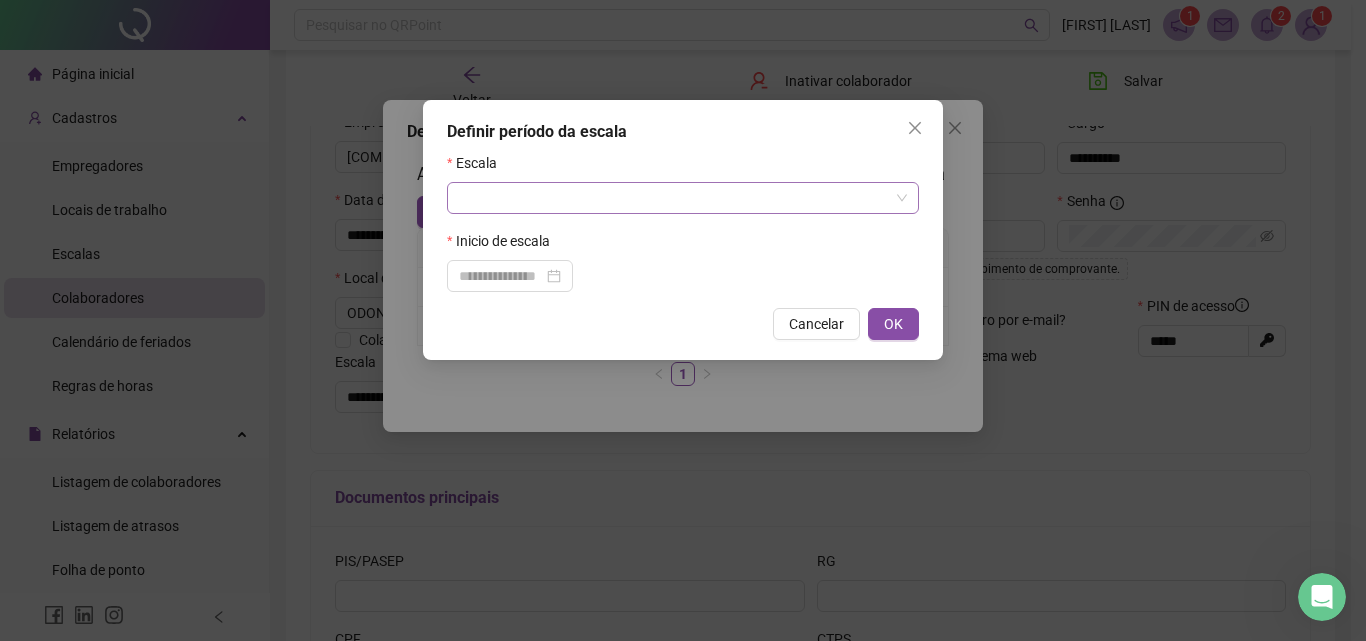 click at bounding box center [674, 198] 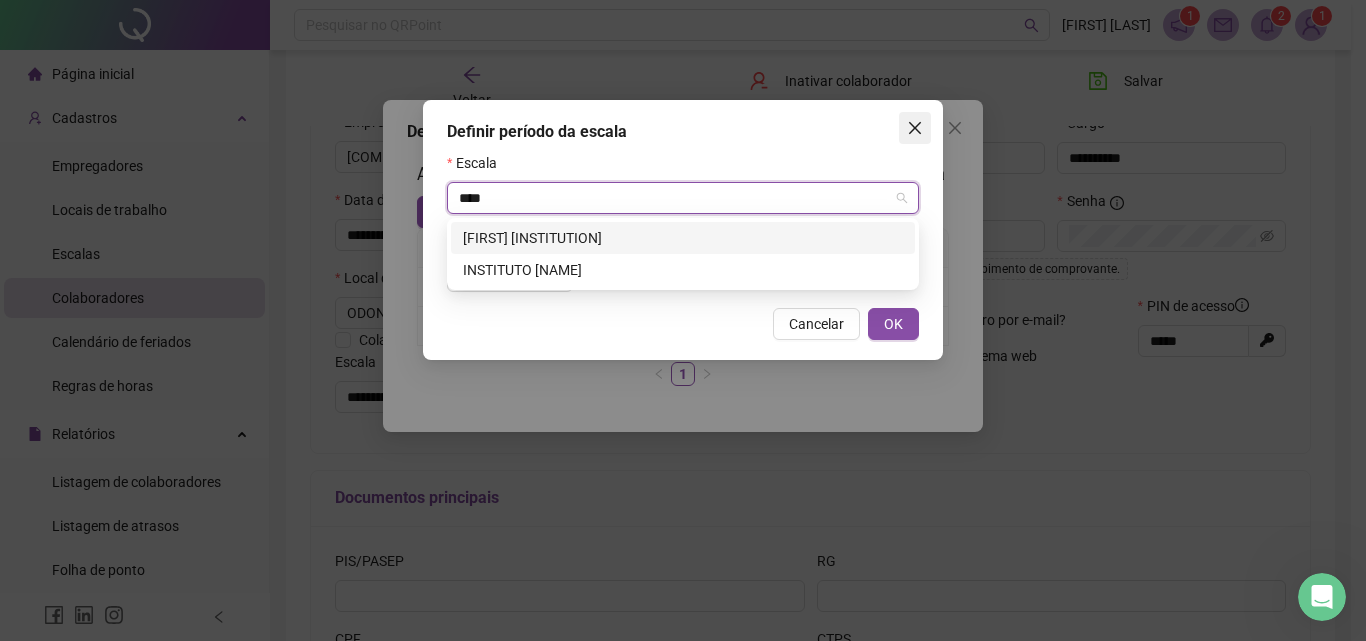 type on "****" 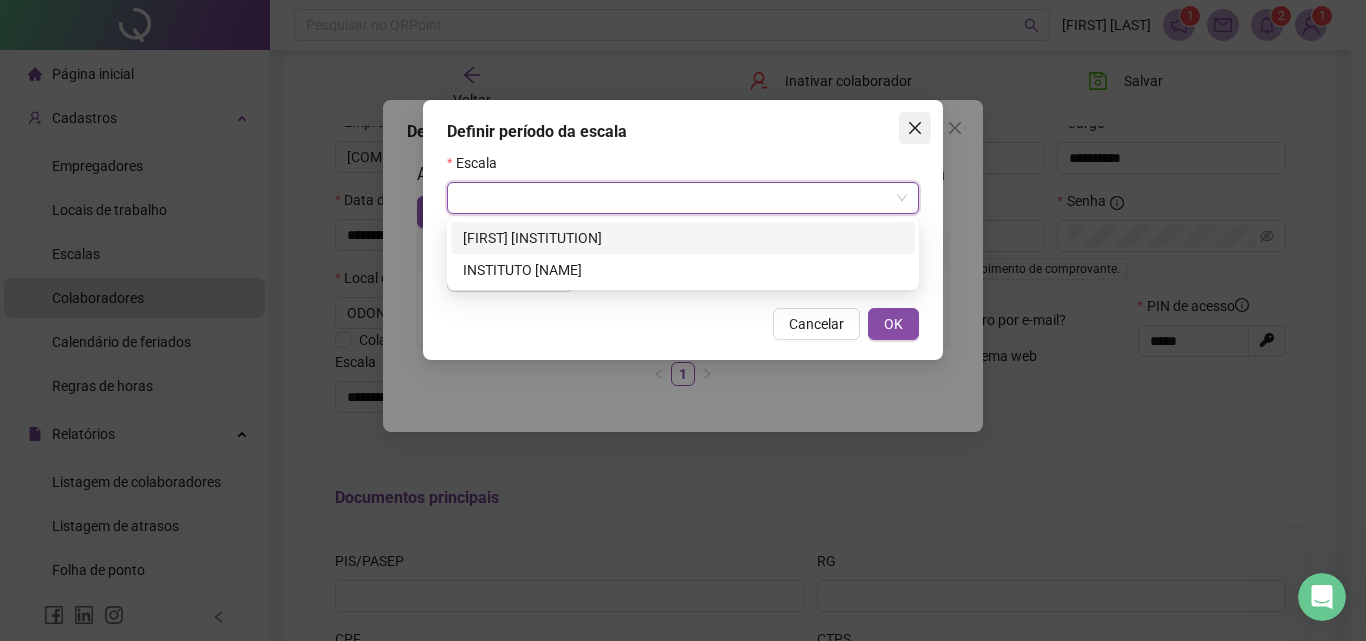 click at bounding box center [915, 128] 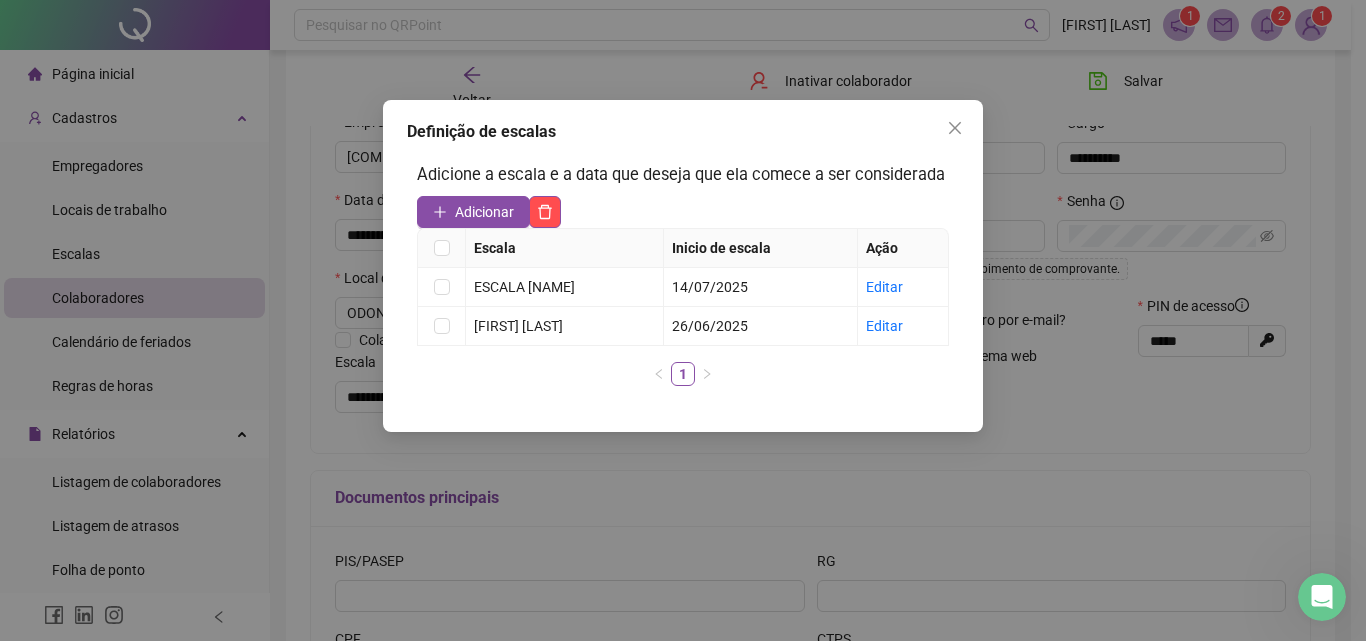 click 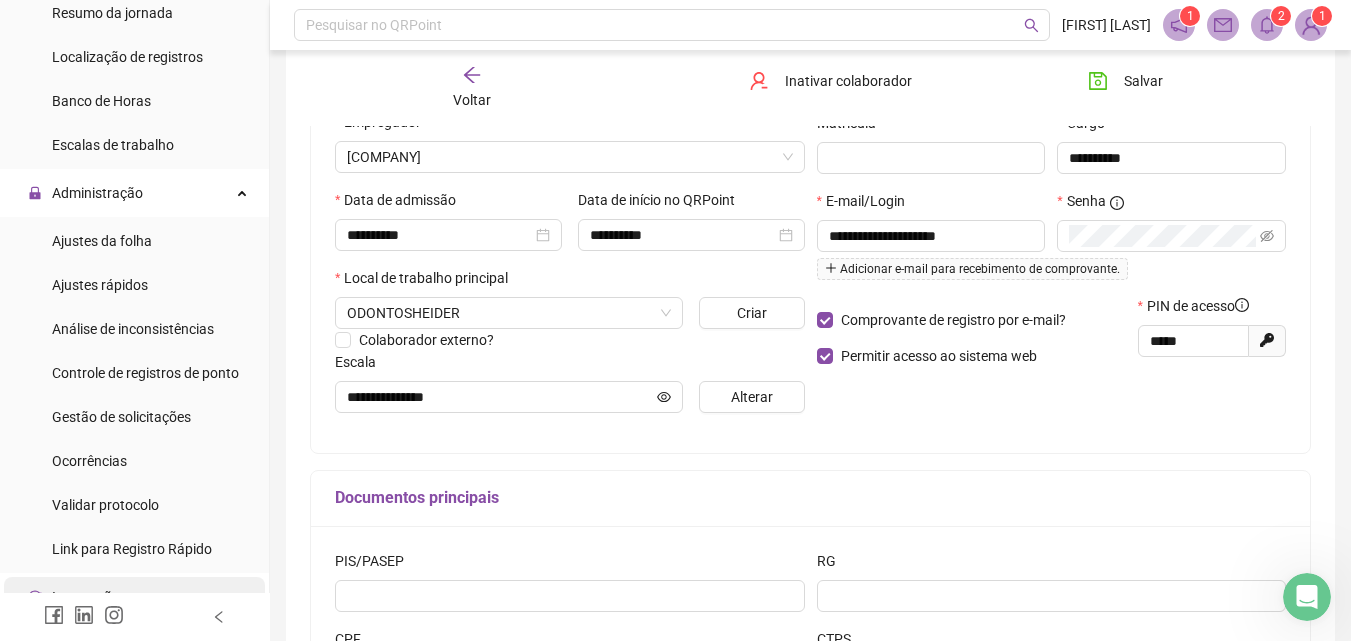 scroll, scrollTop: 545, scrollLeft: 0, axis: vertical 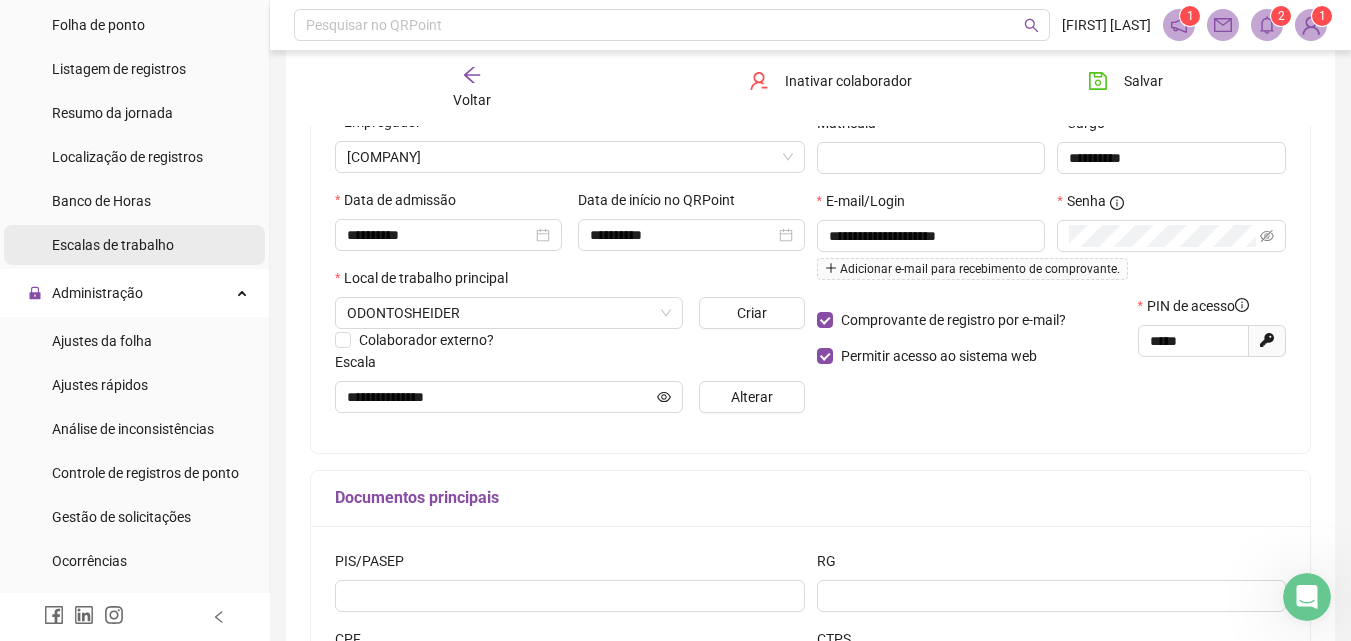 click on "Escalas de trabalho" at bounding box center (134, 245) 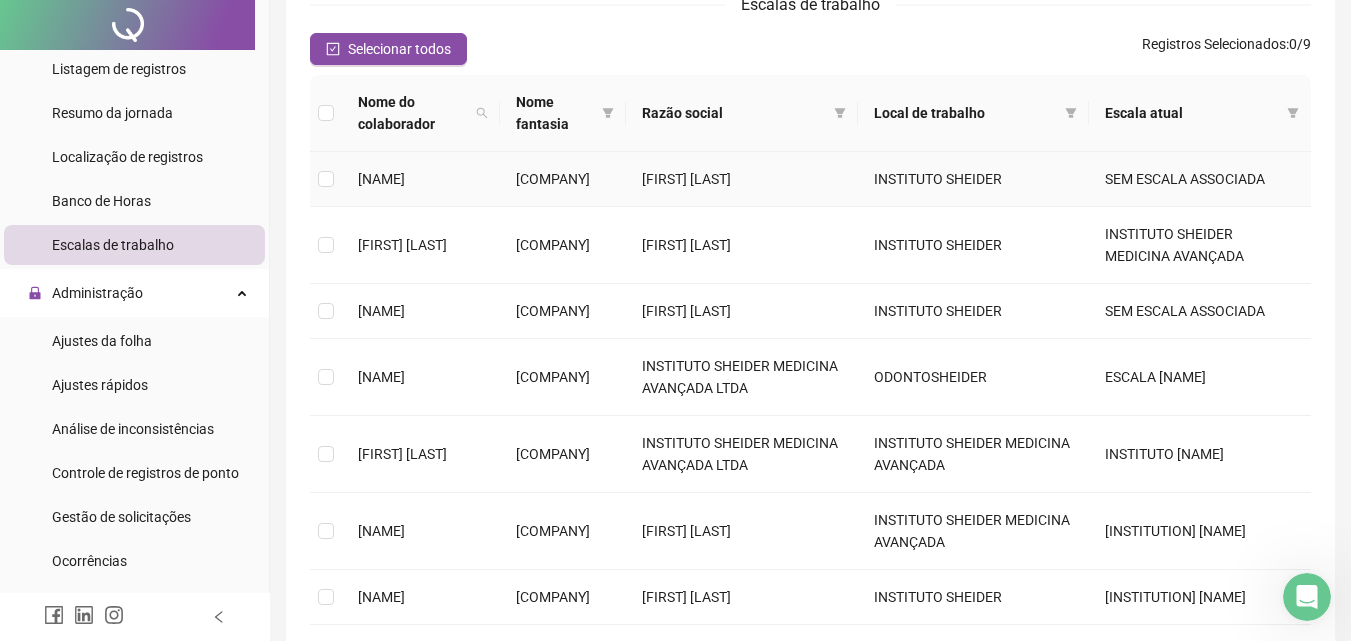 scroll, scrollTop: 0, scrollLeft: 0, axis: both 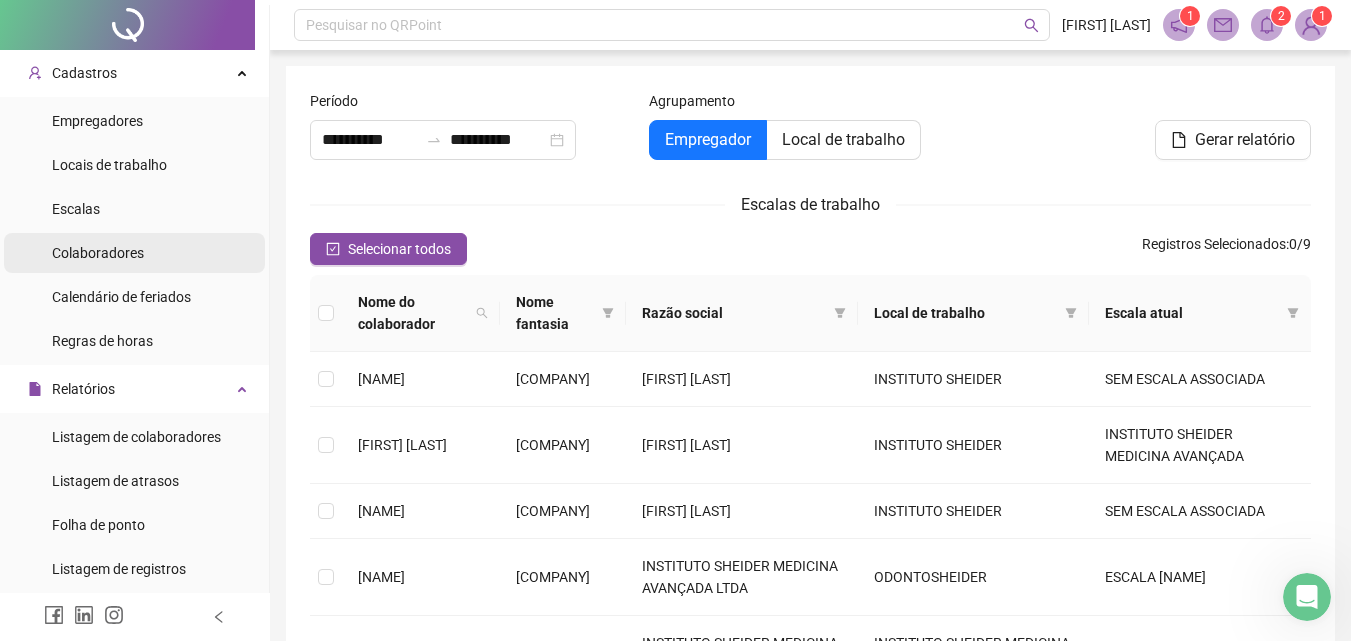 click on "Colaboradores" at bounding box center (98, 253) 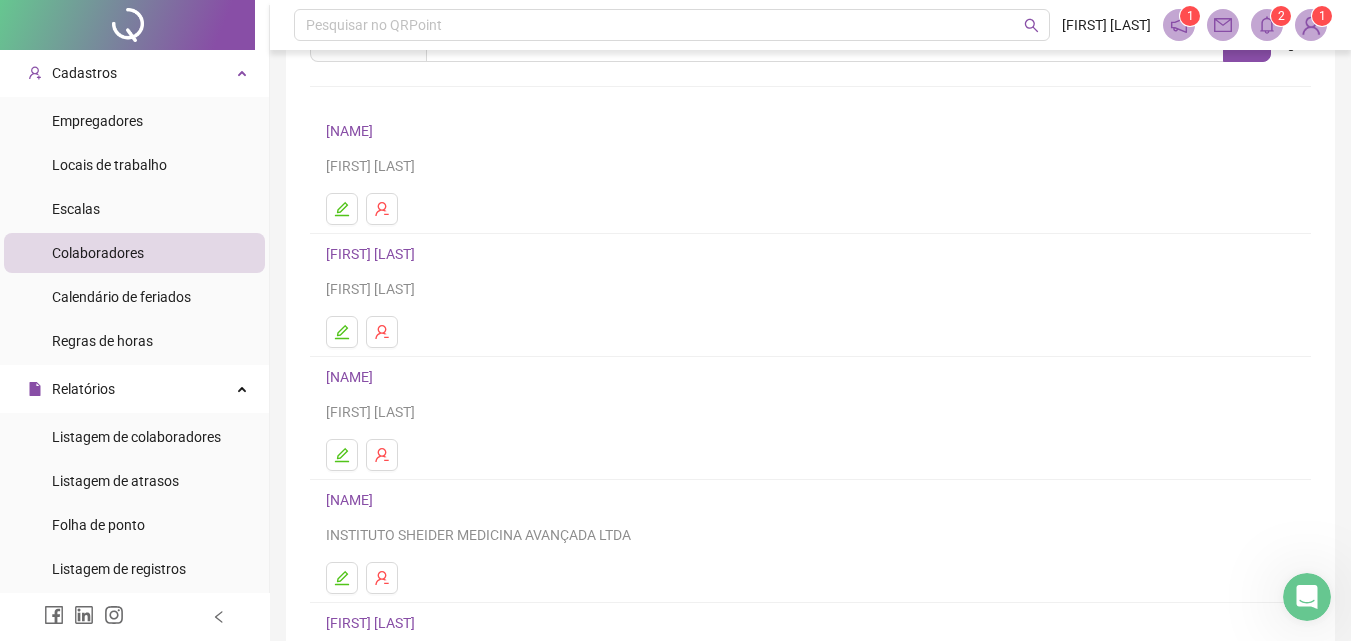 scroll, scrollTop: 200, scrollLeft: 0, axis: vertical 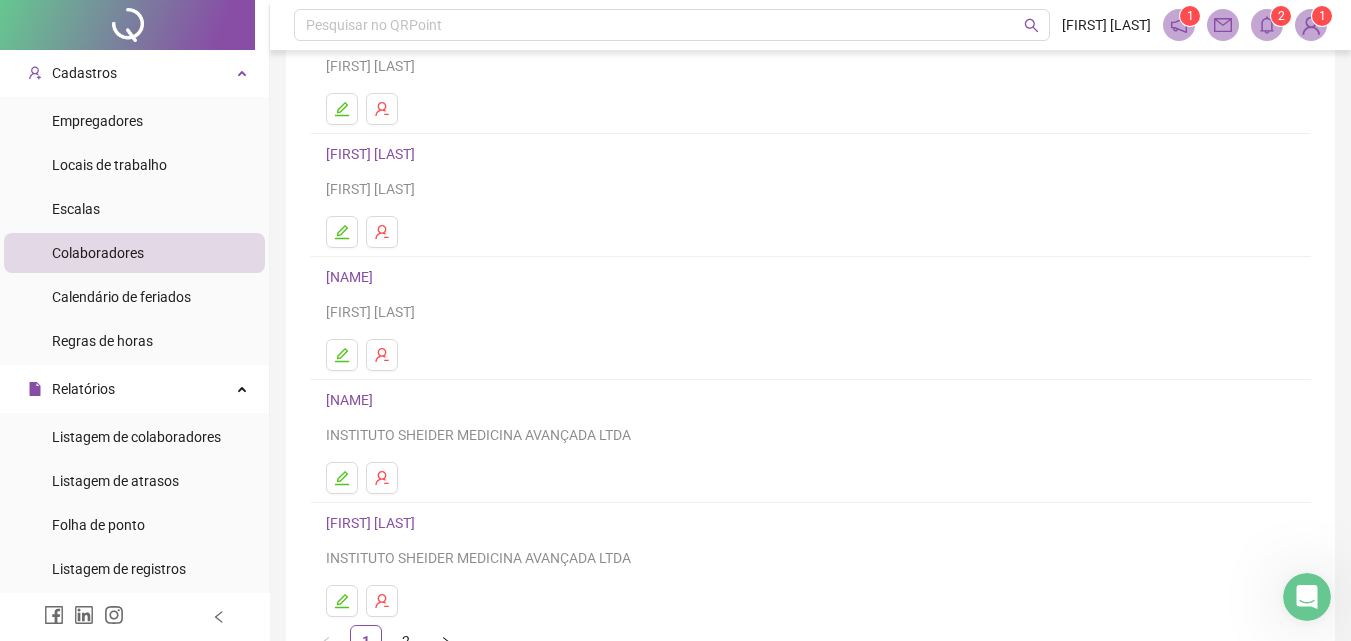 click on "GIOVANA RIBEIRO ZILENO" at bounding box center (352, 400) 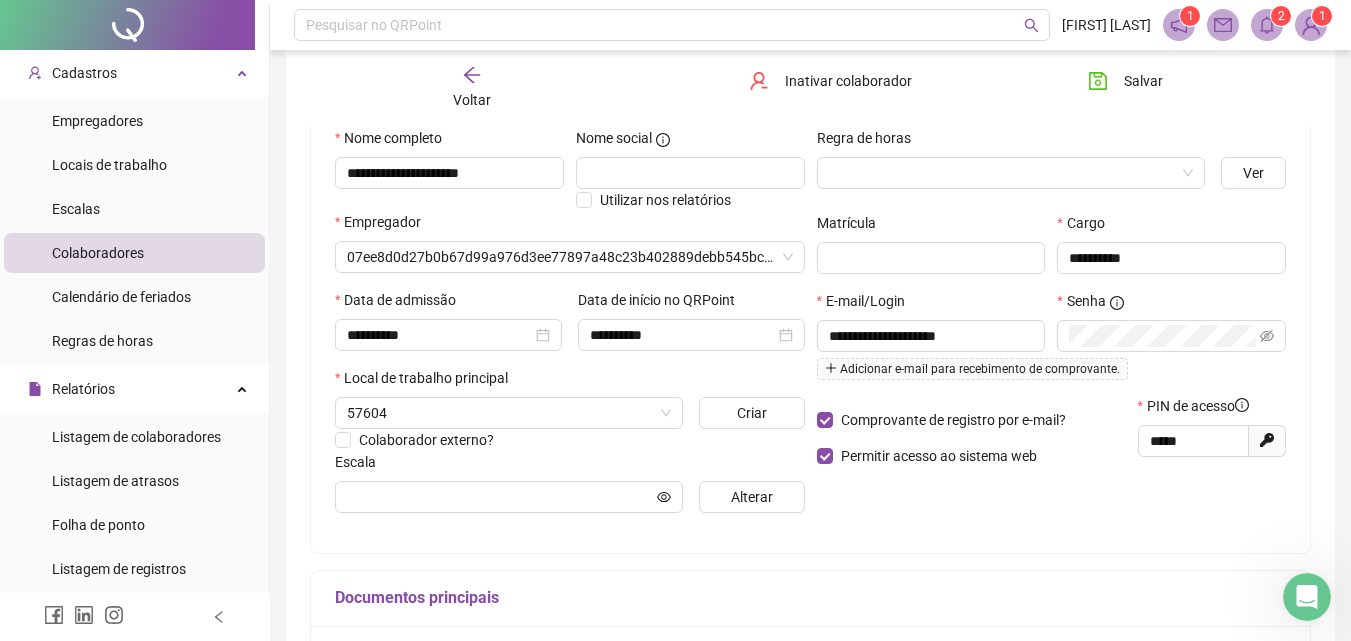 scroll, scrollTop: 210, scrollLeft: 0, axis: vertical 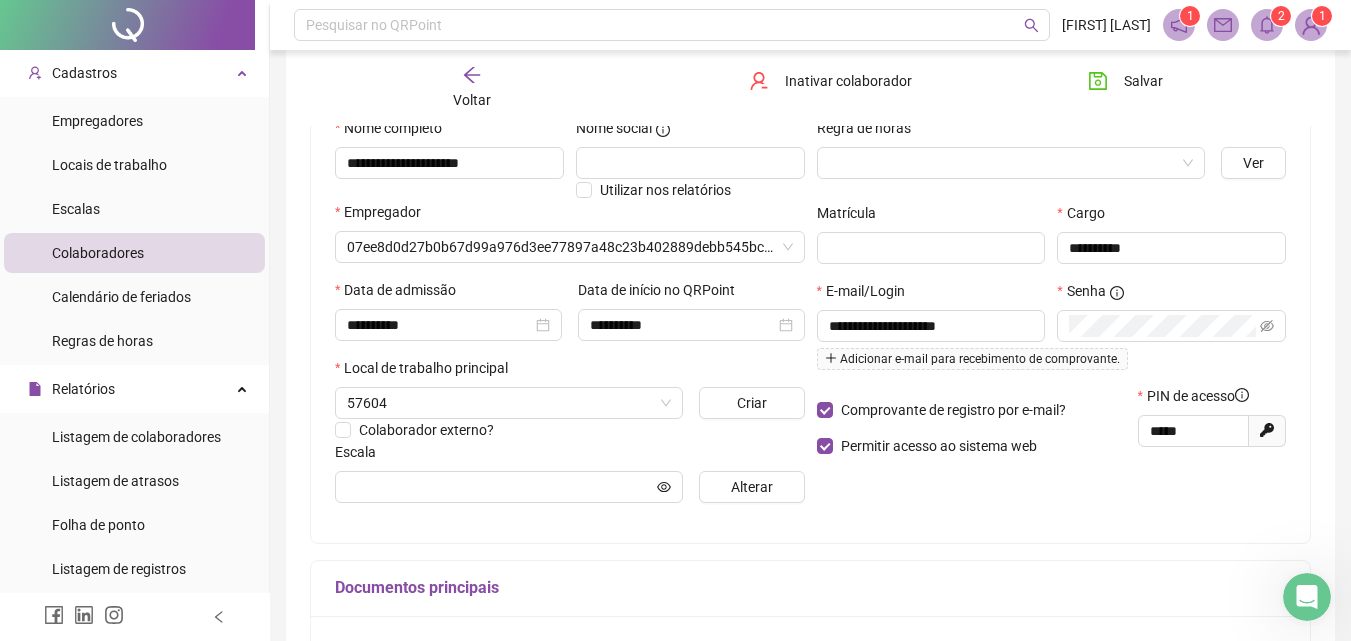 type on "**********" 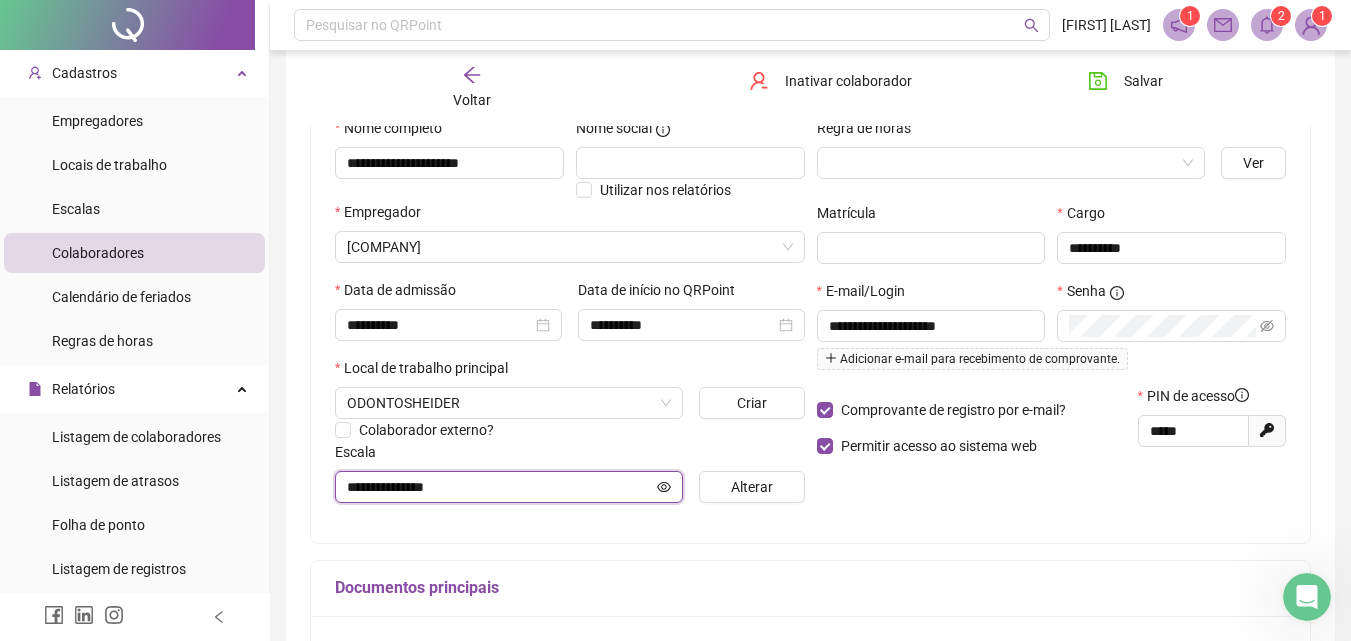 click on "**********" at bounding box center [500, 487] 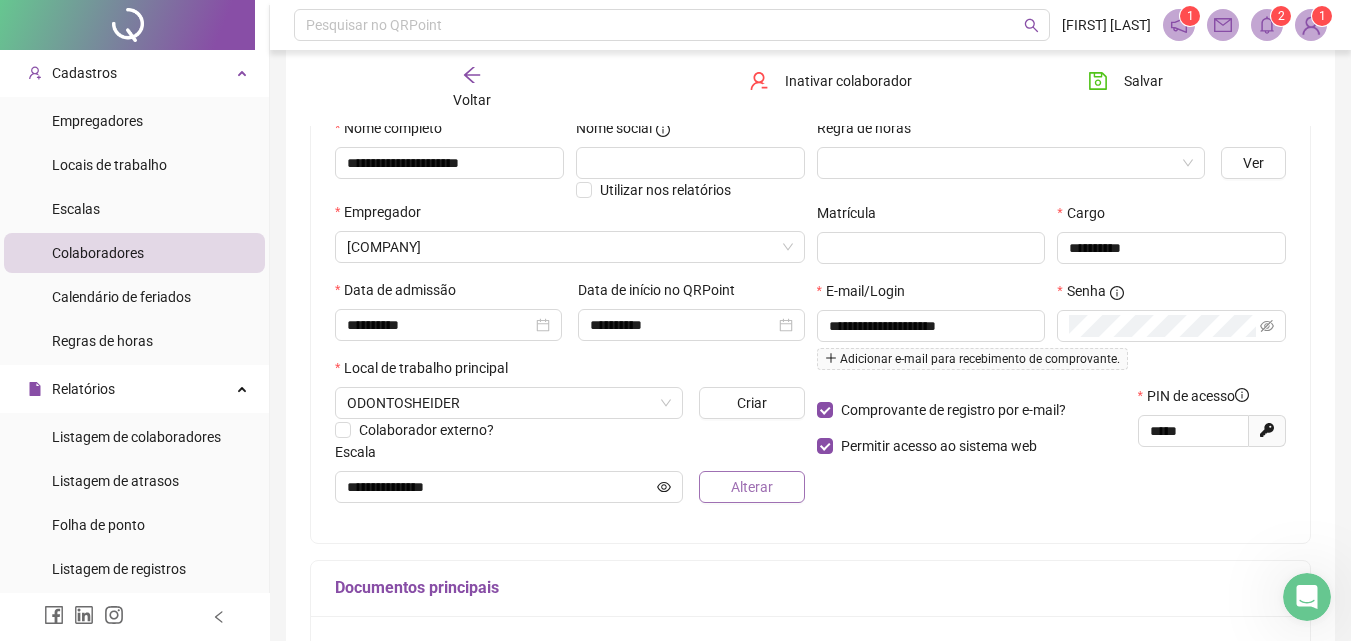 click on "Alterar" at bounding box center [751, 487] 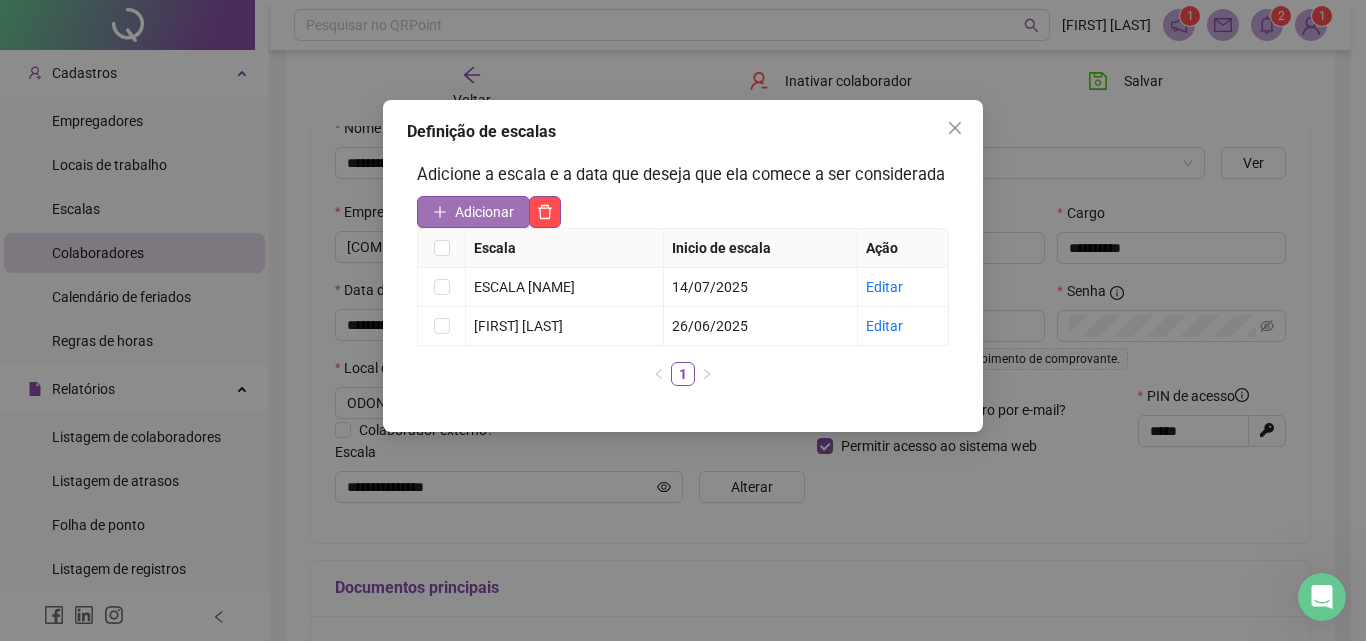click on "Adicionar" at bounding box center [484, 212] 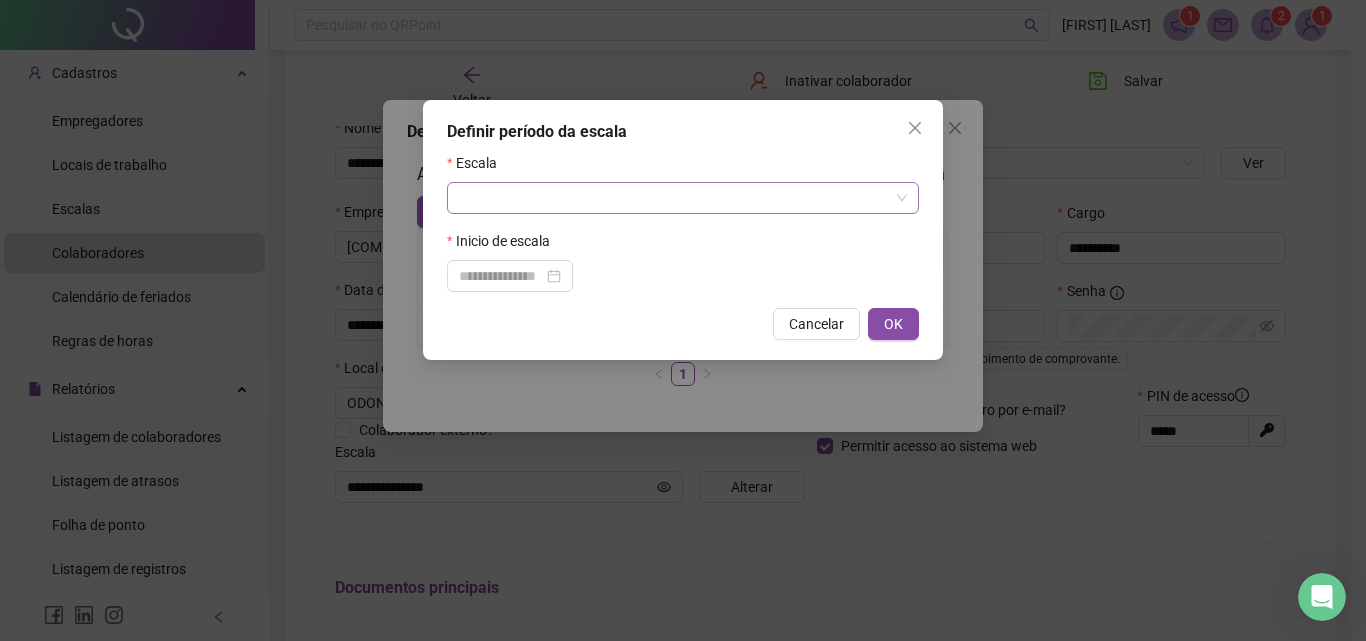 click at bounding box center [674, 198] 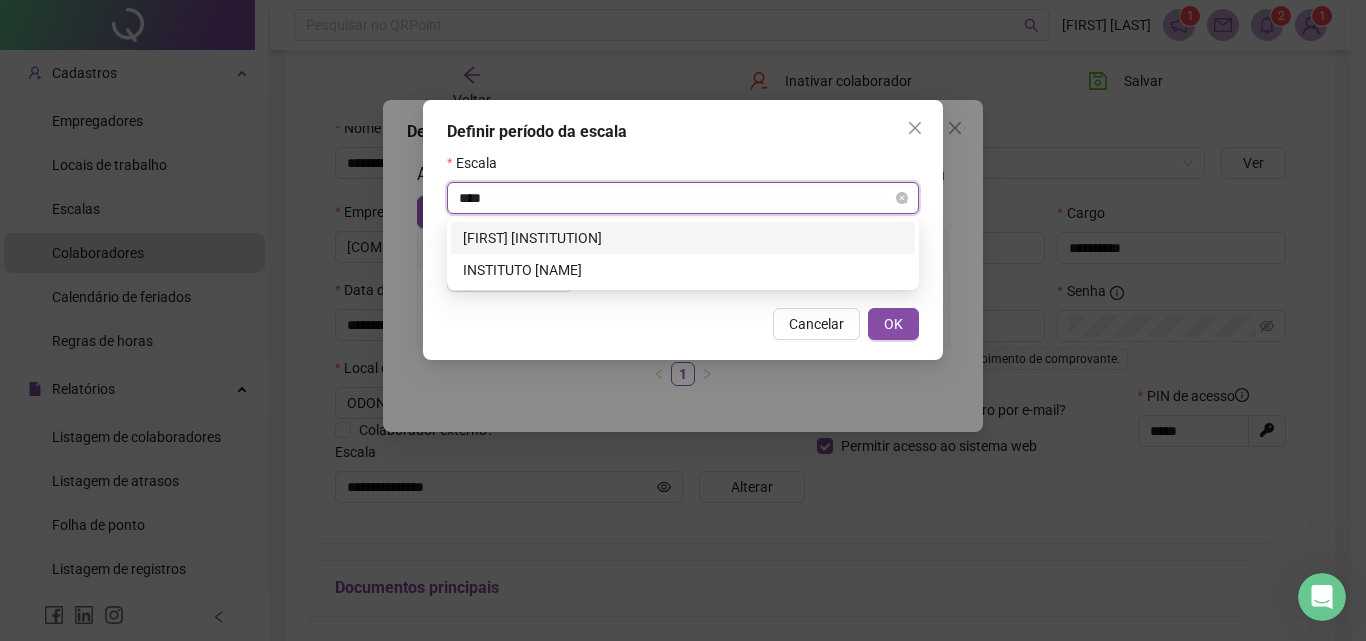 type on "*****" 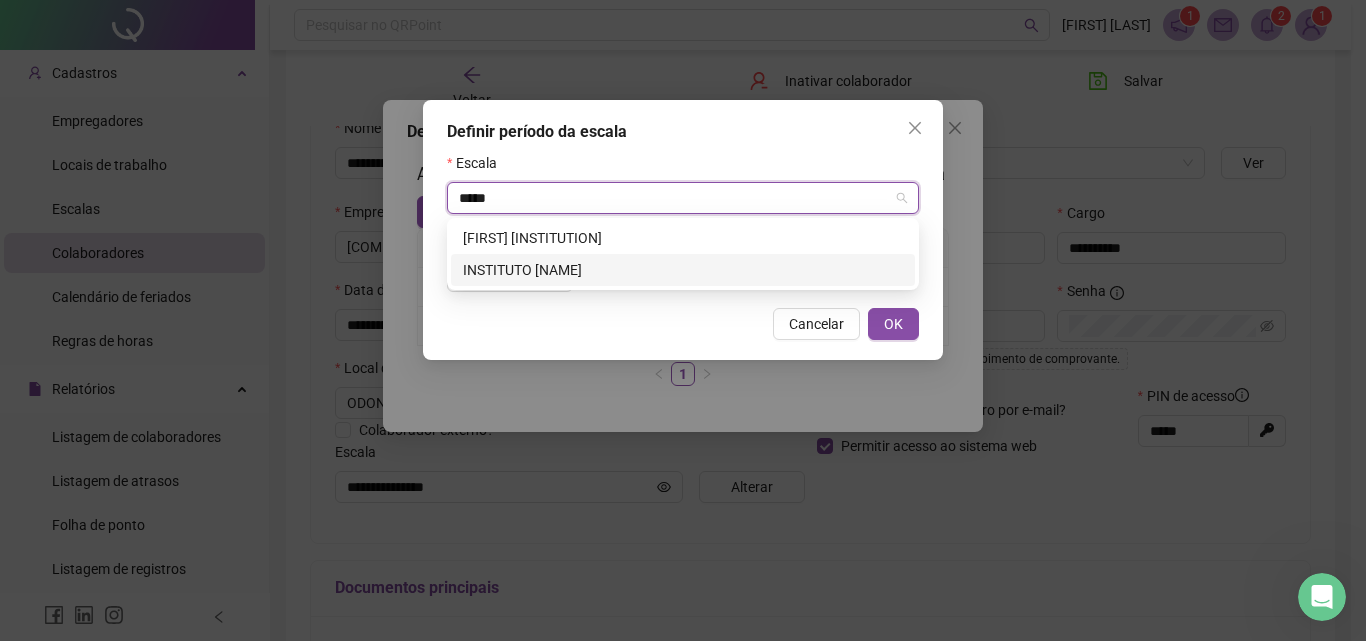 click on "INSTITUTO [NAME]" at bounding box center [683, 270] 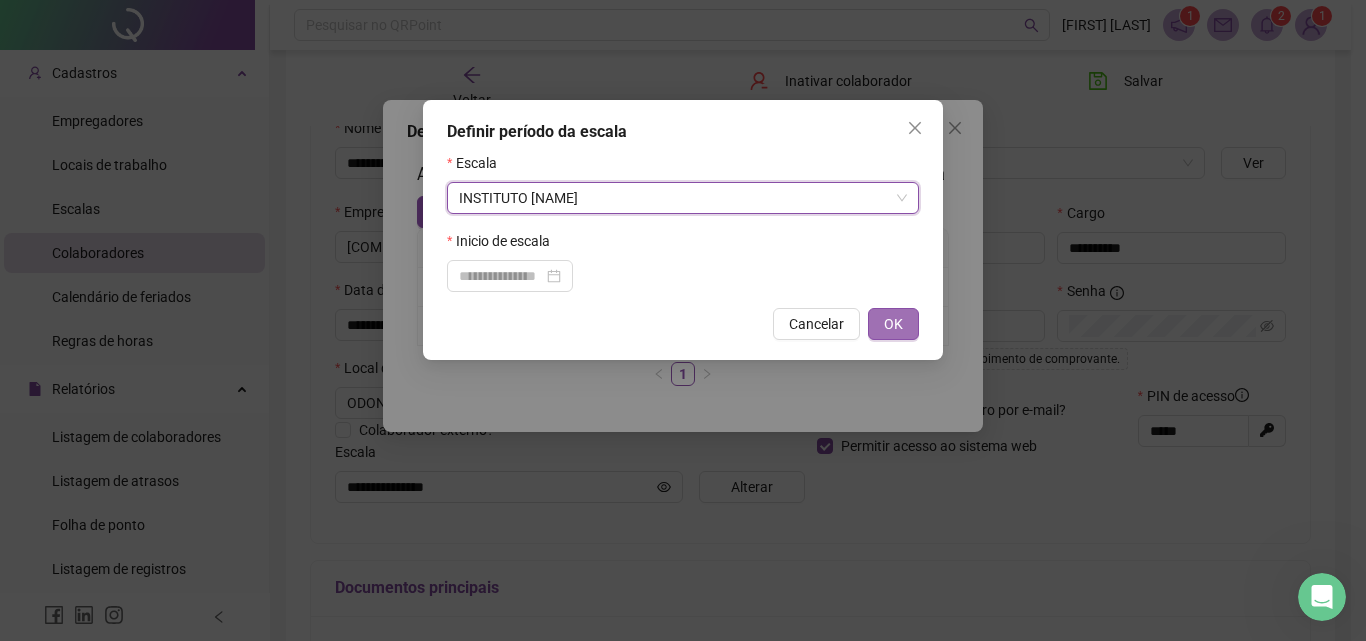 click on "OK" at bounding box center (893, 324) 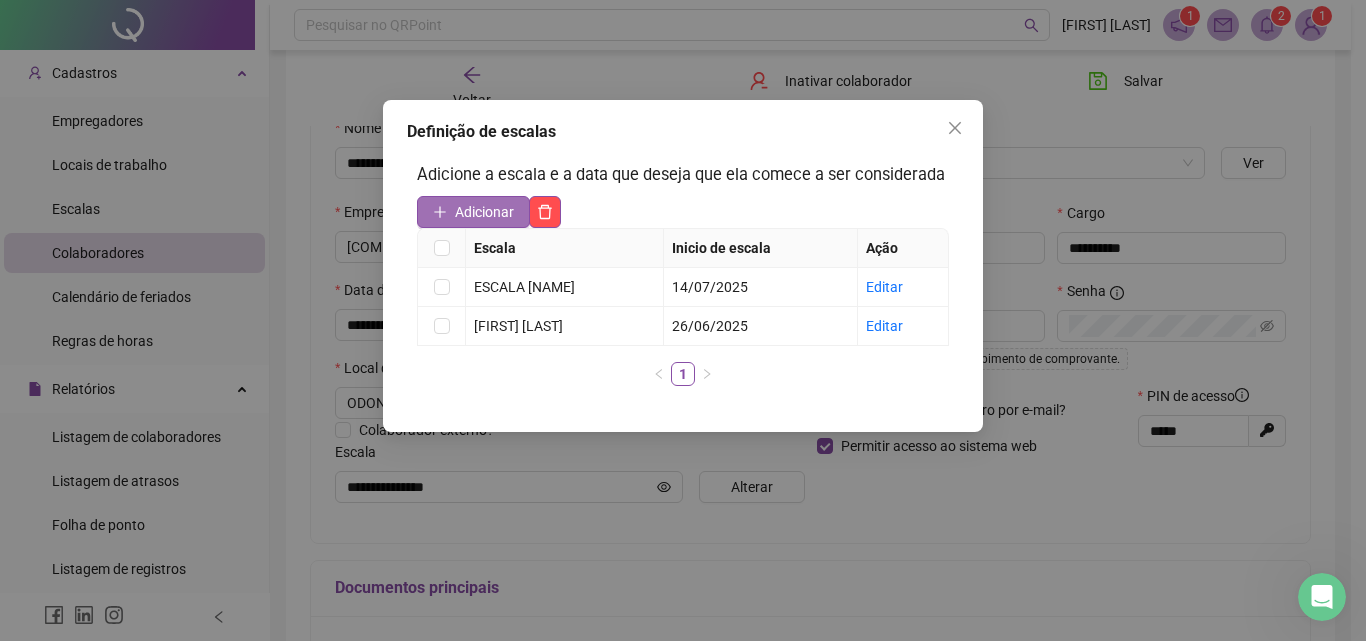 click on "Adicionar" at bounding box center (484, 212) 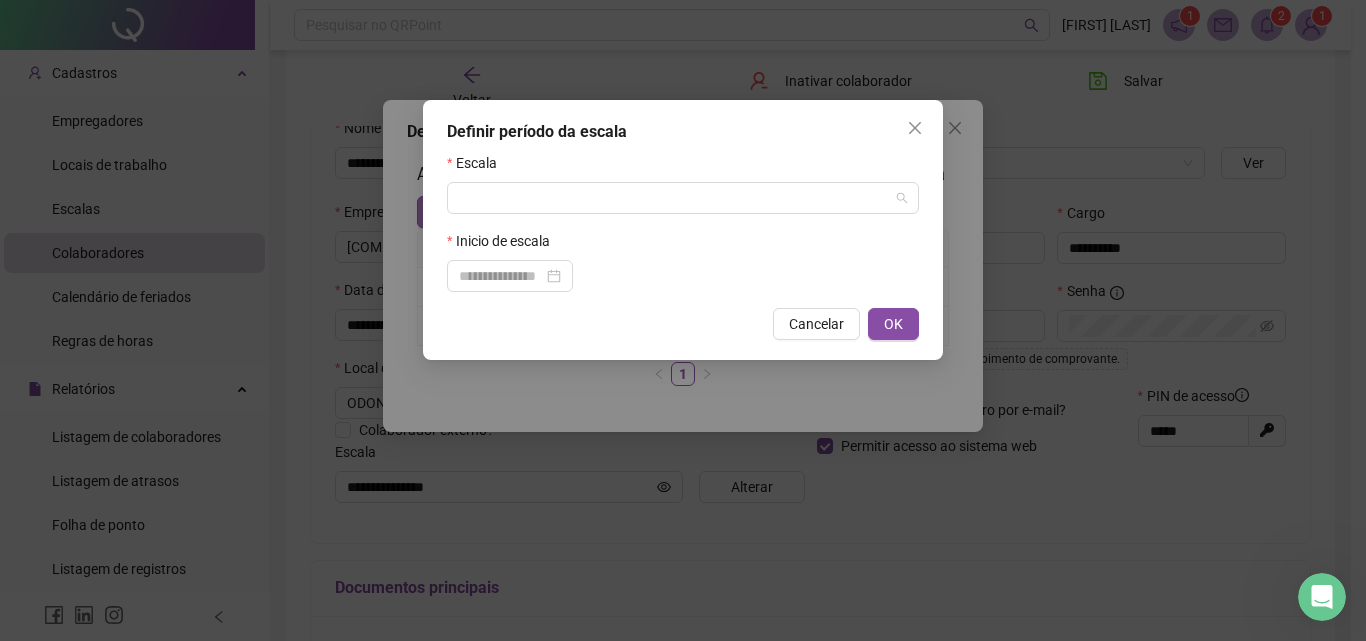 click at bounding box center [674, 198] 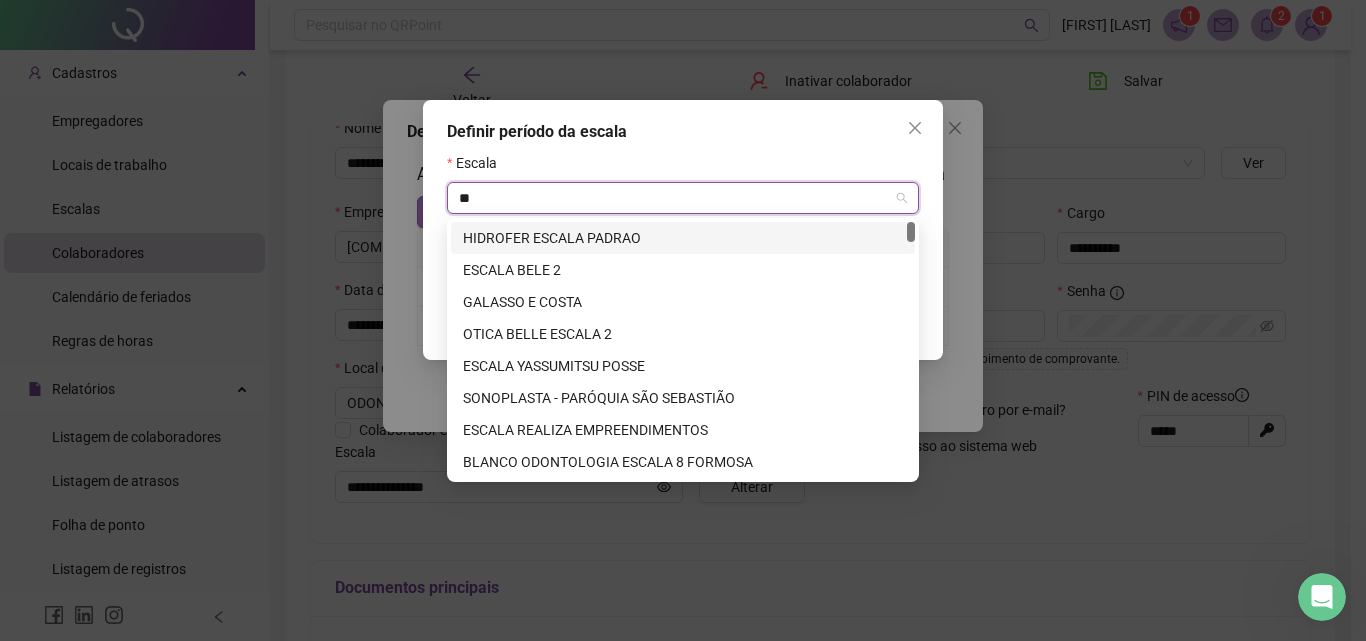 type on "***" 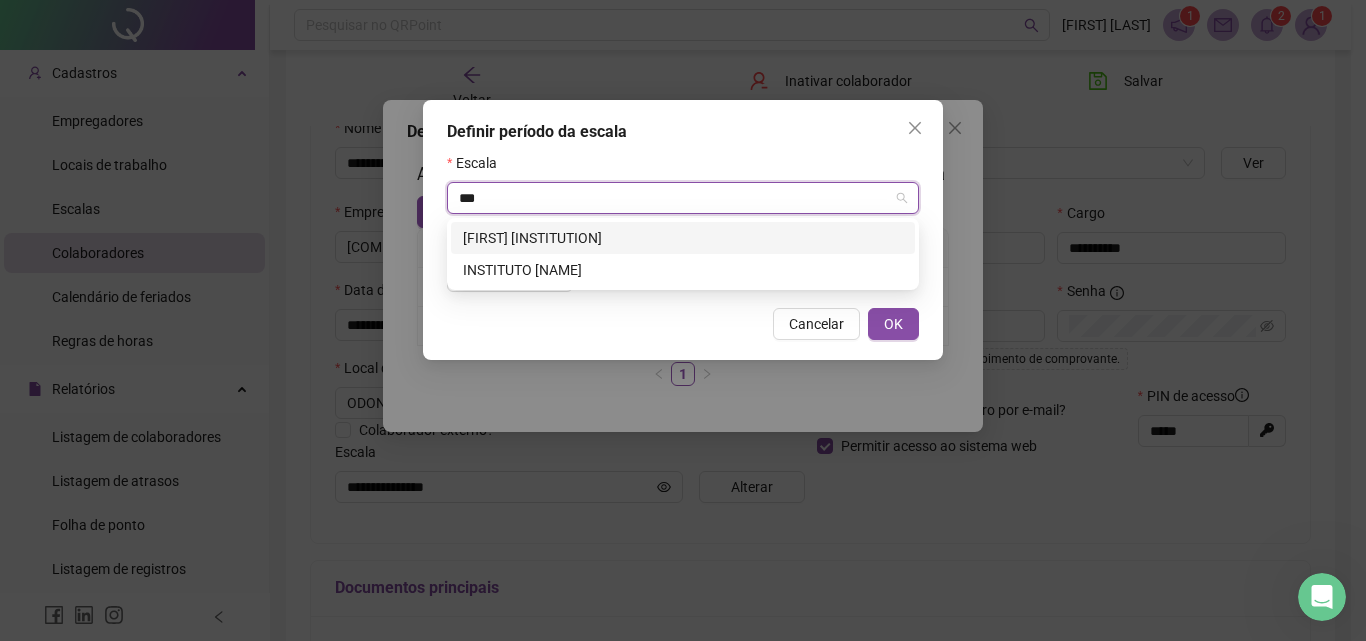 click on "[NAME] INSTITUTO" at bounding box center (683, 238) 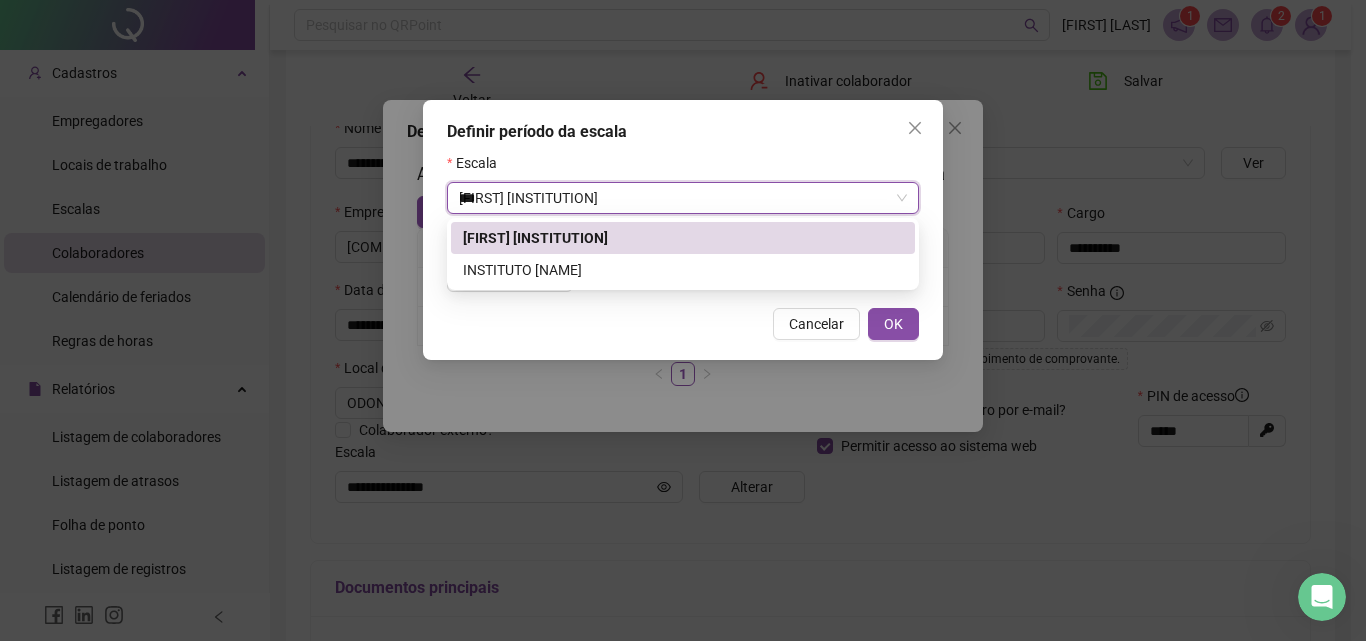 type 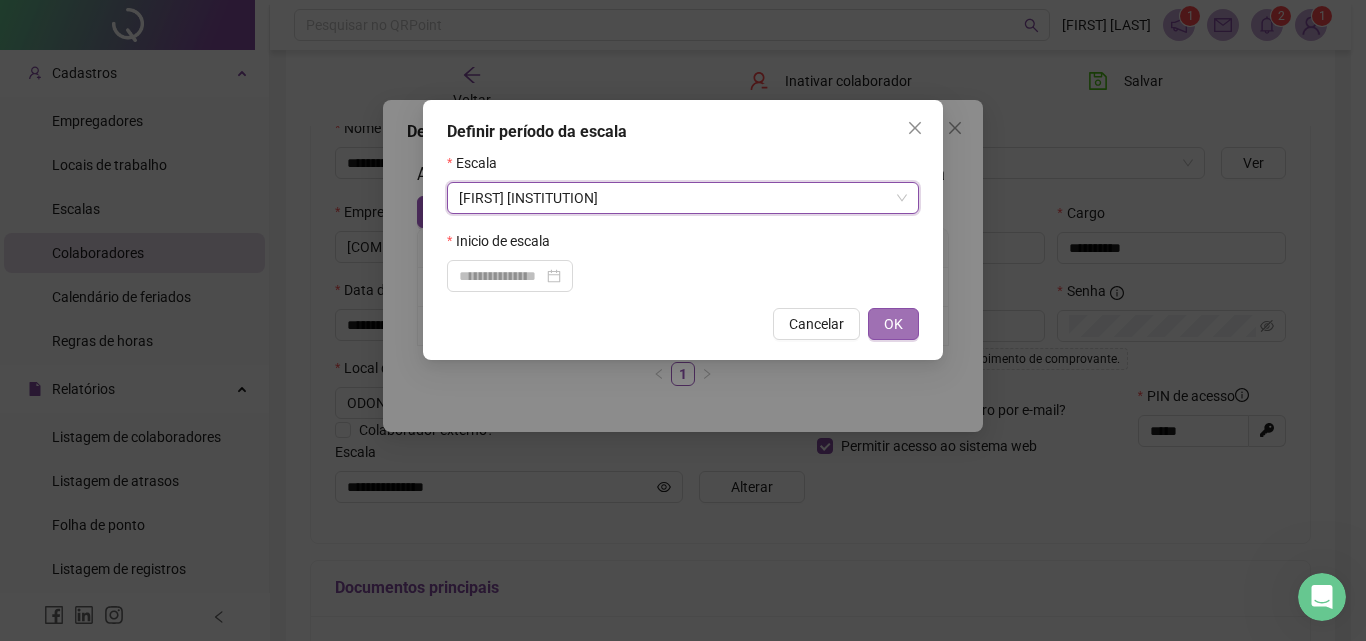 click on "OK" at bounding box center (893, 324) 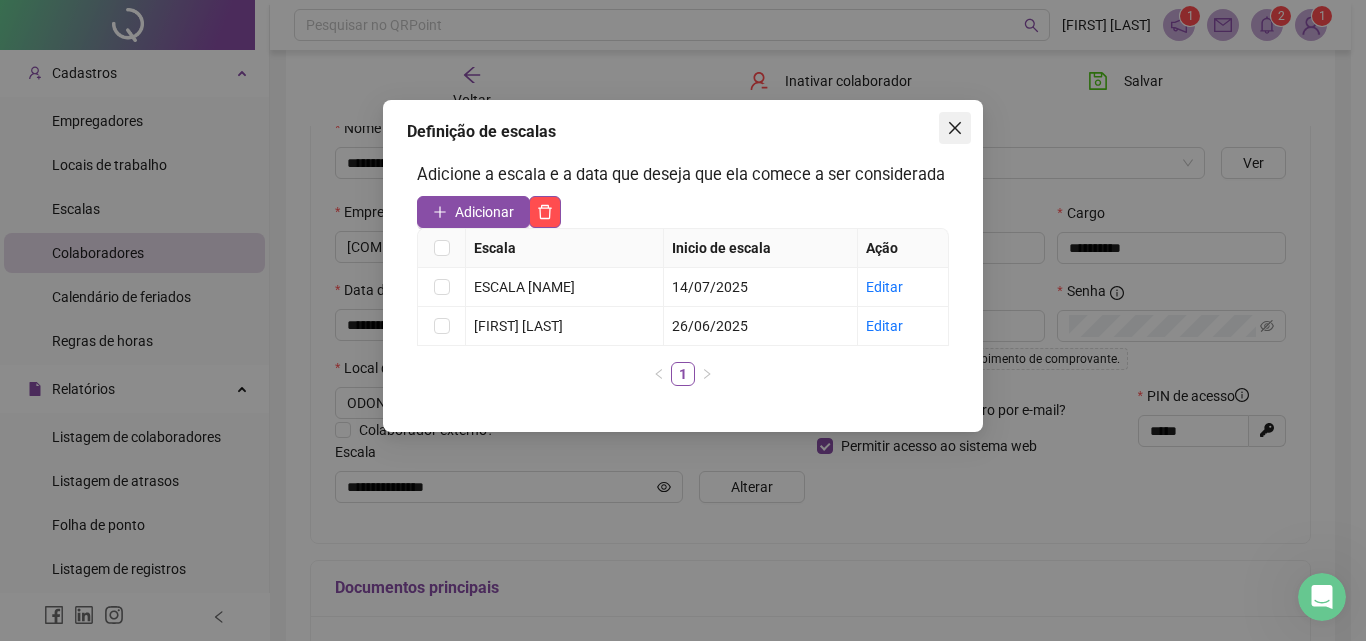 click at bounding box center [955, 128] 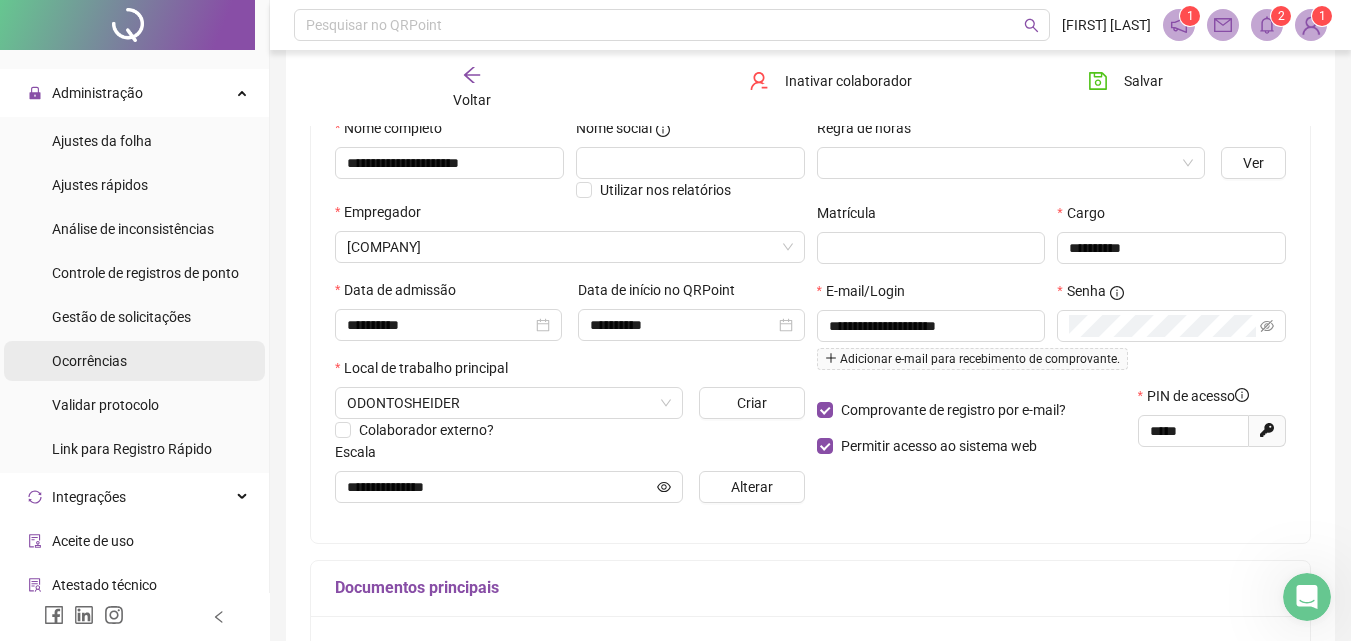 scroll, scrollTop: 445, scrollLeft: 0, axis: vertical 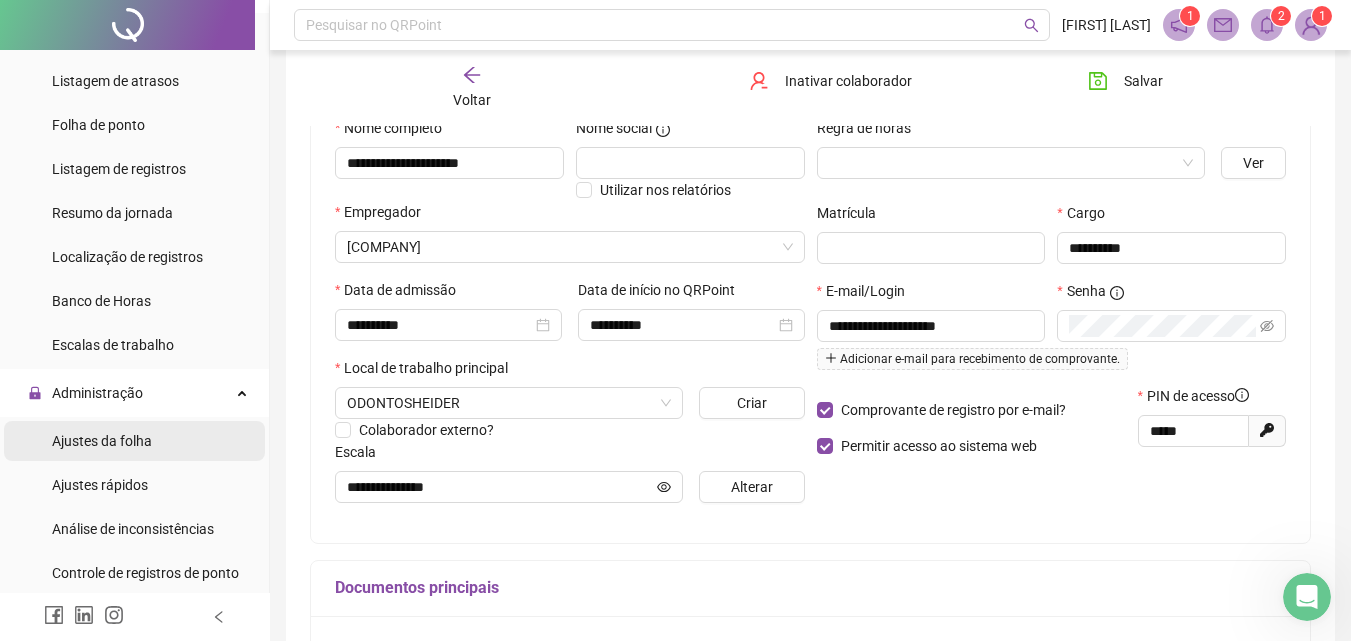 click on "Ajustes da folha" at bounding box center (102, 441) 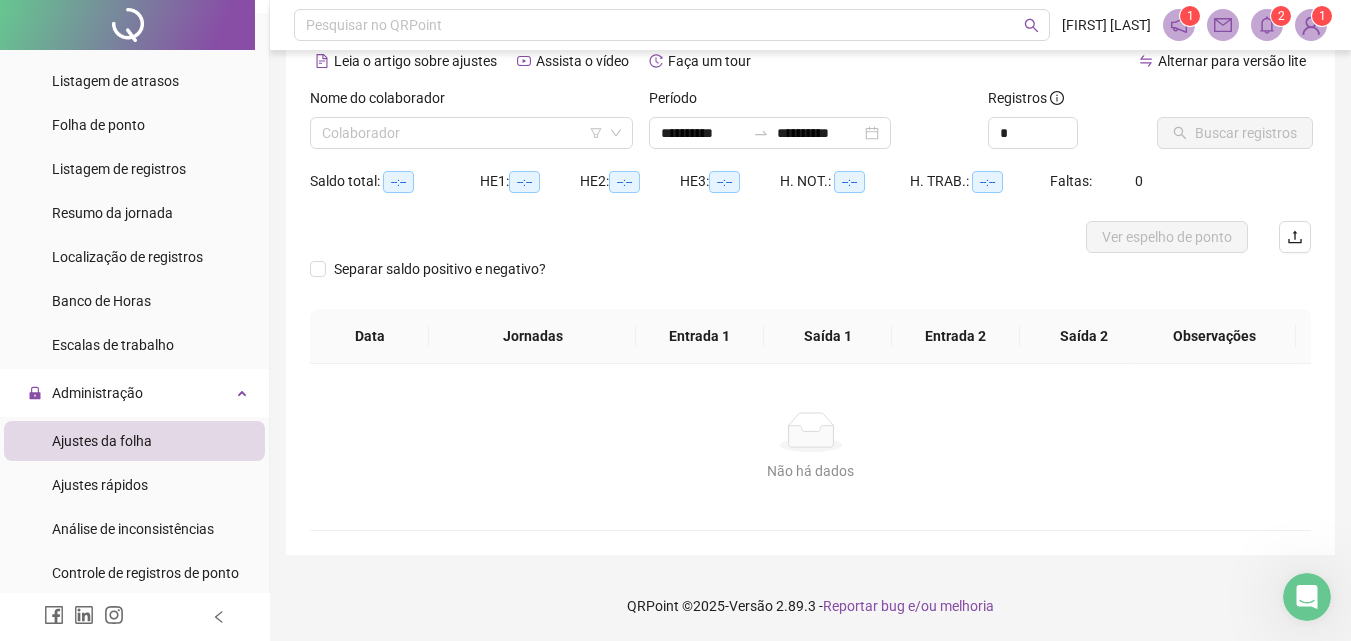 scroll, scrollTop: 97, scrollLeft: 0, axis: vertical 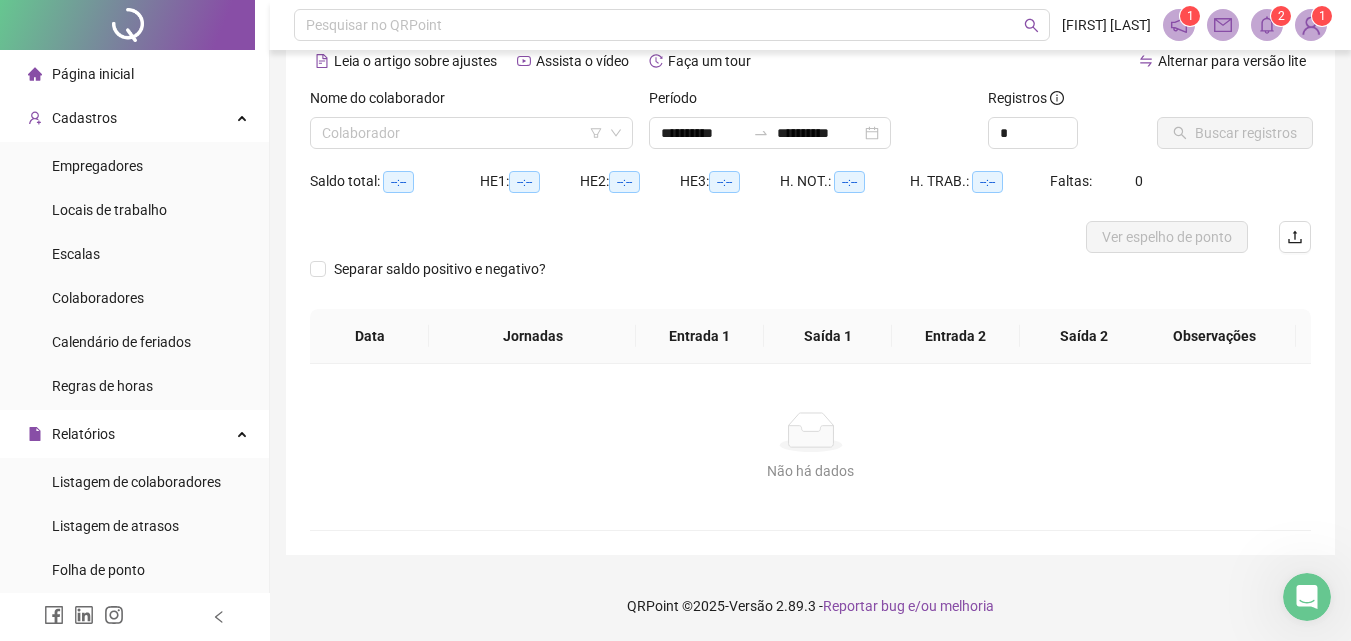 click on "Escalas" at bounding box center (134, 254) 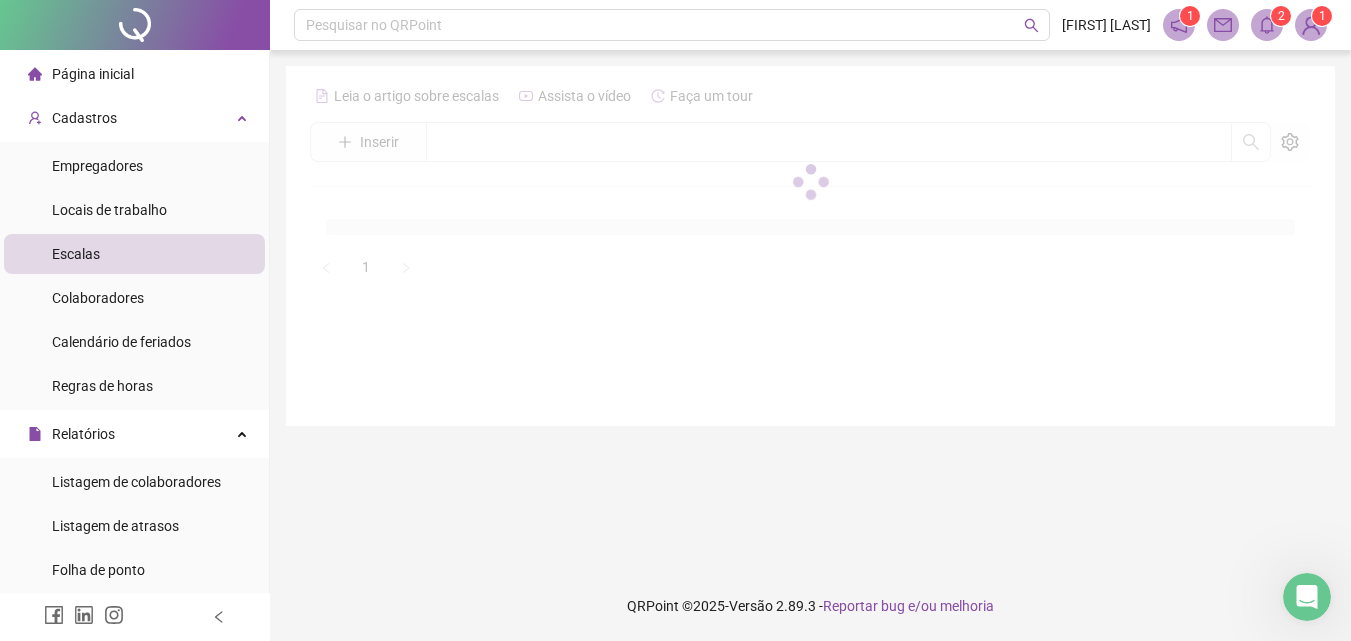 scroll, scrollTop: 0, scrollLeft: 0, axis: both 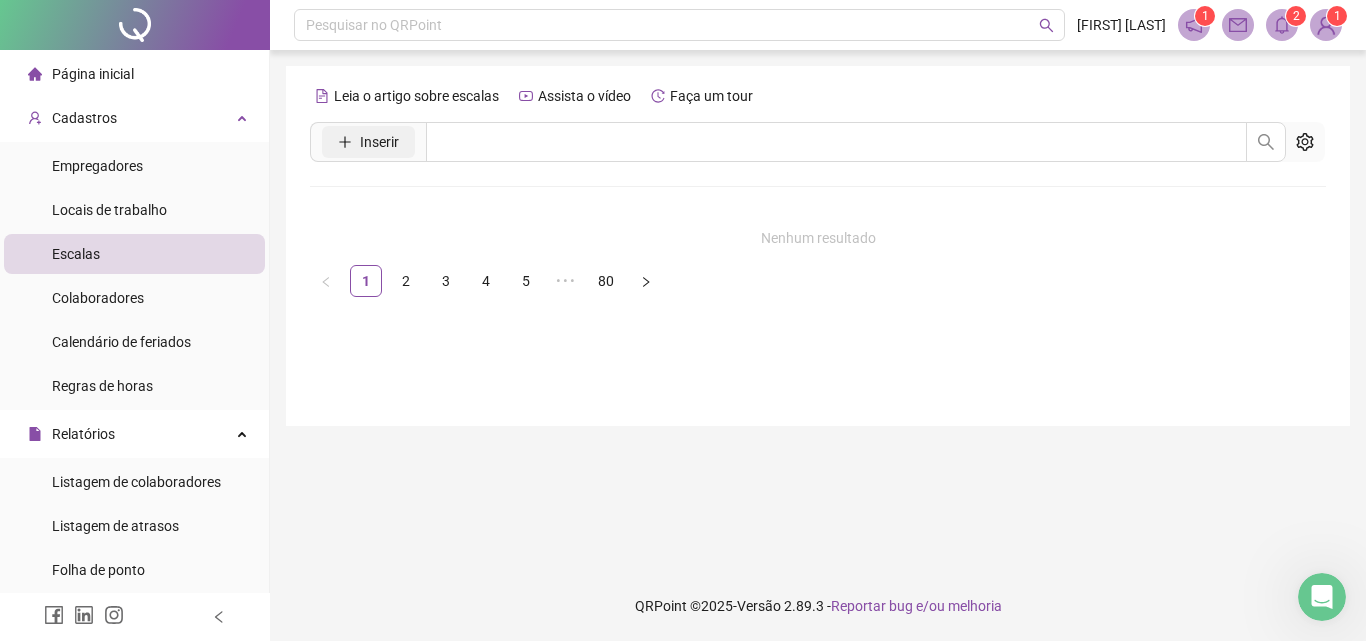 click on "Inserir" at bounding box center [368, 142] 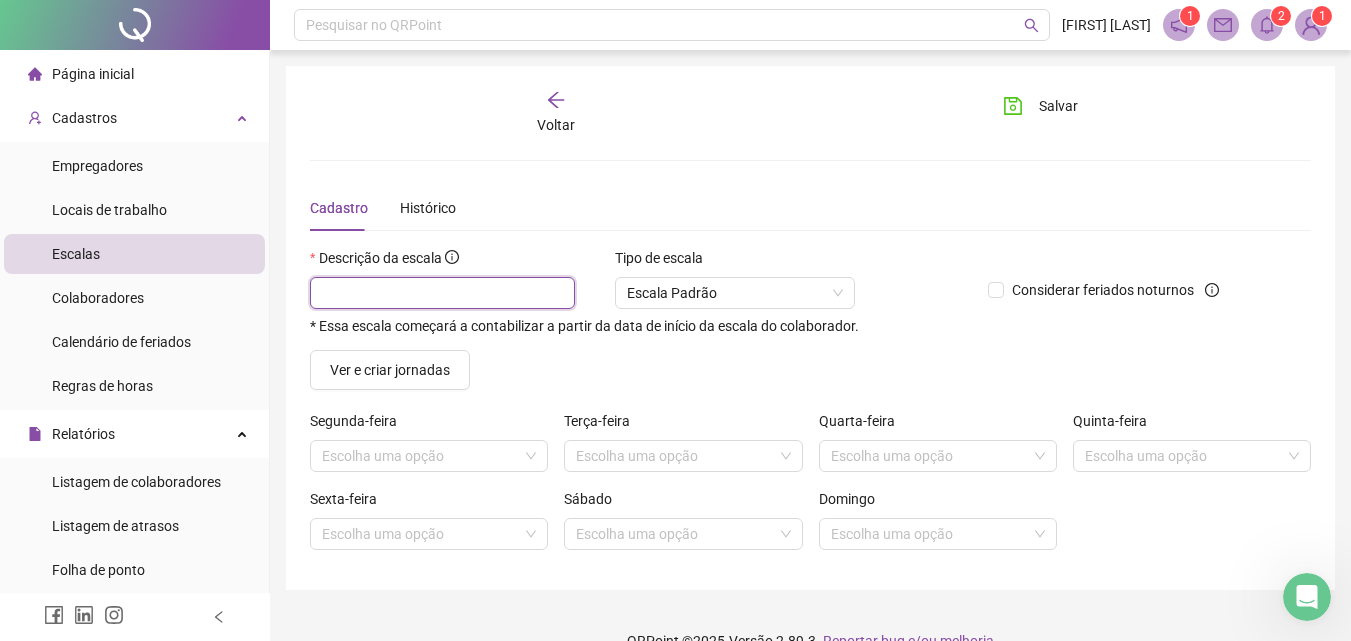 click at bounding box center [442, 293] 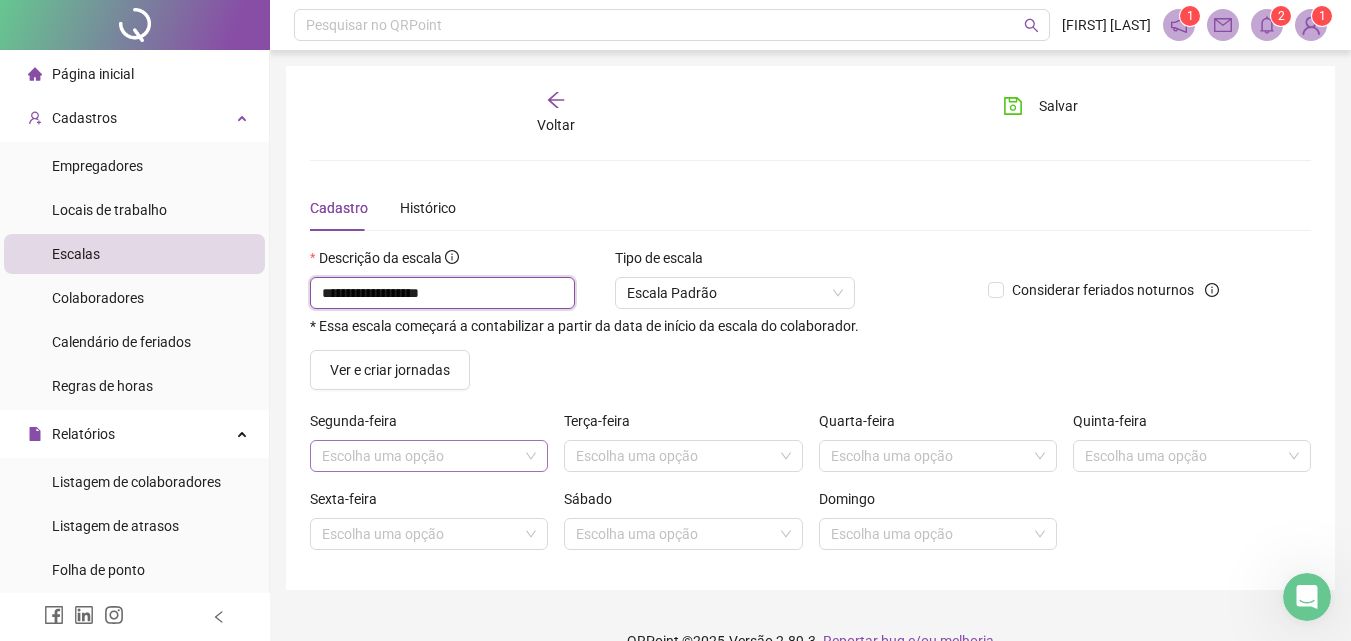 type on "**********" 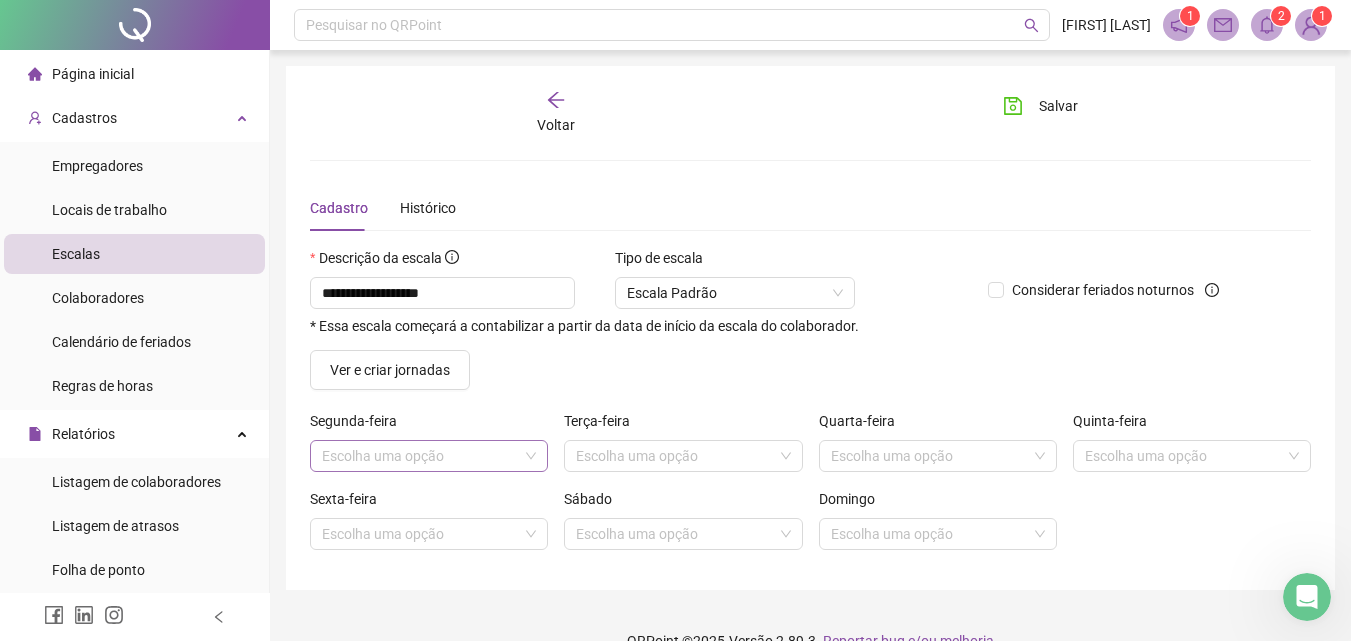 click at bounding box center (420, 456) 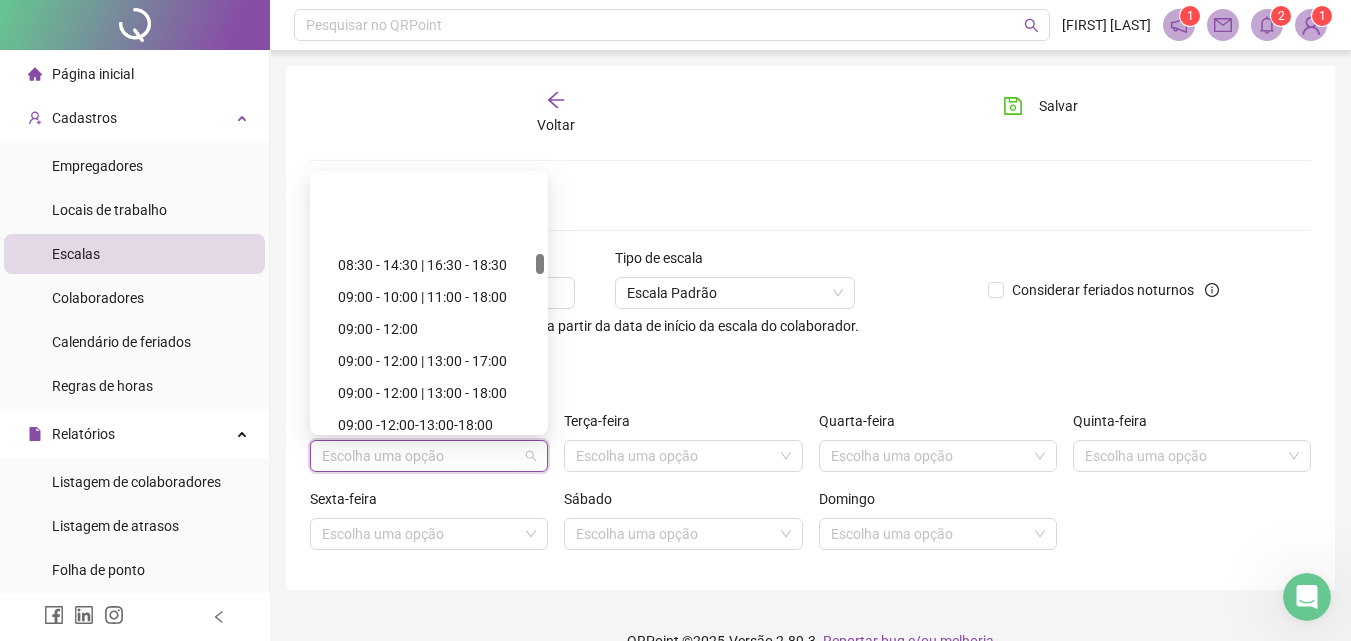 scroll, scrollTop: 5000, scrollLeft: 0, axis: vertical 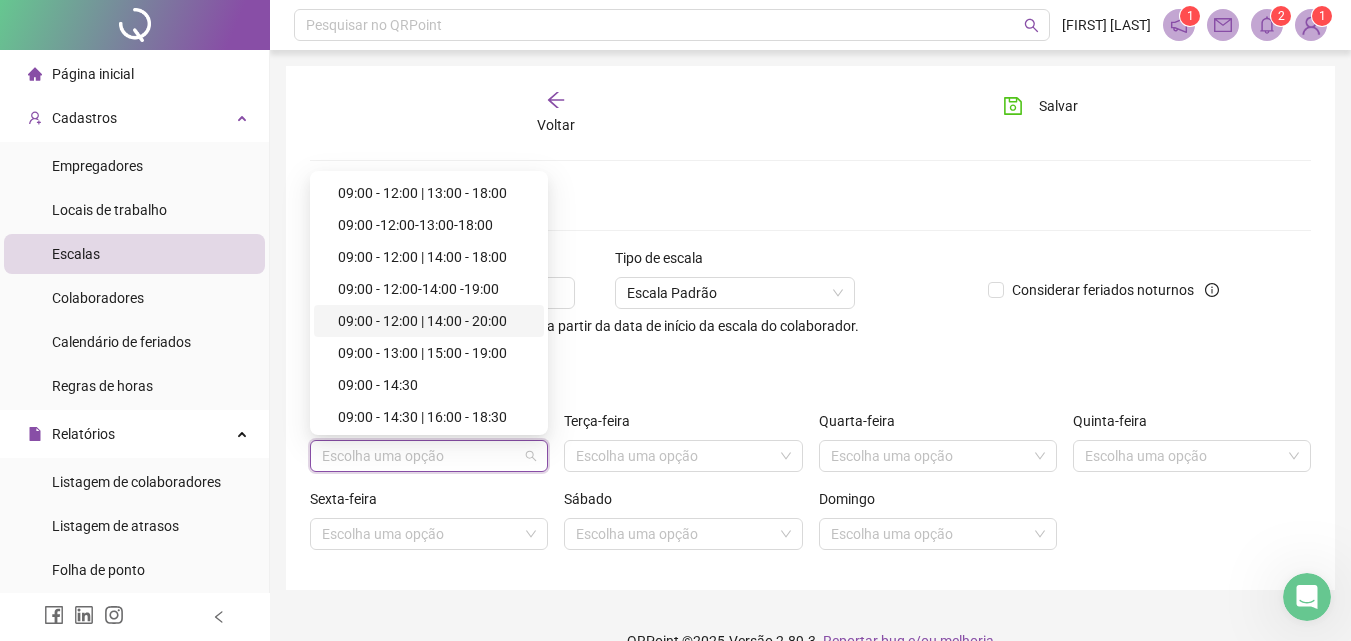 click on "09:00 - 12:00 | 14:00 - 20:00" at bounding box center [435, 321] 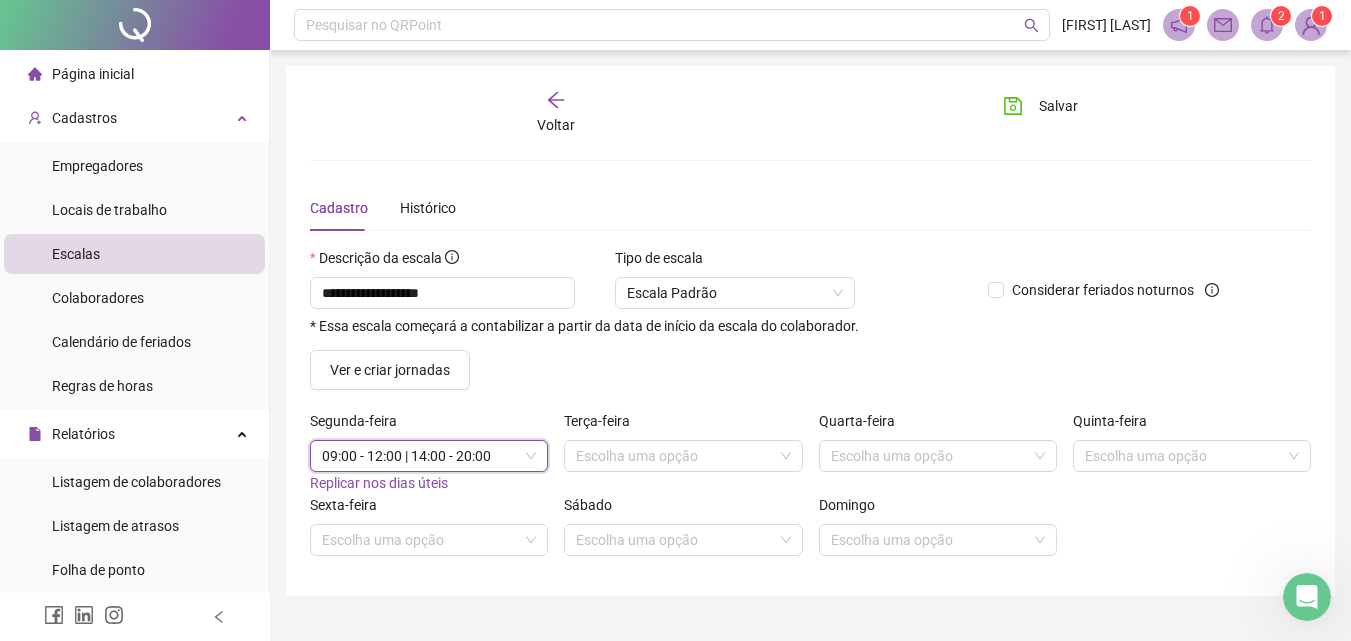 click on "Replicar nos dias úteis" at bounding box center (379, 483) 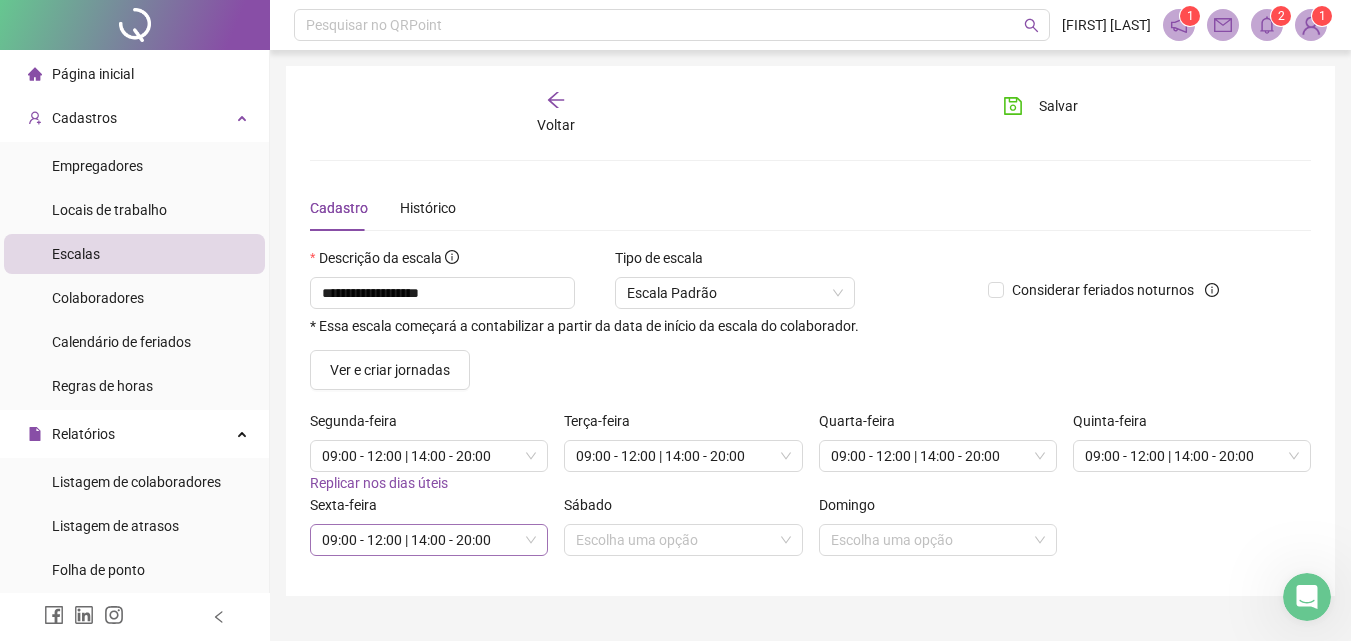 click on "09:00 - 12:00 | 14:00 - 20:00" at bounding box center (429, 540) 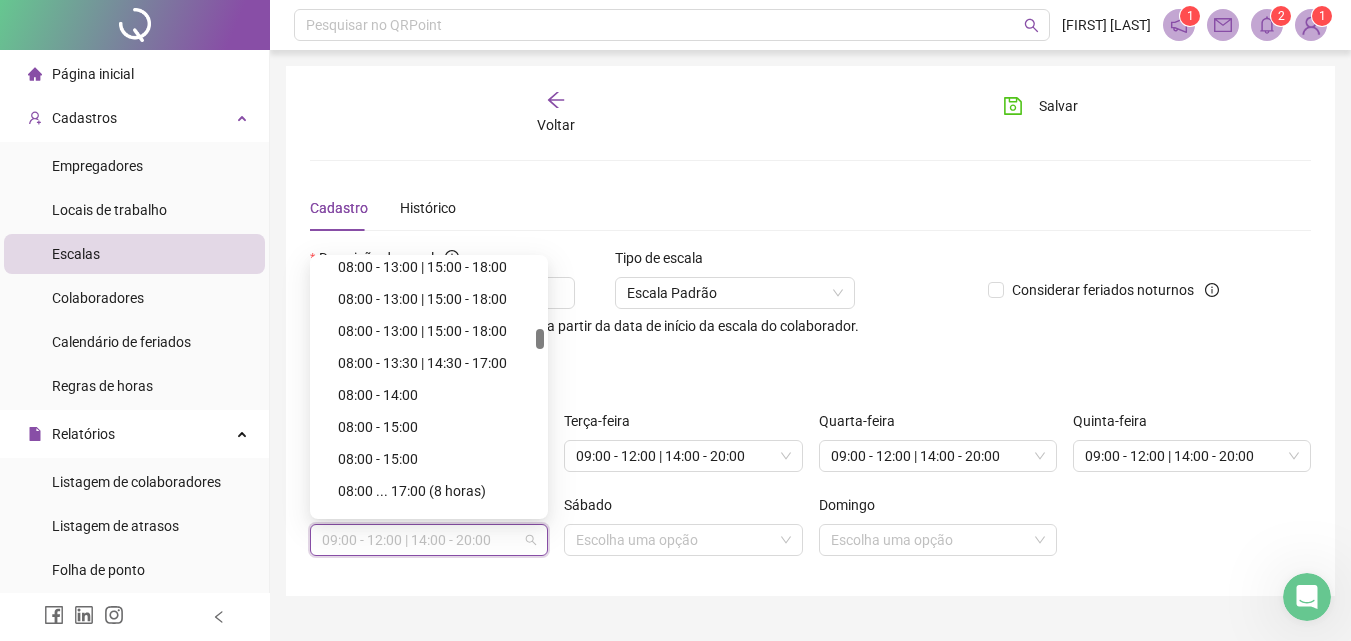 scroll, scrollTop: 4406, scrollLeft: 0, axis: vertical 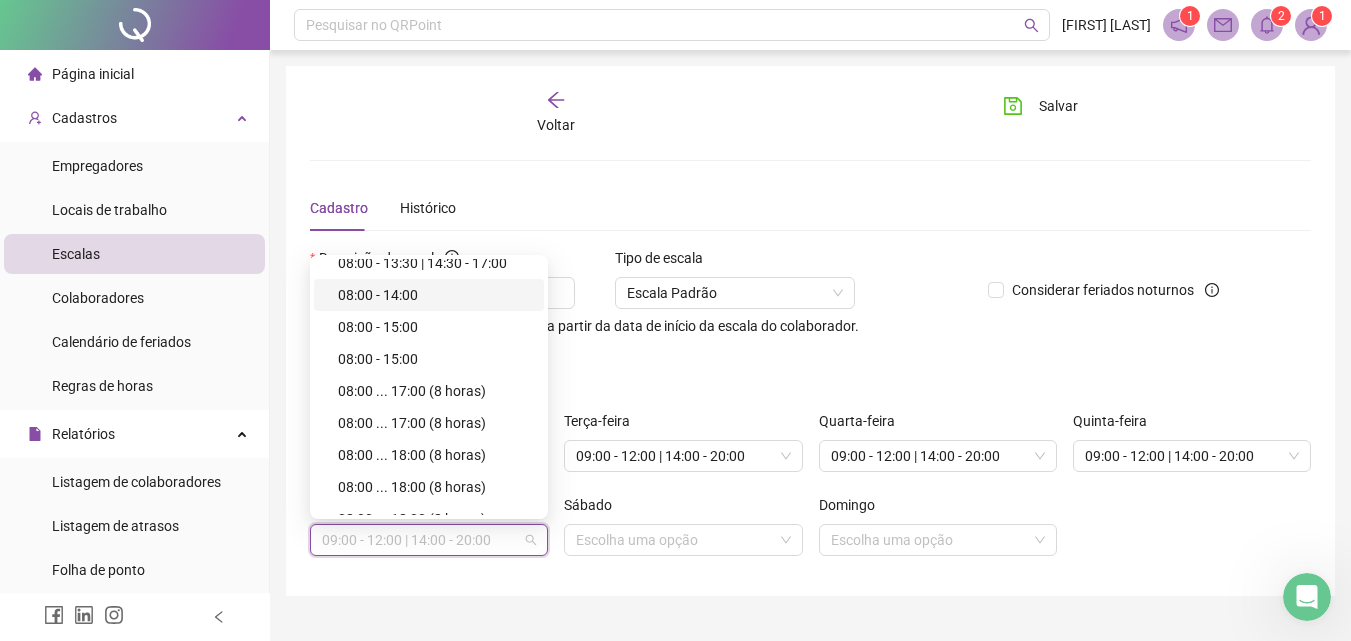 click on "08:00 - 14:00" at bounding box center (435, 295) 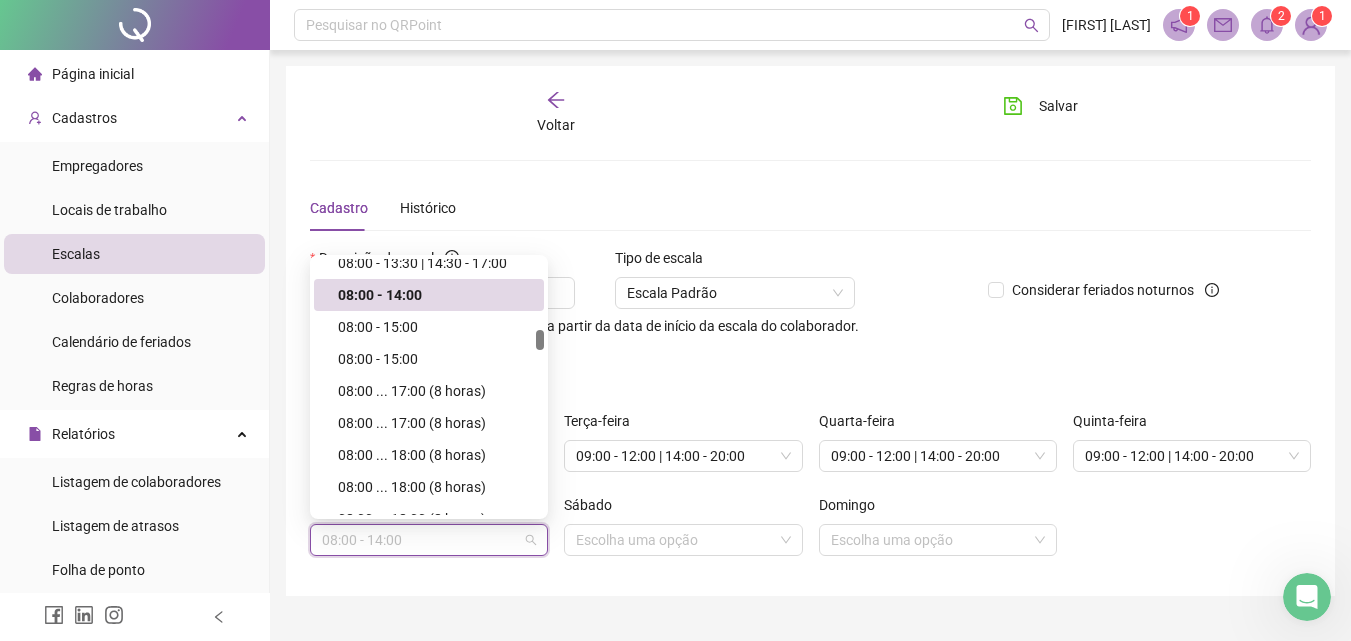 click on "08:00 - 14:00" at bounding box center [429, 540] 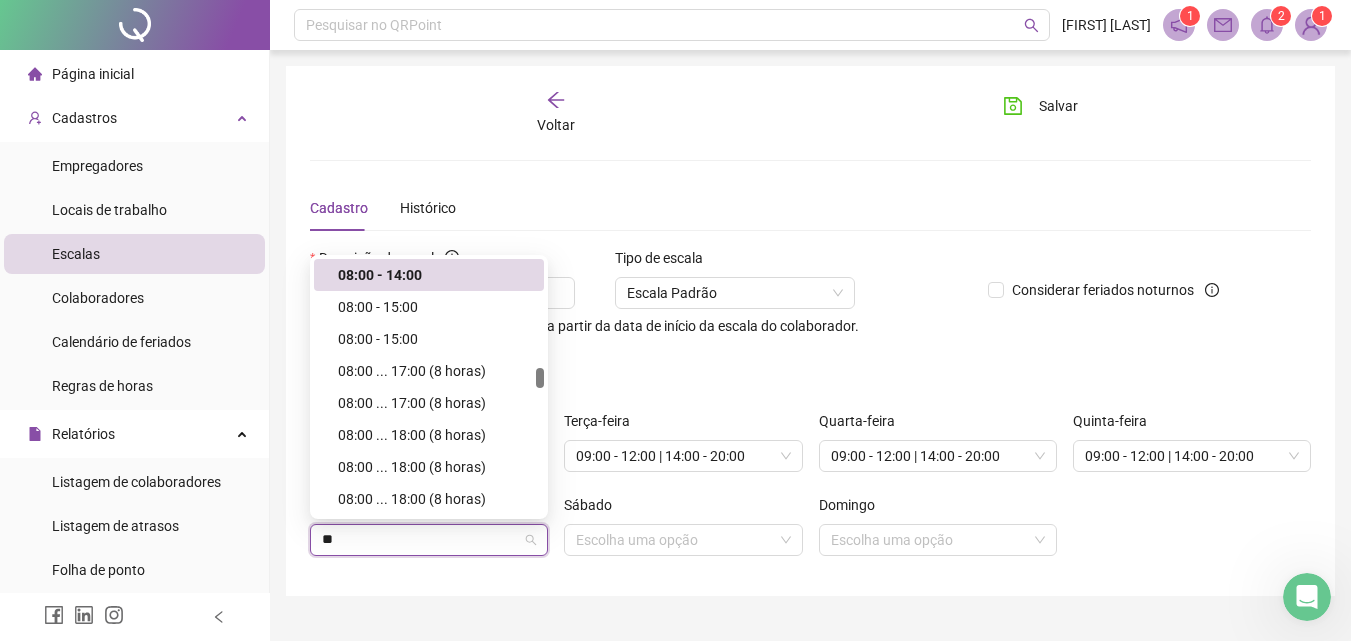scroll, scrollTop: 2016, scrollLeft: 0, axis: vertical 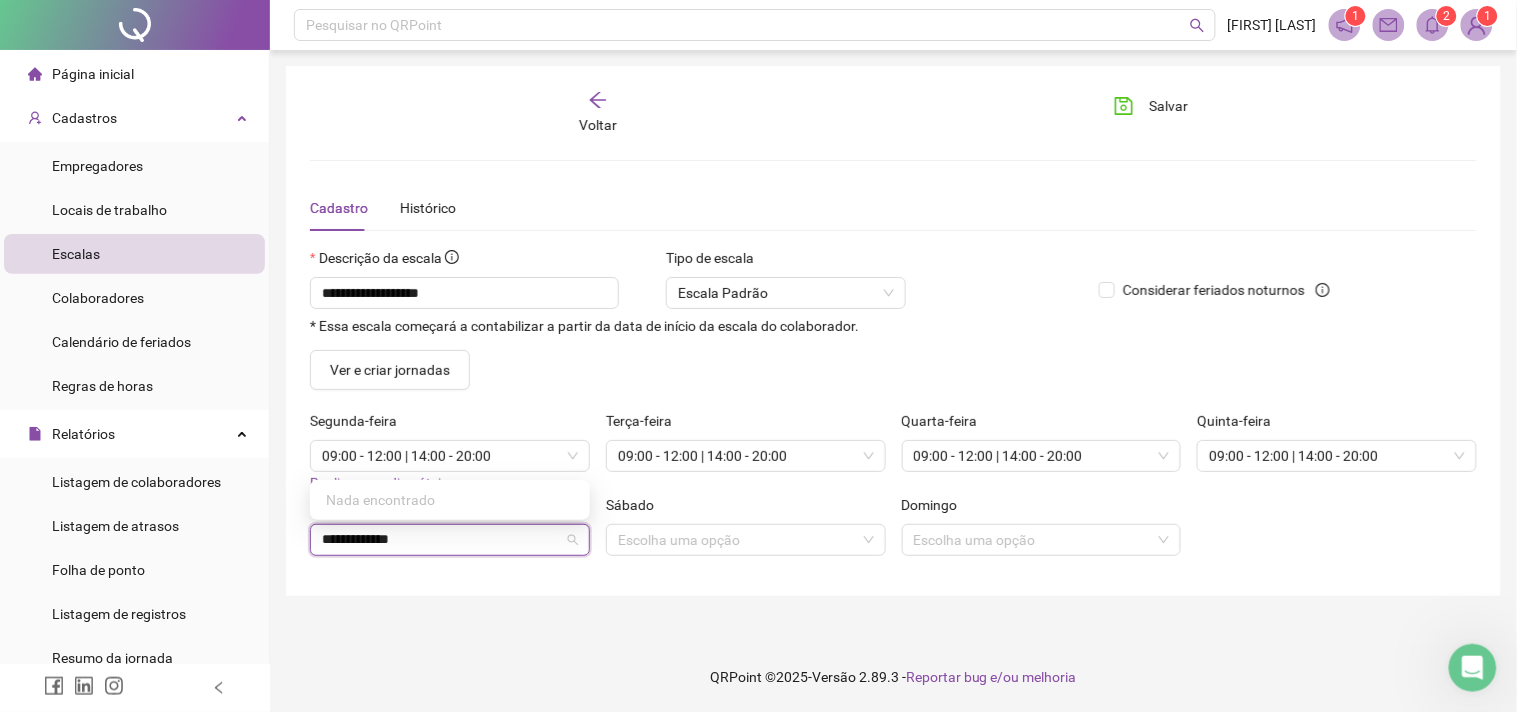 click on "**********" at bounding box center [441, 540] 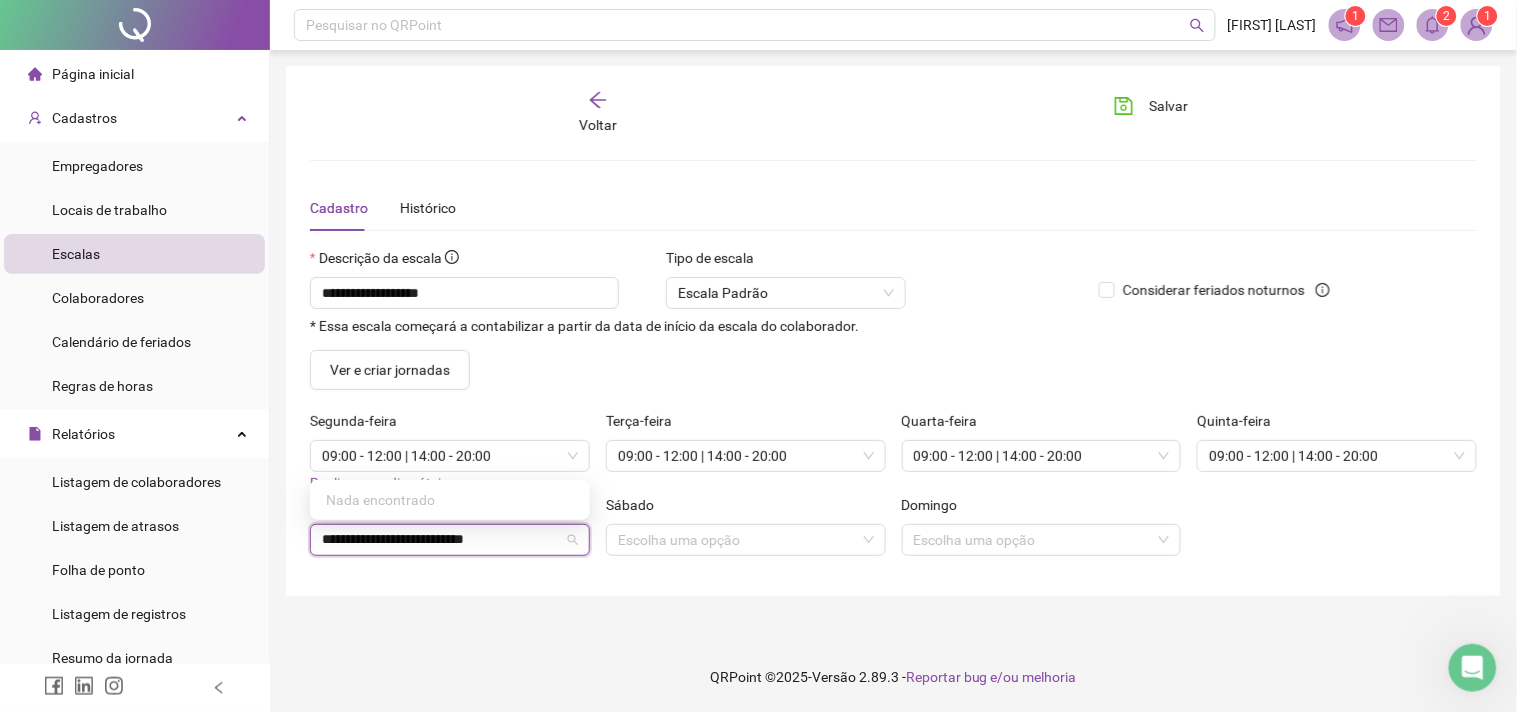 type on "**********" 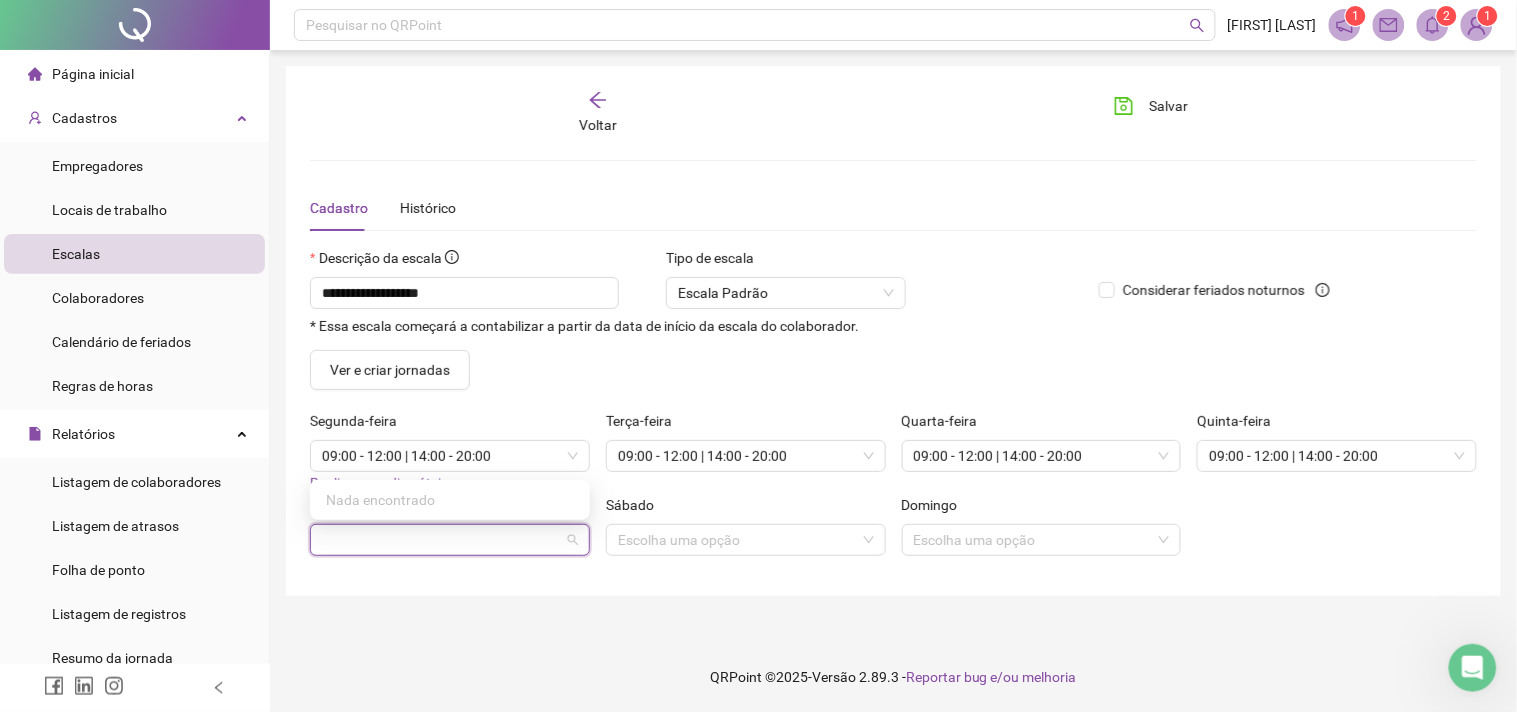 click on "**********" at bounding box center (893, 346) 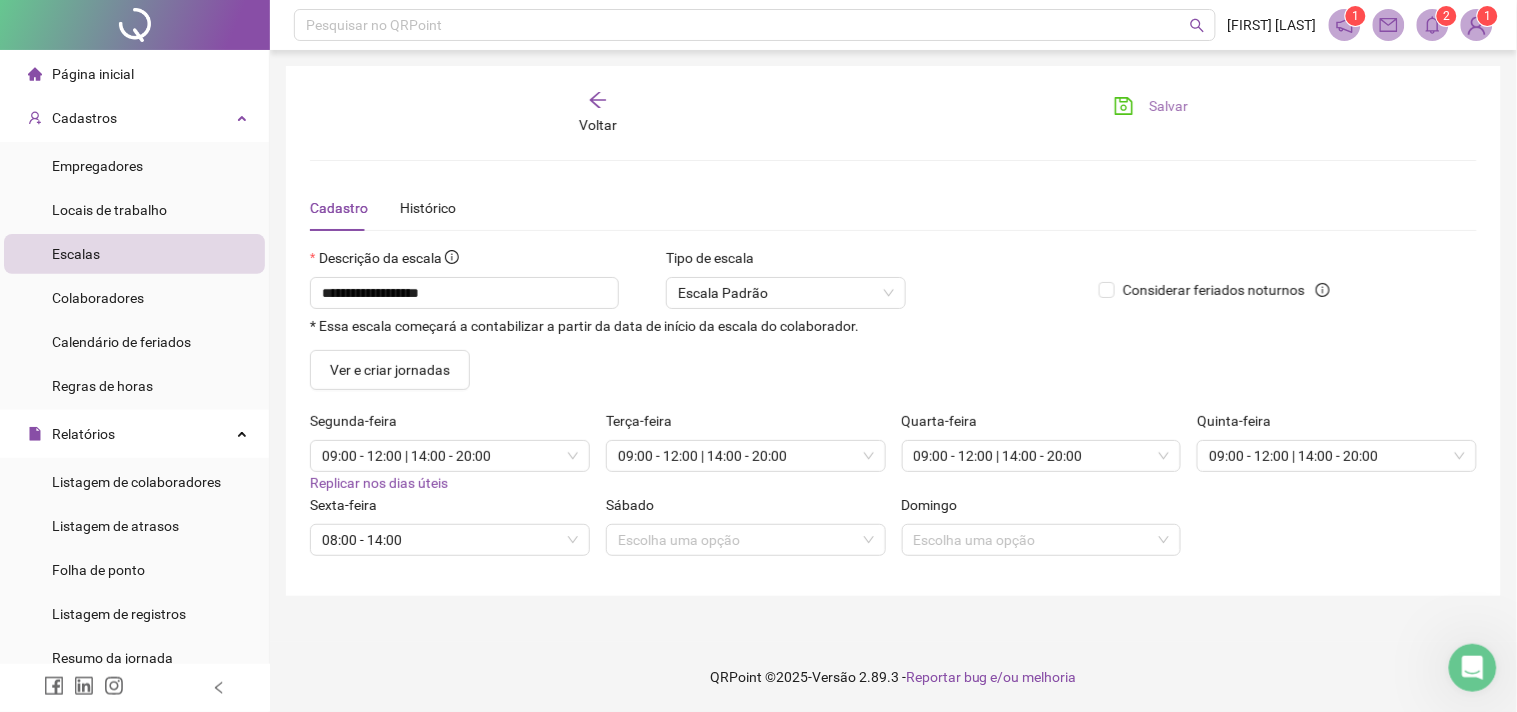 click on "Salvar" at bounding box center [1169, 106] 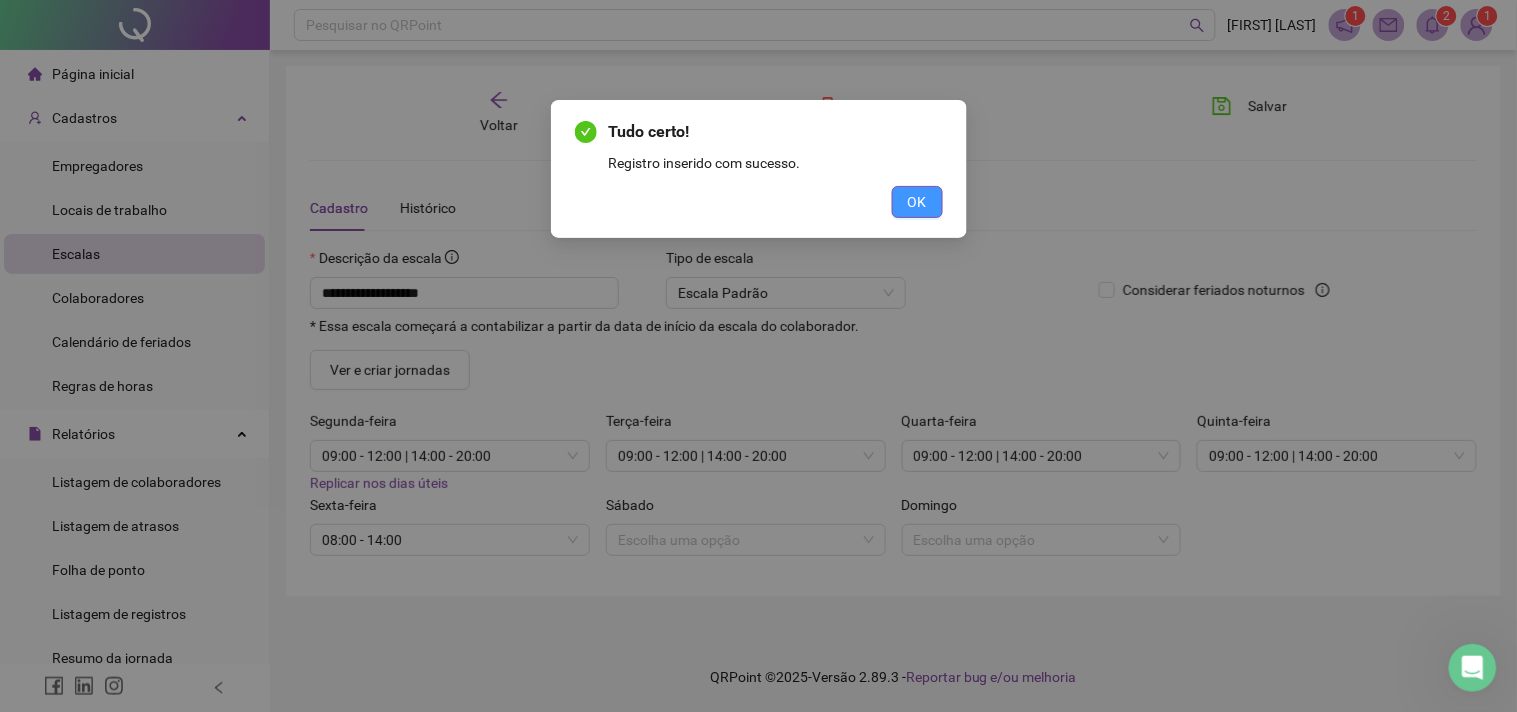 click on "OK" at bounding box center (917, 202) 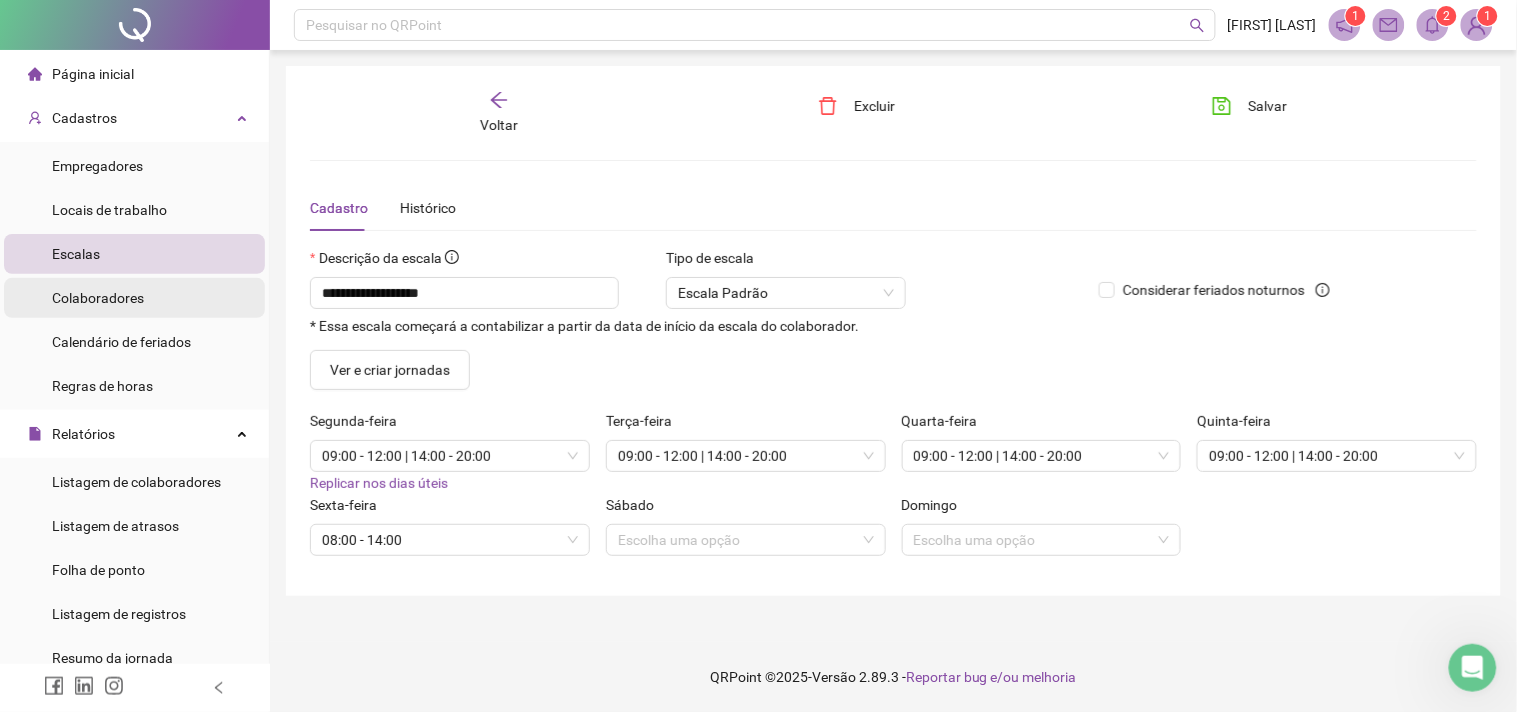 click on "Colaboradores" at bounding box center (134, 298) 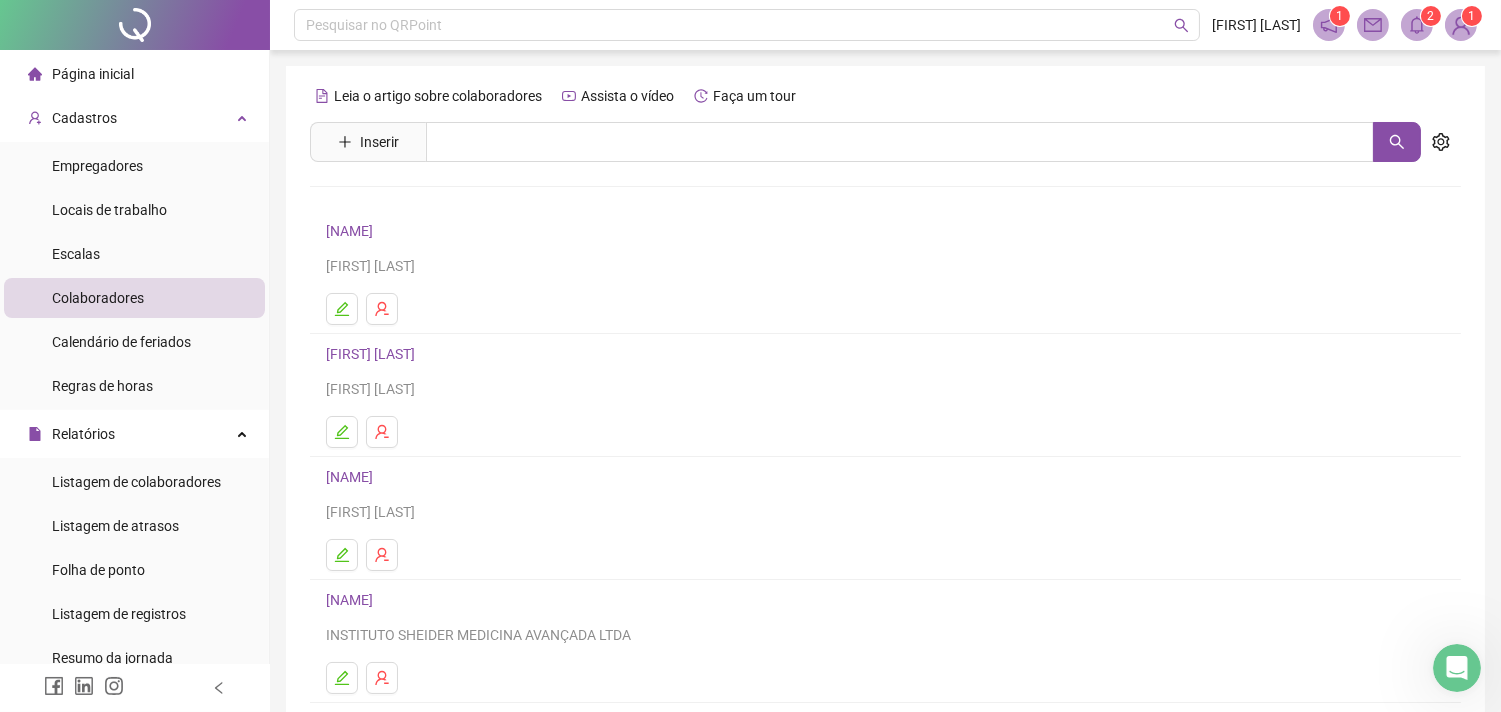 click on "GIOVANA RIBEIRO ZILENO" at bounding box center (352, 600) 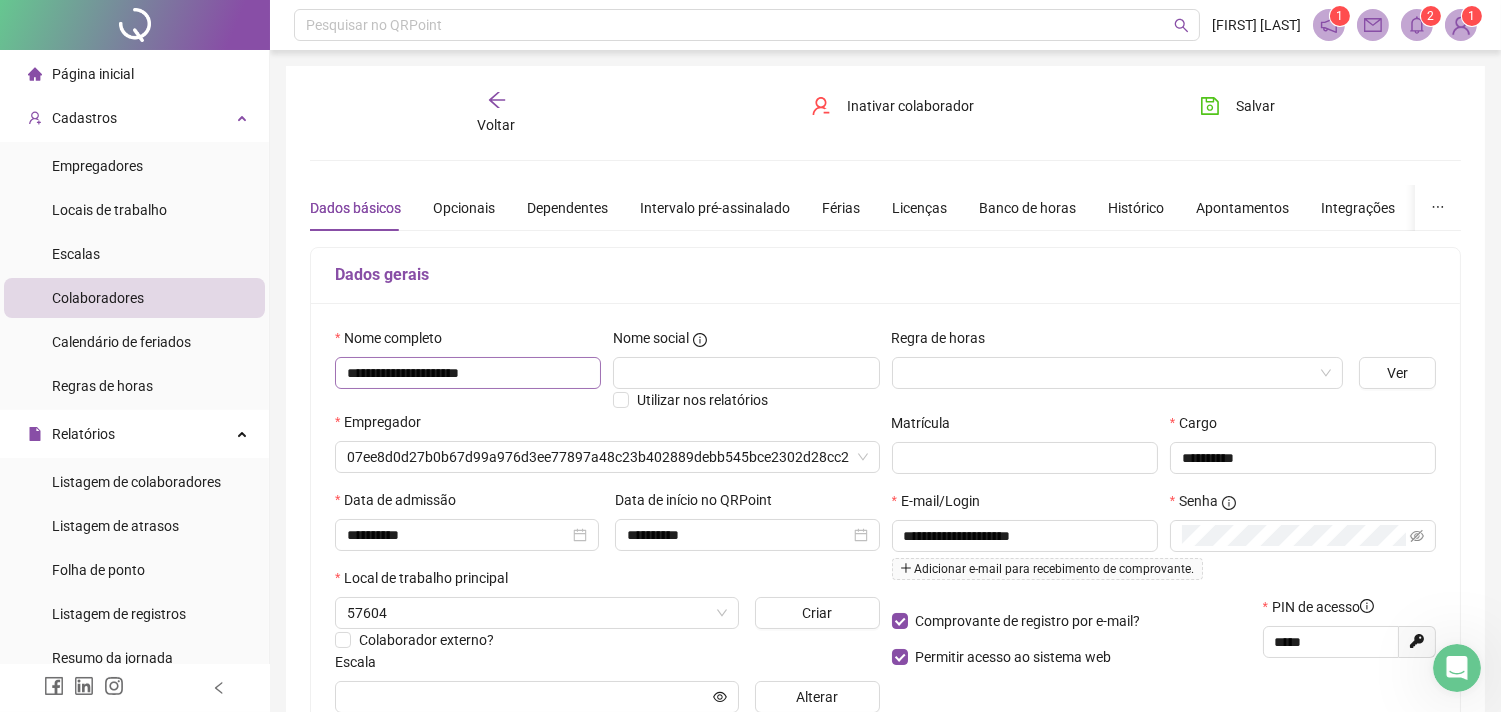 type on "**********" 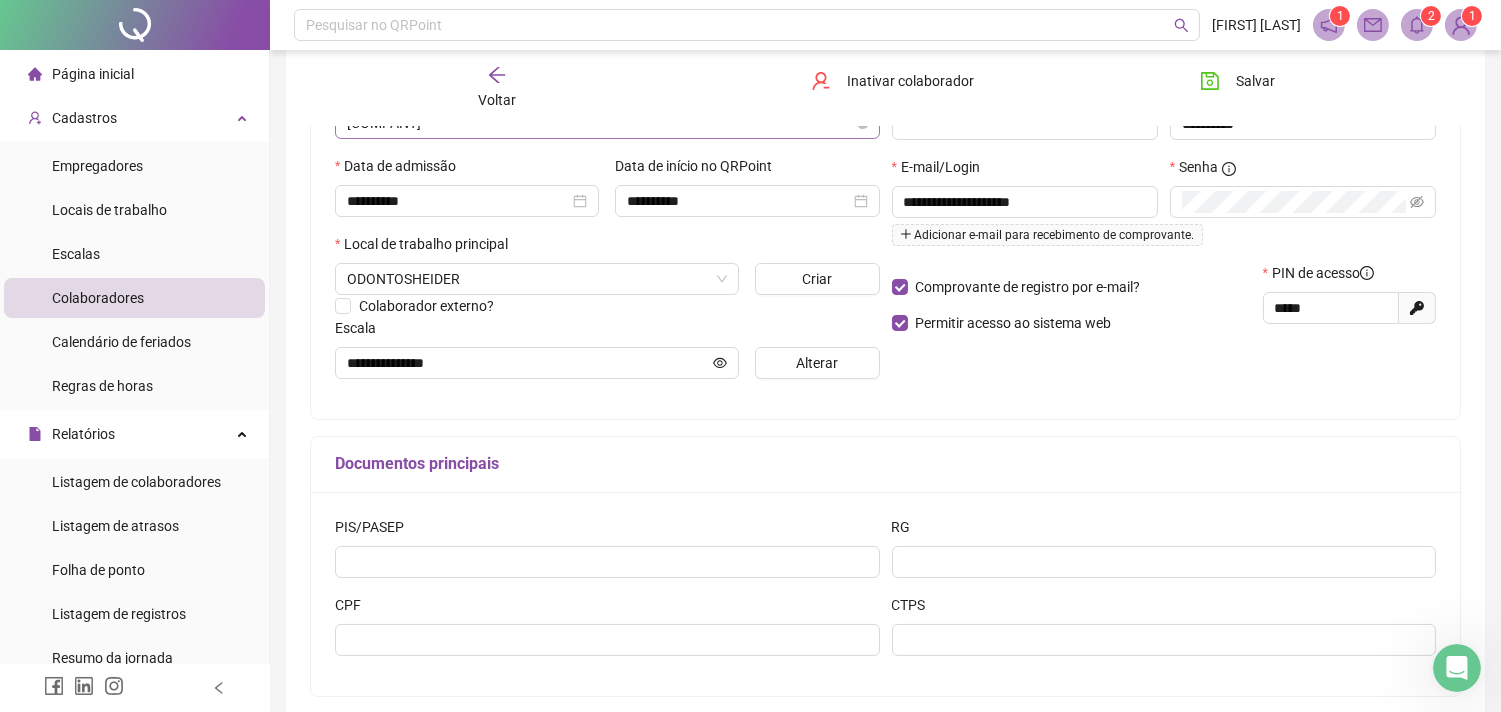 scroll, scrollTop: 433, scrollLeft: 0, axis: vertical 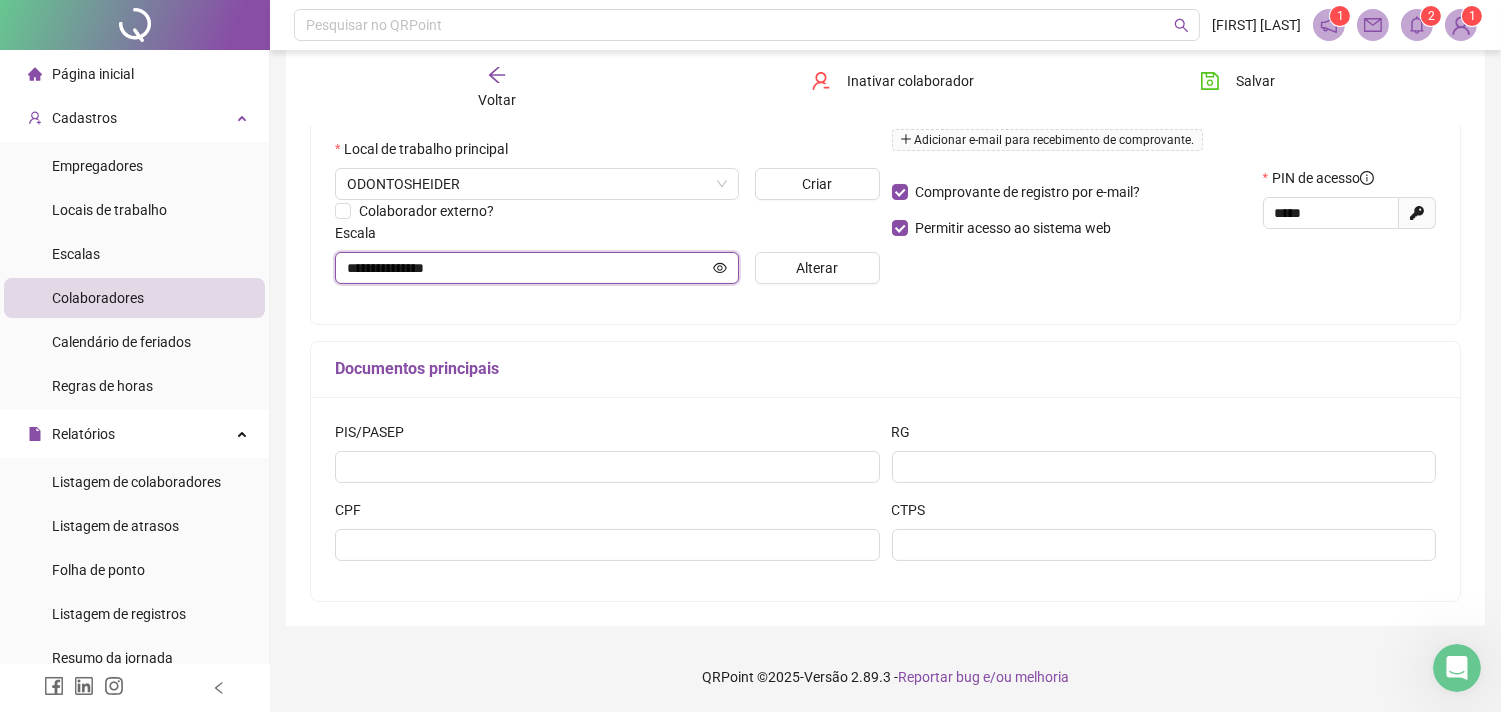 click on "**********" at bounding box center (528, 268) 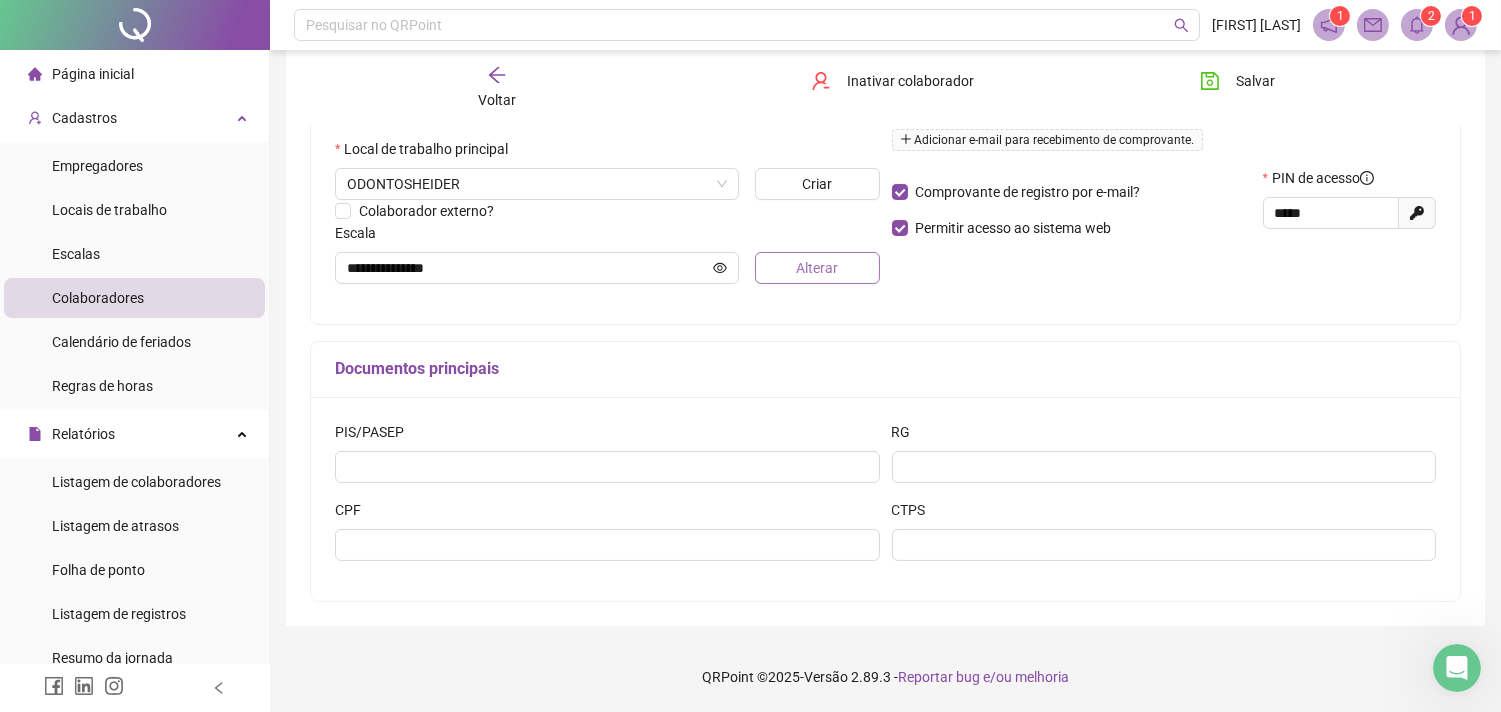 click on "Alterar" at bounding box center (817, 268) 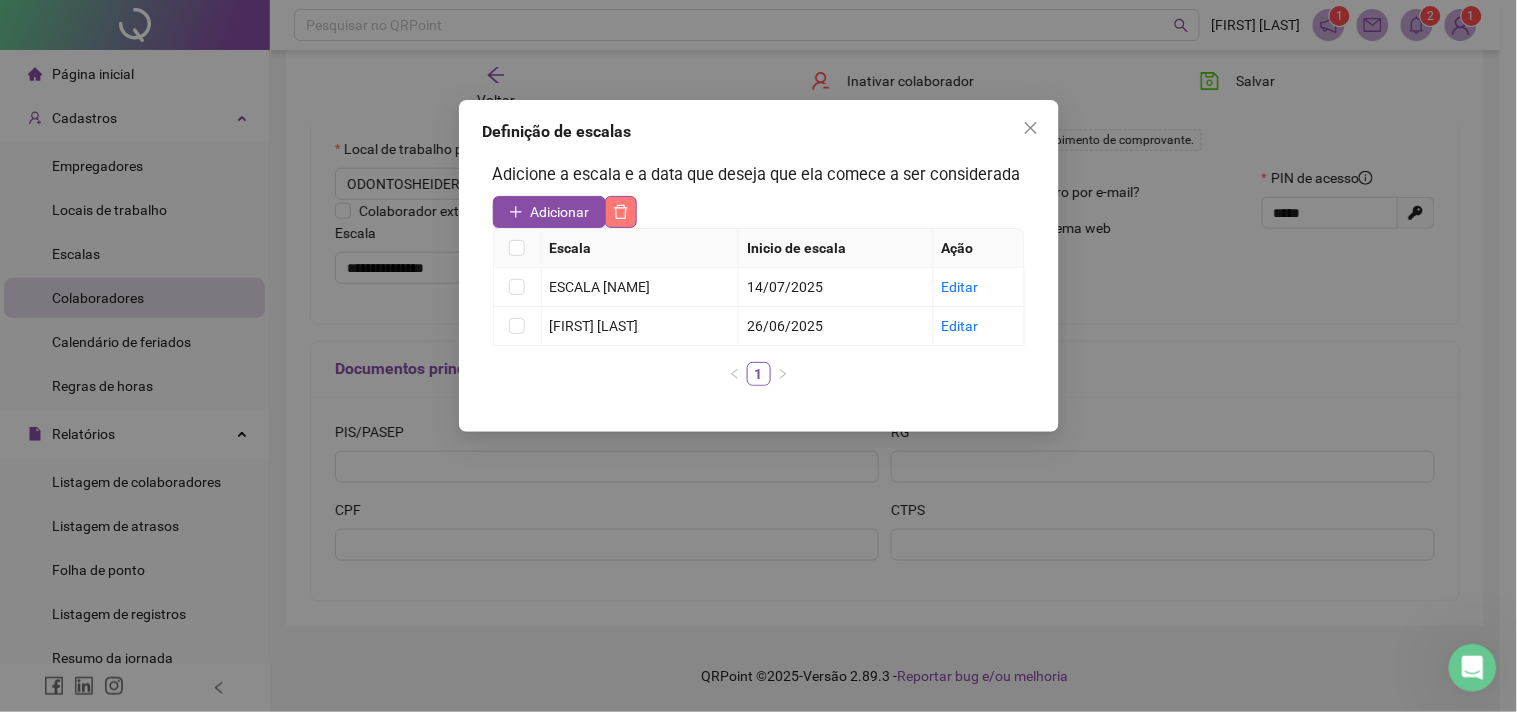 click 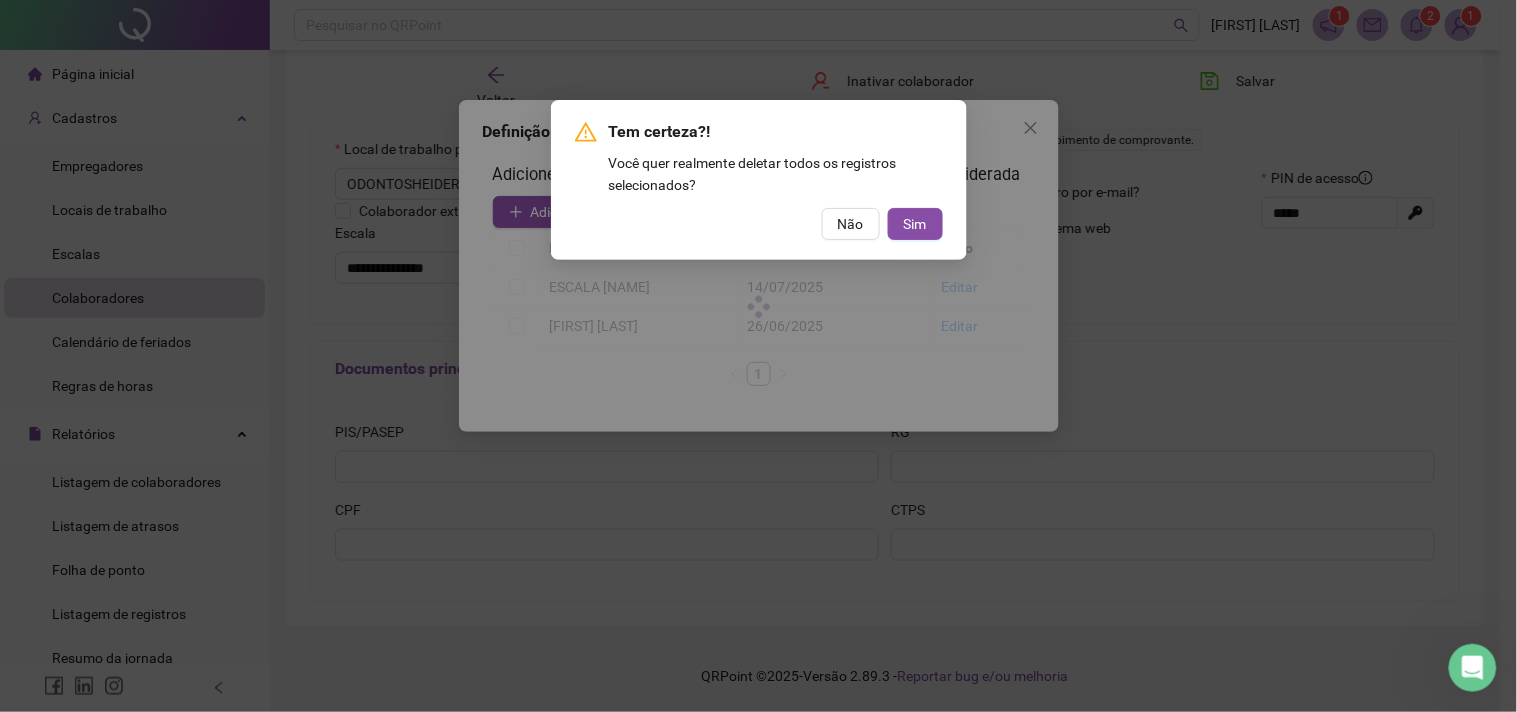 click on "Tem certeza?! Você quer realmente deletar todos os registros selecionados? Não Sim" at bounding box center [759, 180] 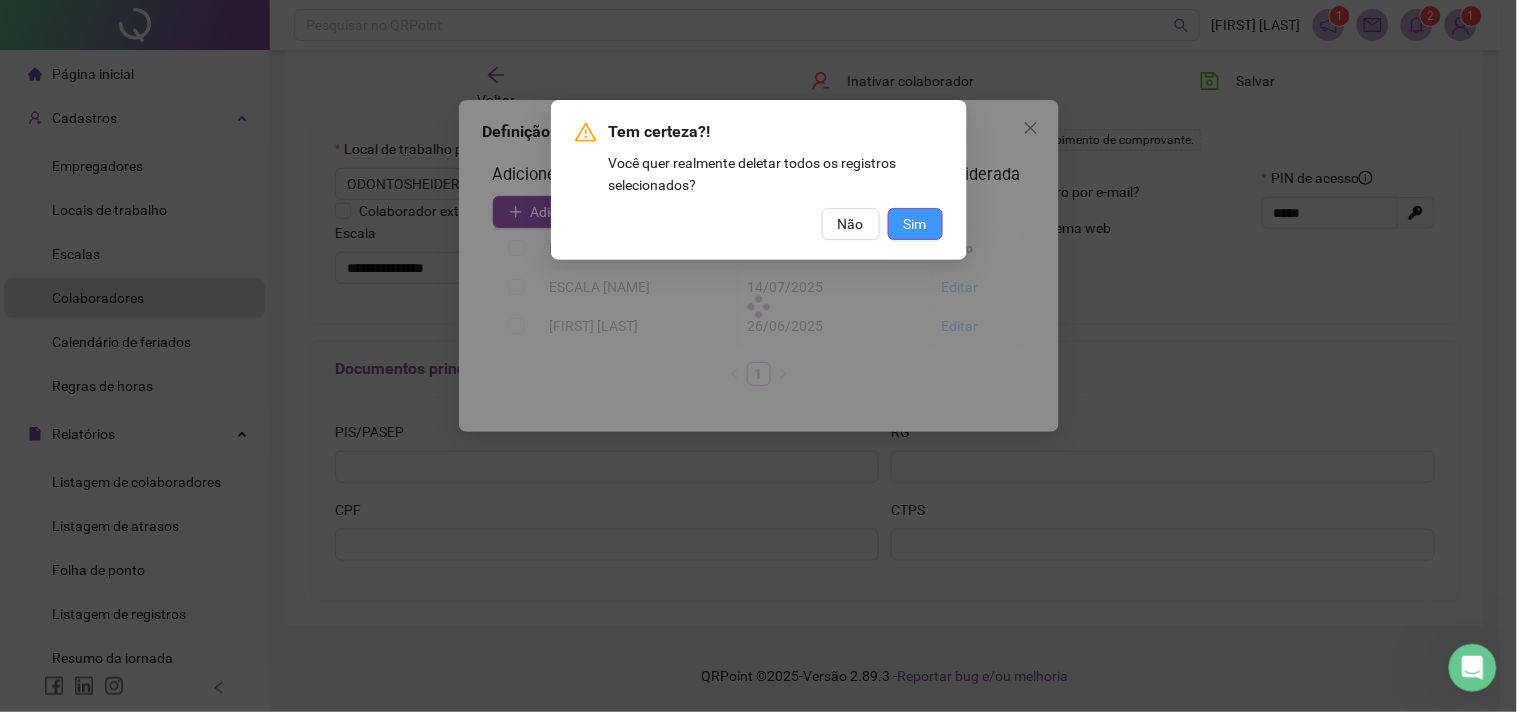 click on "Sim" at bounding box center (915, 224) 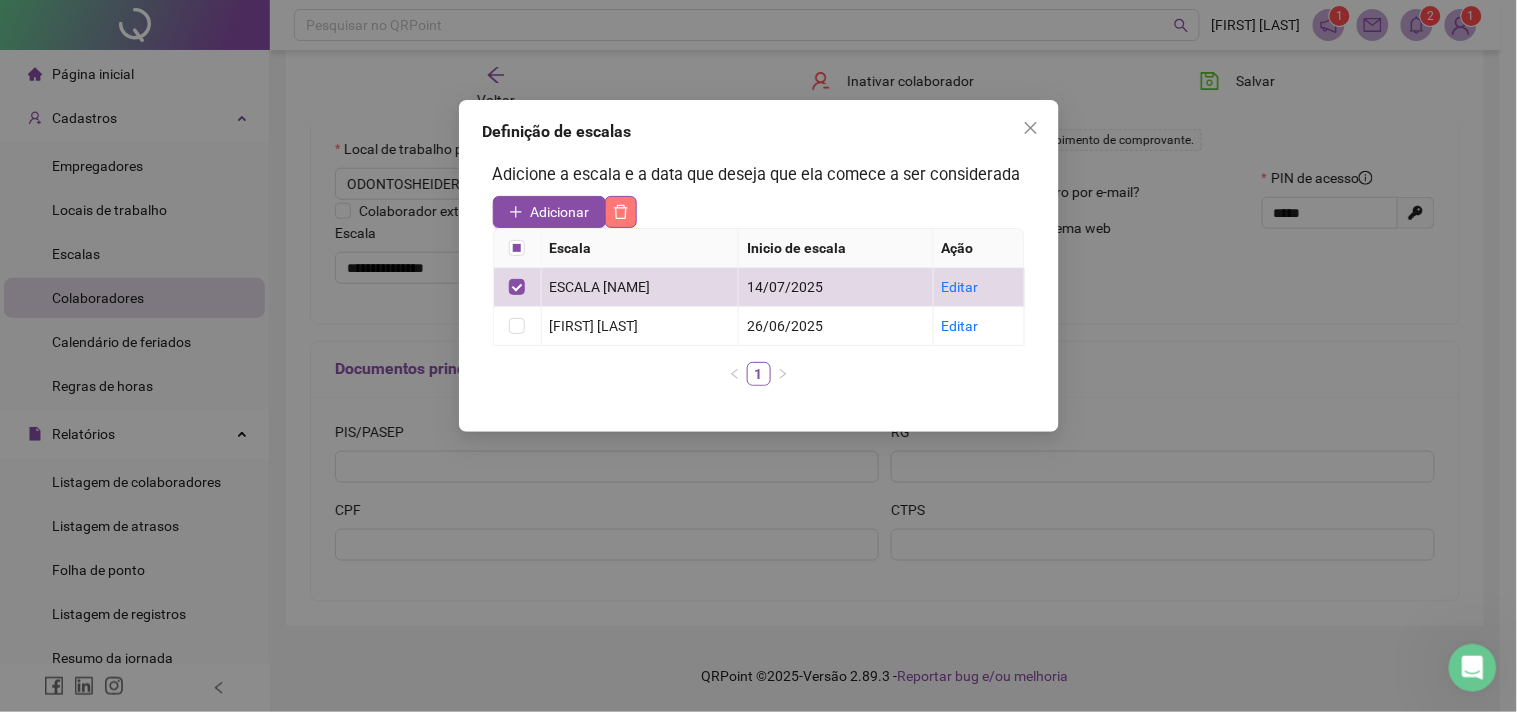 click 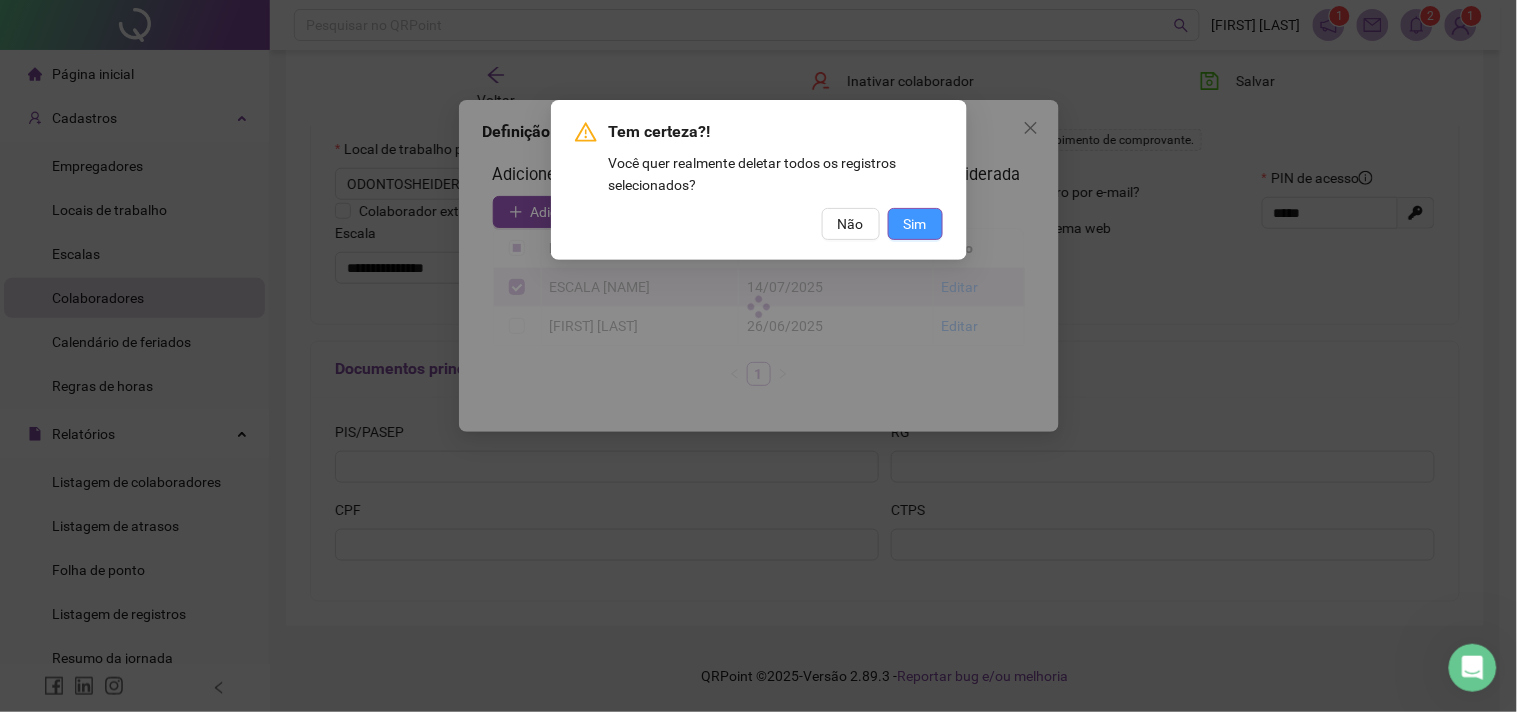 click on "Sim" at bounding box center [915, 224] 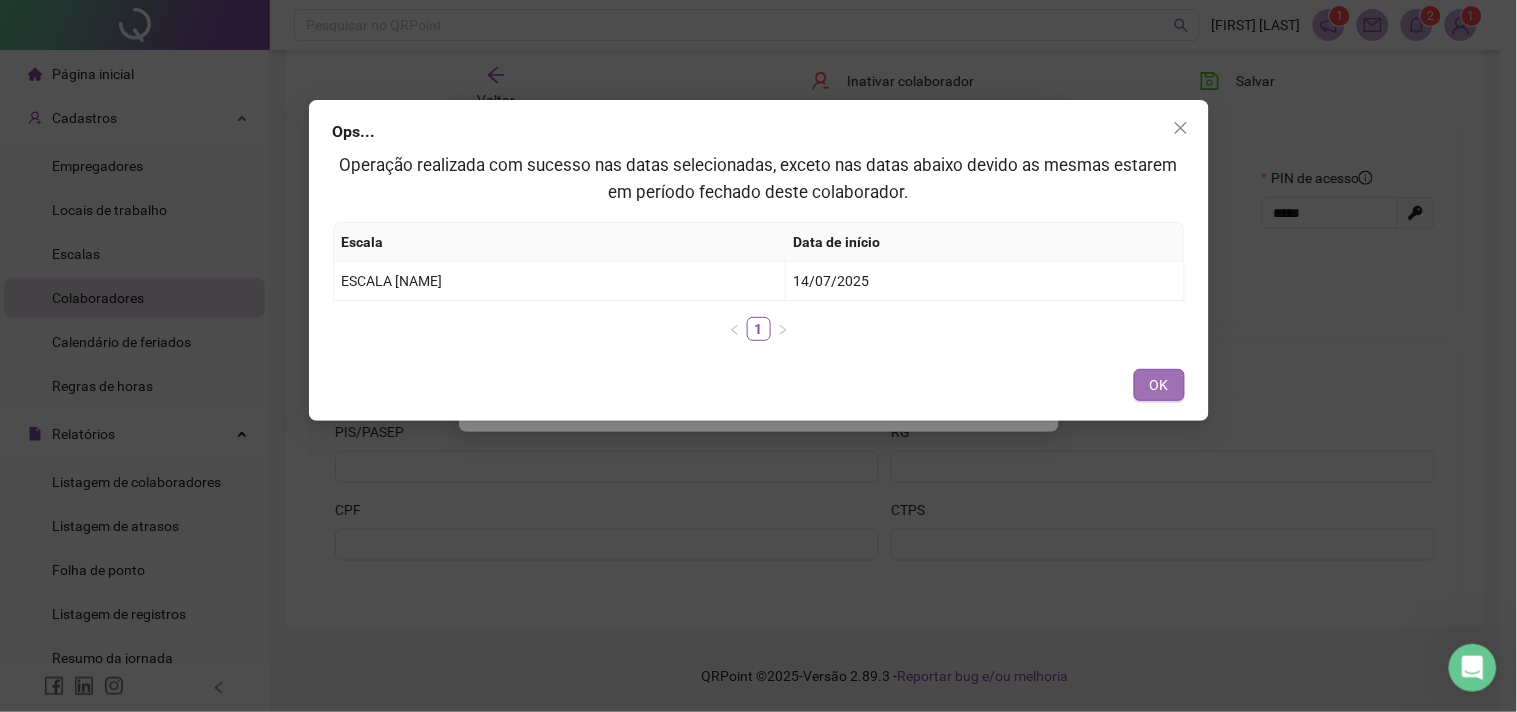 click on "OK" at bounding box center (1159, 385) 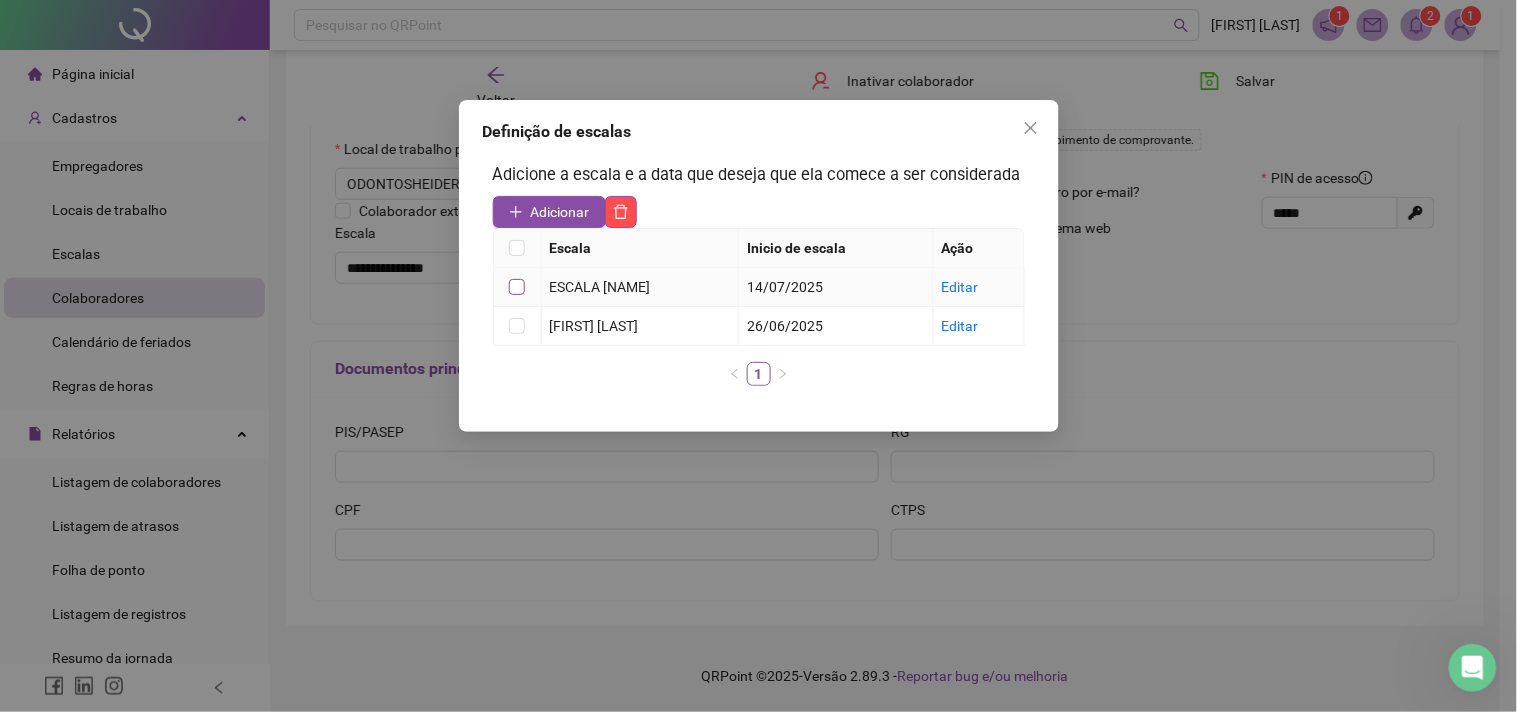 click at bounding box center [517, 287] 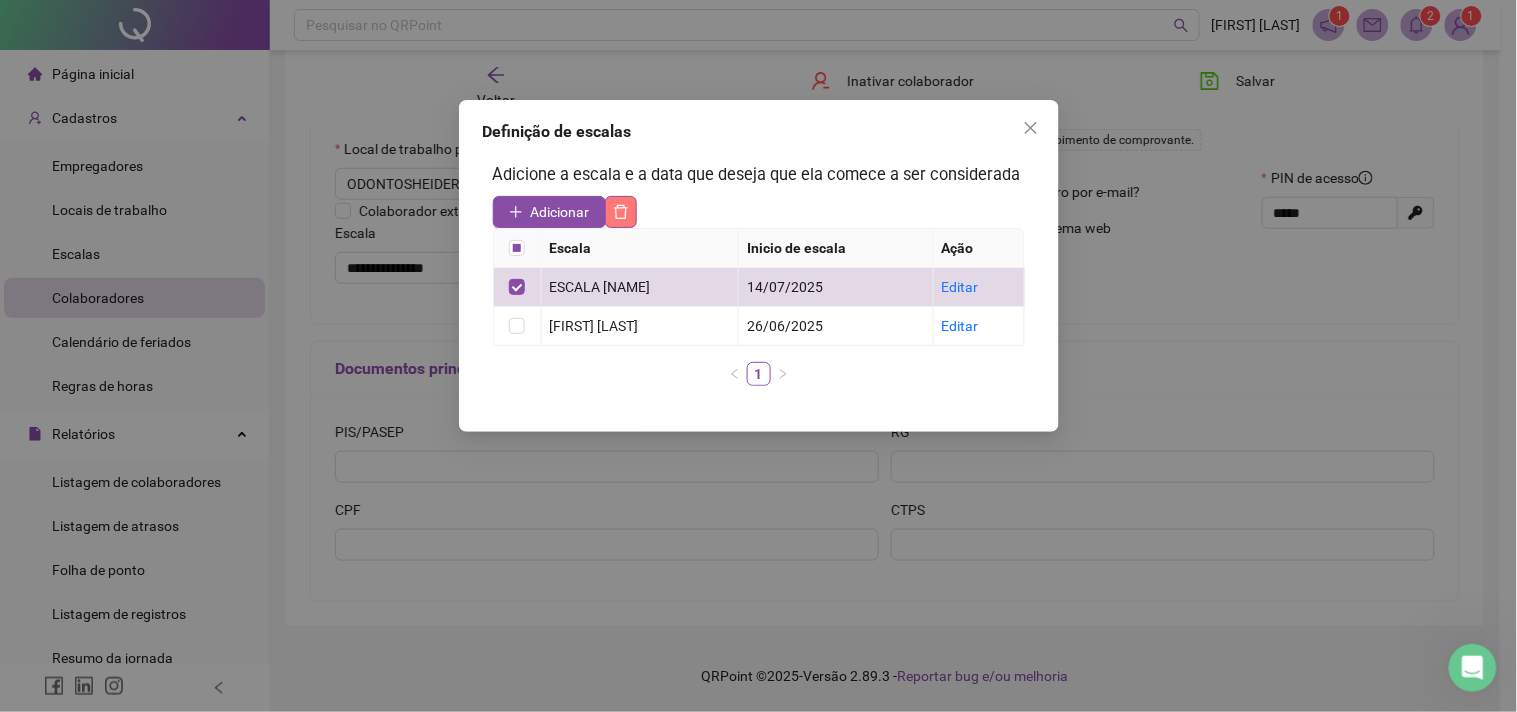 click 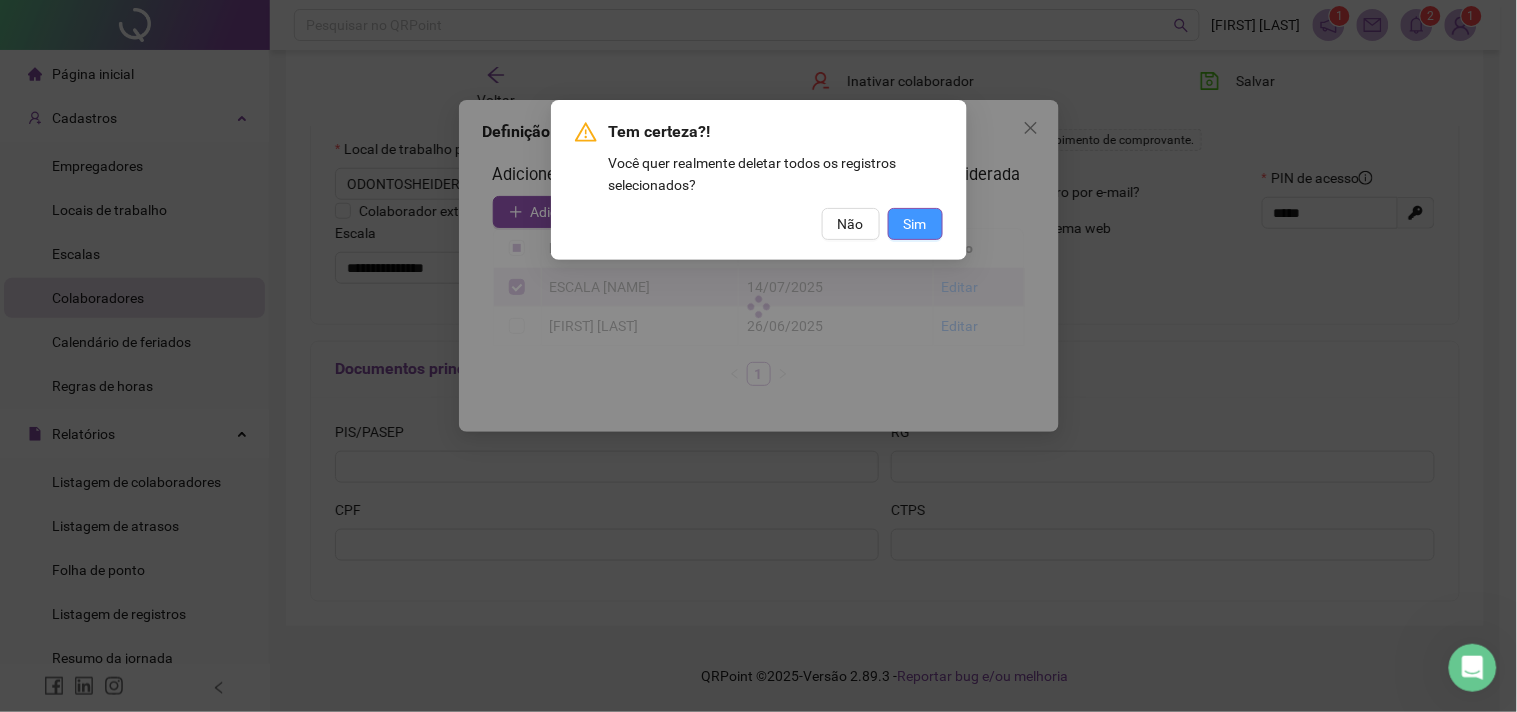 click on "Sim" at bounding box center (915, 224) 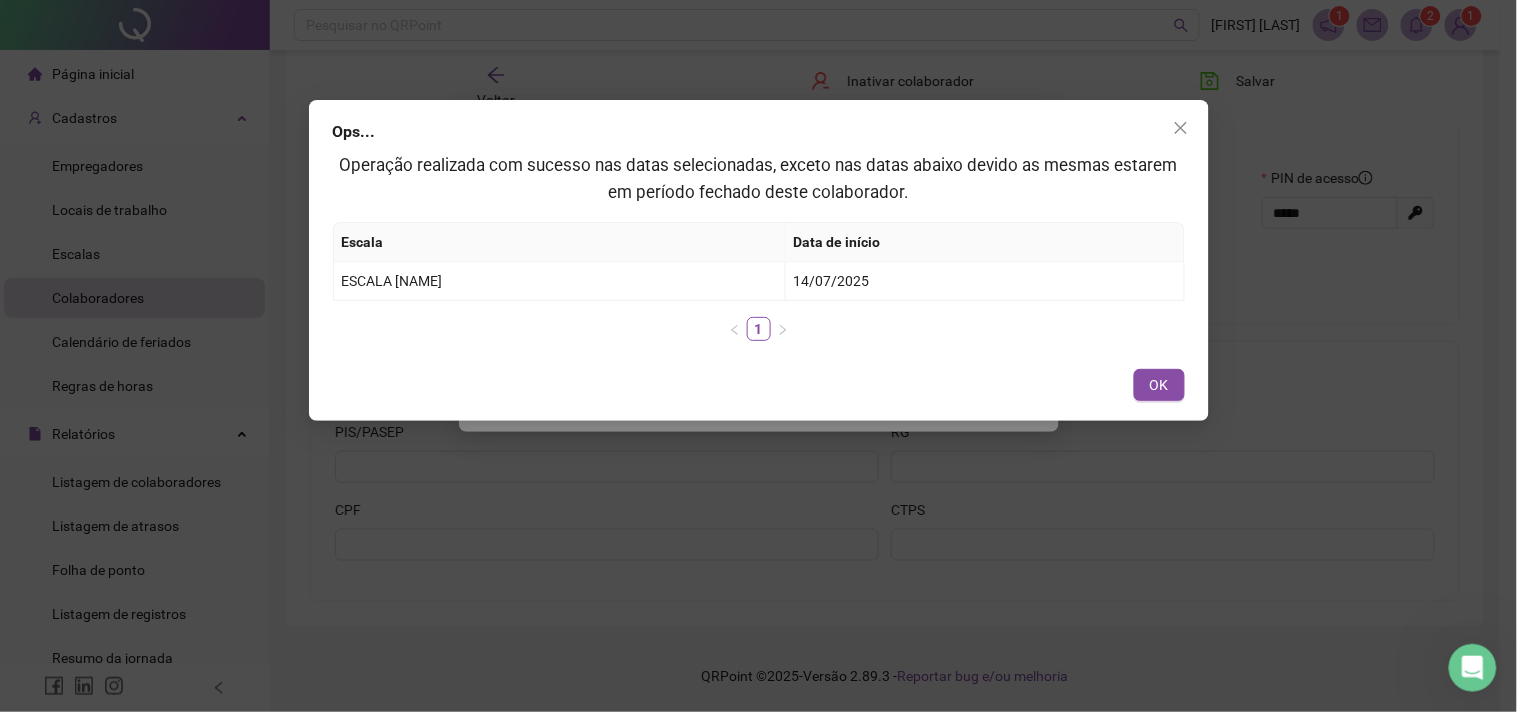 click at bounding box center (1181, 128) 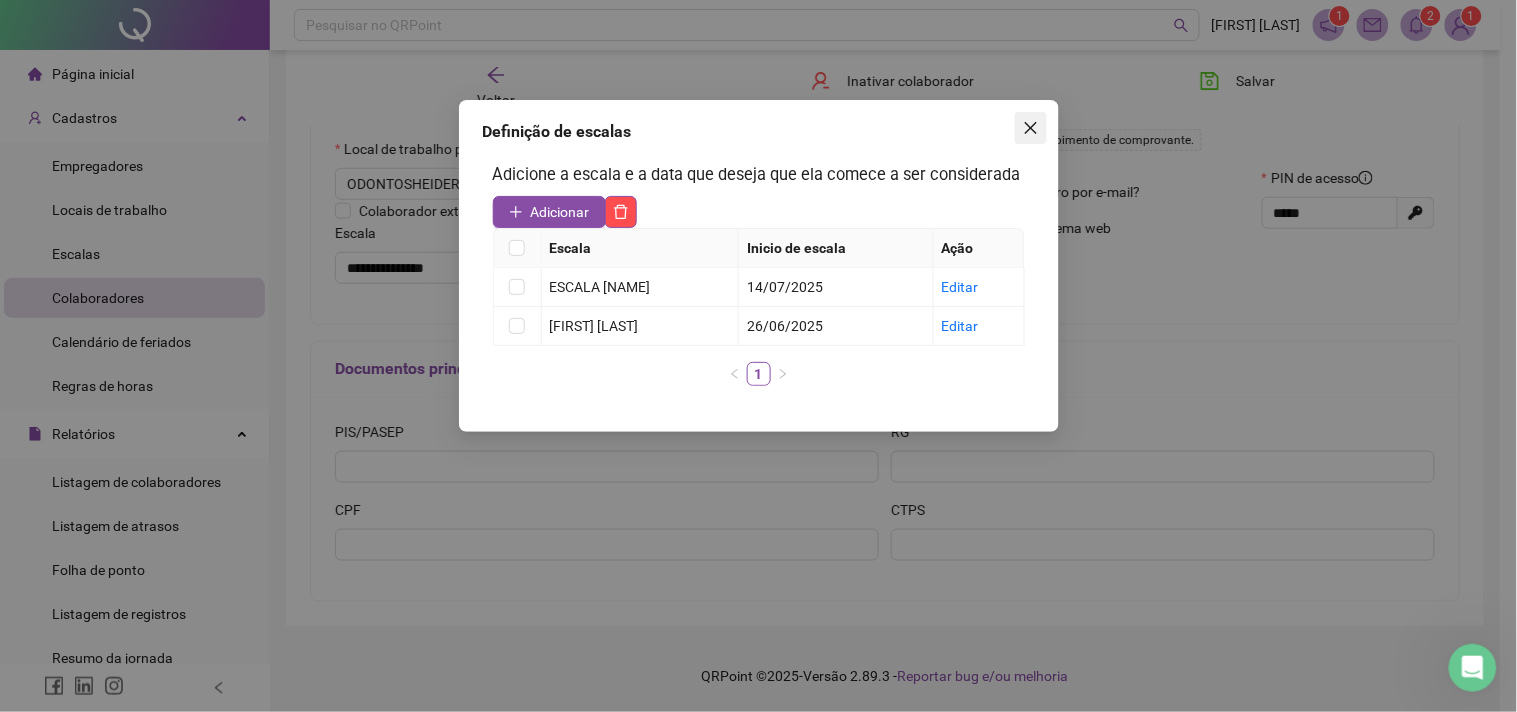 click 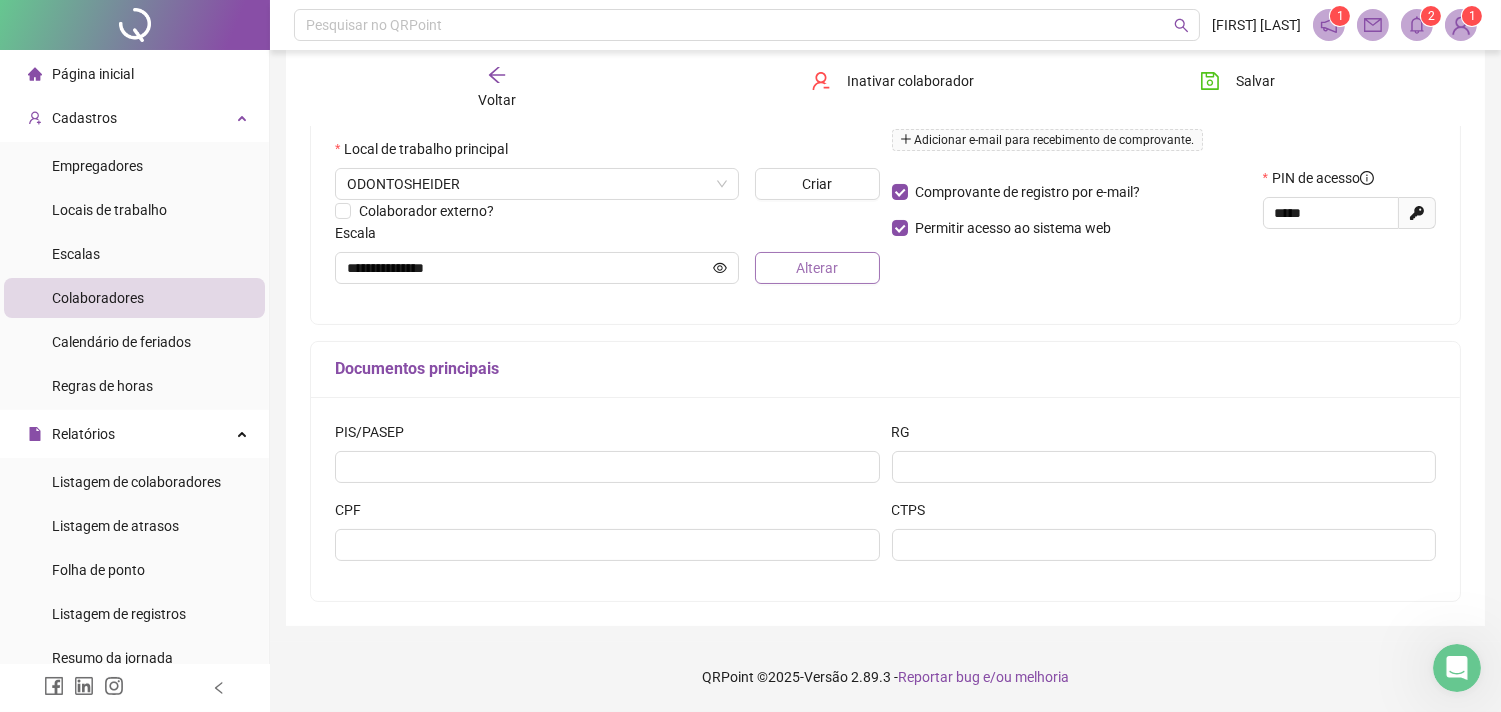 click on "Alterar" at bounding box center [817, 268] 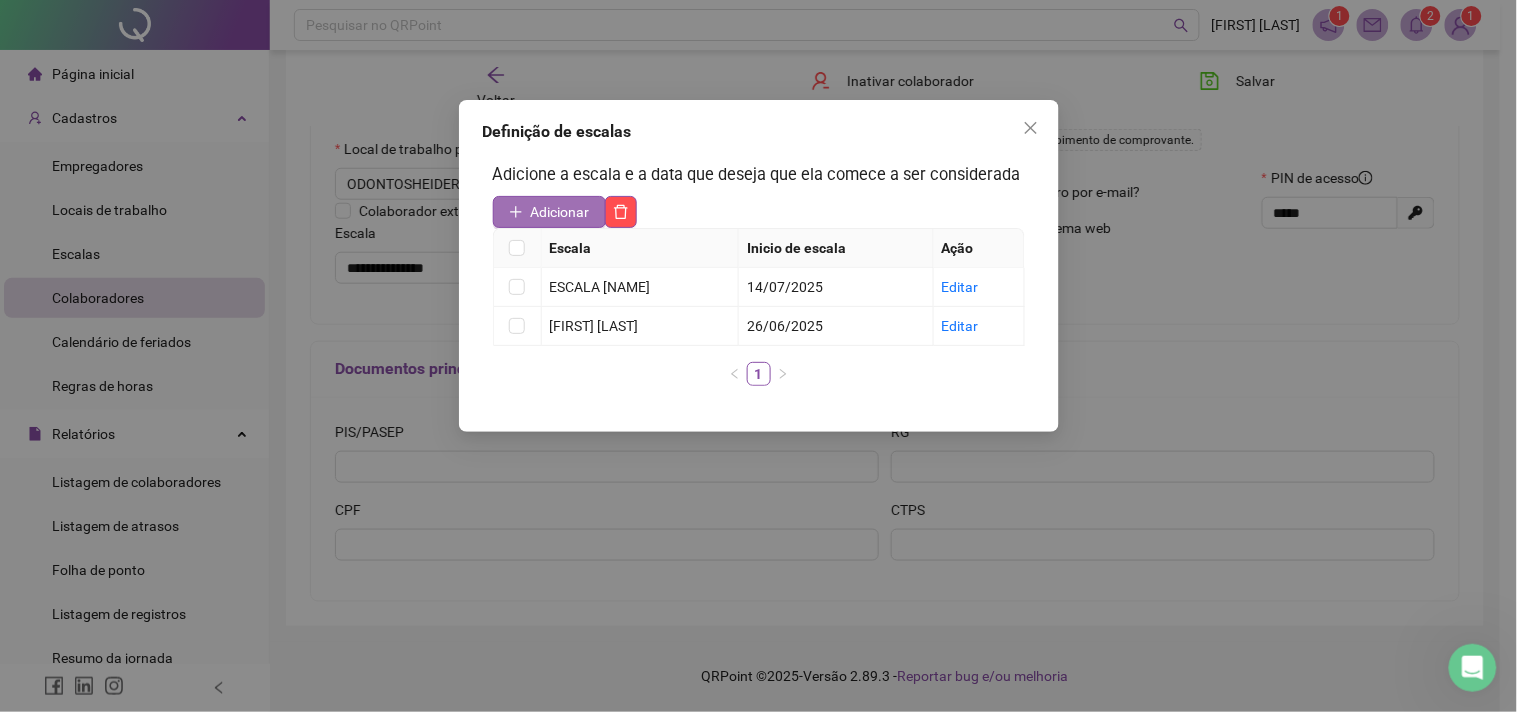 click on "Adicionar" at bounding box center [560, 212] 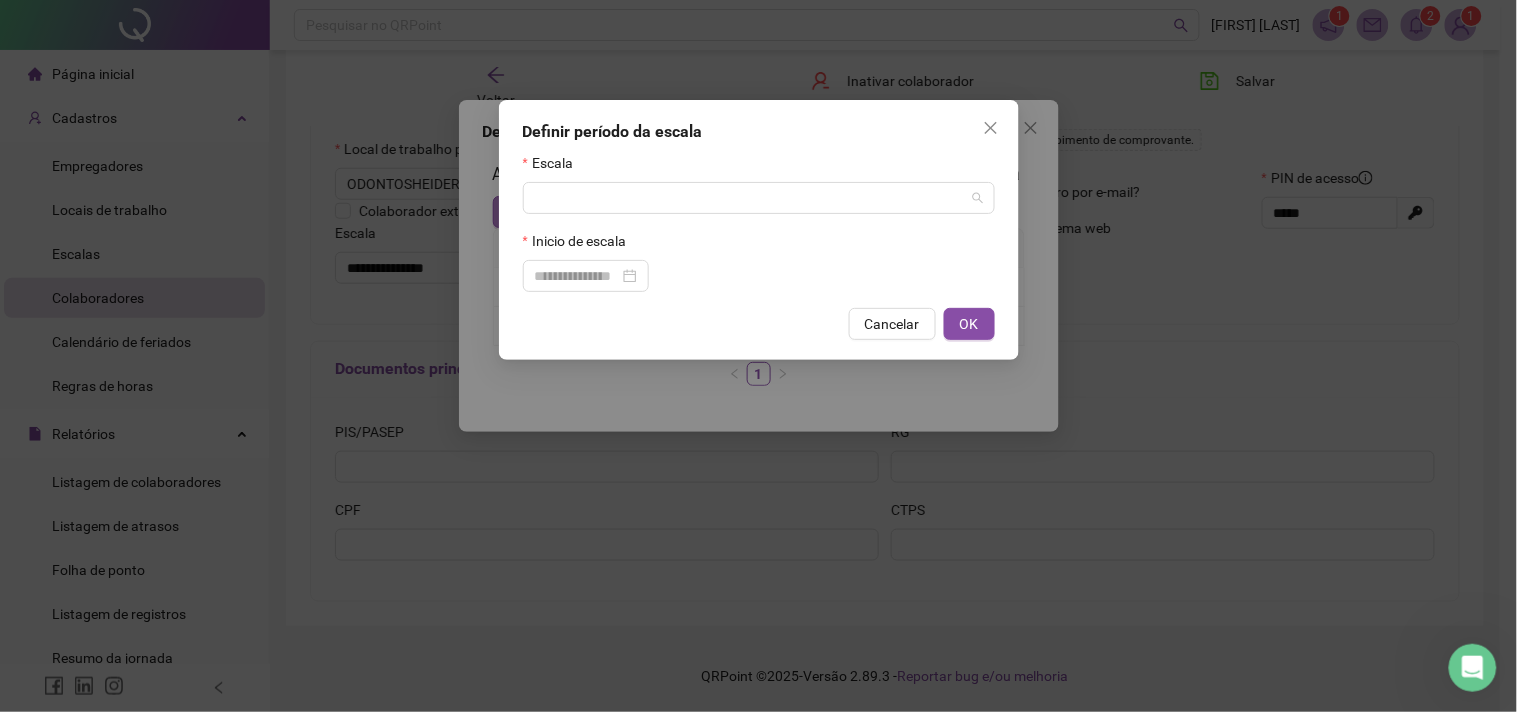 click at bounding box center (750, 198) 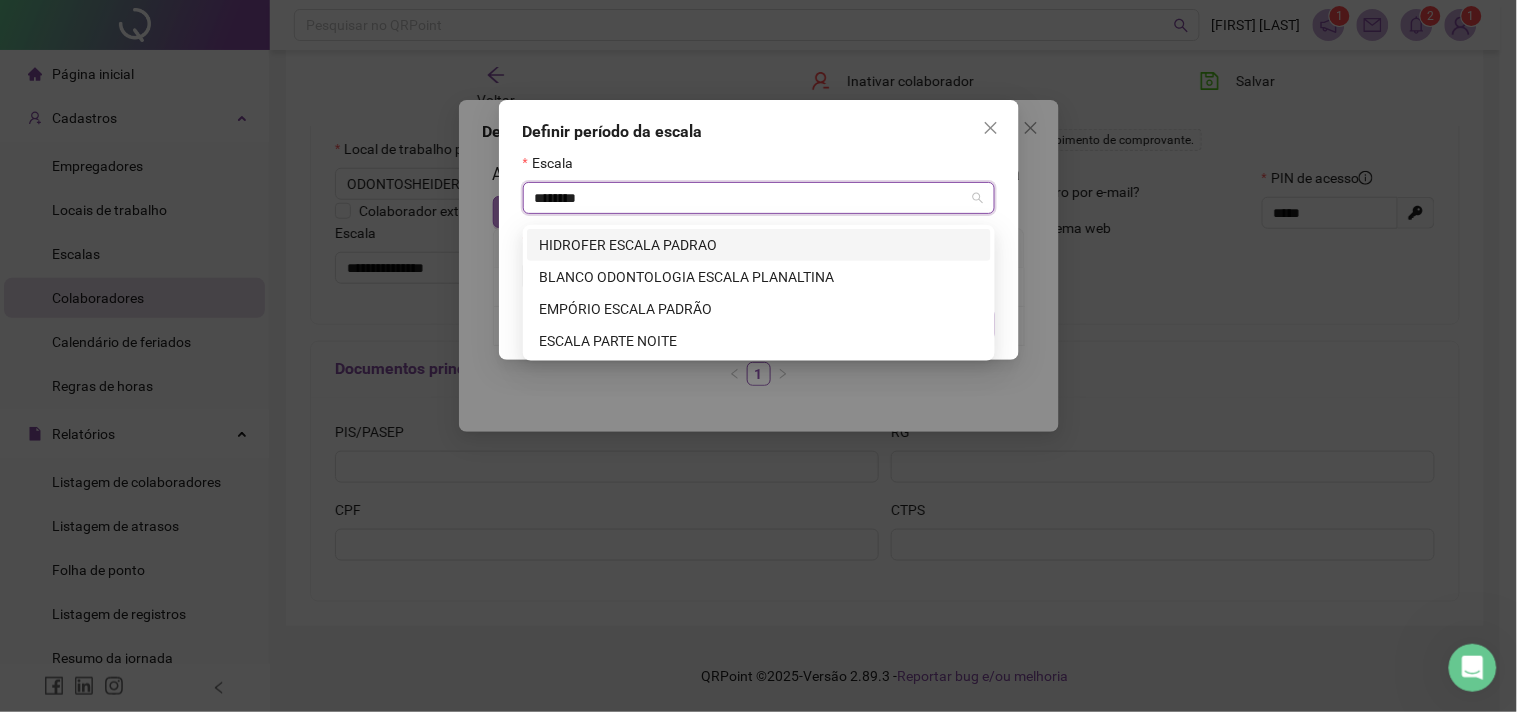 type on "*********" 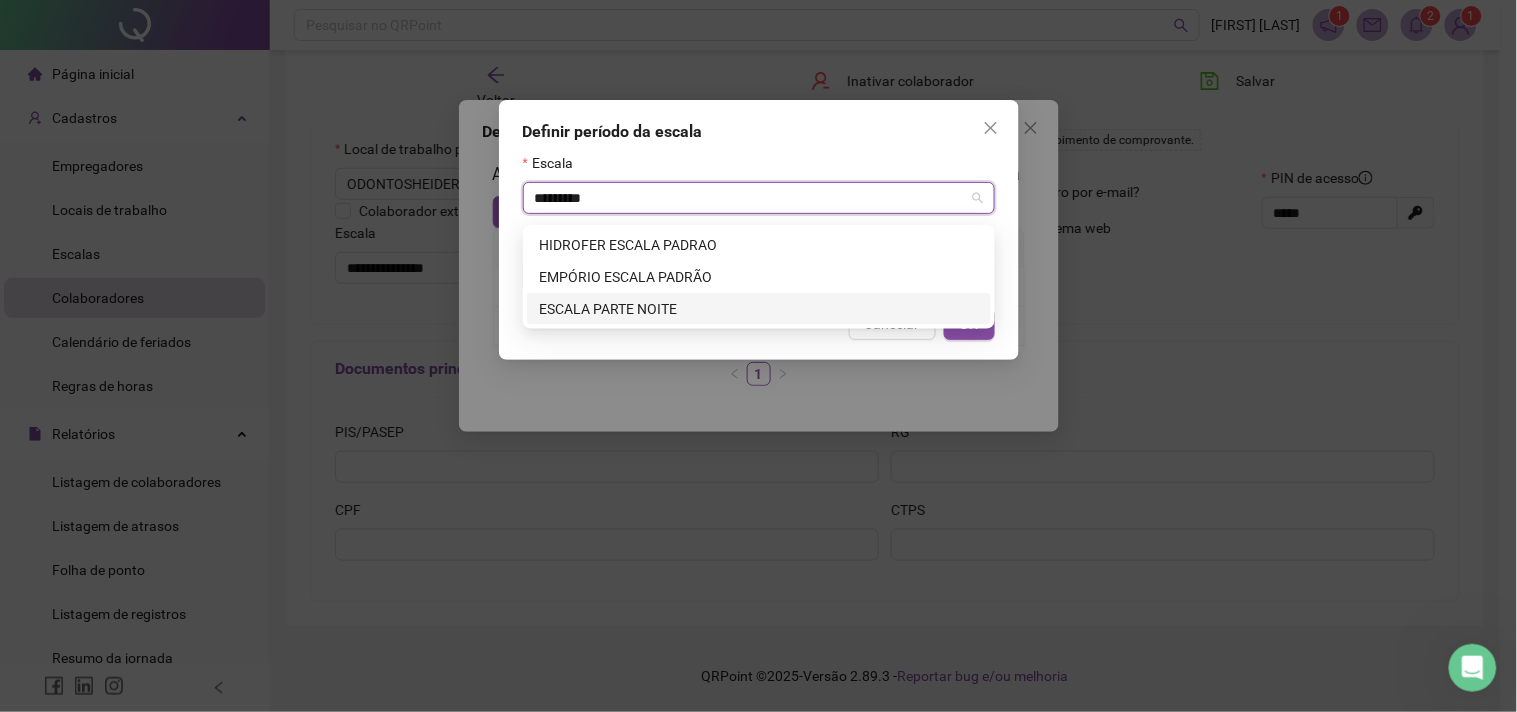 click on "ESCALA PARTE NOITE" at bounding box center (759, 309) 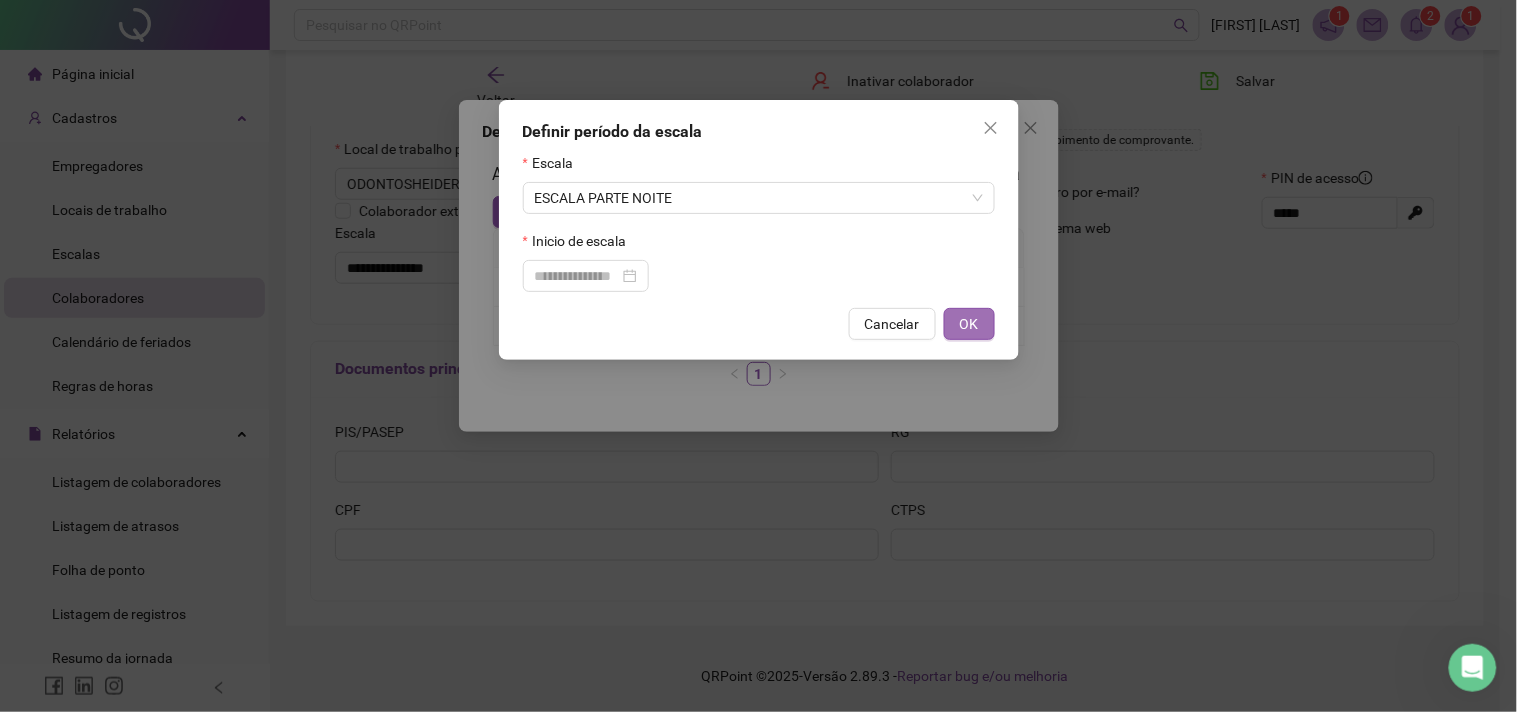 click on "OK" at bounding box center (969, 324) 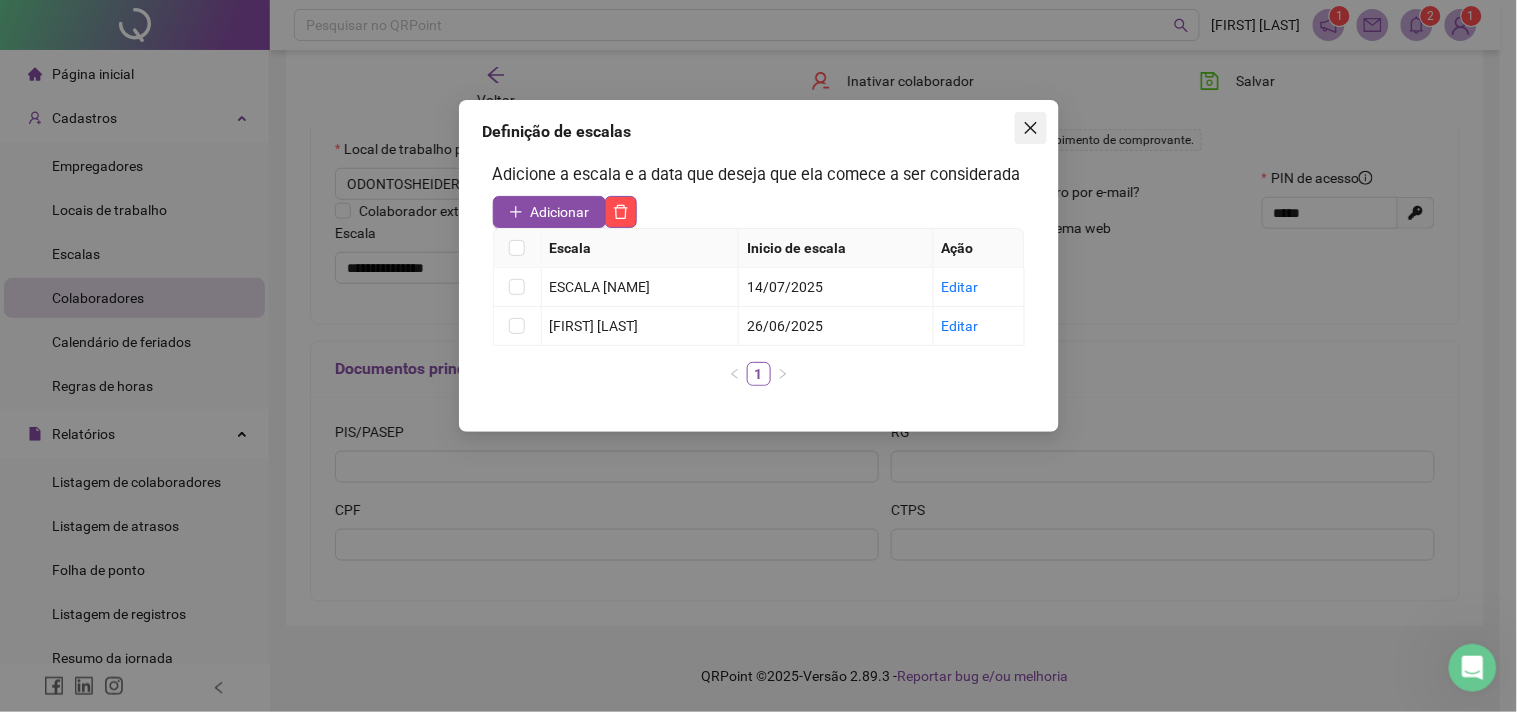 click 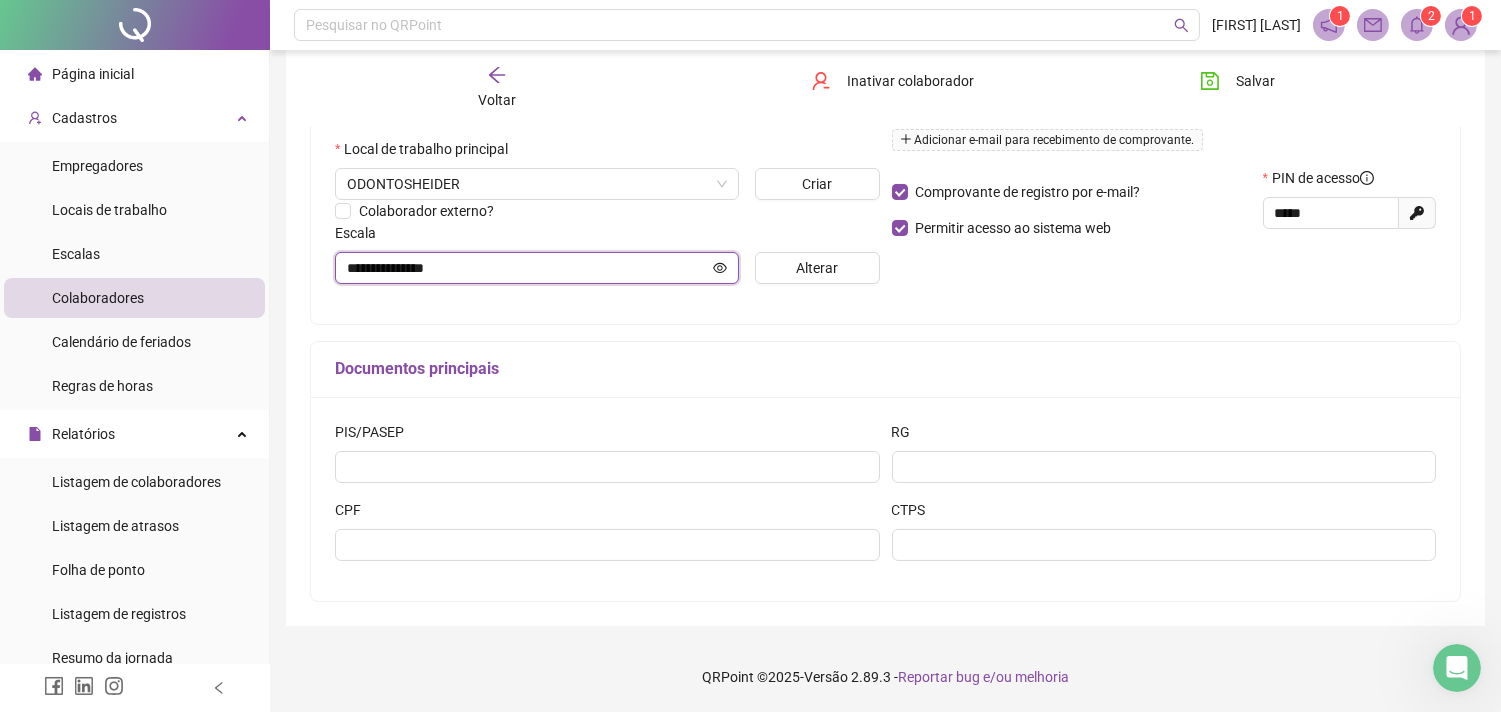 click on "**********" at bounding box center [528, 268] 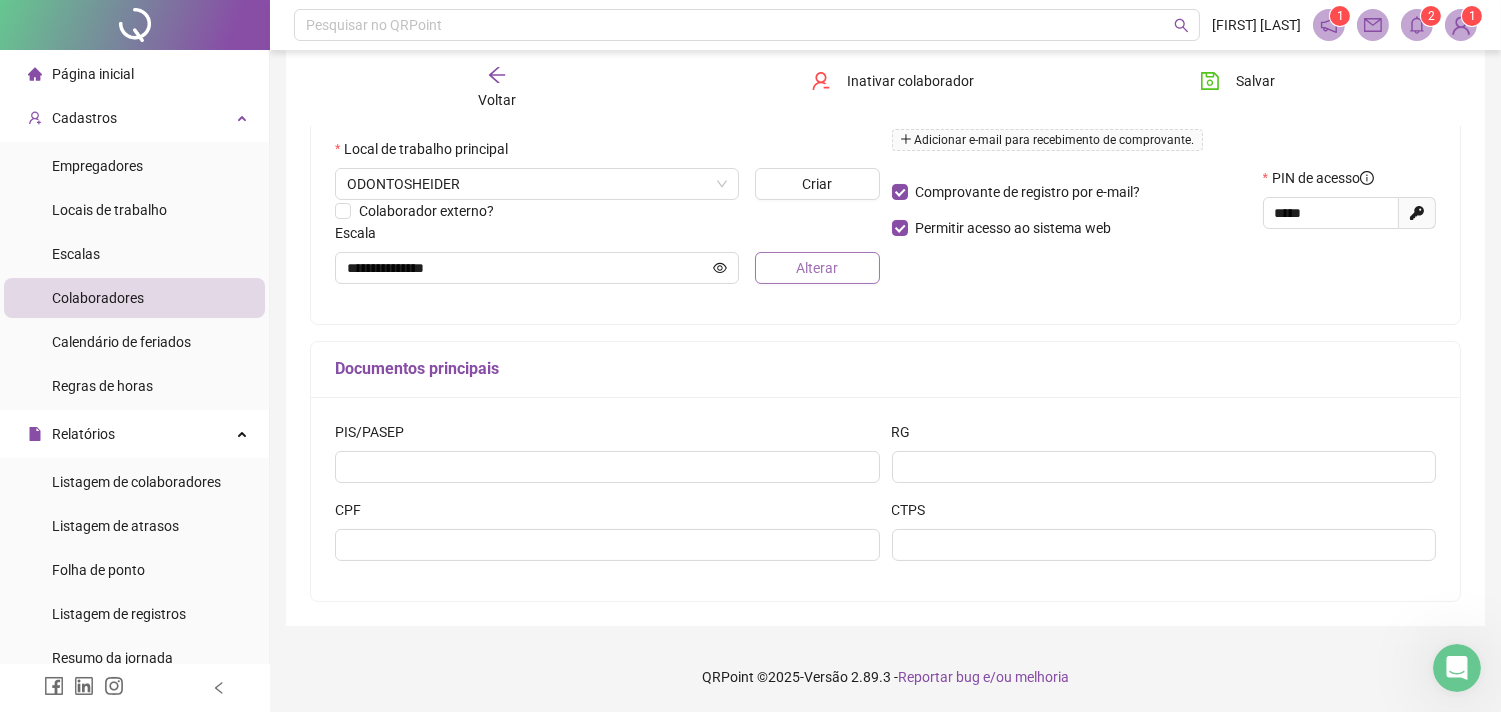 click on "Alterar" at bounding box center [817, 268] 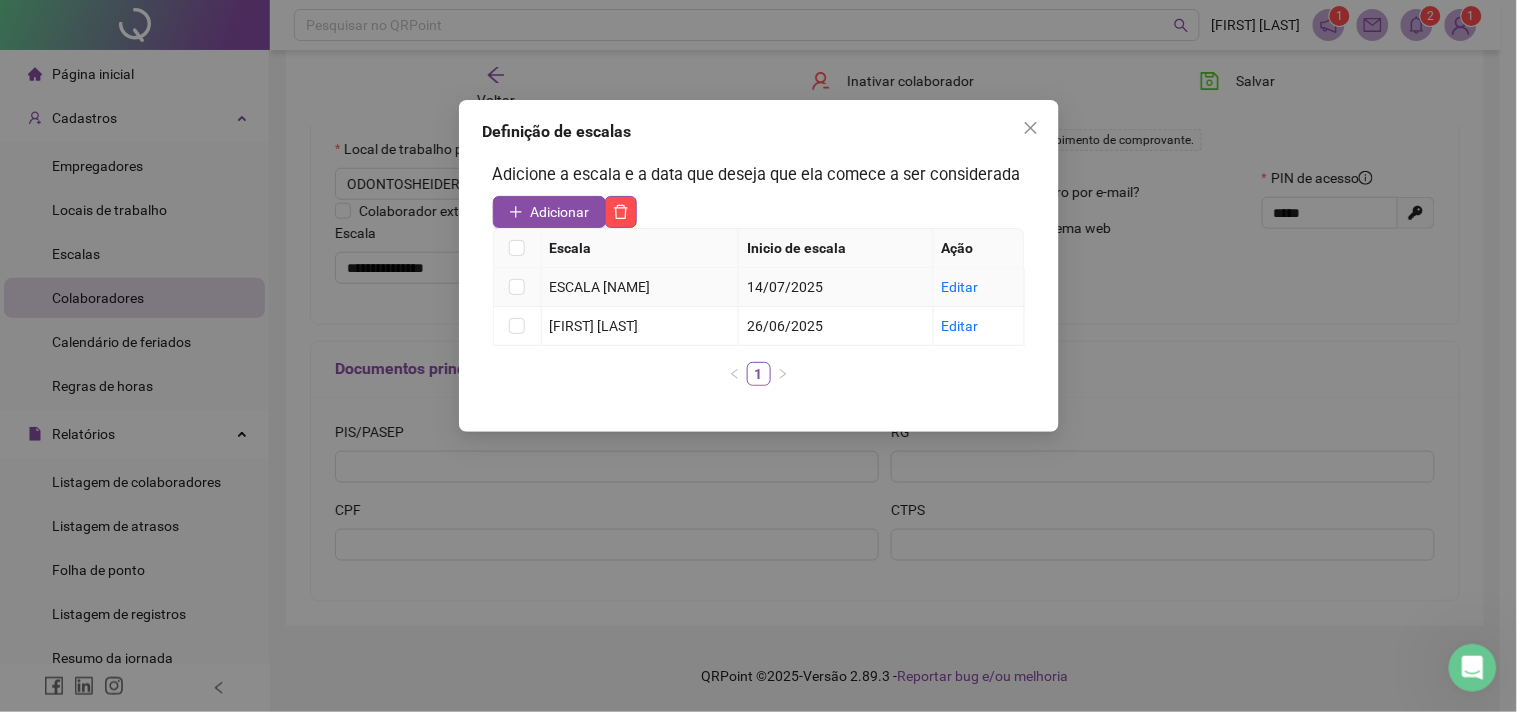 click at bounding box center [518, 287] 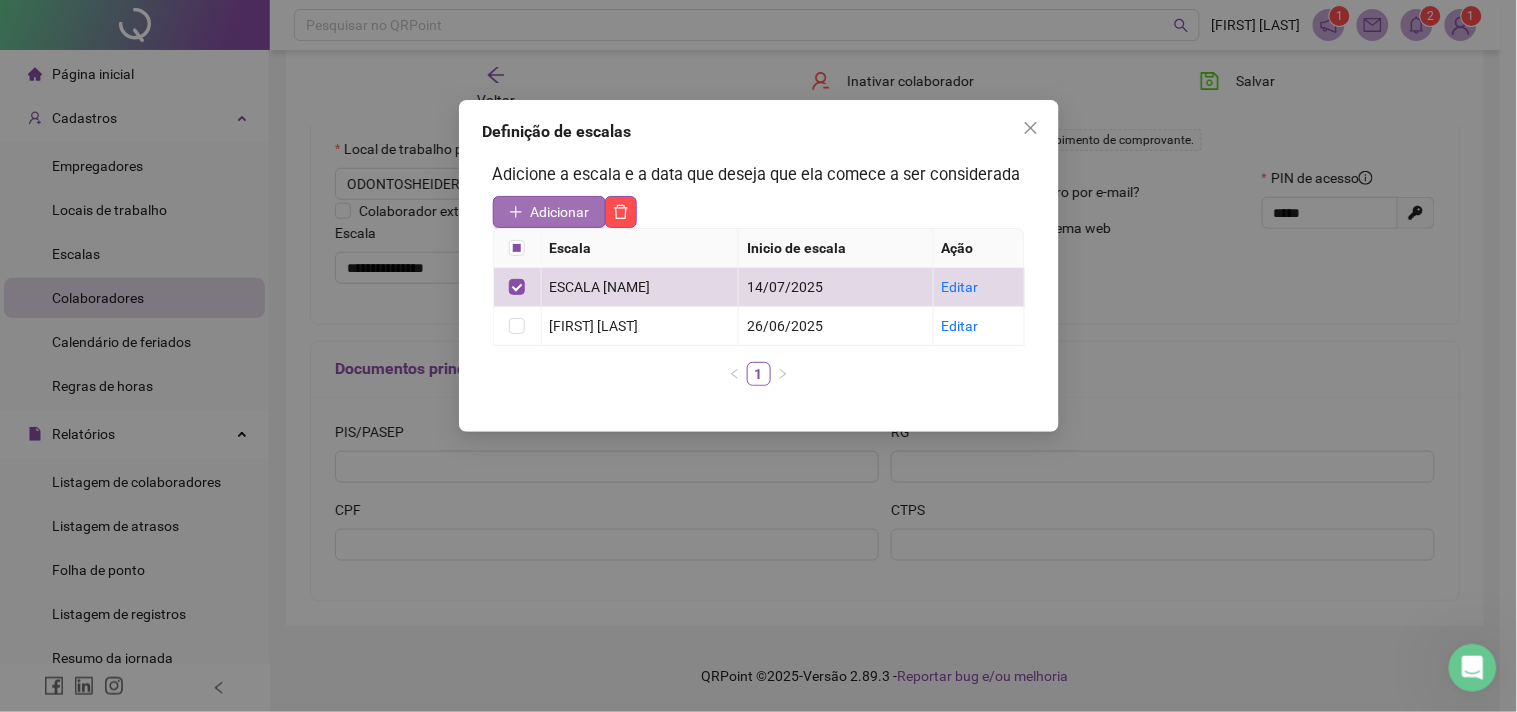click on "Adicionar" at bounding box center (560, 212) 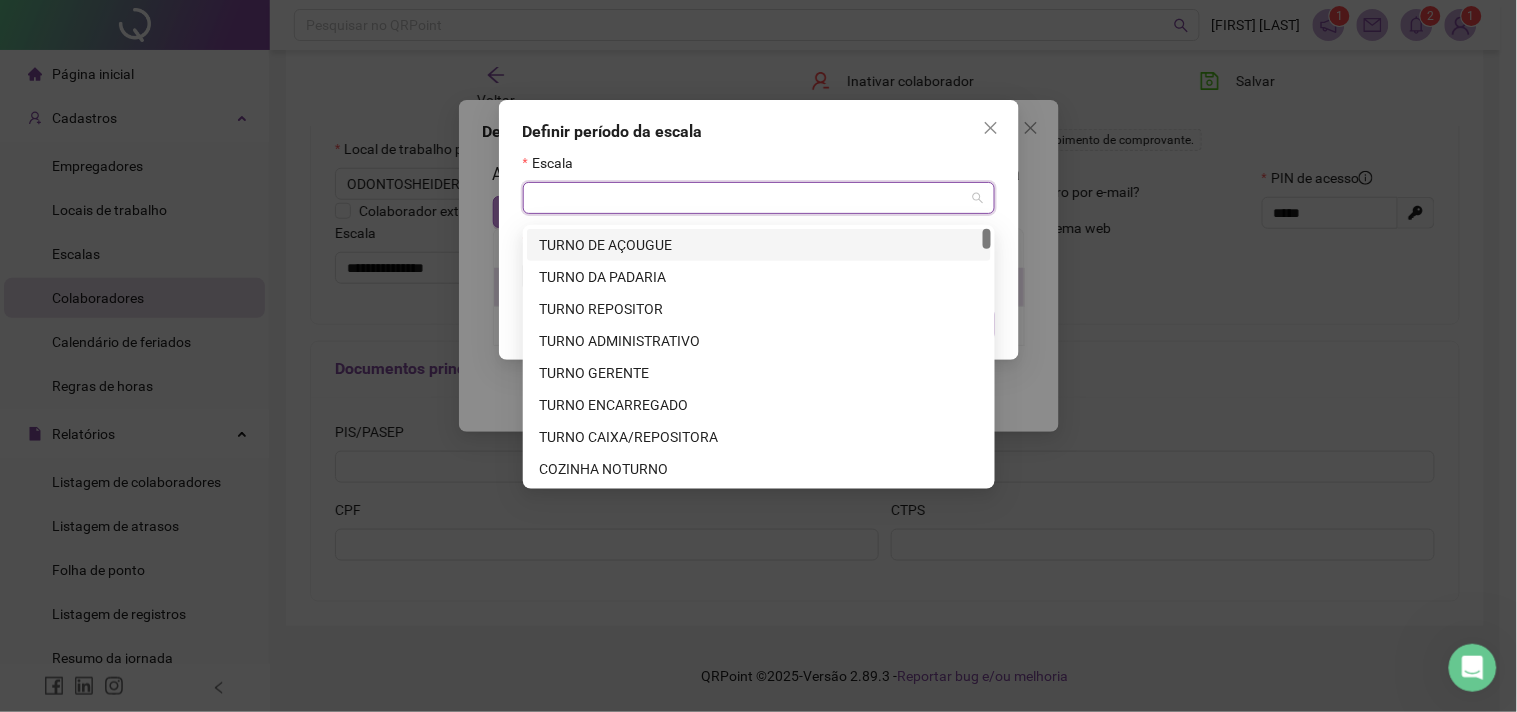 click at bounding box center [750, 198] 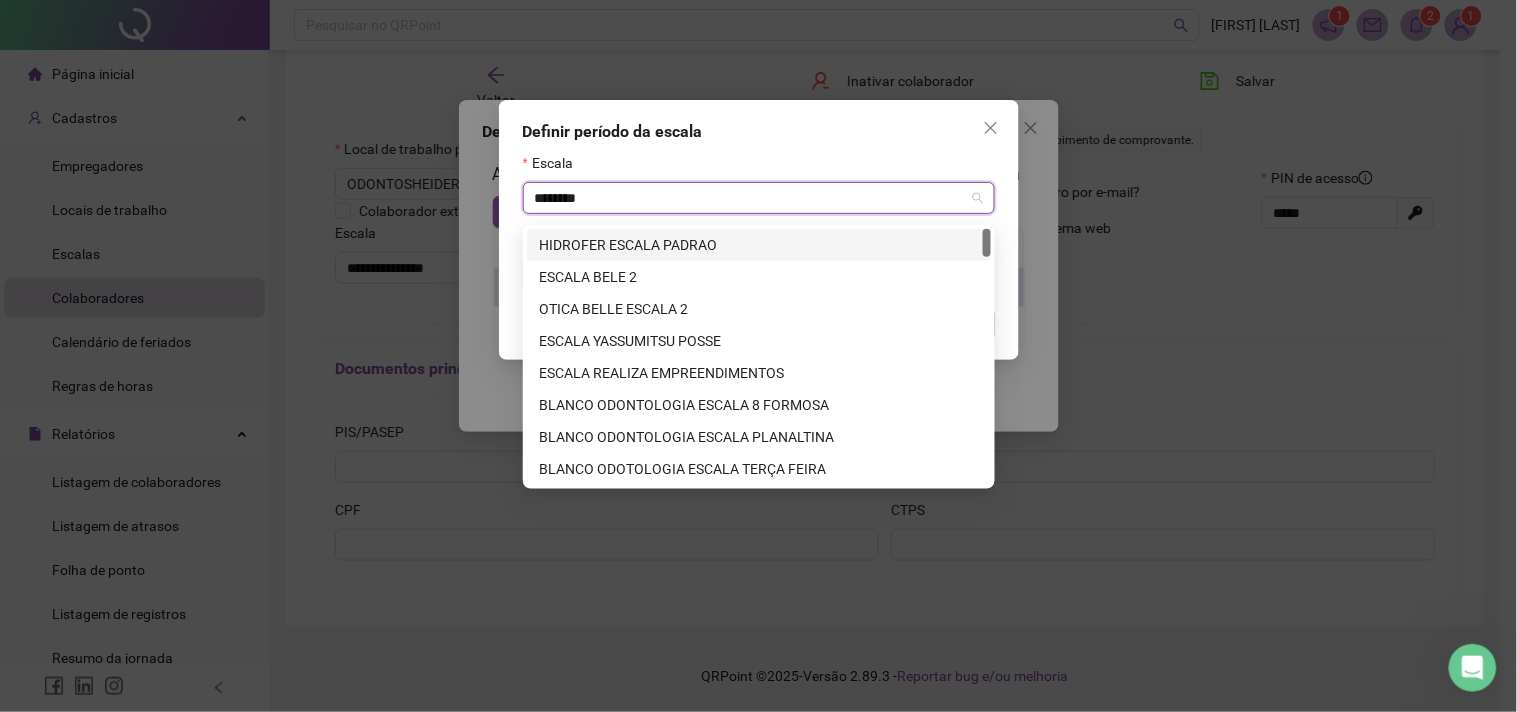 type on "*********" 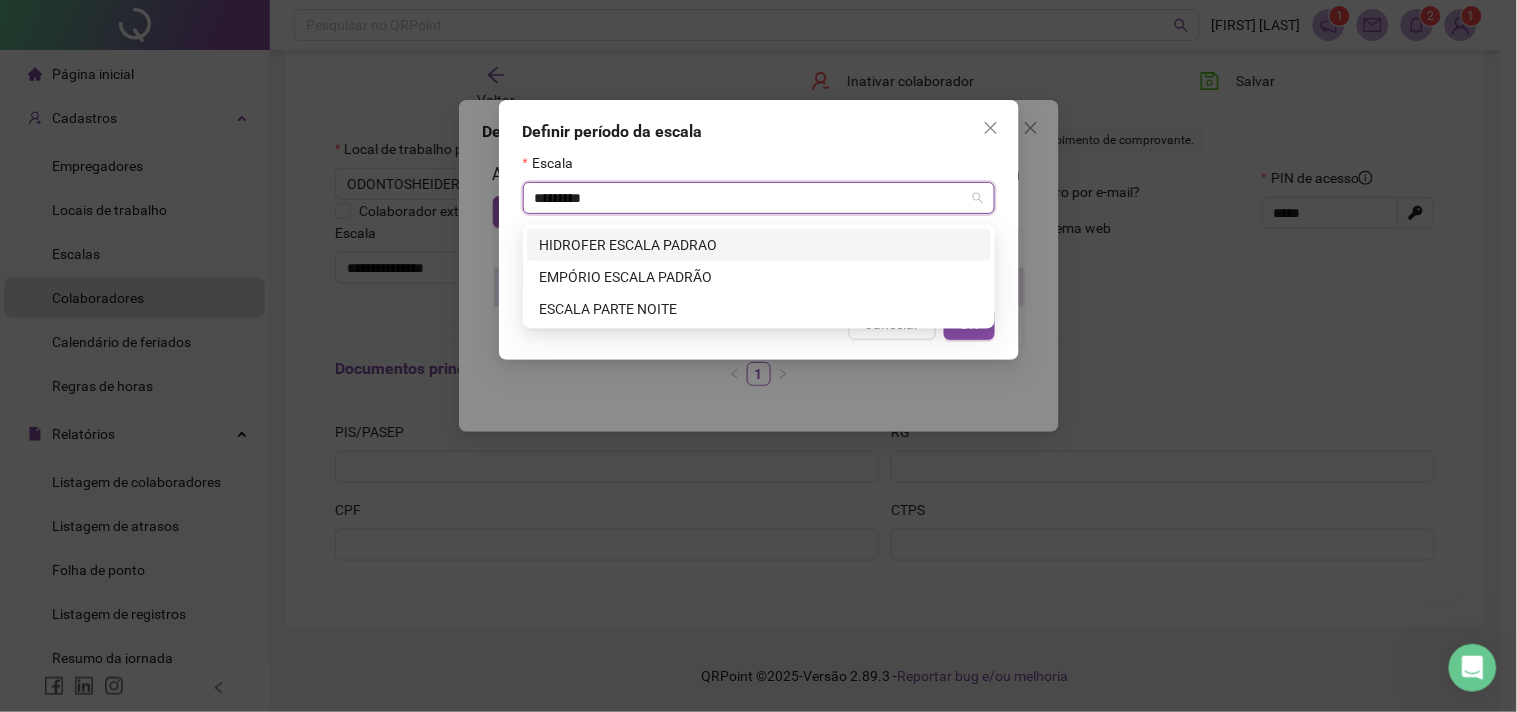 click on "ESCALA PARTE NOITE" at bounding box center [759, 309] 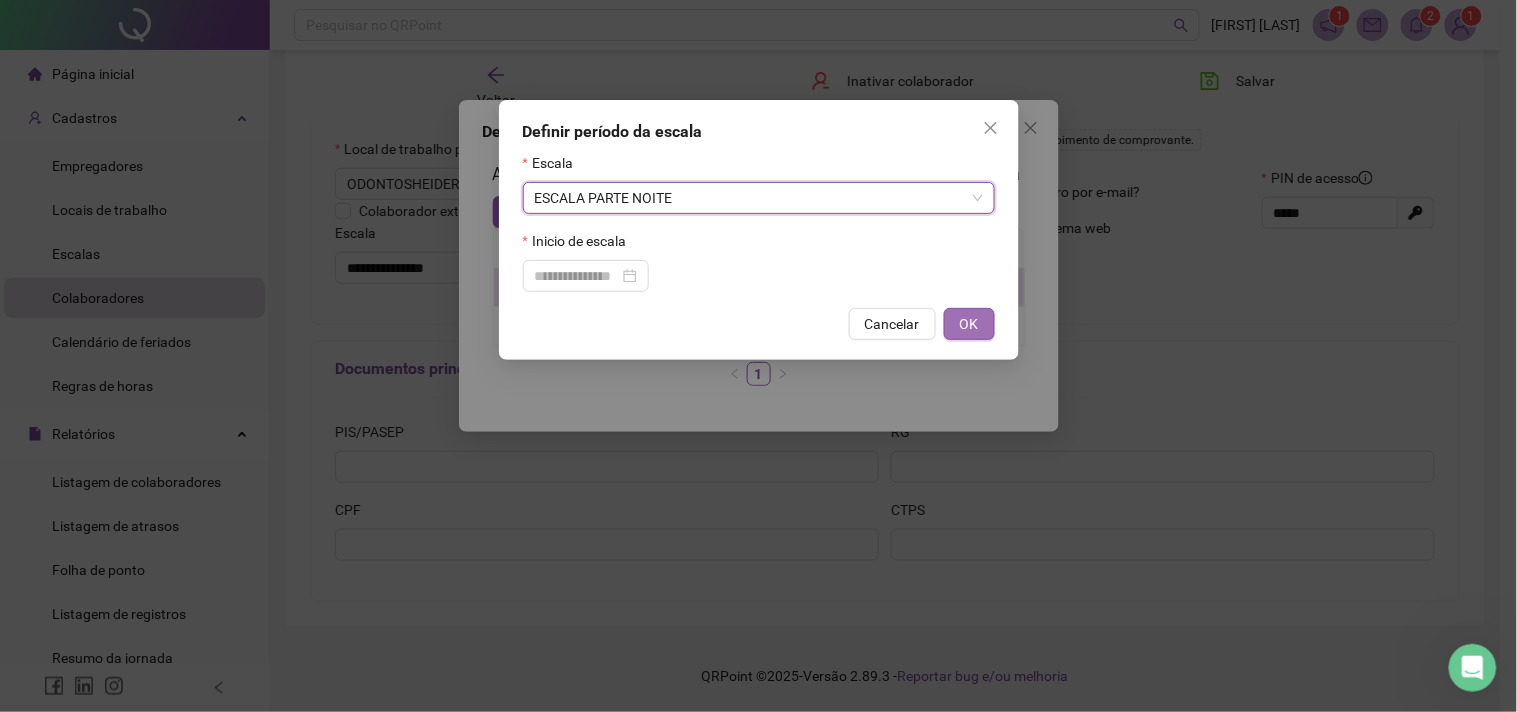 click on "OK" at bounding box center (969, 324) 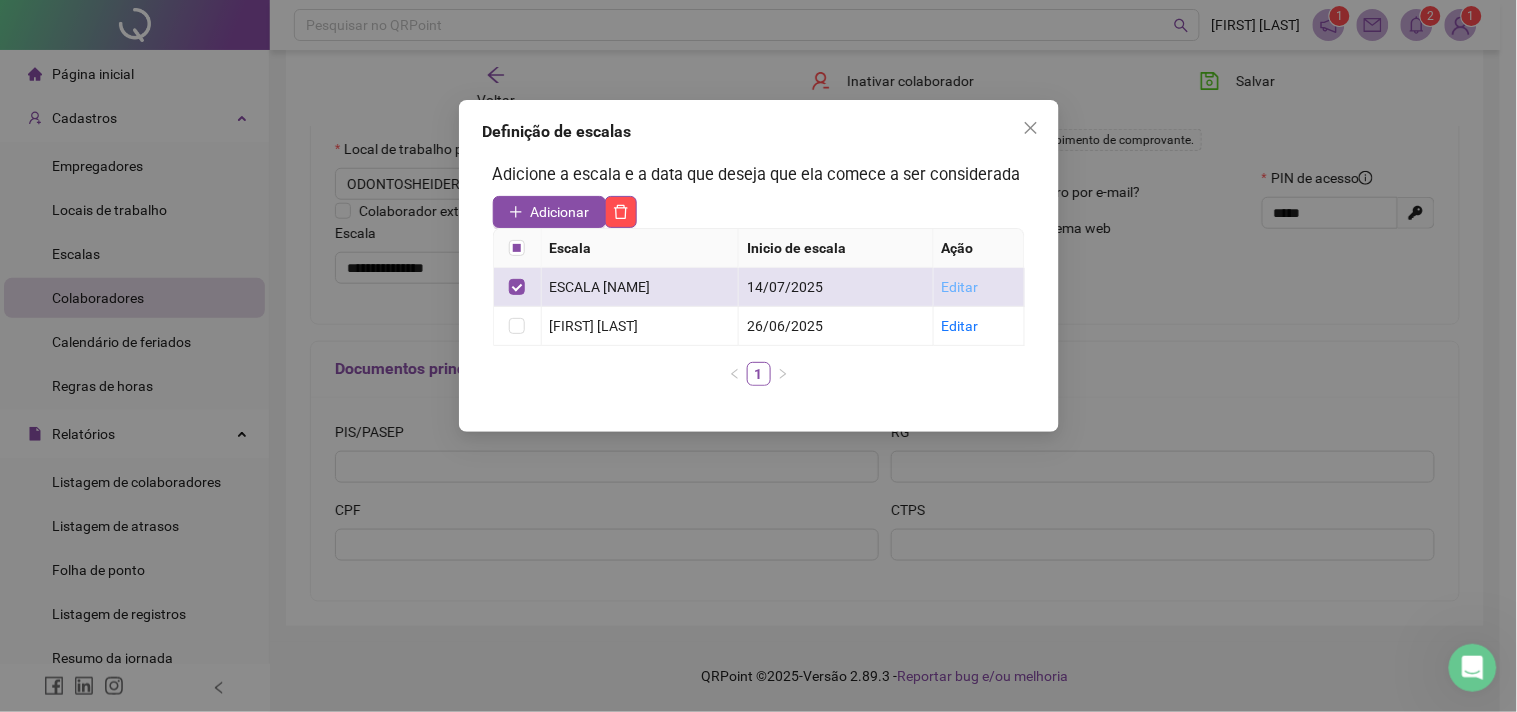 click on "Editar" at bounding box center [960, 287] 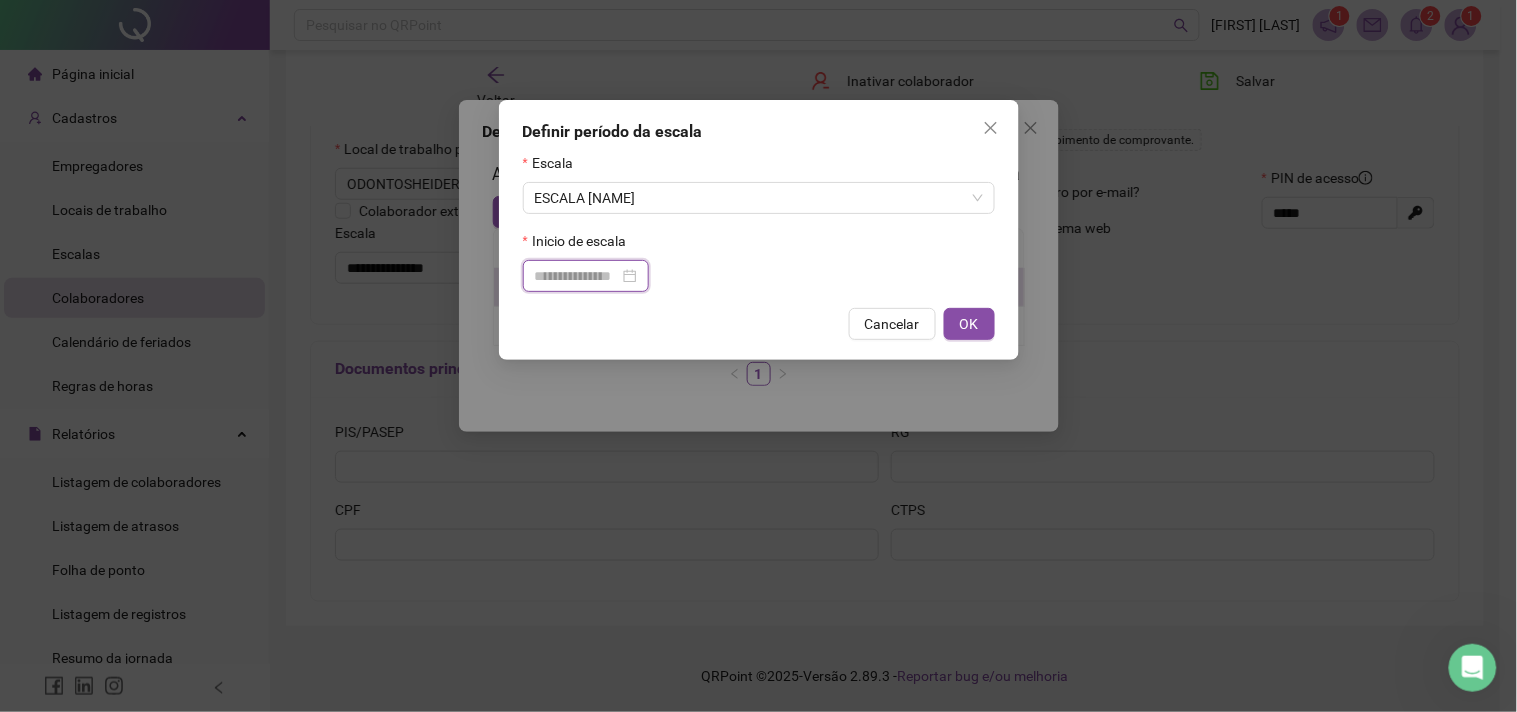 click at bounding box center [577, 276] 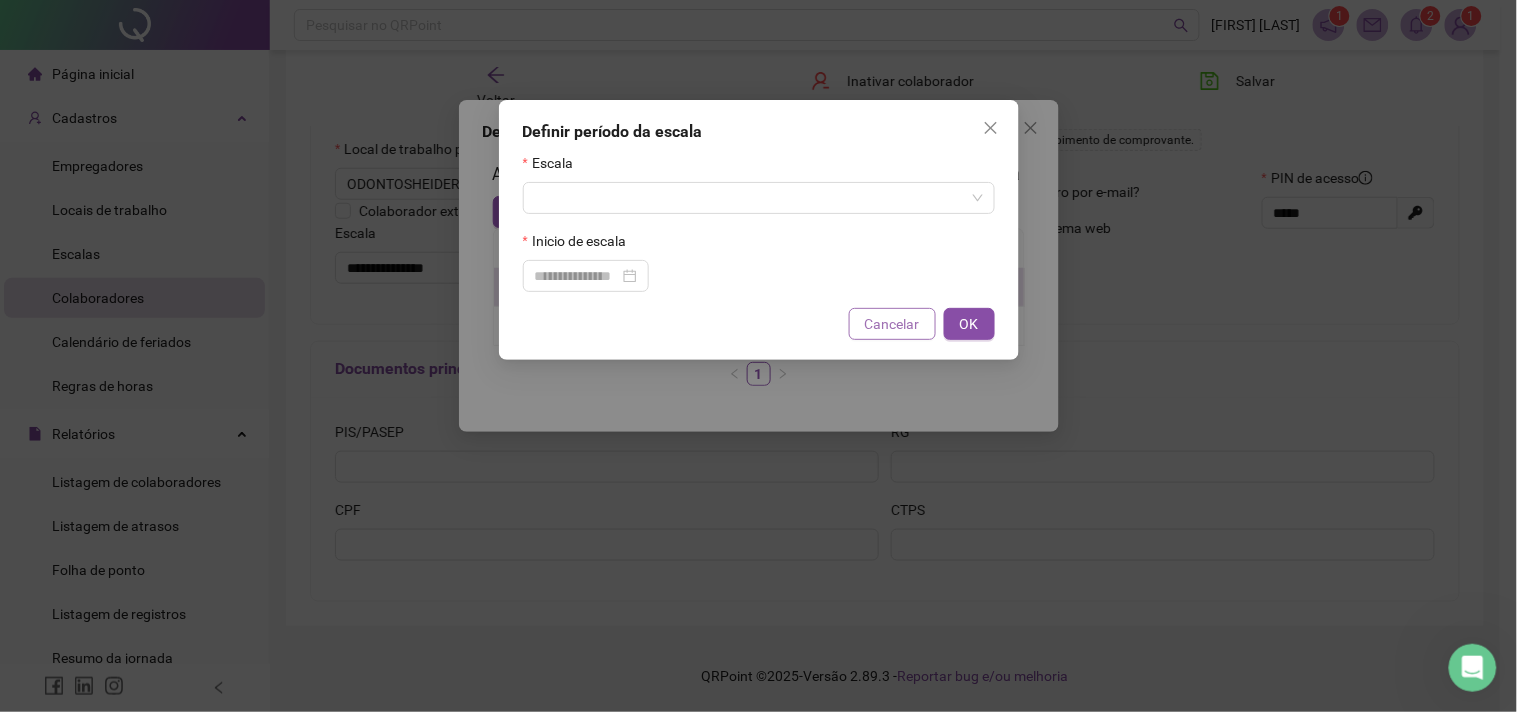 click on "Cancelar" at bounding box center [892, 324] 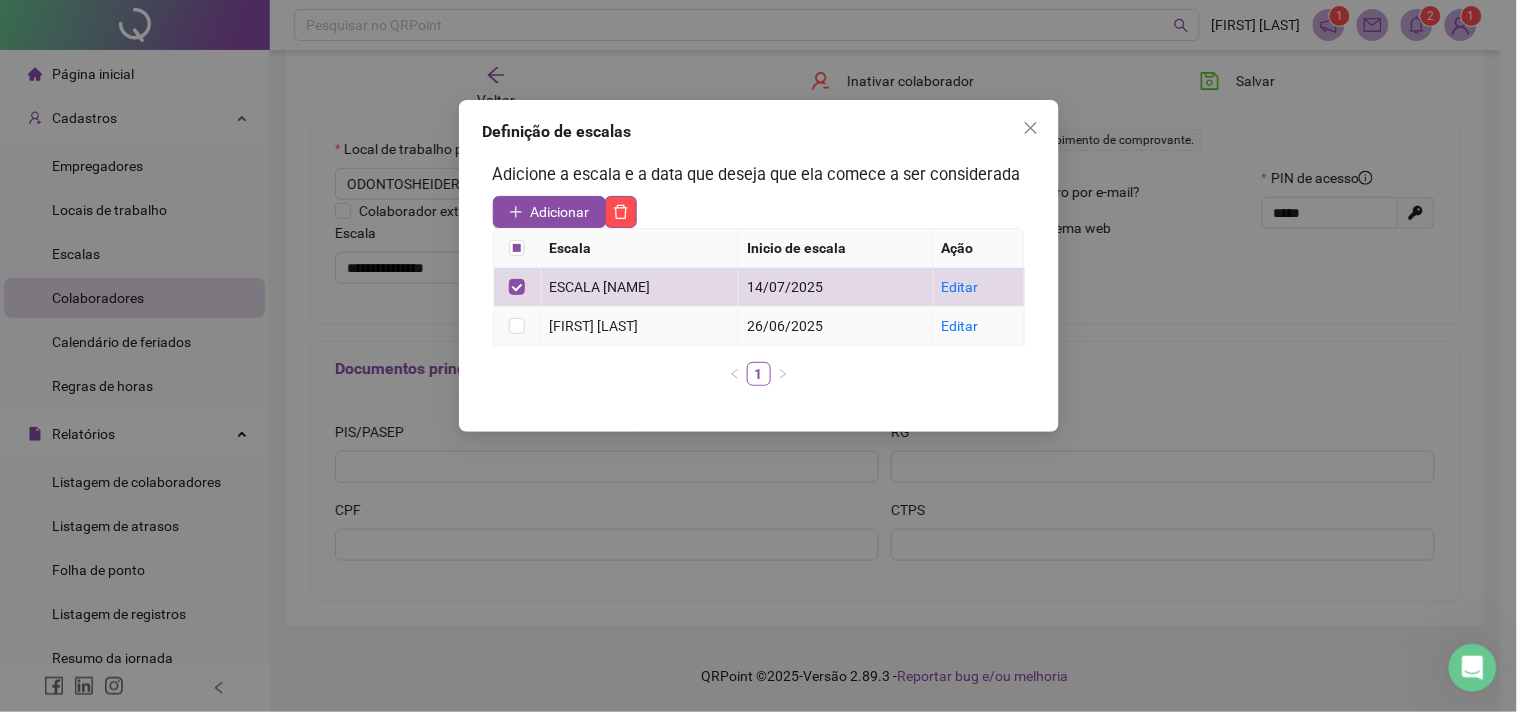 click at bounding box center [518, 326] 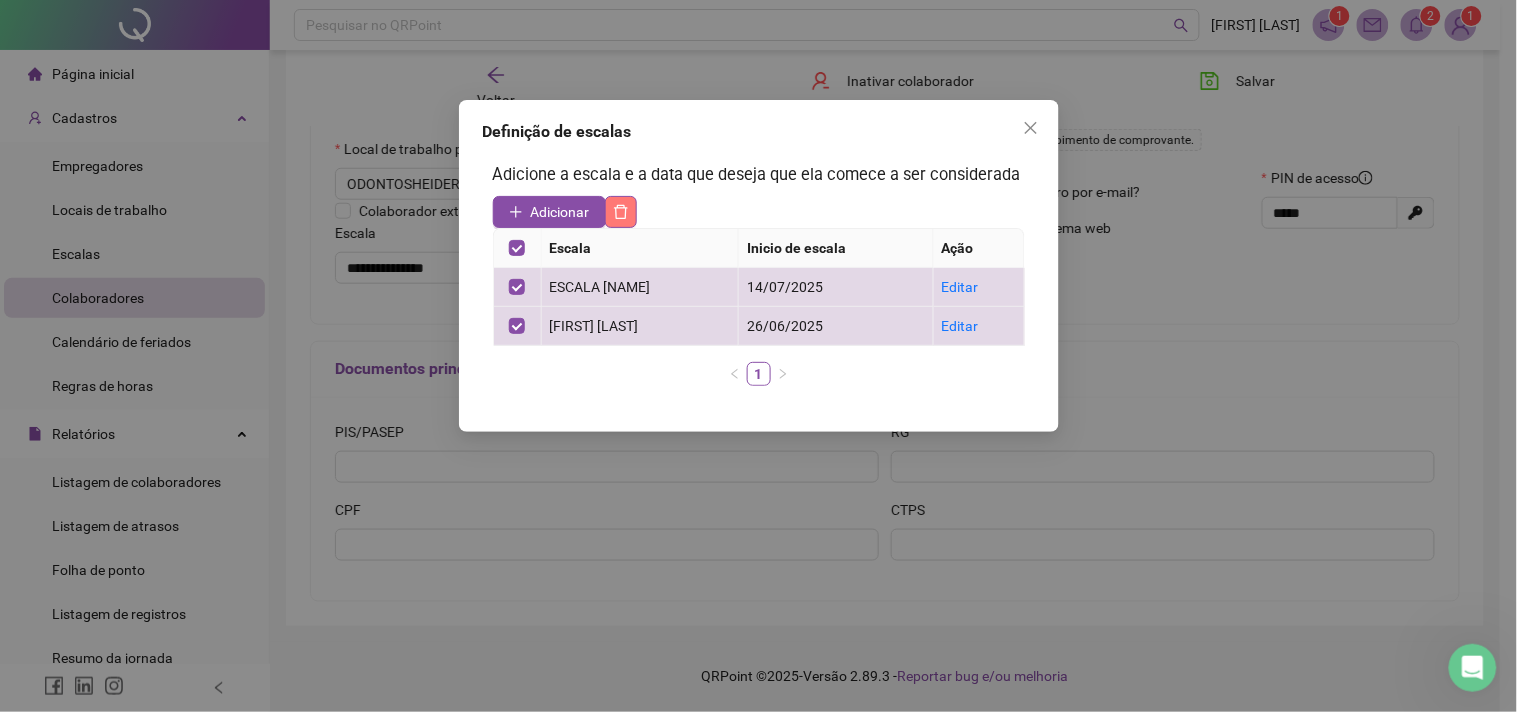 click at bounding box center [621, 212] 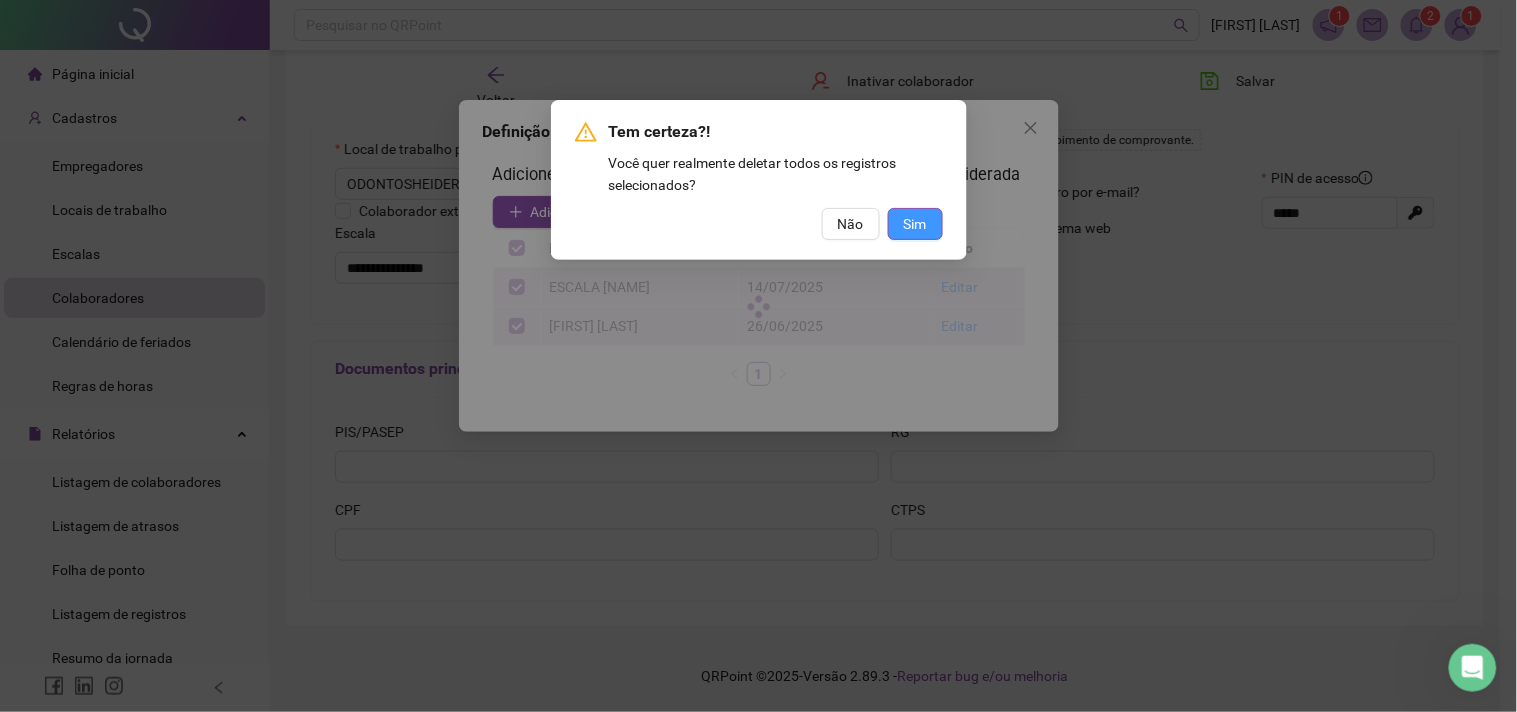 click on "Sim" at bounding box center (915, 224) 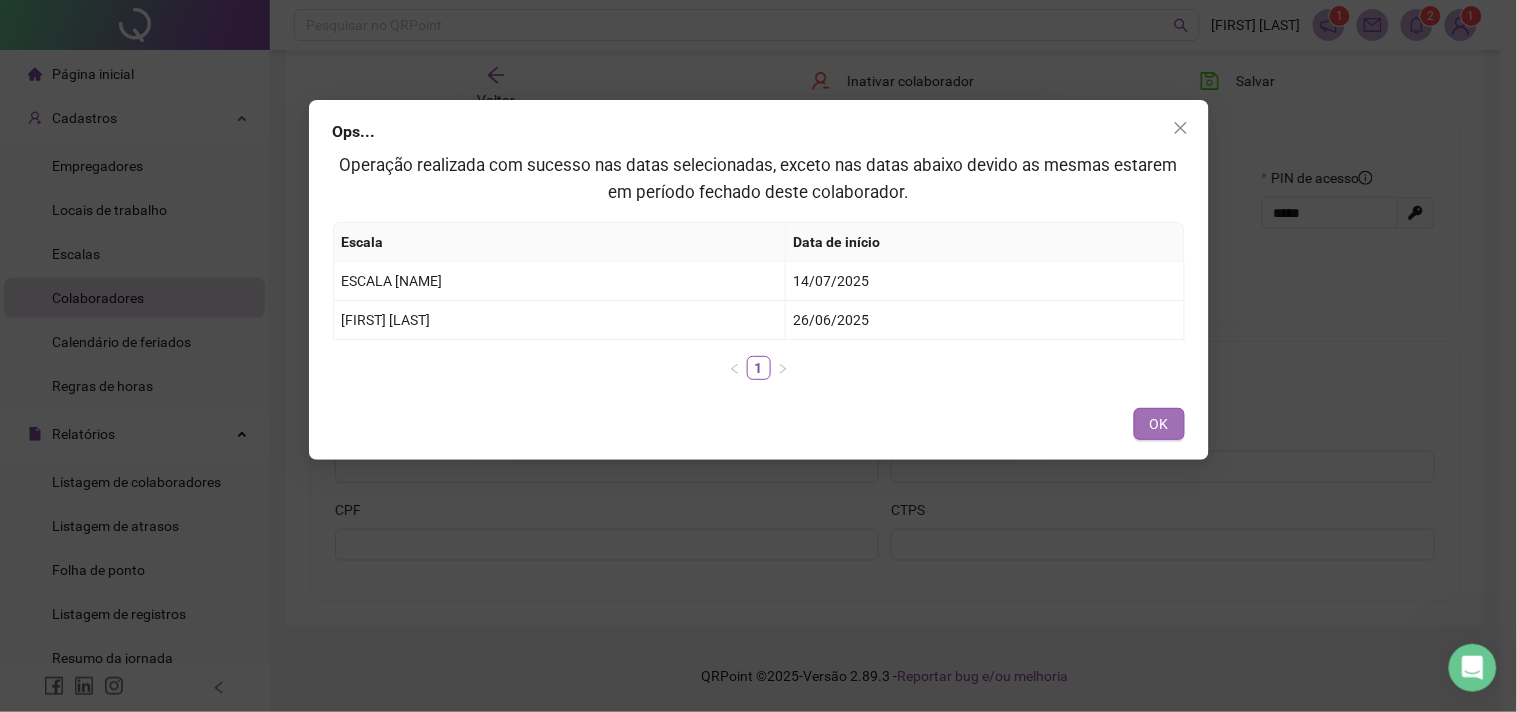 click on "OK" at bounding box center [1159, 424] 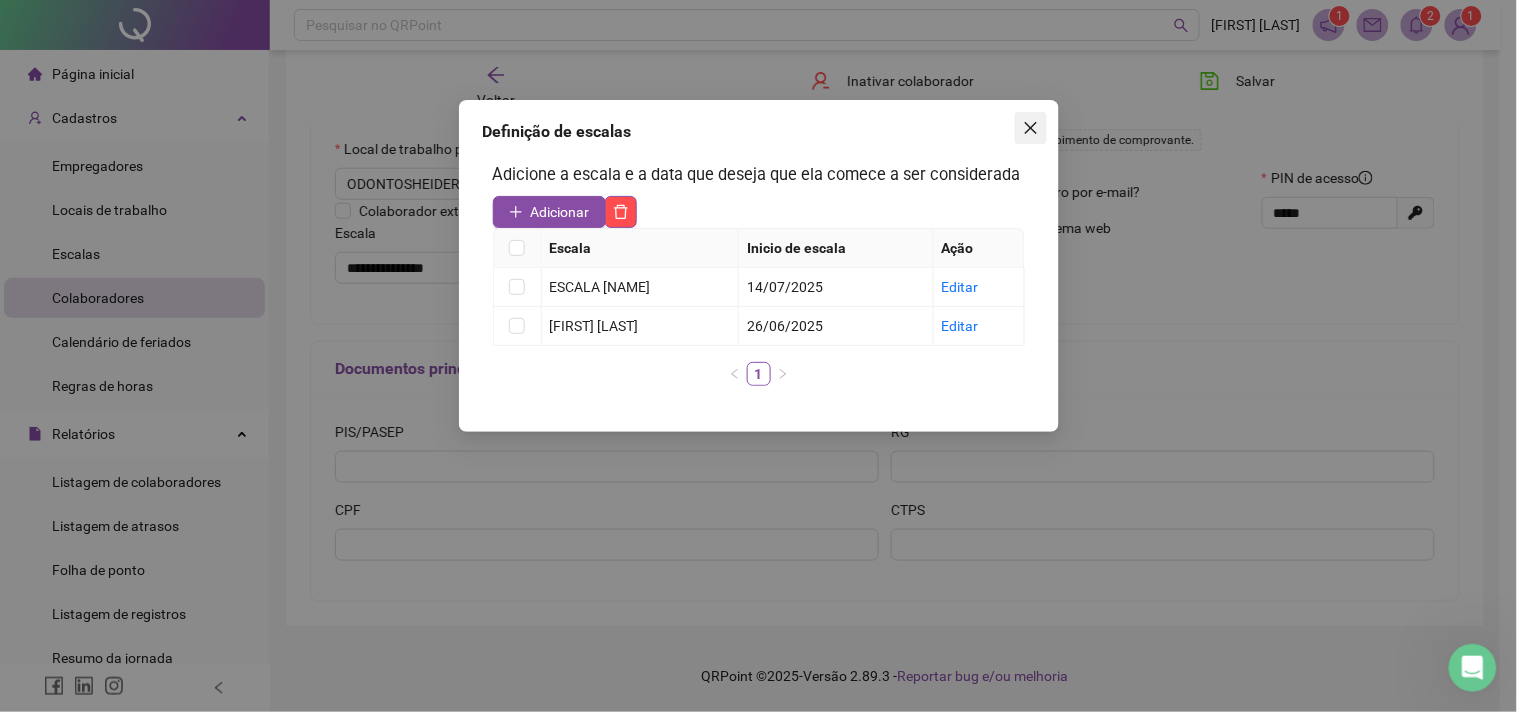 click at bounding box center (1031, 128) 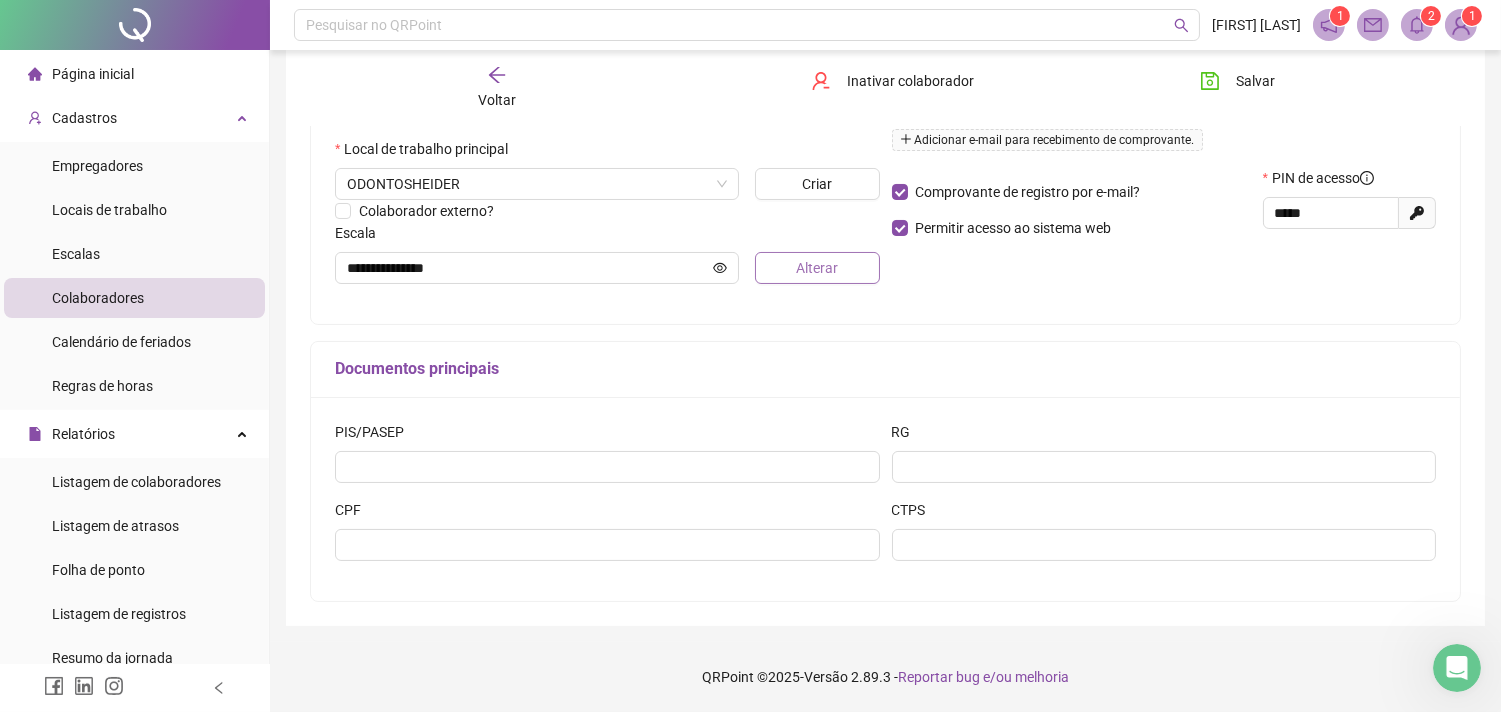 click on "Alterar" at bounding box center (817, 268) 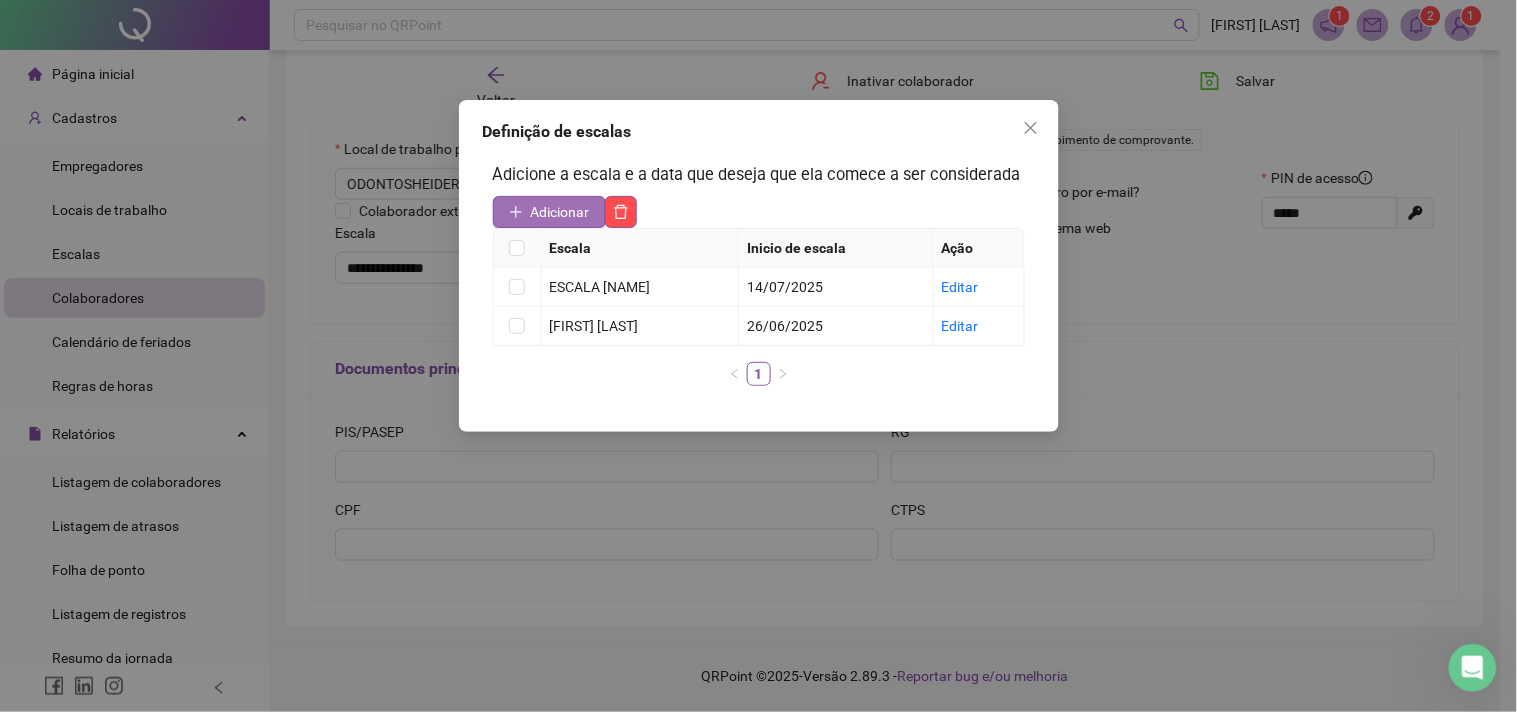 click on "Adicionar" at bounding box center [549, 212] 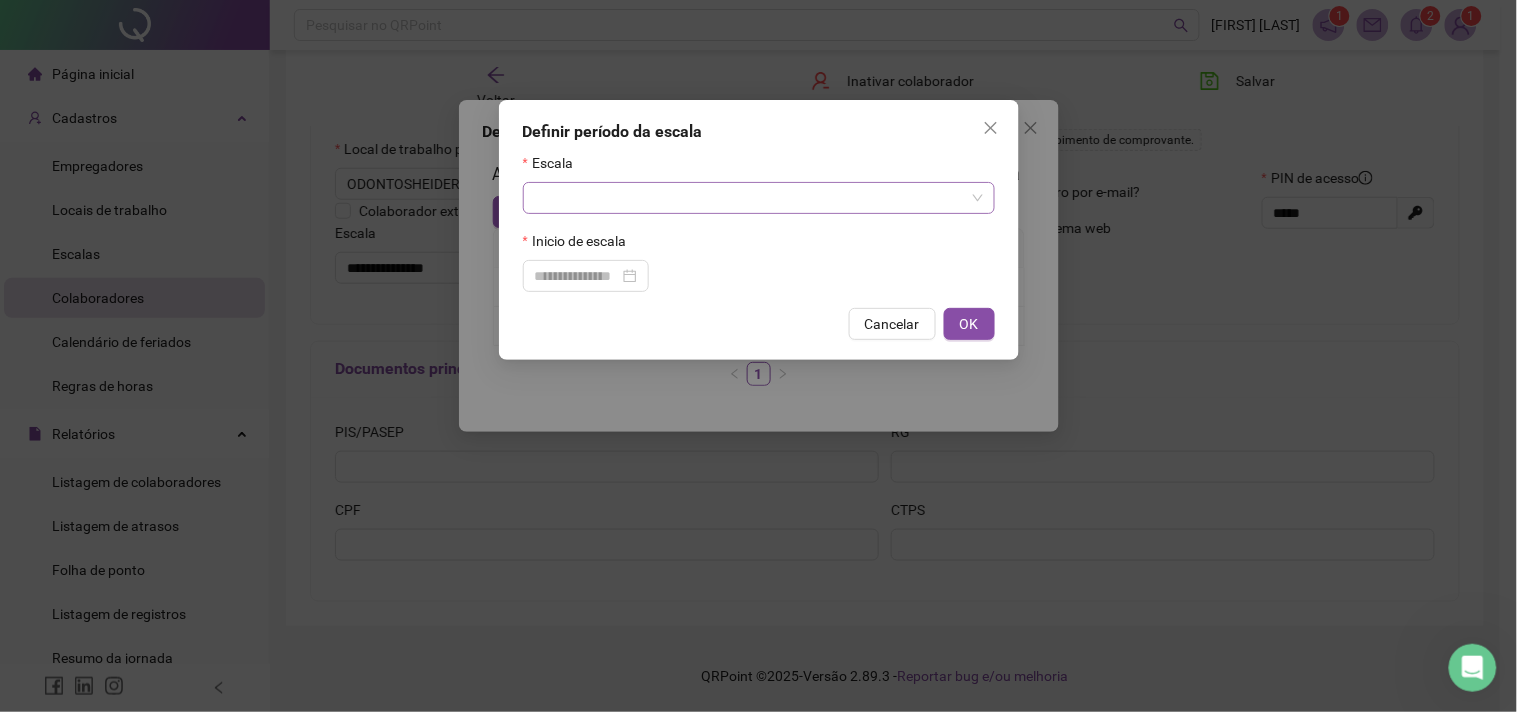 click at bounding box center (750, 198) 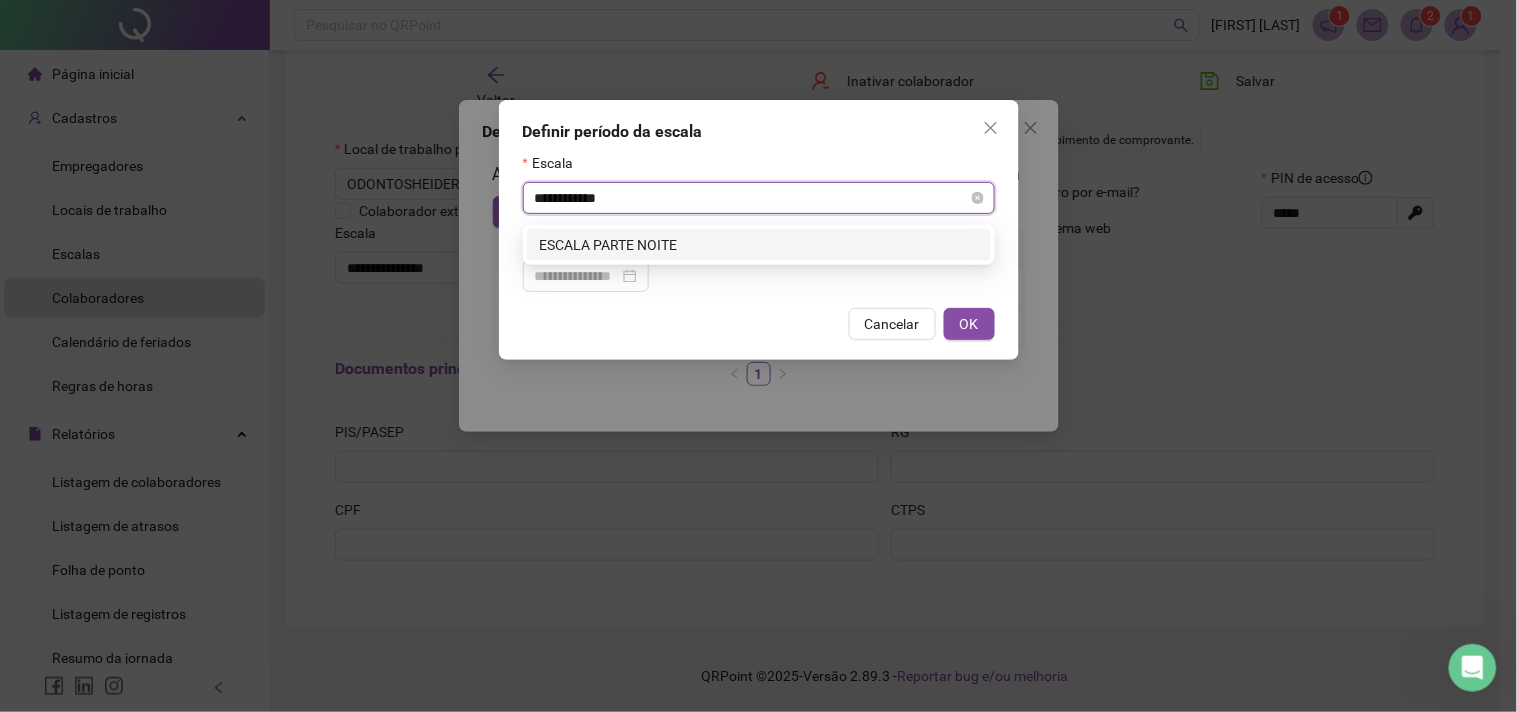 type on "**********" 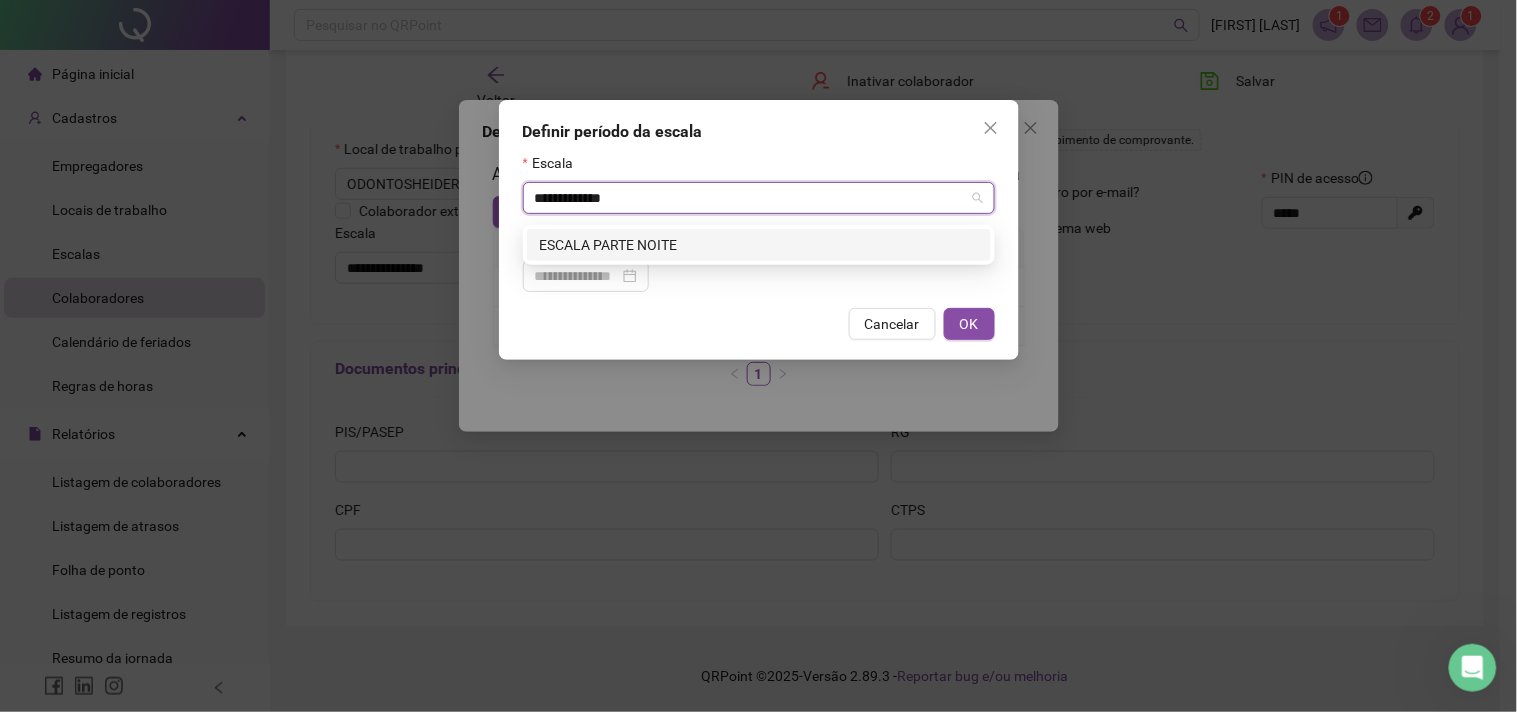 click on "ESCALA PARTE NOITE" at bounding box center (759, 245) 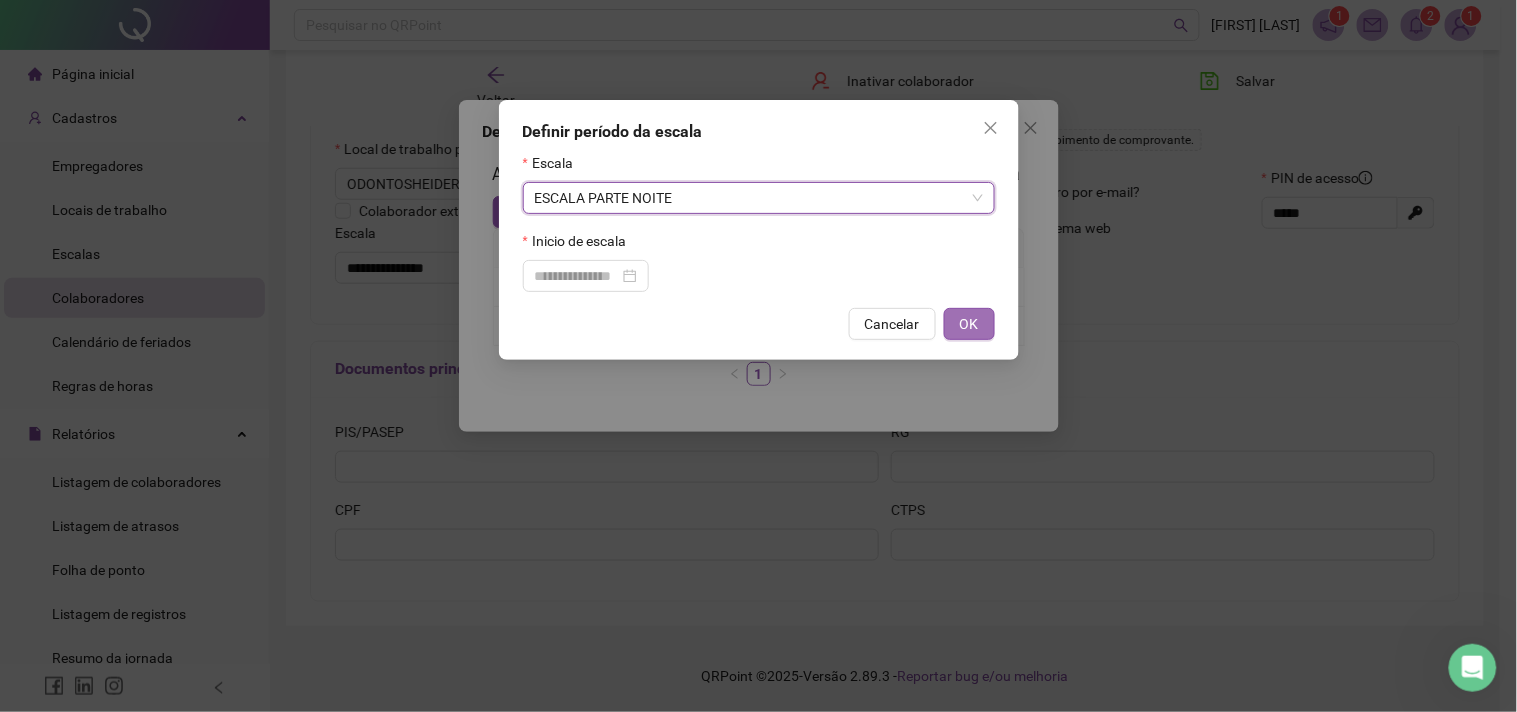 click on "OK" at bounding box center [969, 324] 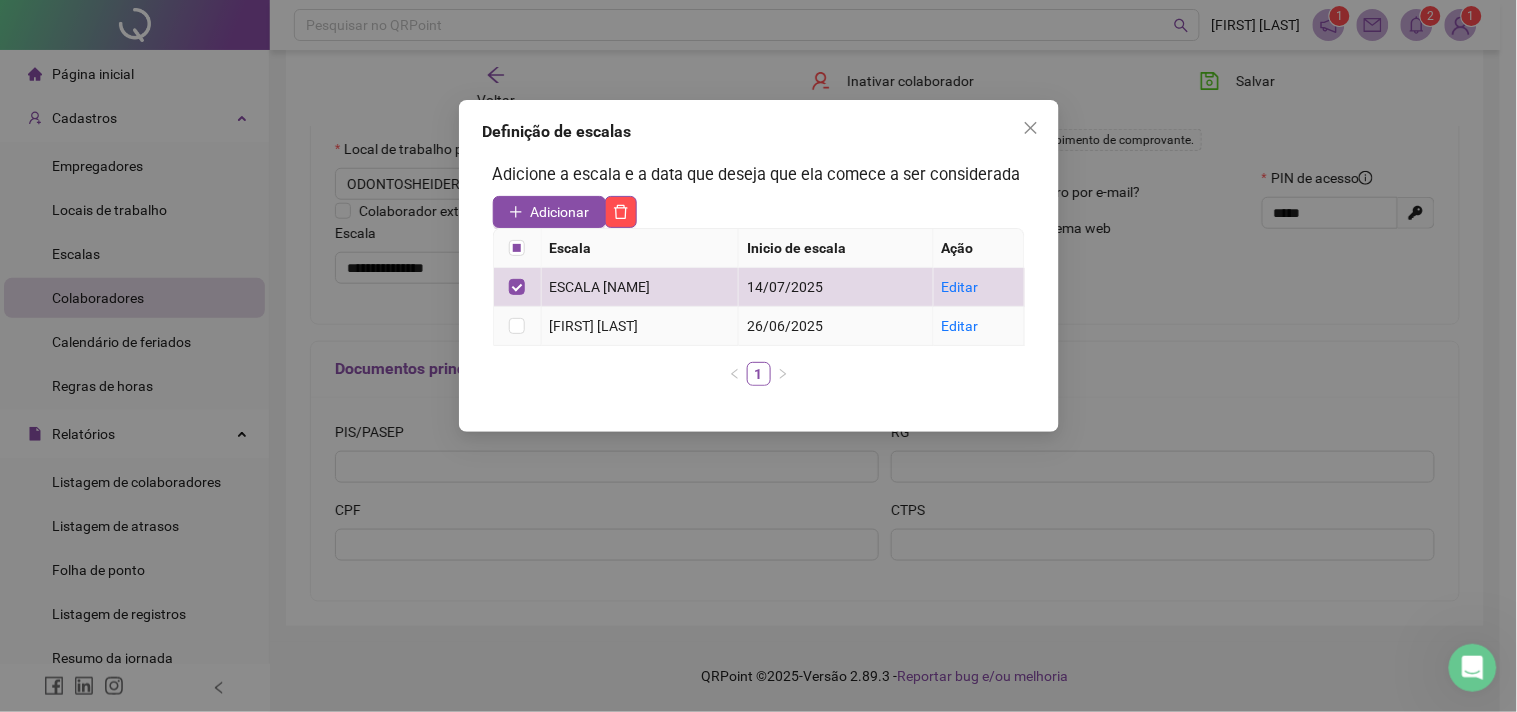 click at bounding box center (518, 326) 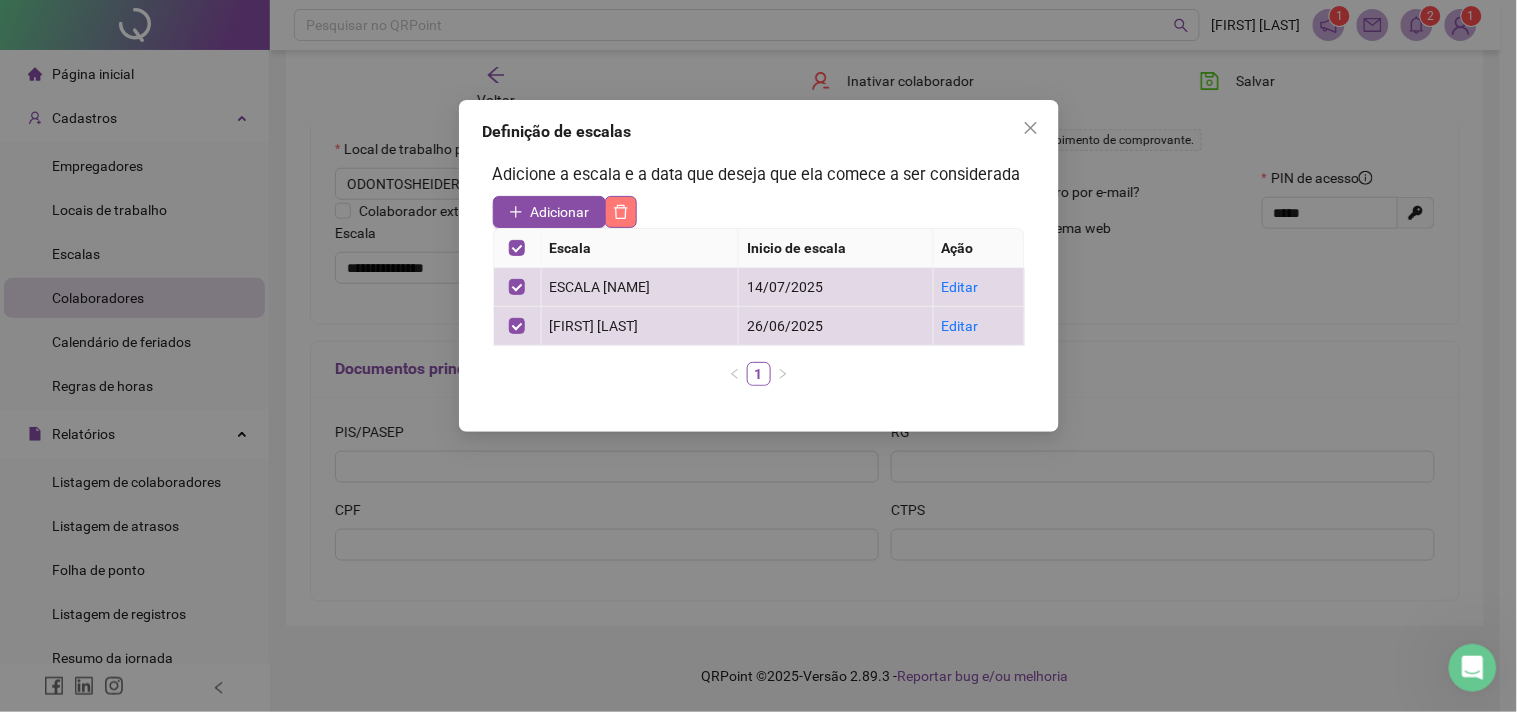 click at bounding box center [621, 212] 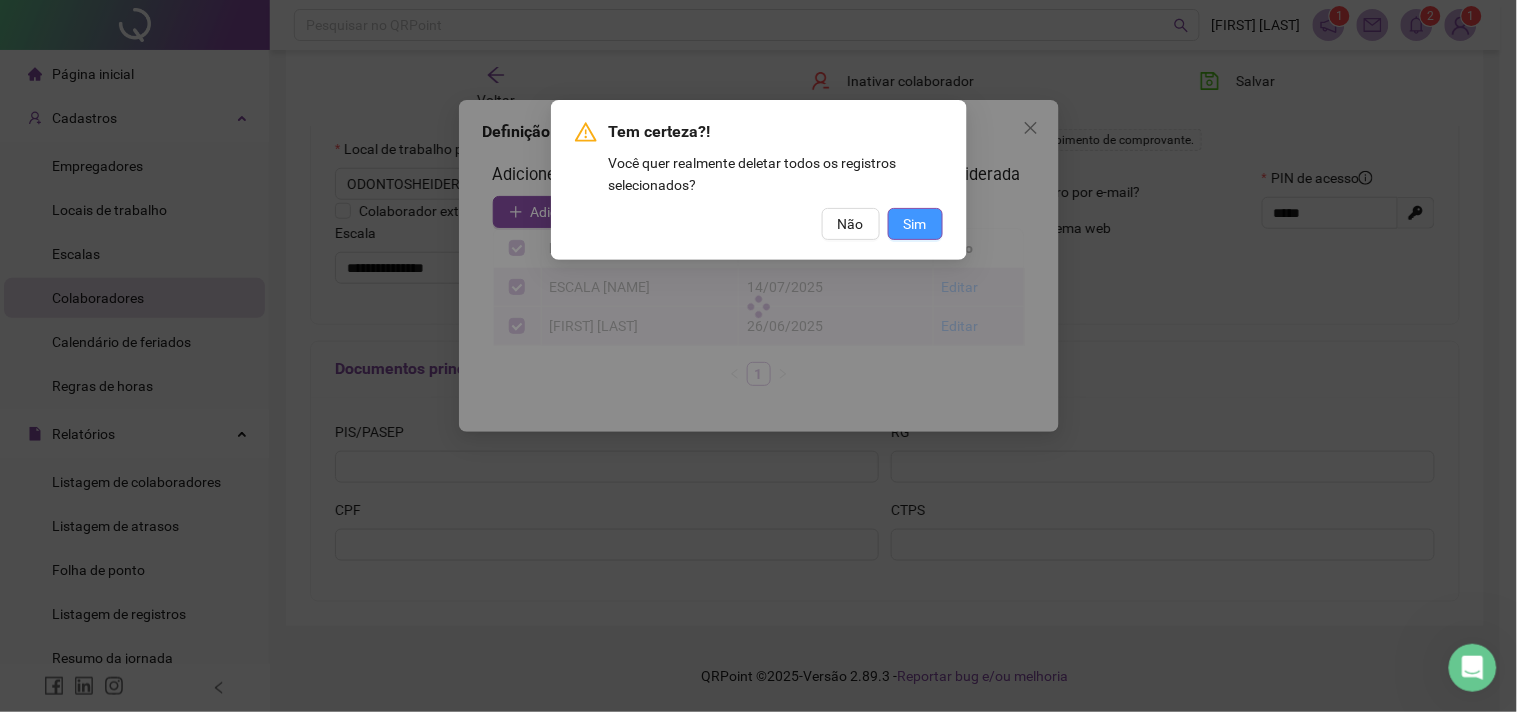 click on "Sim" at bounding box center (915, 224) 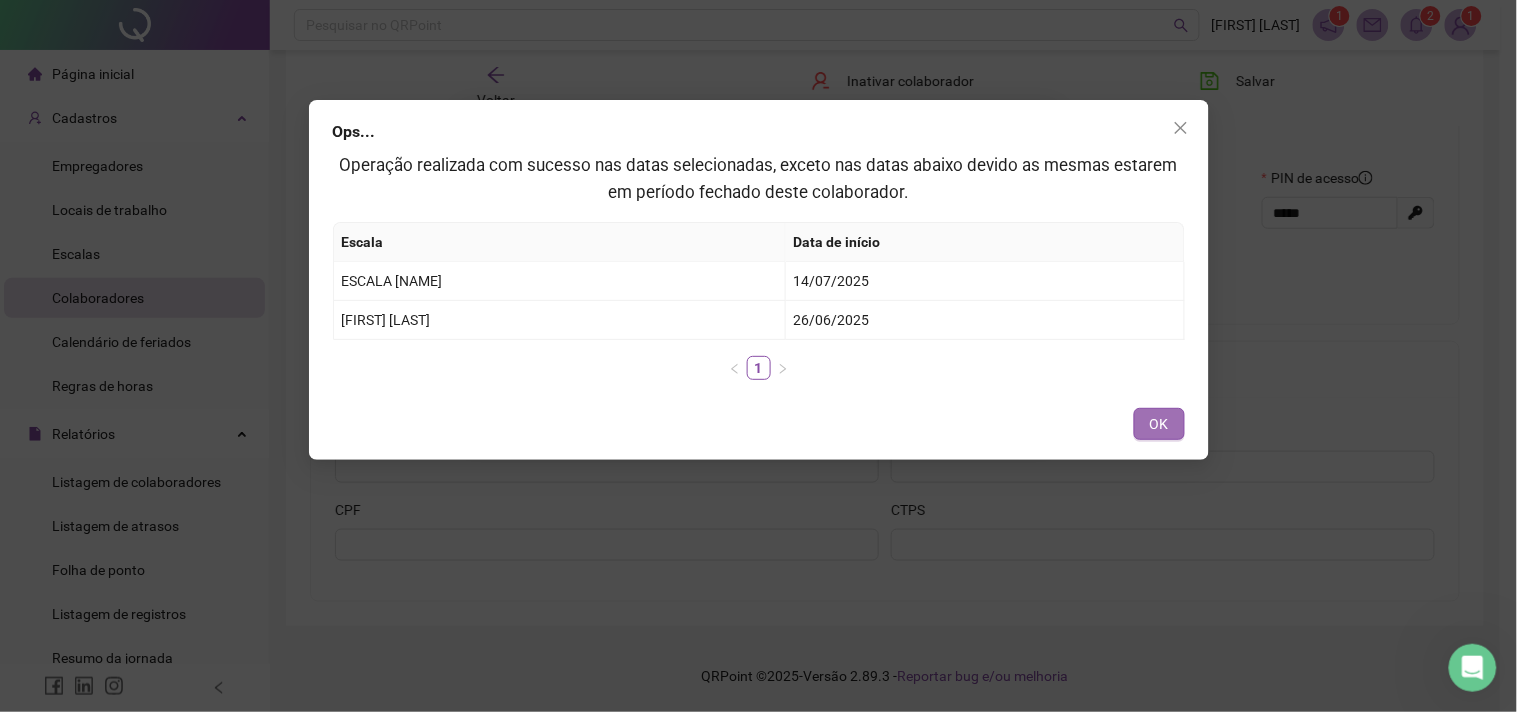 click on "OK" at bounding box center [1159, 424] 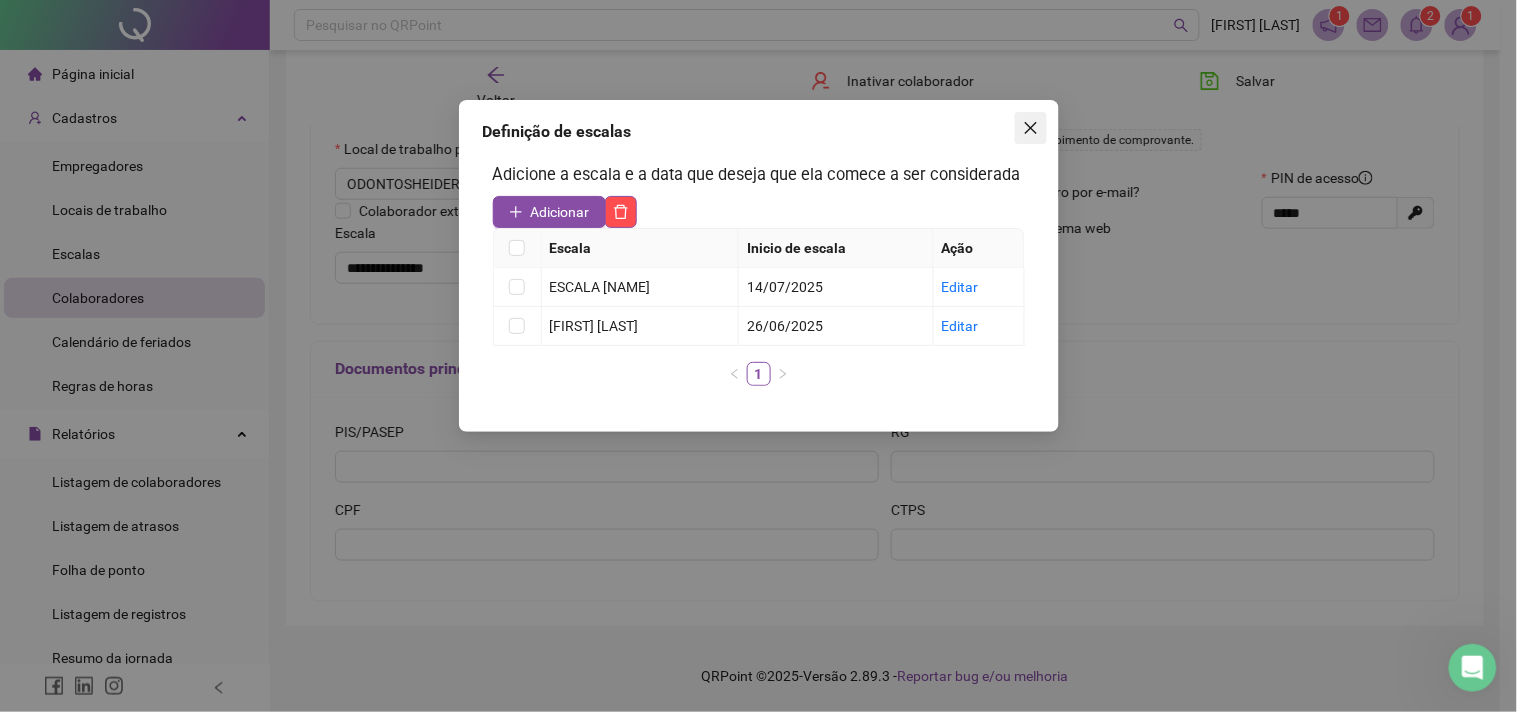 click 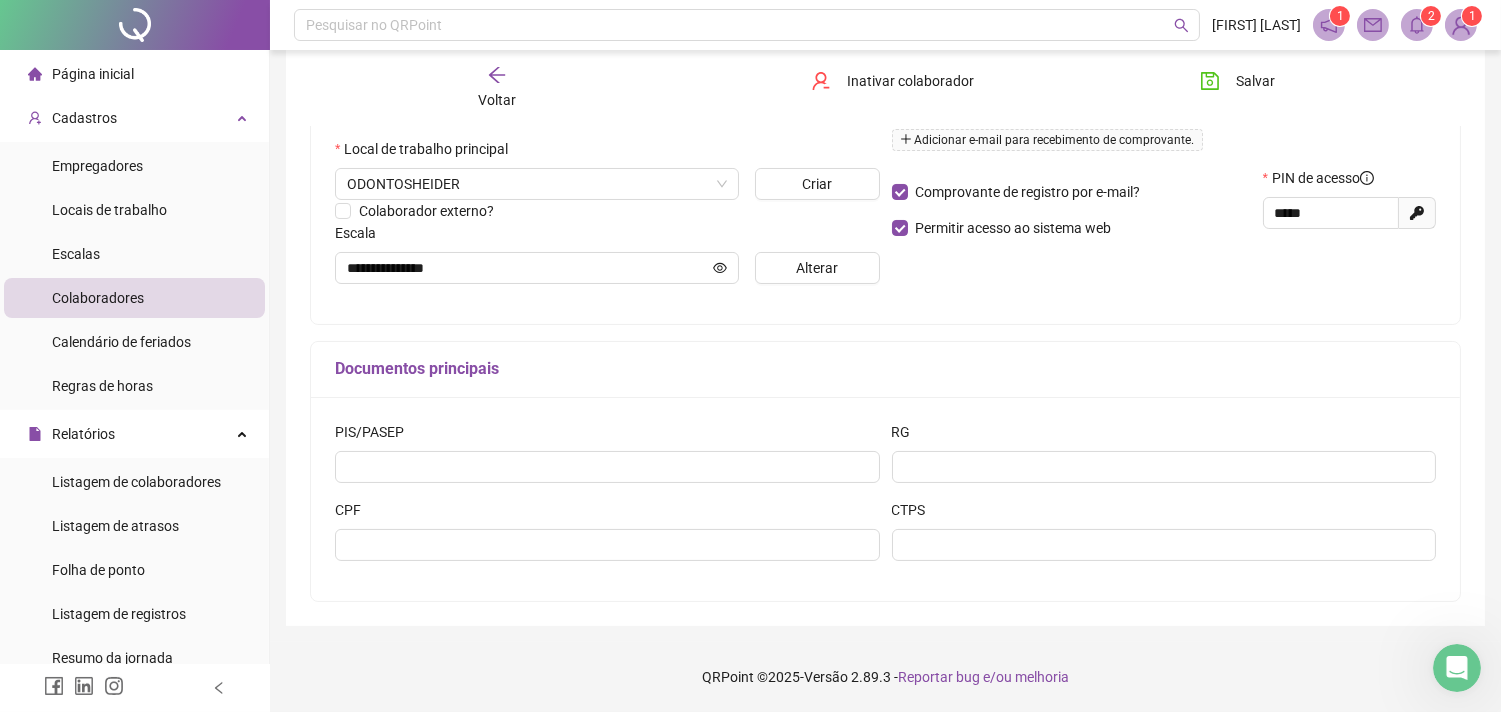 click on "Colaboradores" at bounding box center (134, 298) 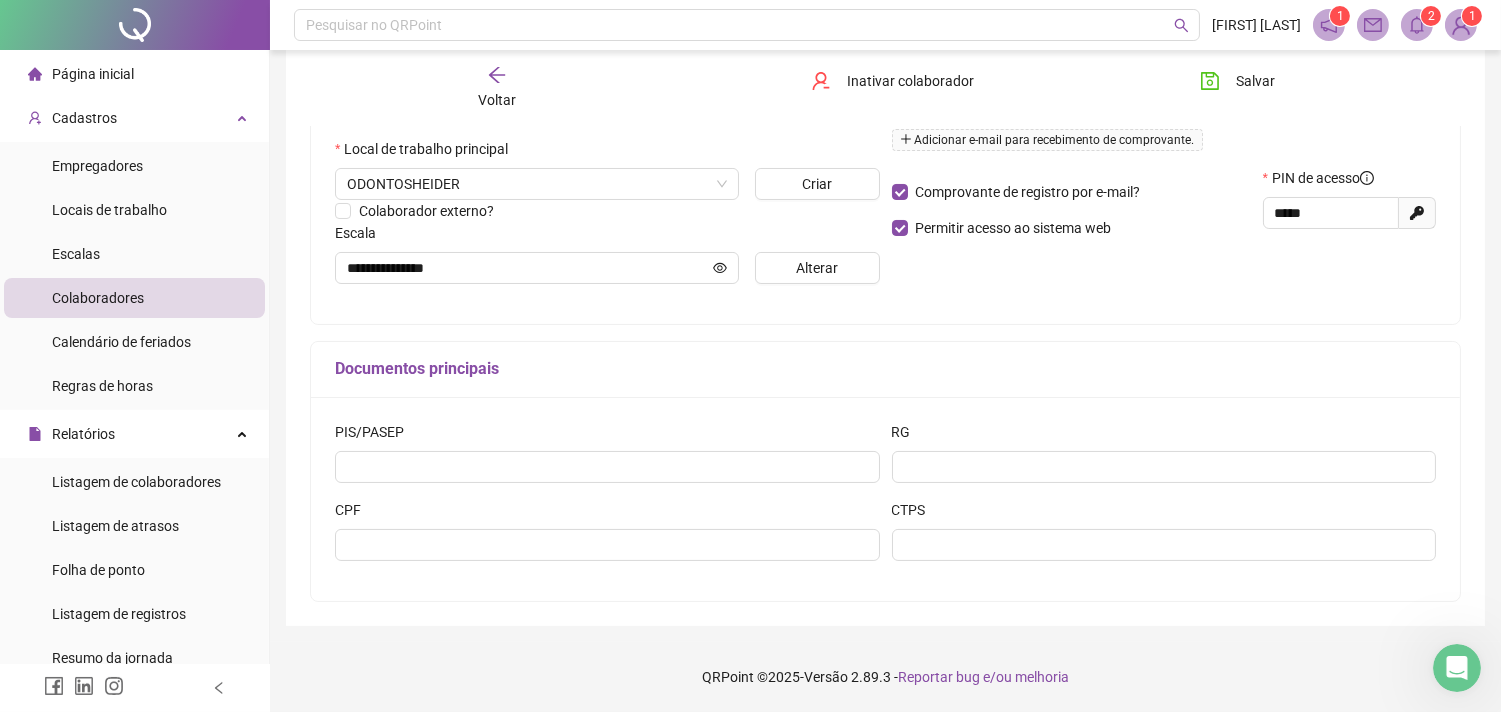 click on "Voltar" at bounding box center [496, 88] 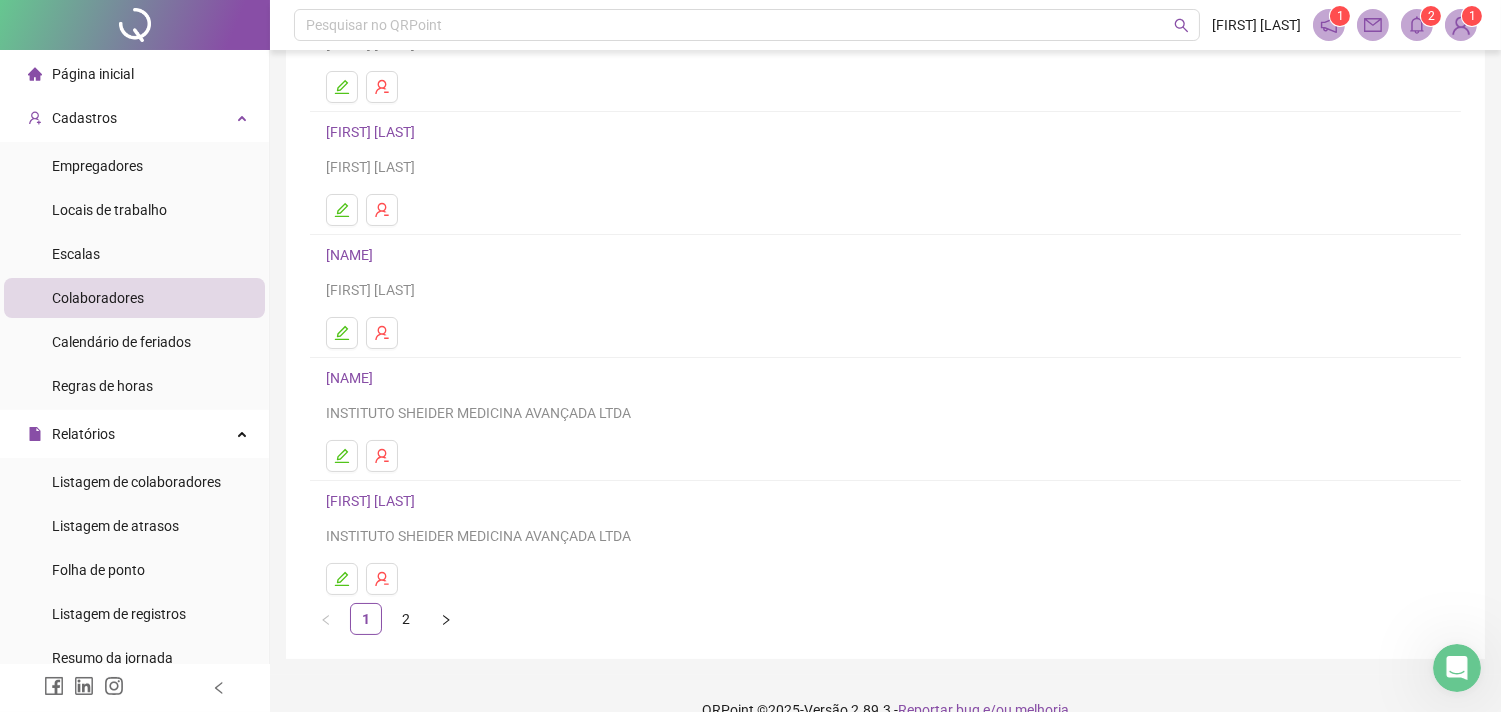 scroll, scrollTop: 255, scrollLeft: 0, axis: vertical 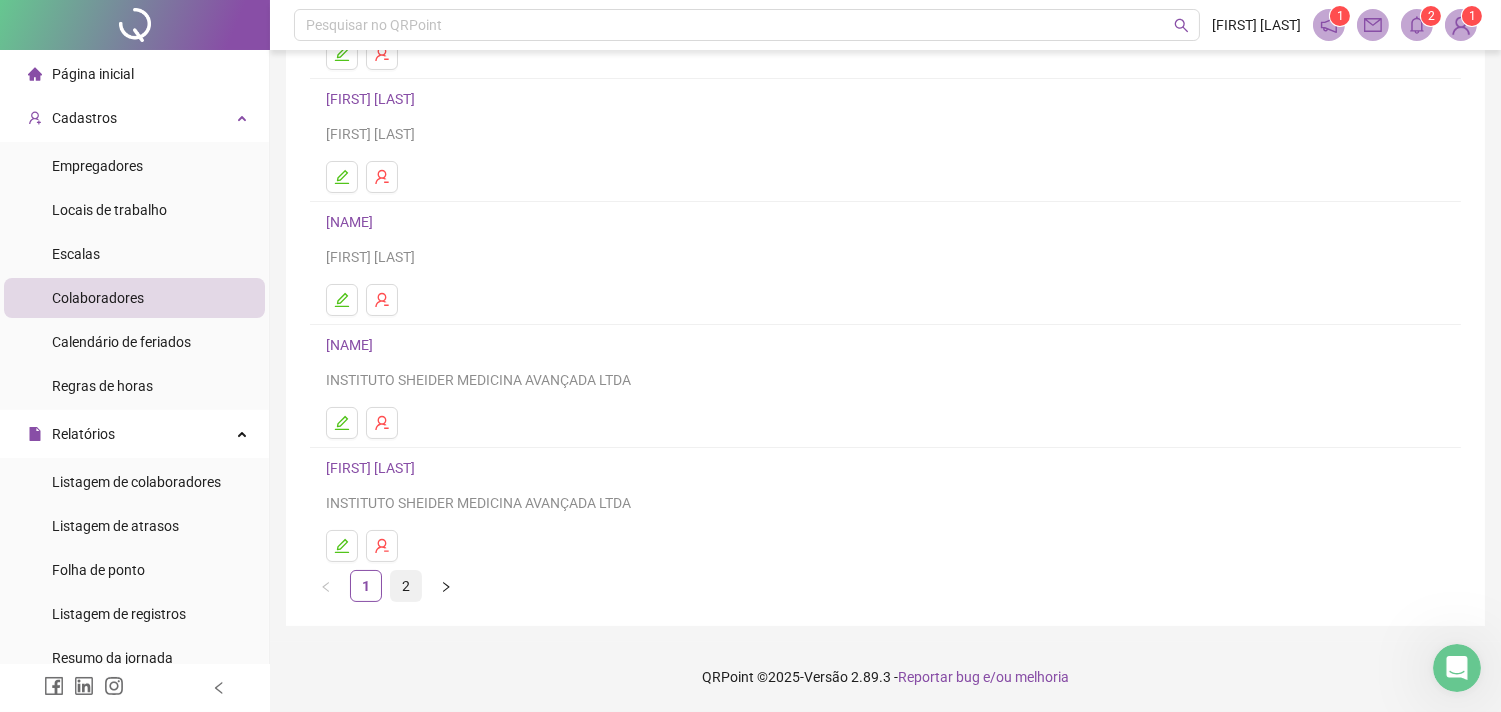 click on "2" at bounding box center (406, 586) 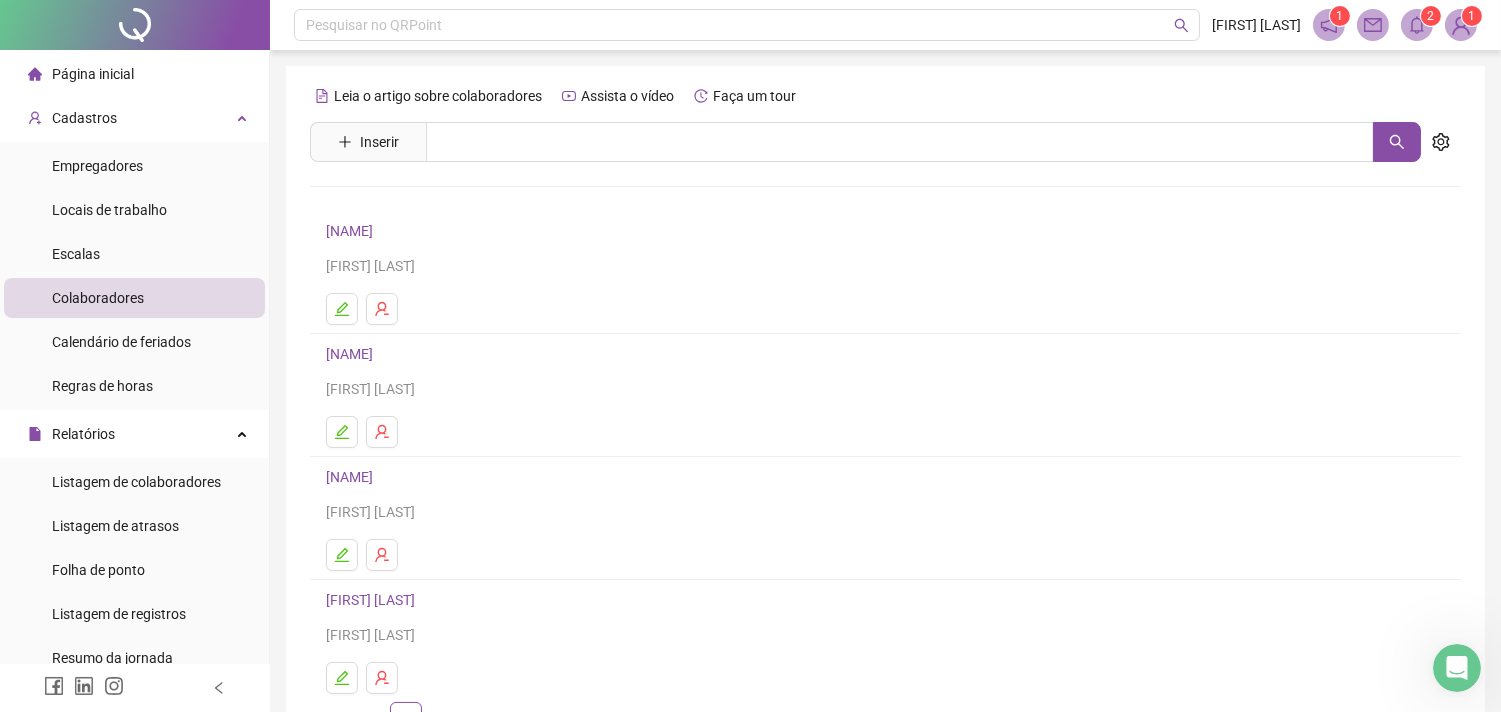 scroll, scrollTop: 111, scrollLeft: 0, axis: vertical 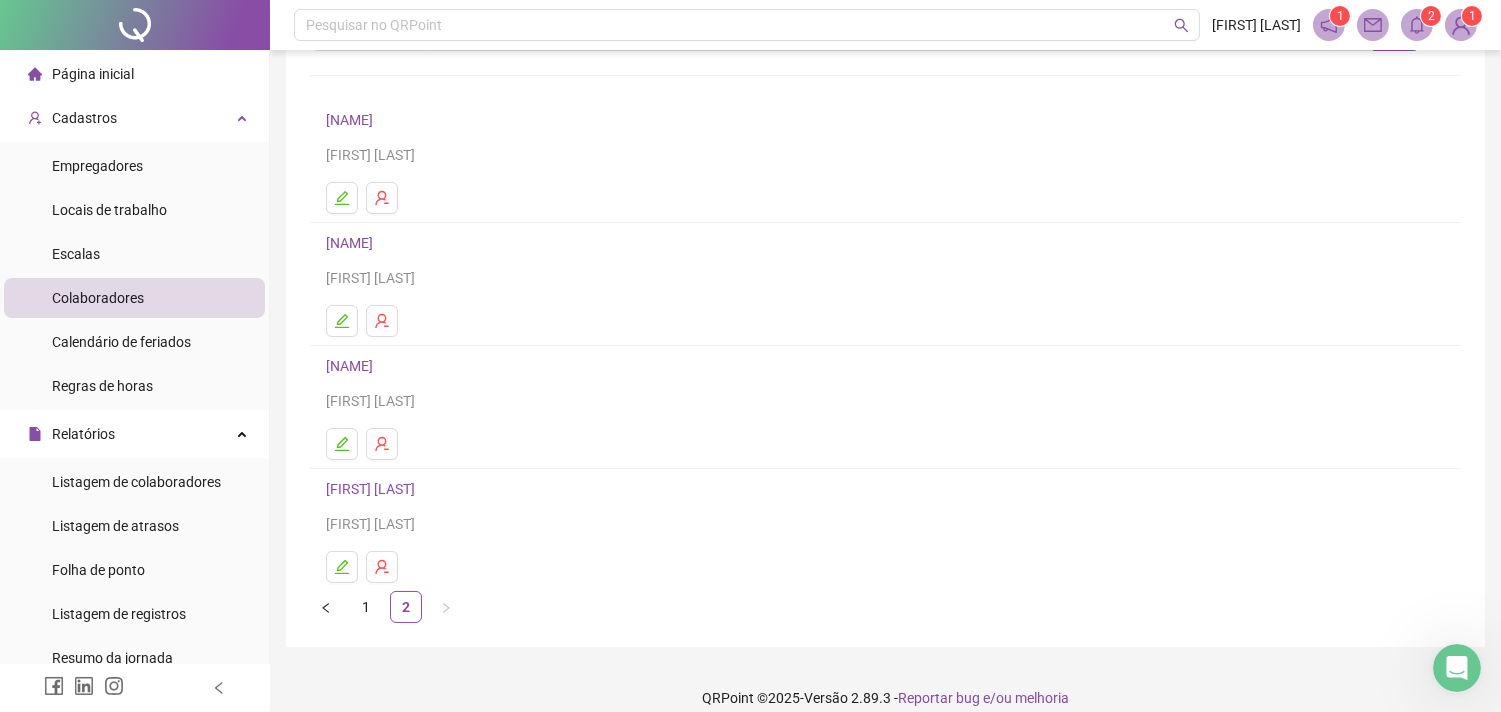click on "[NAME] [LAST_NAME] [LAST_NAME]" at bounding box center (373, 489) 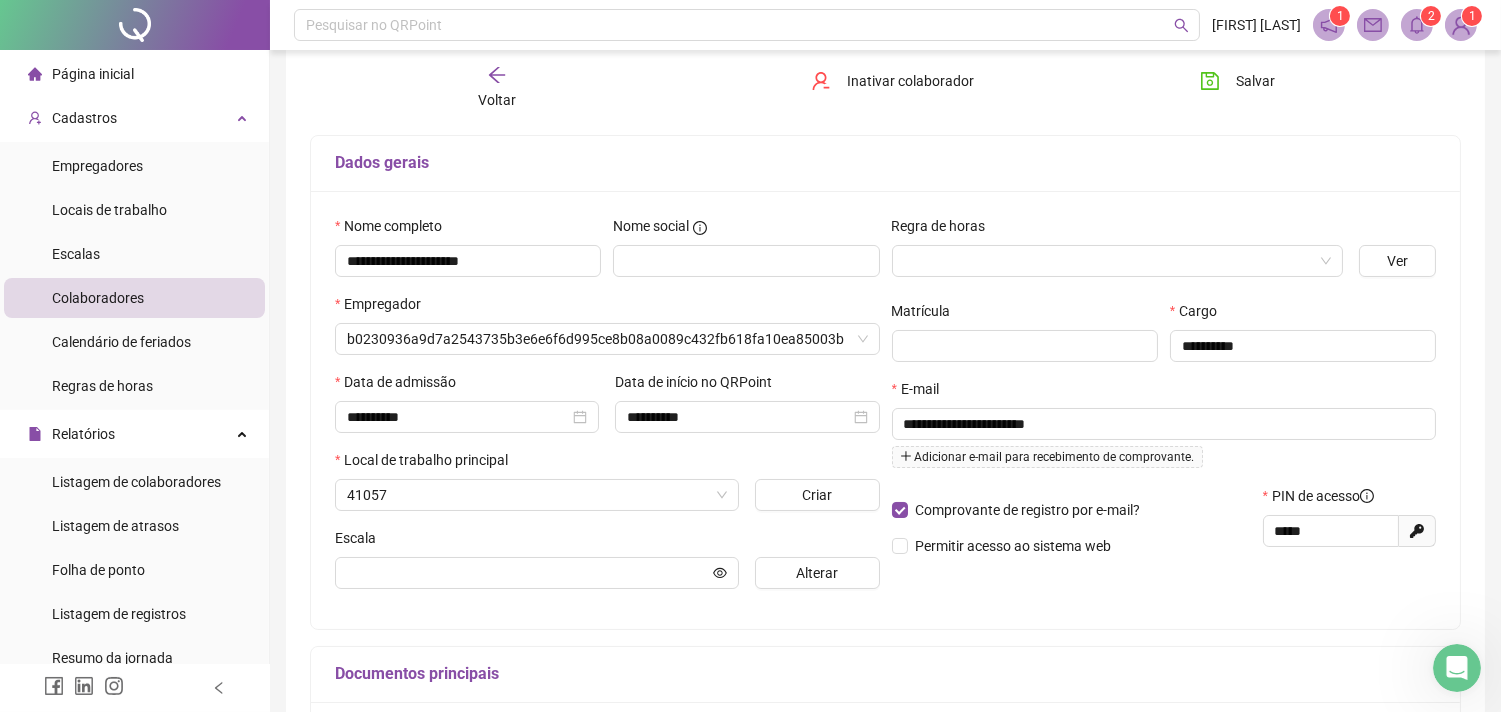 scroll, scrollTop: 121, scrollLeft: 0, axis: vertical 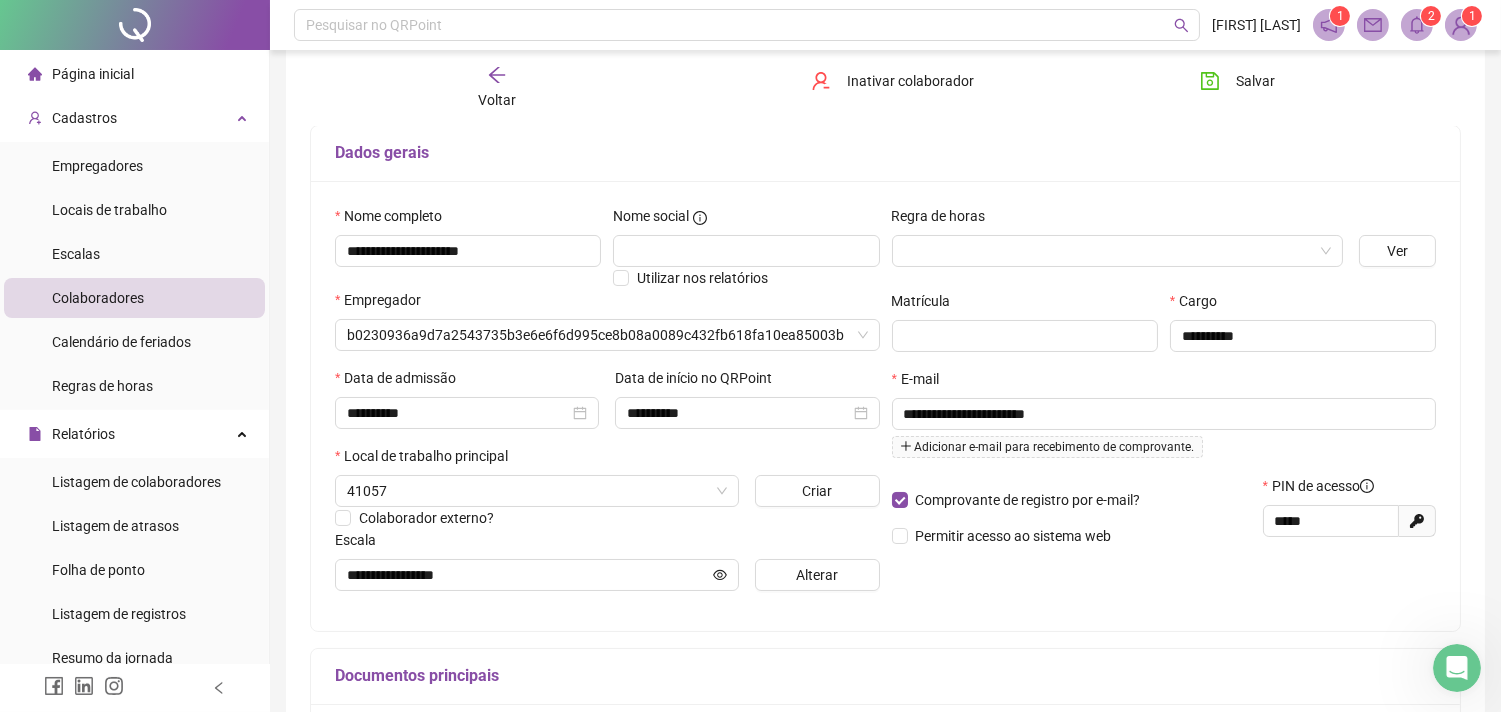 type on "**********" 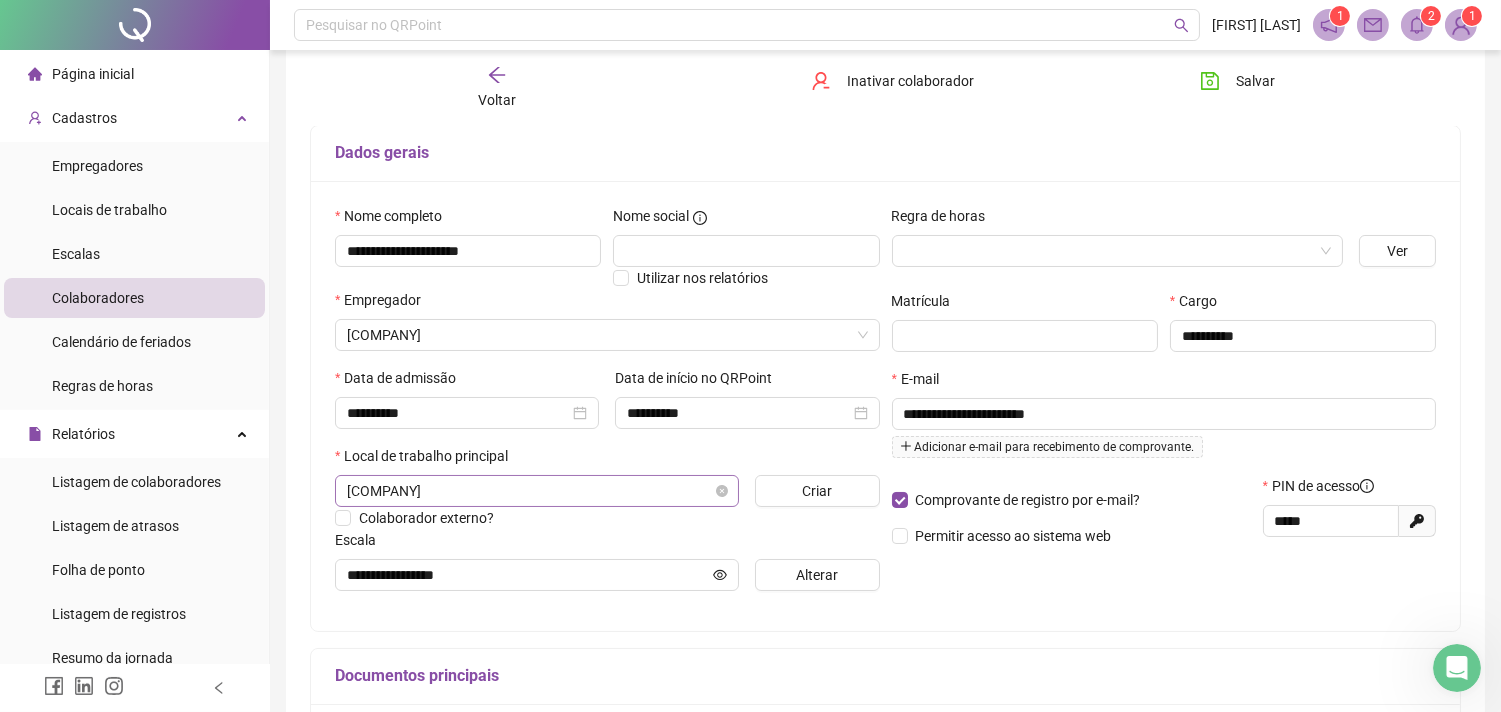 click on "ODONTO SHEIDER" at bounding box center (537, 491) 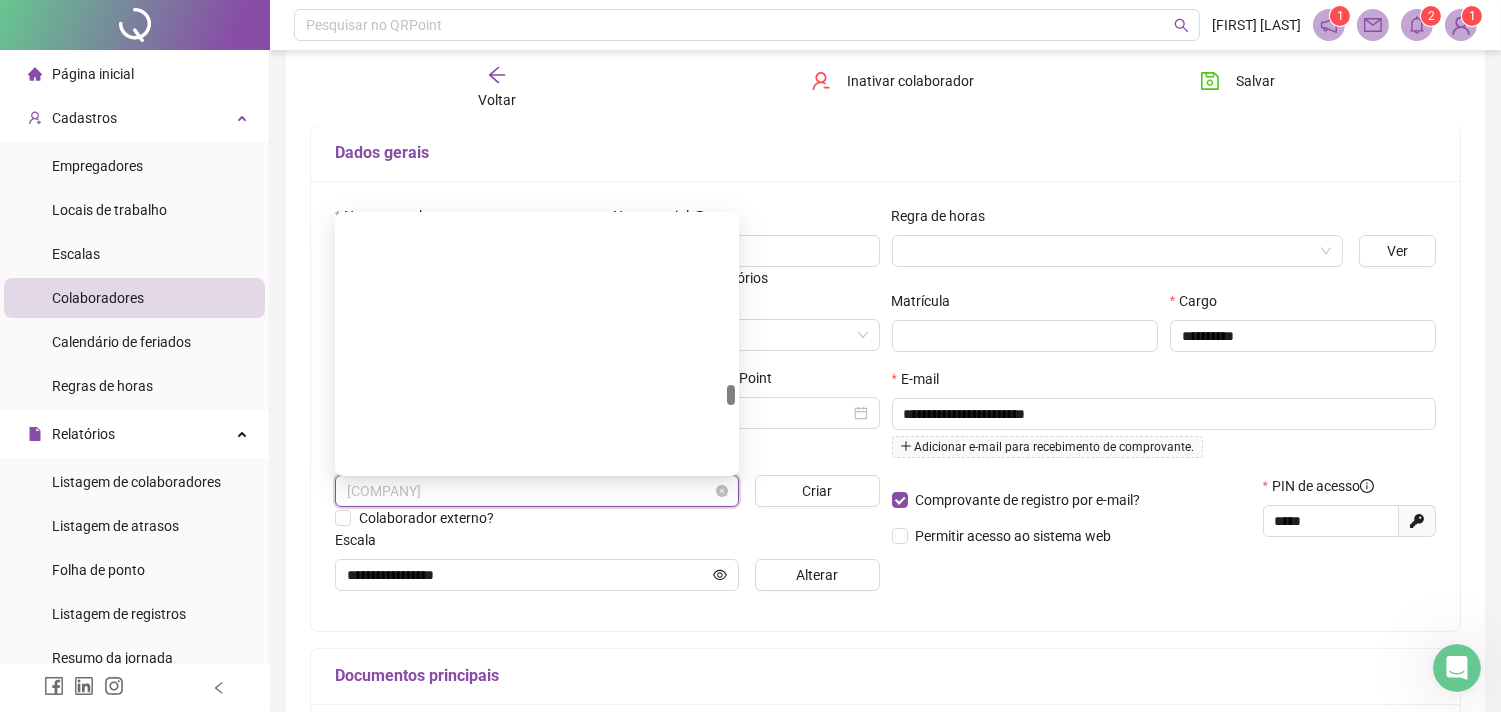 scroll, scrollTop: 2080, scrollLeft: 0, axis: vertical 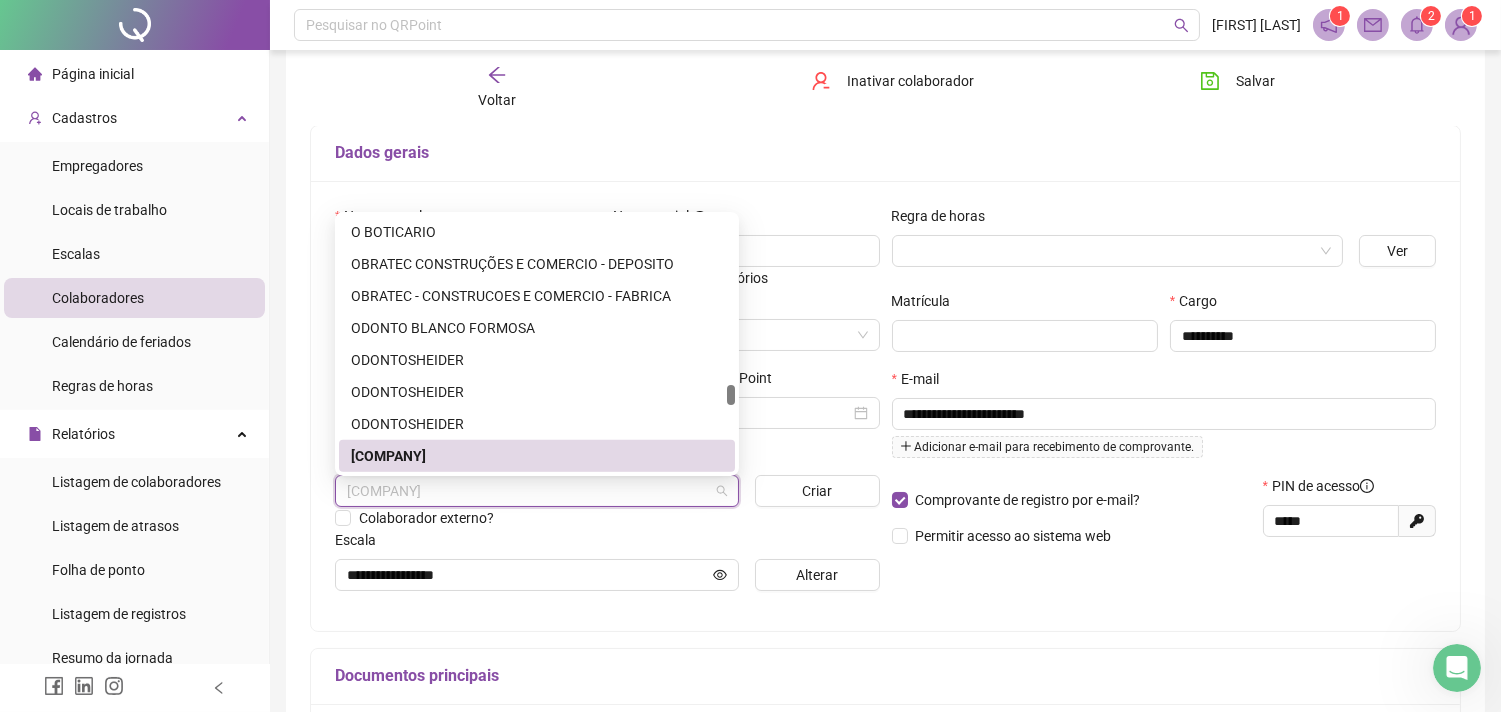 click on "Colaborador externo?" at bounding box center (607, 518) 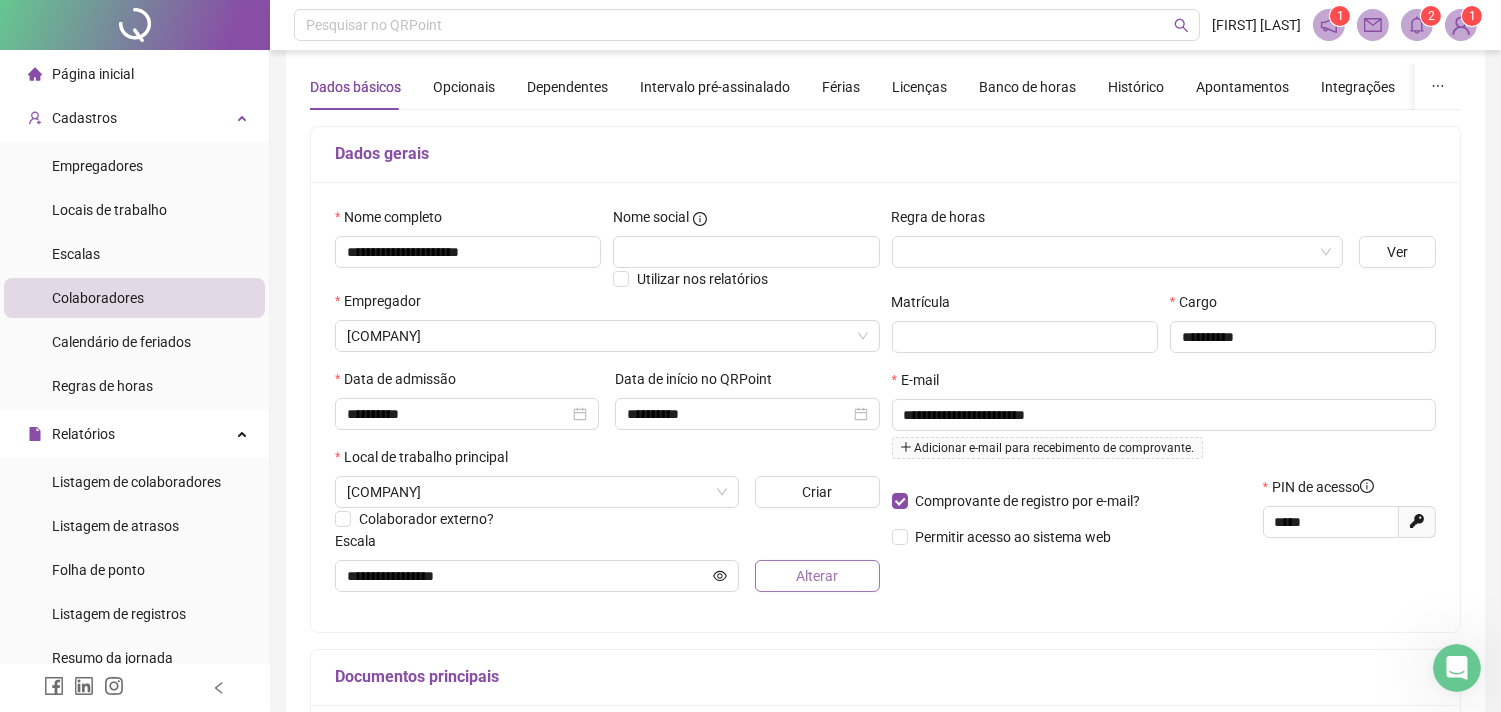 scroll, scrollTop: 10, scrollLeft: 0, axis: vertical 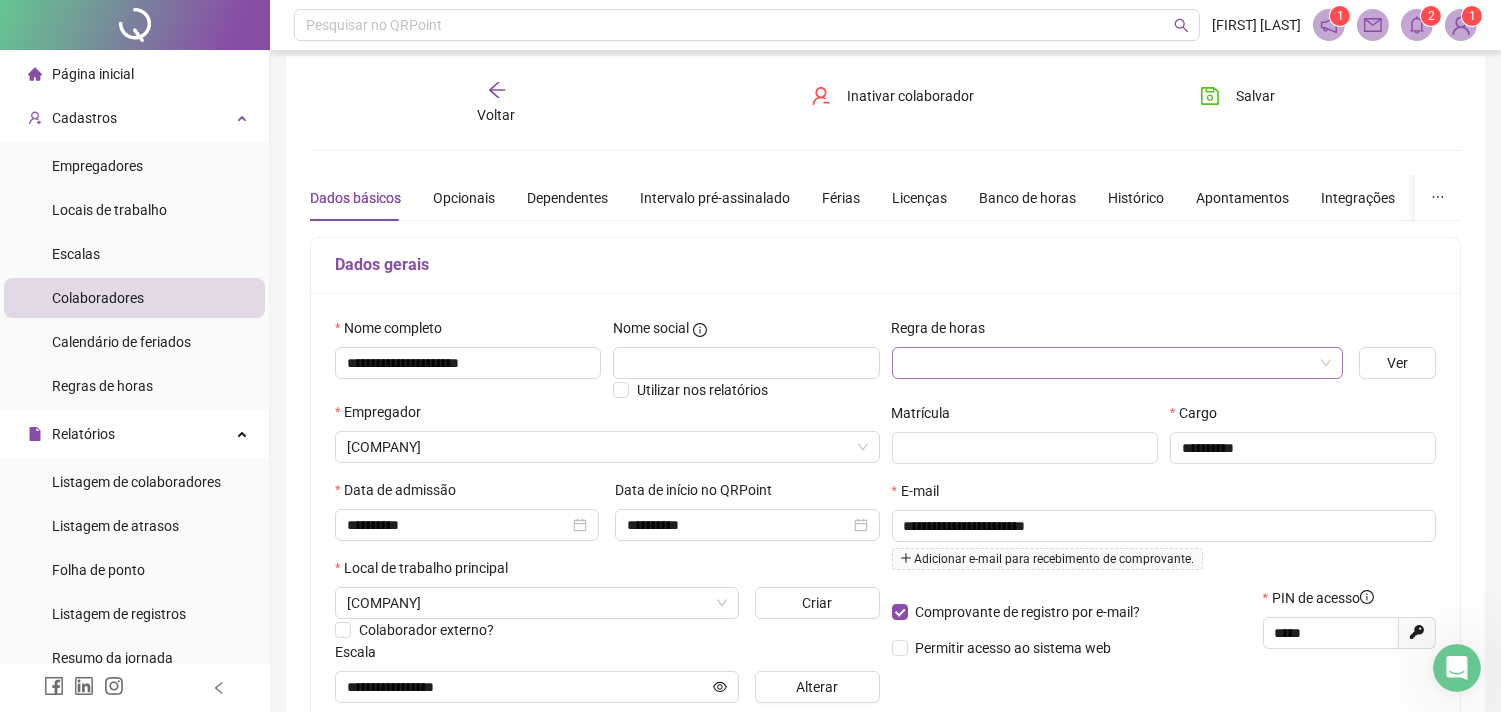 click at bounding box center (1108, 363) 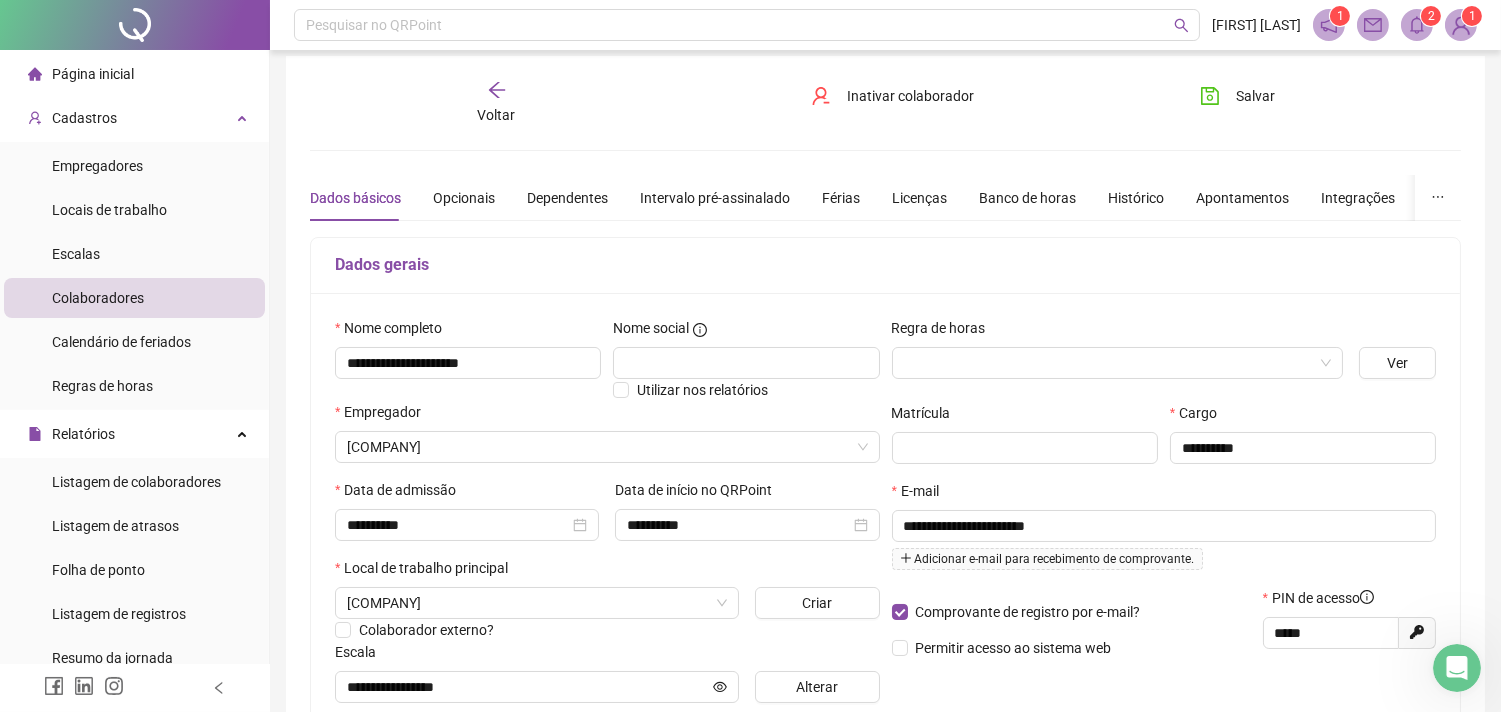click on "**********" at bounding box center [885, 518] 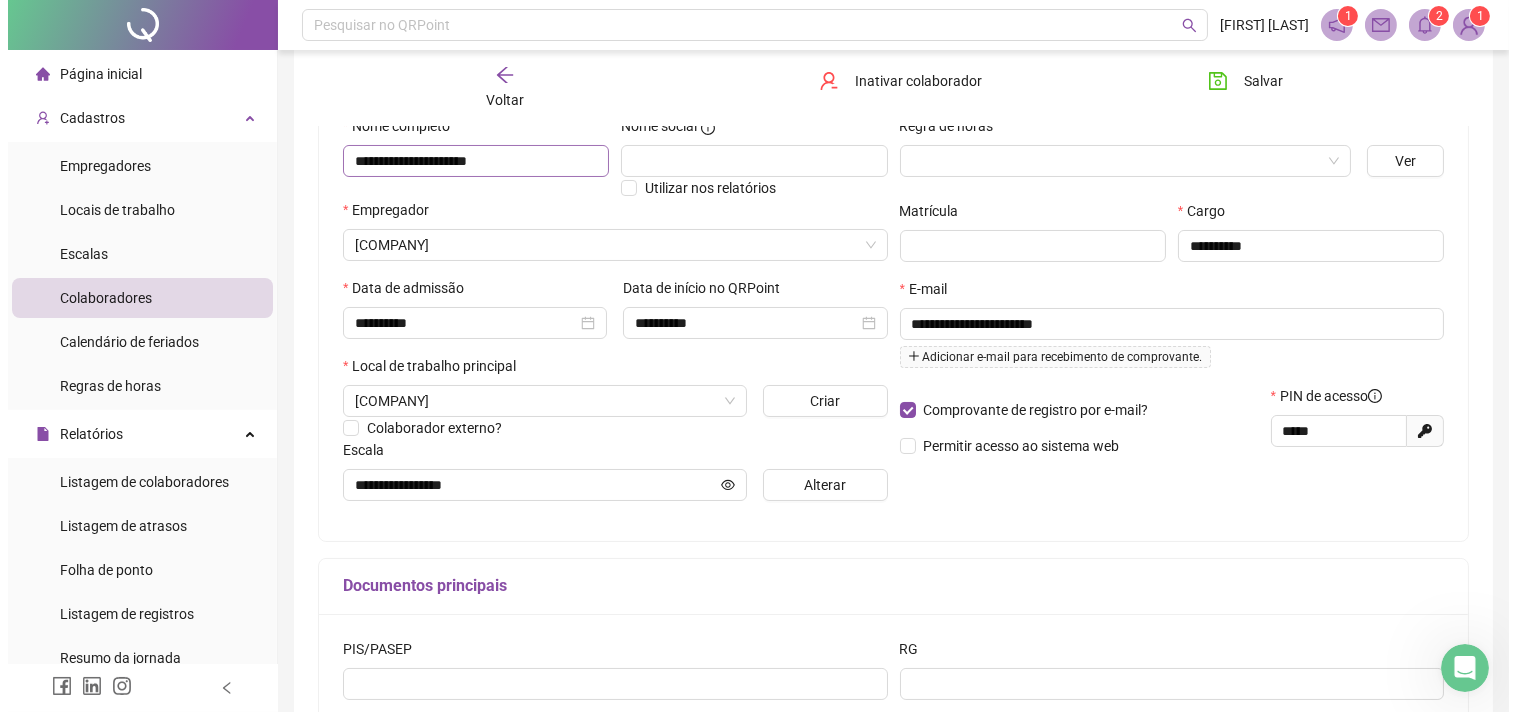 scroll, scrollTop: 100, scrollLeft: 0, axis: vertical 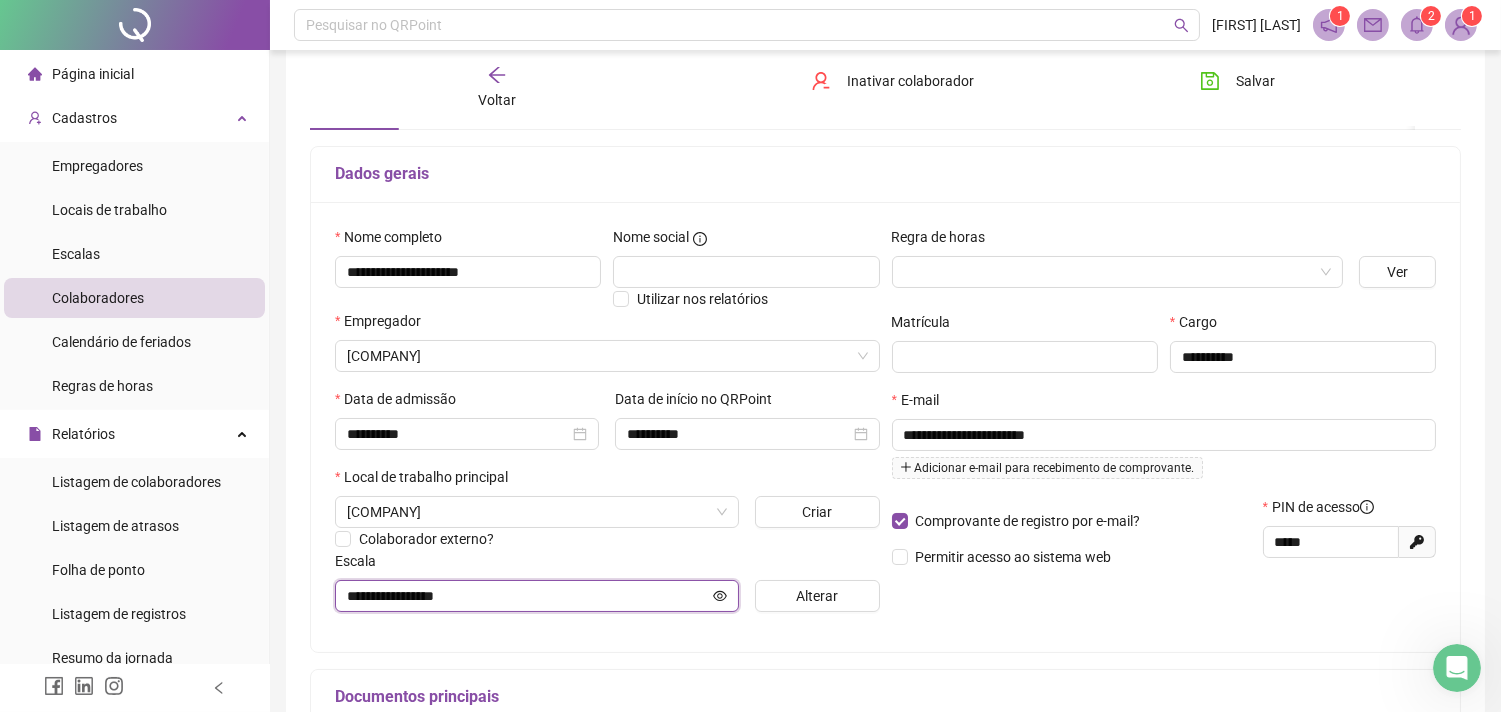 click on "**********" at bounding box center (528, 596) 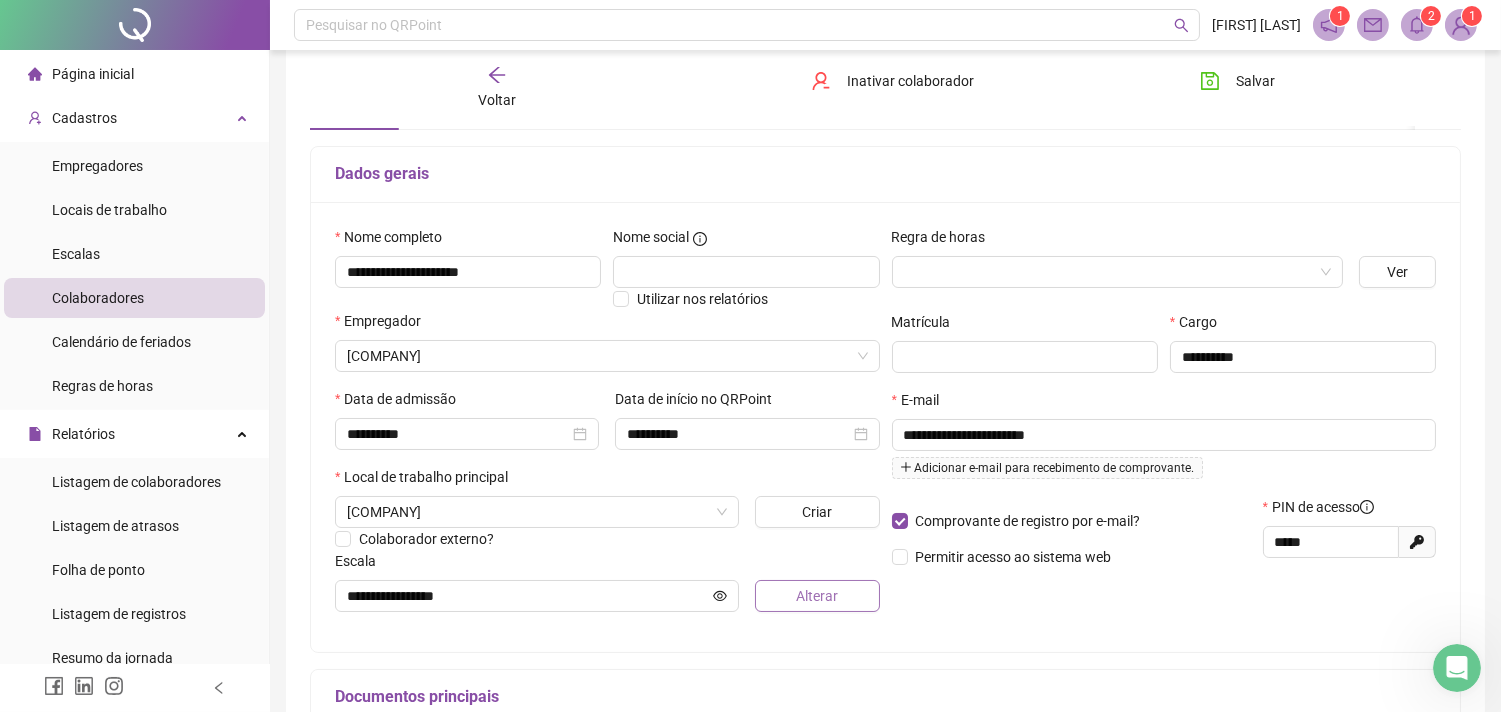 click on "Alterar" at bounding box center [817, 596] 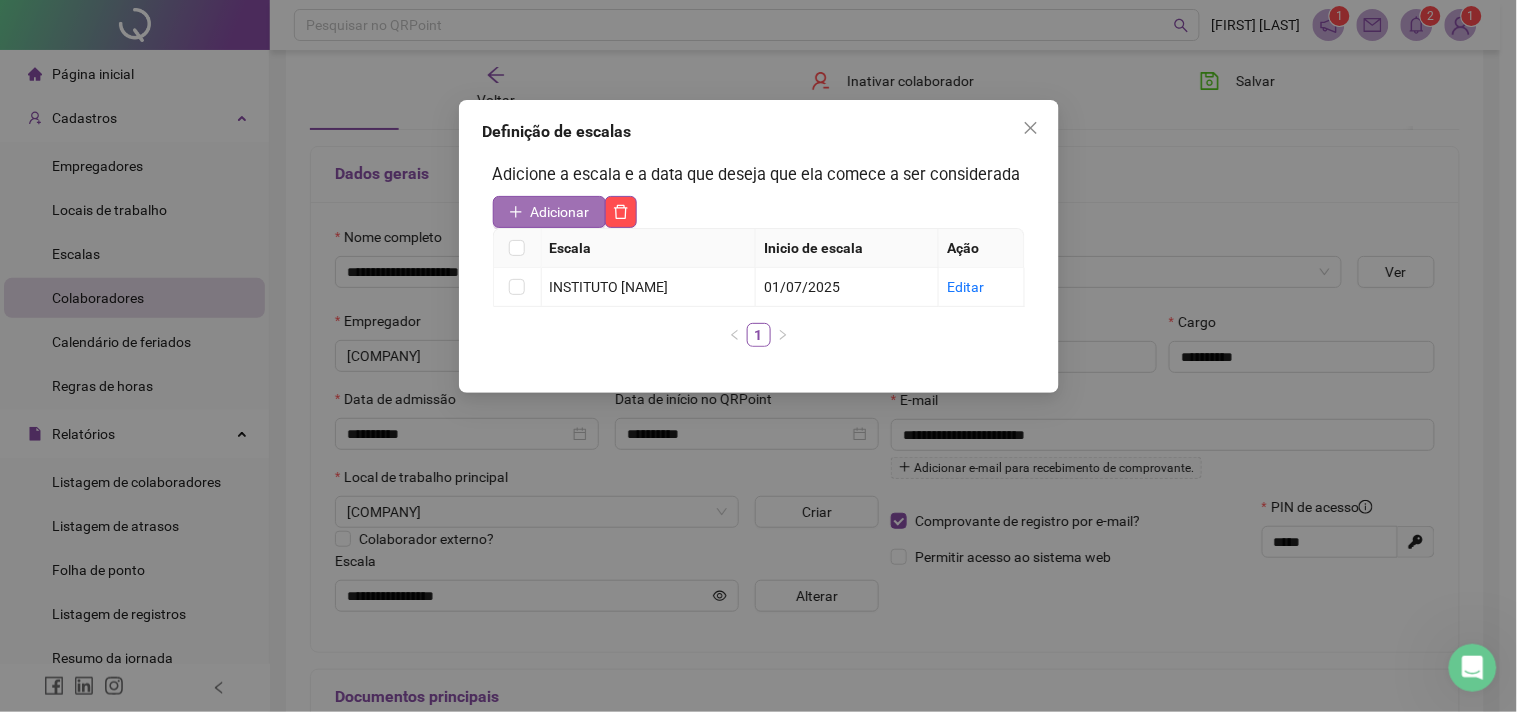click on "Adicionar" at bounding box center [549, 212] 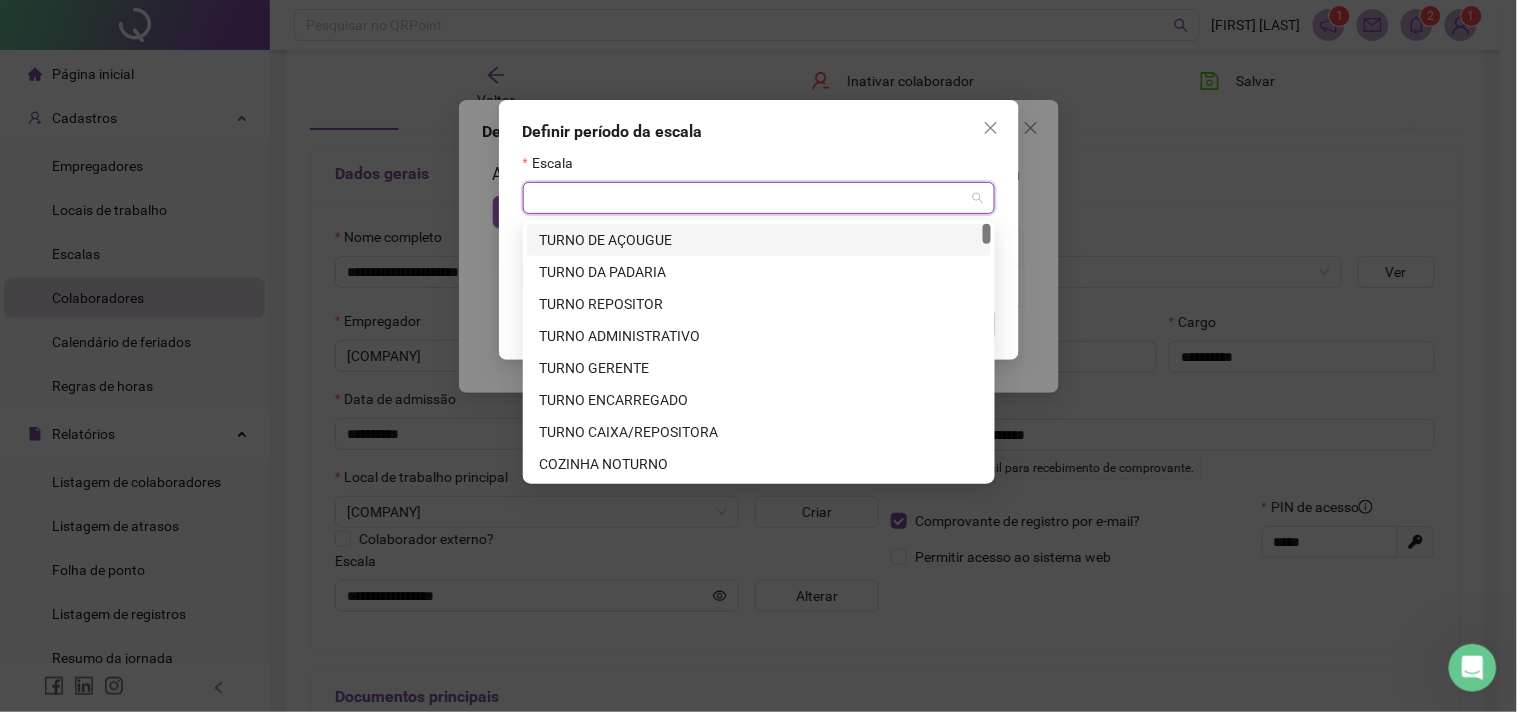 click at bounding box center [750, 198] 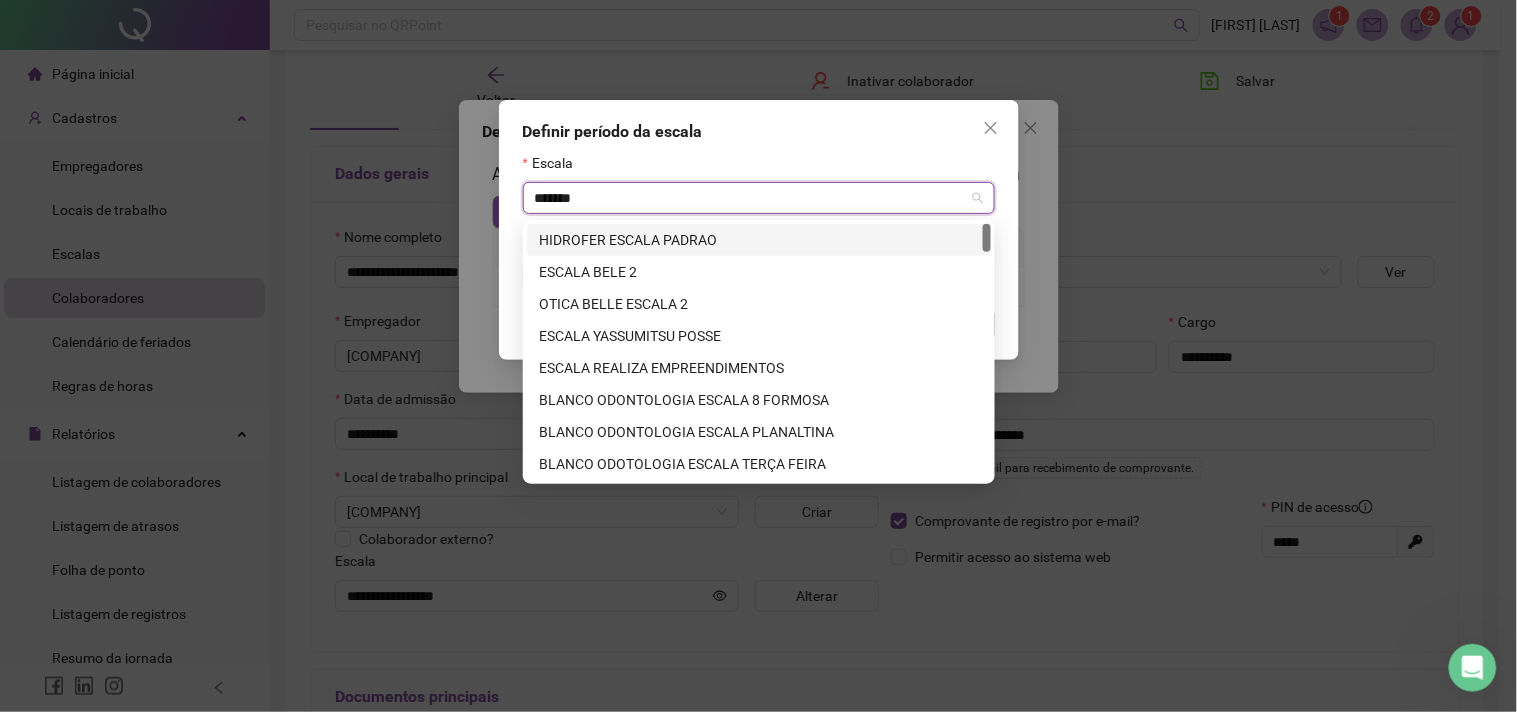 type on "********" 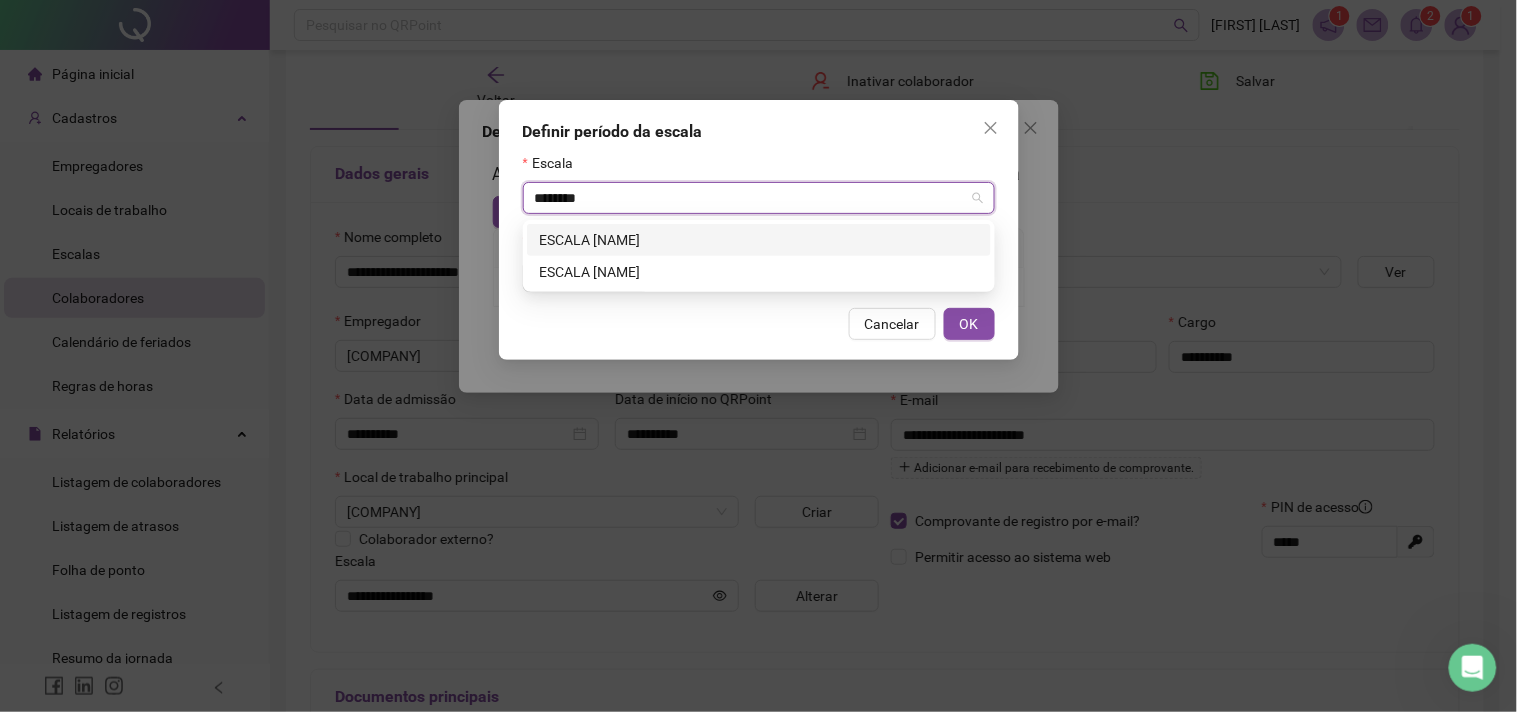 click on "ESCALA GIOVANA" at bounding box center (759, 240) 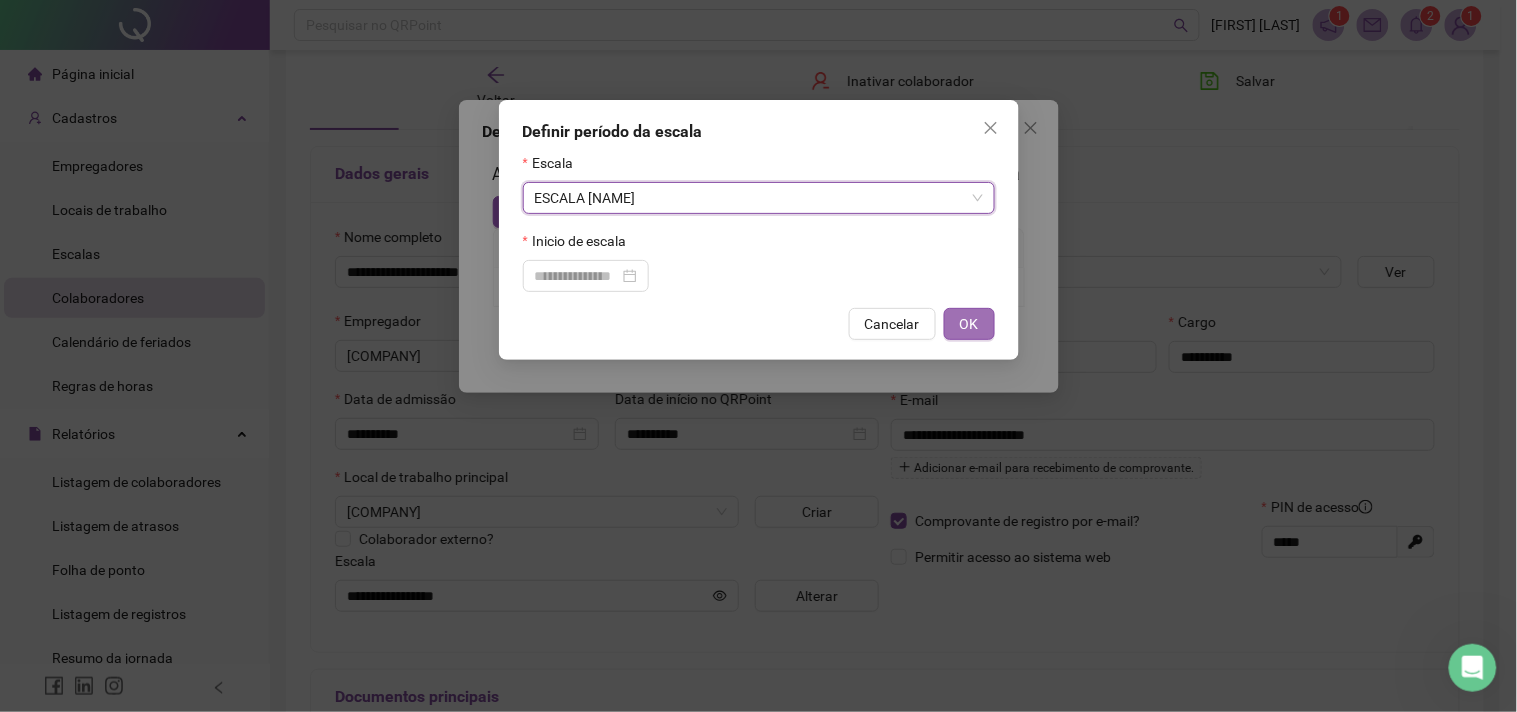 click on "OK" at bounding box center [969, 324] 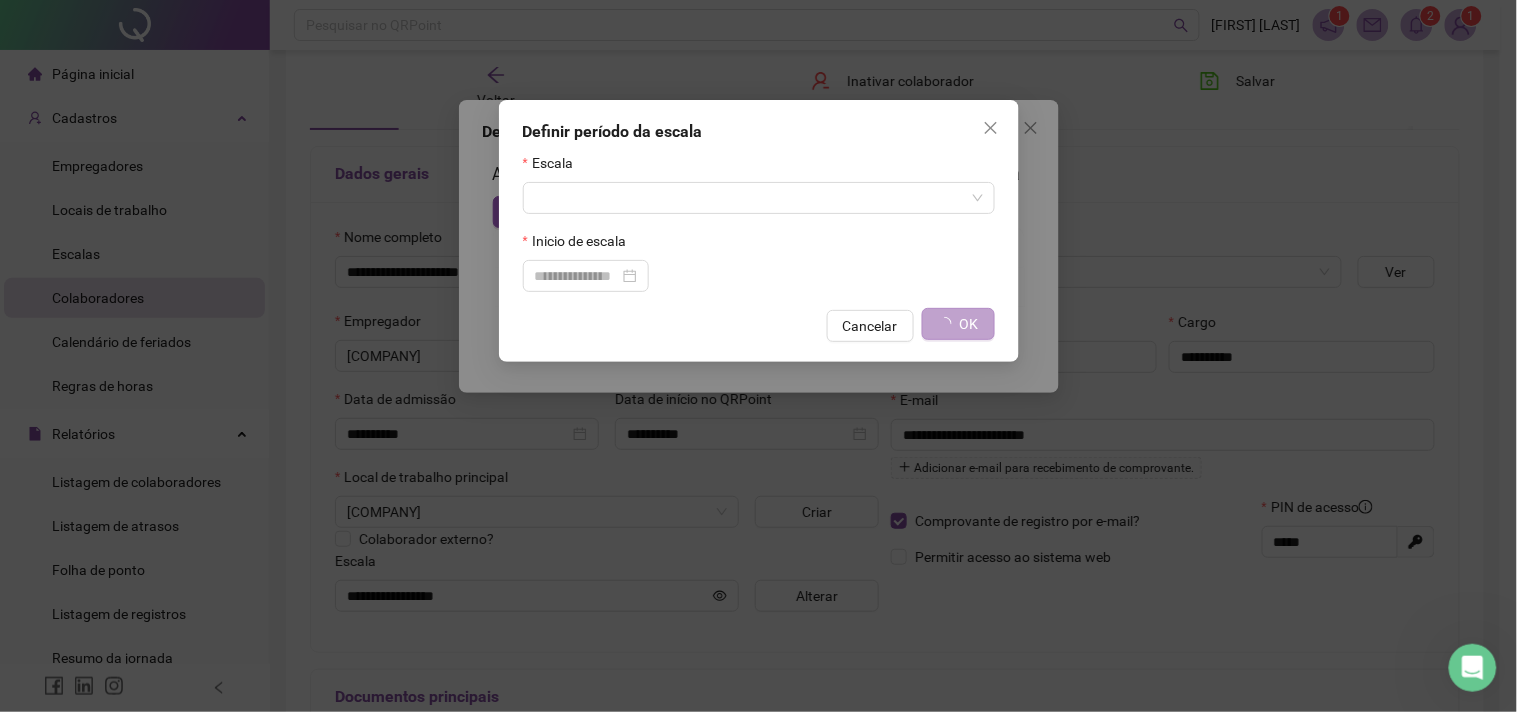 click on "OK" at bounding box center (969, 324) 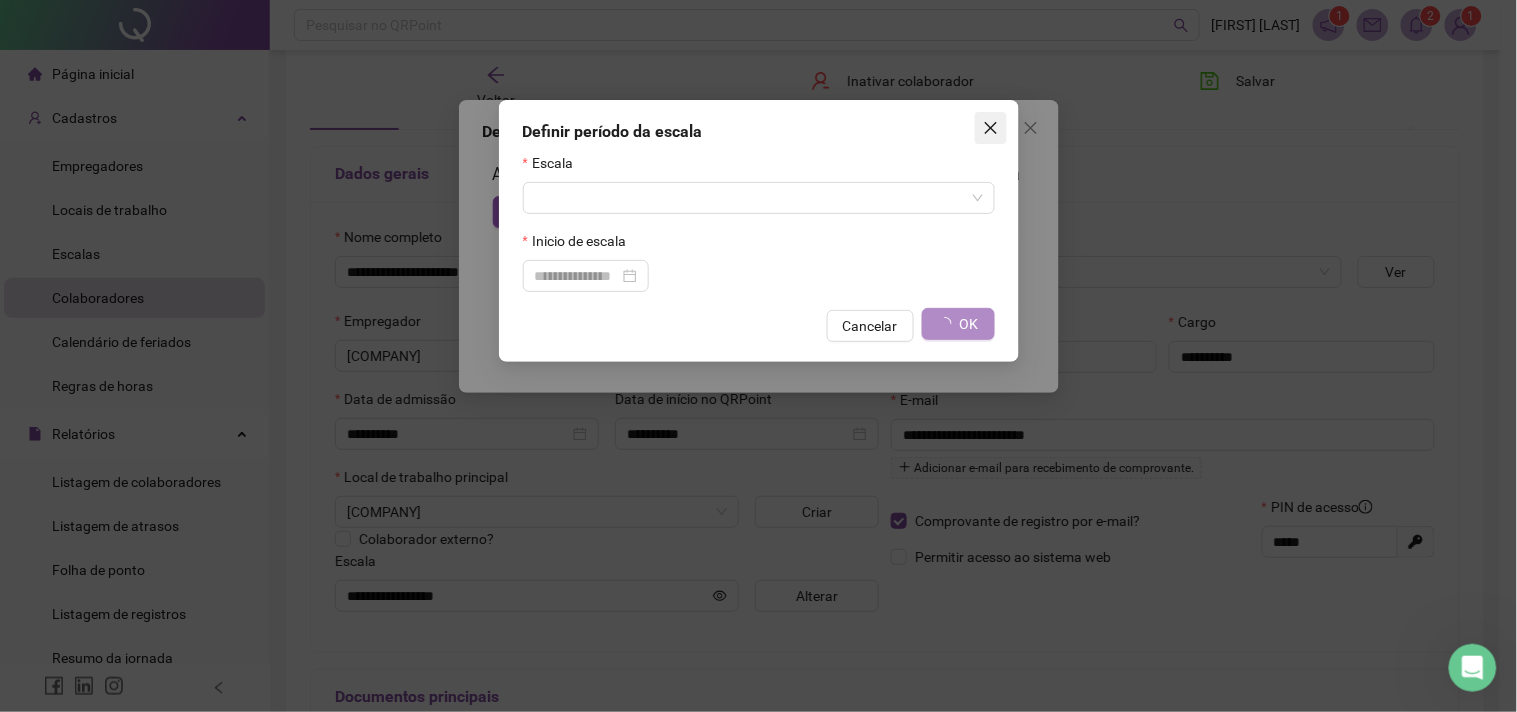 click at bounding box center [991, 128] 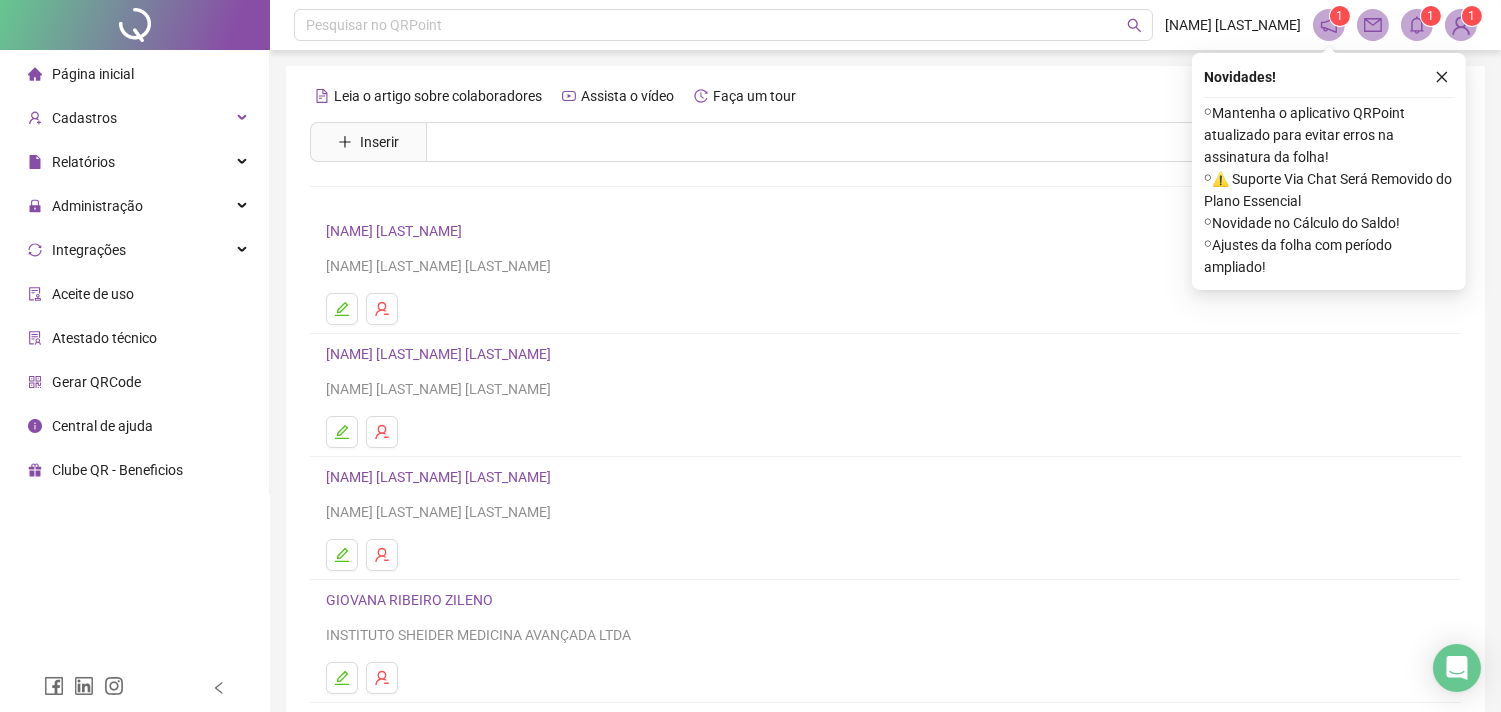scroll, scrollTop: 255, scrollLeft: 0, axis: vertical 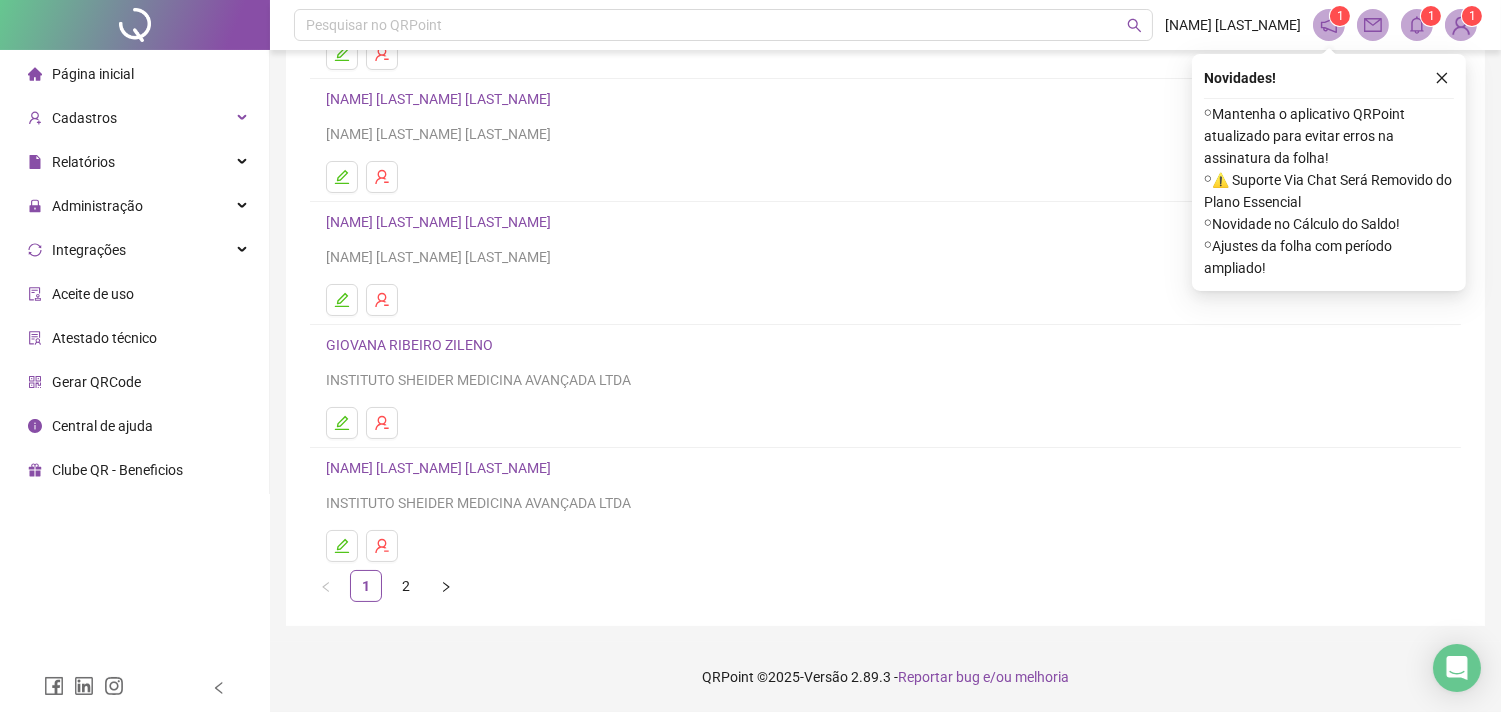 click on "GIOVANA RIBEIRO ZILENO" at bounding box center [412, 345] 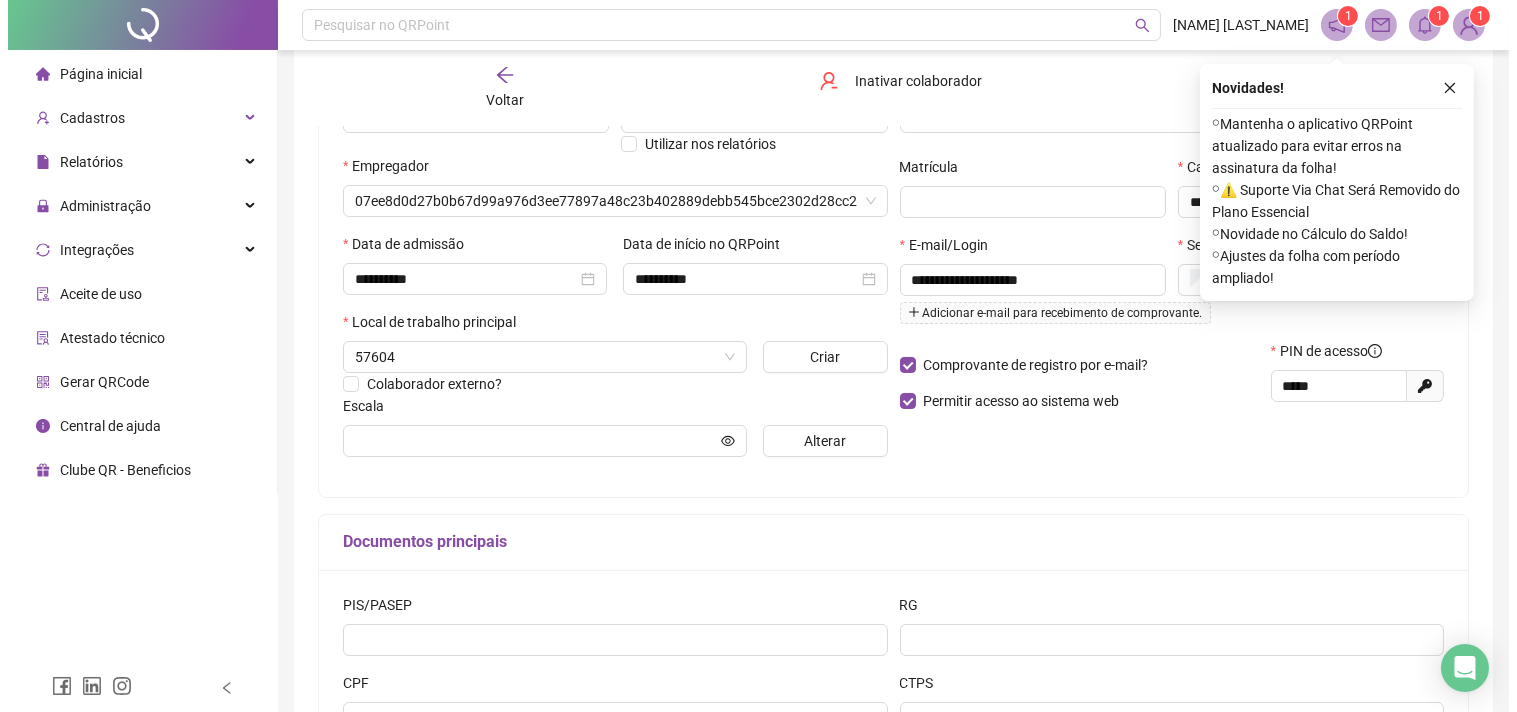 scroll, scrollTop: 265, scrollLeft: 0, axis: vertical 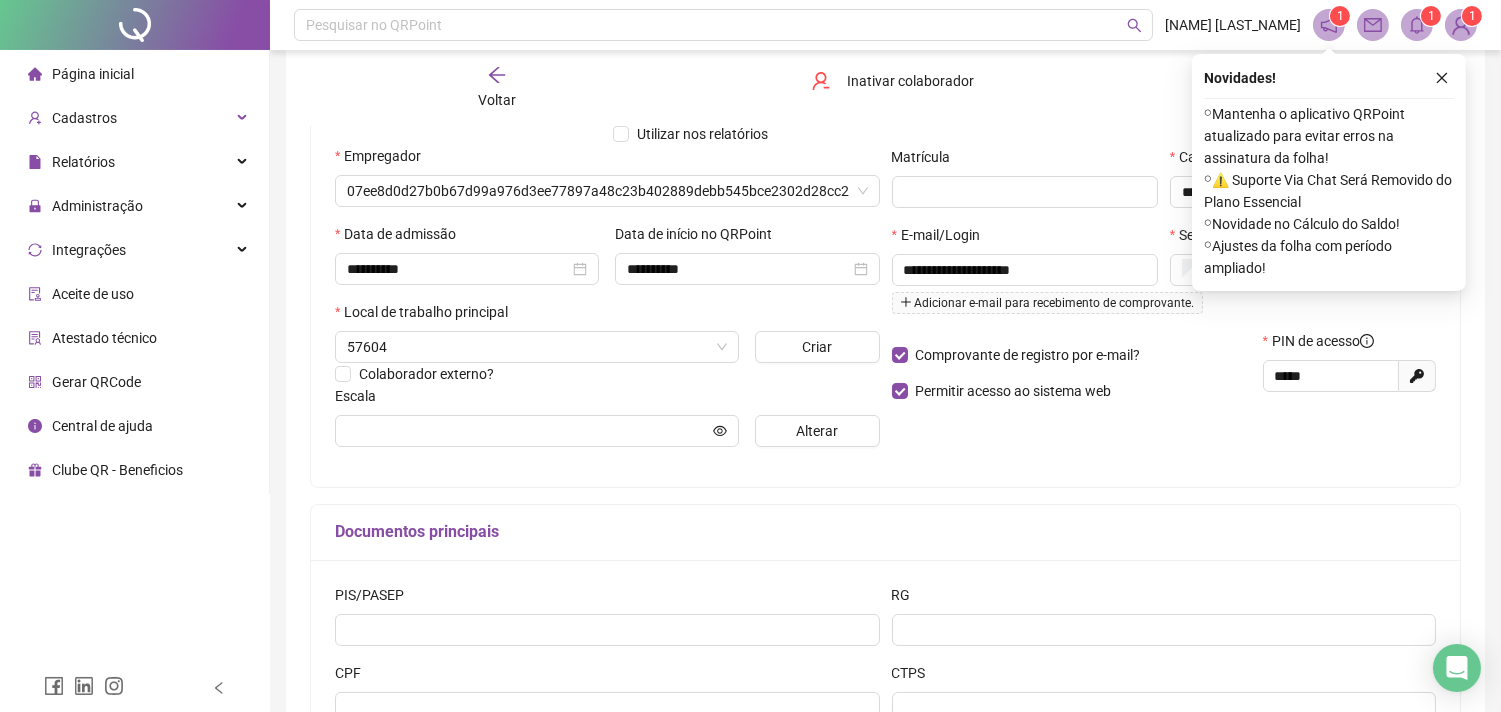 type on "**********" 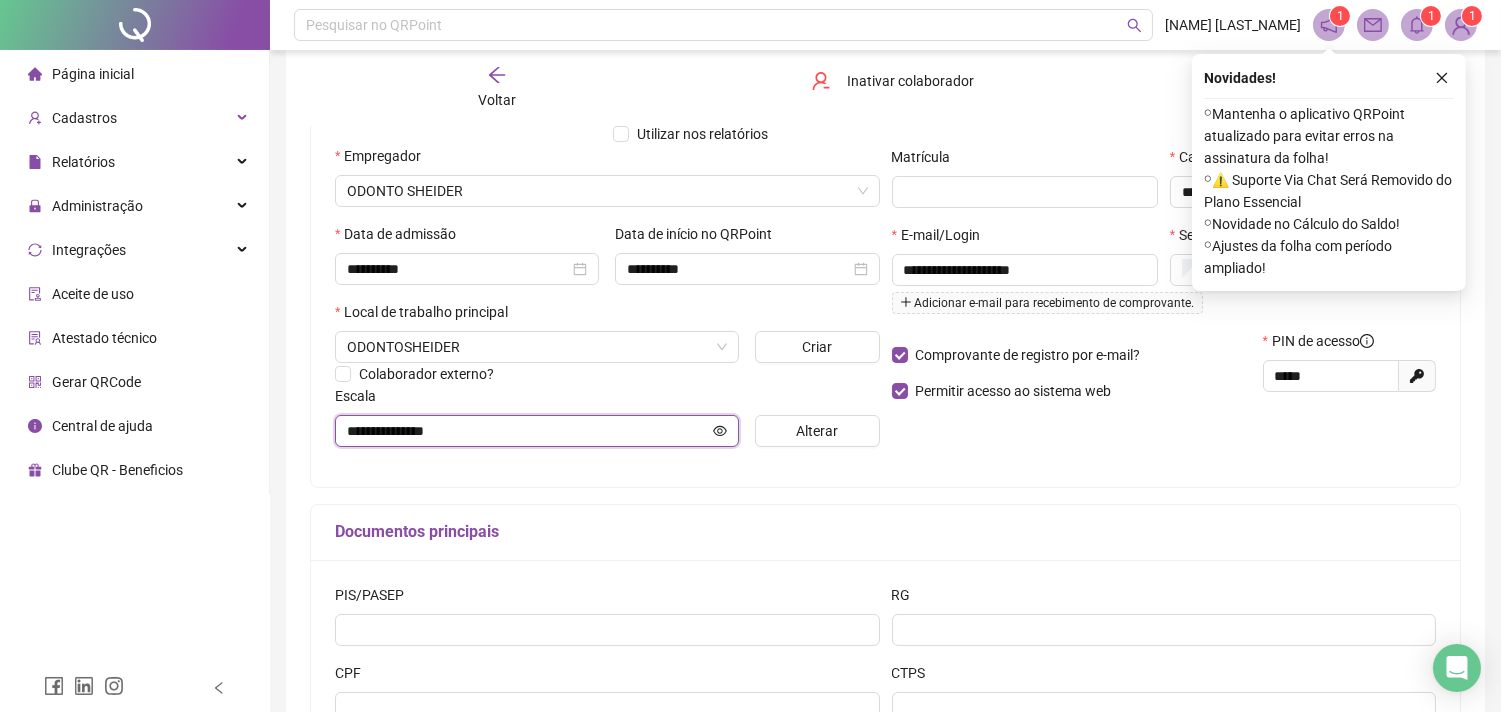 click on "**********" at bounding box center (528, 431) 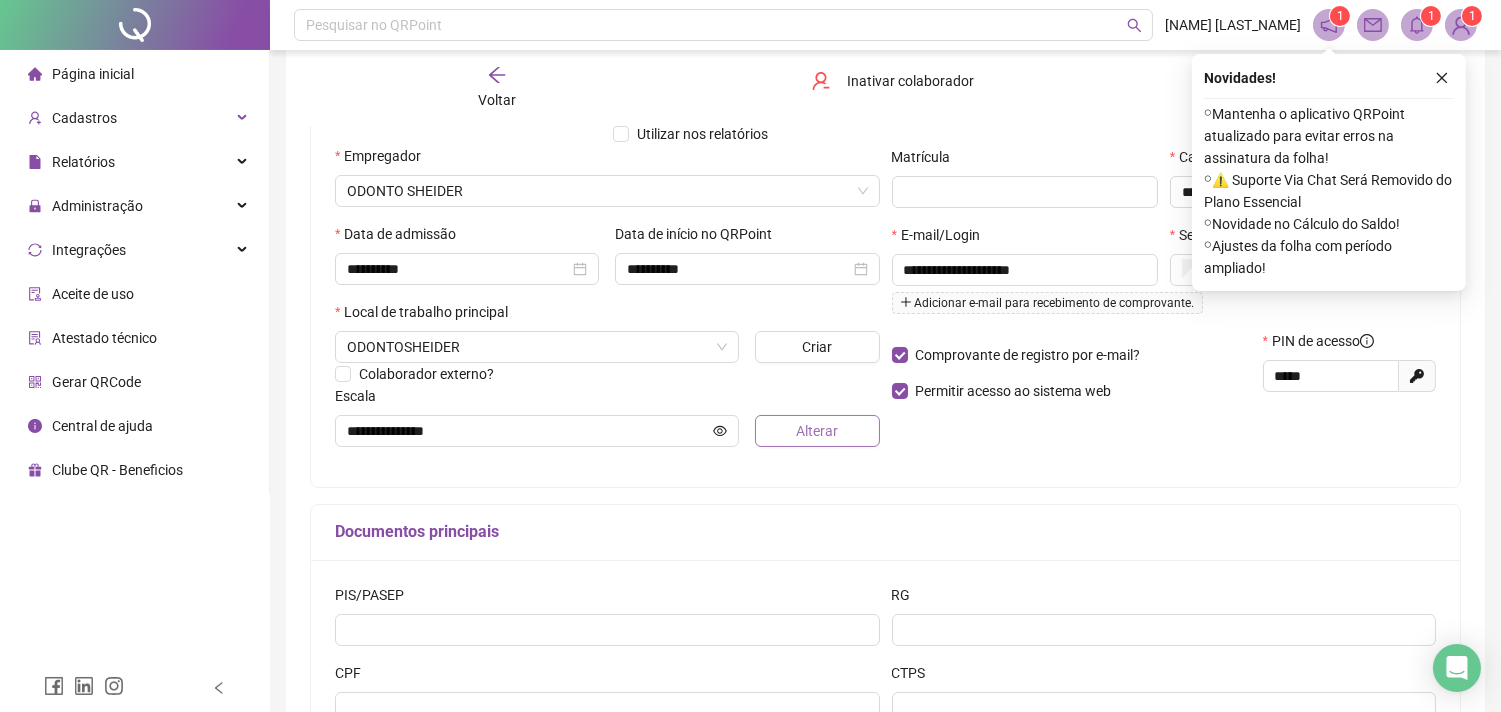 click on "Alterar" at bounding box center [817, 431] 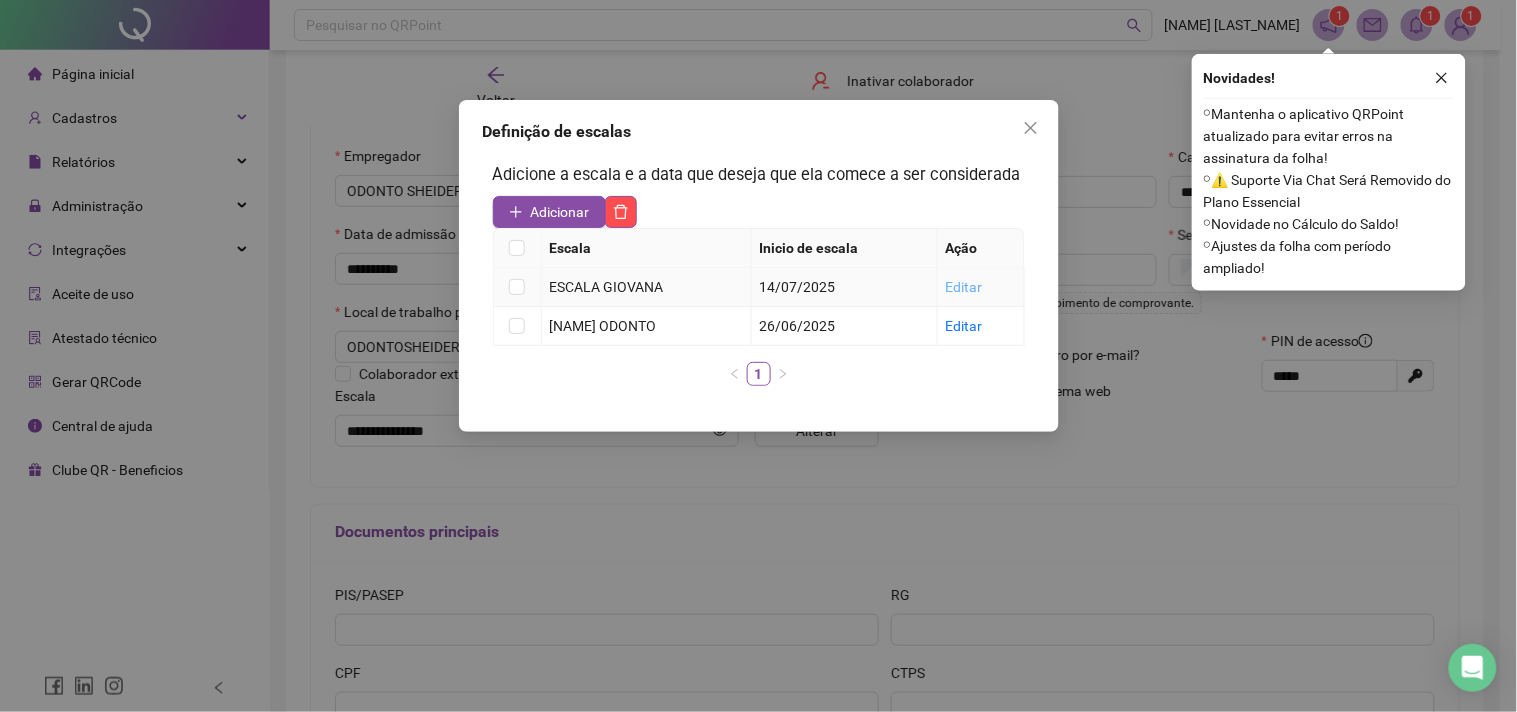 click on "Editar" at bounding box center (964, 287) 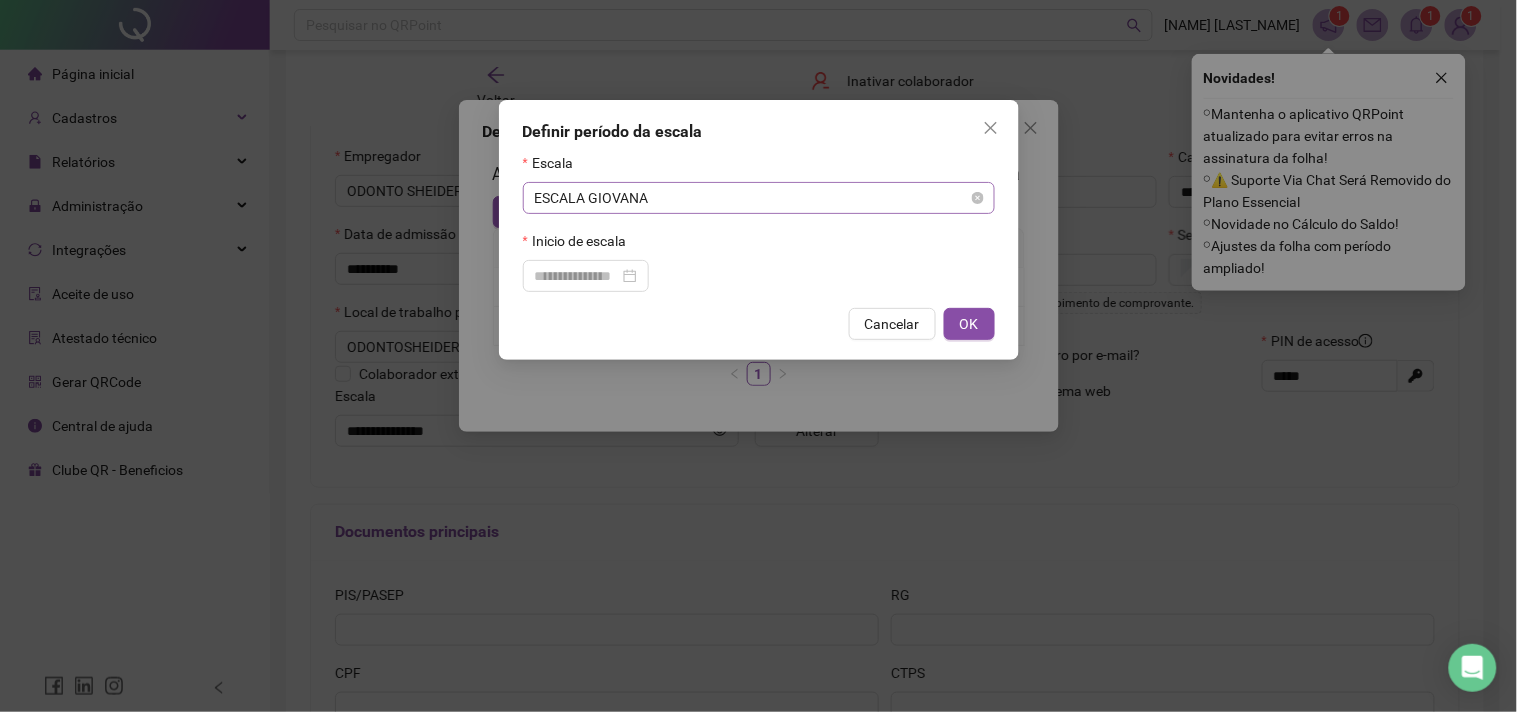 click on "ESCALA GIOVANA" at bounding box center (759, 198) 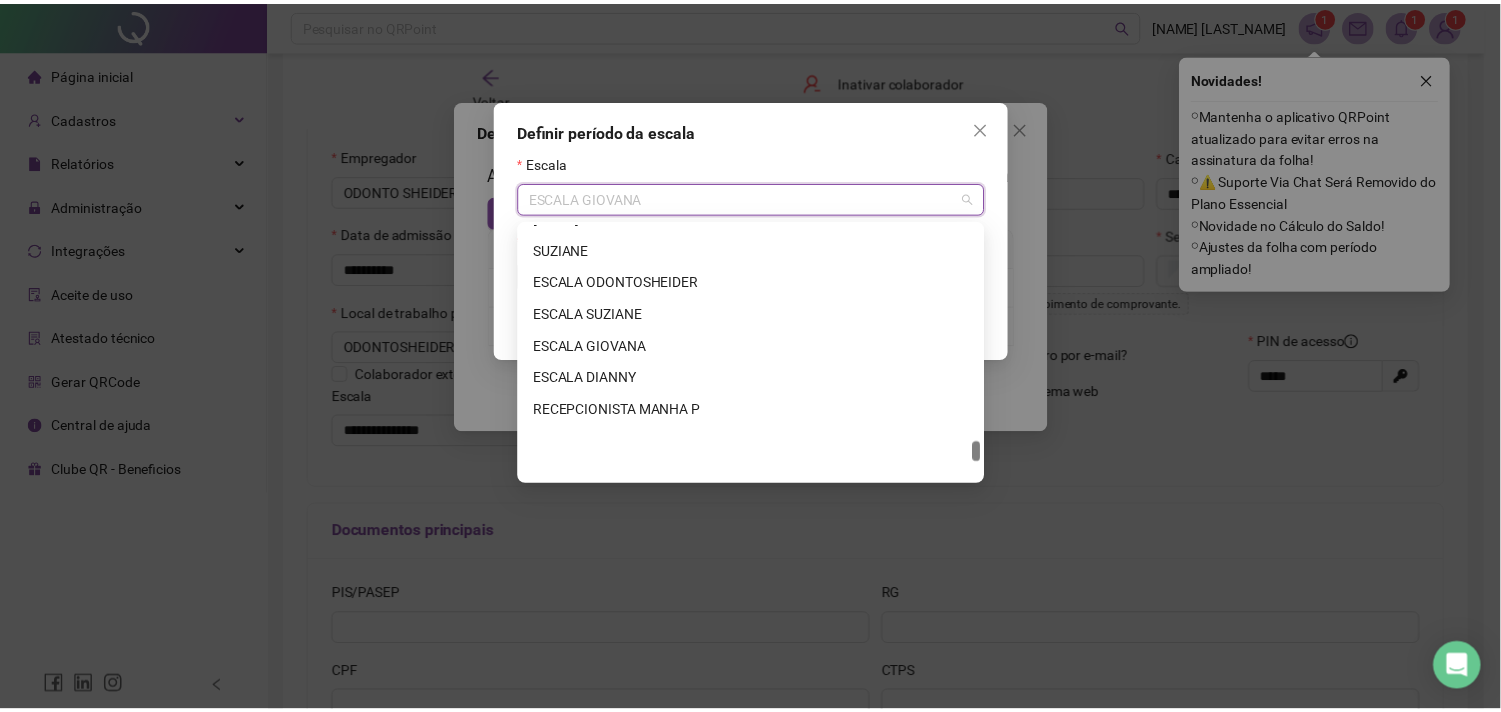 scroll, scrollTop: 10712, scrollLeft: 0, axis: vertical 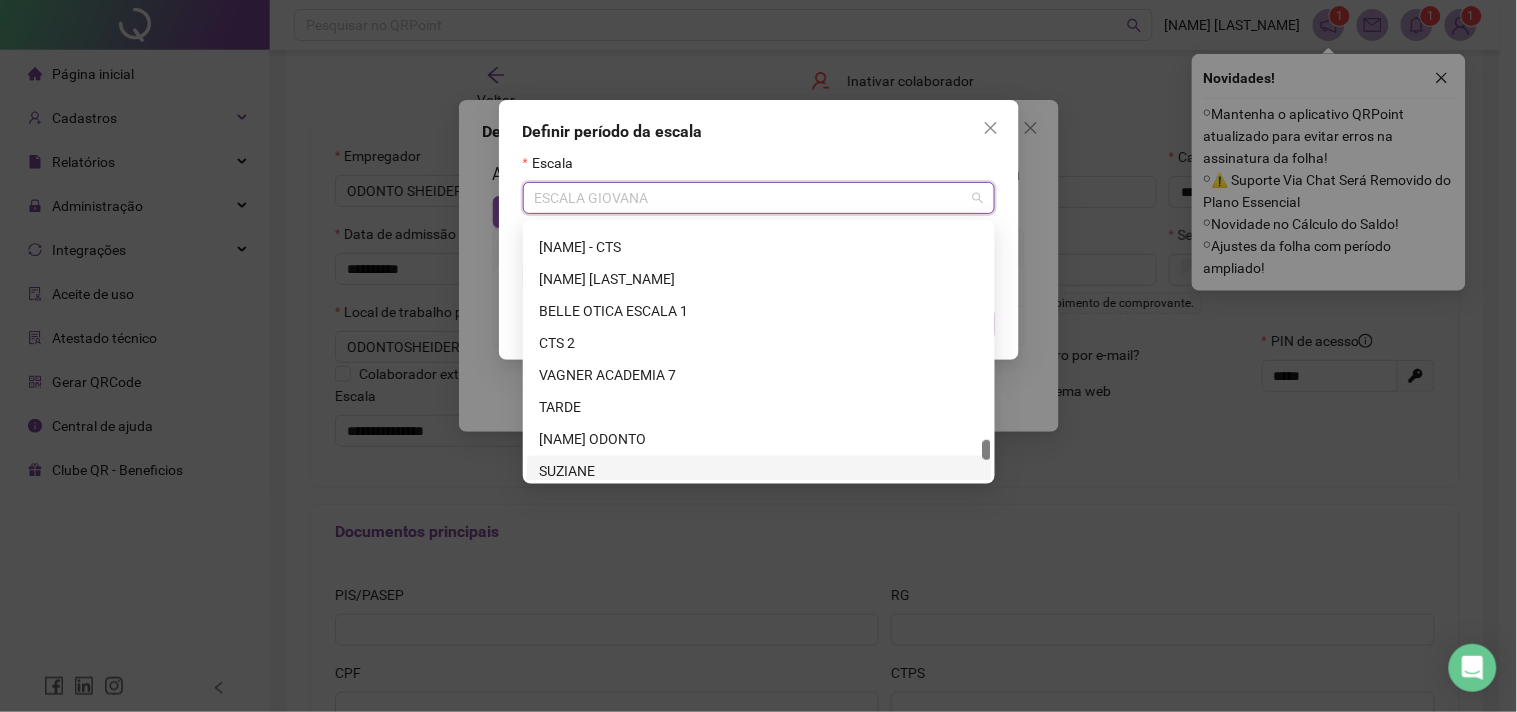 click on "SUZIANE" at bounding box center [759, 472] 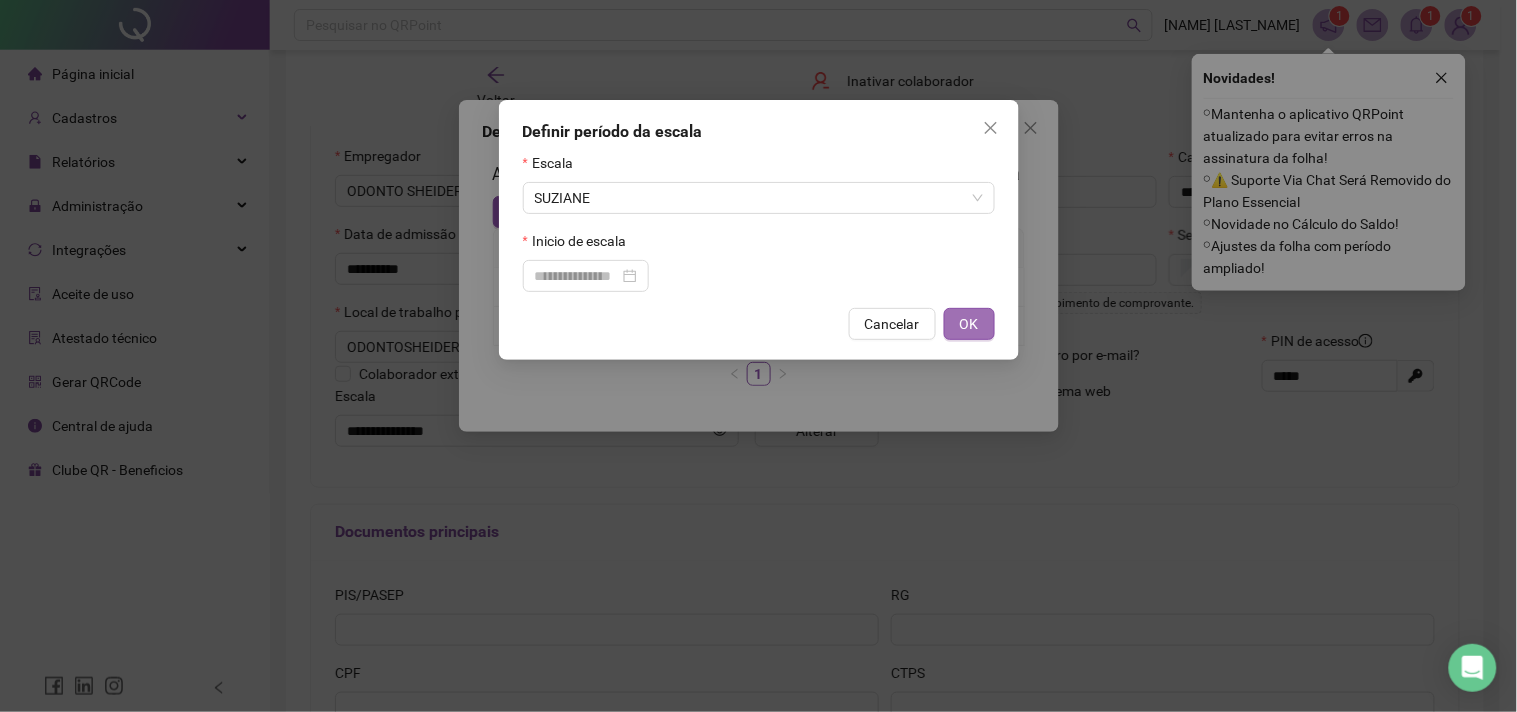 click on "OK" at bounding box center (969, 324) 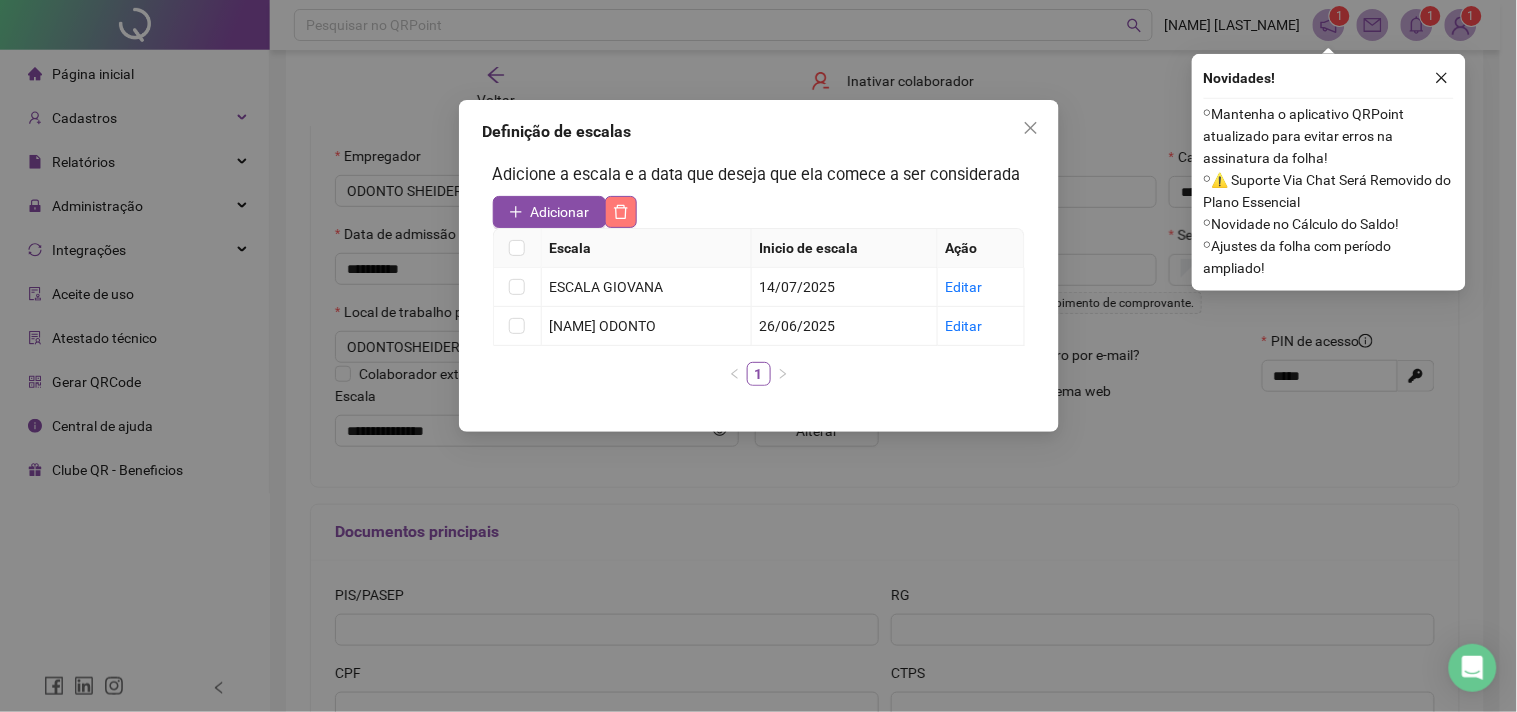 click 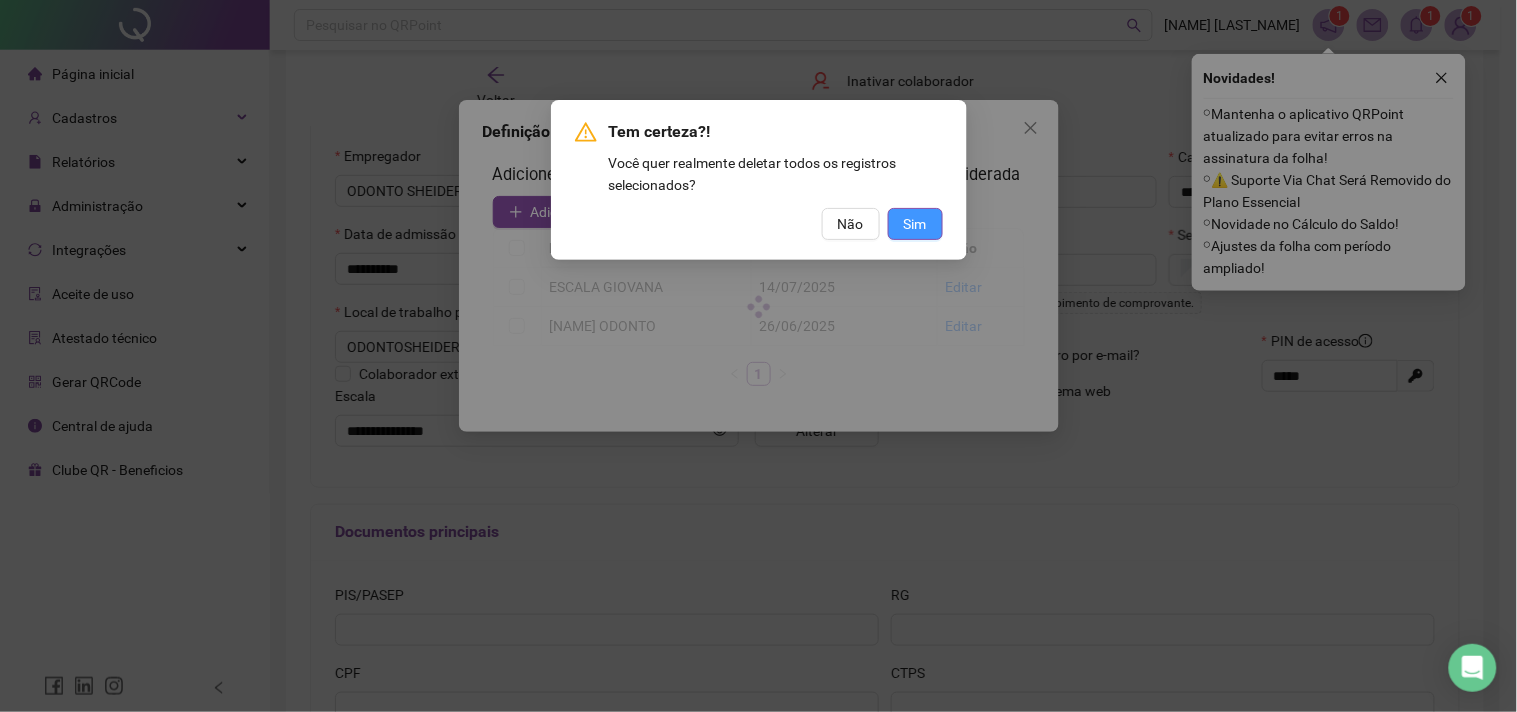 click on "Sim" at bounding box center (915, 224) 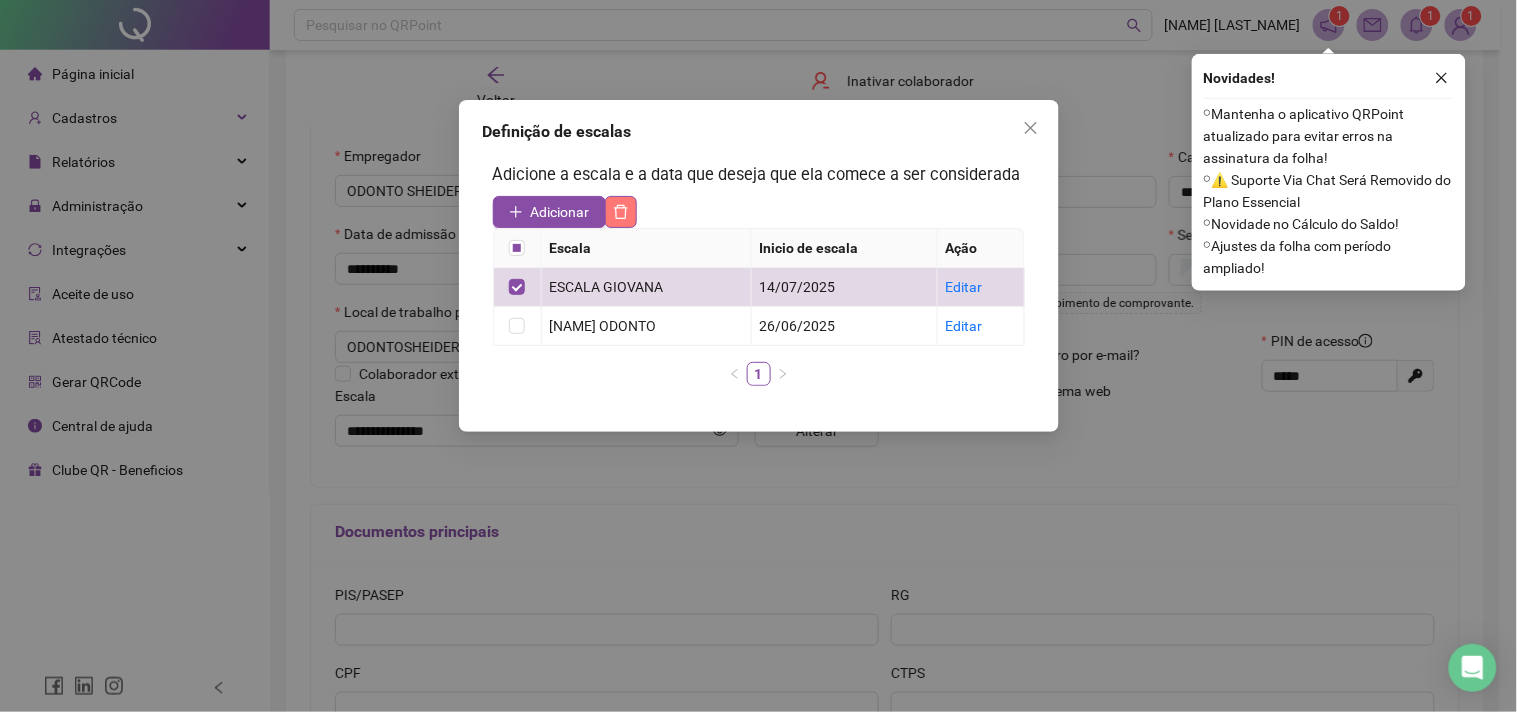 click 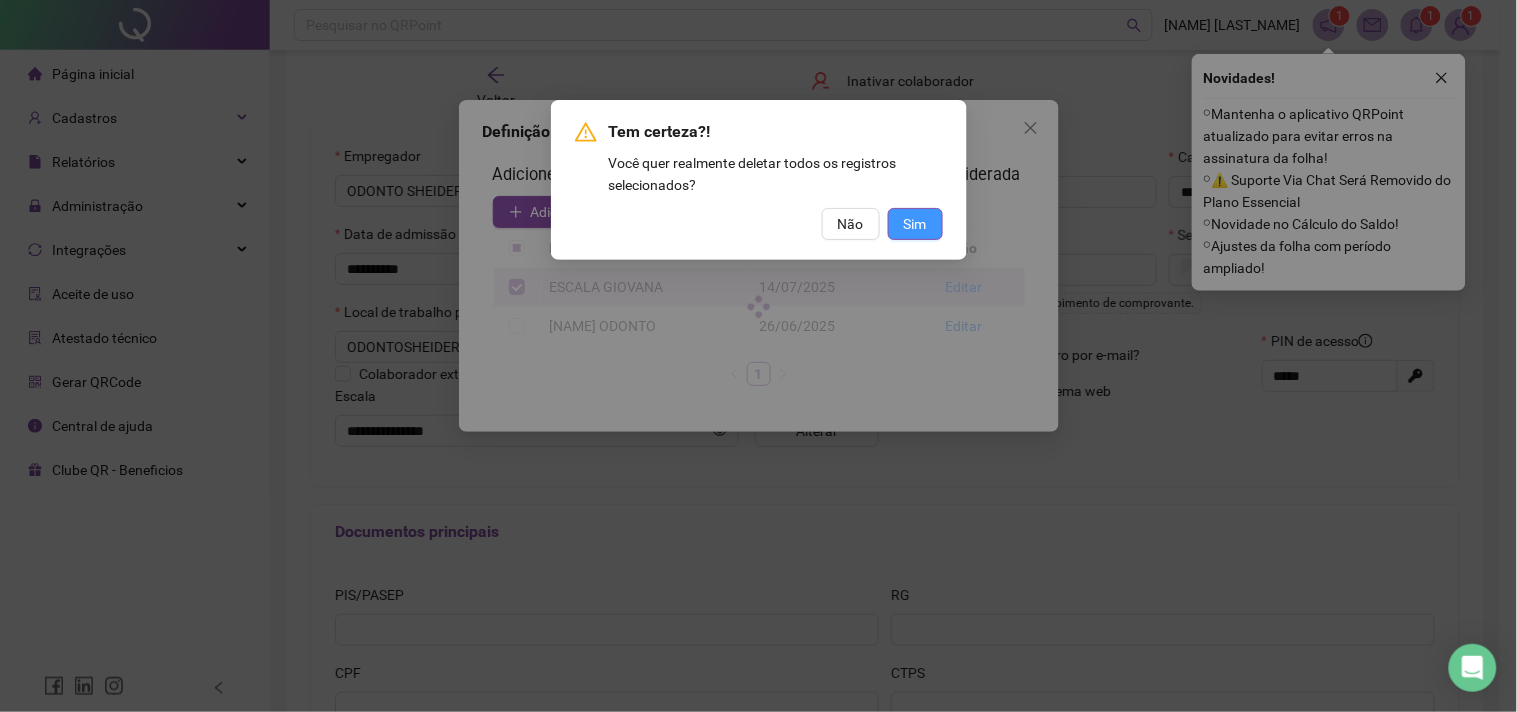 click on "Sim" at bounding box center (915, 224) 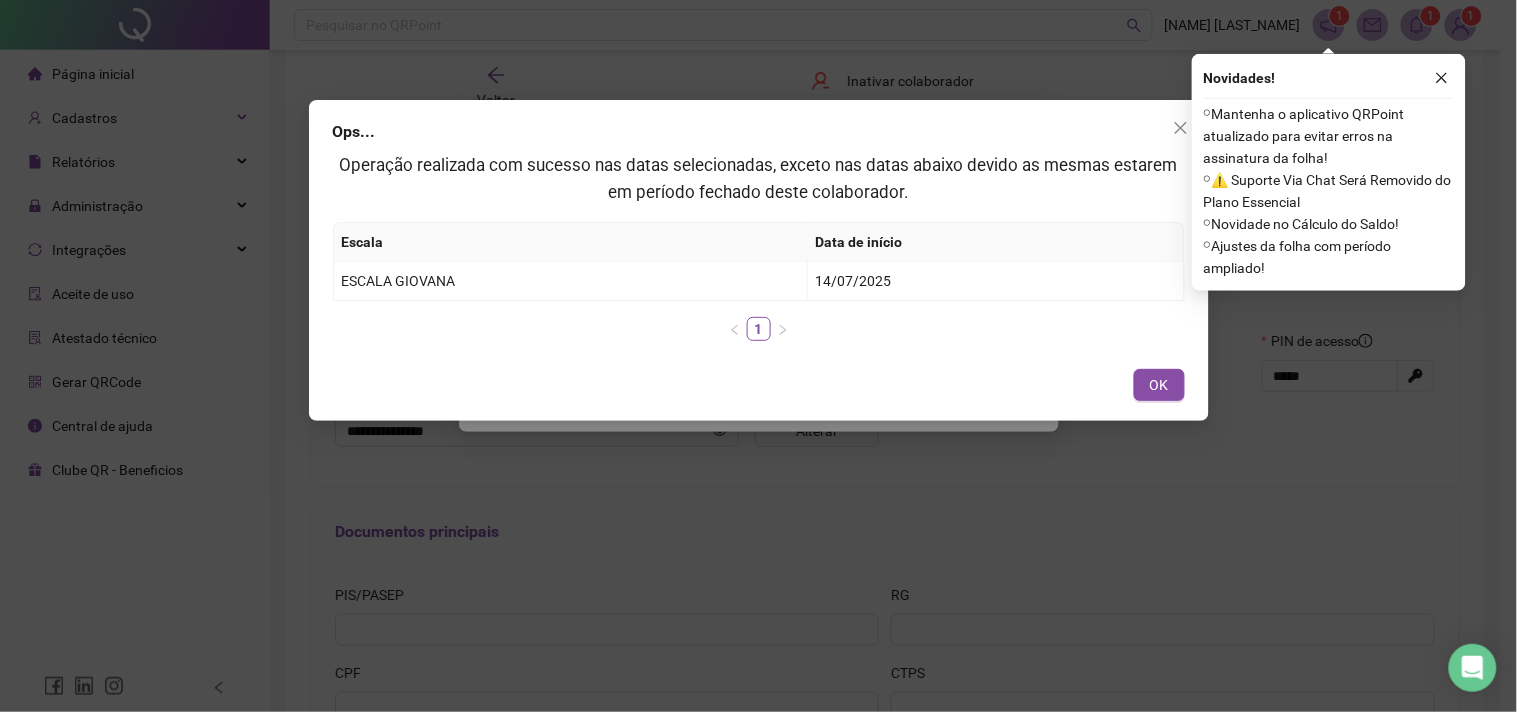 click on "OK" at bounding box center (1159, 385) 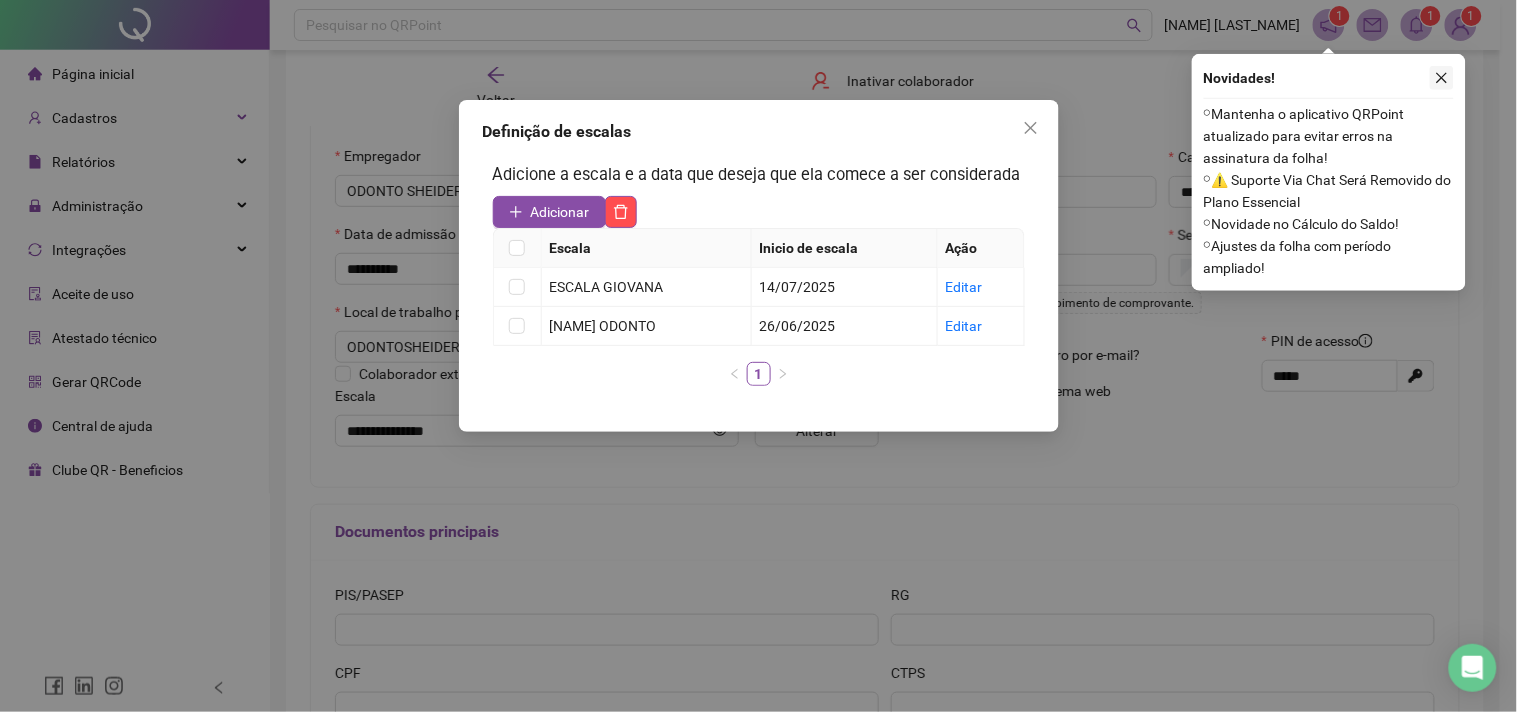 click 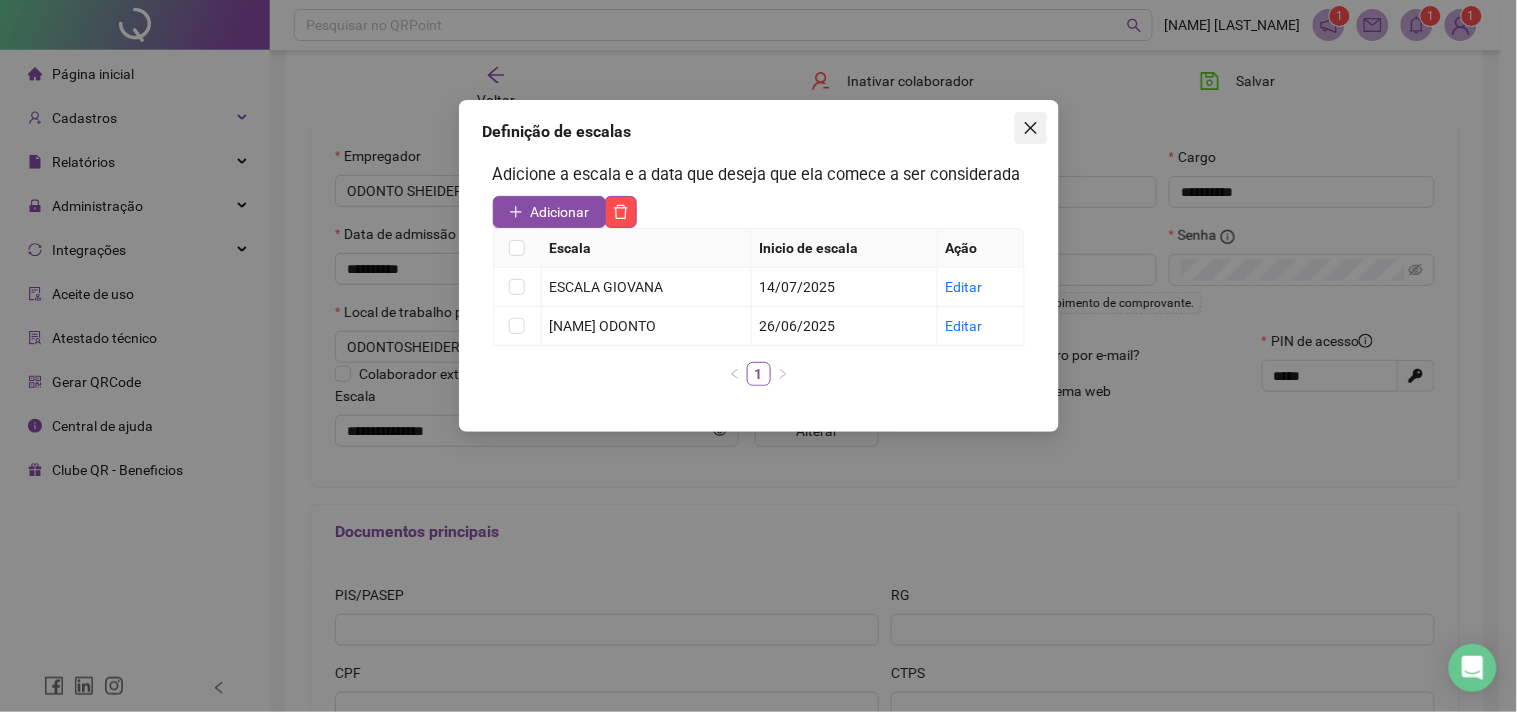 click 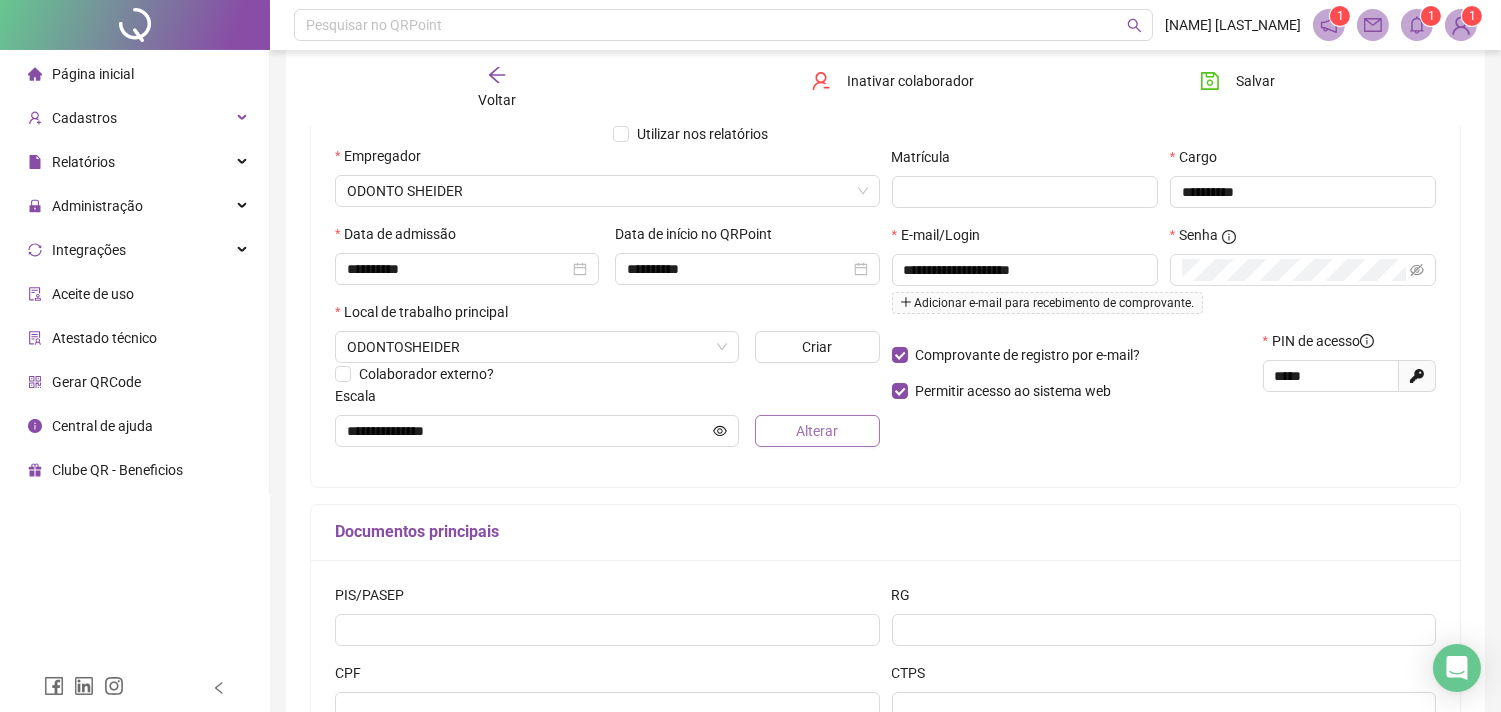 click on "Alterar" at bounding box center [817, 431] 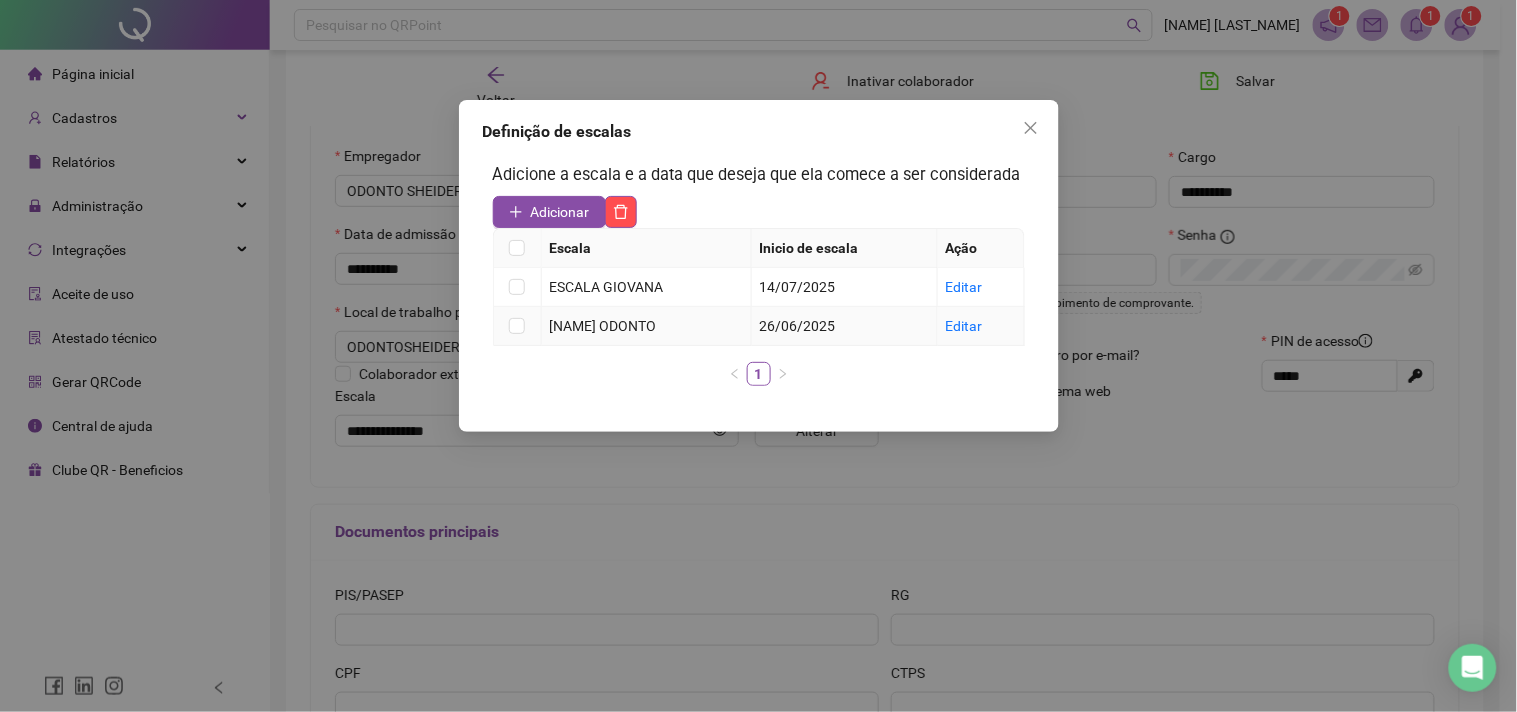 click at bounding box center (518, 326) 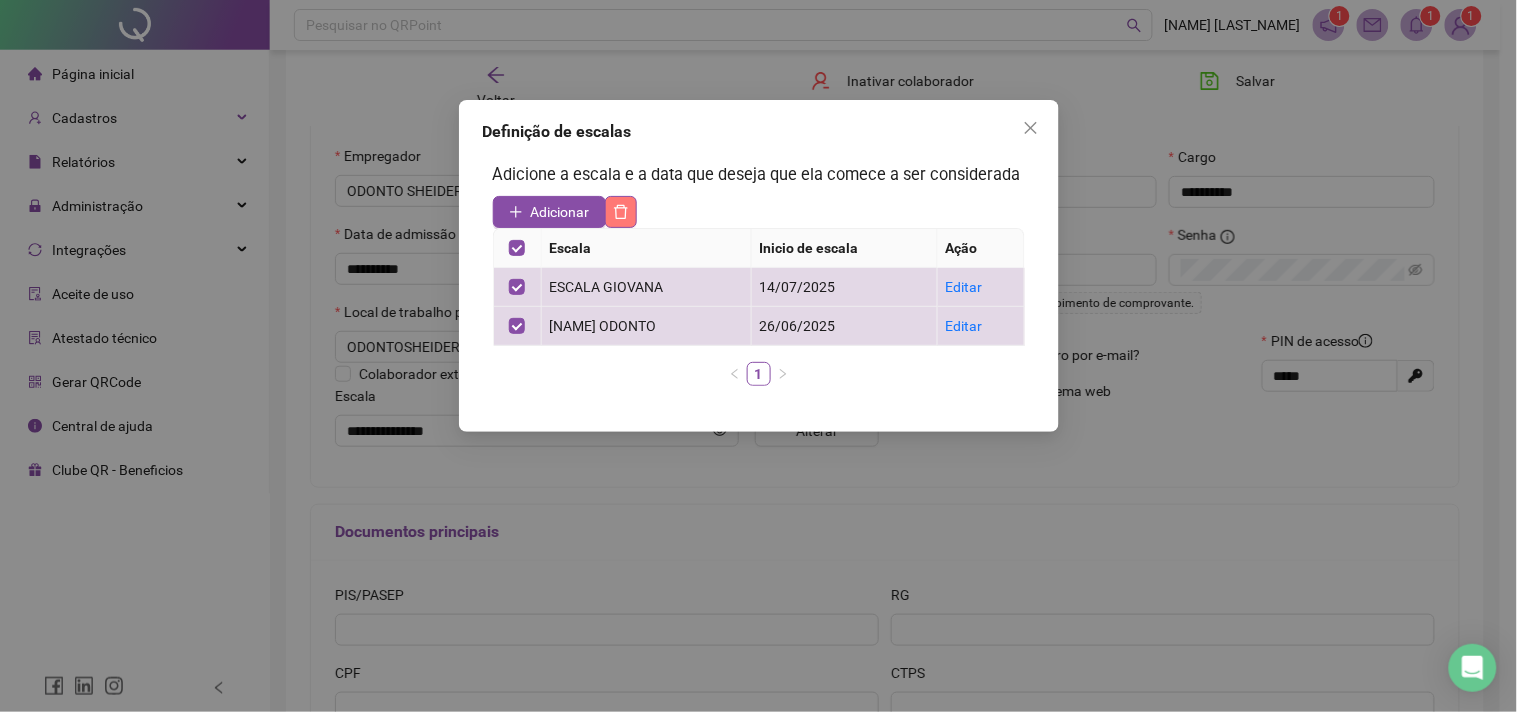 click 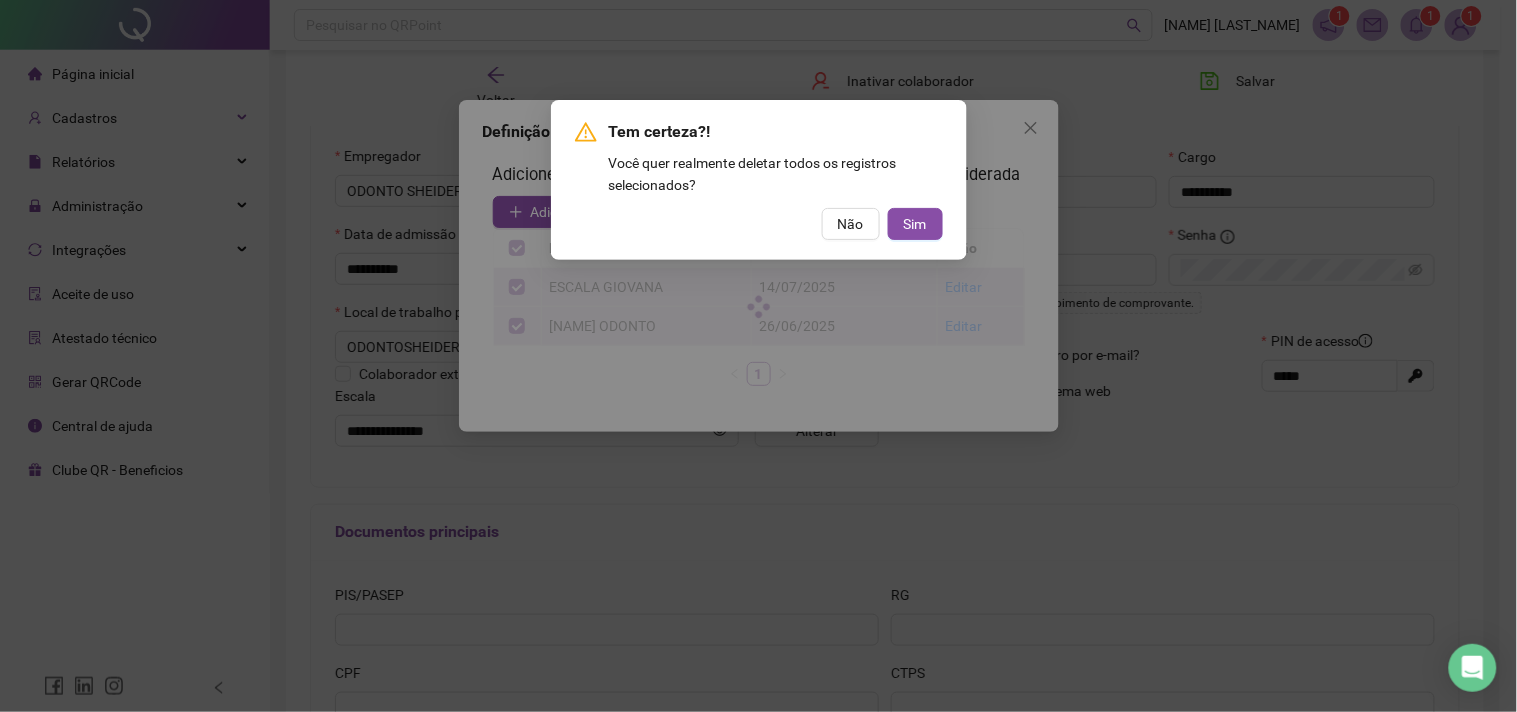 click on "Tem certeza?! Você quer realmente deletar todos os registros selecionados? Não Sim" at bounding box center [759, 180] 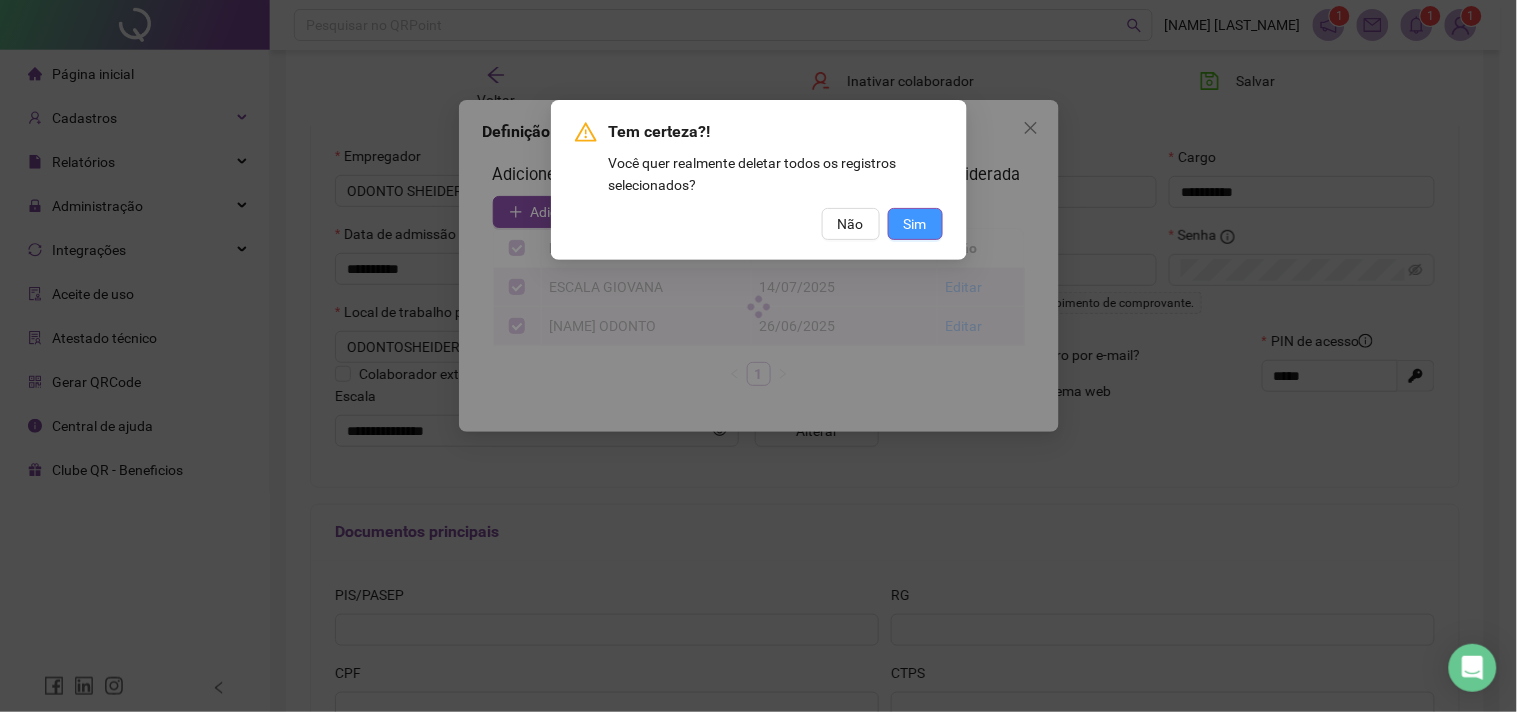click on "Sim" at bounding box center [915, 224] 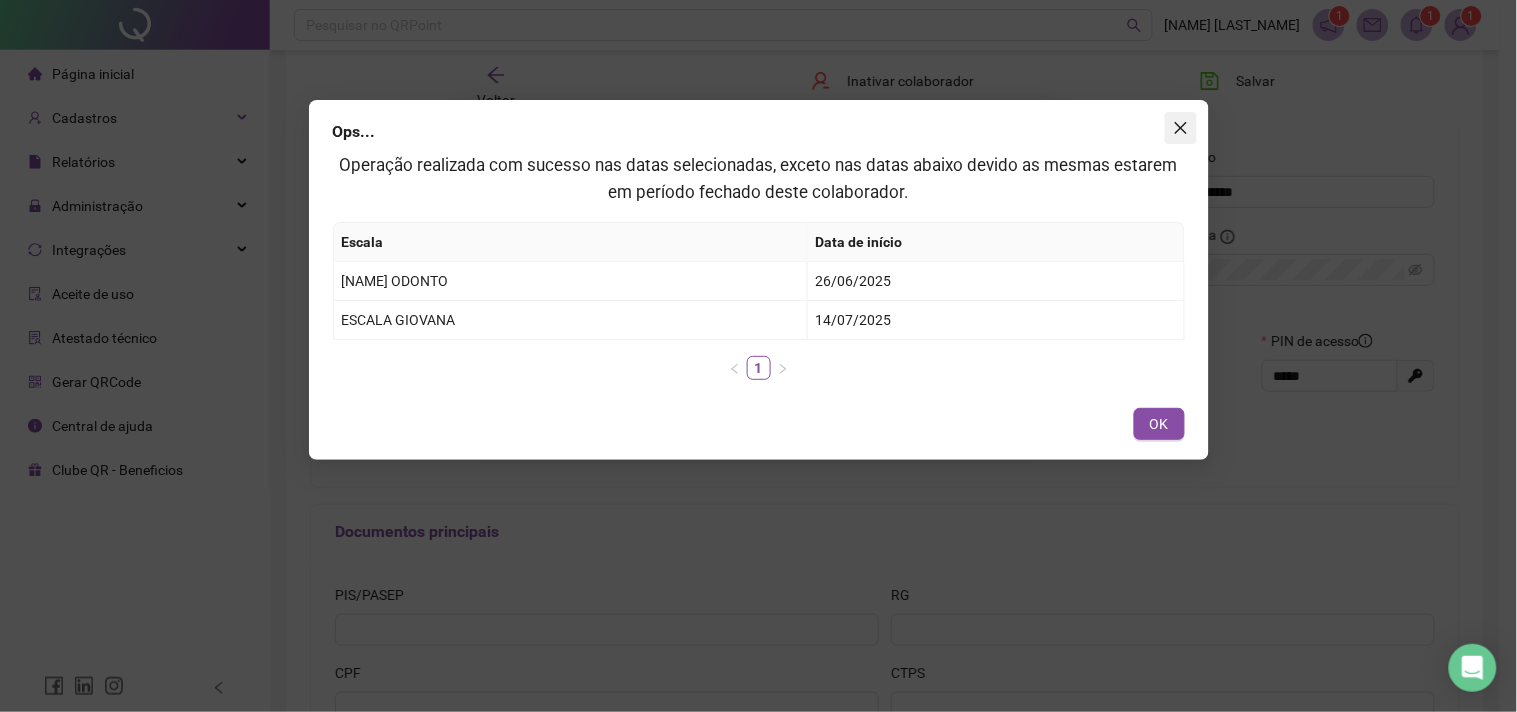 click 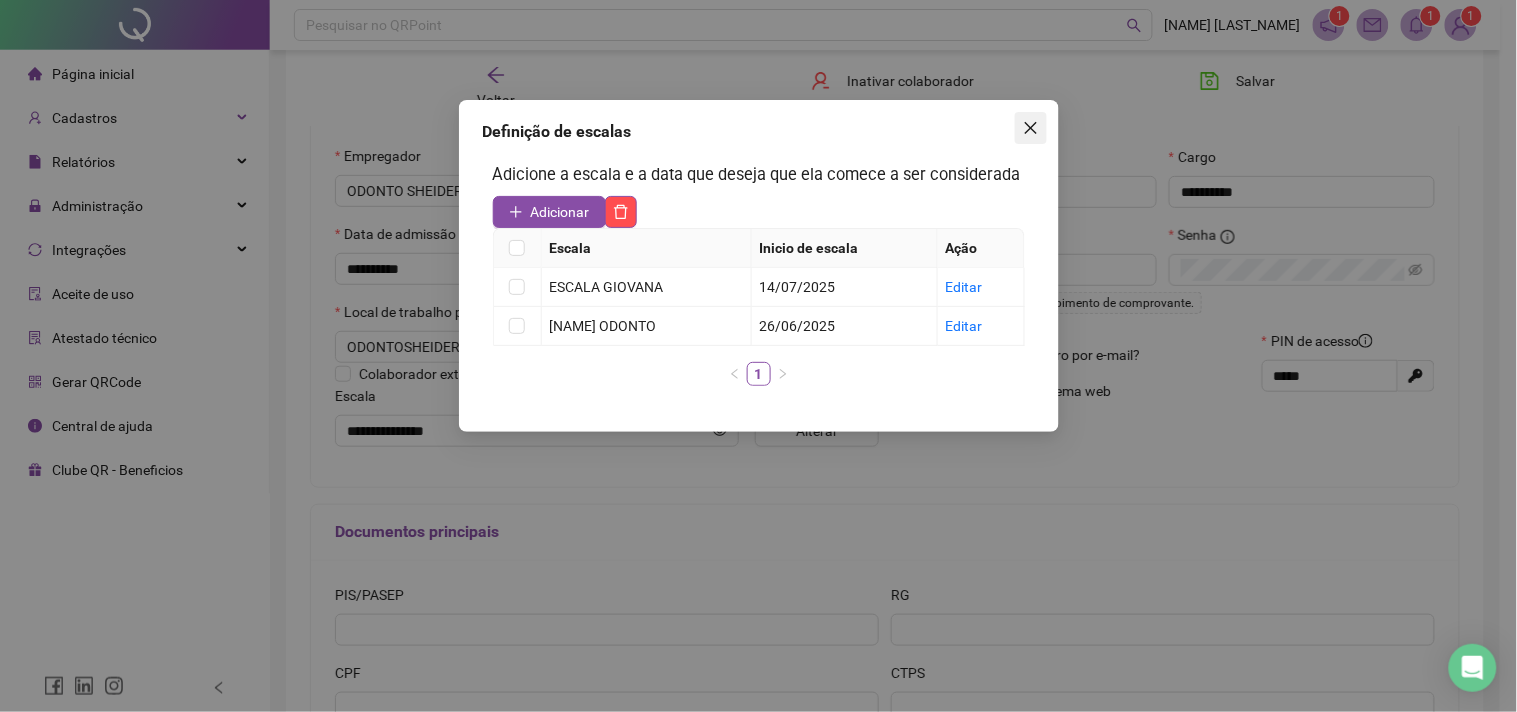 click at bounding box center [1031, 128] 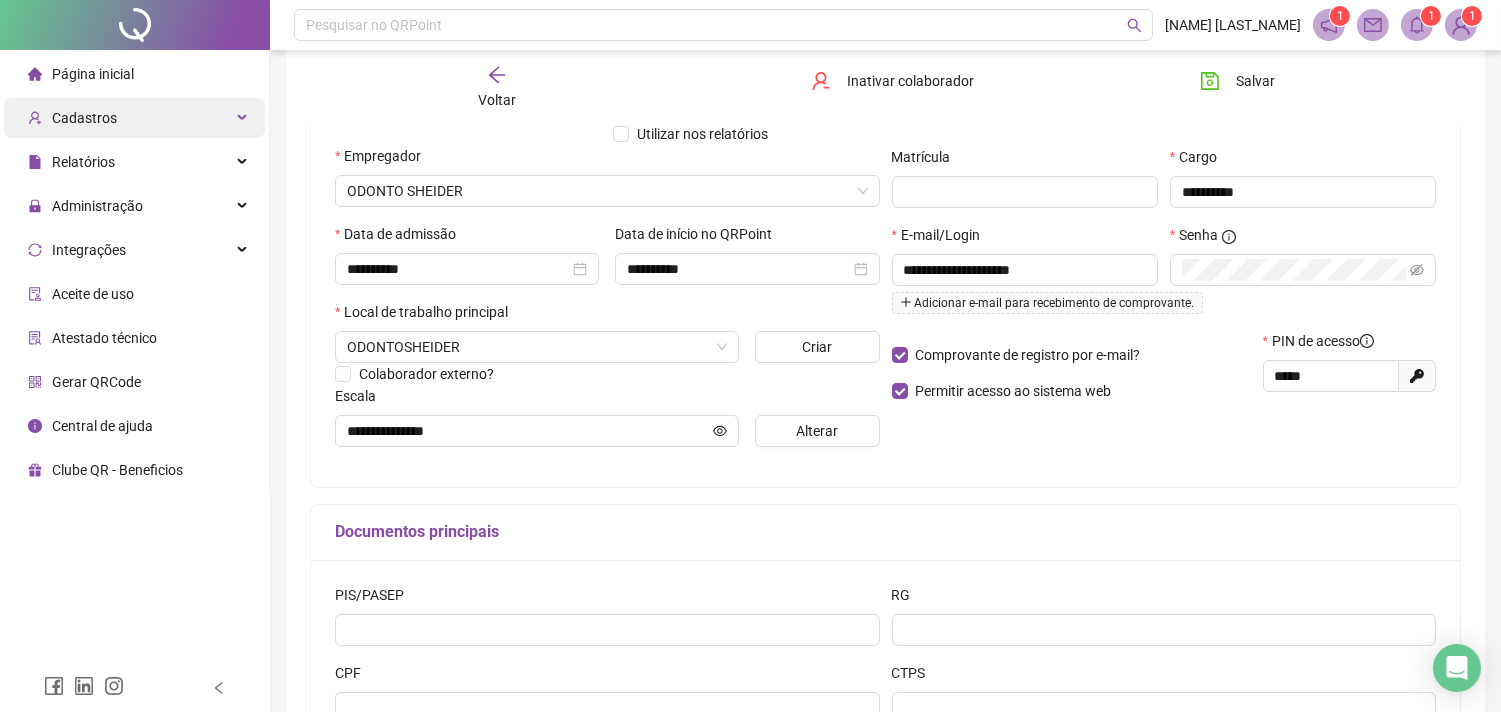 click on "Cadastros" at bounding box center (134, 118) 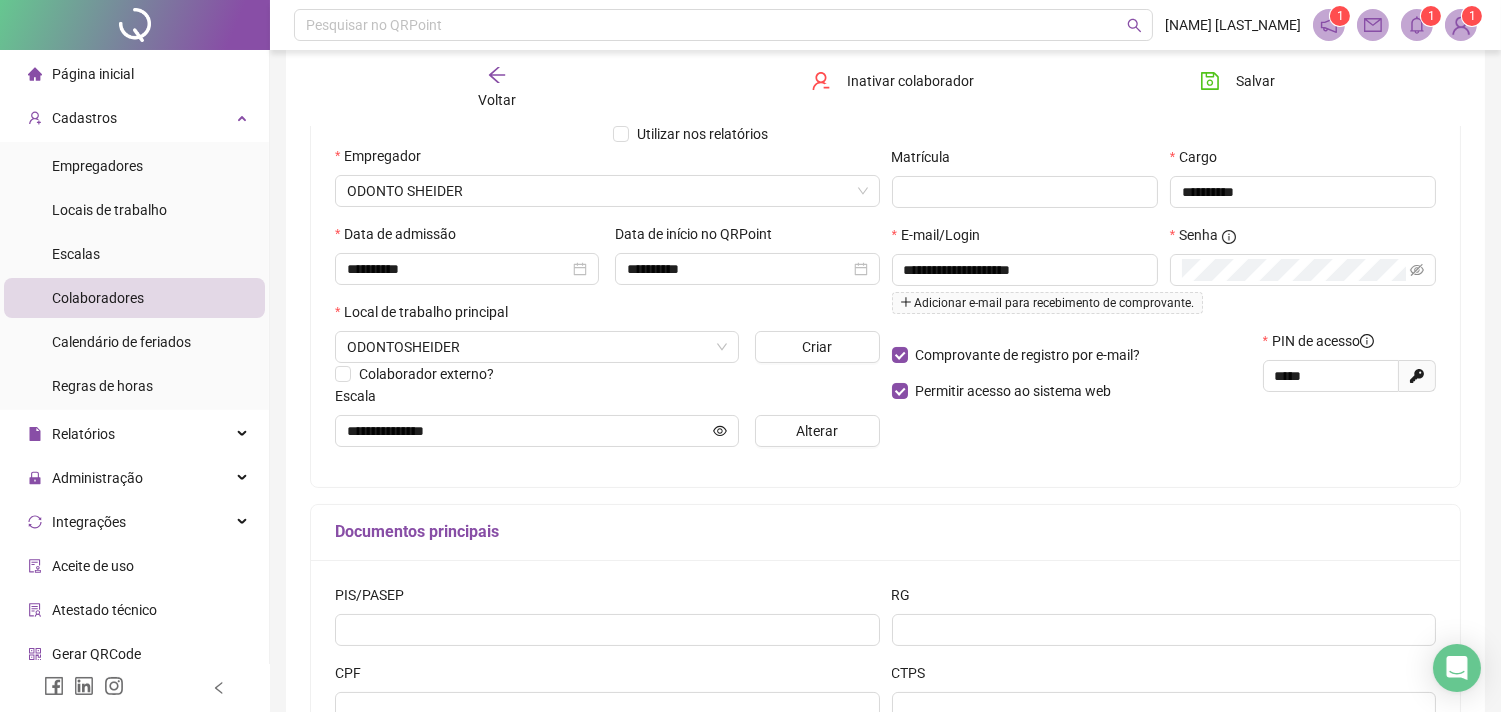 click on "Colaboradores" at bounding box center [134, 298] 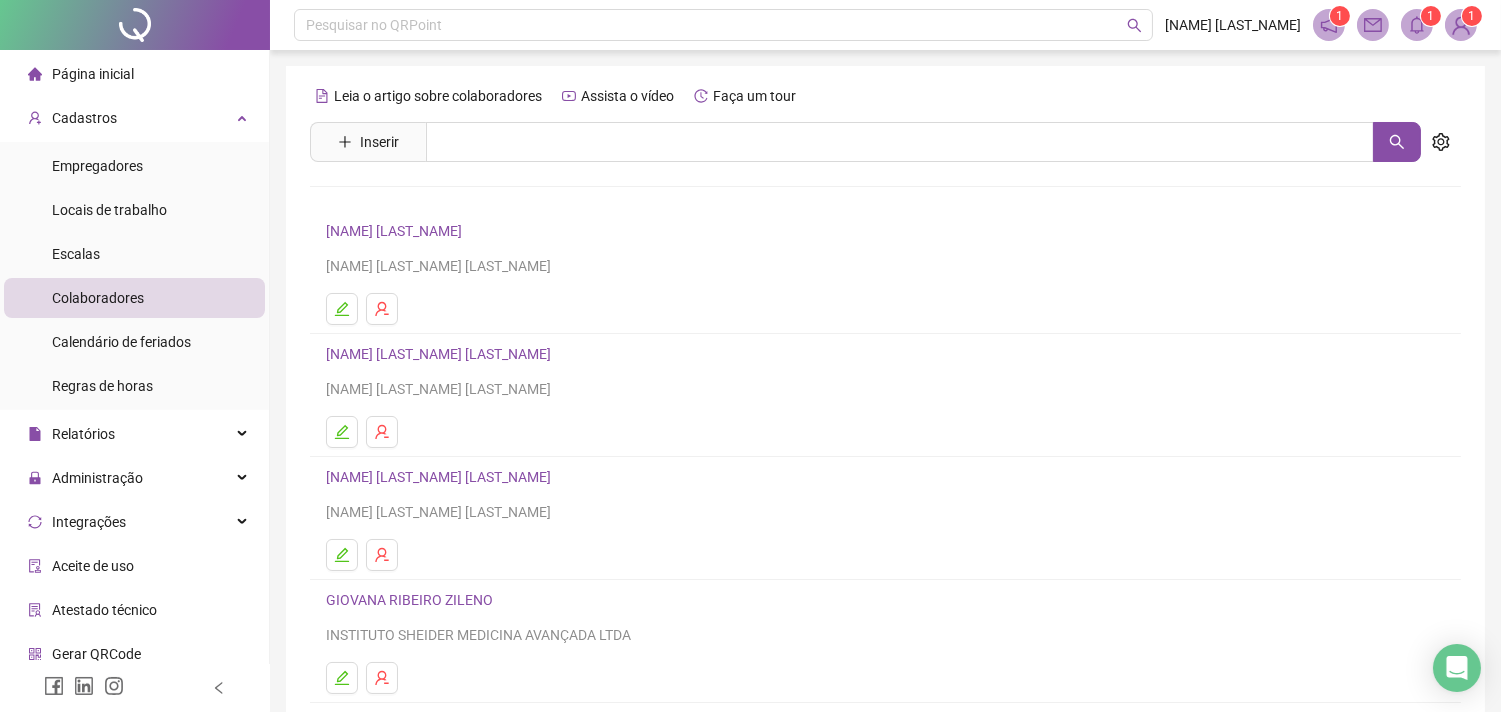 scroll, scrollTop: 255, scrollLeft: 0, axis: vertical 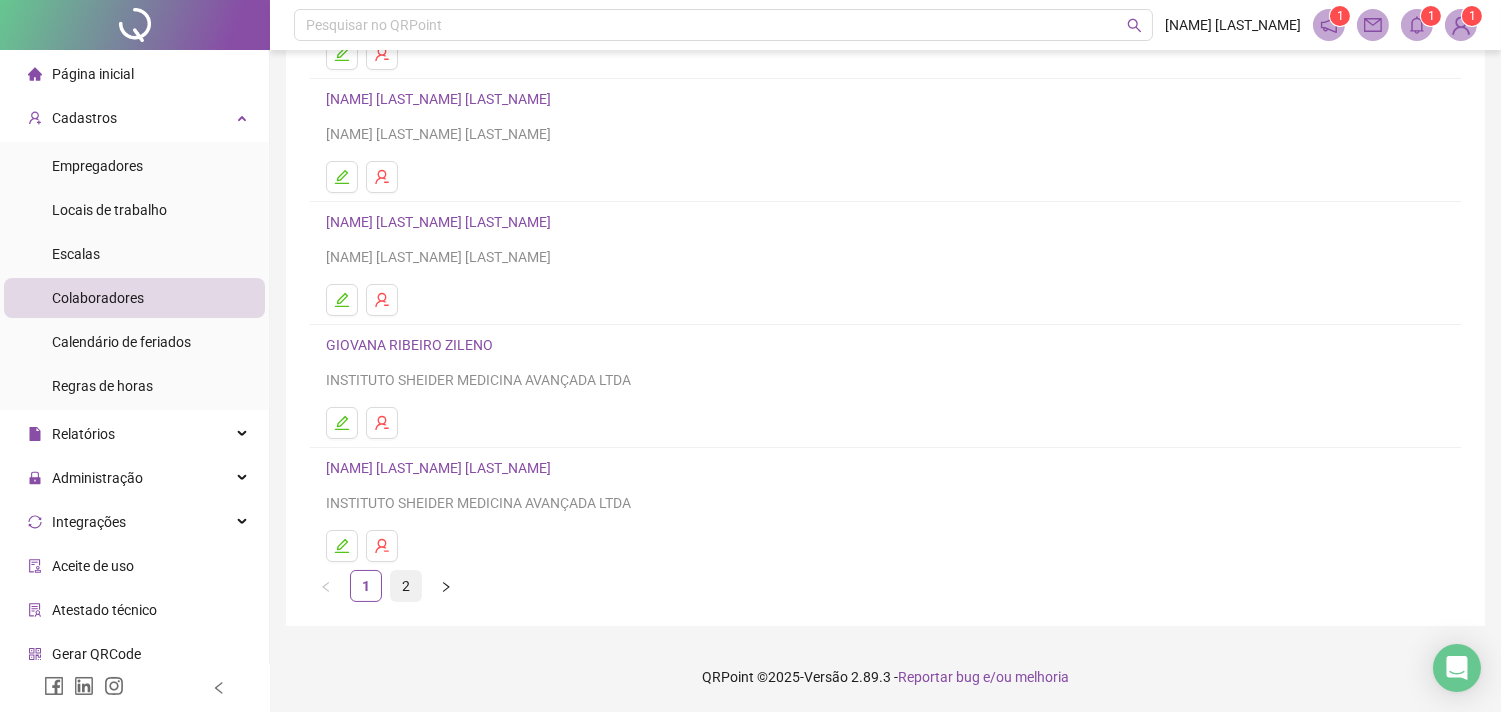 click on "2" at bounding box center (406, 586) 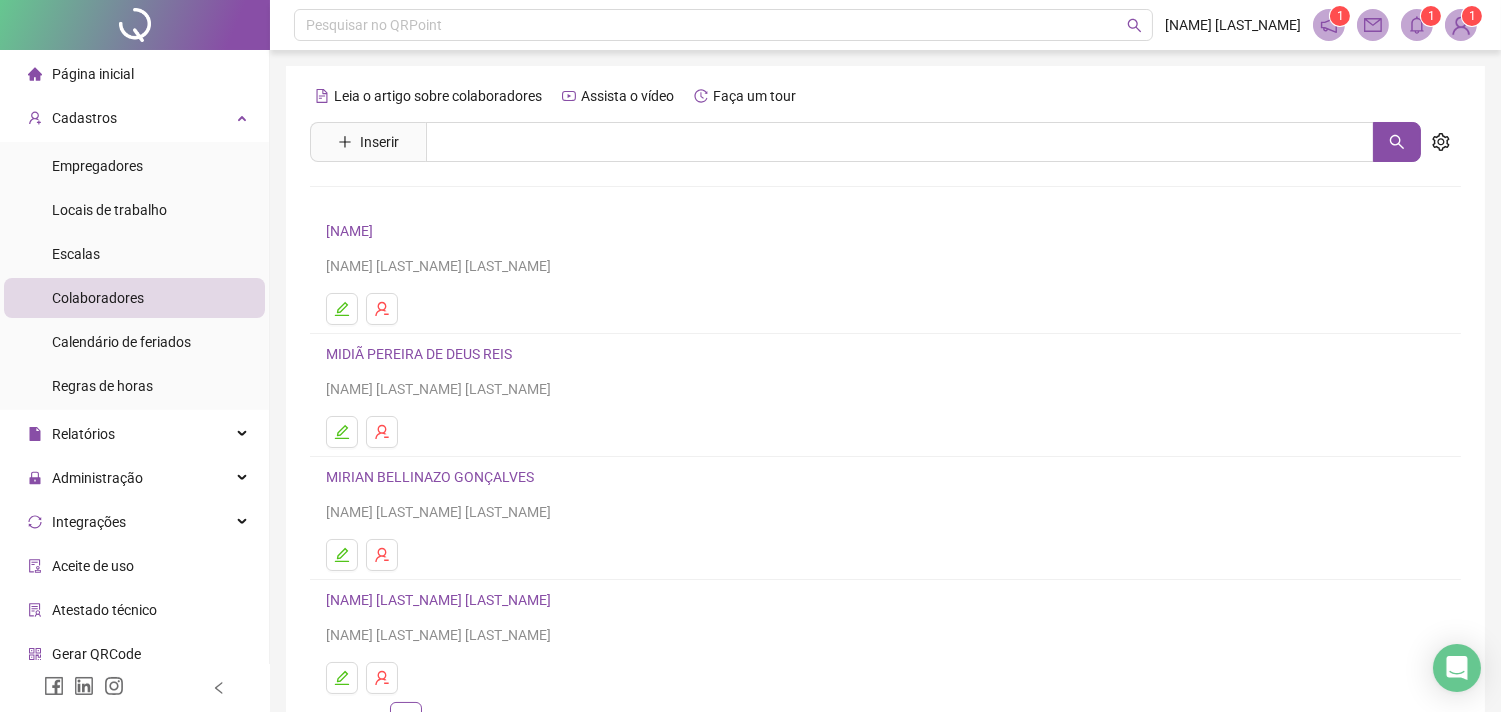 scroll, scrollTop: 132, scrollLeft: 0, axis: vertical 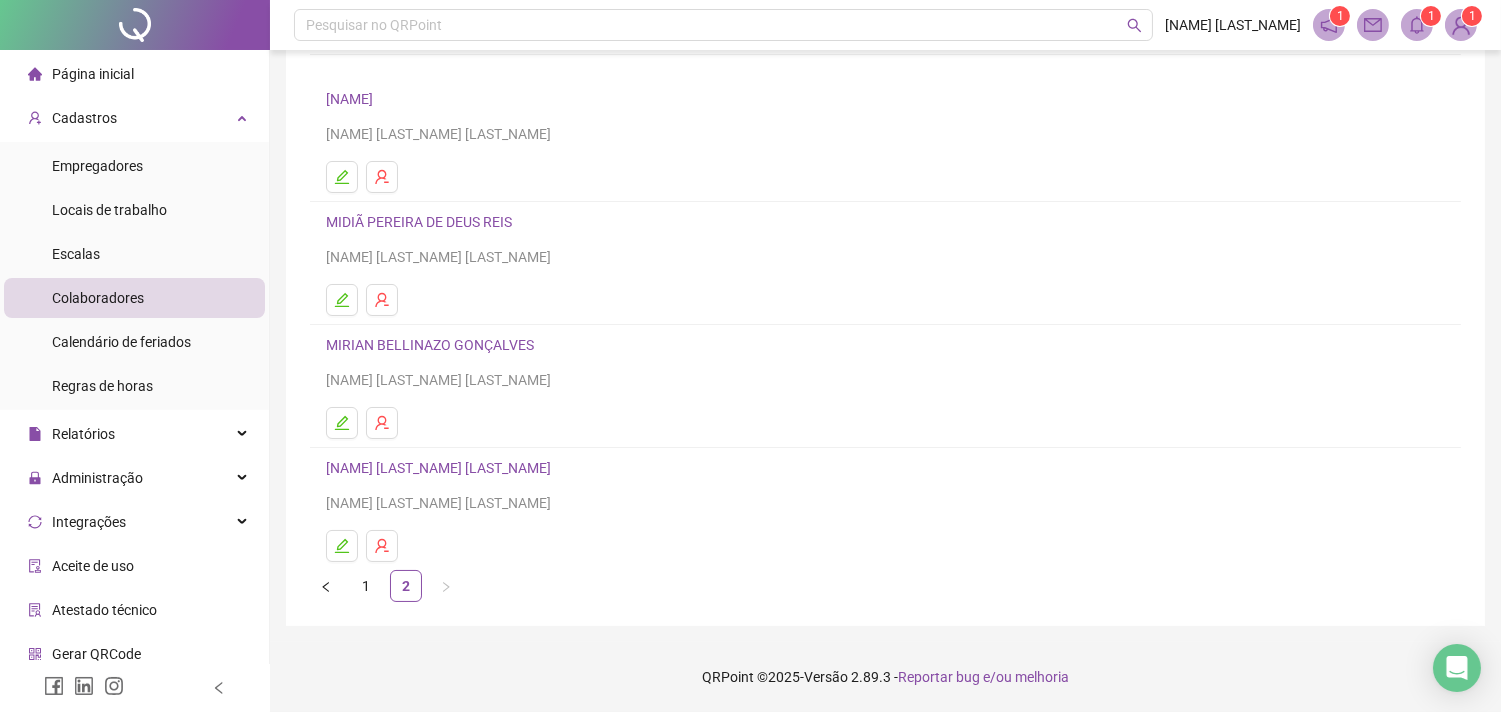 click on "[NAME] [LAST_NAME] [LAST_NAME]" at bounding box center [441, 468] 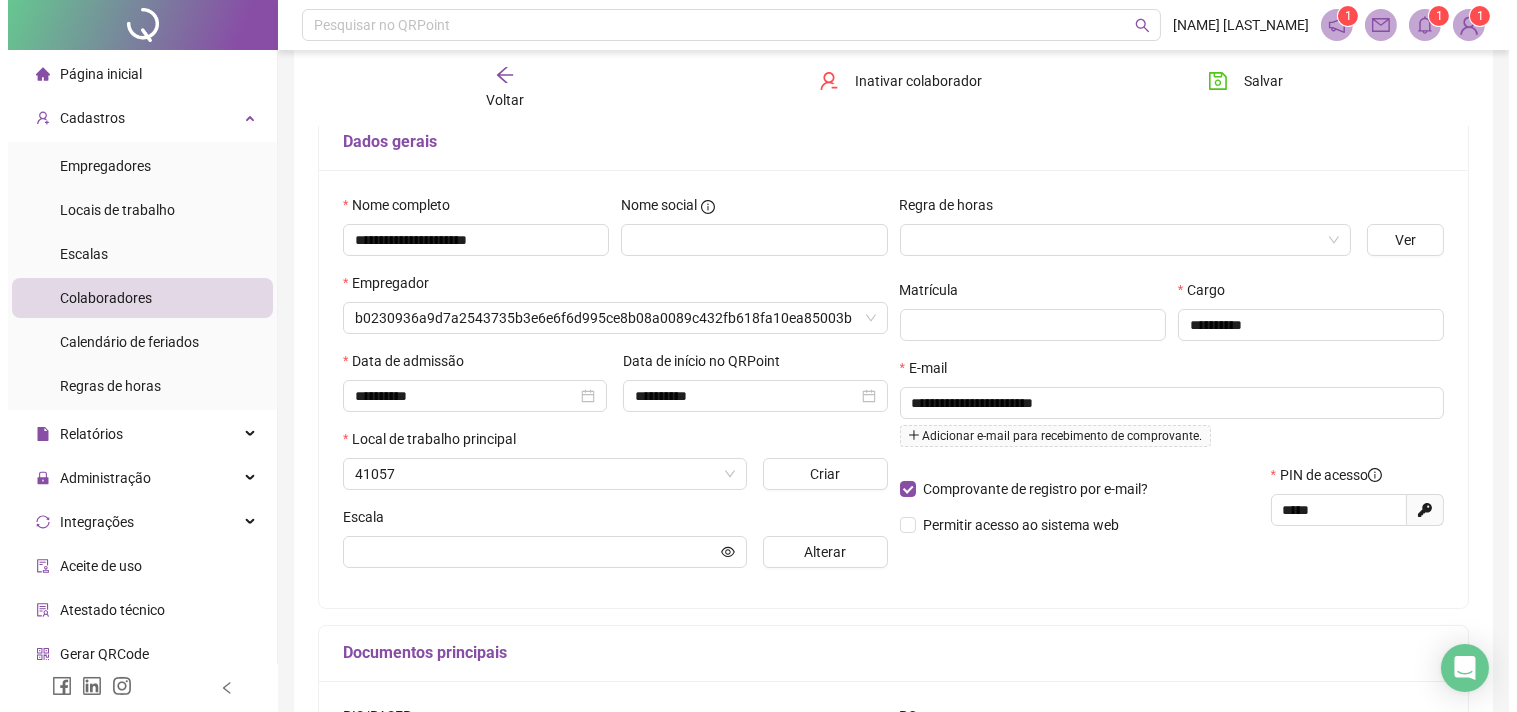 scroll, scrollTop: 142, scrollLeft: 0, axis: vertical 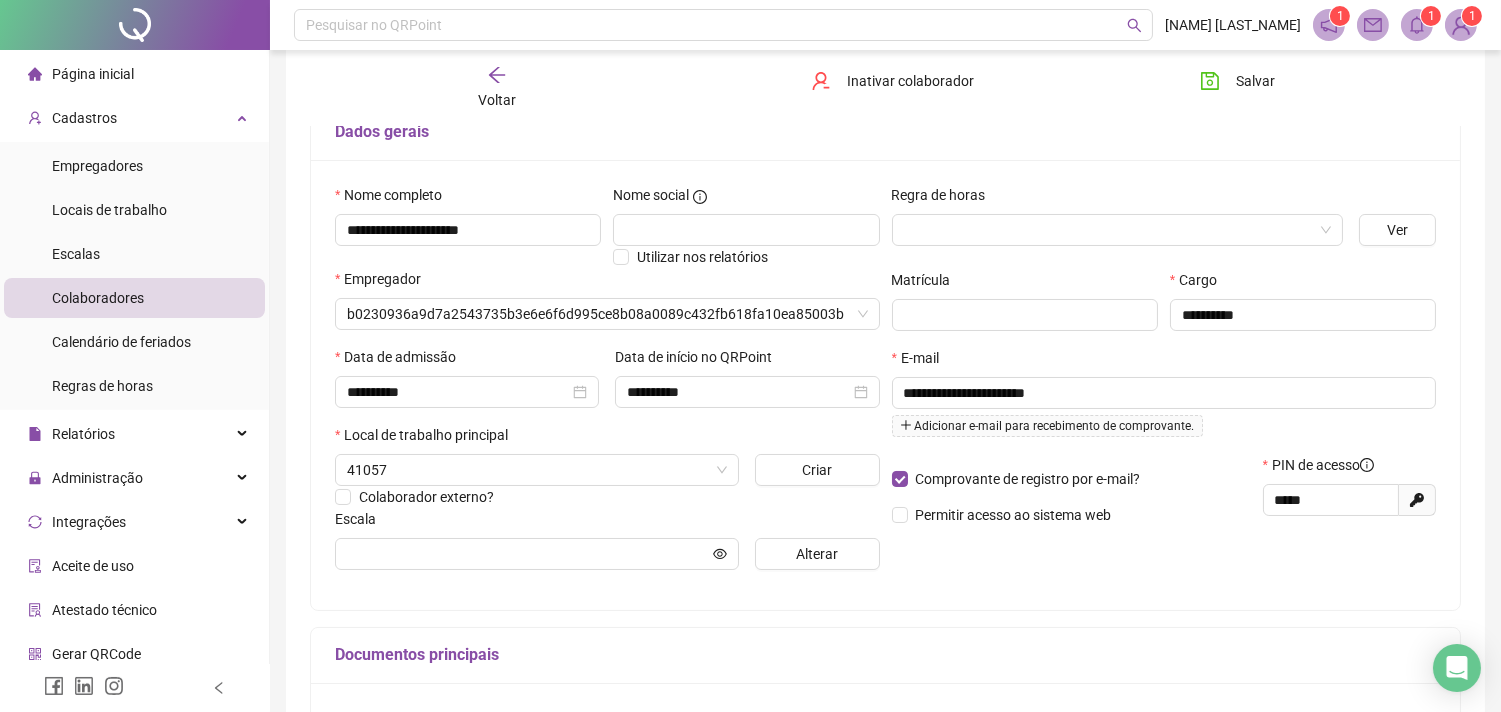 type on "**********" 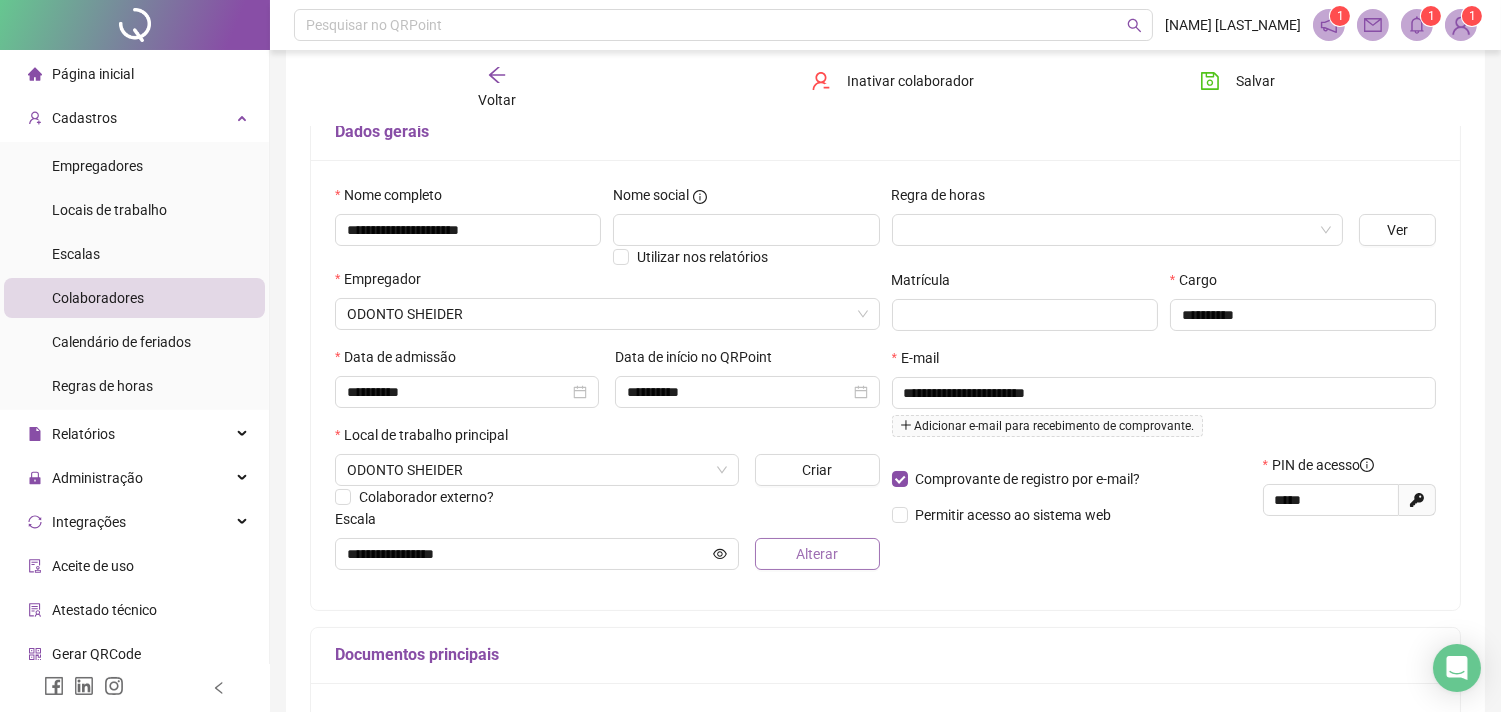 click on "Alterar" at bounding box center (817, 554) 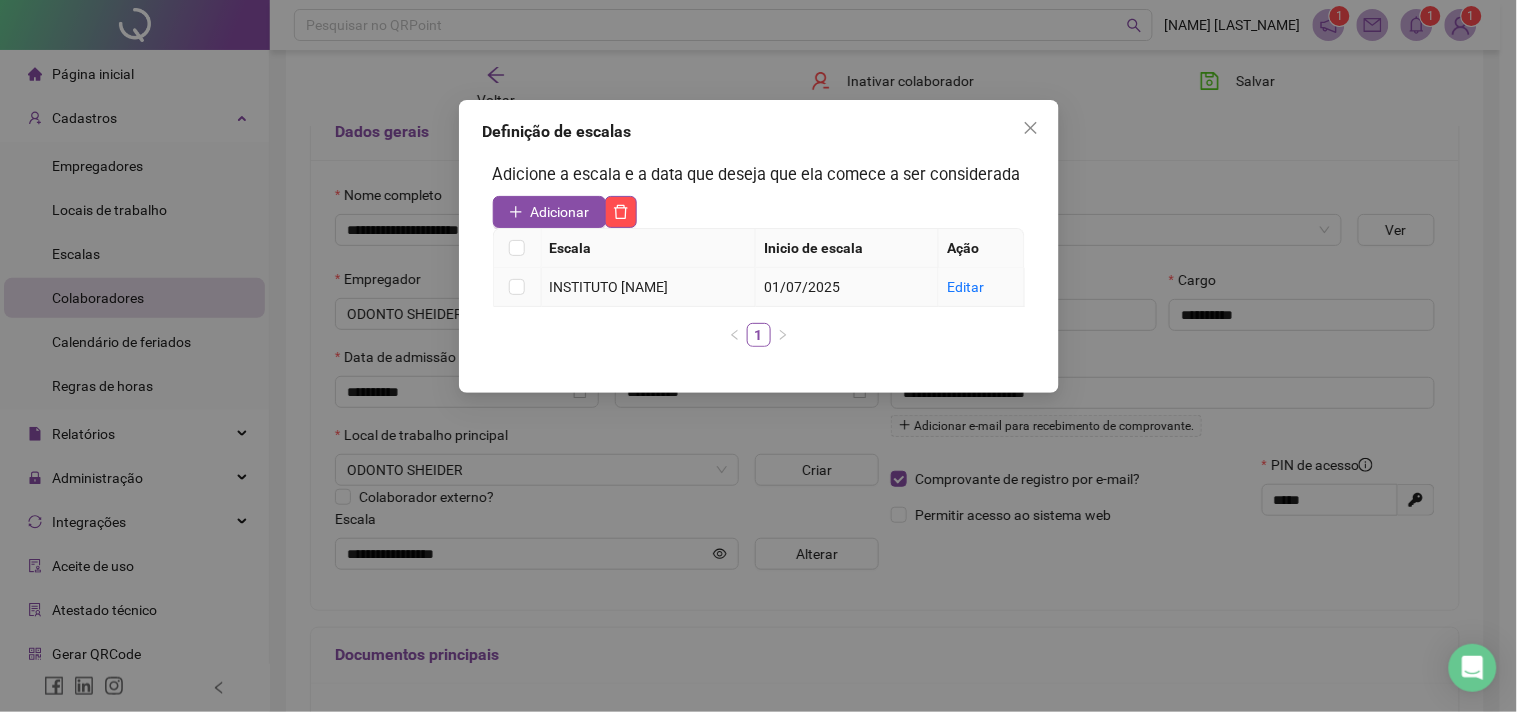 click at bounding box center (518, 287) 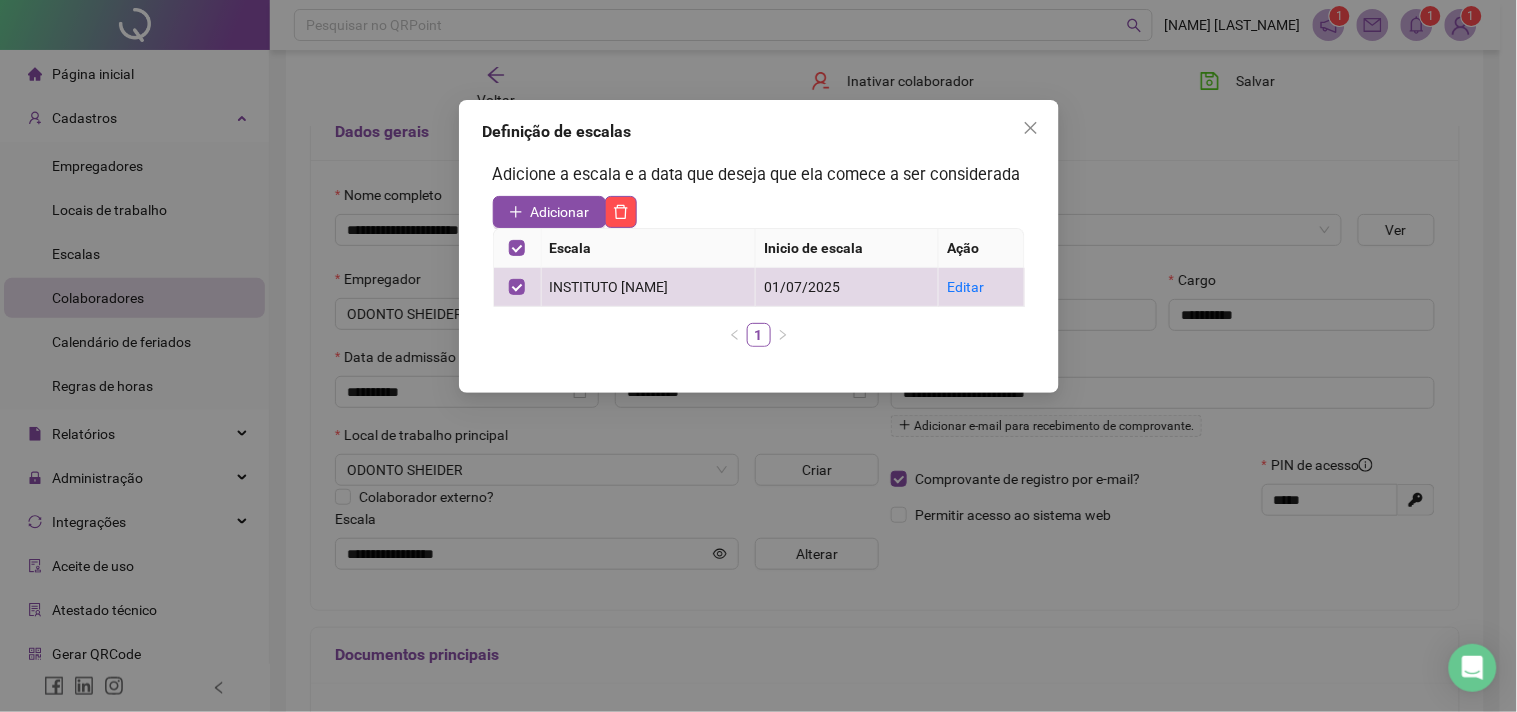 click at bounding box center [668, 212] 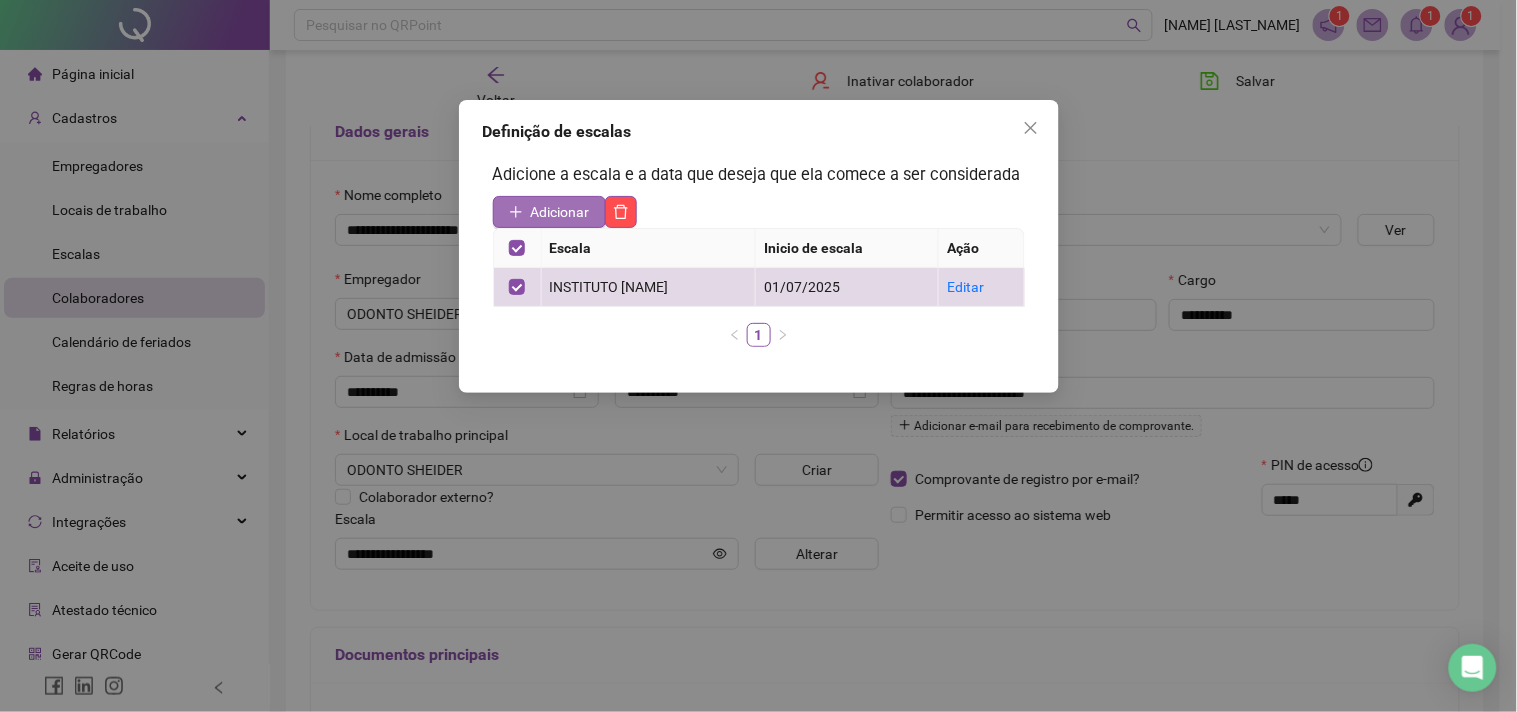 click on "Adicionar" at bounding box center (549, 212) 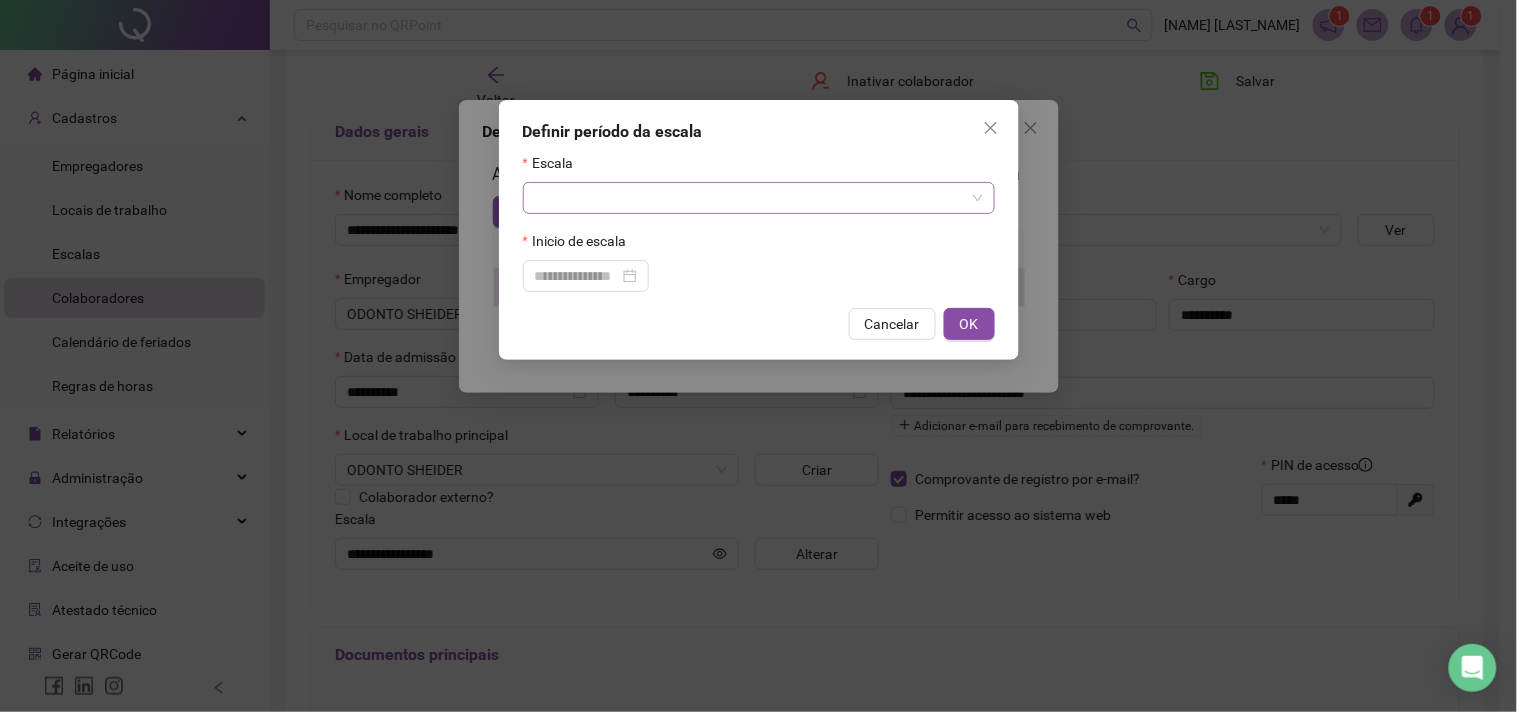 click at bounding box center (750, 198) 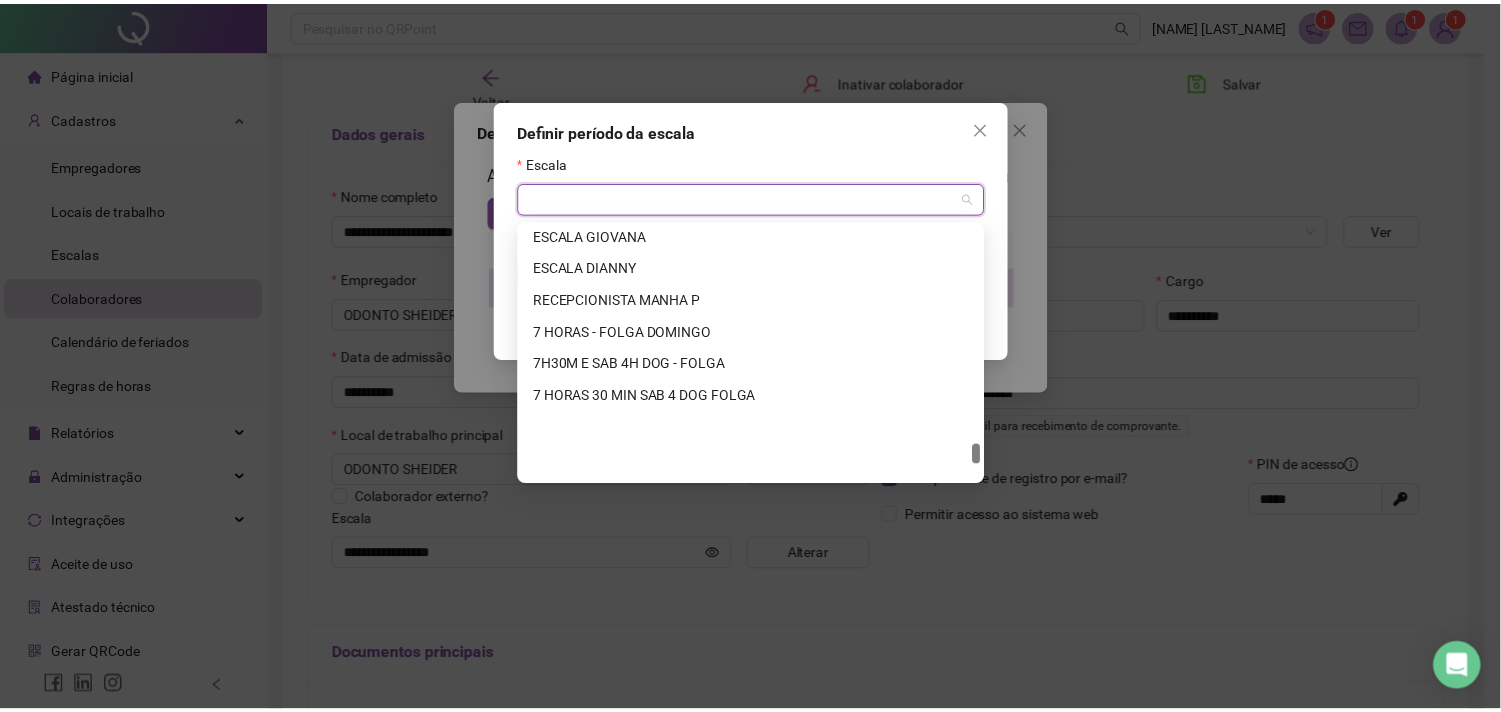 scroll, scrollTop: 10934, scrollLeft: 0, axis: vertical 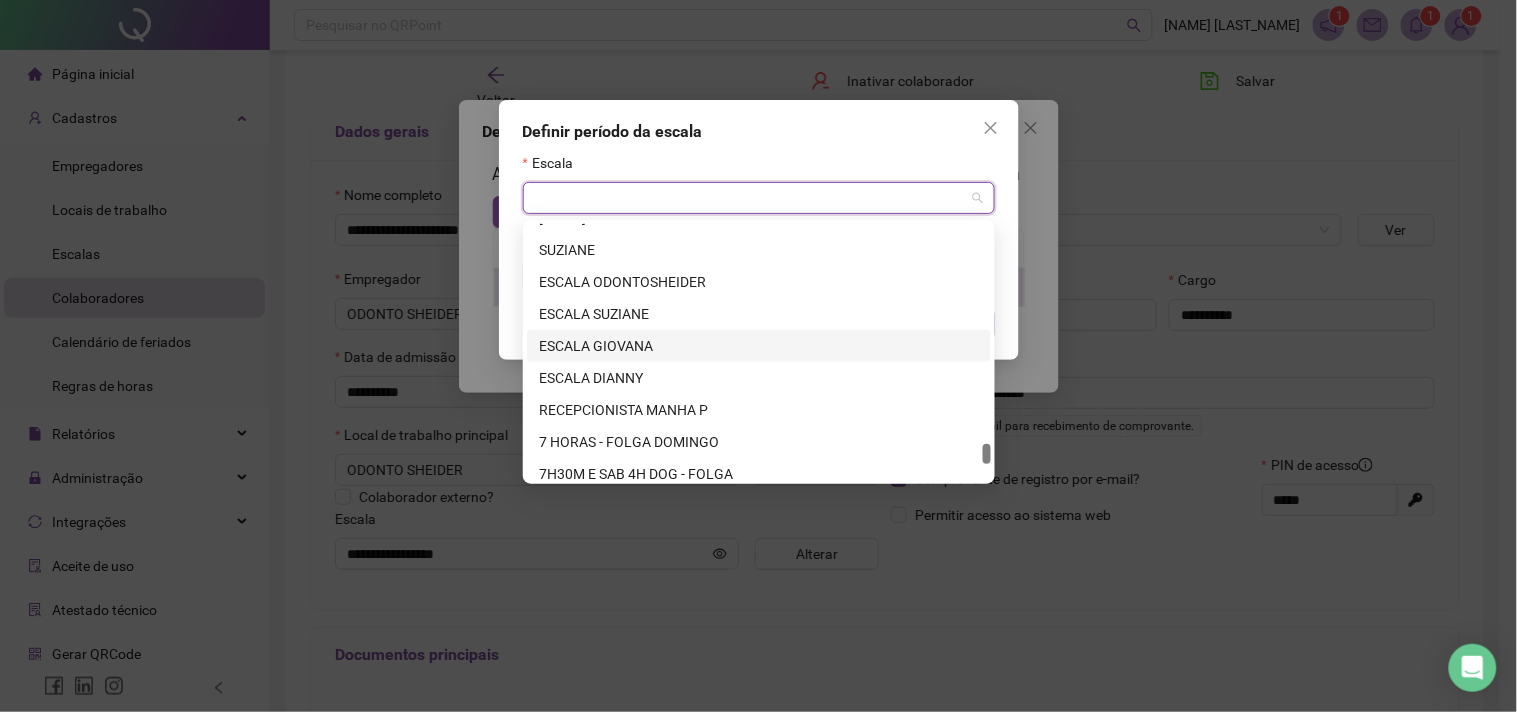 click on "ESCALA GIOVANA" at bounding box center (759, 346) 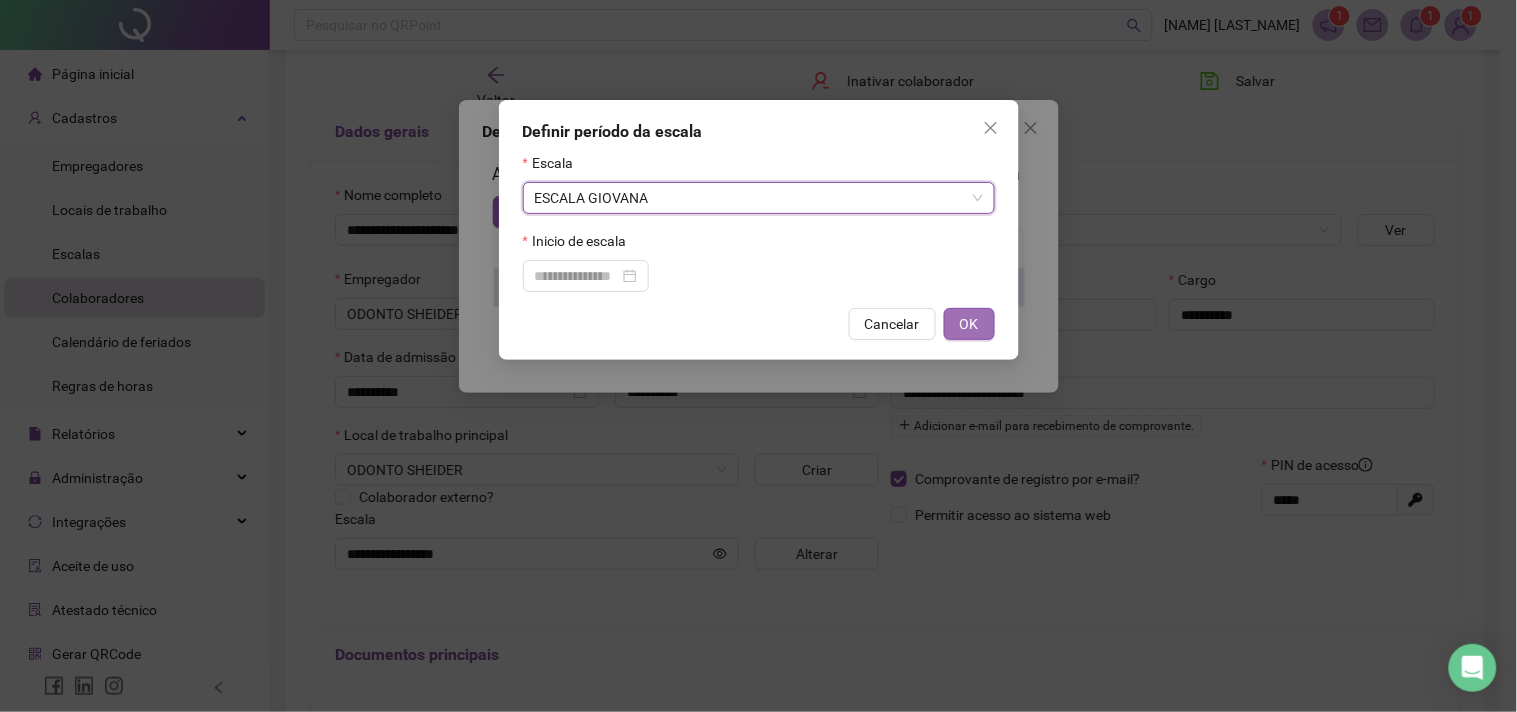 click on "OK" at bounding box center [969, 324] 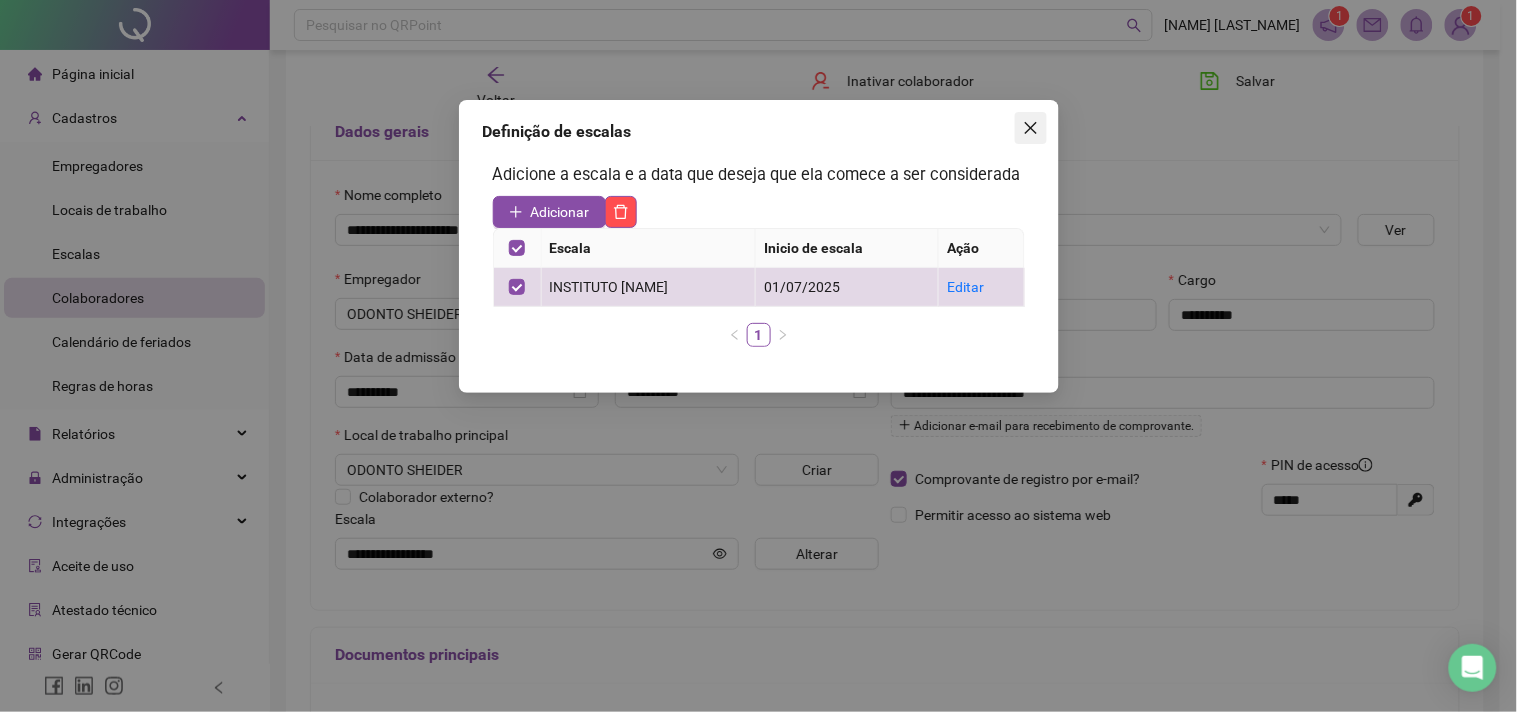 click at bounding box center (1031, 128) 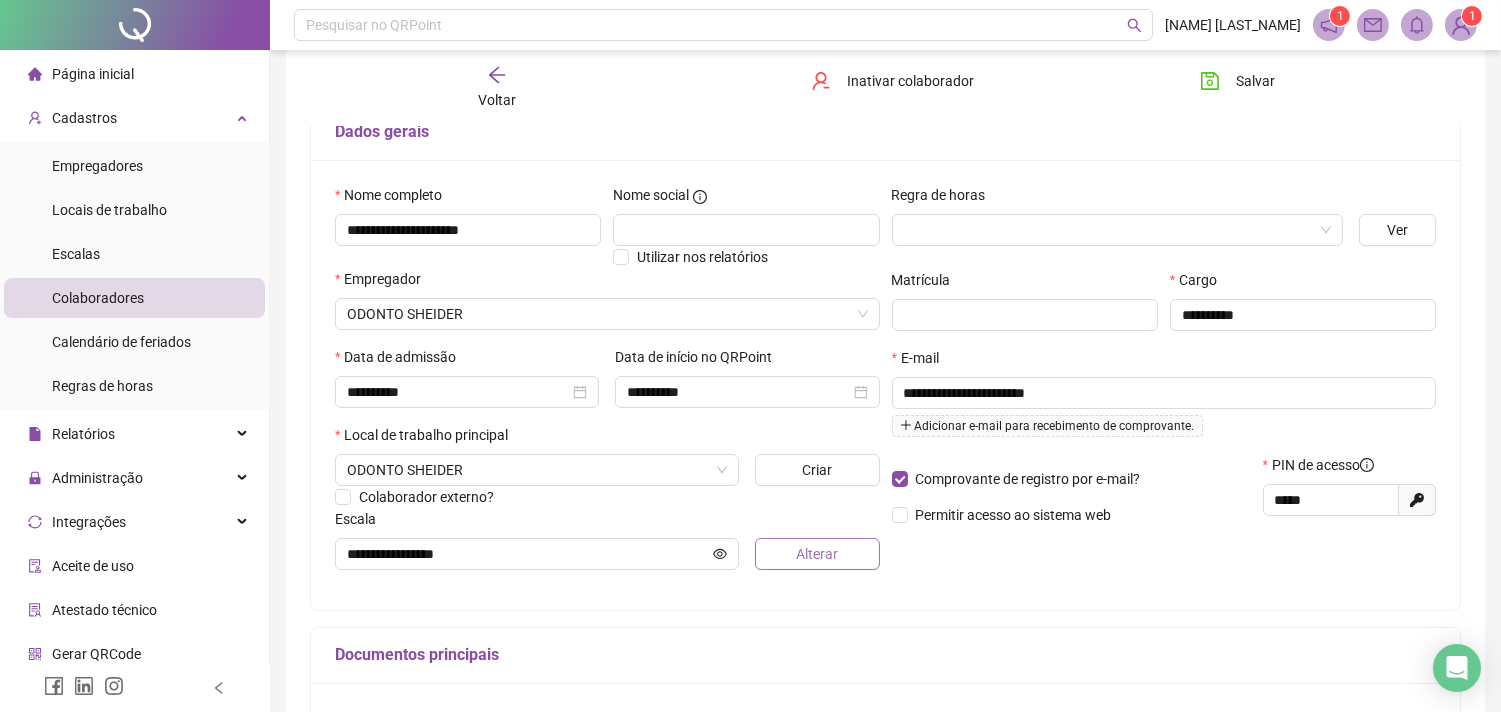 click on "Alterar" at bounding box center (817, 554) 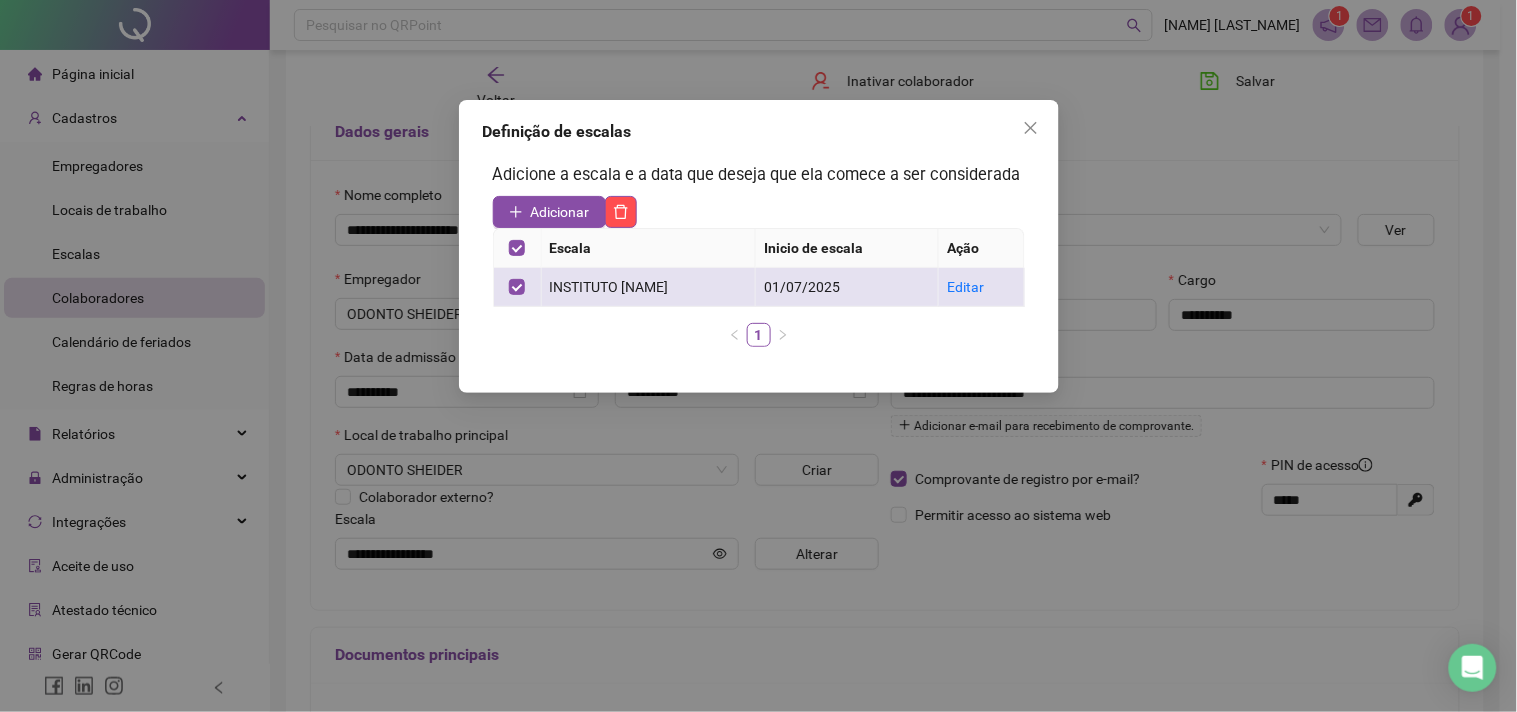click at bounding box center (518, 287) 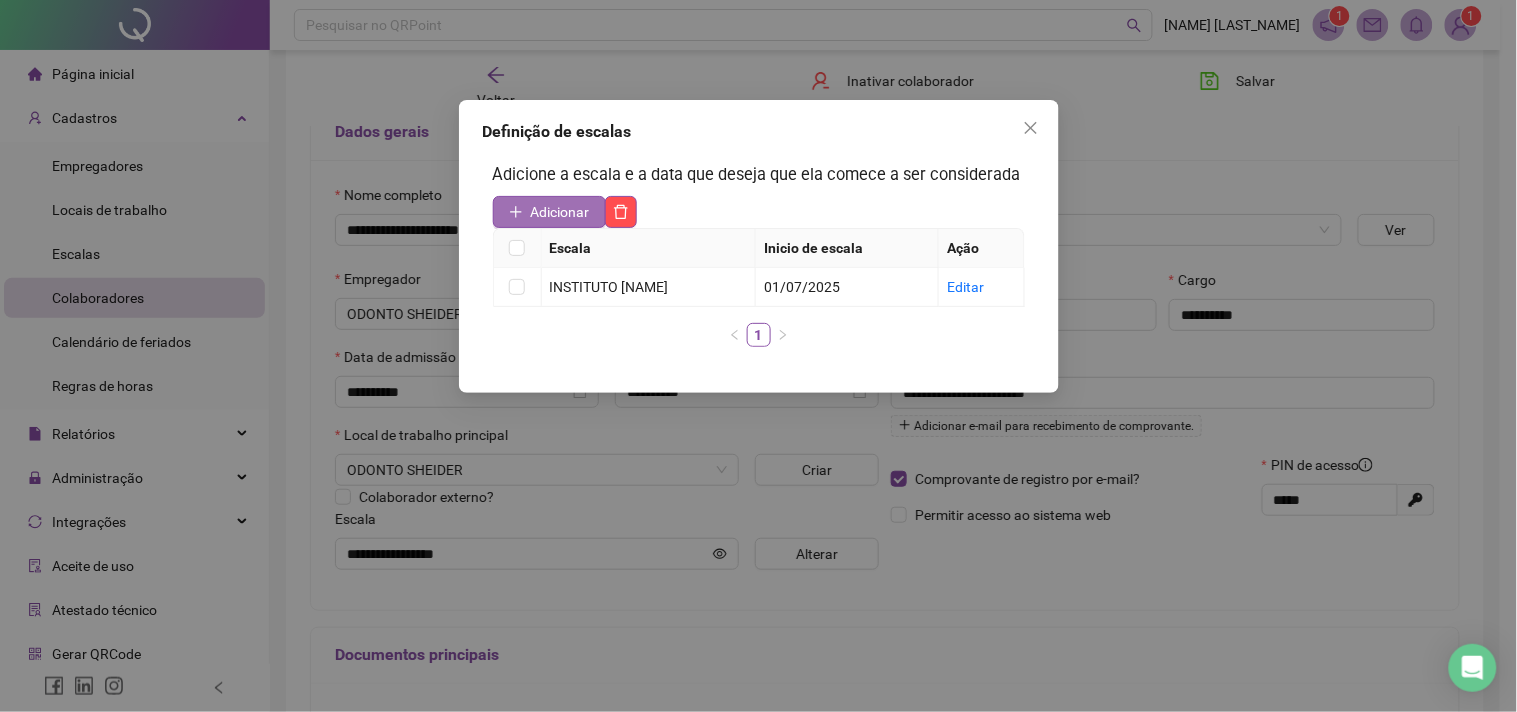 click on "Adicionar" at bounding box center (560, 212) 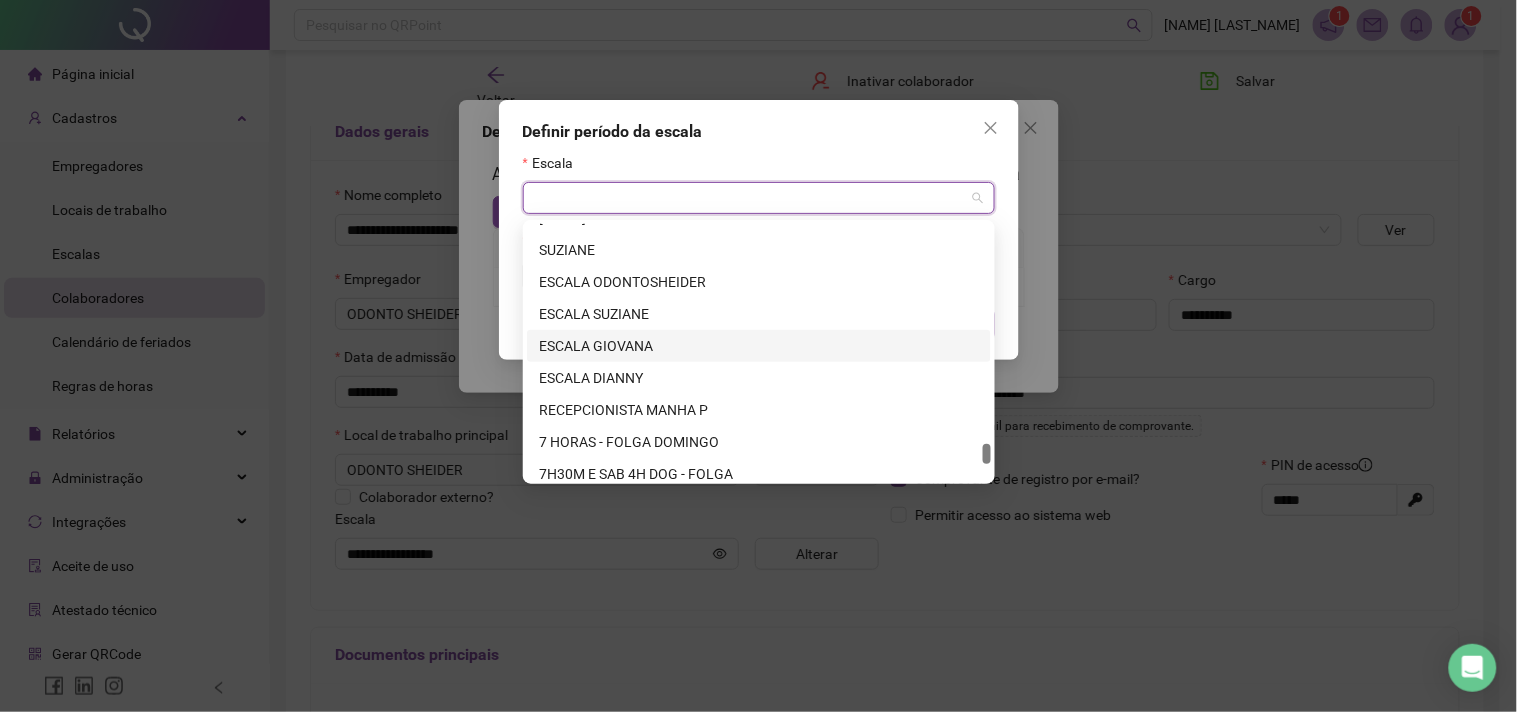 click at bounding box center [750, 198] 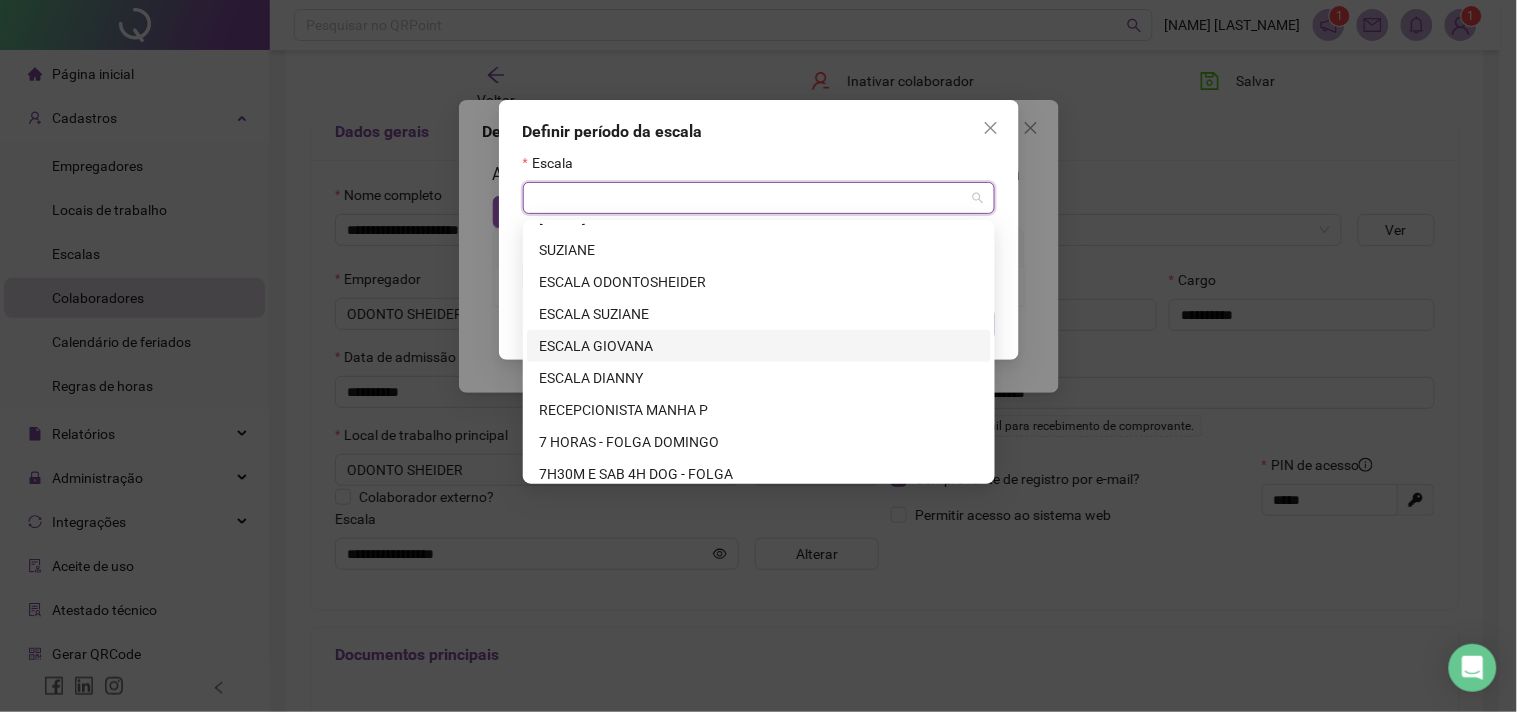 click on "ESCALA GIOVANA" at bounding box center [759, 346] 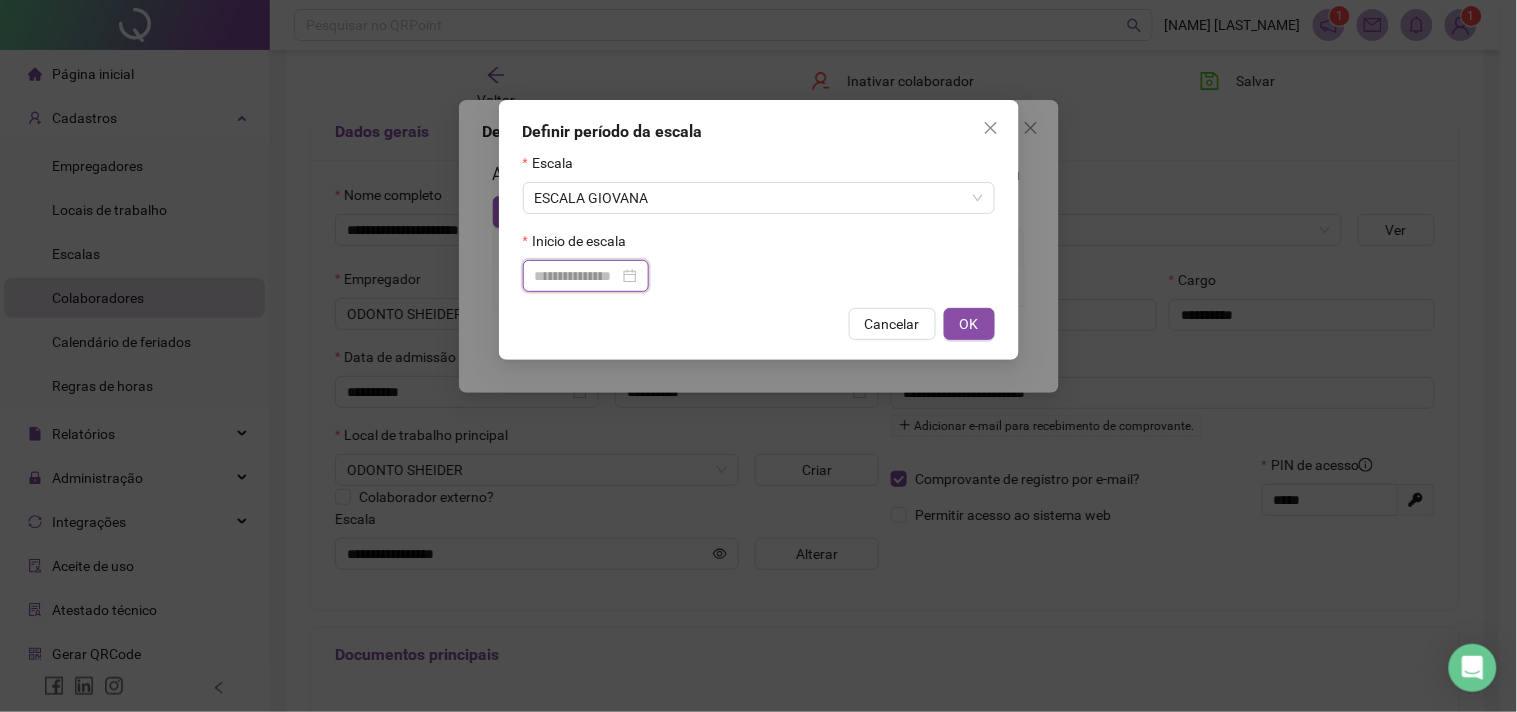 click at bounding box center (577, 276) 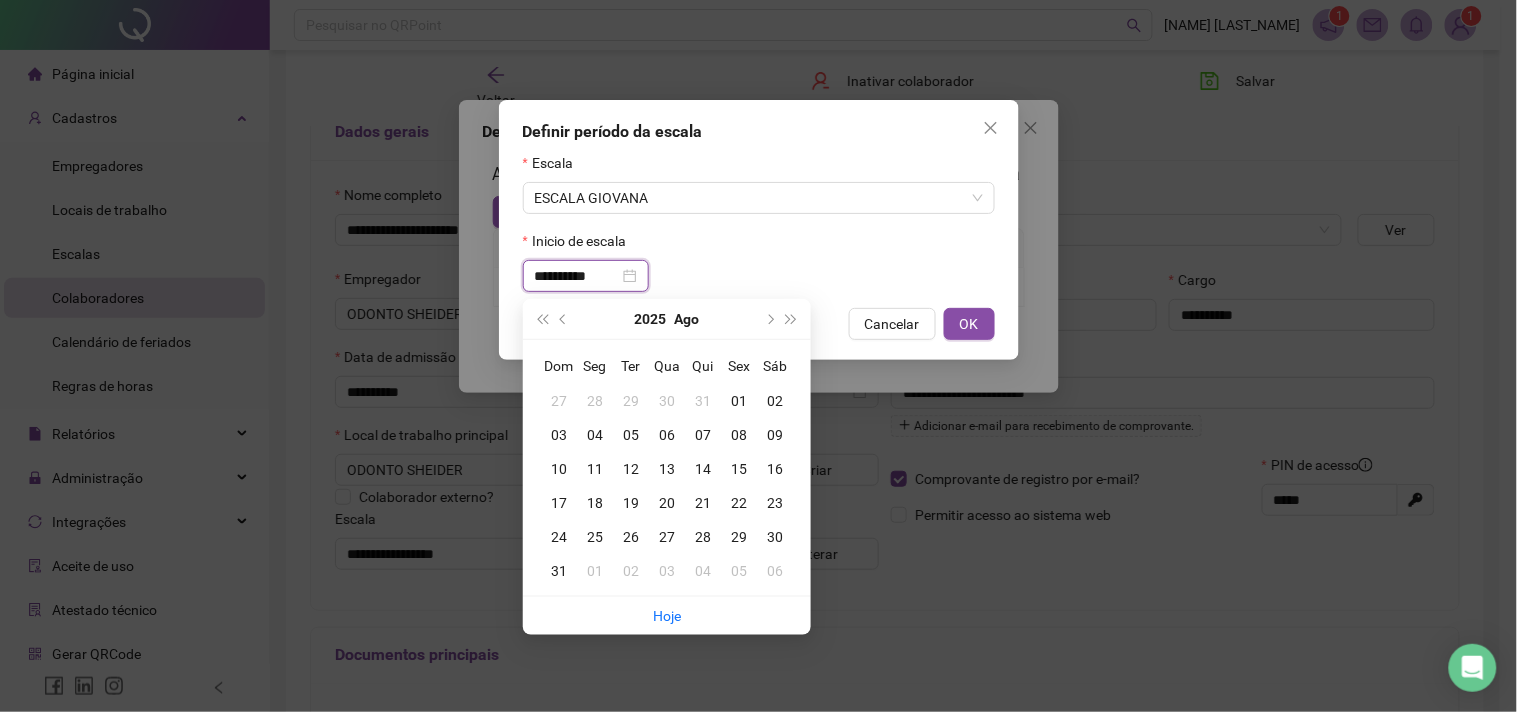 type on "**********" 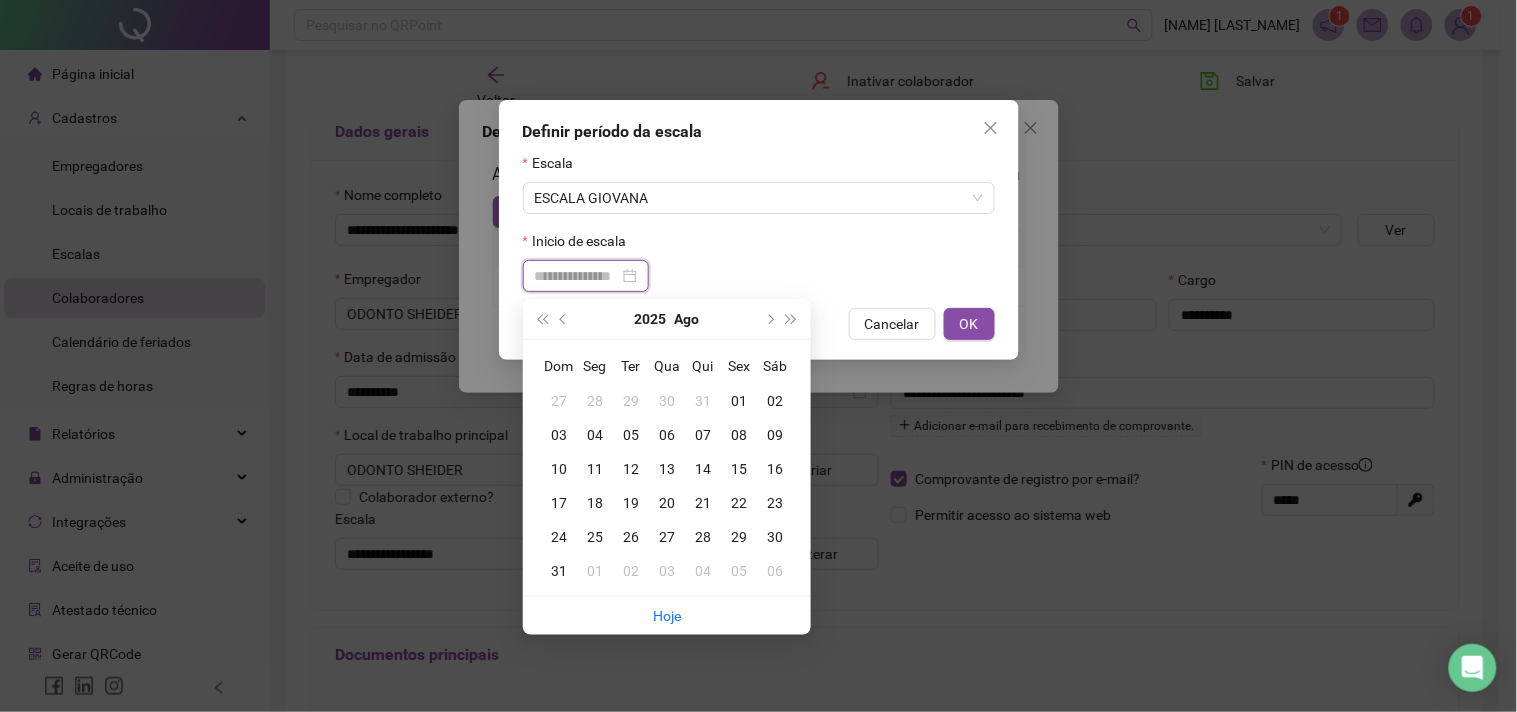 type on "**********" 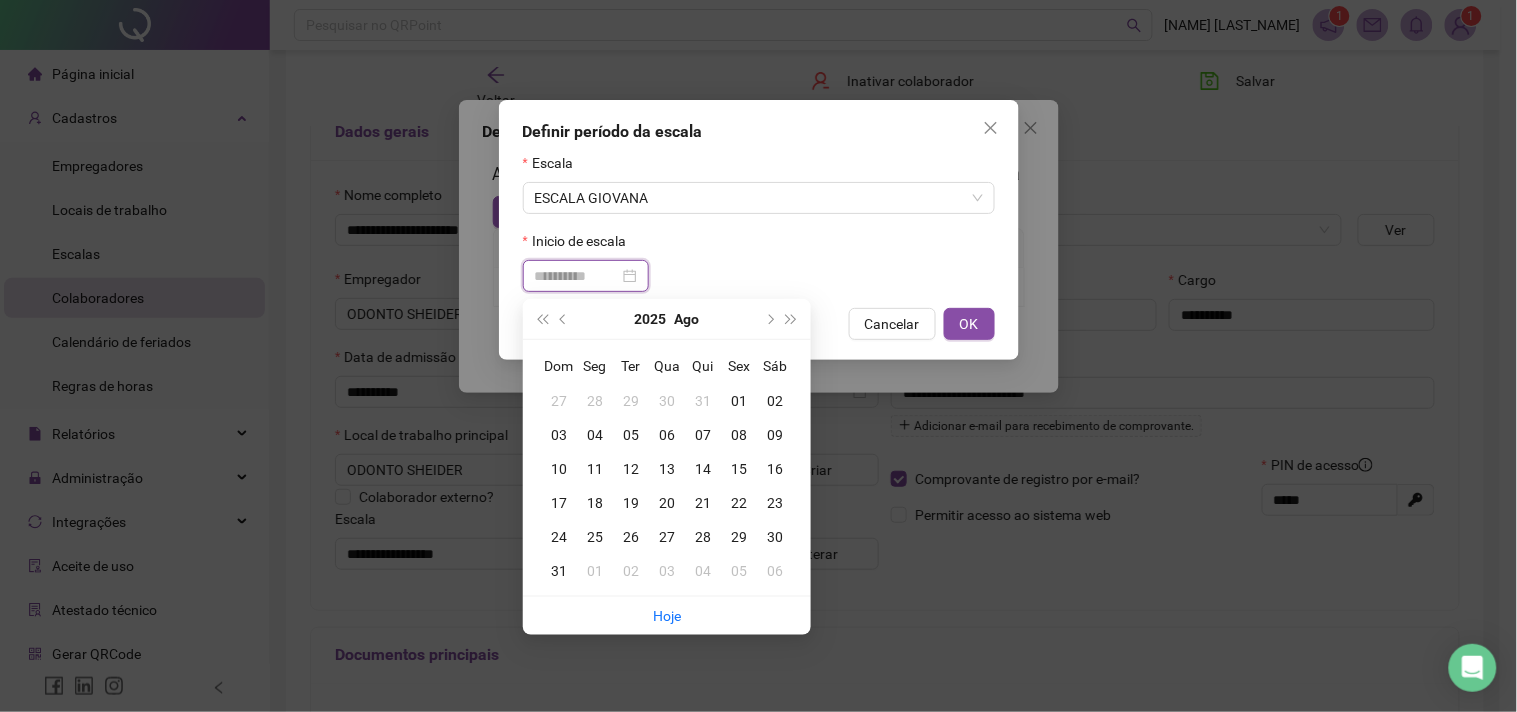 type on "**********" 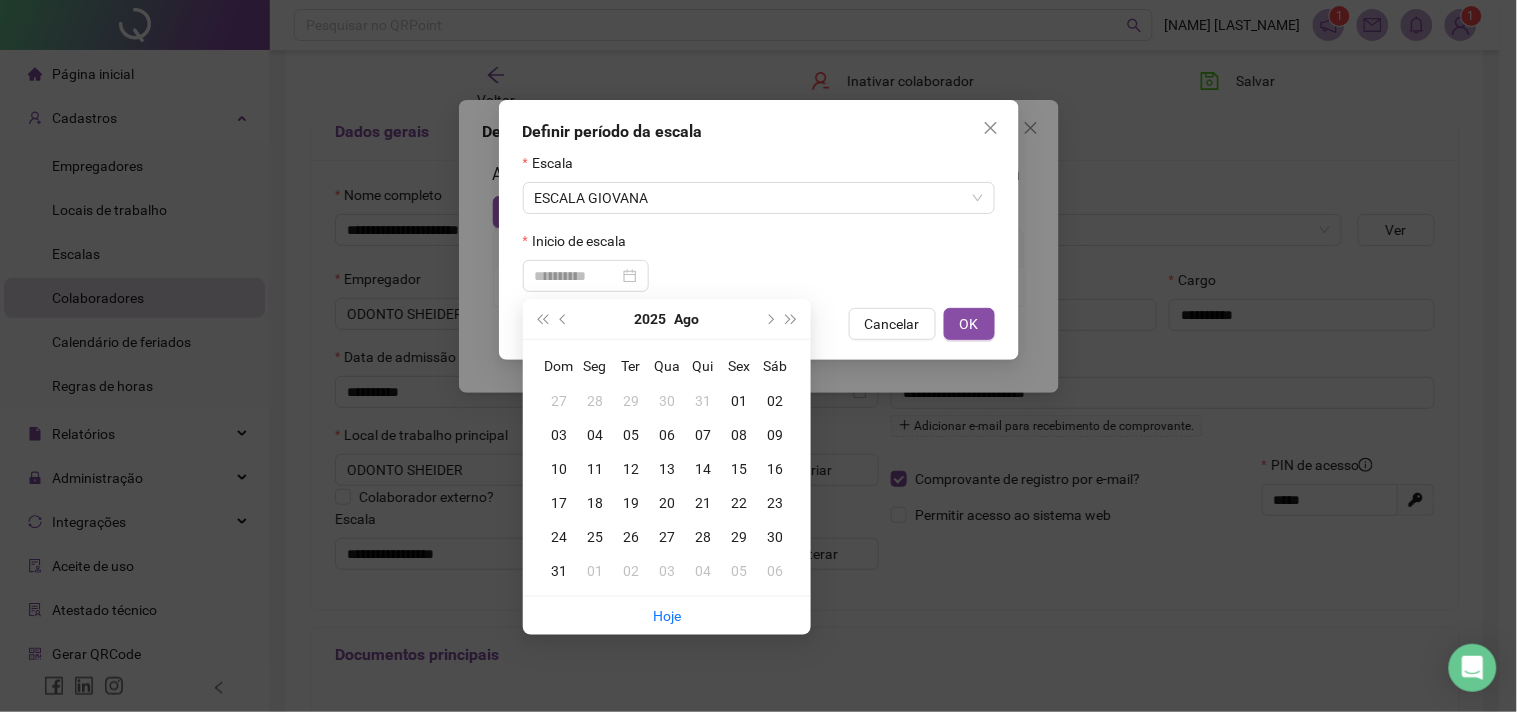 click on "04" at bounding box center (595, 435) 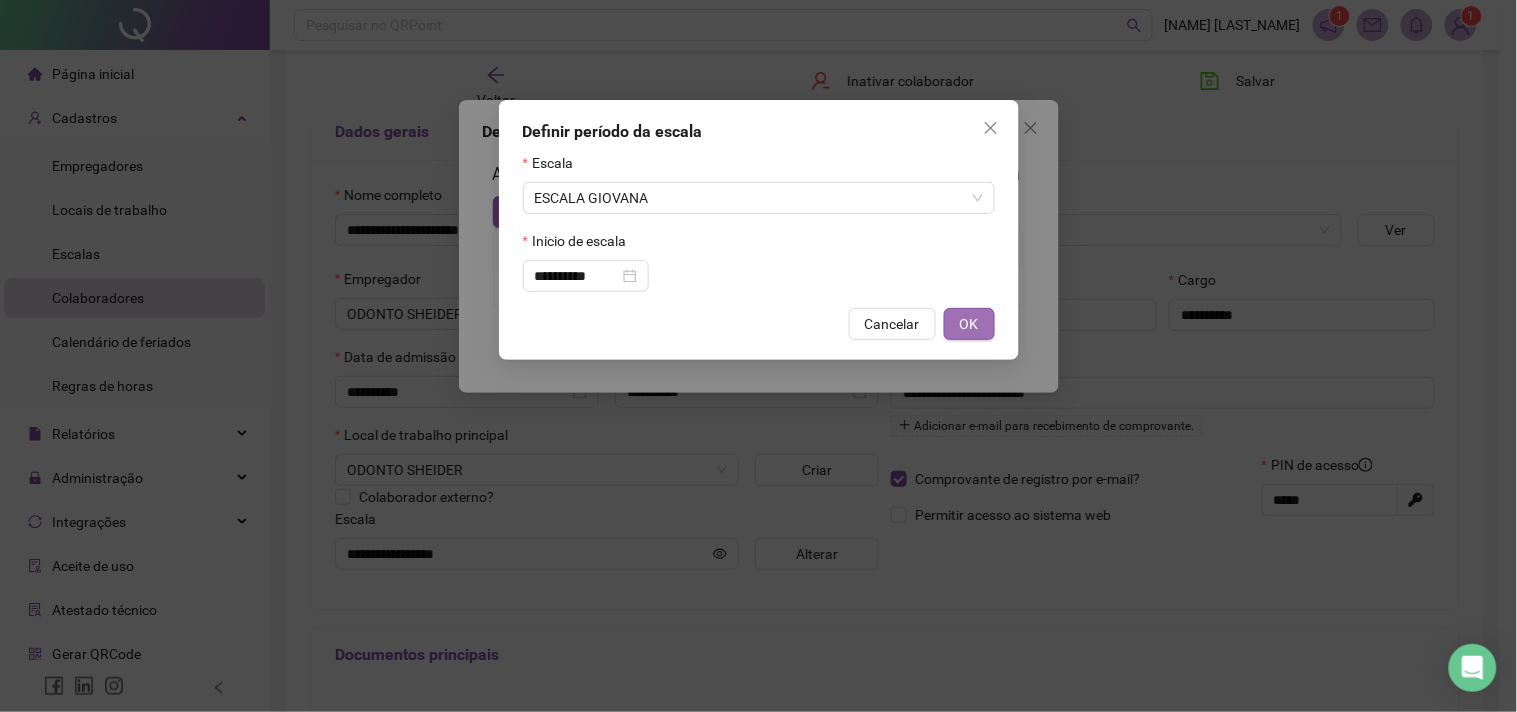 click on "OK" at bounding box center [969, 324] 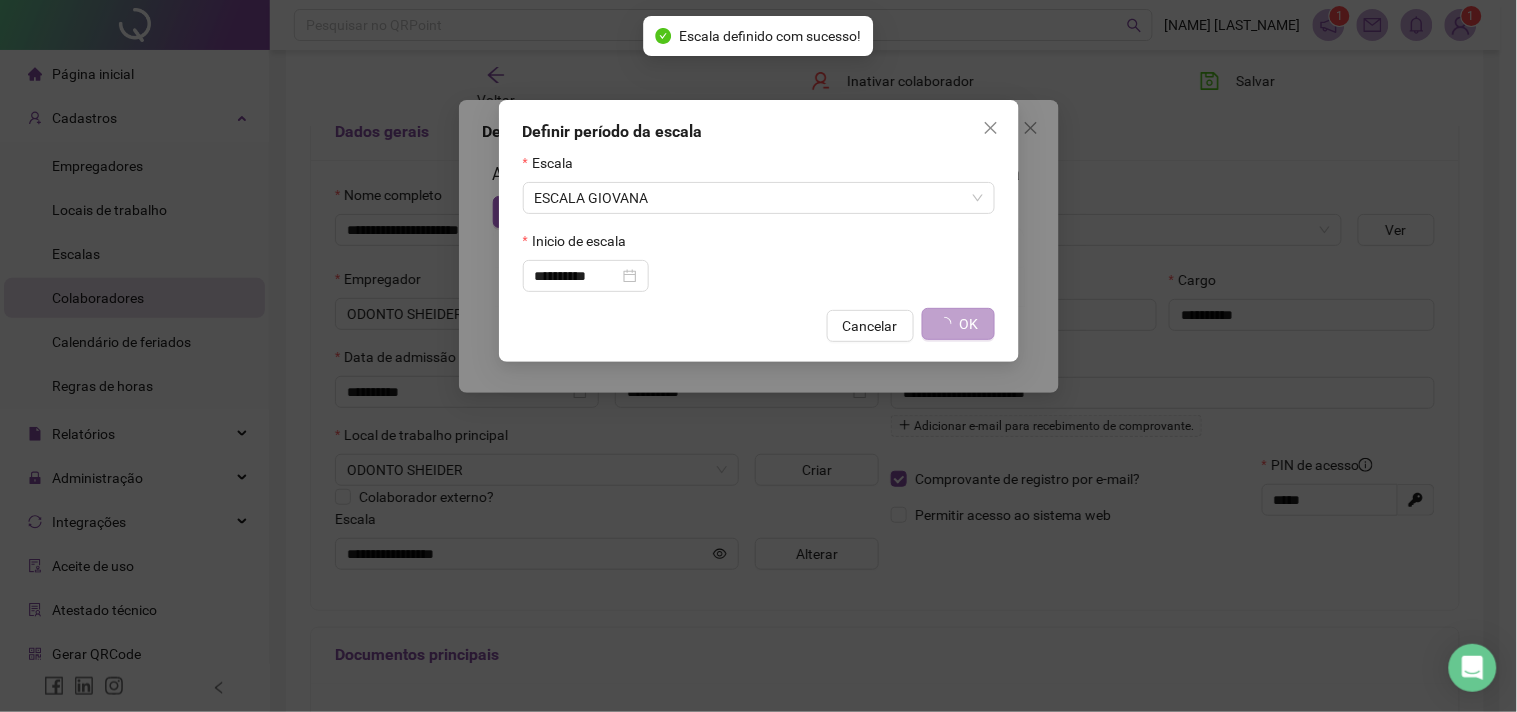 type on "**********" 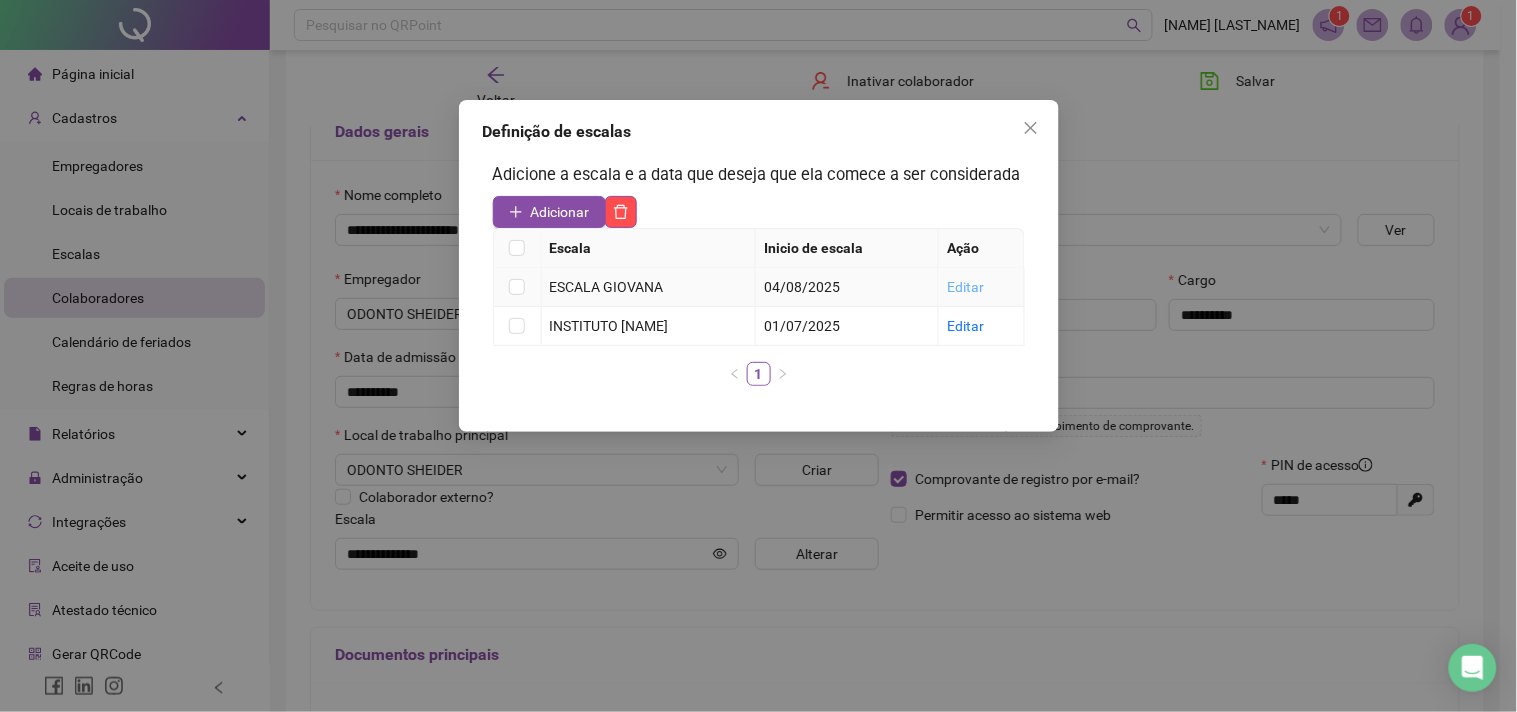 click on "Editar" at bounding box center (965, 287) 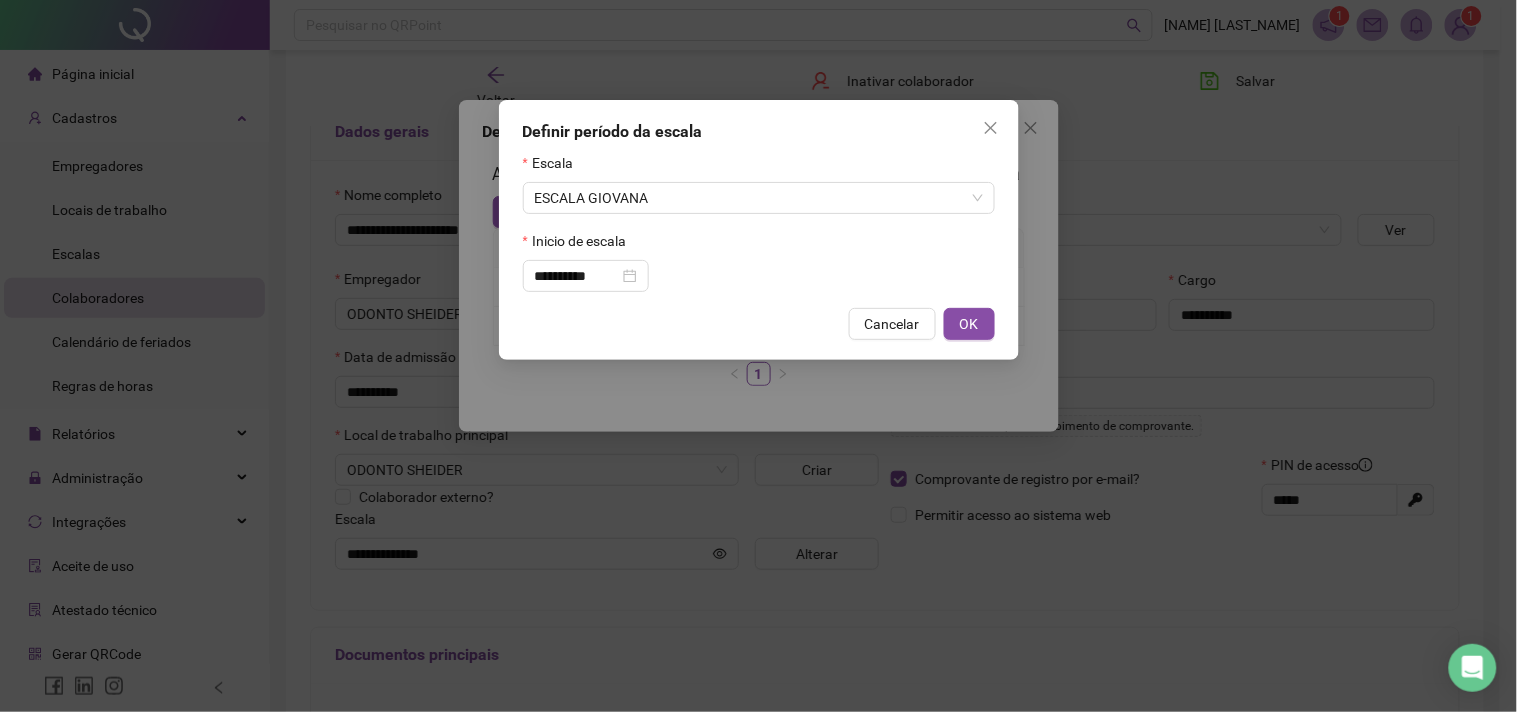 click at bounding box center (991, 128) 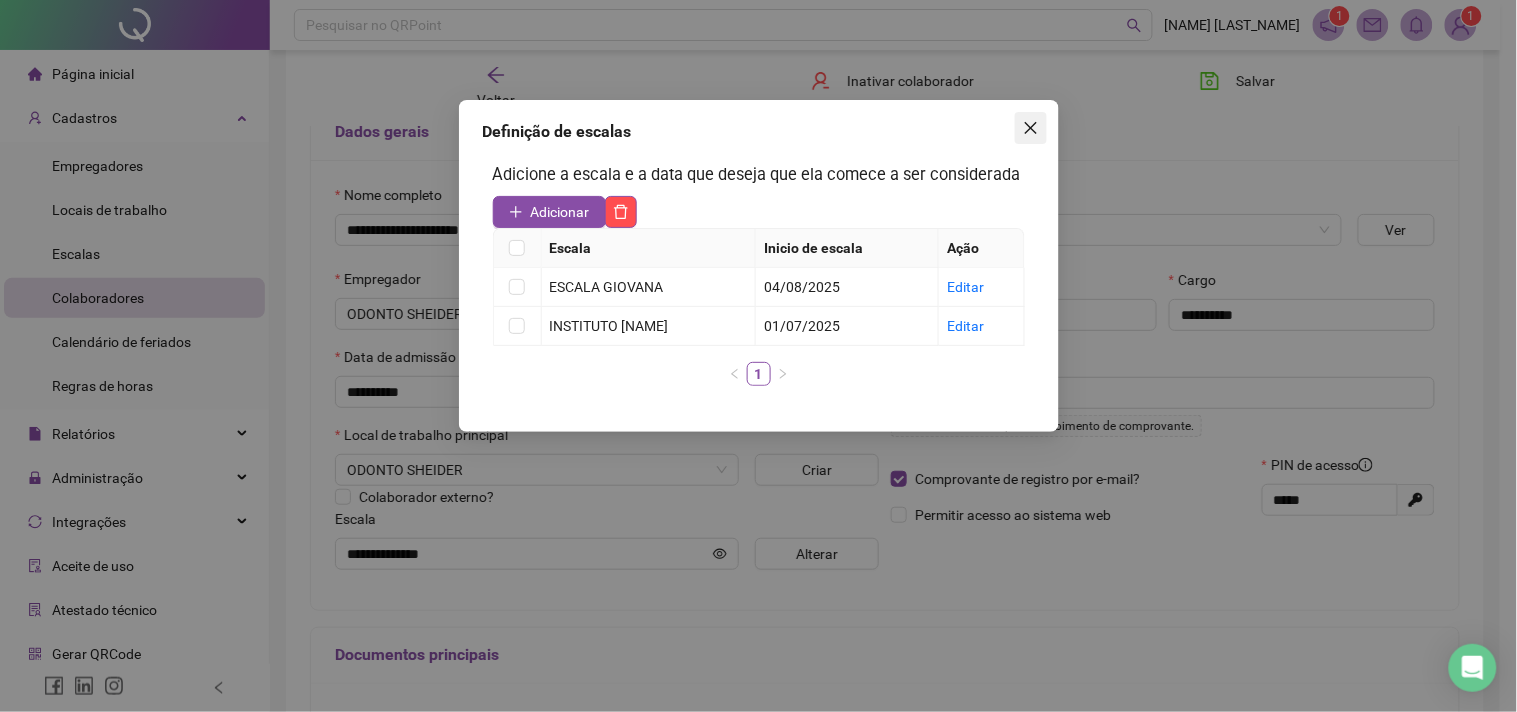 click at bounding box center (1031, 128) 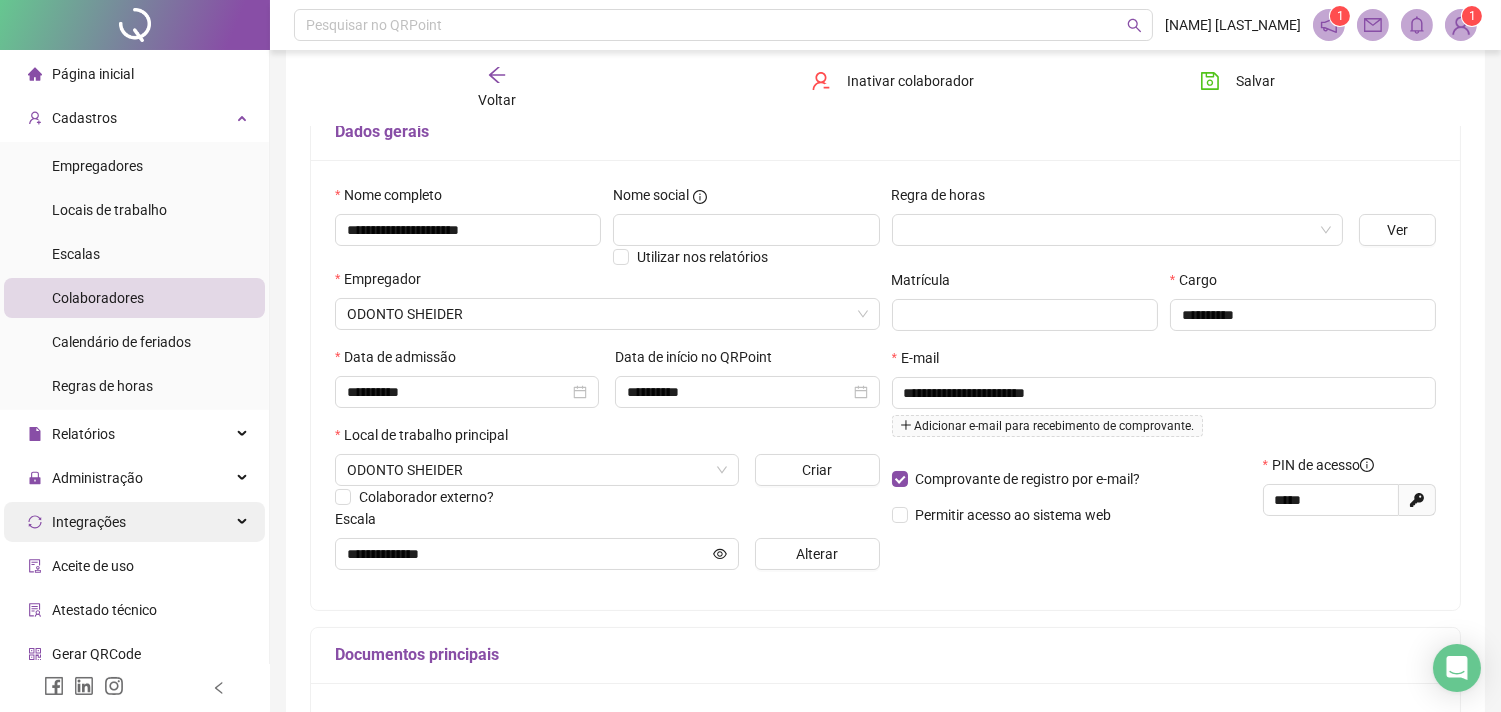 scroll, scrollTop: 53, scrollLeft: 0, axis: vertical 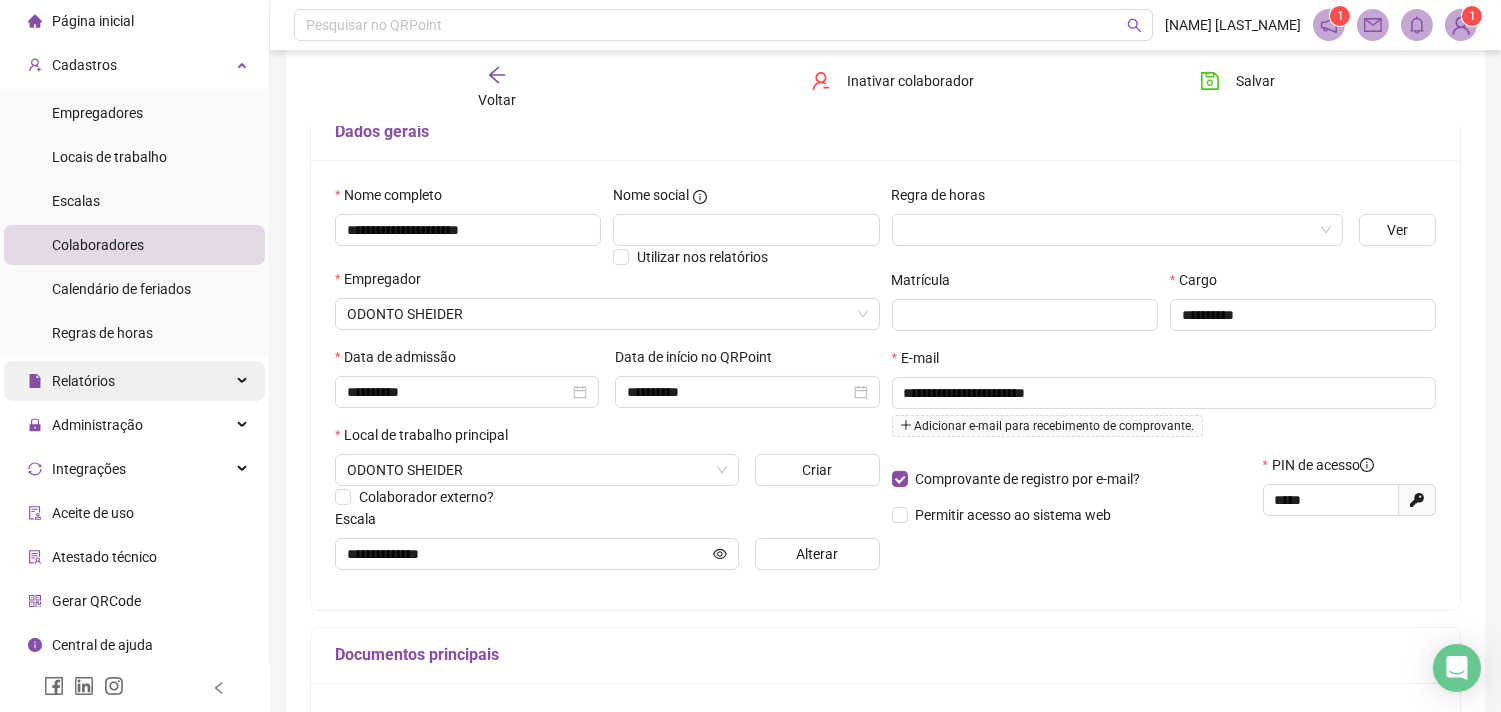 click on "Relatórios" at bounding box center (134, 381) 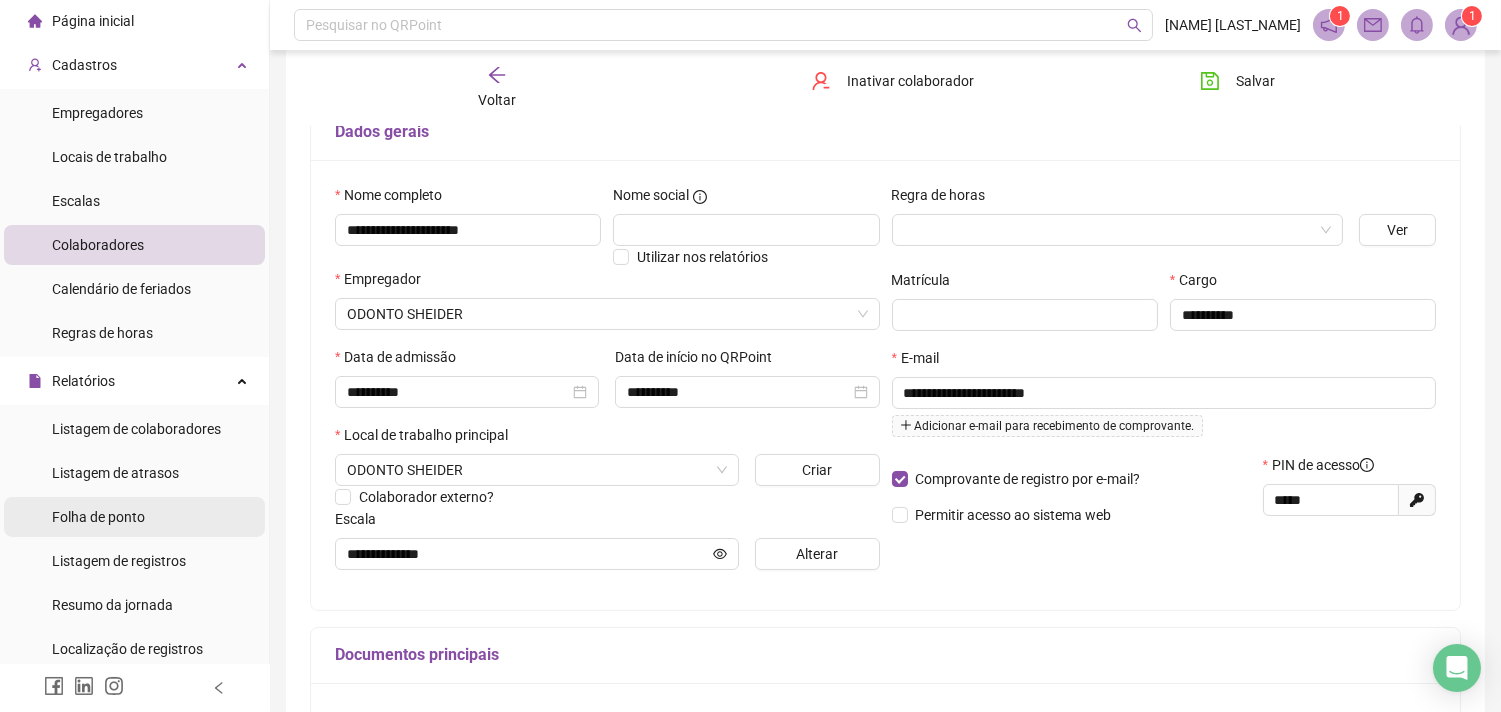 scroll, scrollTop: 386, scrollLeft: 0, axis: vertical 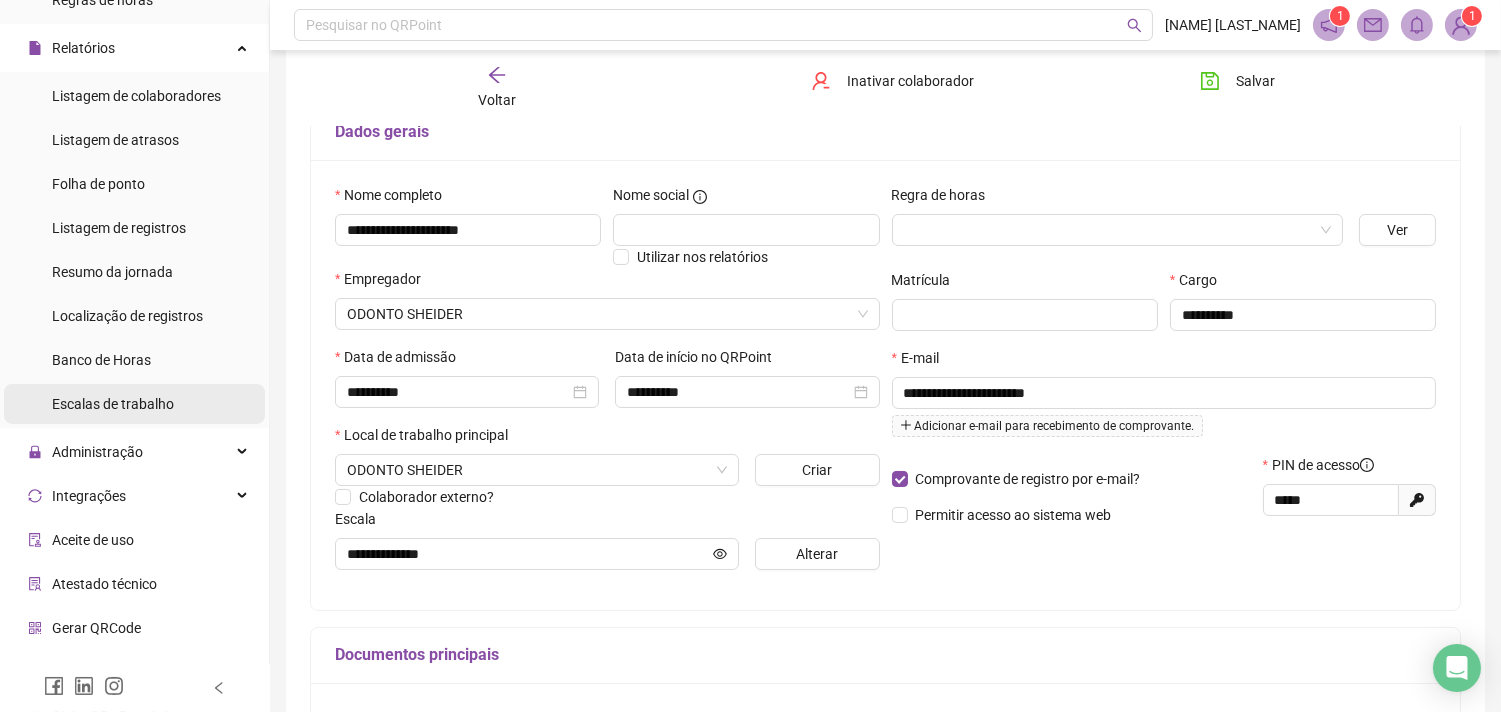 click on "Escalas de trabalho" at bounding box center (134, 404) 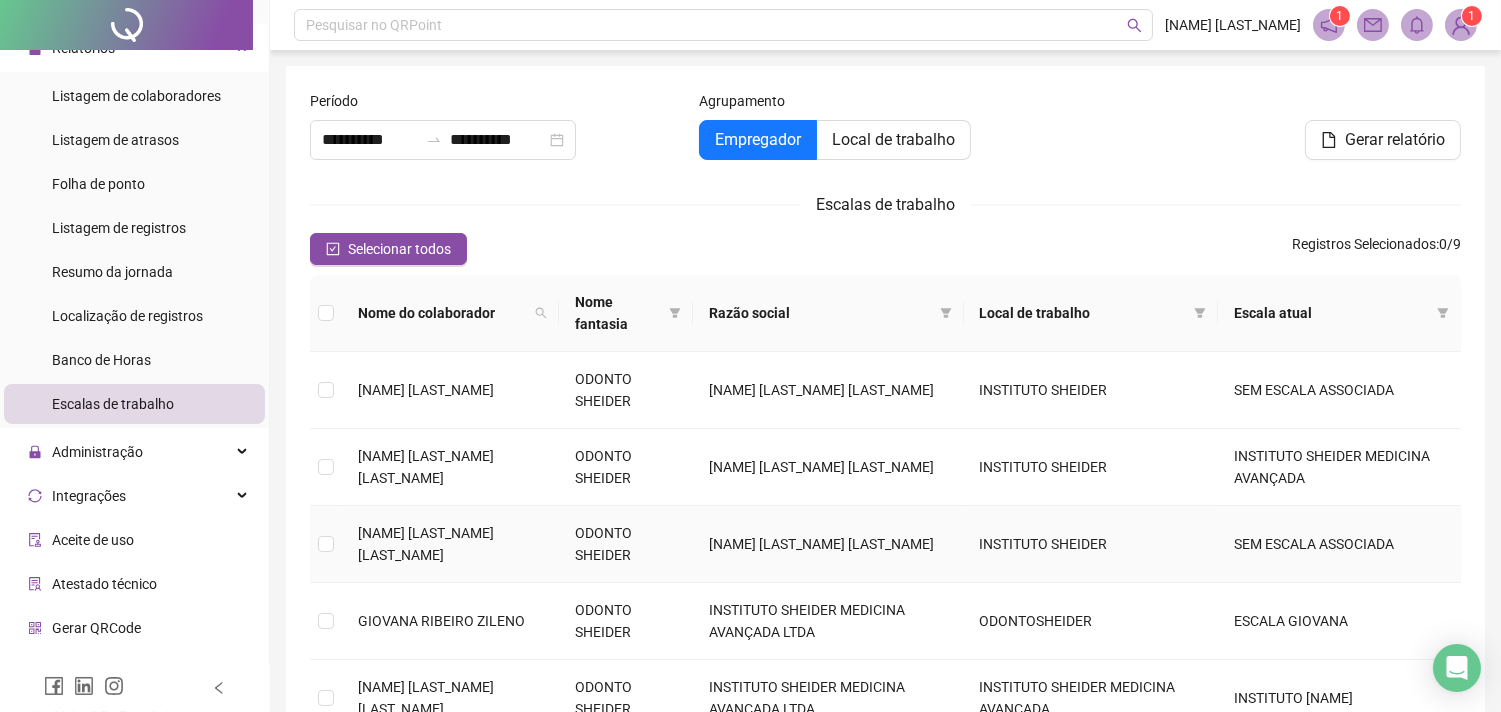 scroll, scrollTop: 111, scrollLeft: 0, axis: vertical 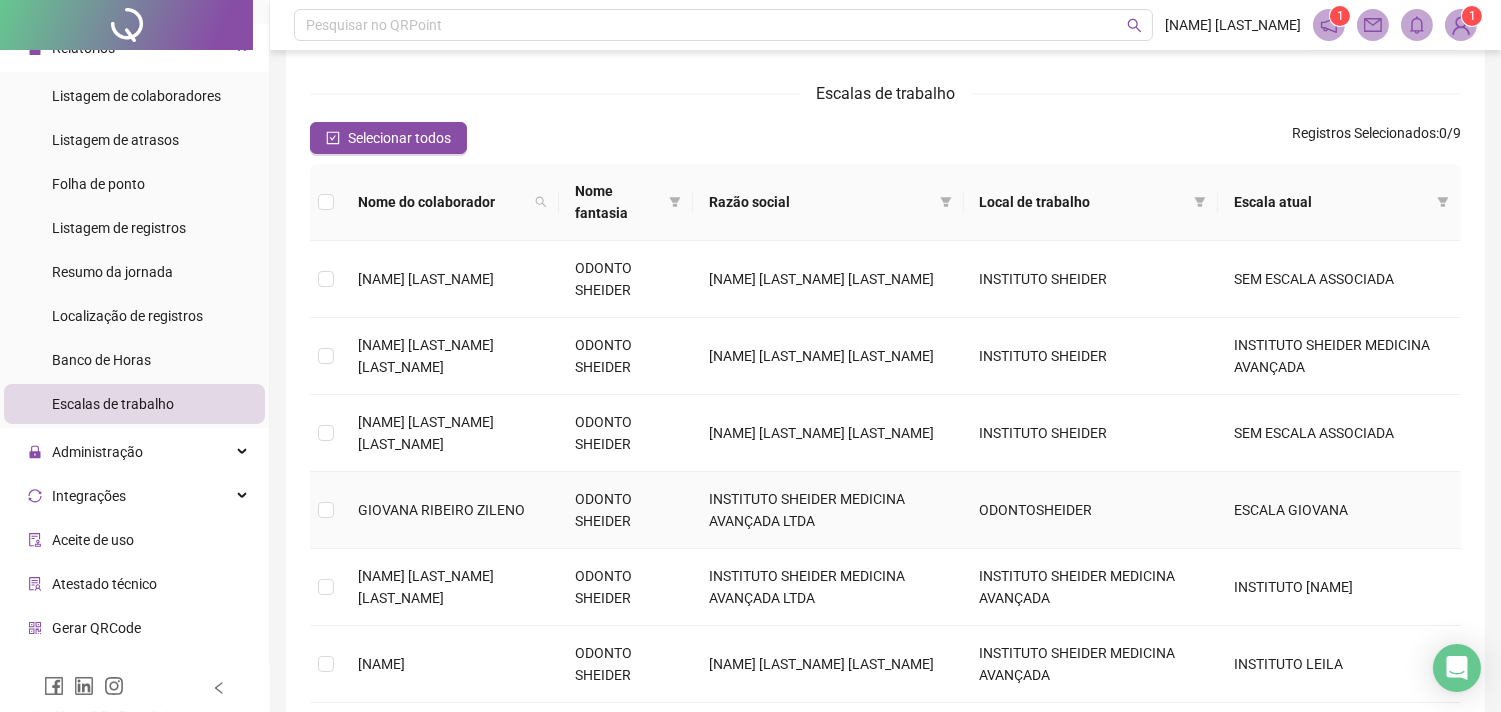 click on "ESCALA GIOVANA" at bounding box center (1339, 510) 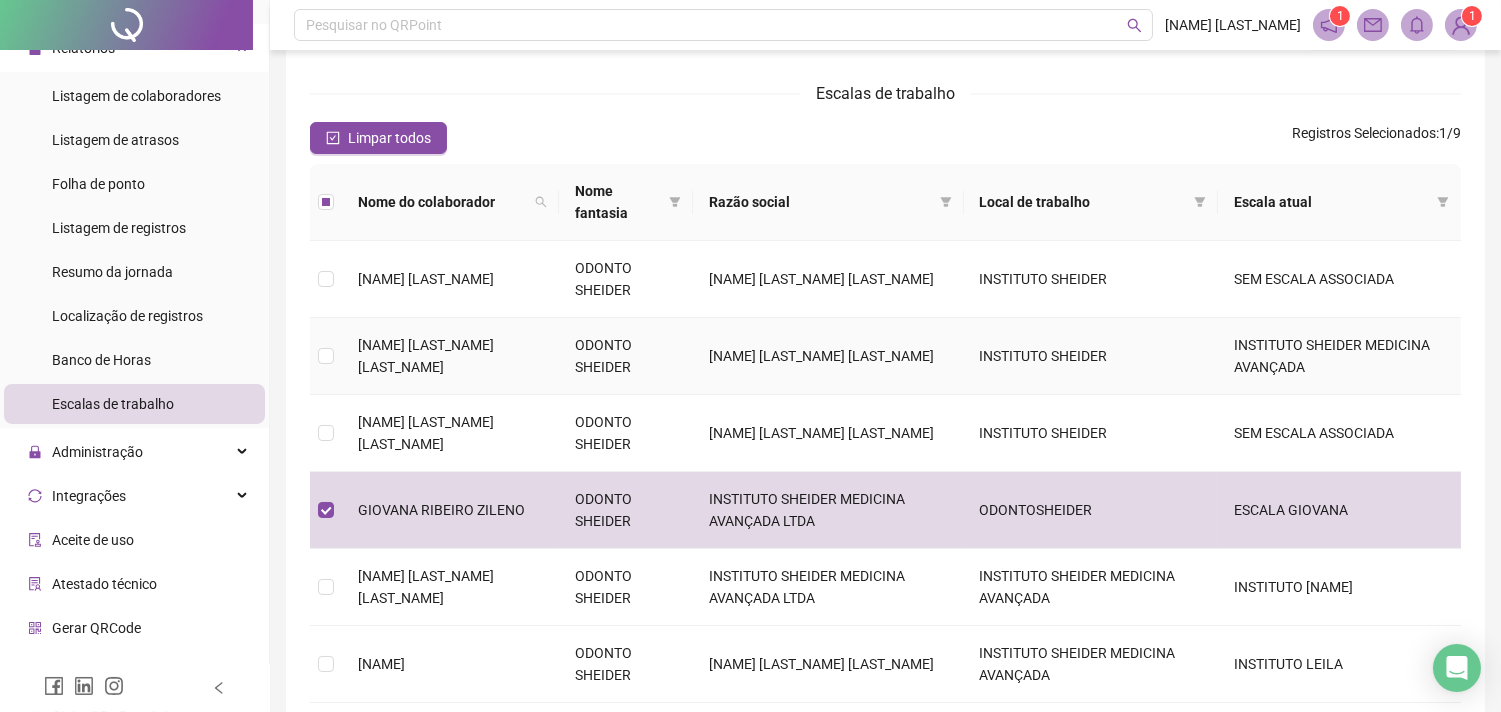 scroll, scrollTop: 0, scrollLeft: 0, axis: both 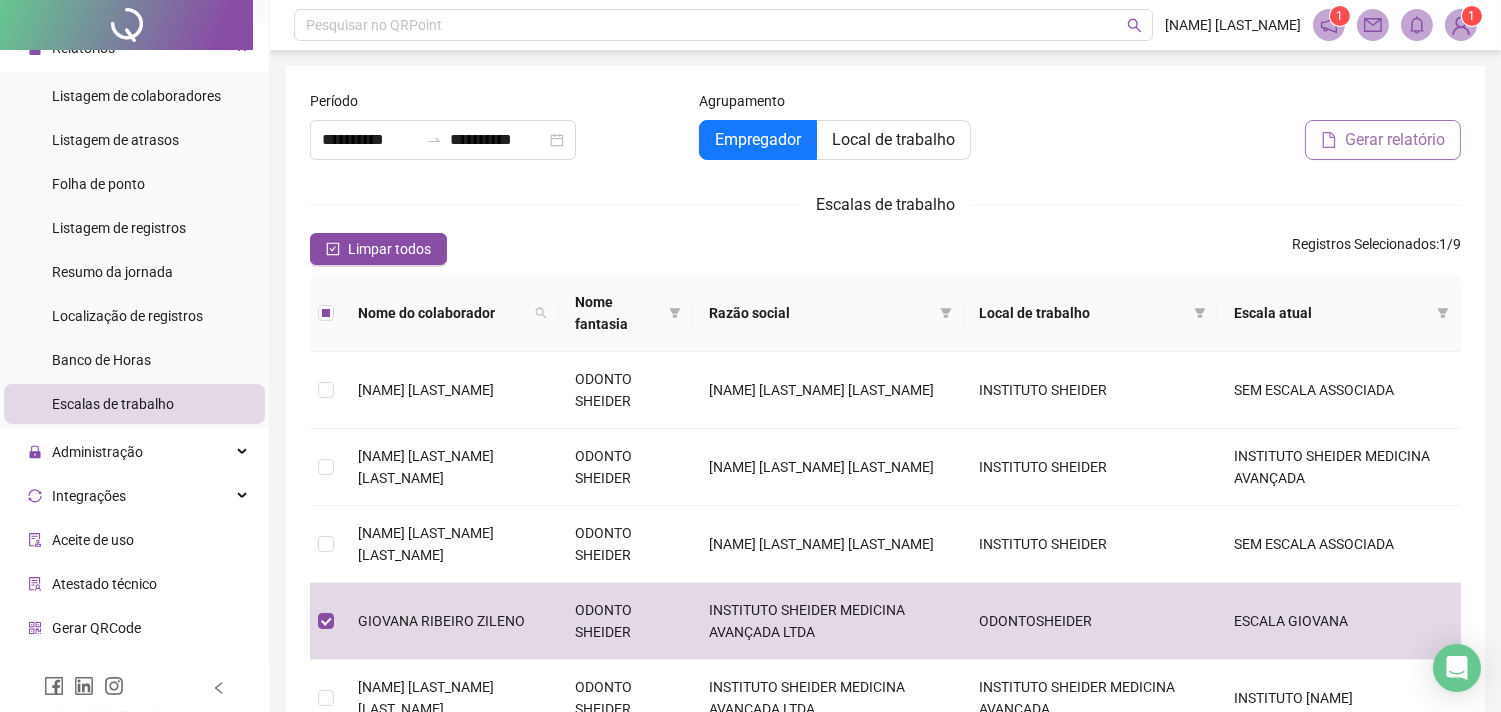 click on "Gerar relatório" at bounding box center [1383, 140] 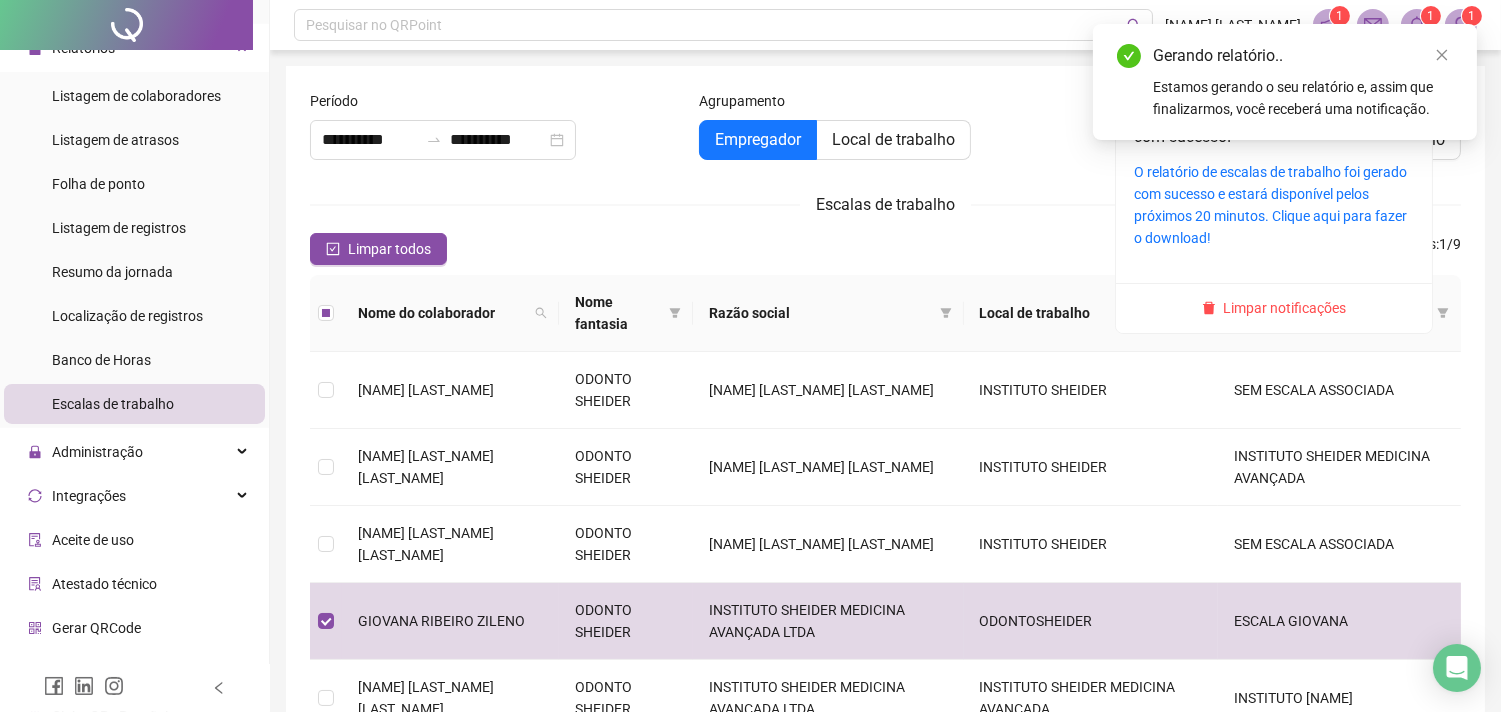 click at bounding box center (1417, 25) 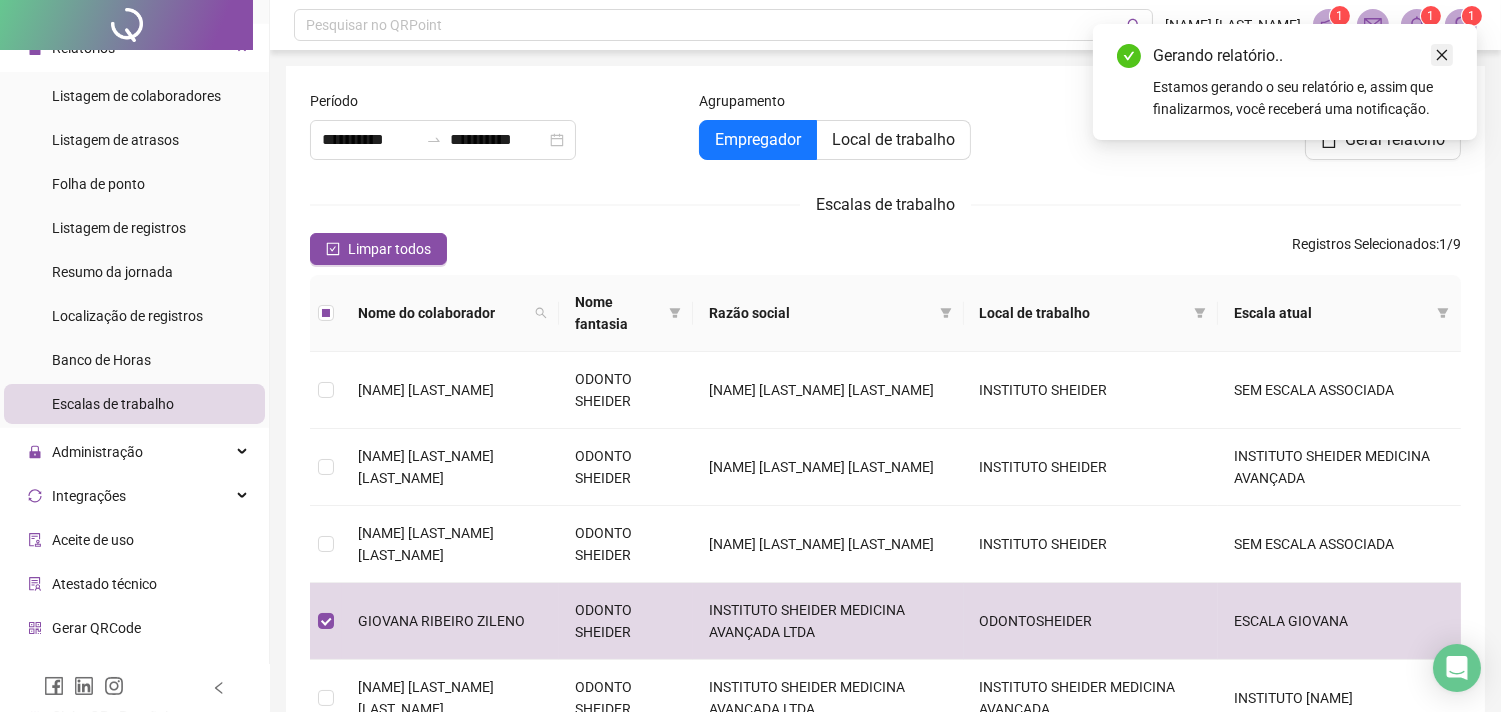 click 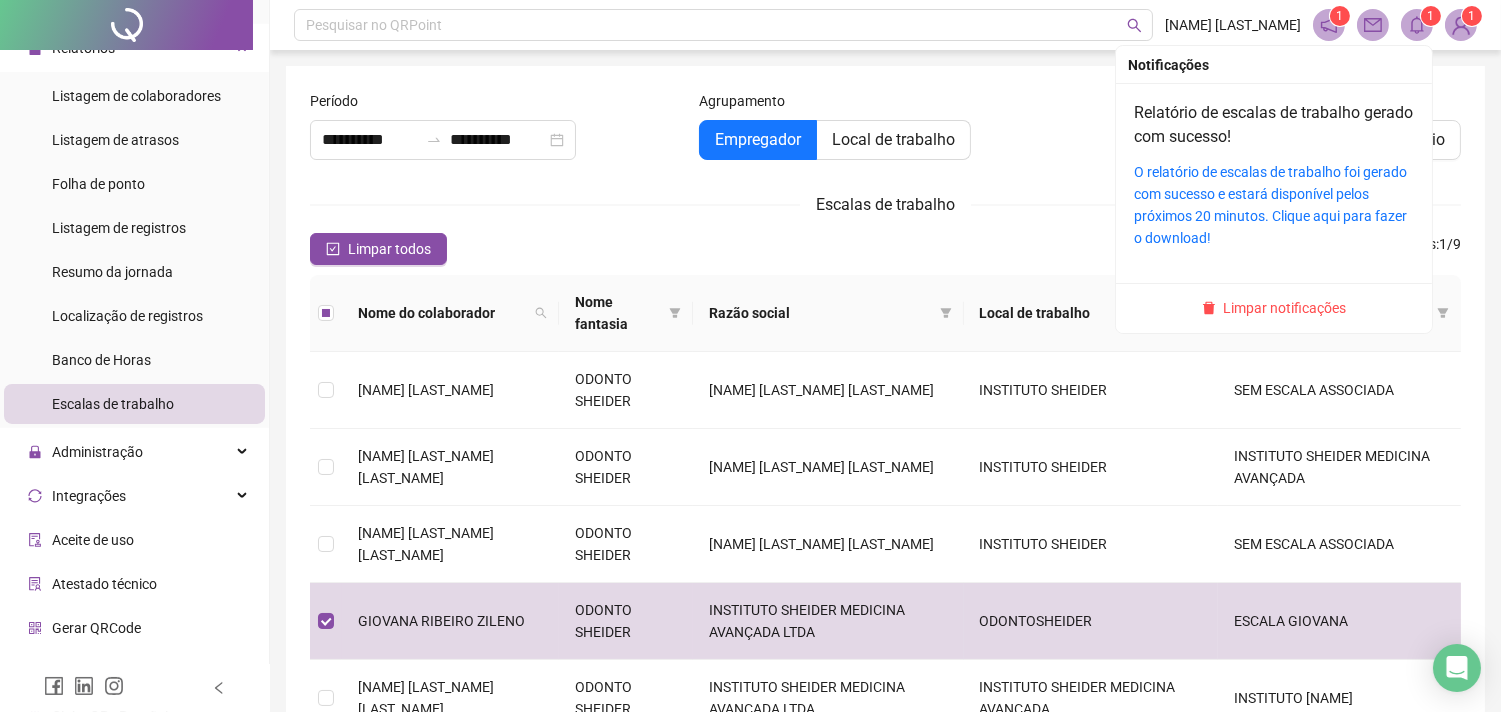 click 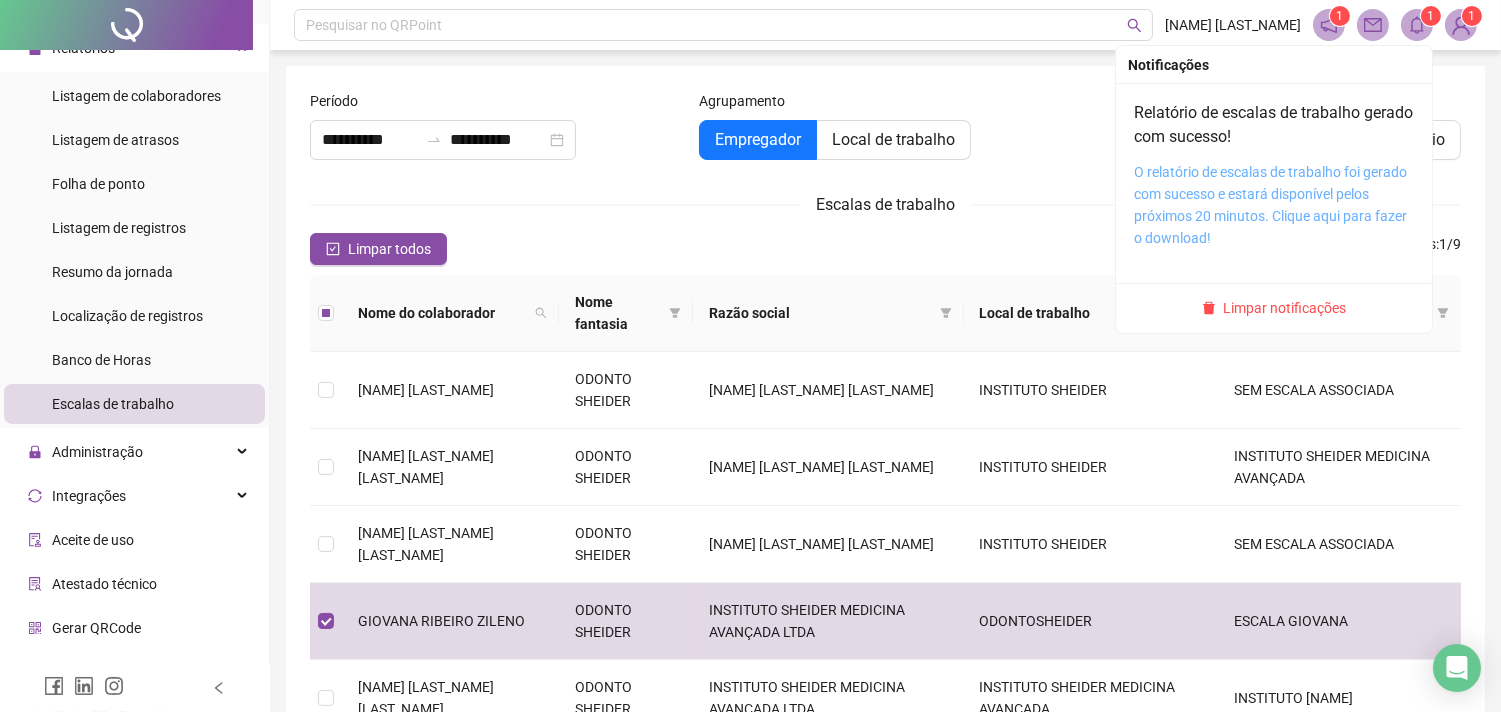 click on "O relatório de escalas de trabalho foi gerado com sucesso e estará disponível pelos próximos 20 minutos.
Clique aqui para fazer o download!" at bounding box center (1270, 205) 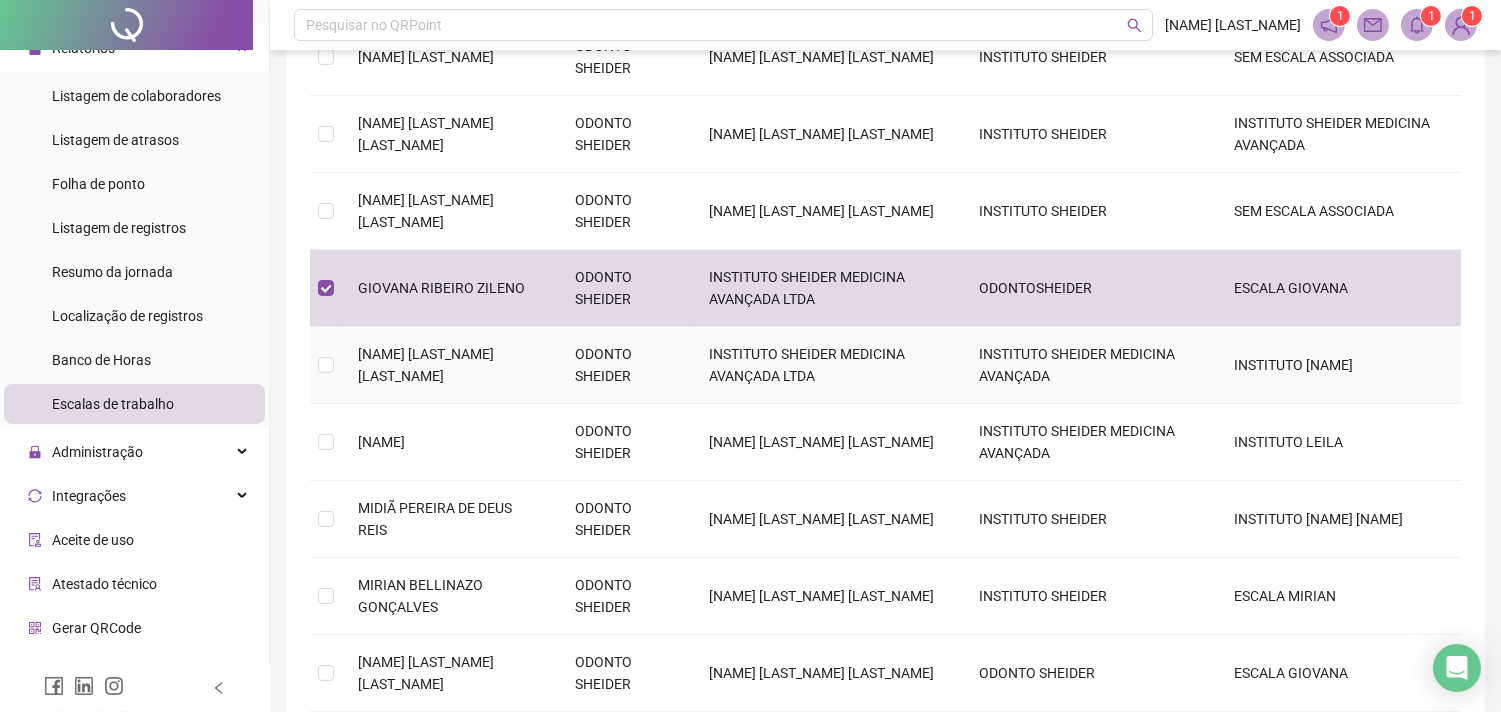 scroll, scrollTop: 444, scrollLeft: 0, axis: vertical 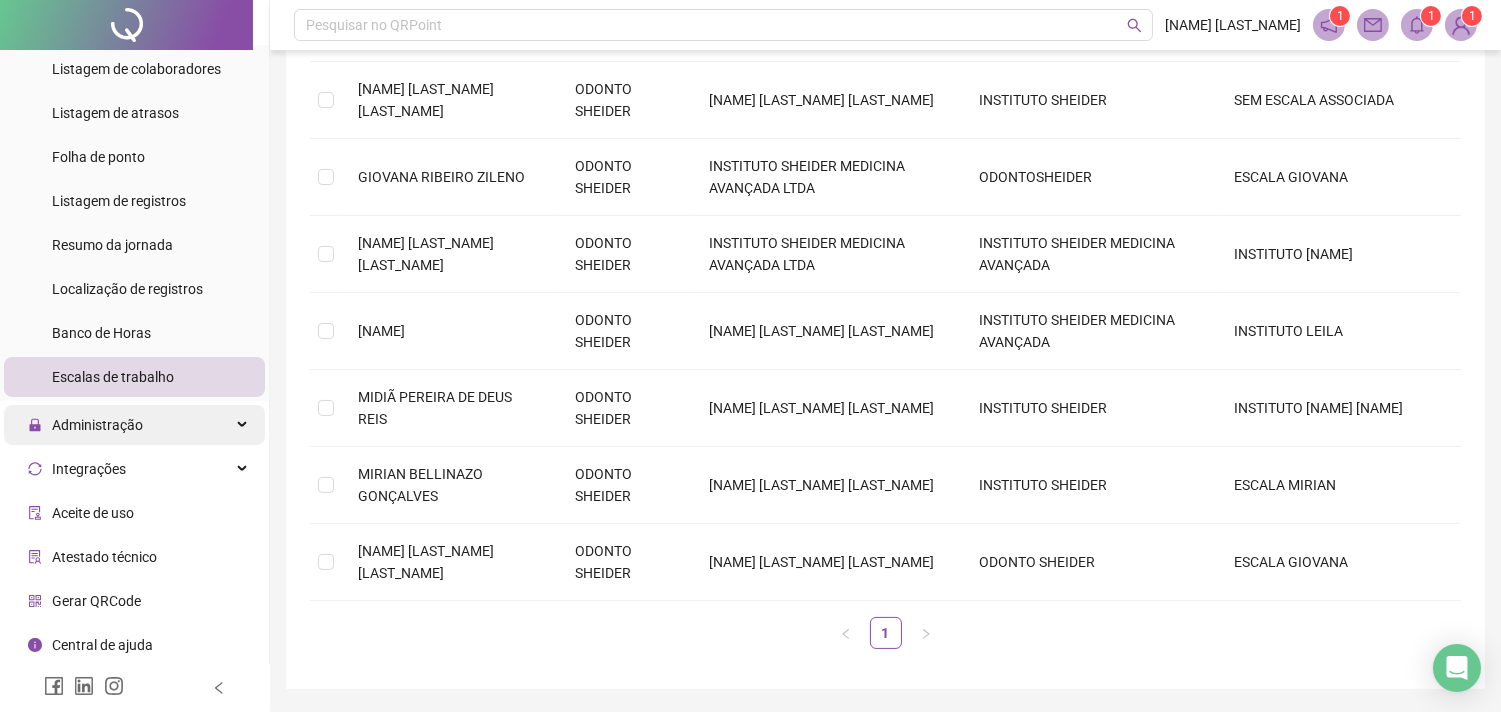 click on "Administração" at bounding box center [134, 425] 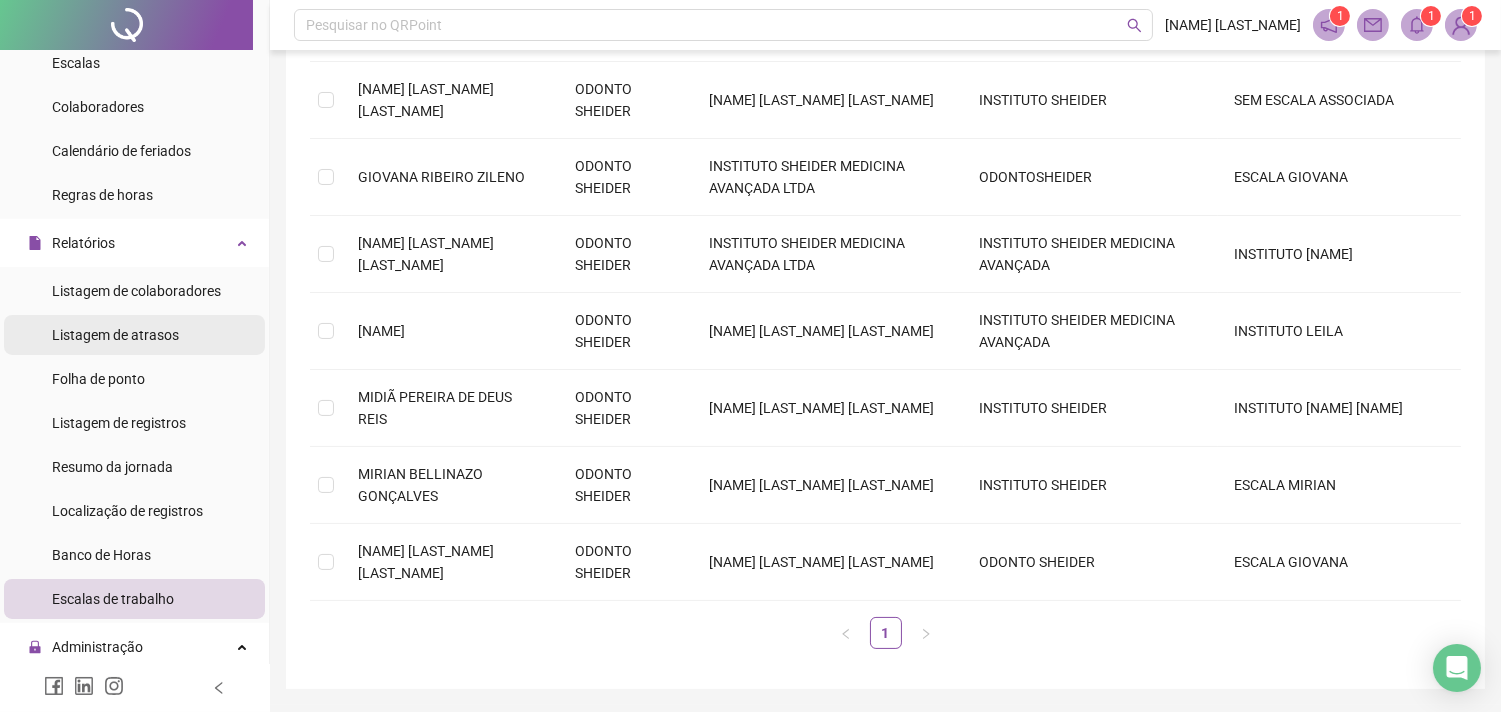 scroll, scrollTop: 80, scrollLeft: 0, axis: vertical 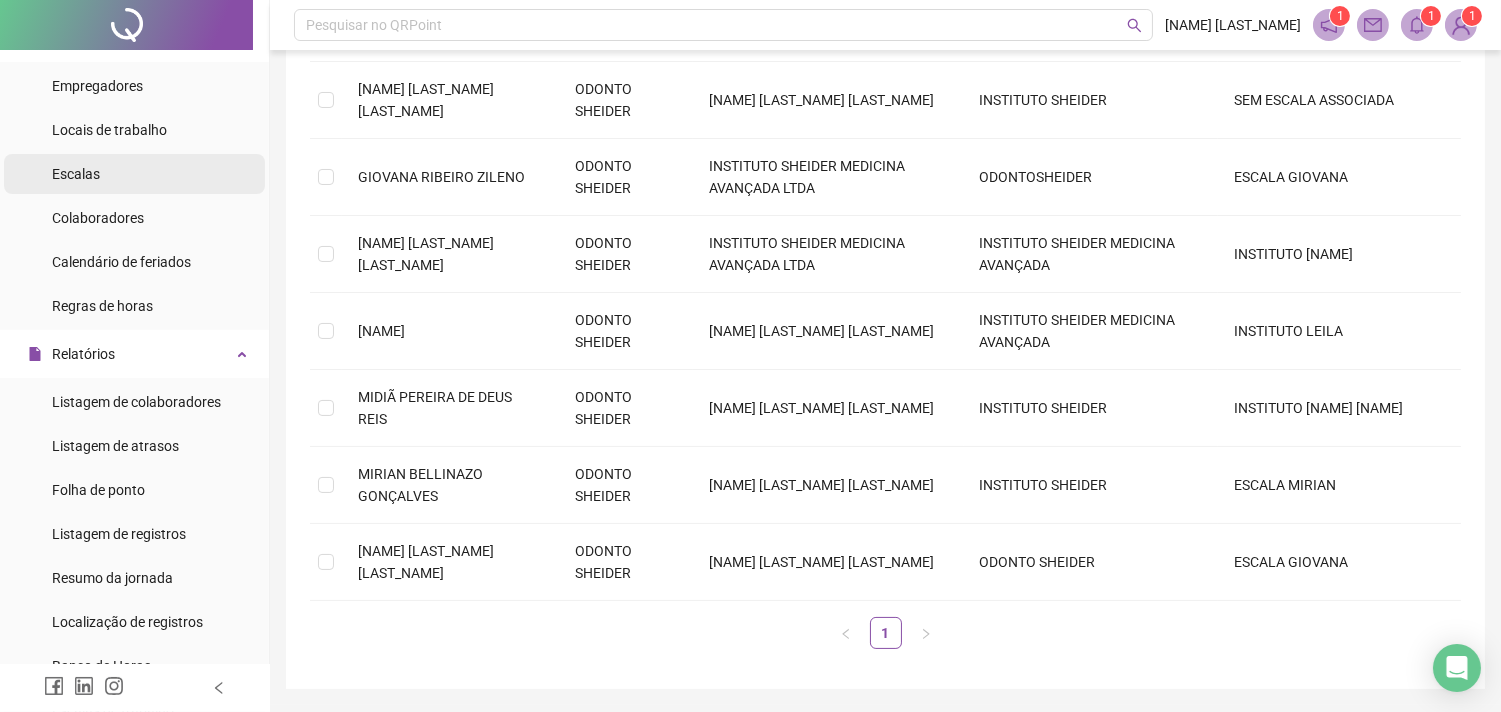 click on "Escalas" at bounding box center [134, 174] 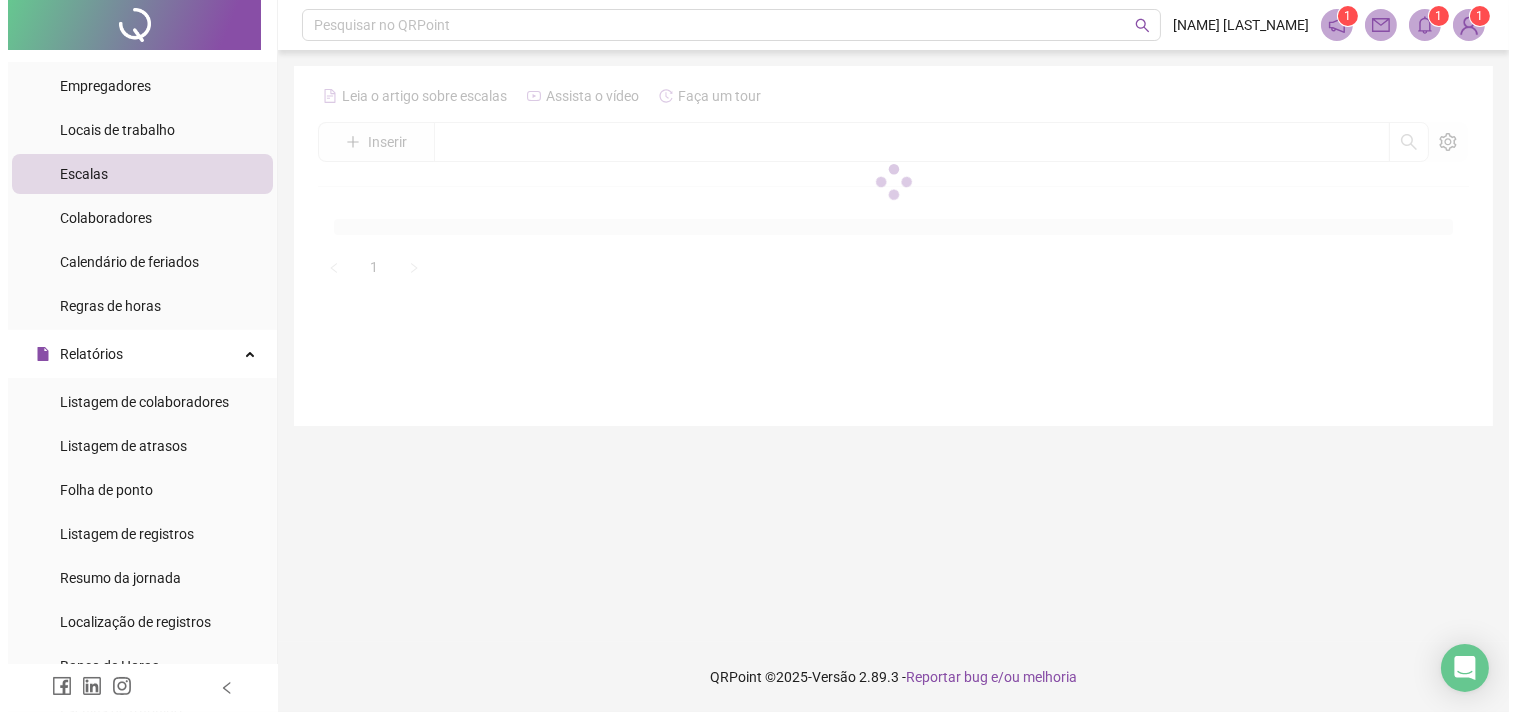 scroll, scrollTop: 0, scrollLeft: 0, axis: both 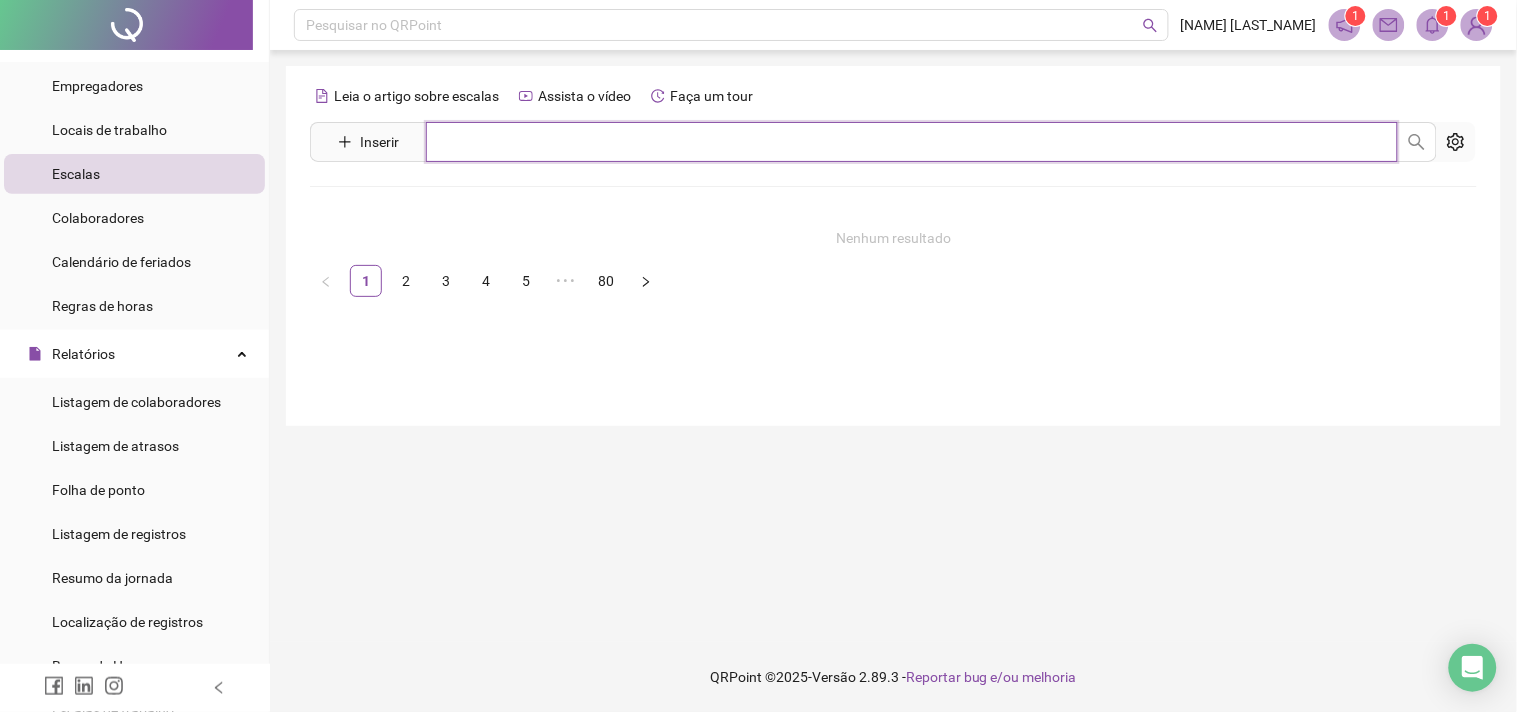 click at bounding box center [912, 142] 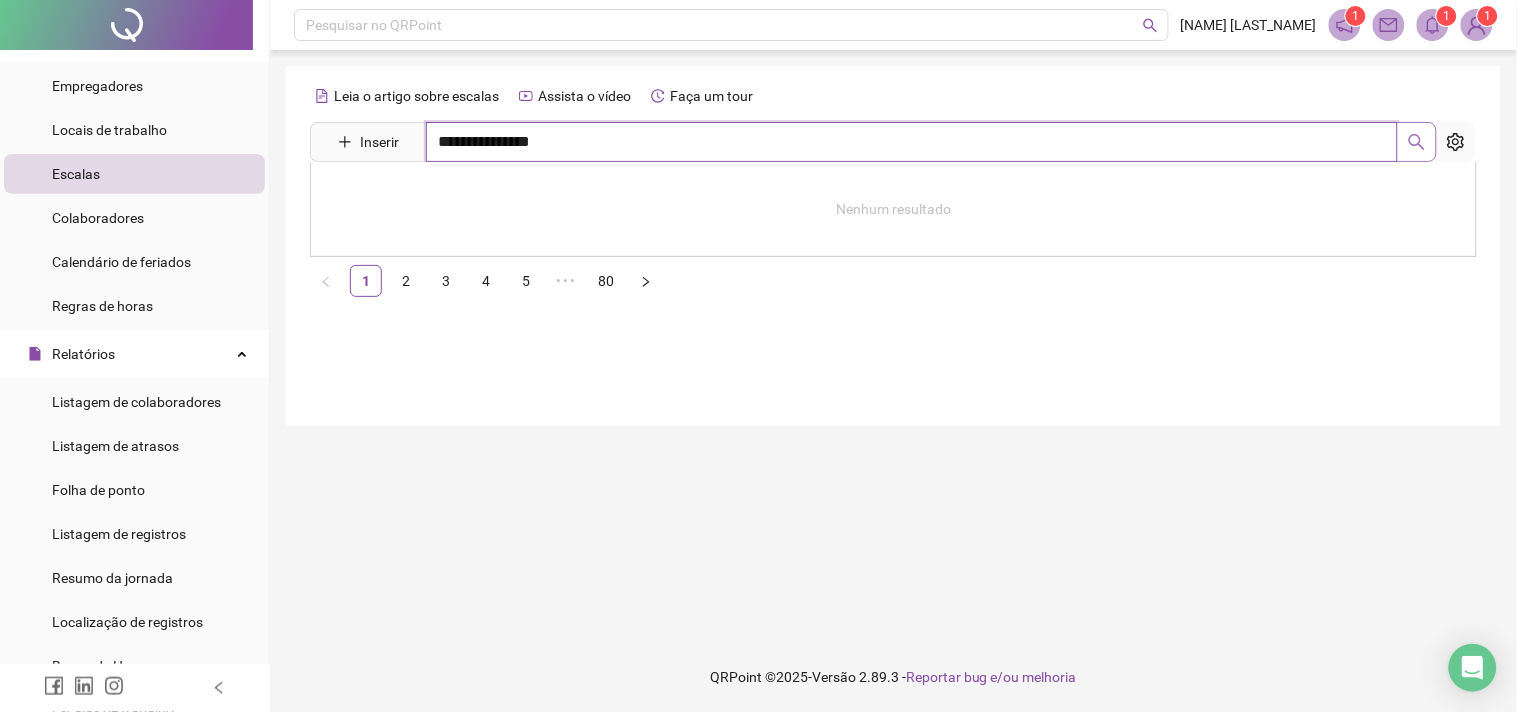 click 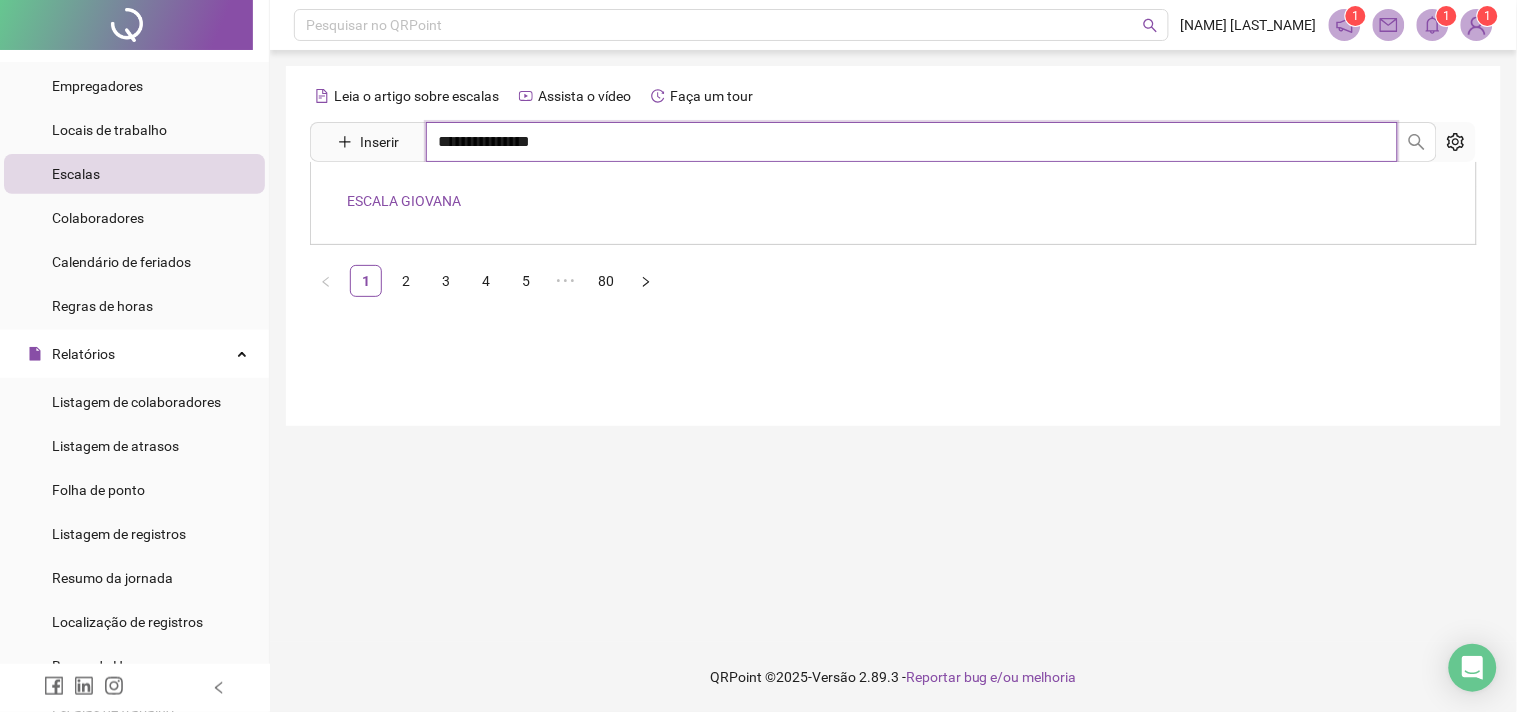 type on "**********" 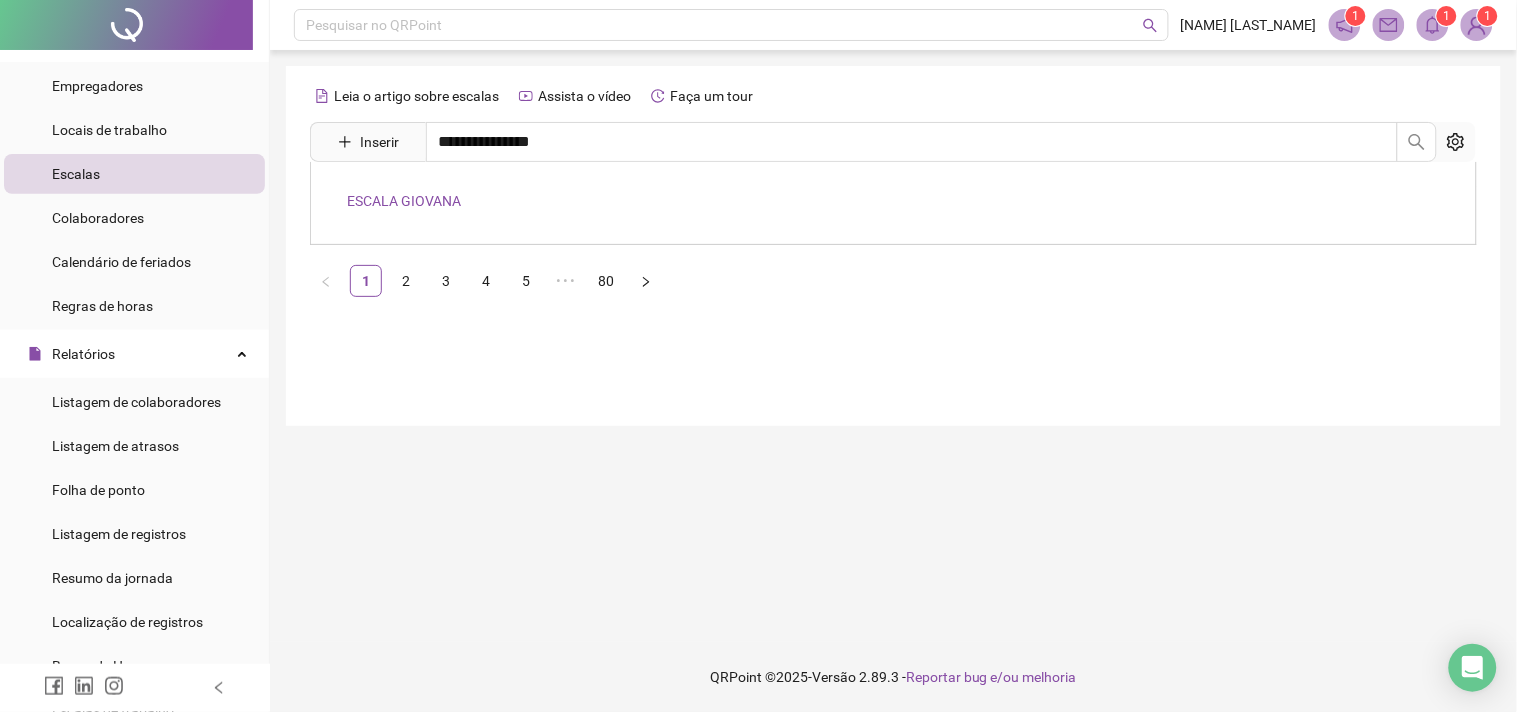 click on "ESCALA GIOVANA" at bounding box center [893, 203] 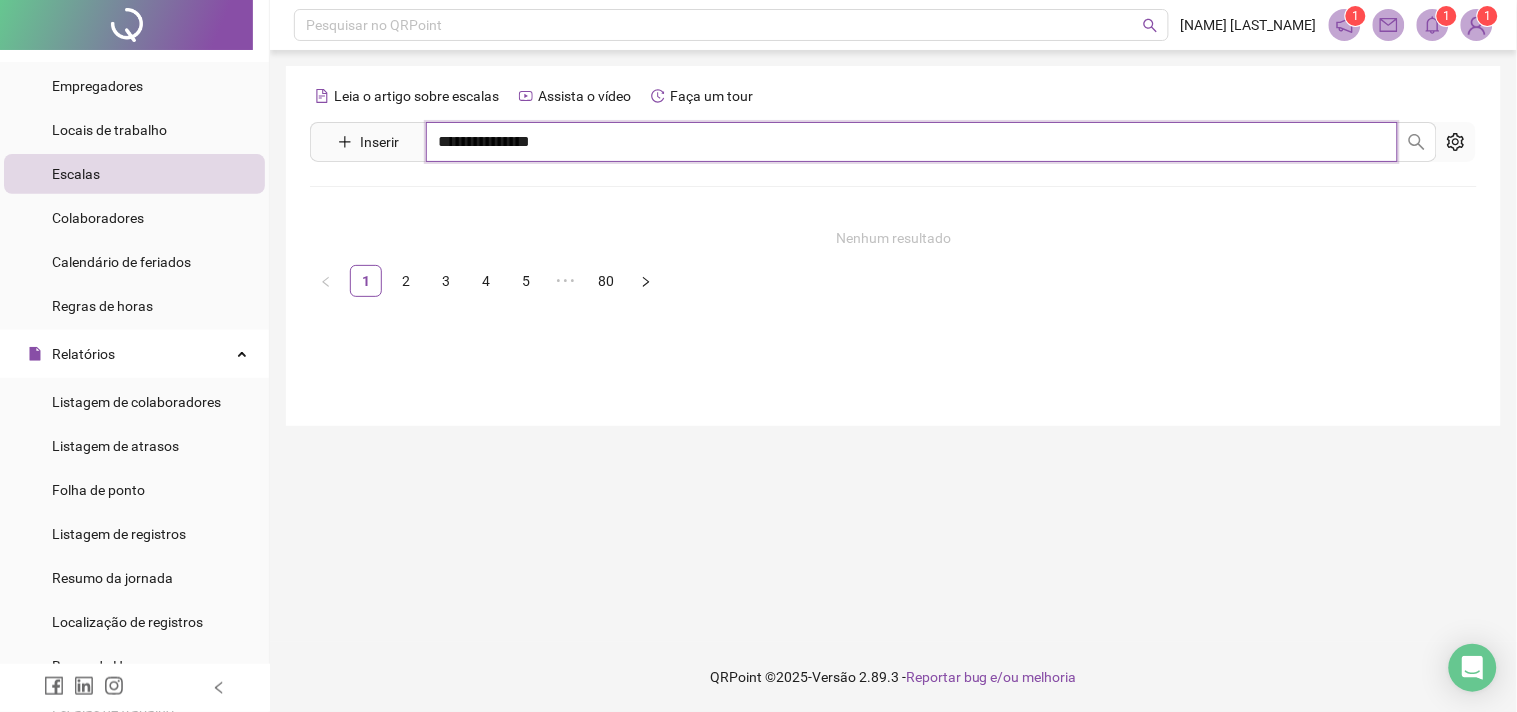 drag, startPoint x: 632, startPoint y: 133, endPoint x: 620, endPoint y: 137, distance: 12.649111 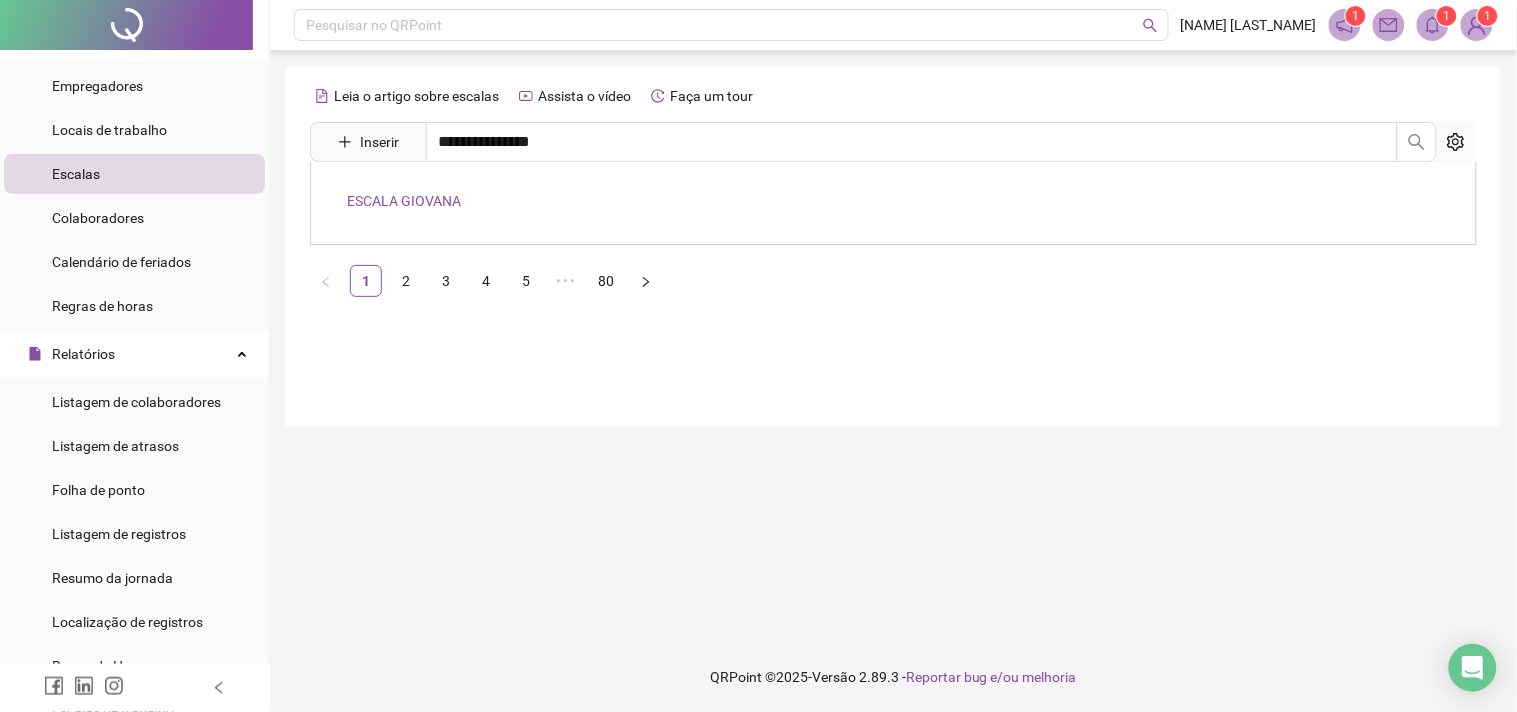 click on "ESCALA GIOVANA" at bounding box center [404, 201] 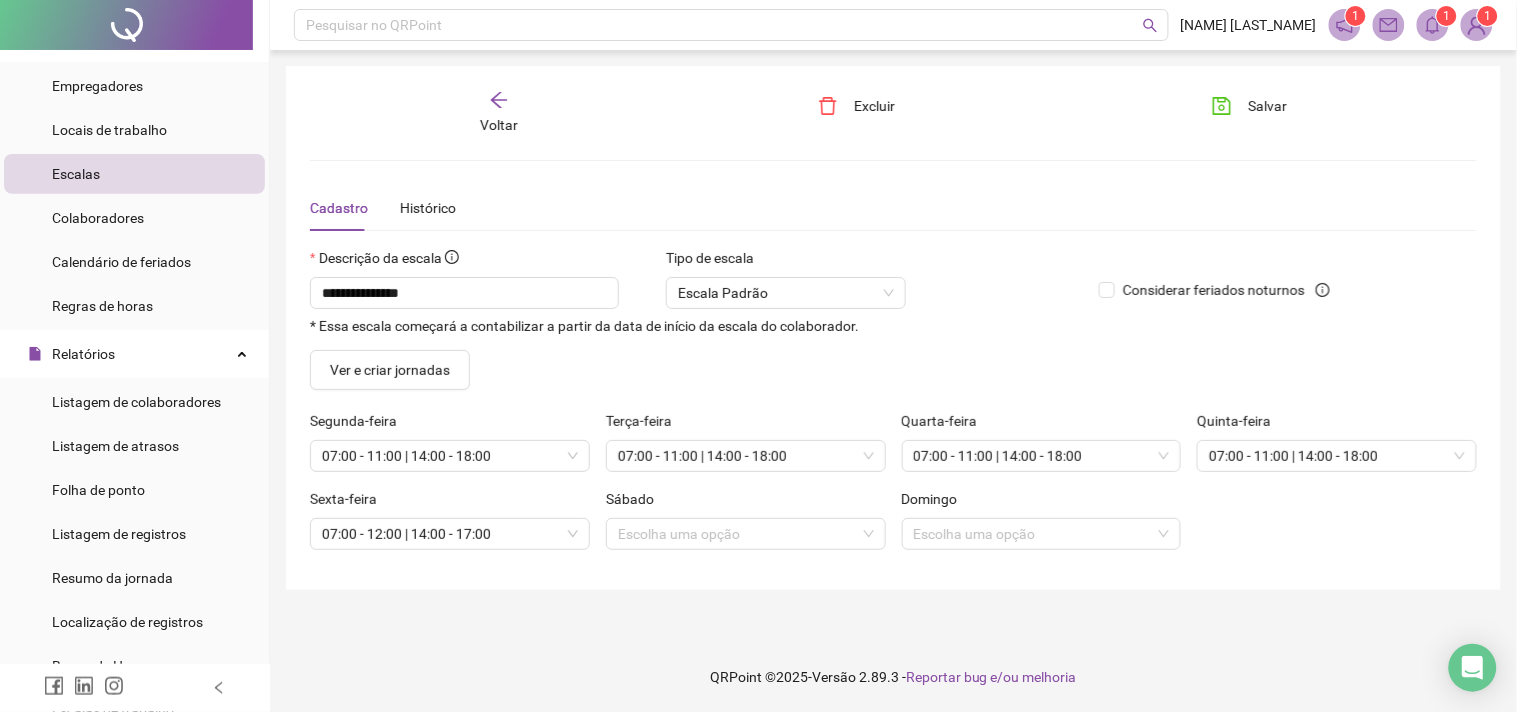 click on "Voltar" at bounding box center (499, 113) 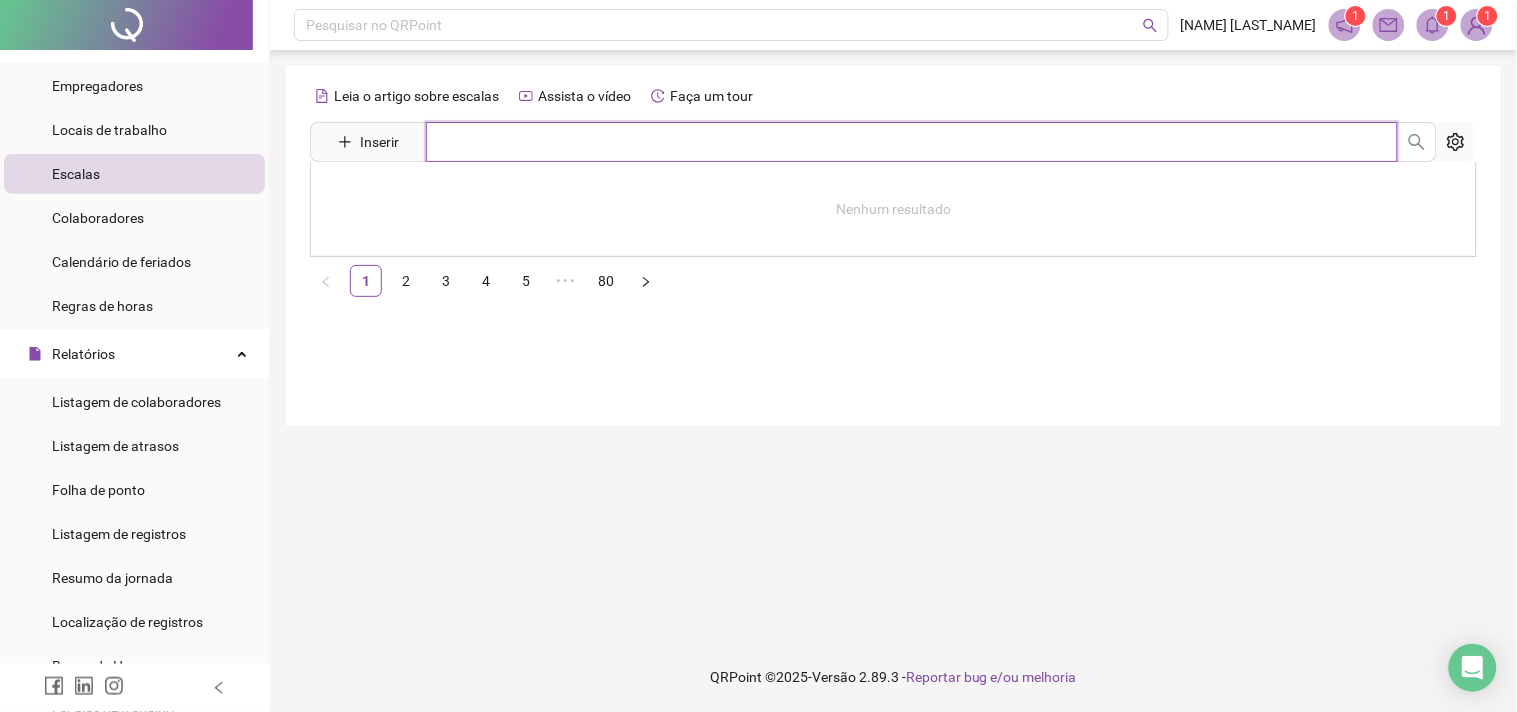 click at bounding box center [912, 142] 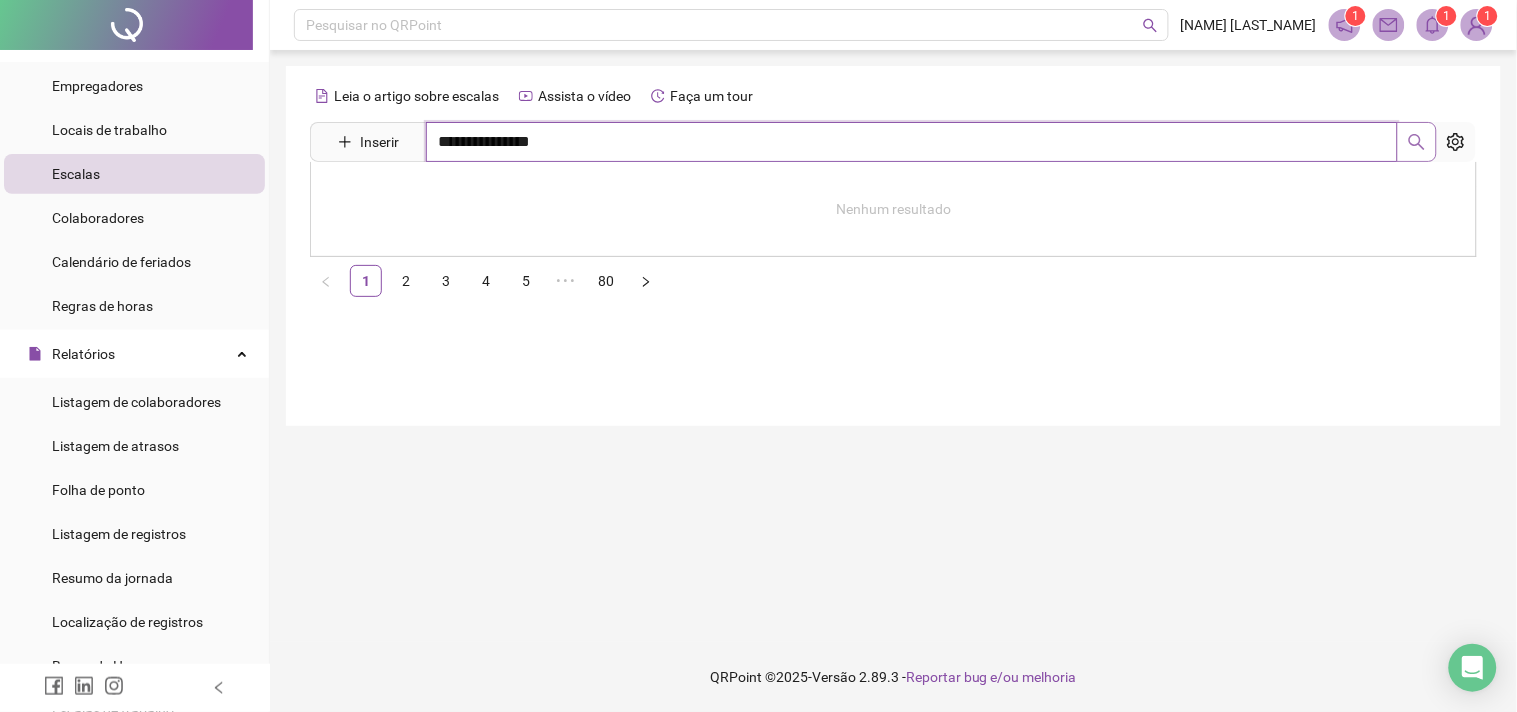click 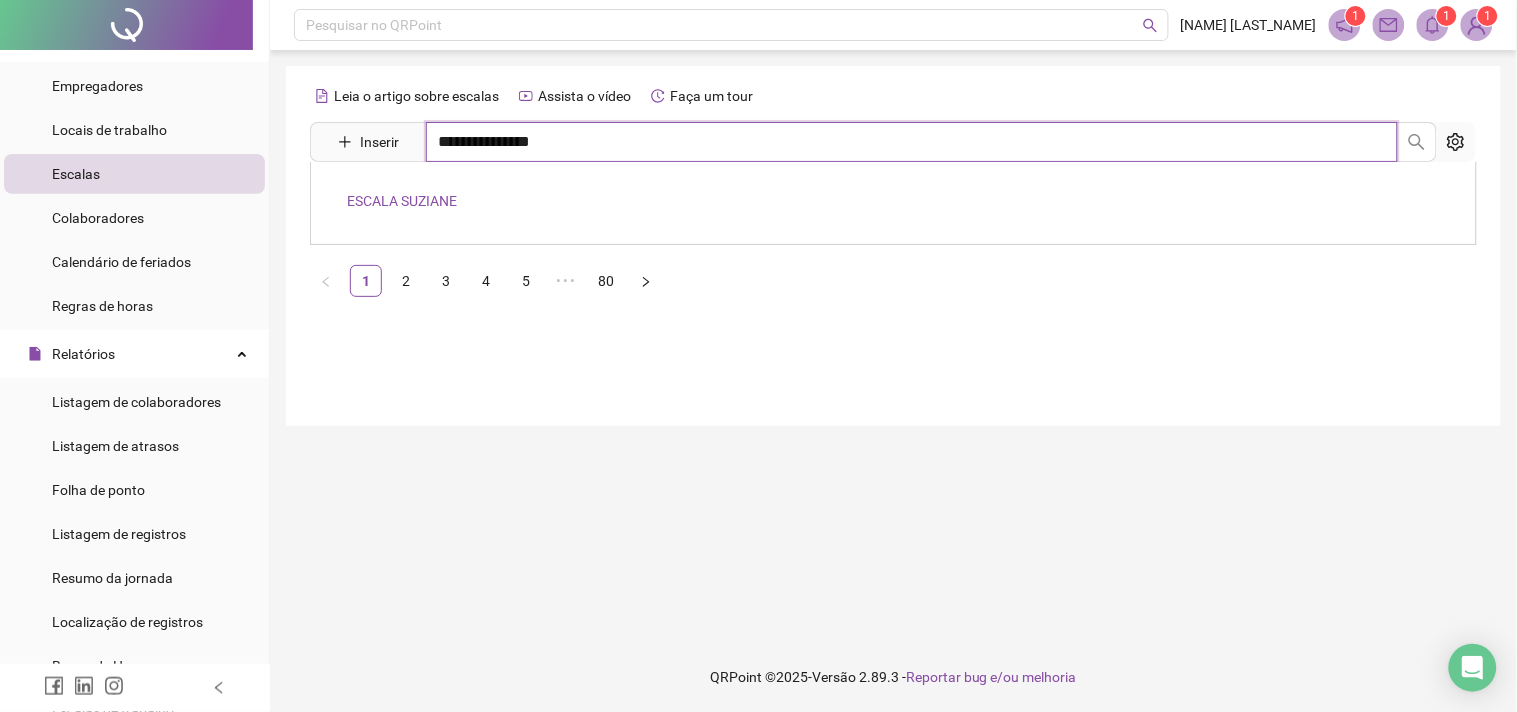 type on "**********" 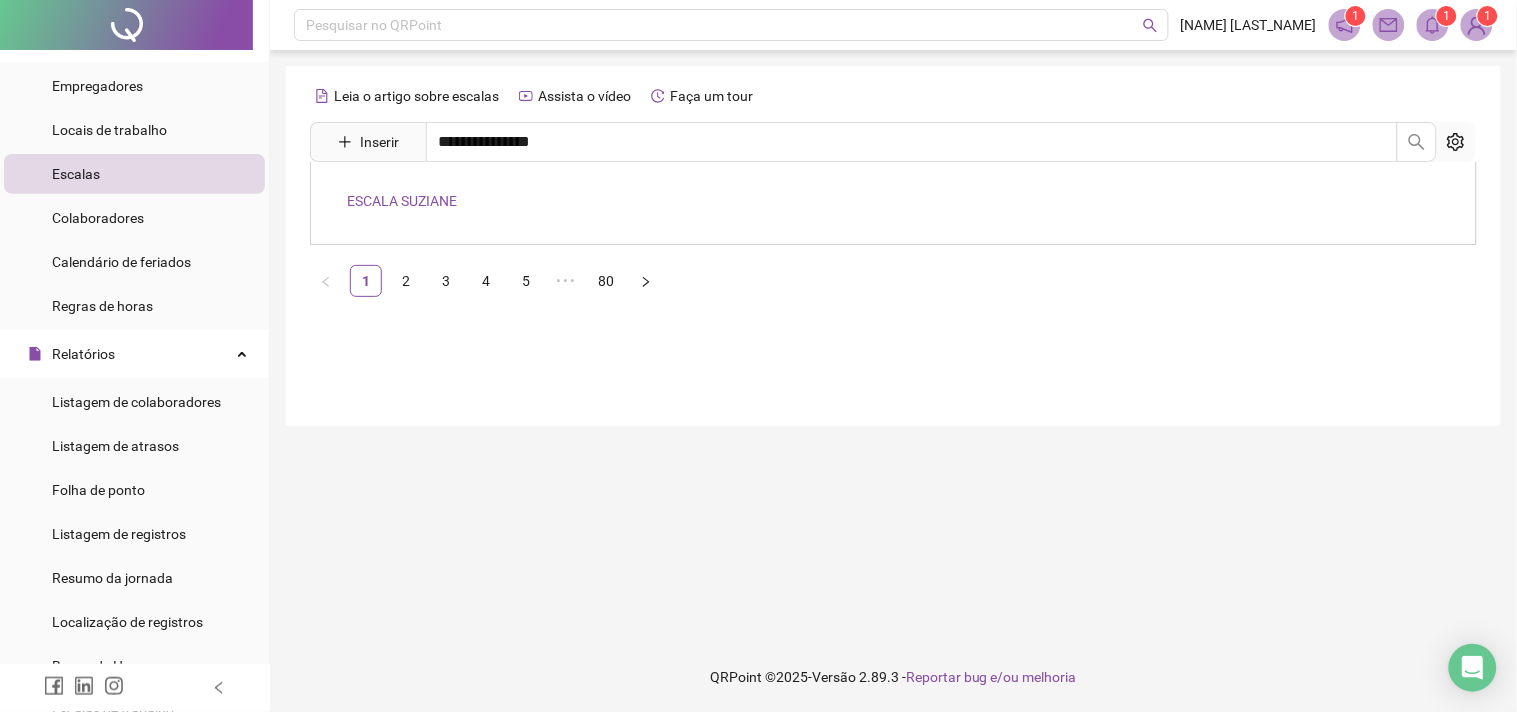 click on "ESCALA SUZIANE" at bounding box center [402, 201] 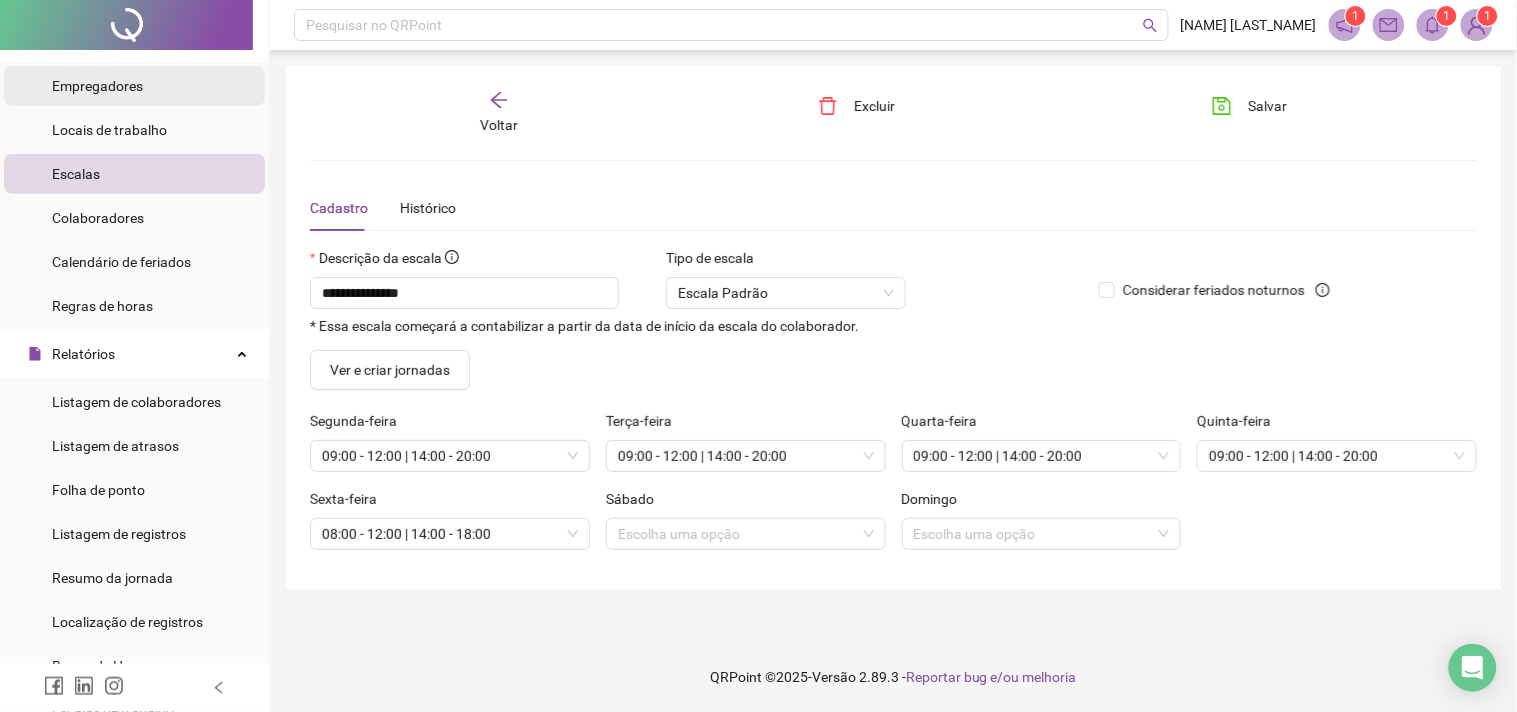 click on "Empregadores" at bounding box center (134, 86) 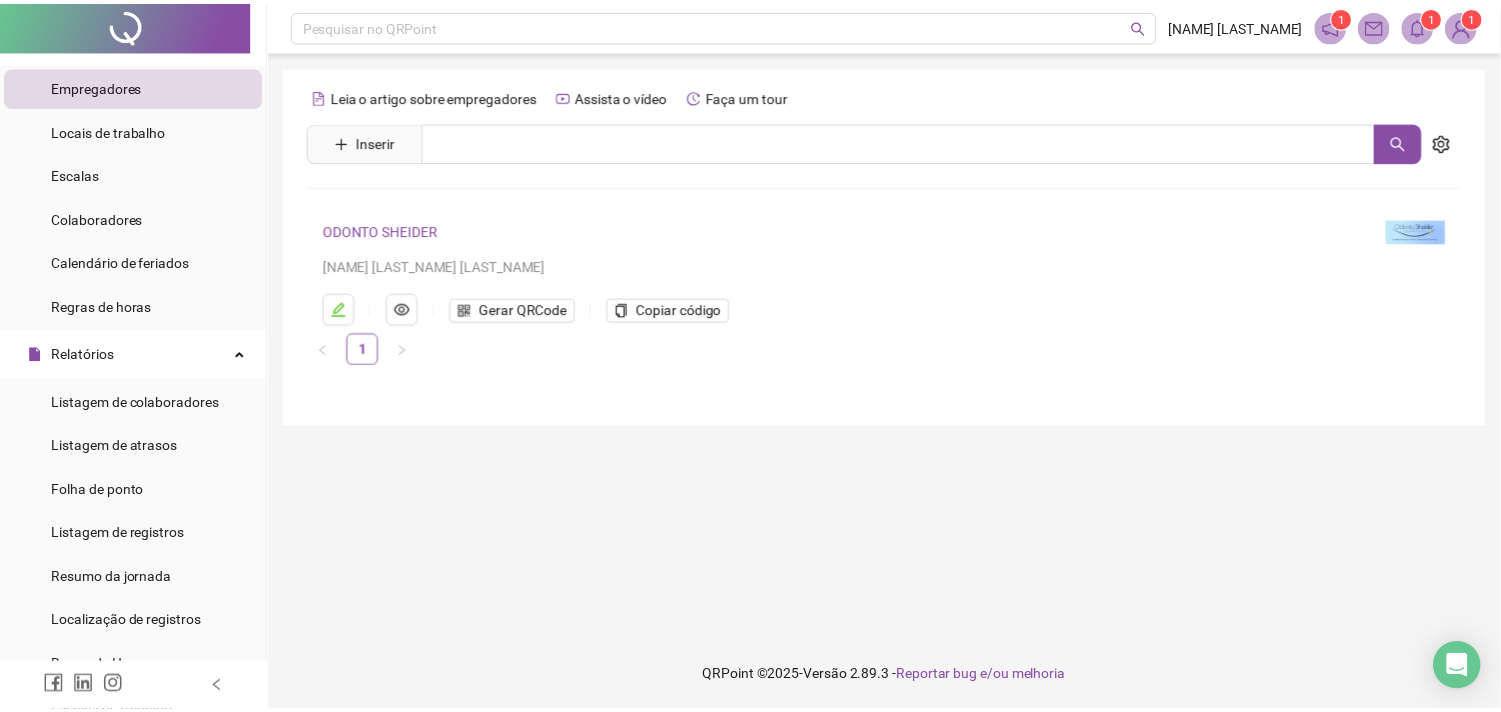 scroll, scrollTop: 0, scrollLeft: 0, axis: both 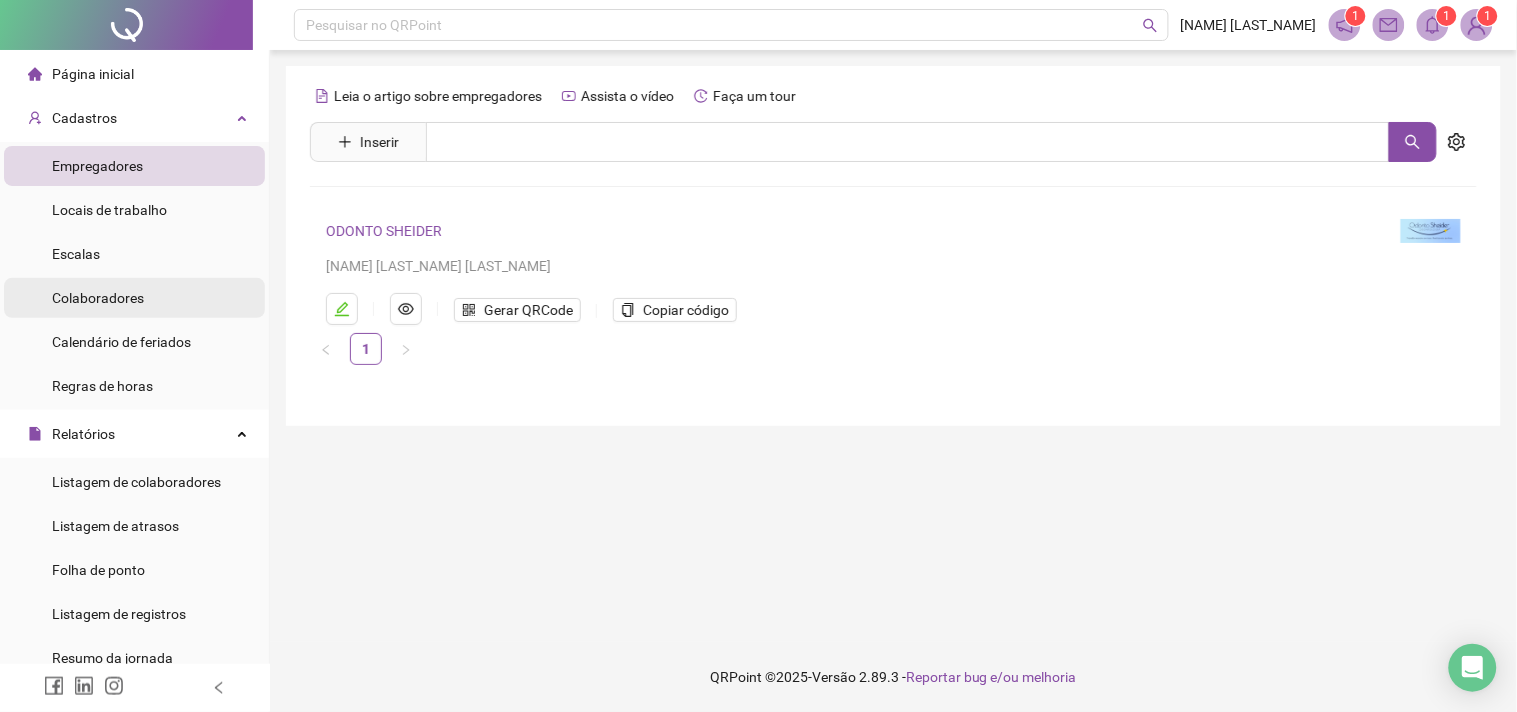 click on "Colaboradores" at bounding box center (134, 298) 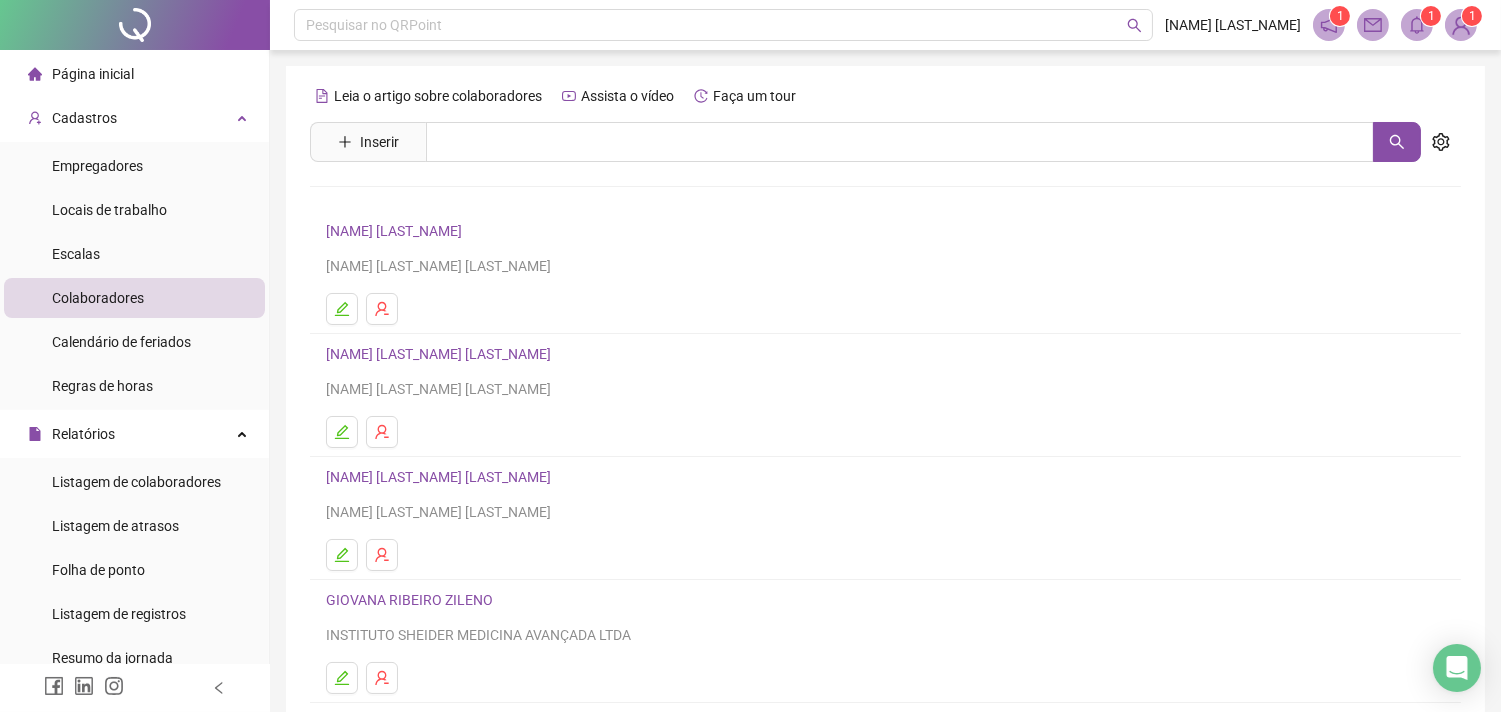 scroll, scrollTop: 255, scrollLeft: 0, axis: vertical 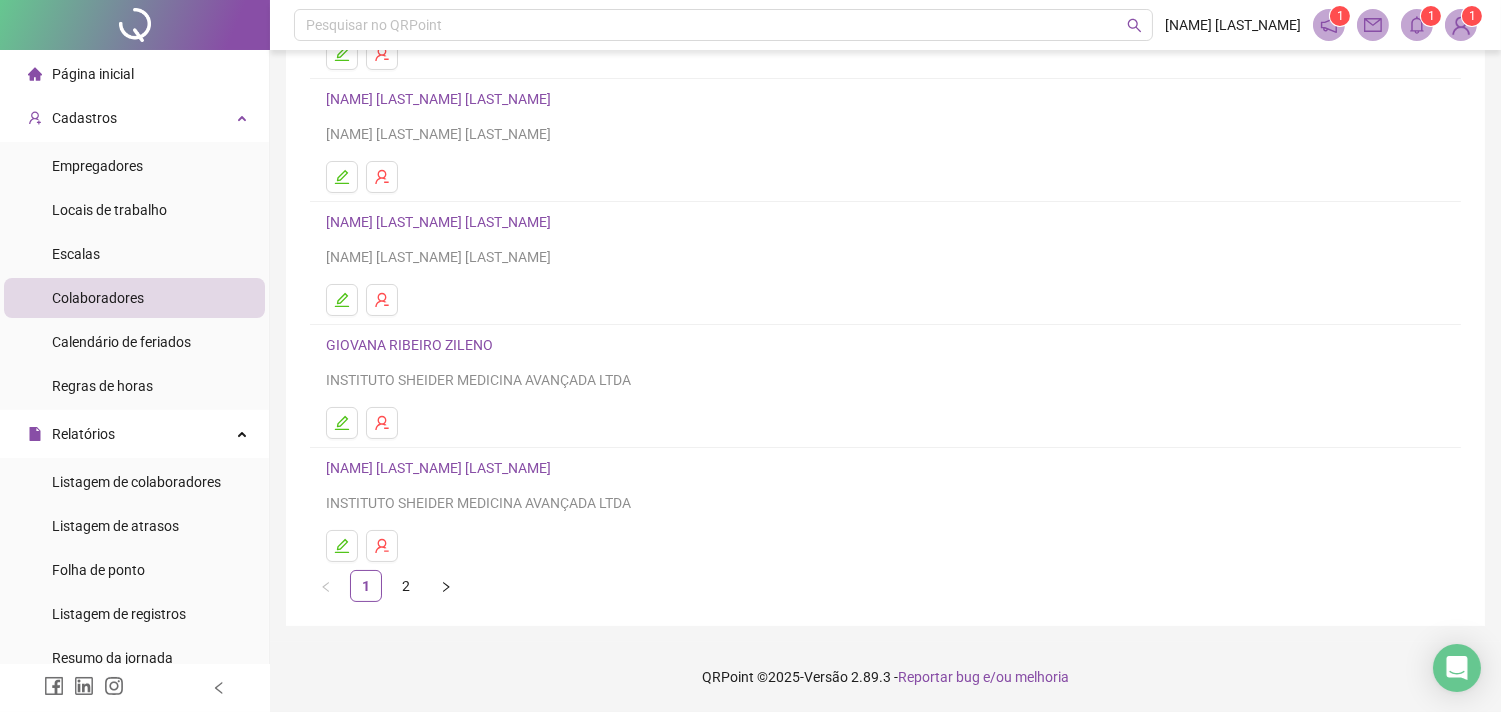 click on "GIOVANA RIBEIRO ZILENO" at bounding box center (412, 345) 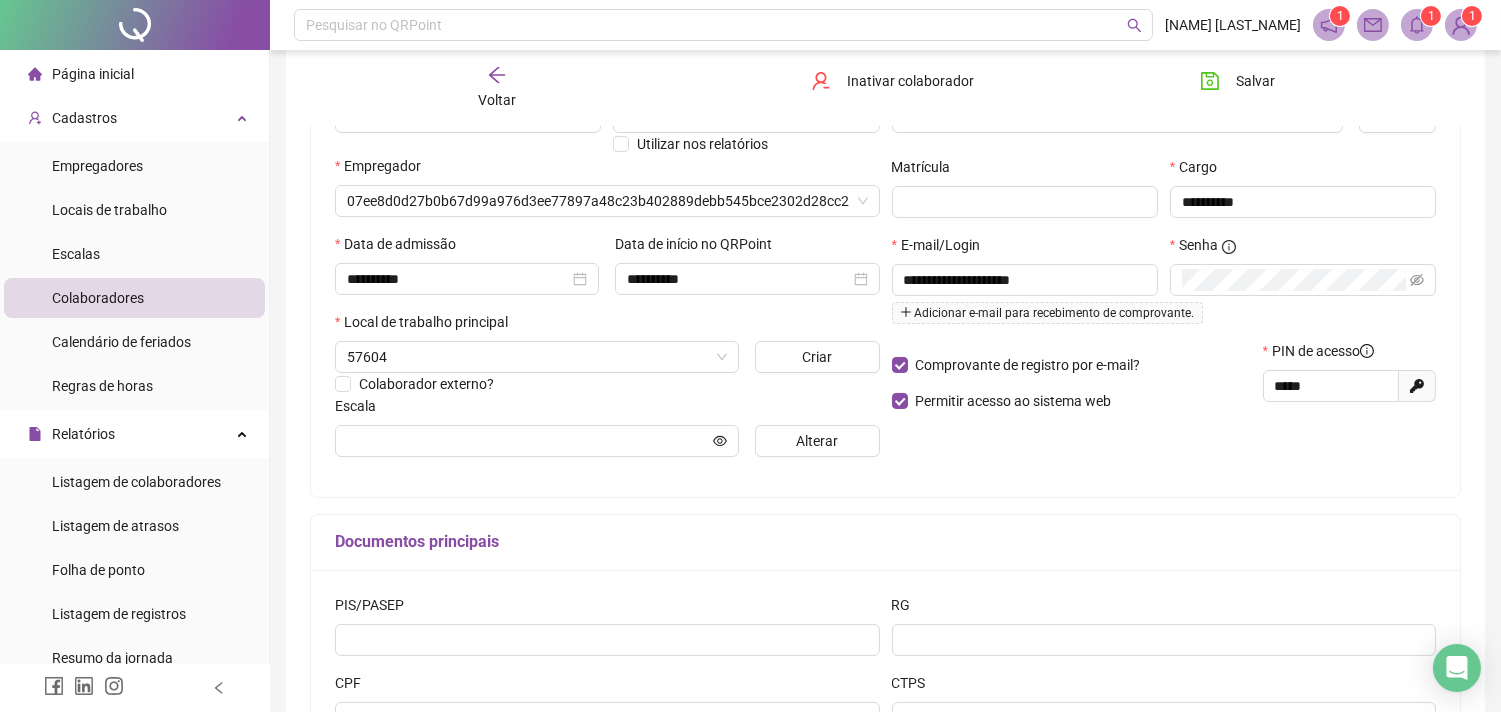 scroll, scrollTop: 265, scrollLeft: 0, axis: vertical 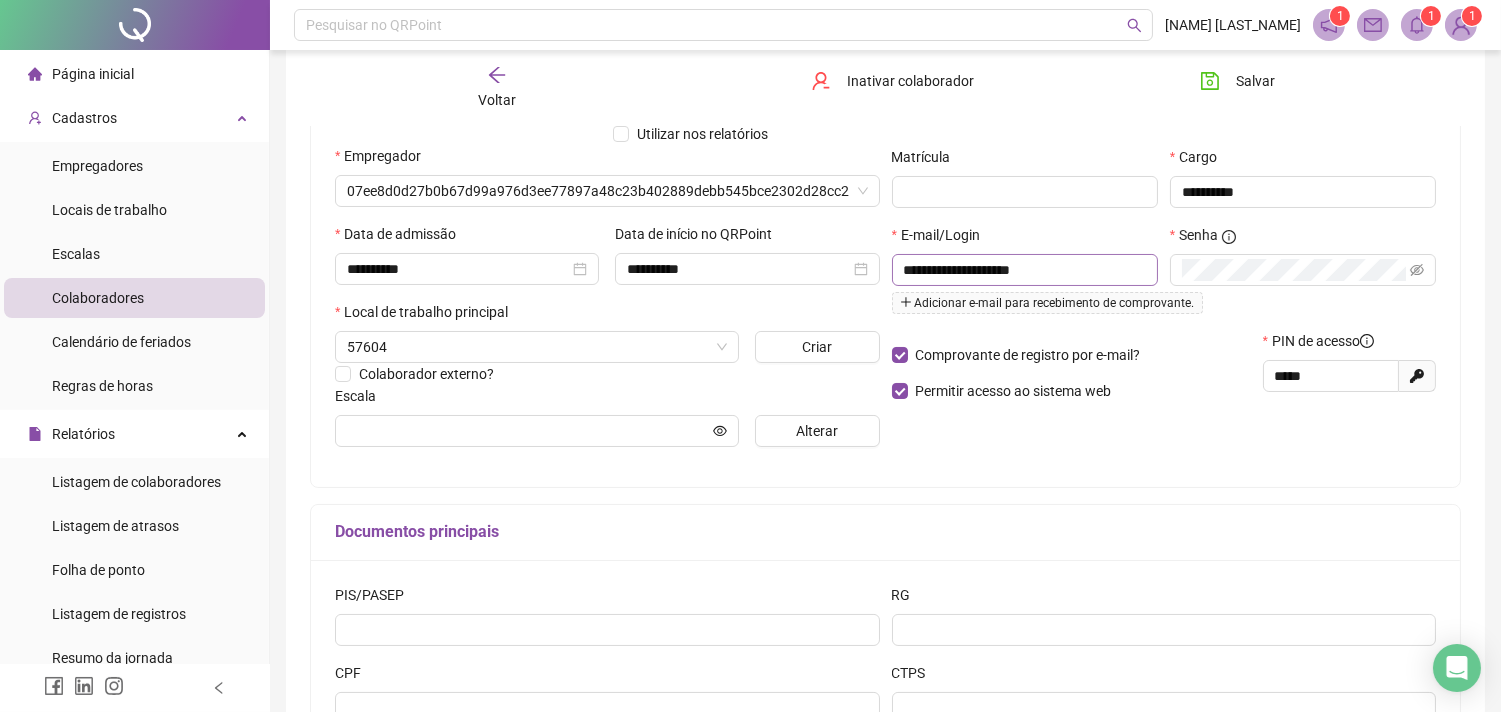 type on "**********" 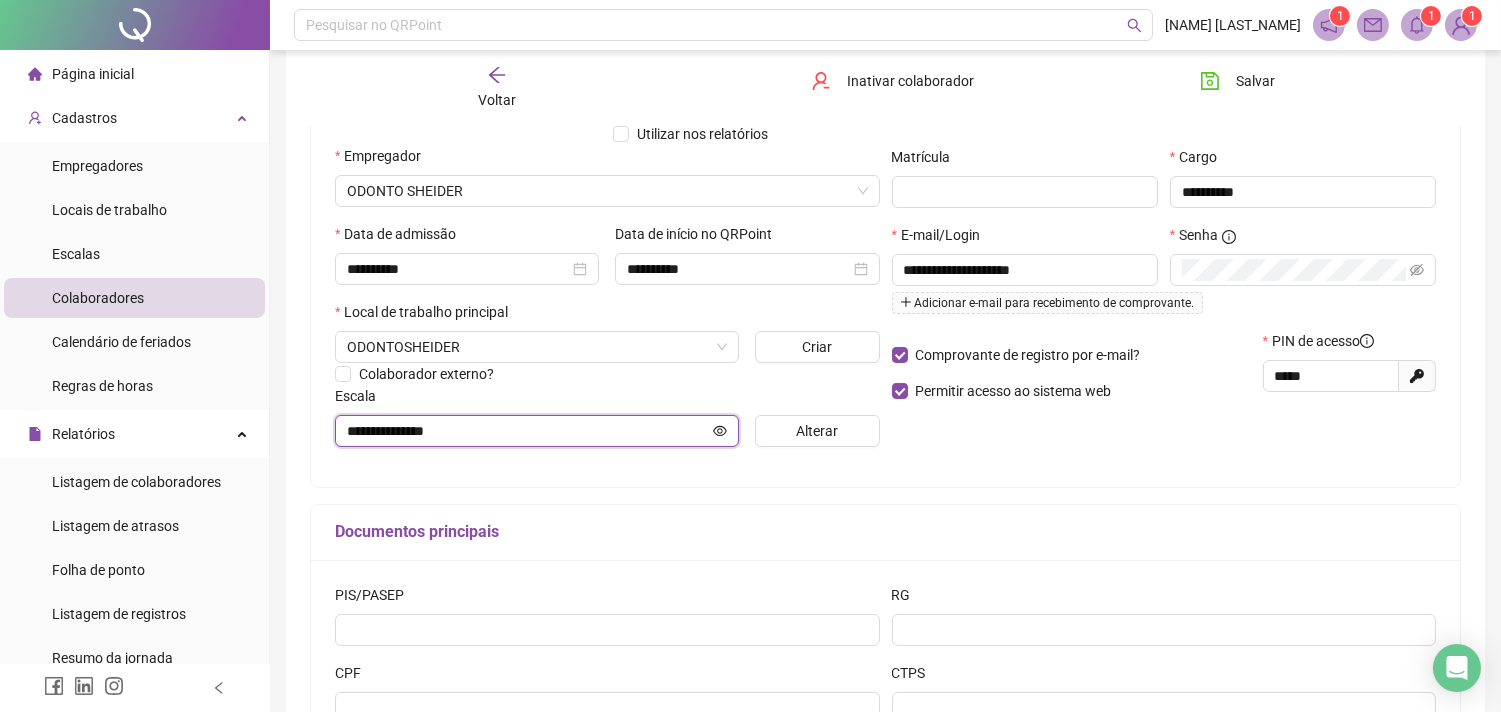 click on "**********" at bounding box center [528, 431] 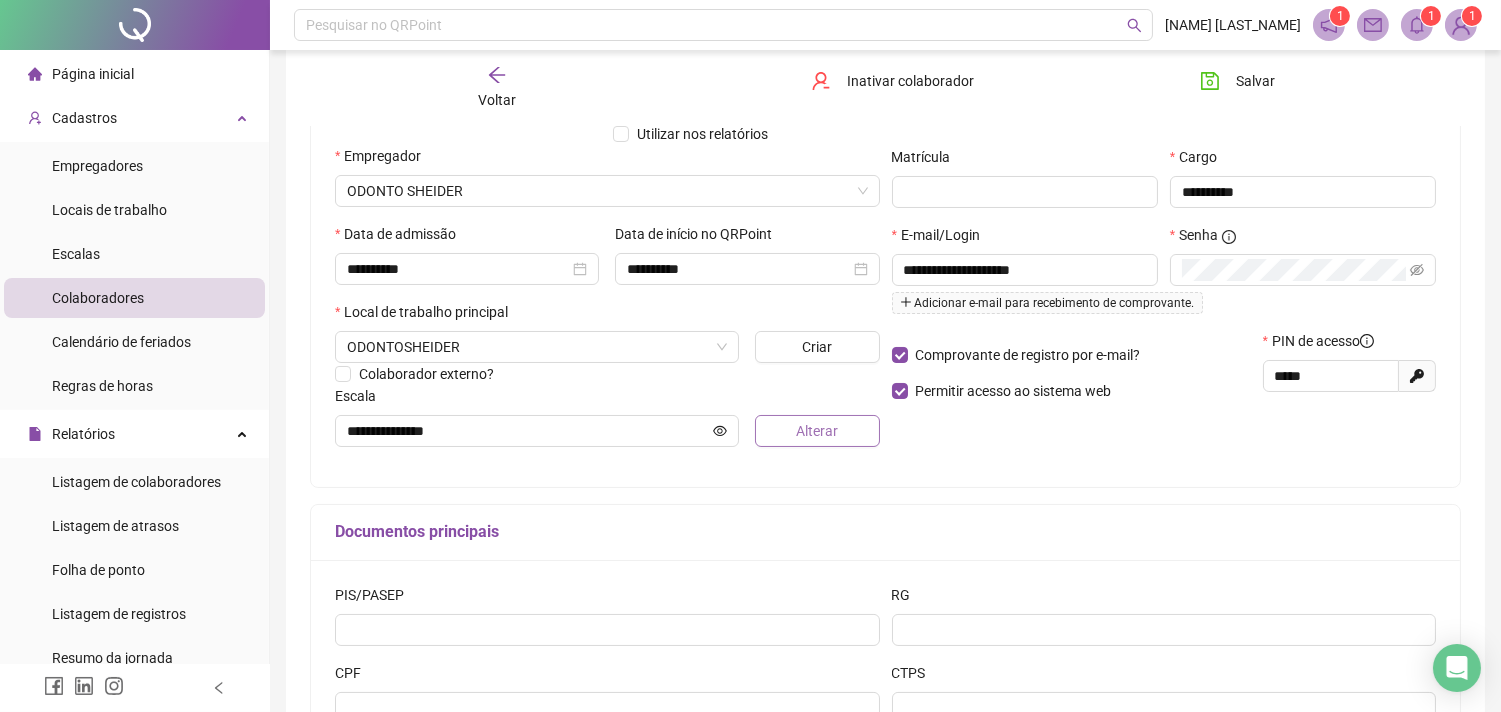 click on "Alterar" at bounding box center [817, 431] 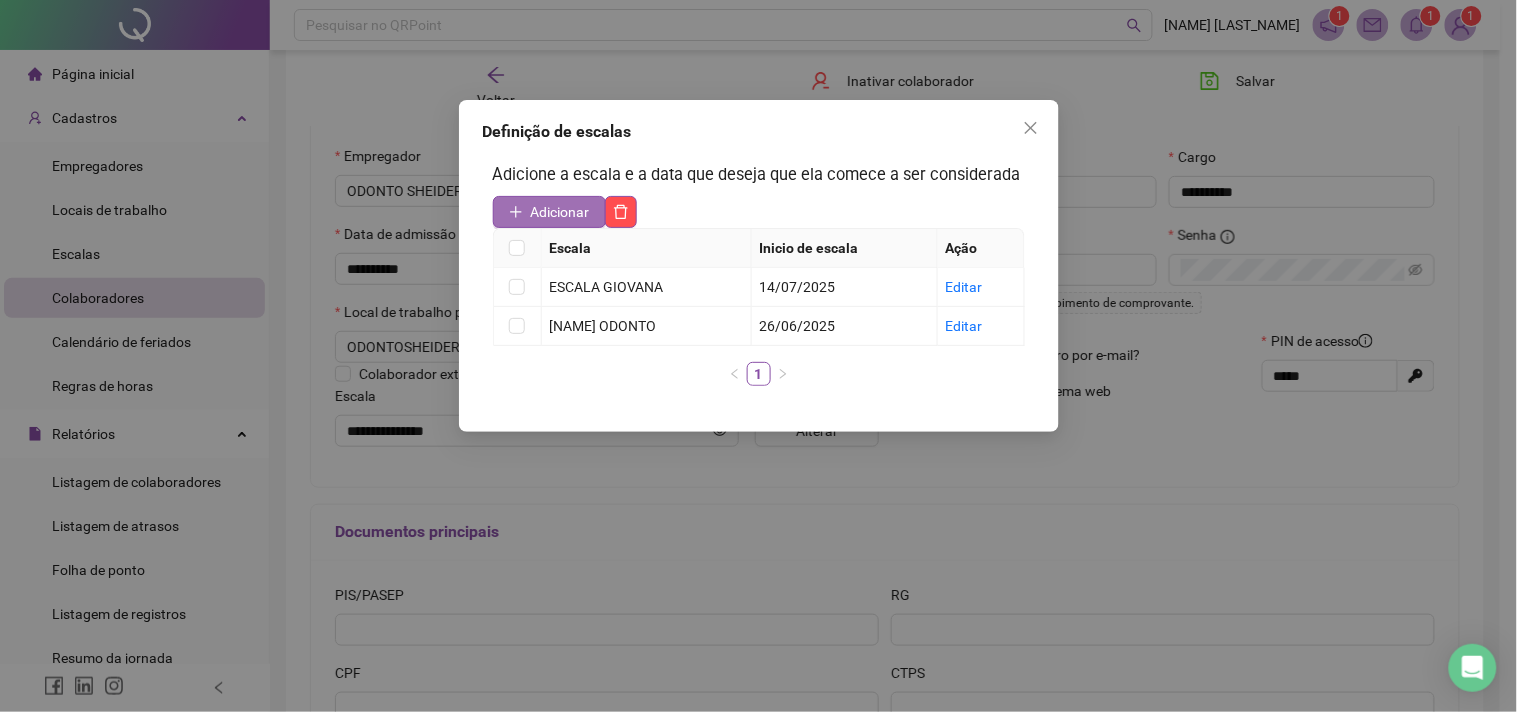 click on "Adicionar" at bounding box center (560, 212) 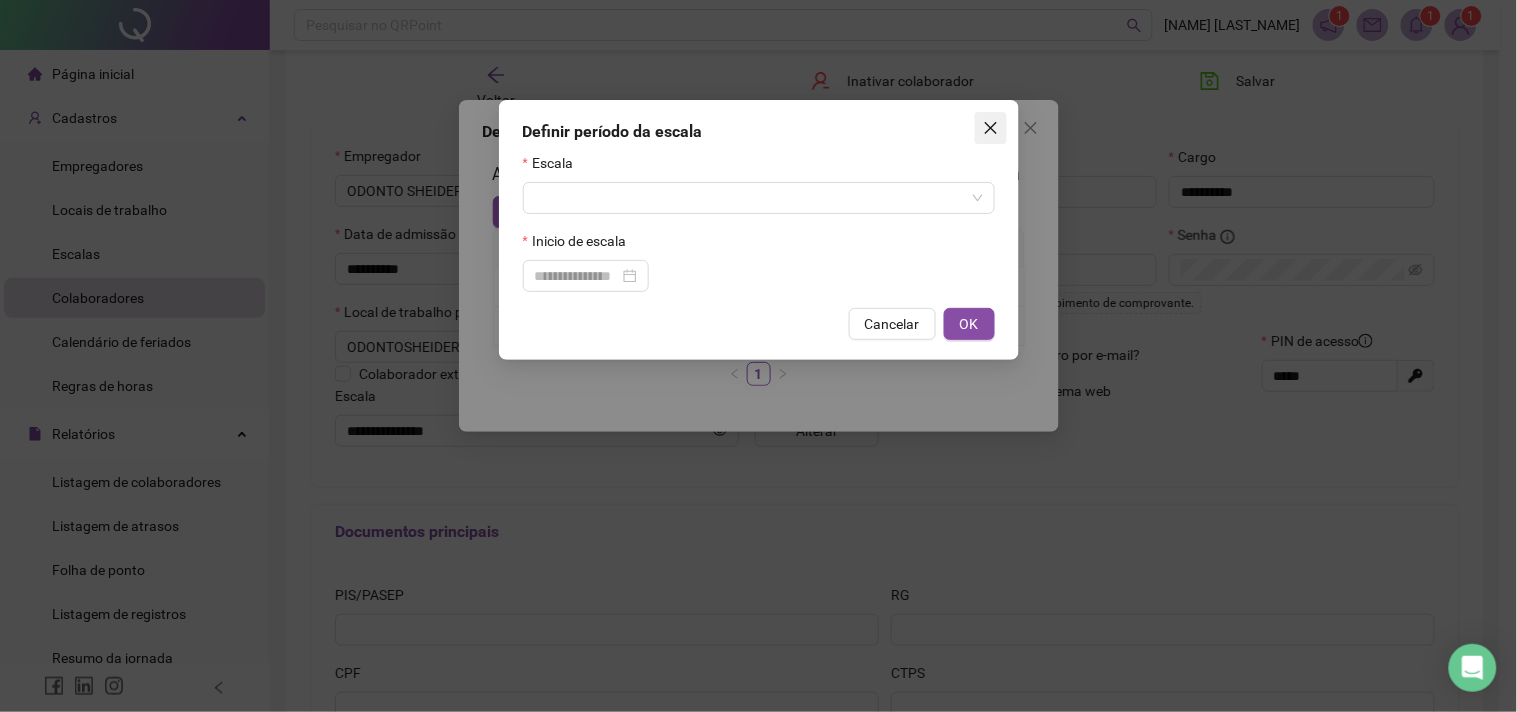 click at bounding box center [991, 128] 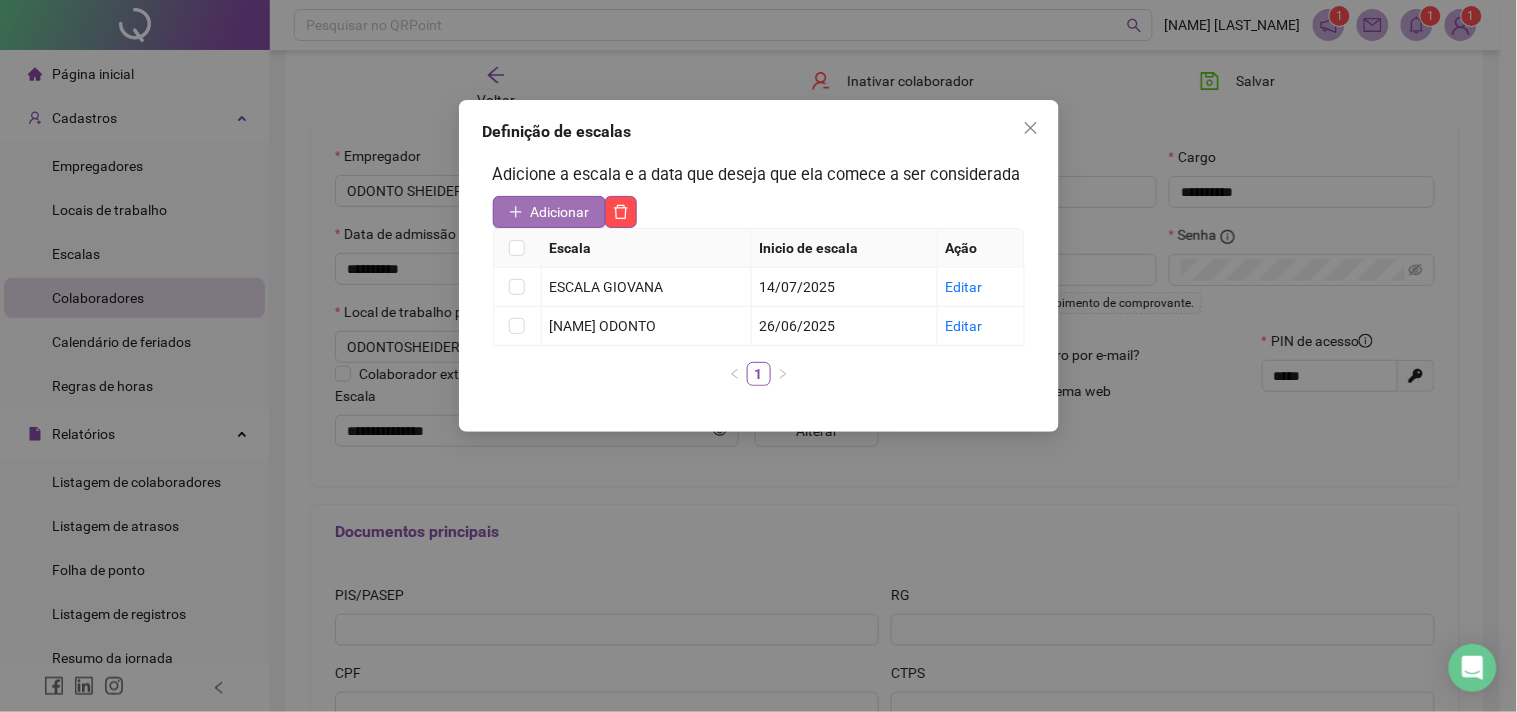 click on "Adicionar" at bounding box center (560, 212) 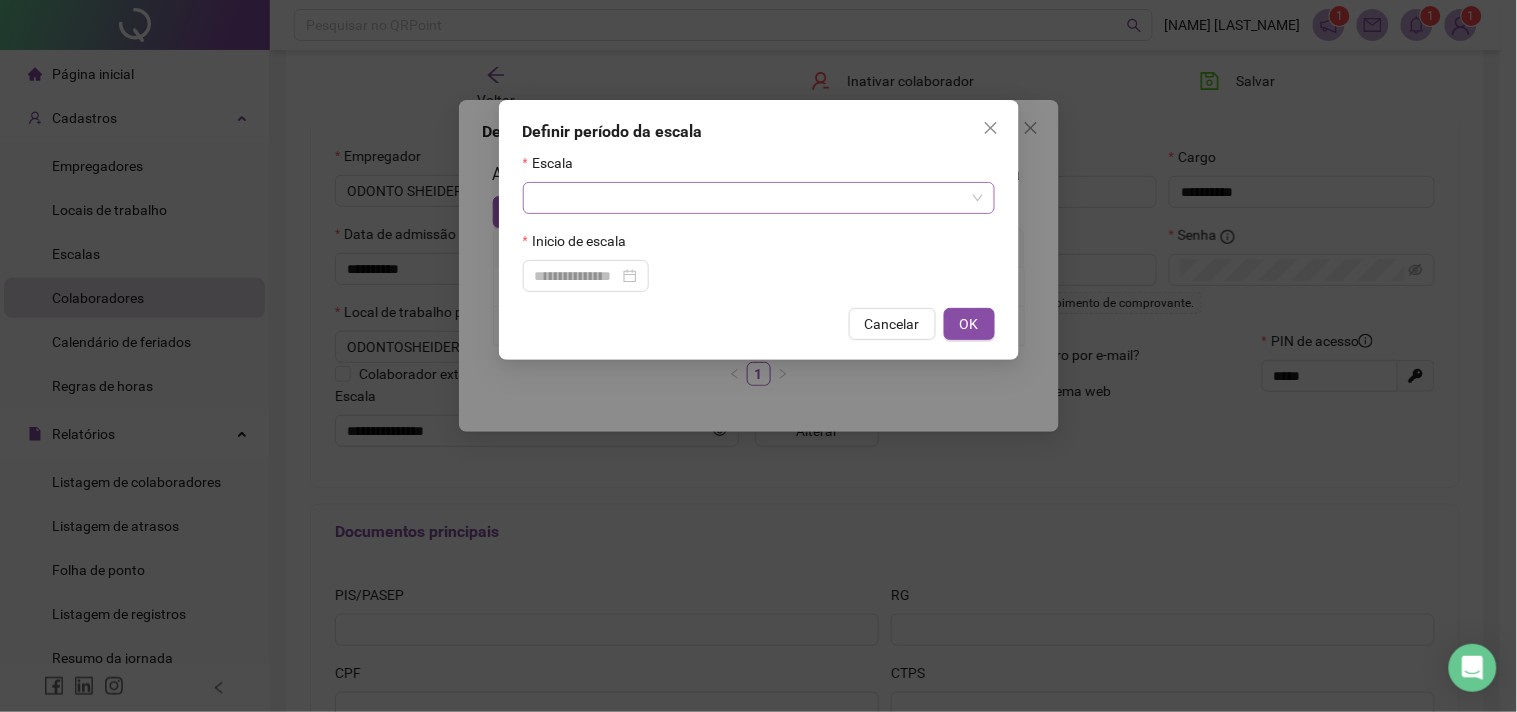 click at bounding box center [750, 198] 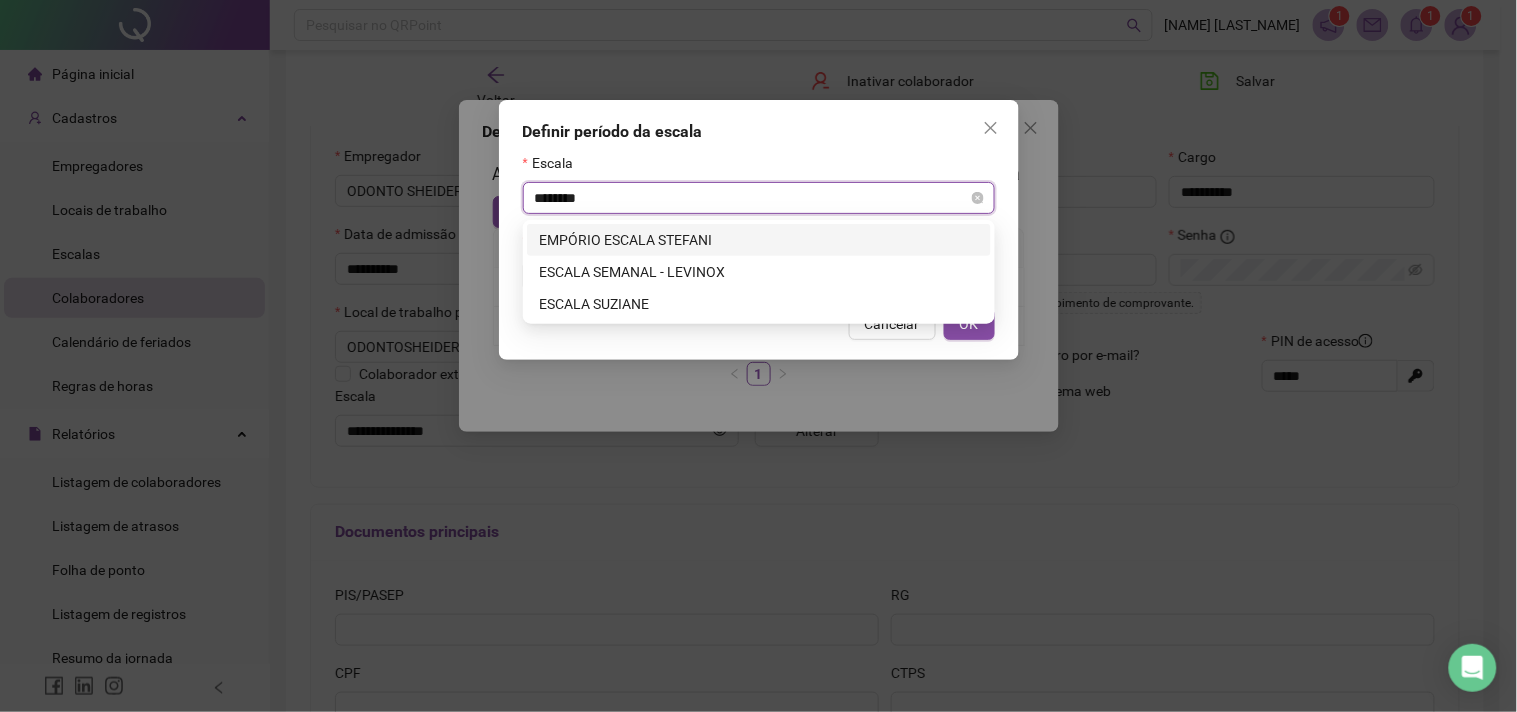 type on "*********" 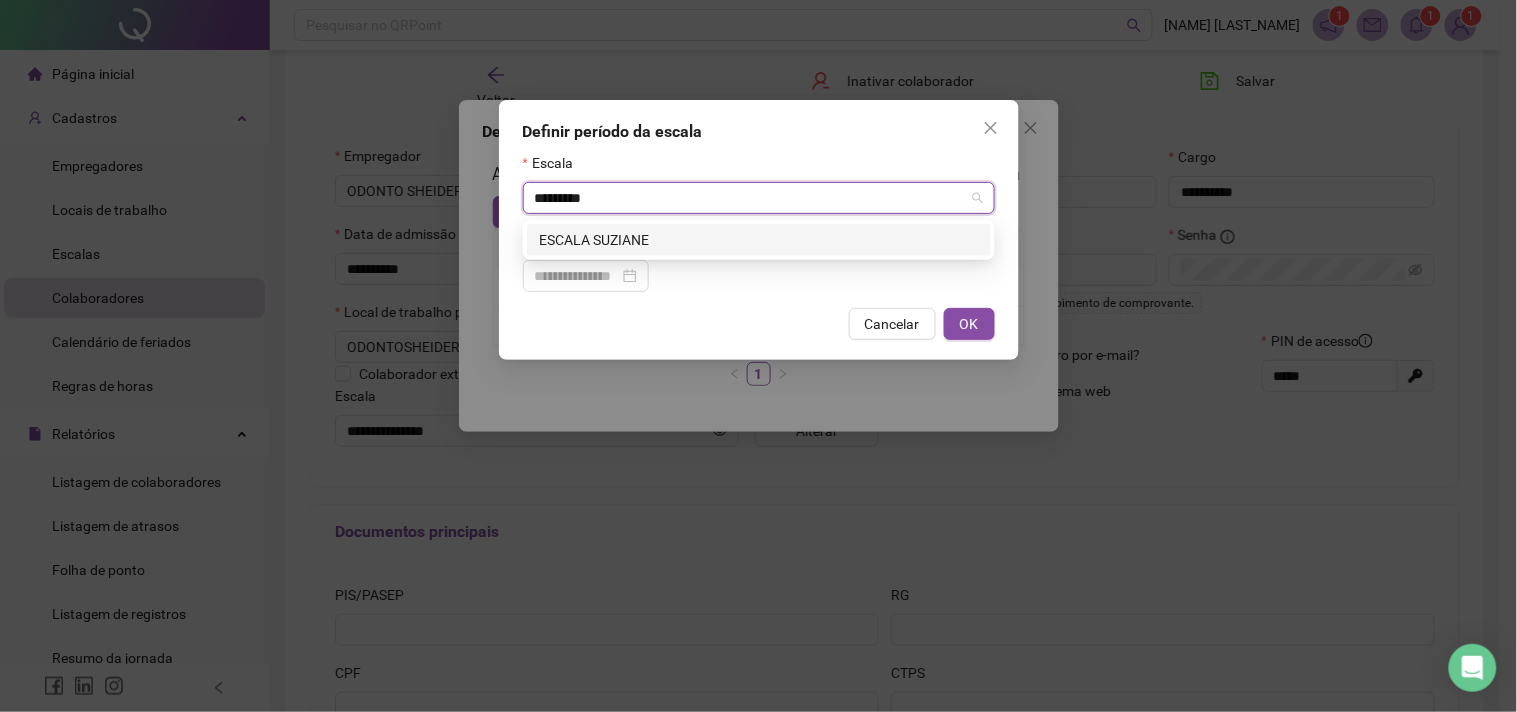 click on "ESCALA SUZIANE" at bounding box center [759, 240] 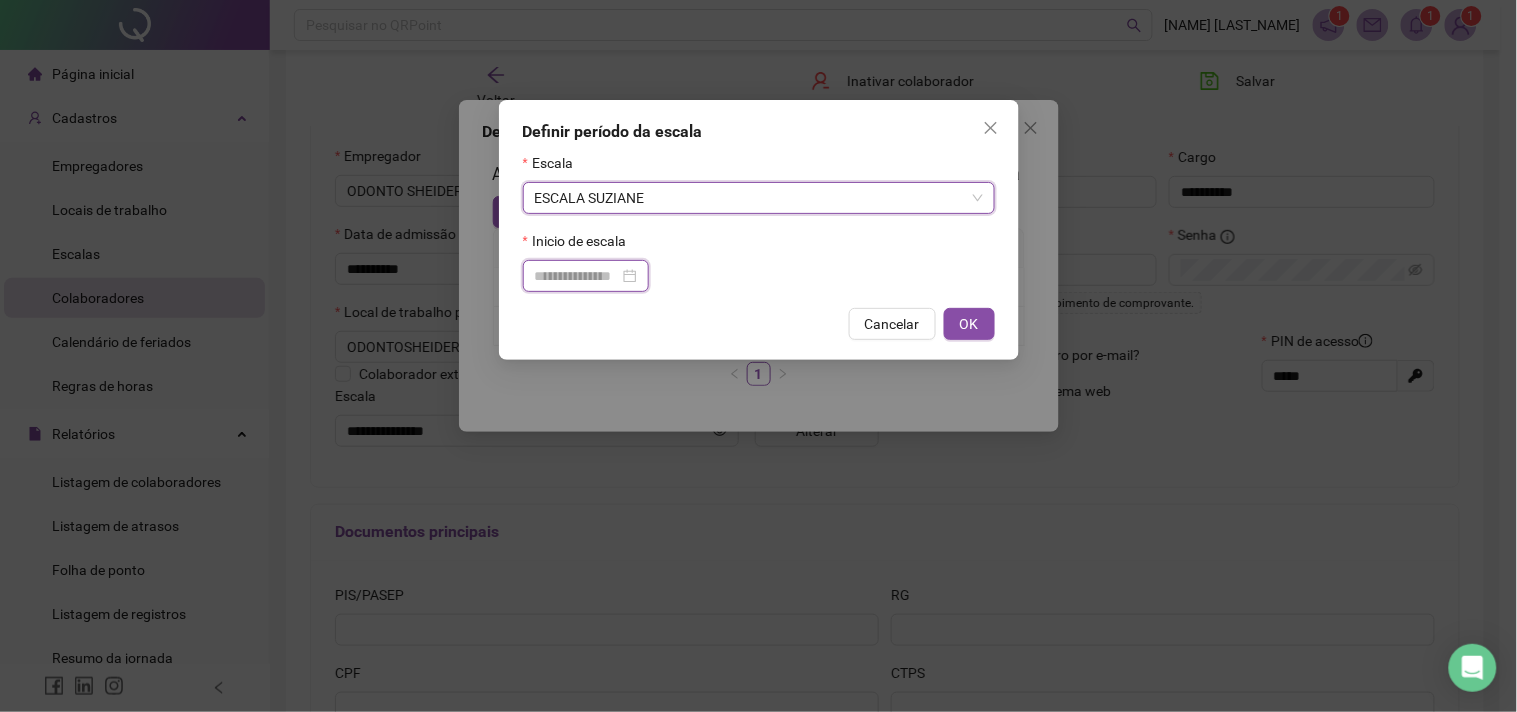 click at bounding box center (577, 276) 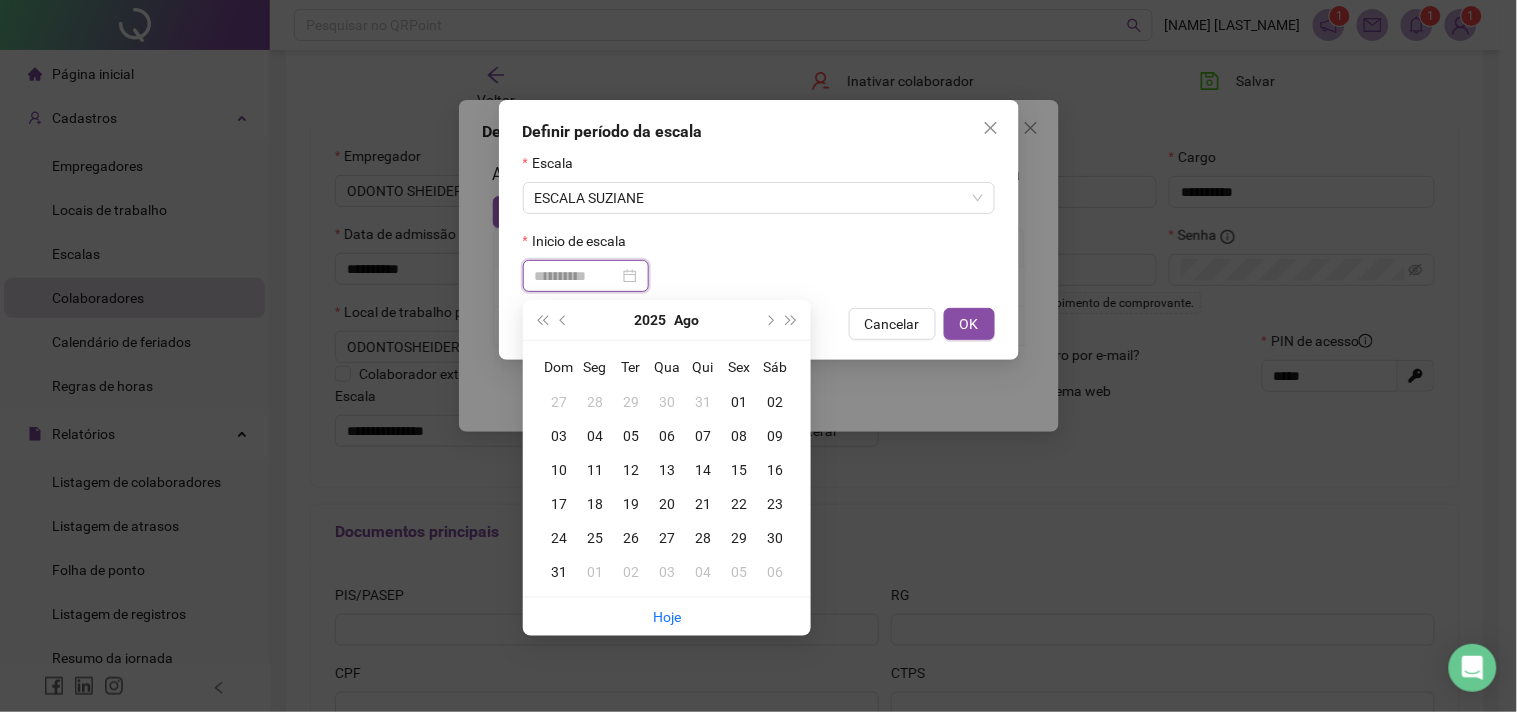 type on "**********" 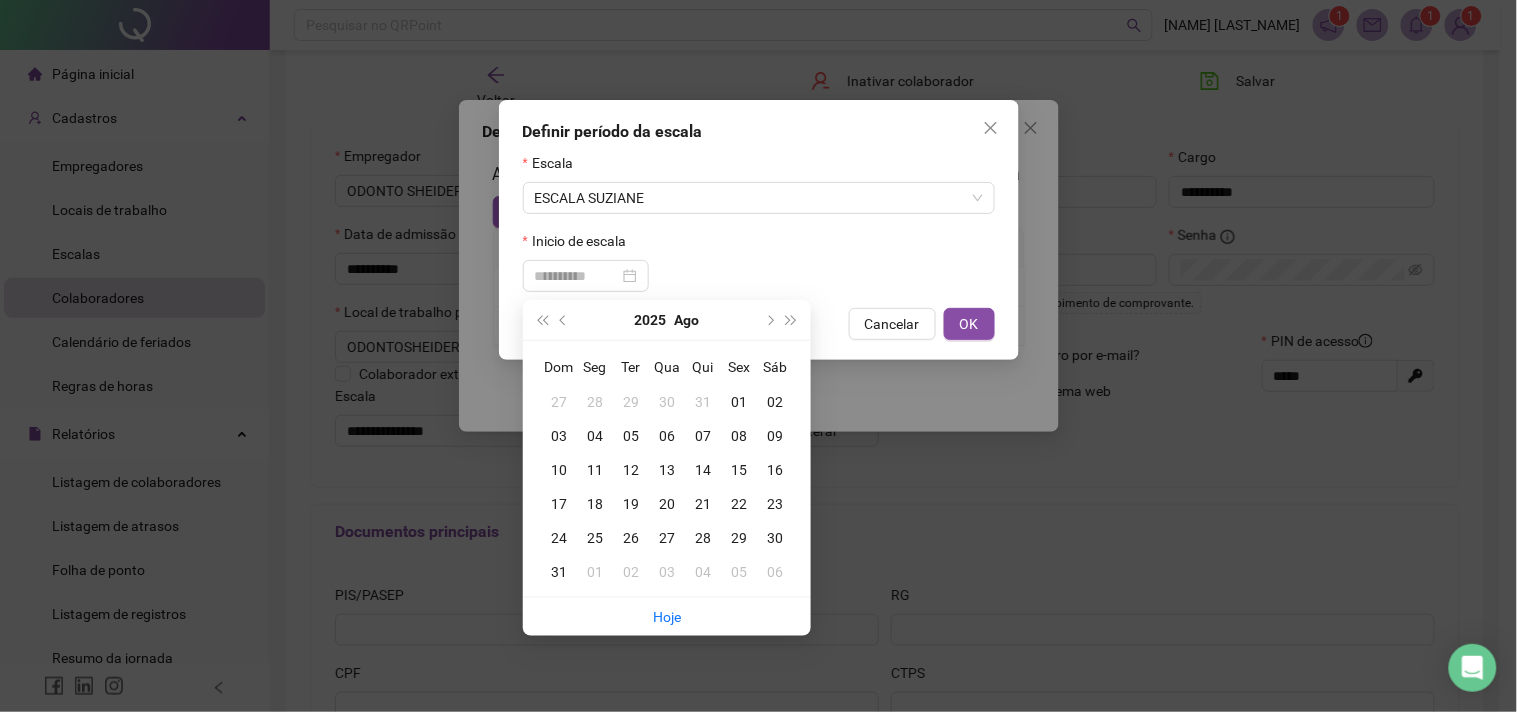 click on "04" at bounding box center [595, 436] 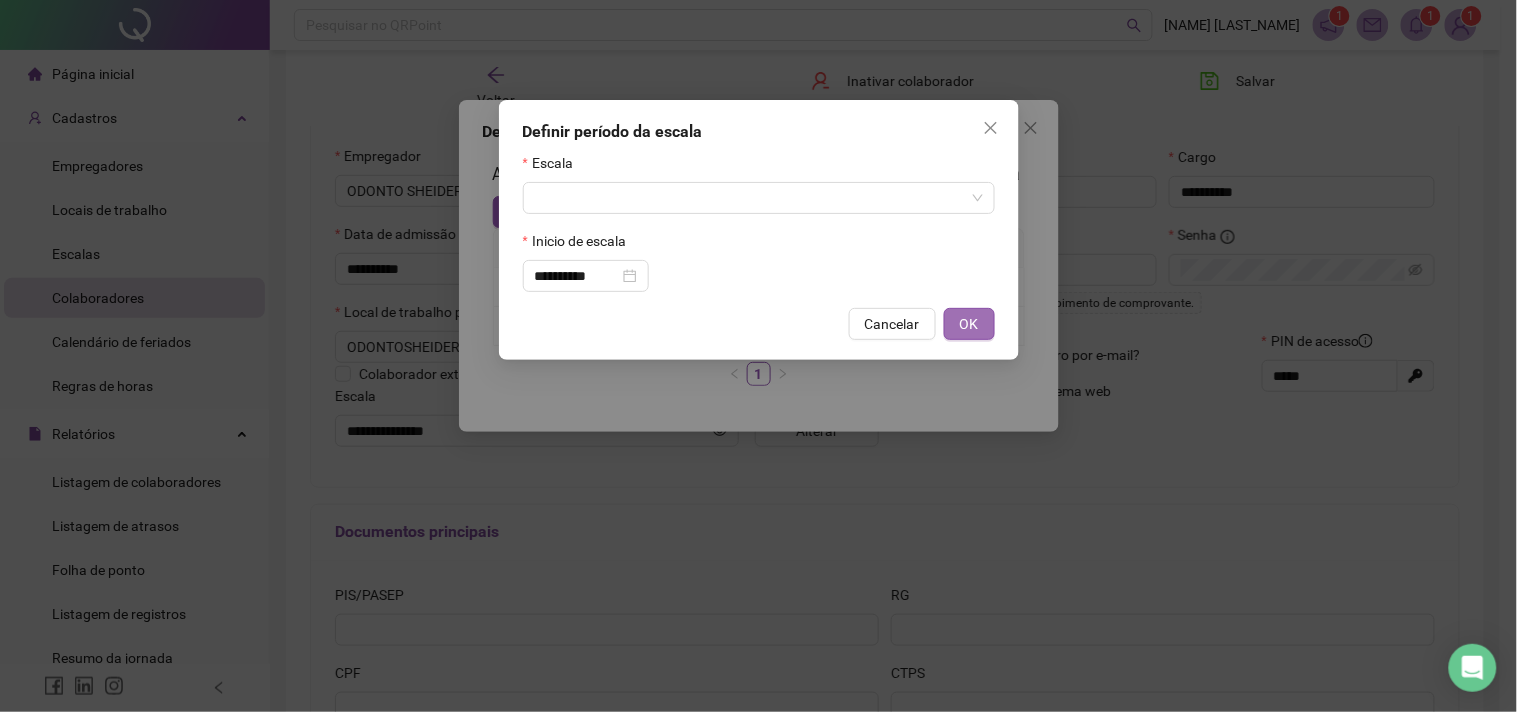 click on "OK" at bounding box center (969, 324) 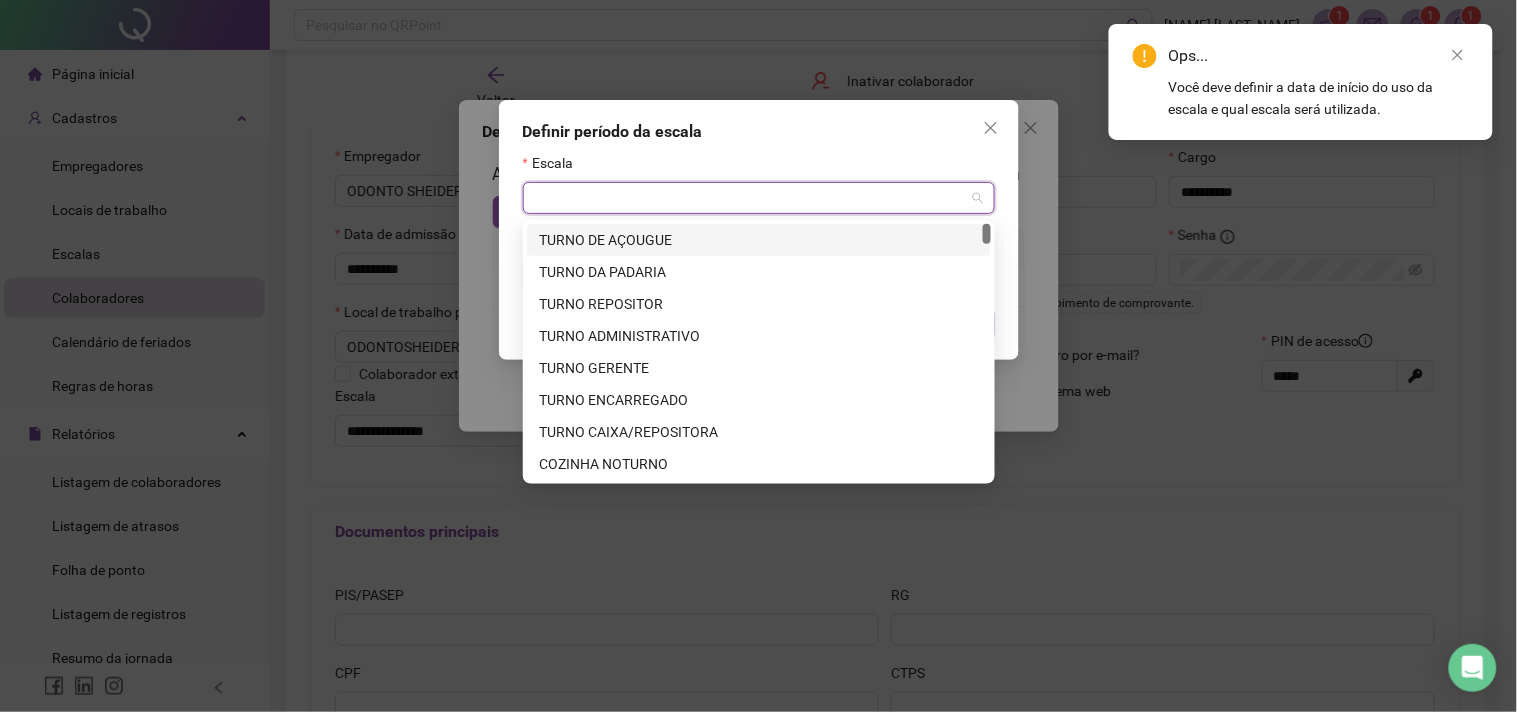 click at bounding box center (750, 198) 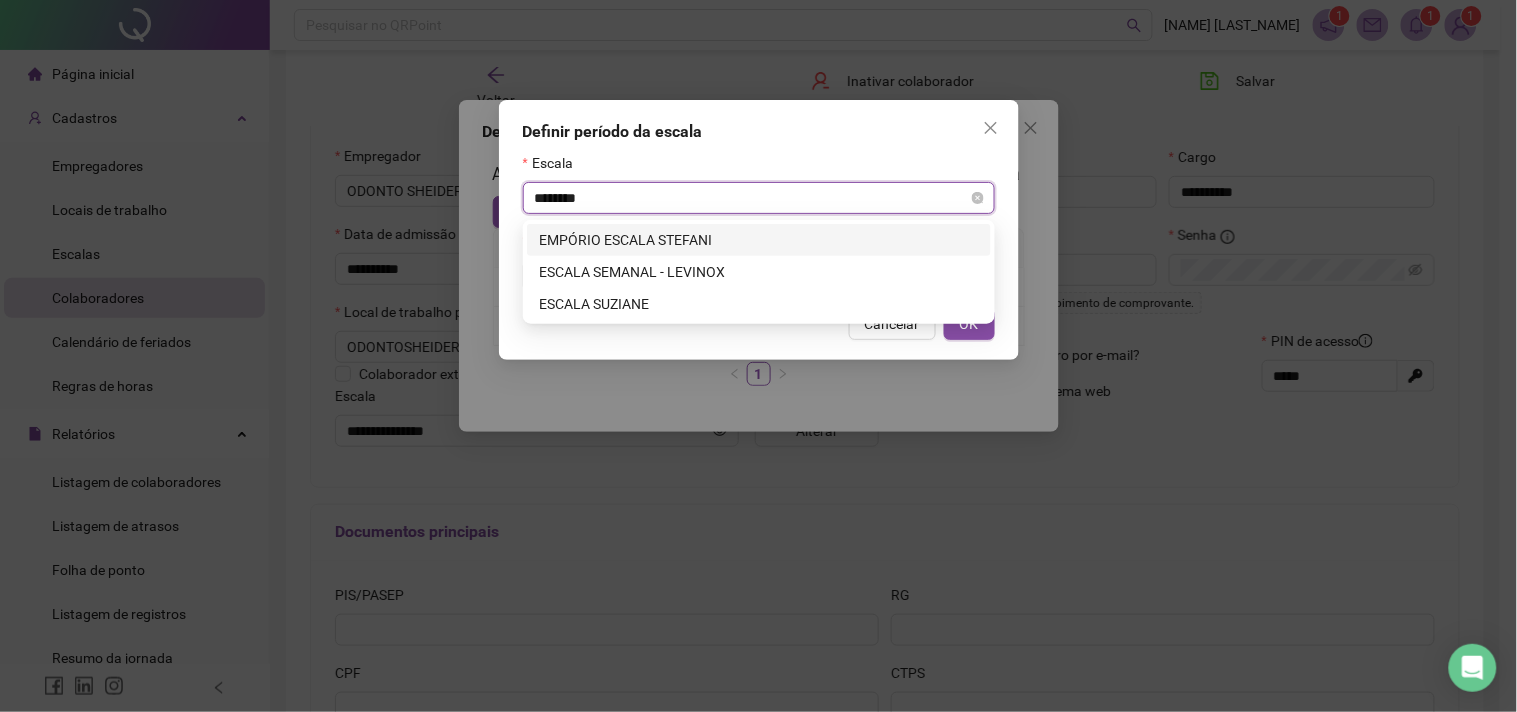 type on "*********" 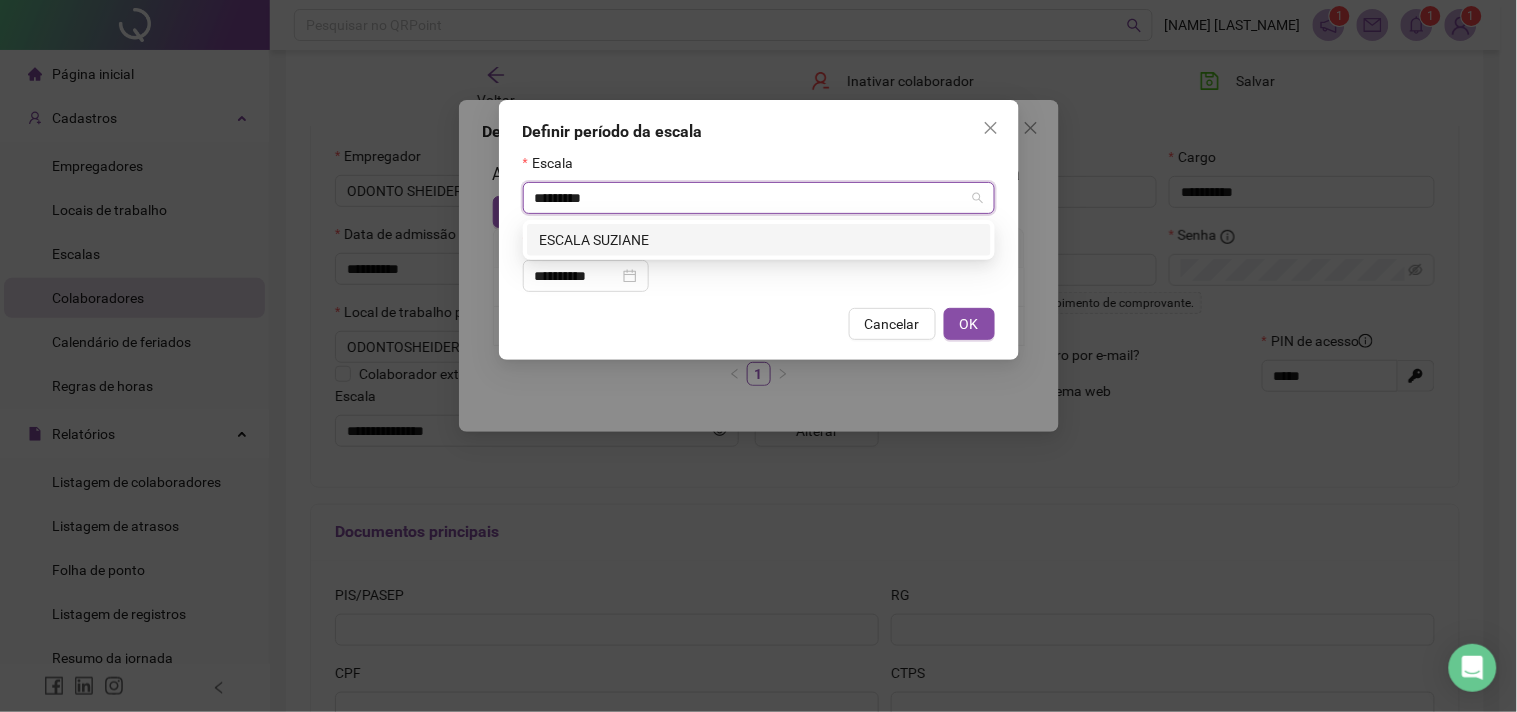 click on "ESCALA SUZIANE" at bounding box center (759, 240) 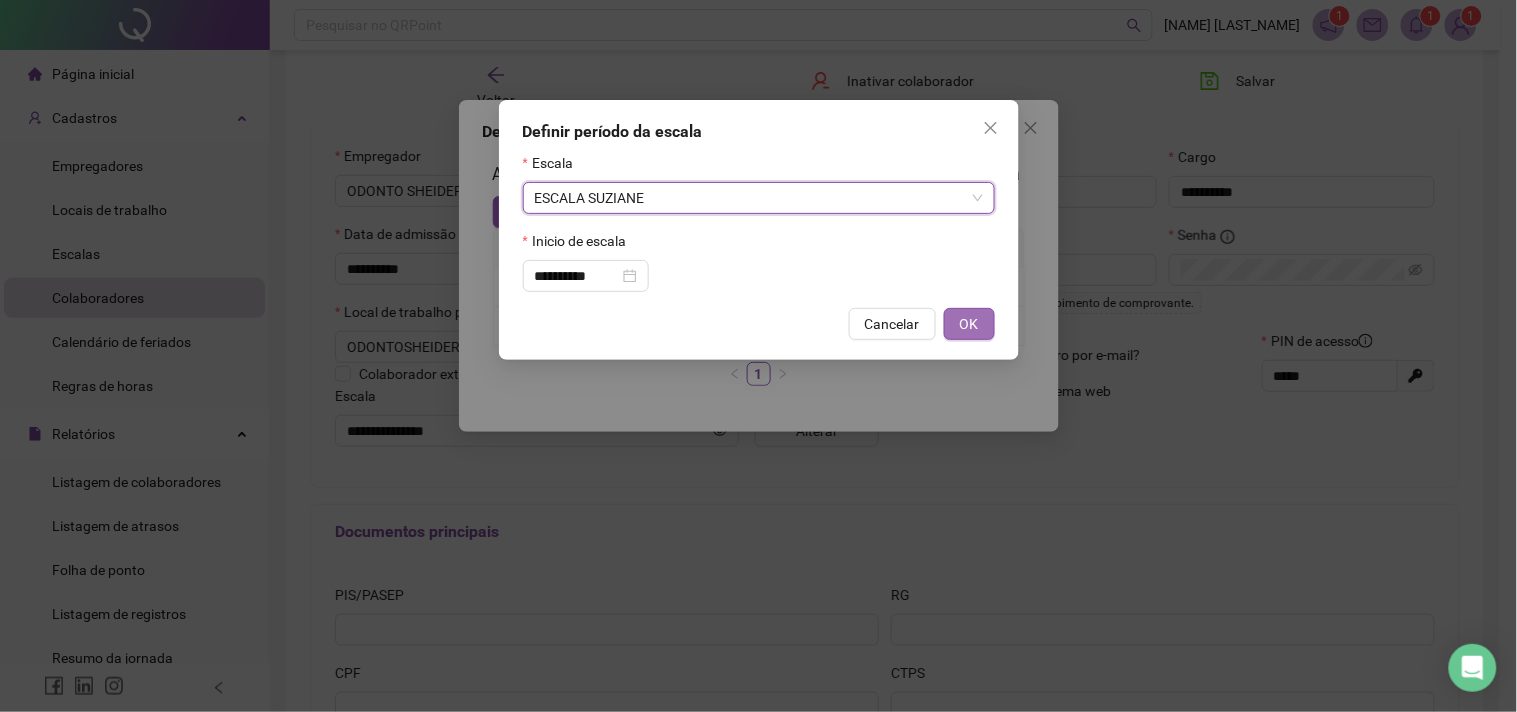 click on "OK" at bounding box center (969, 324) 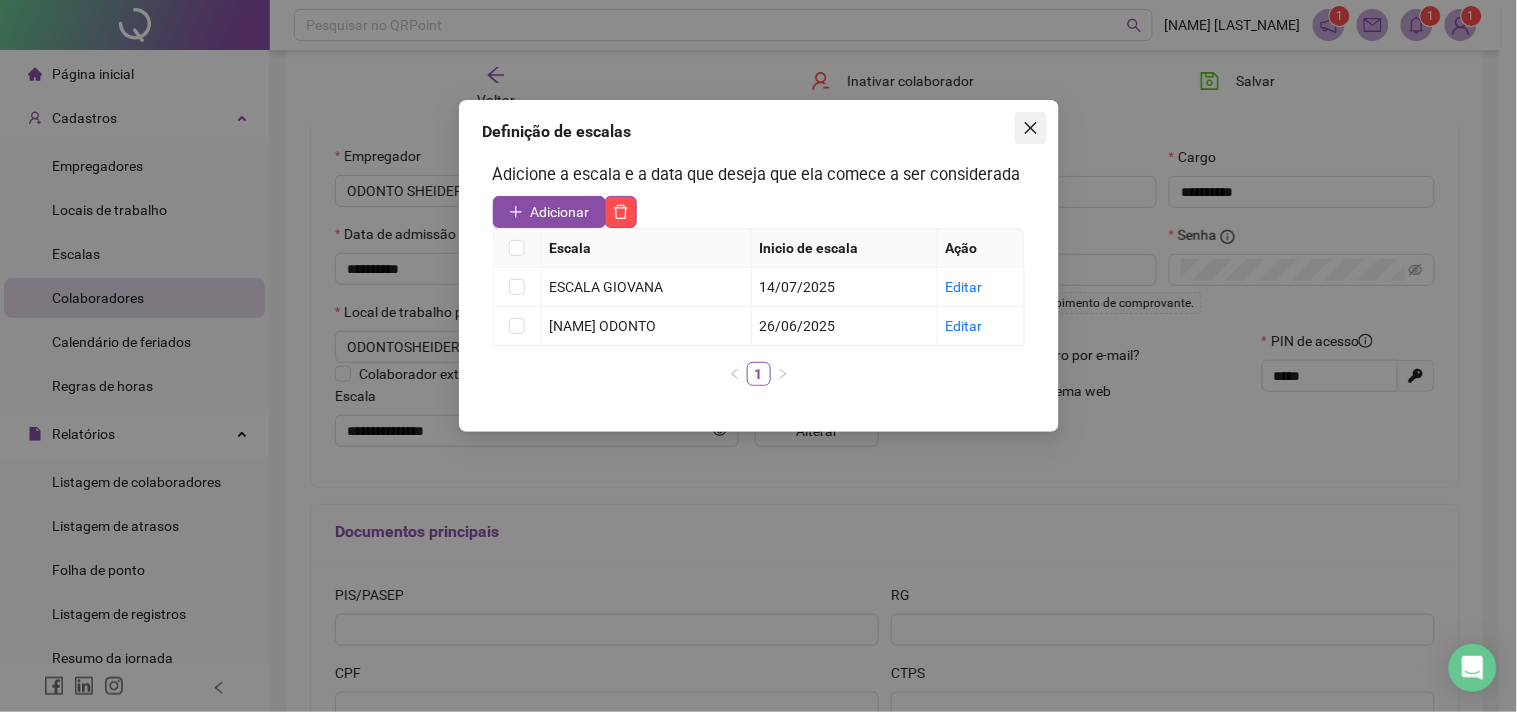 click at bounding box center (1031, 128) 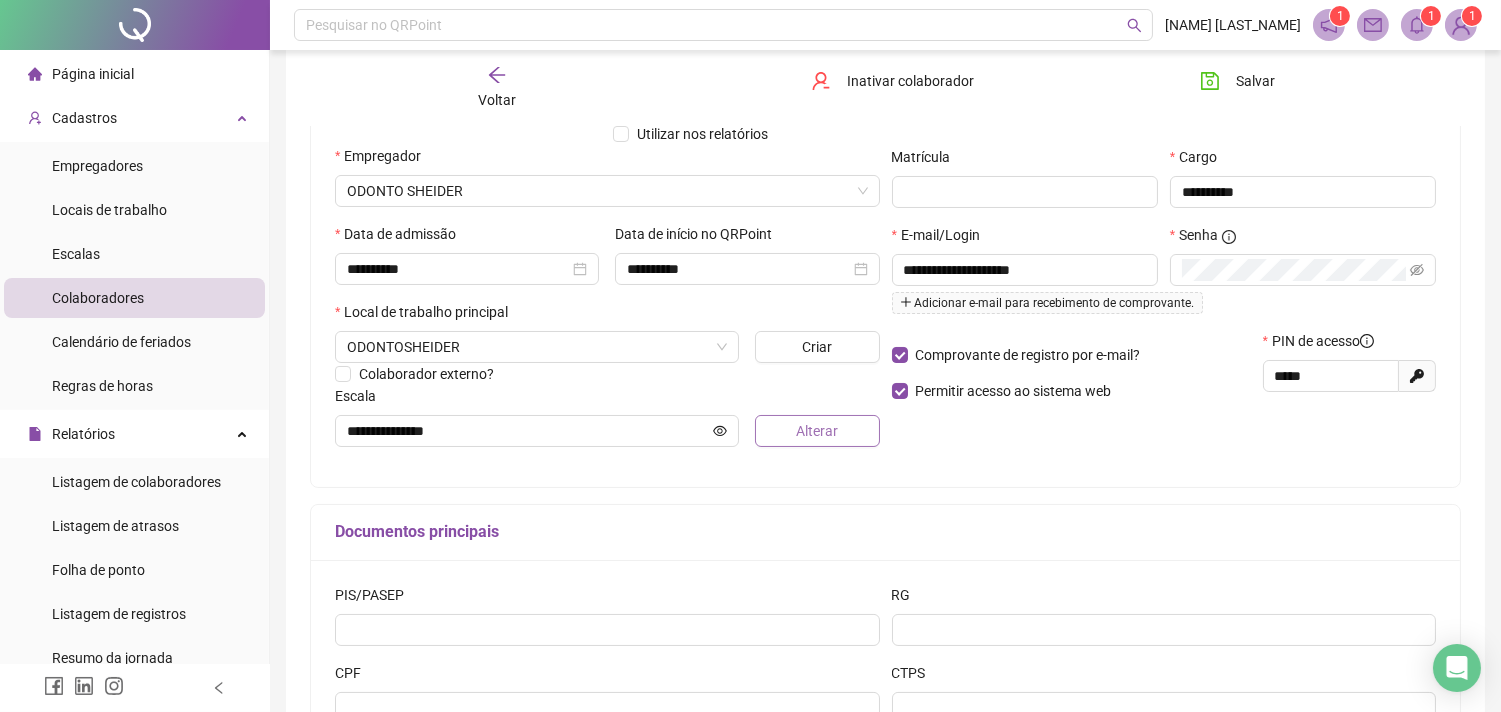 click on "Alterar" at bounding box center [817, 431] 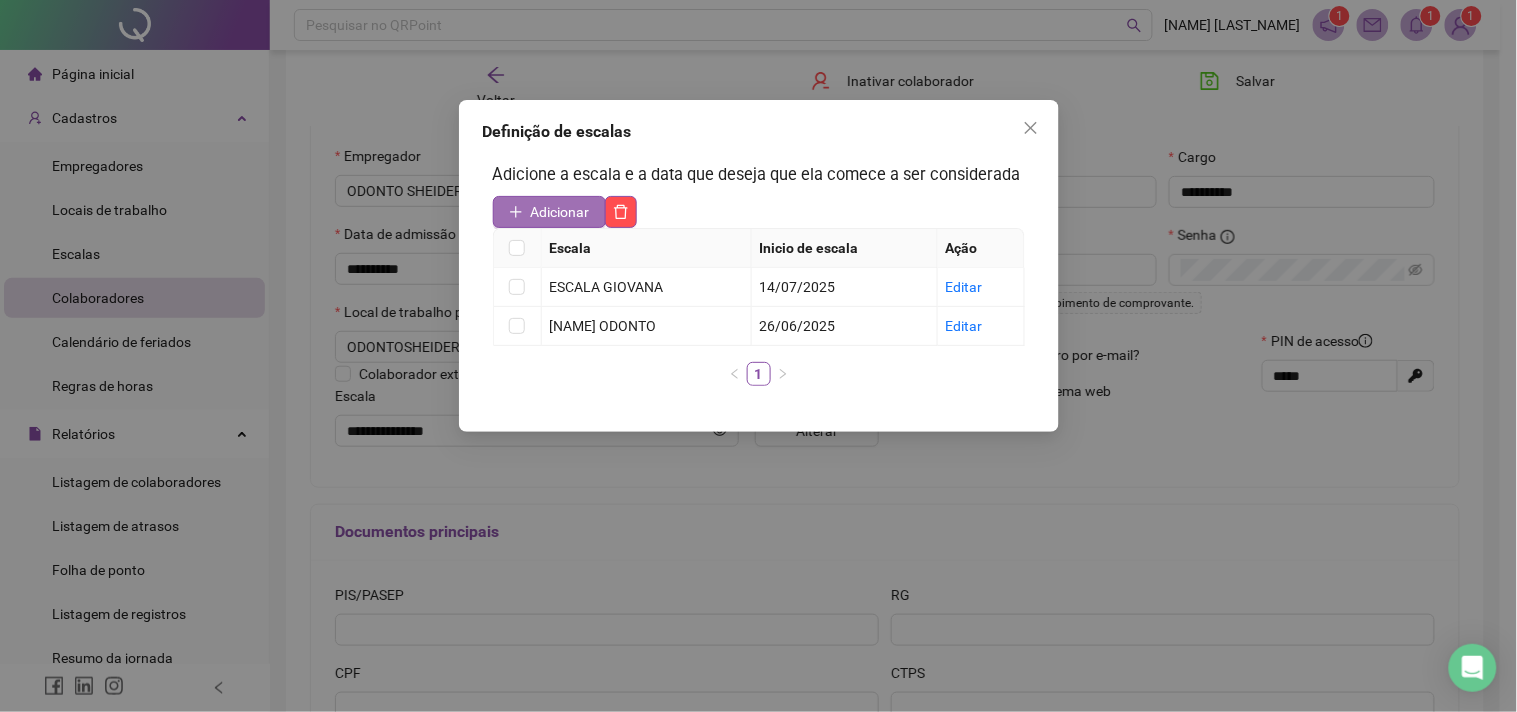 click on "Adicionar" at bounding box center [560, 212] 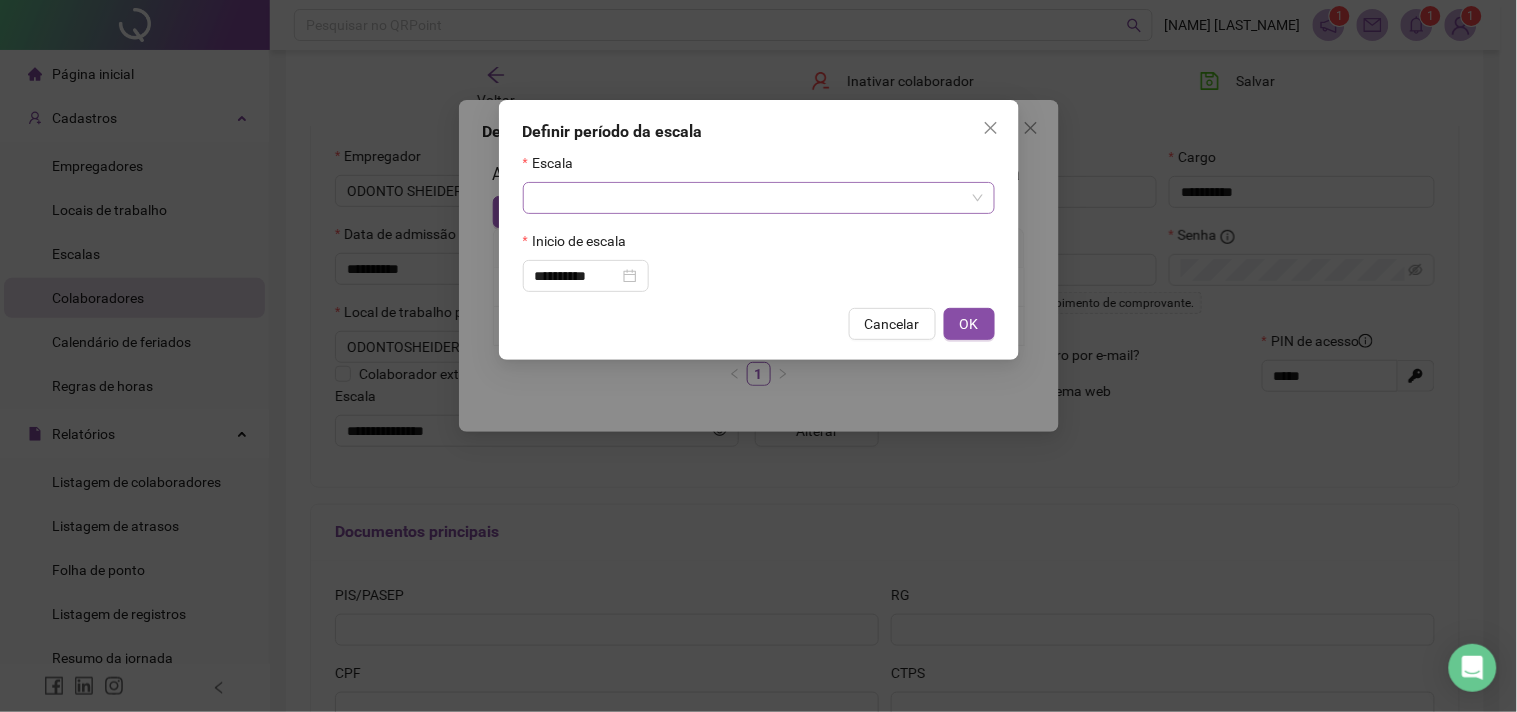 click at bounding box center [750, 198] 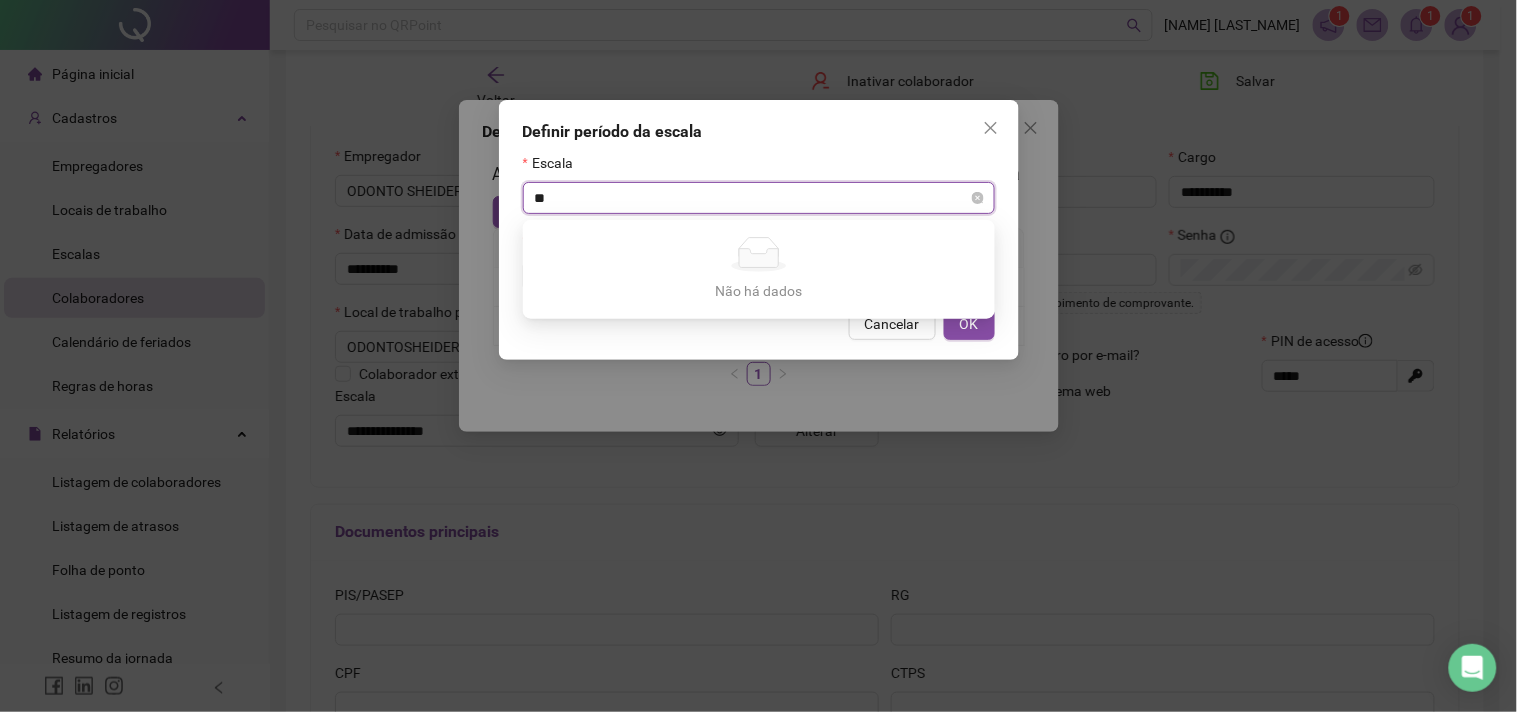 type on "*" 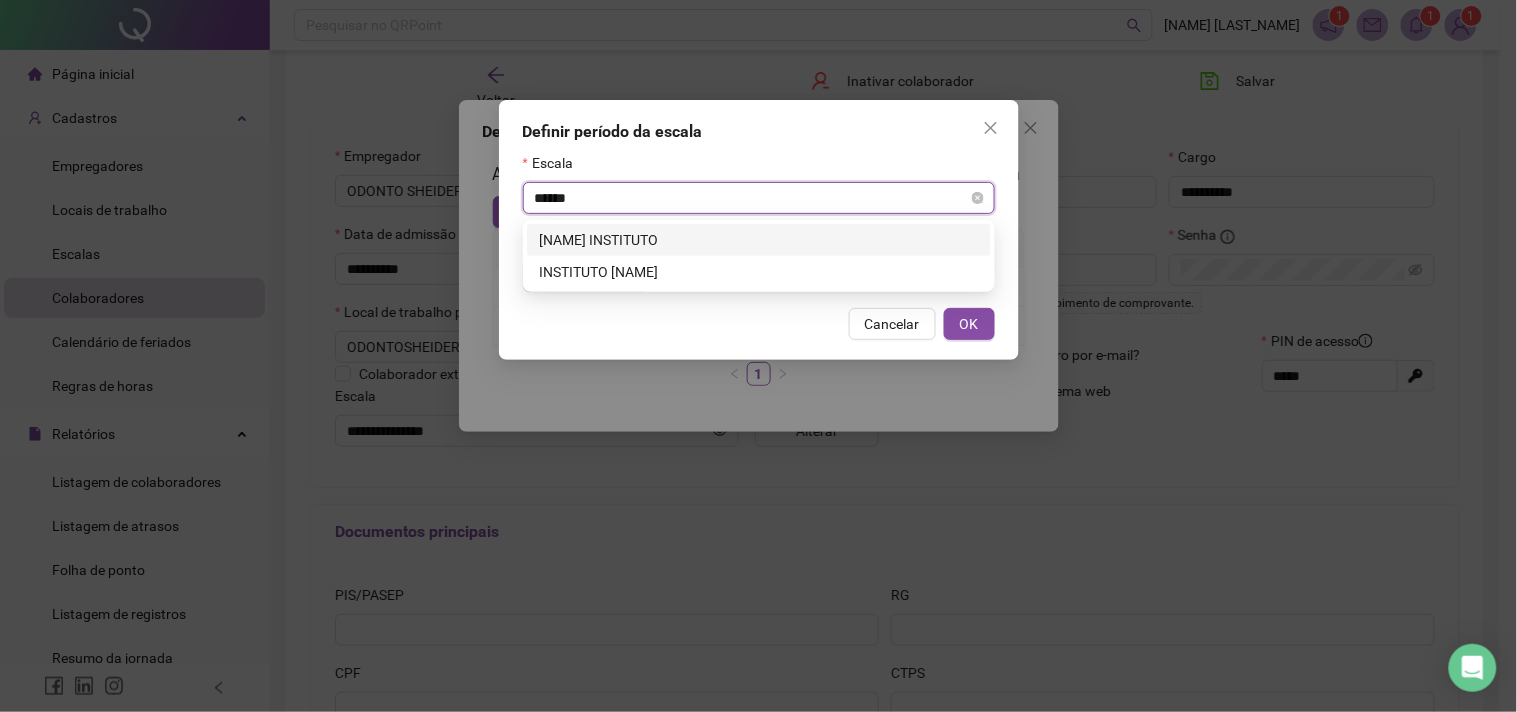 type on "*******" 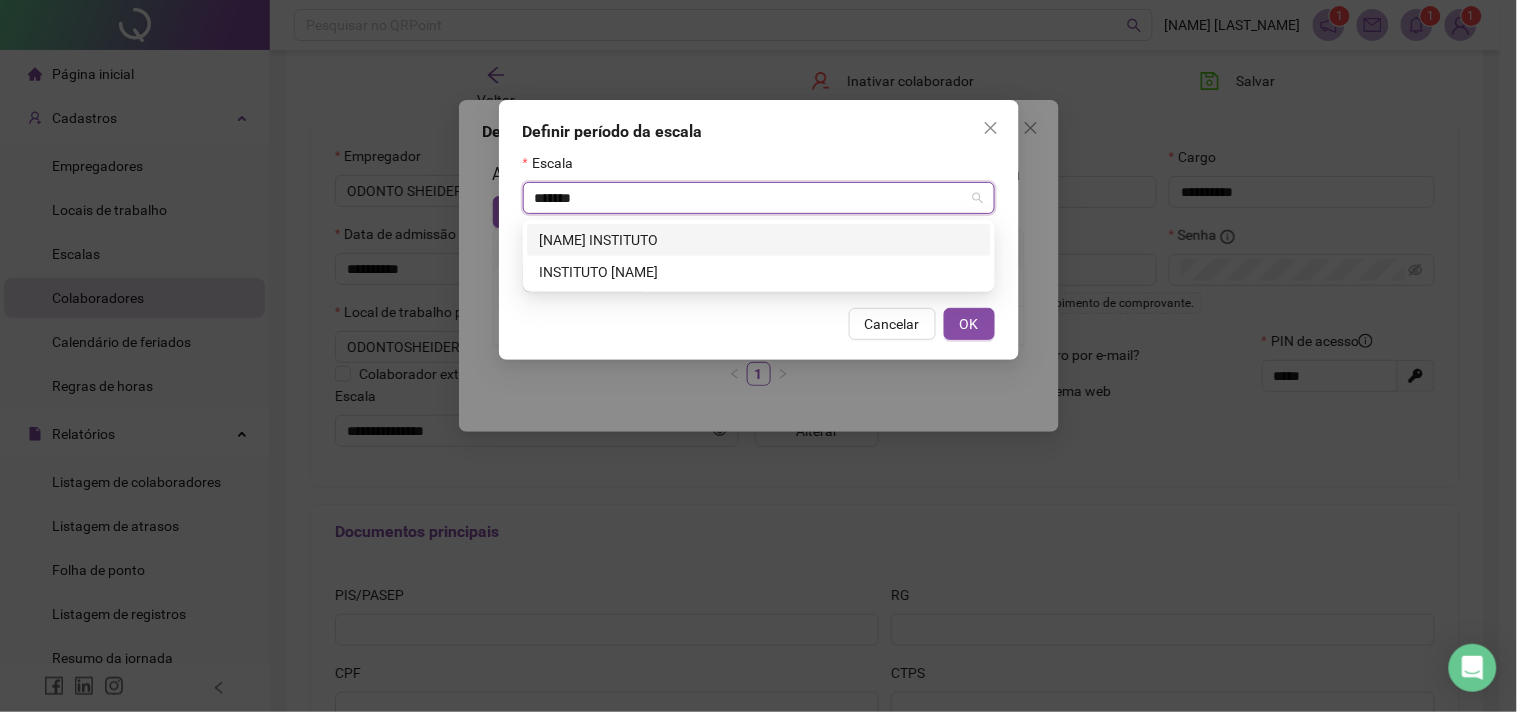 click on "[NAME] INSTITUTO" at bounding box center [759, 240] 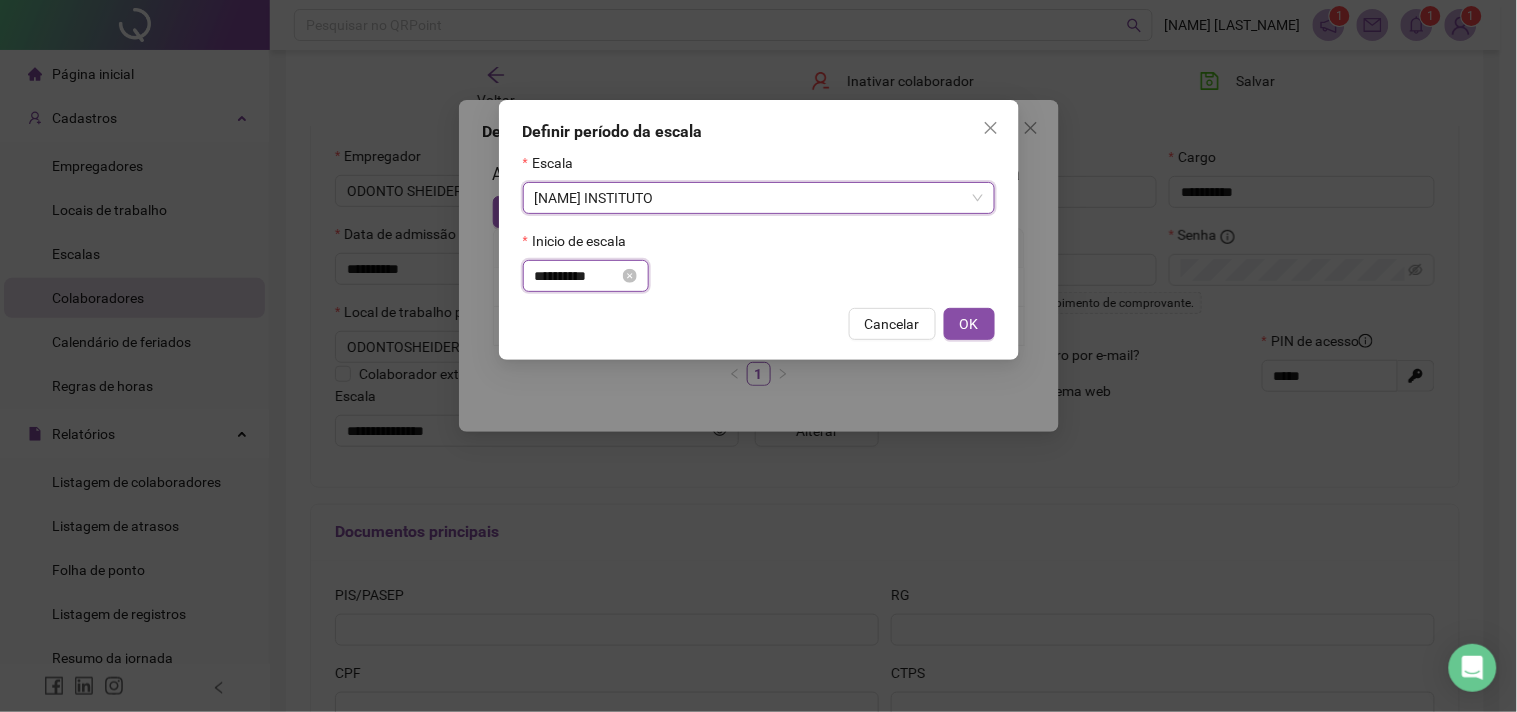 click on "**********" at bounding box center (577, 276) 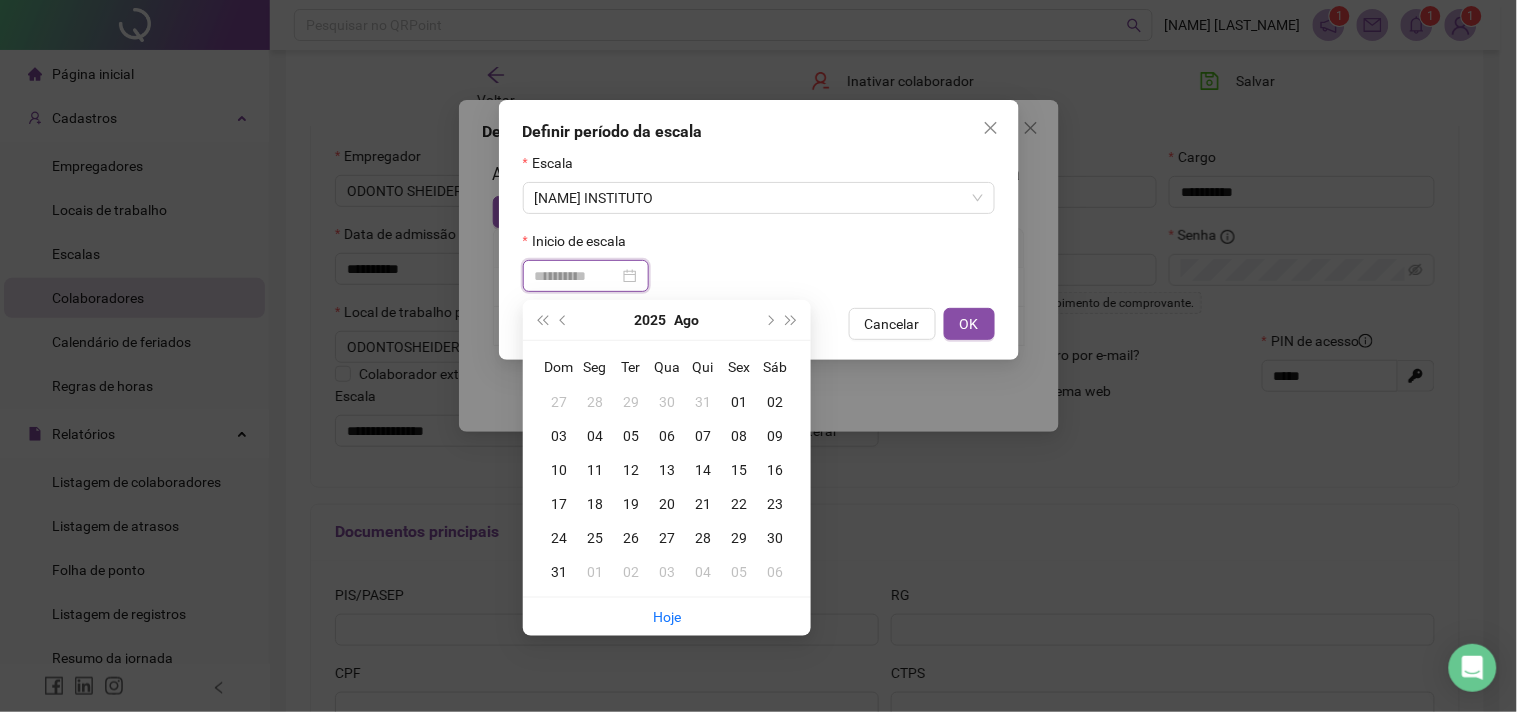 type on "**********" 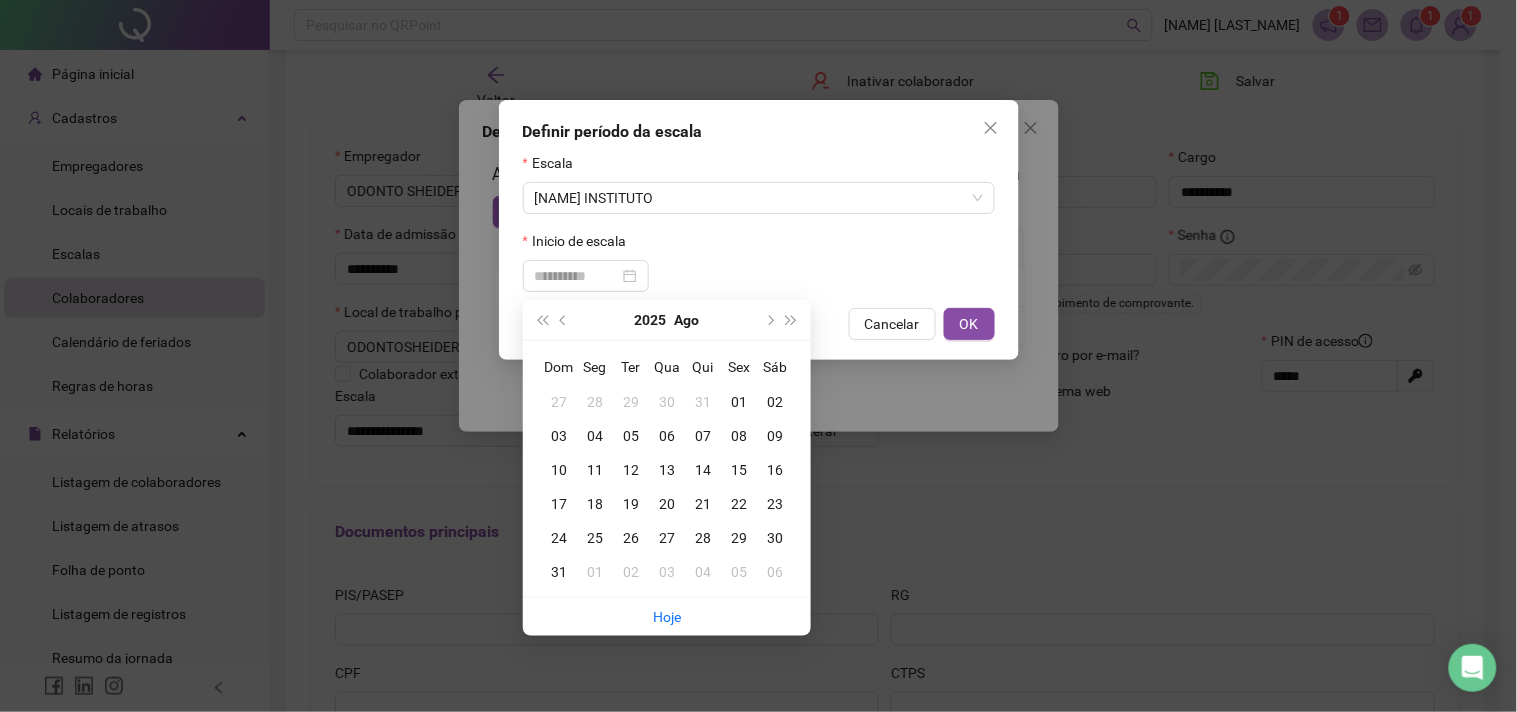 click on "04" at bounding box center [595, 436] 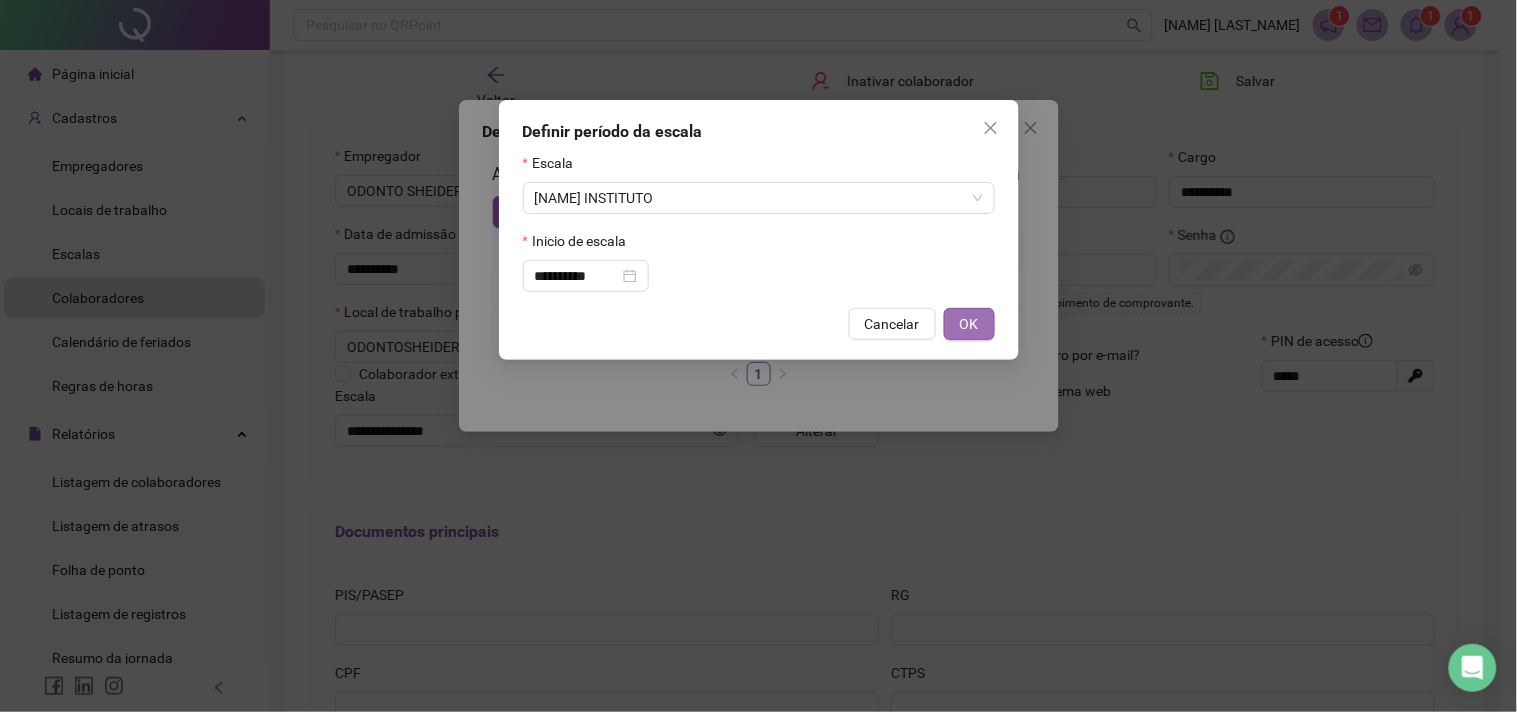 click on "OK" at bounding box center (969, 324) 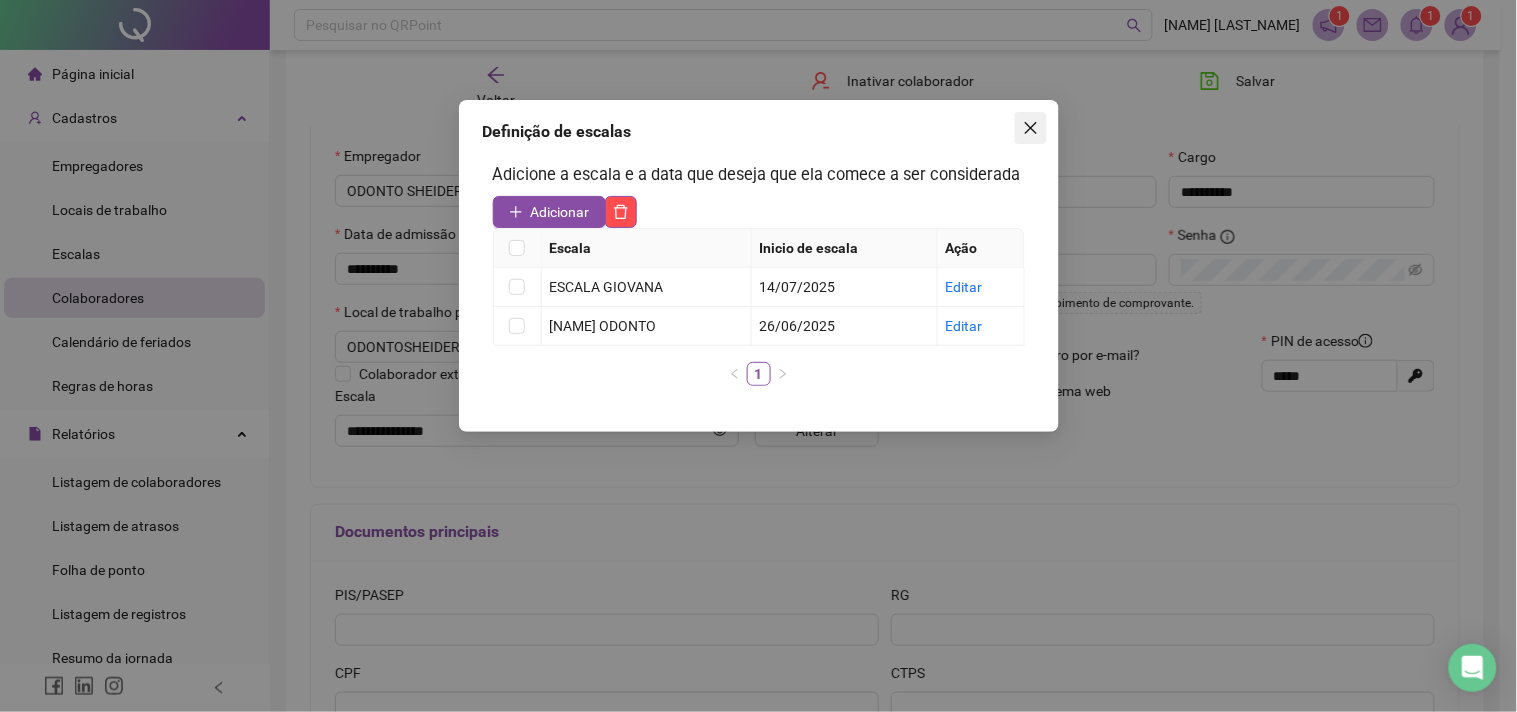 click 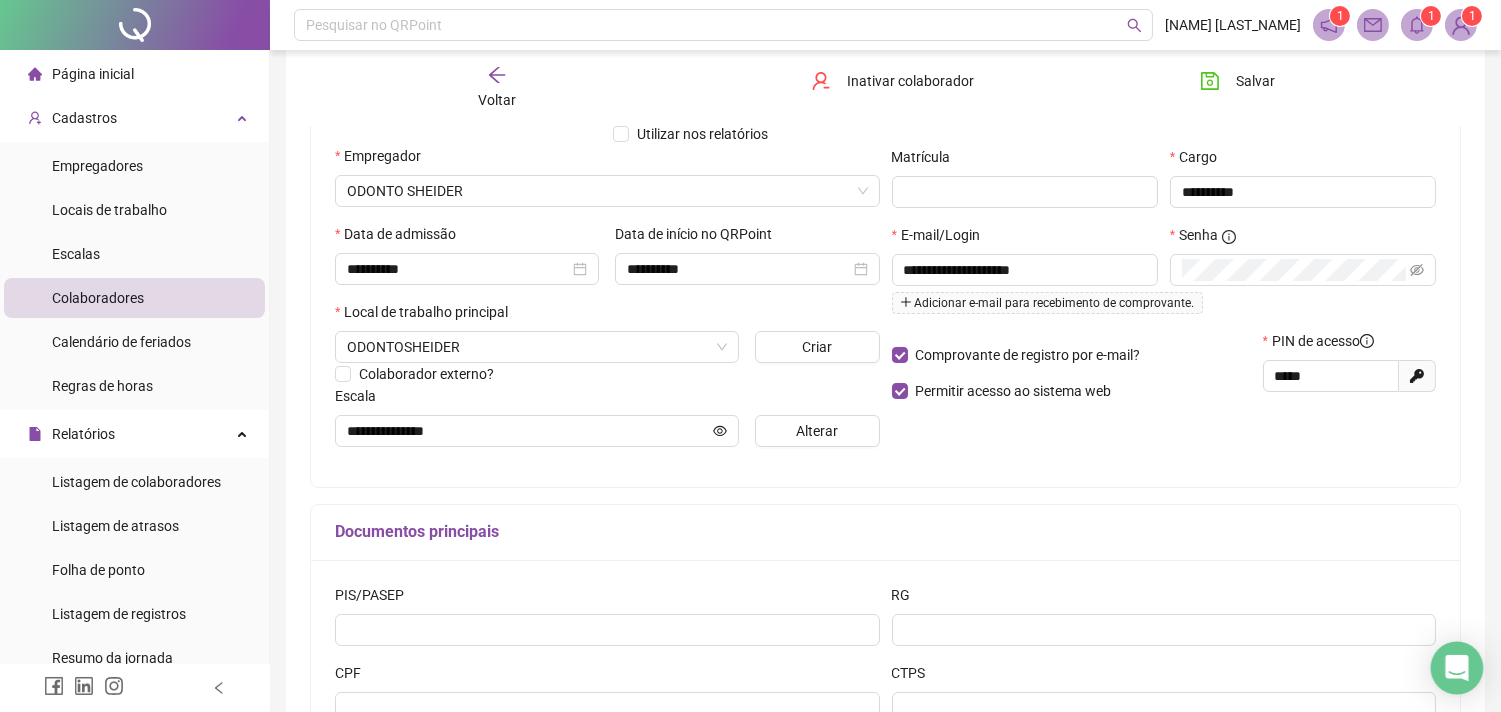 click 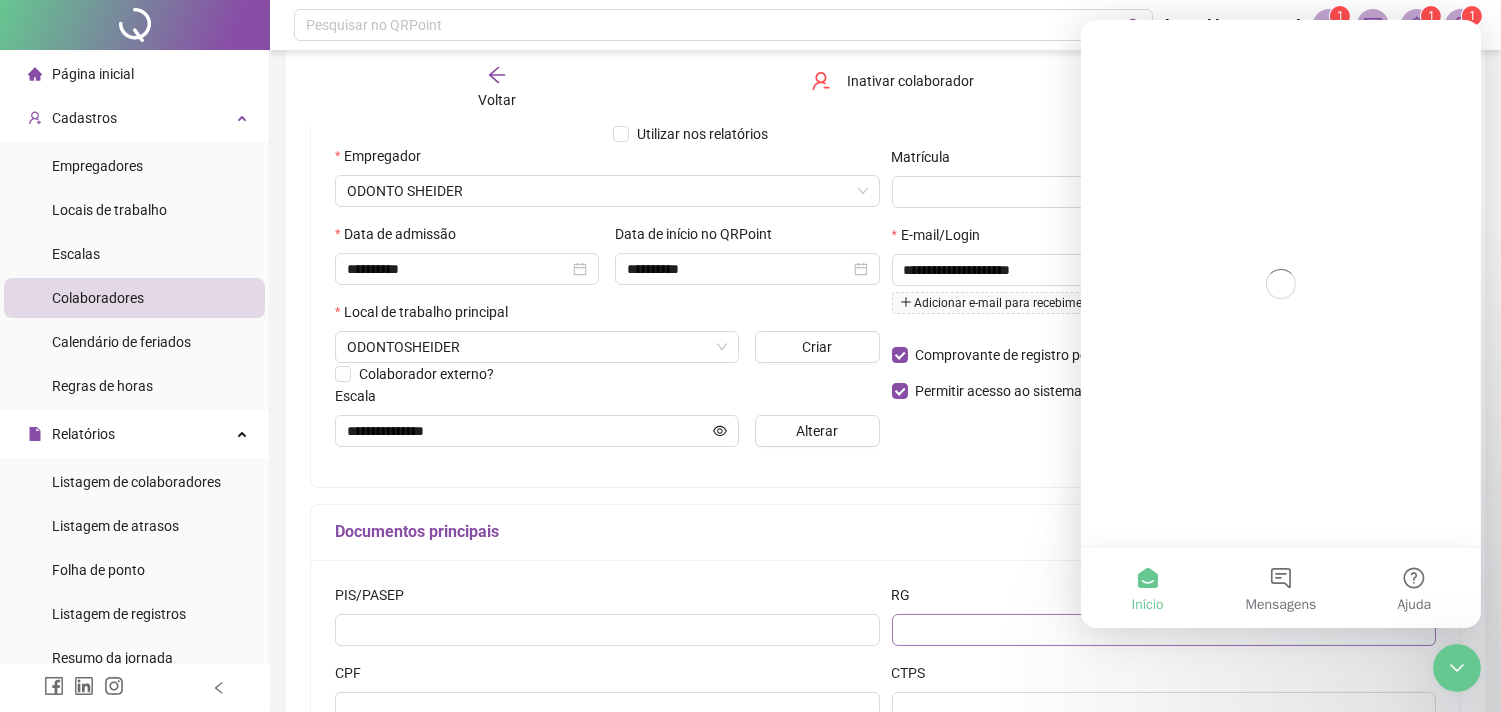 scroll, scrollTop: 0, scrollLeft: 0, axis: both 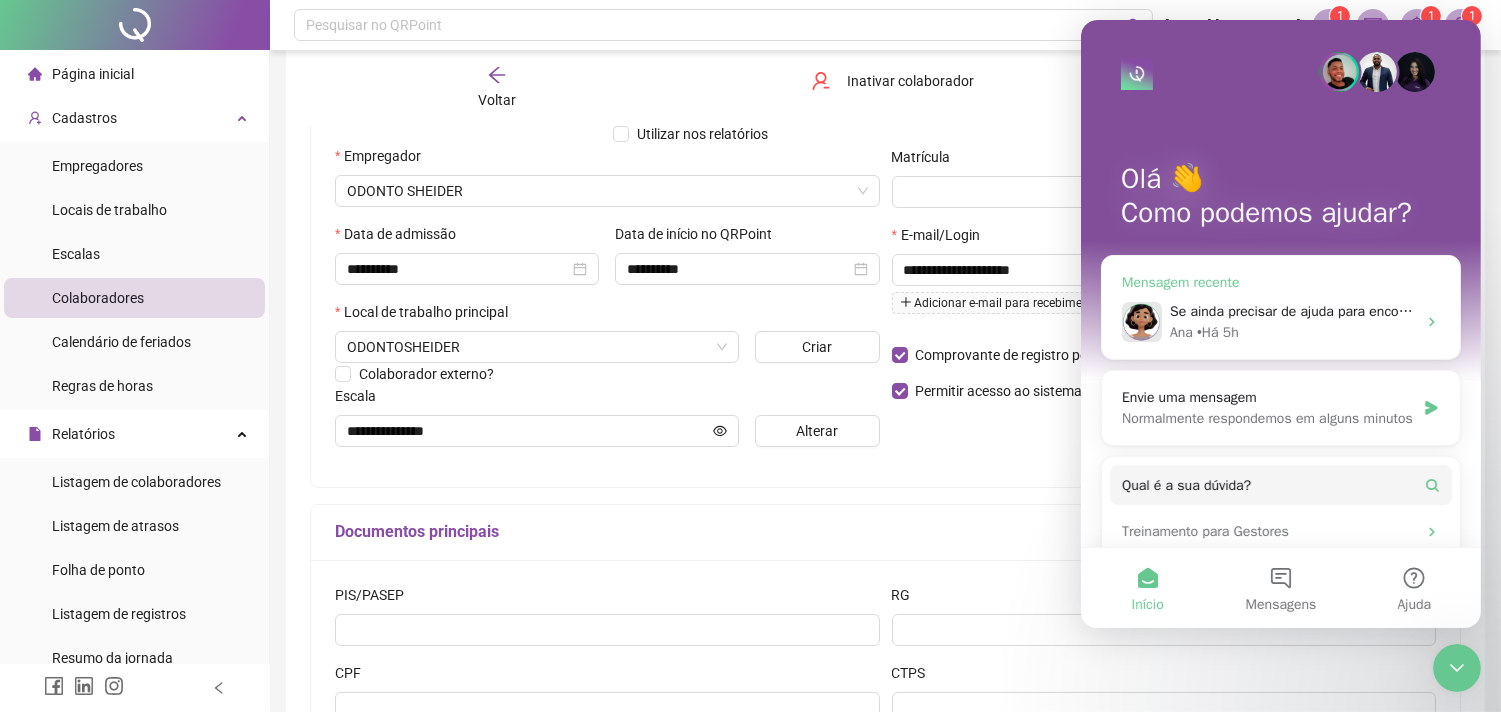 click on "Ana •  Há 5h" at bounding box center [1292, 332] 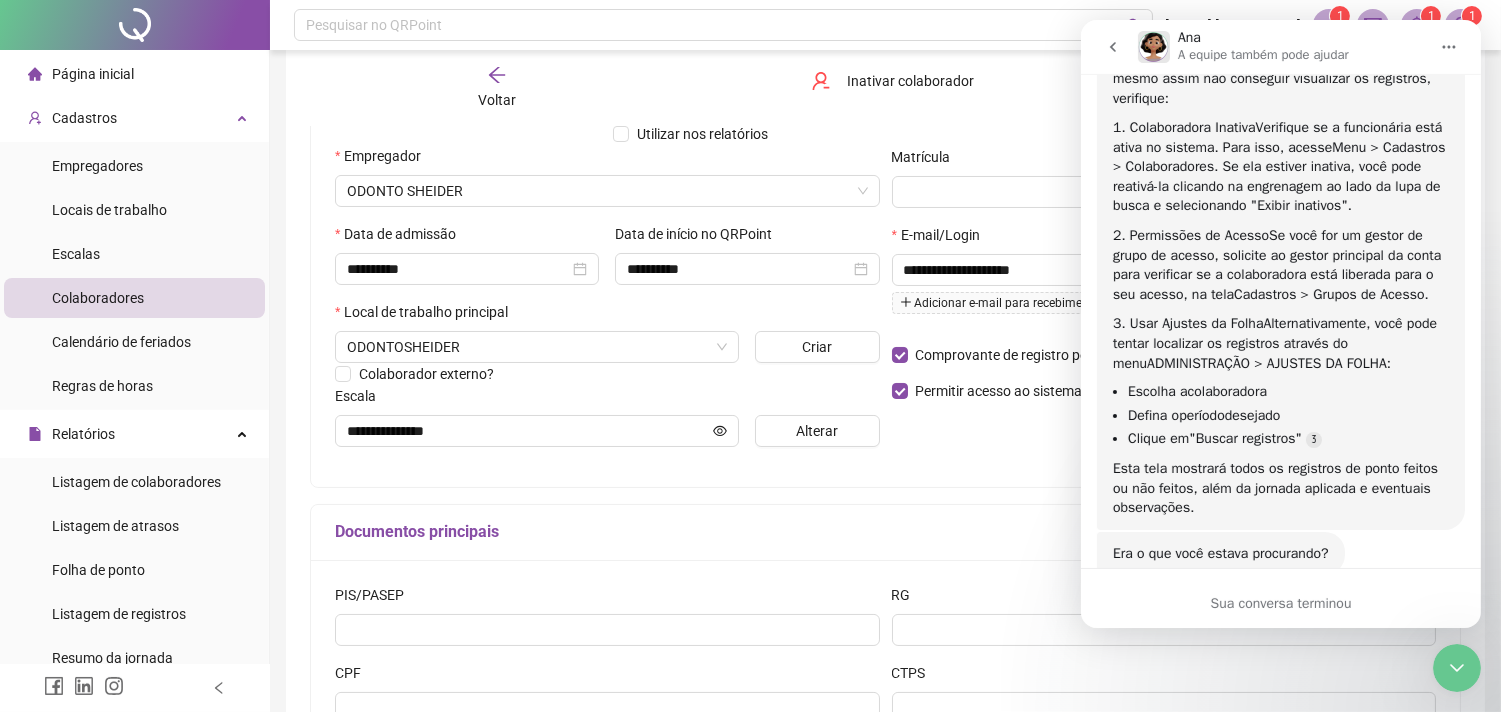 scroll, scrollTop: 968, scrollLeft: 0, axis: vertical 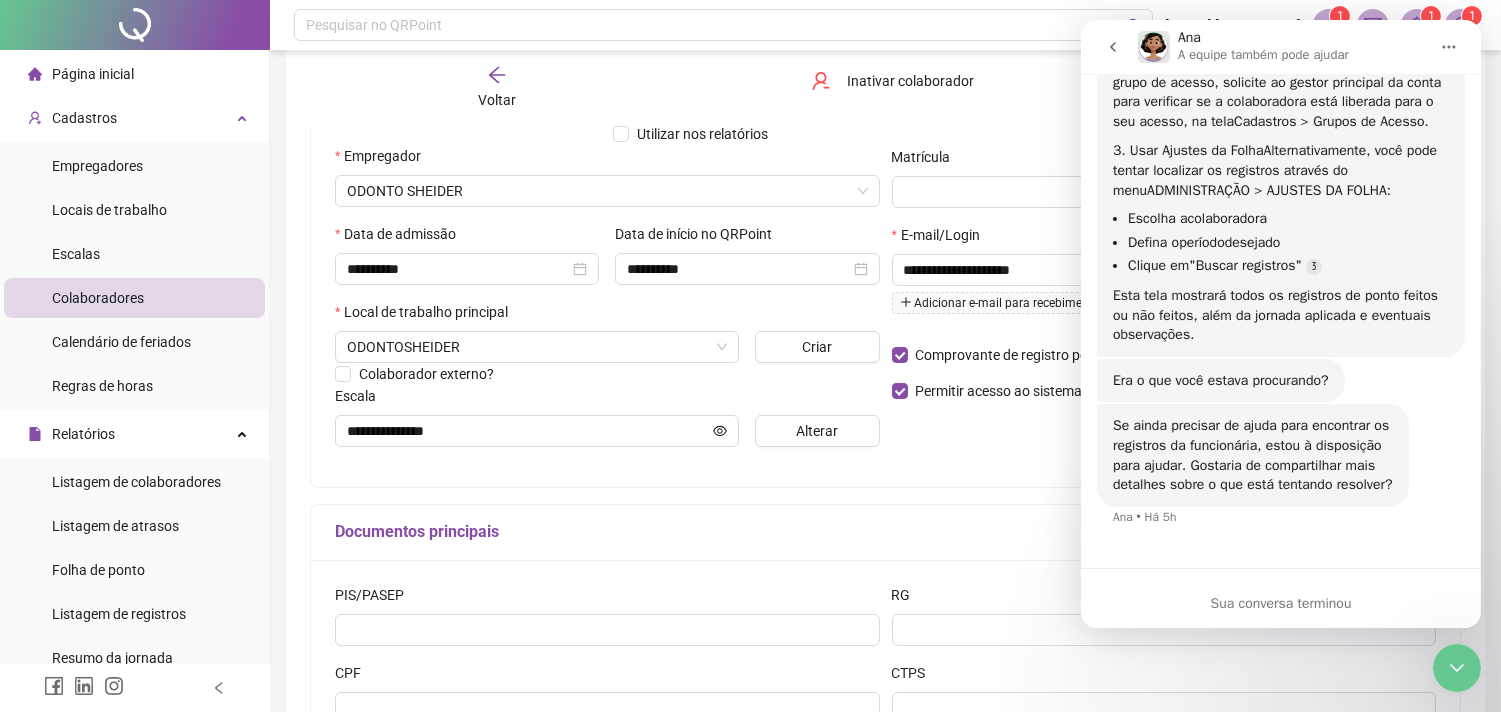 click on "Sua conversa terminou" at bounding box center (1280, 603) 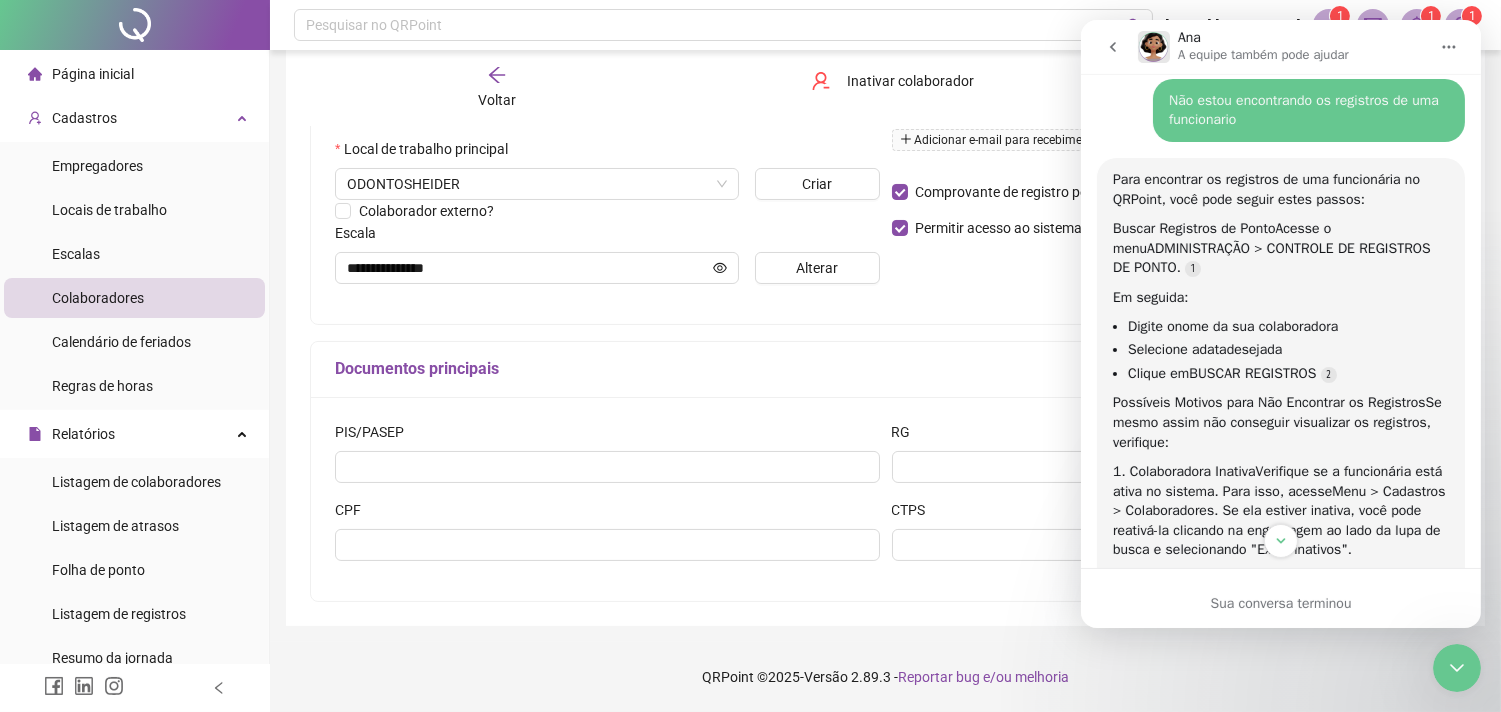 scroll, scrollTop: 0, scrollLeft: 0, axis: both 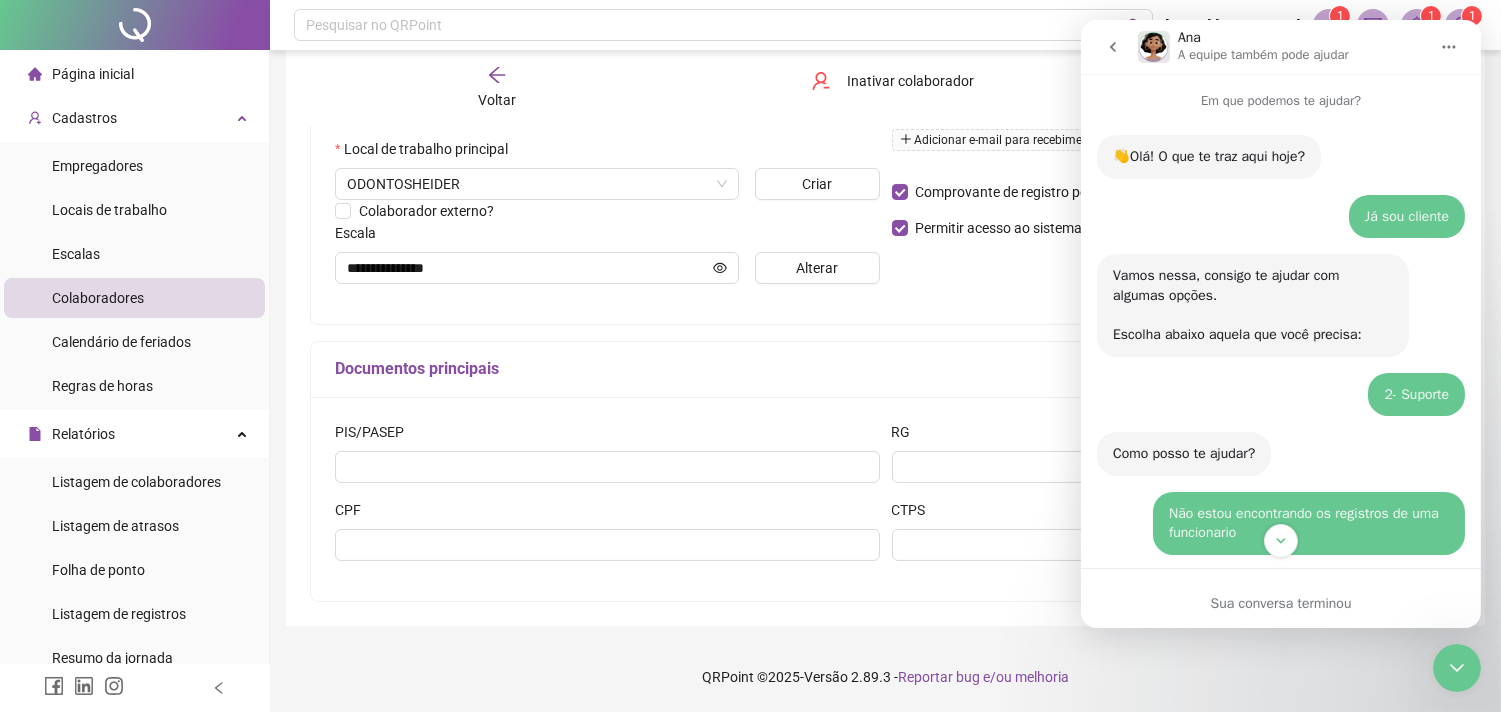 click 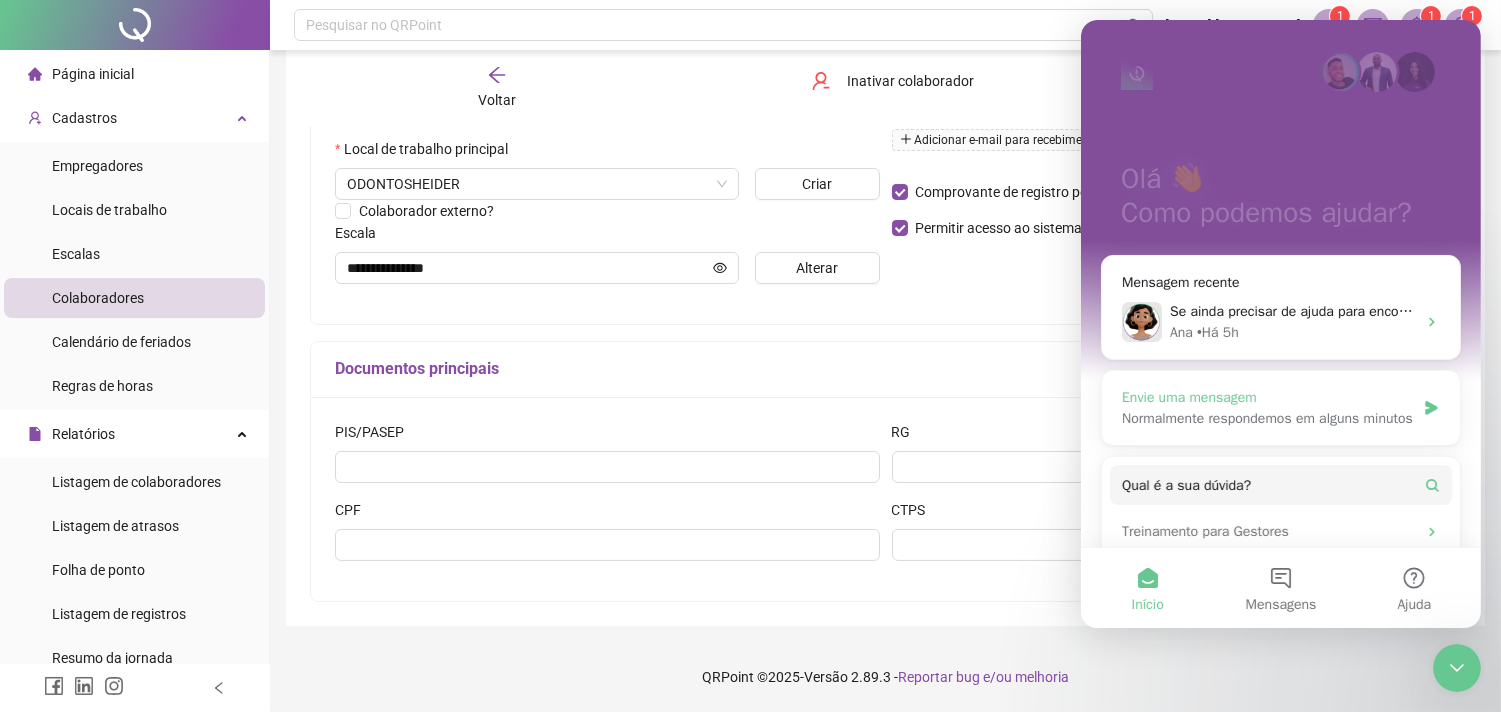 scroll, scrollTop: 196, scrollLeft: 0, axis: vertical 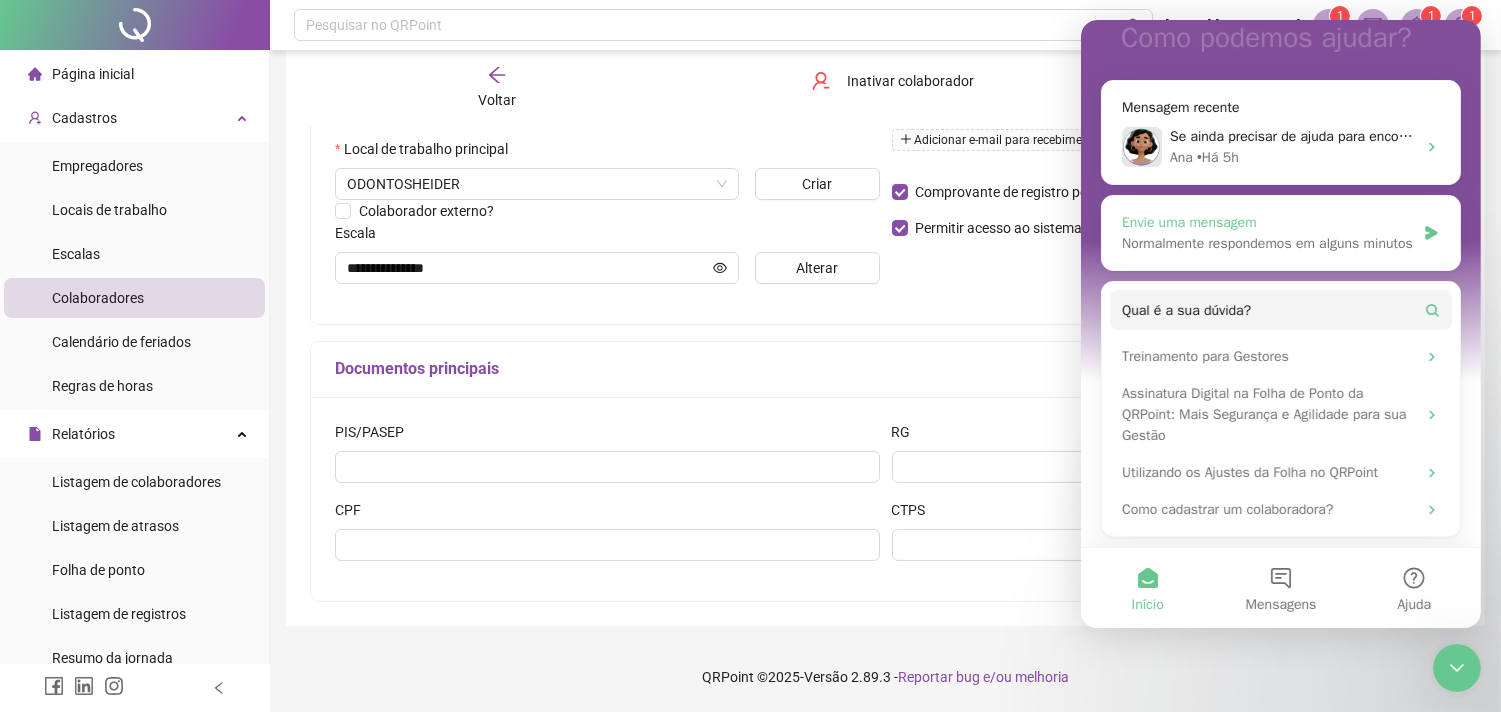 click on "Normalmente respondemos em alguns minutos" at bounding box center [1267, 243] 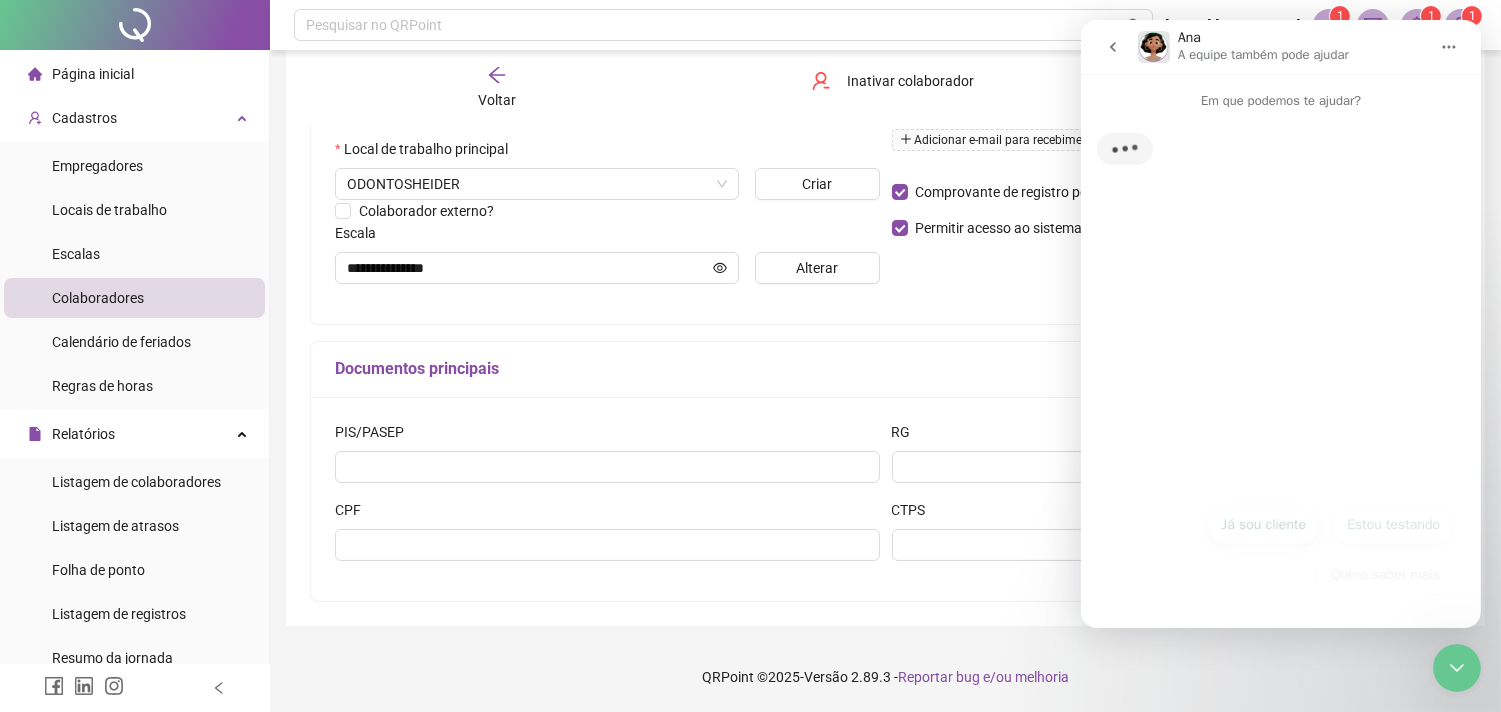 scroll, scrollTop: 0, scrollLeft: 0, axis: both 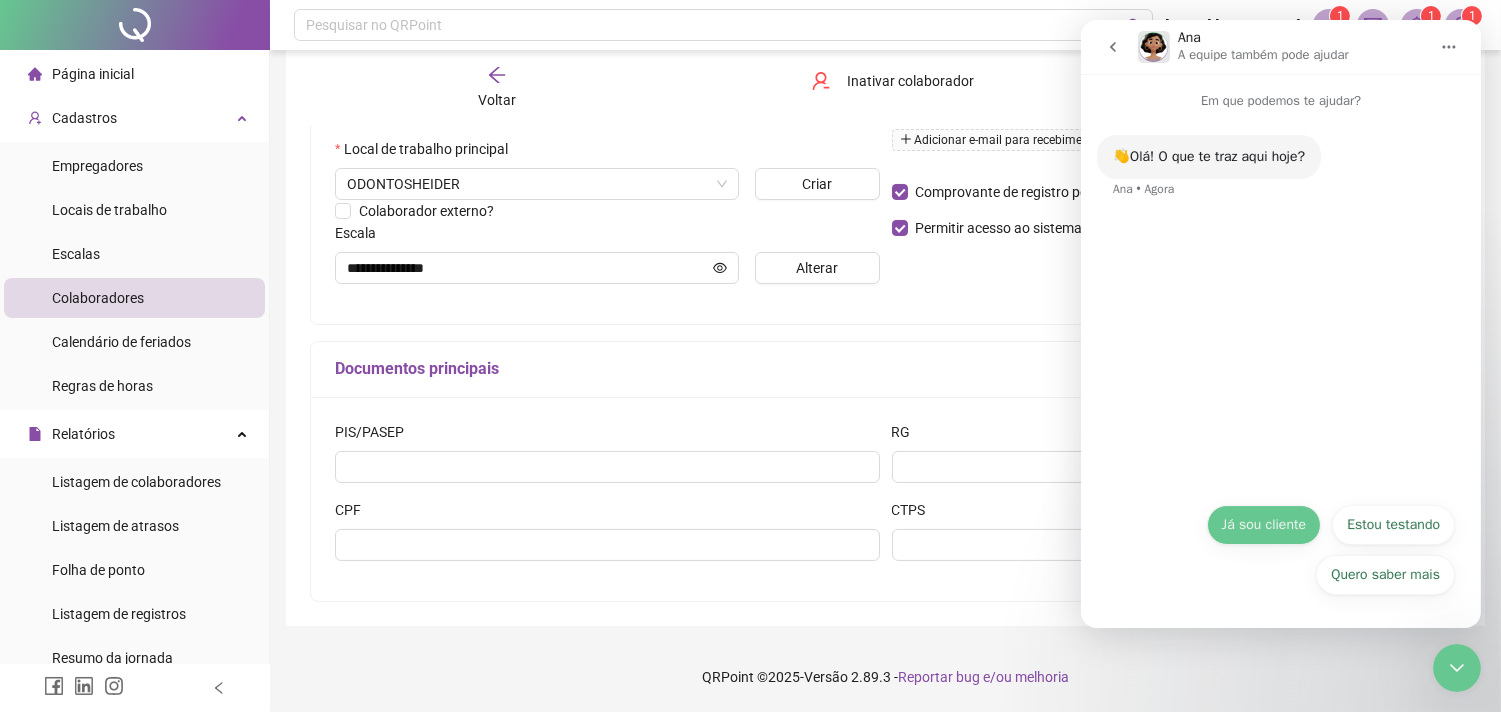 click on "Já sou cliente" at bounding box center [1263, 525] 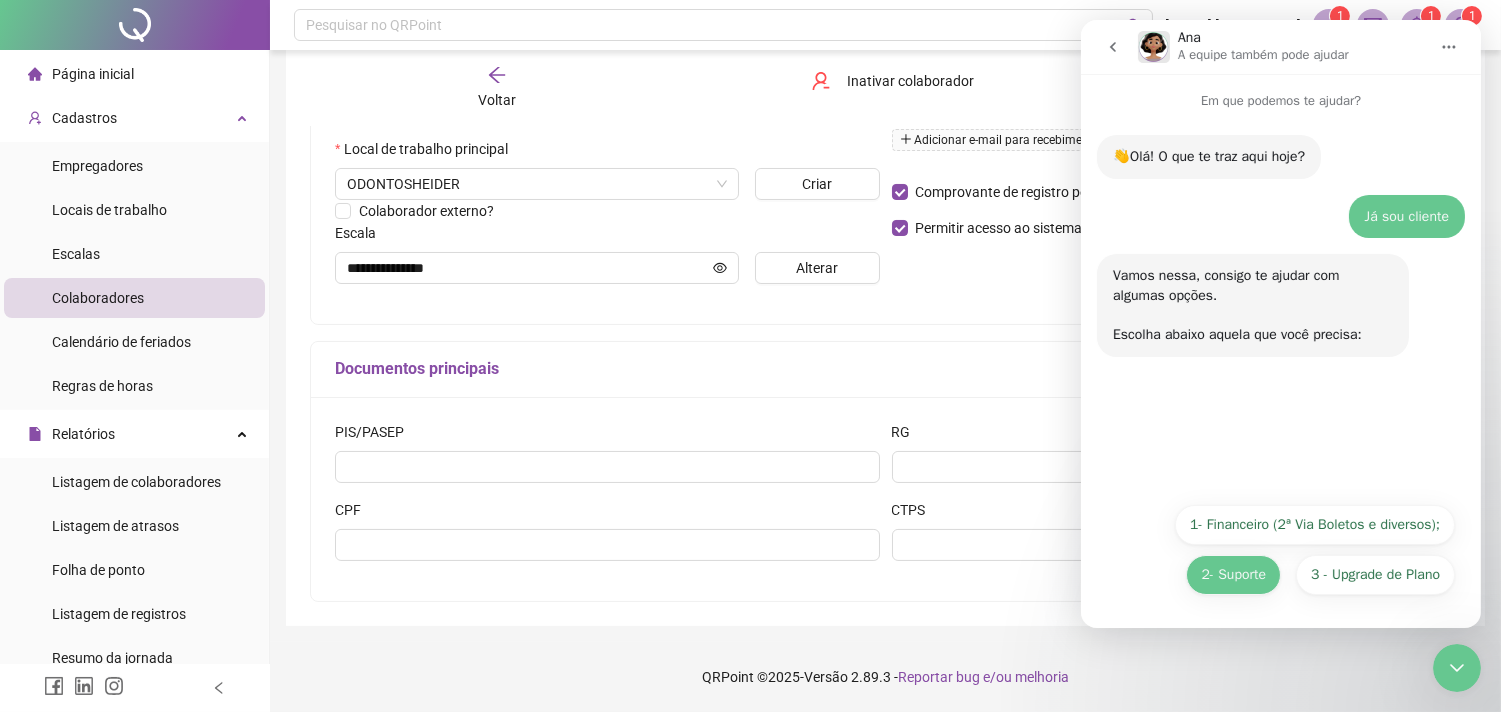 click on "2- Suporte" at bounding box center (1232, 575) 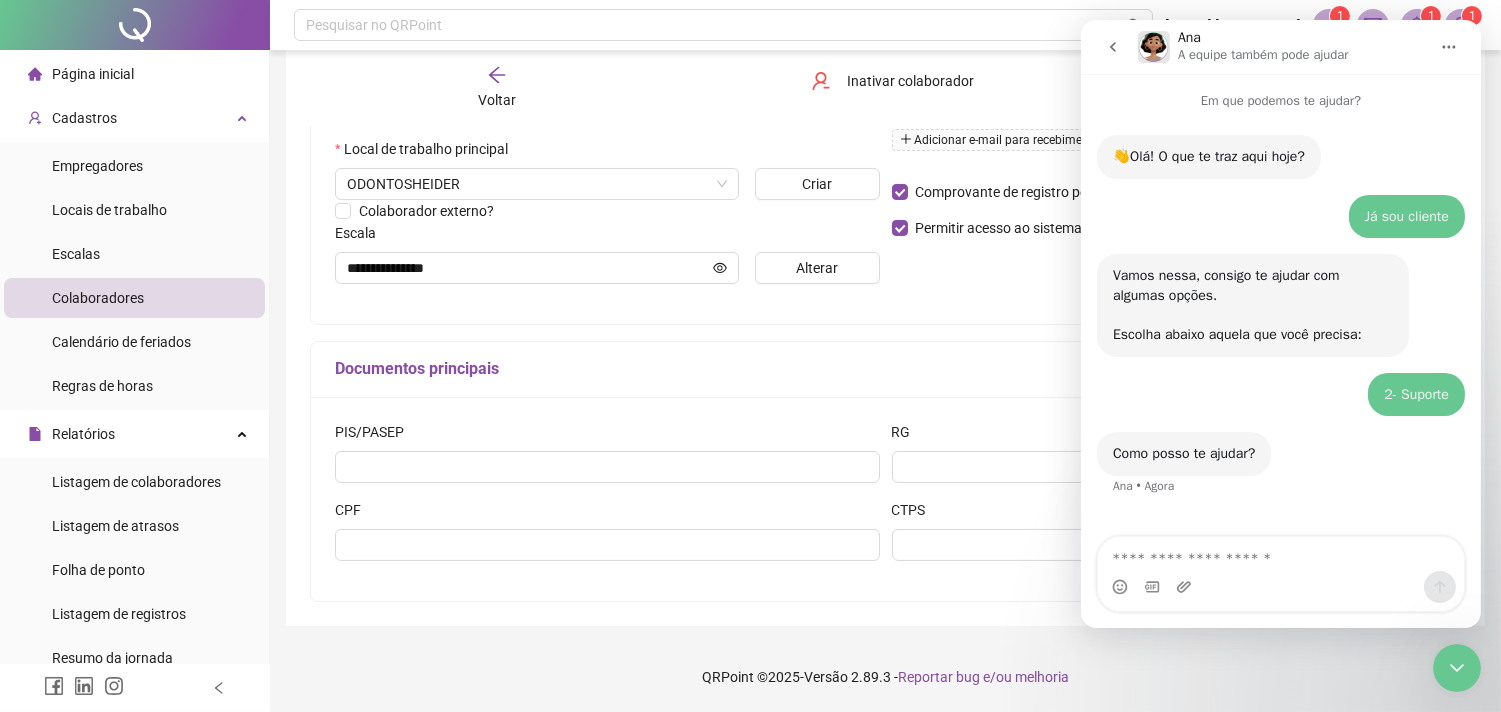 scroll, scrollTop: 71, scrollLeft: 0, axis: vertical 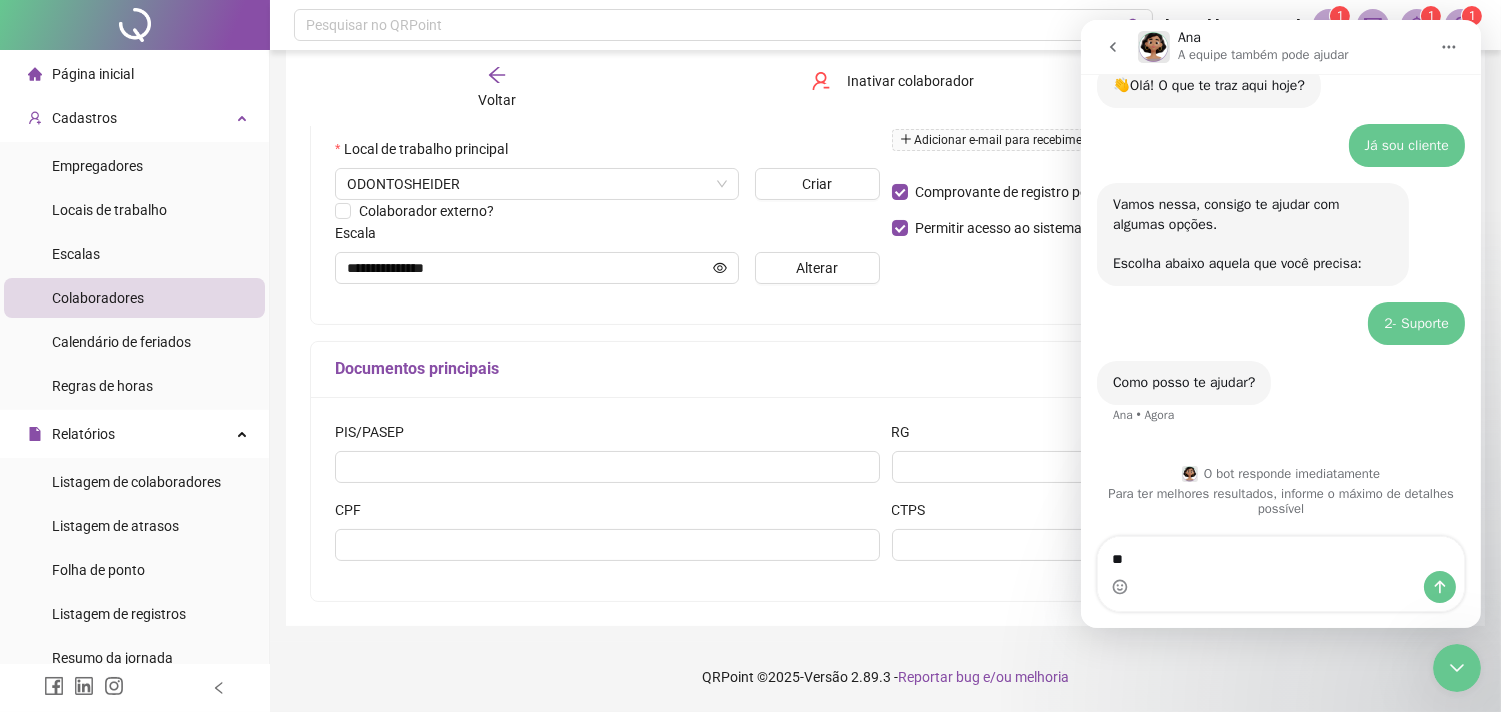 type on "*" 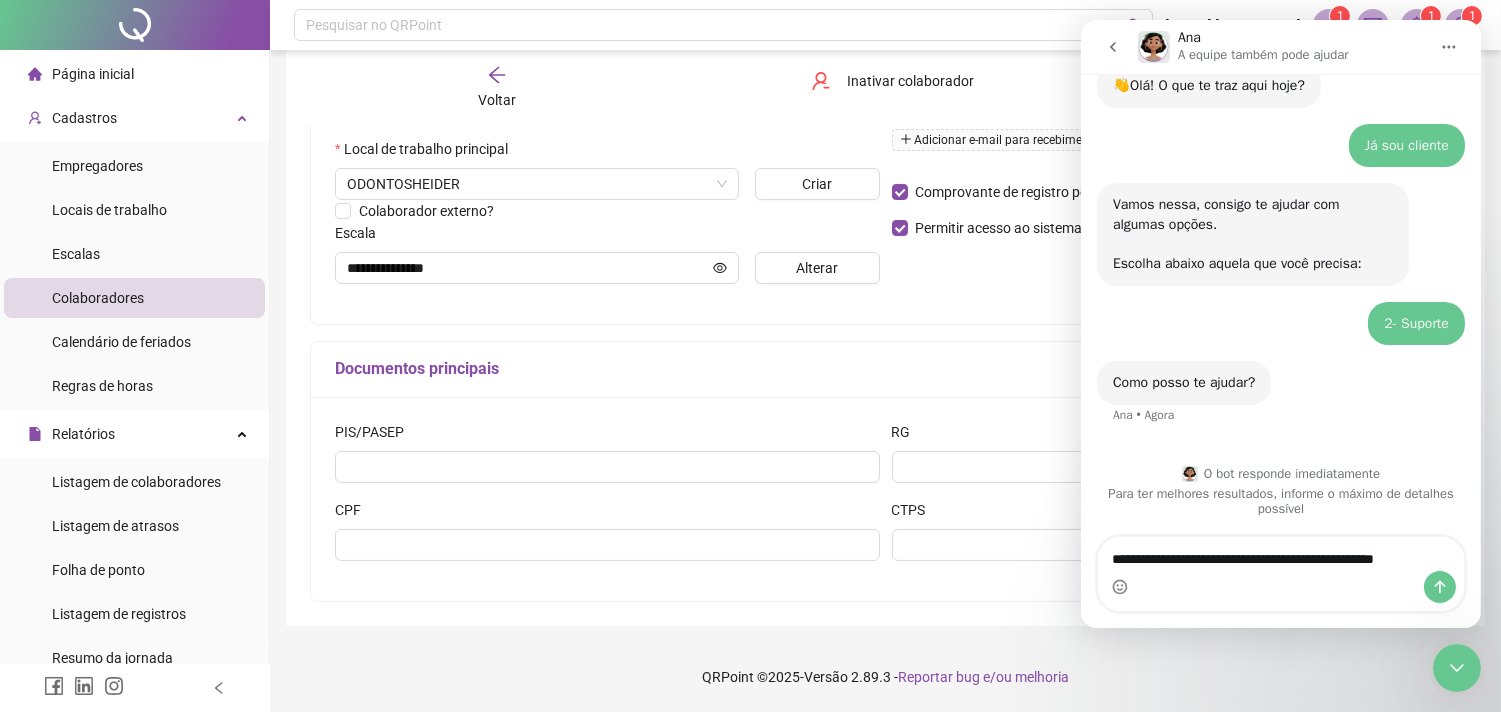 type on "**********" 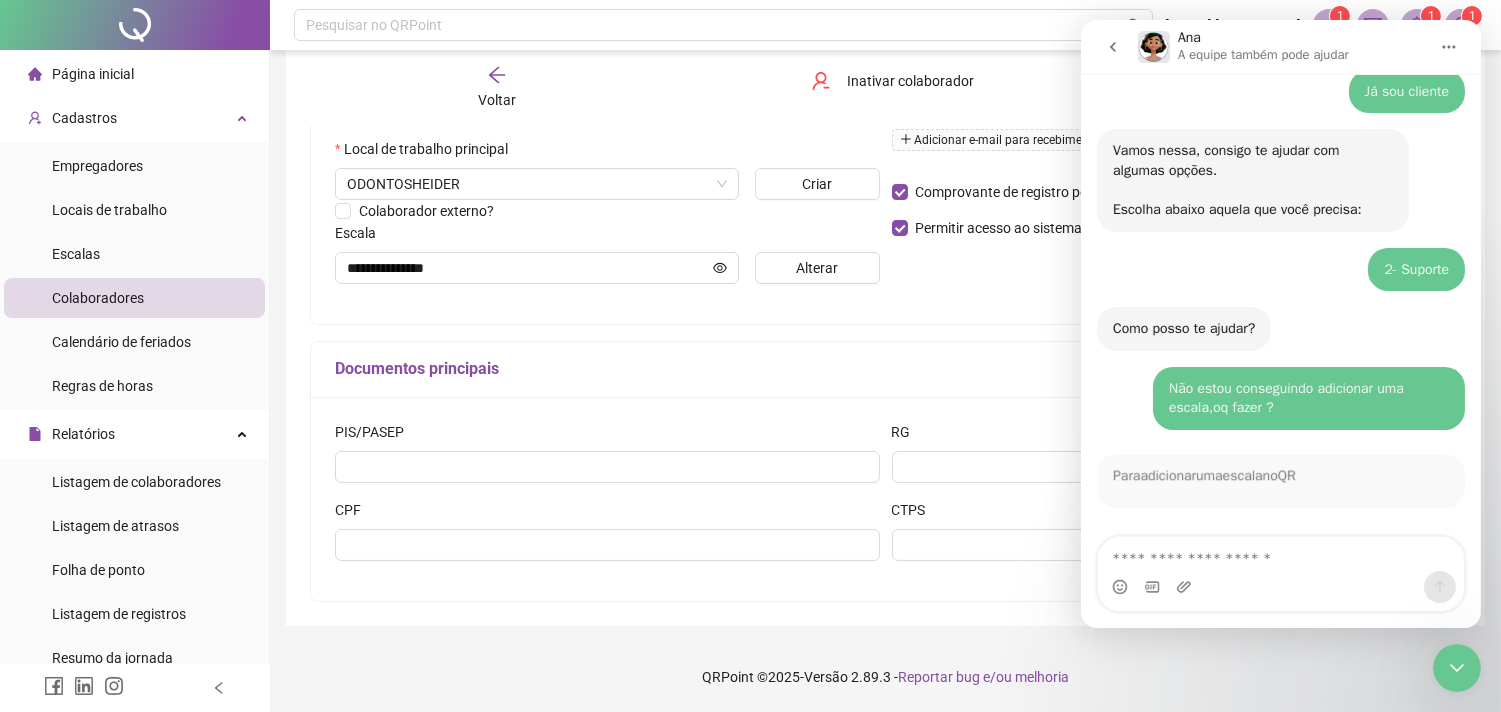 scroll, scrollTop: 423, scrollLeft: 0, axis: vertical 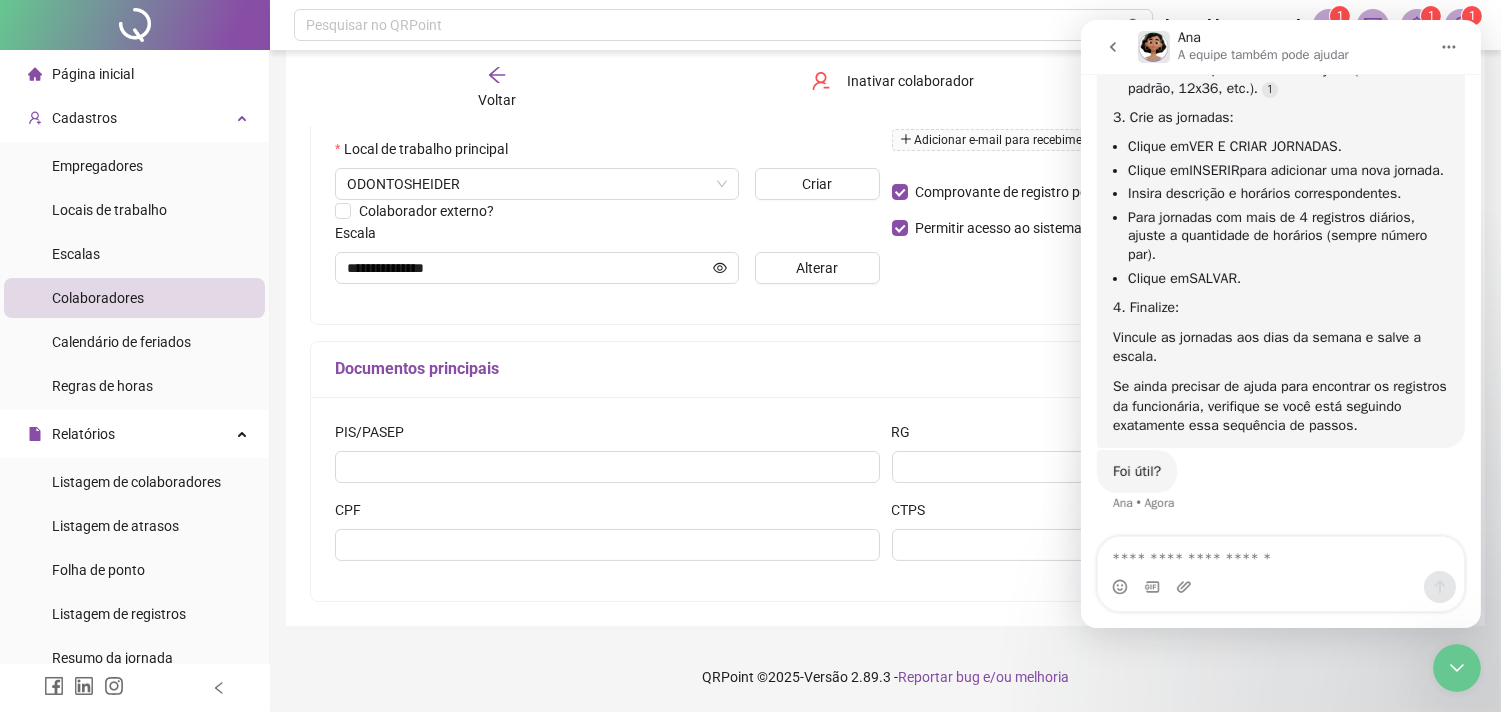 click at bounding box center [1280, 554] 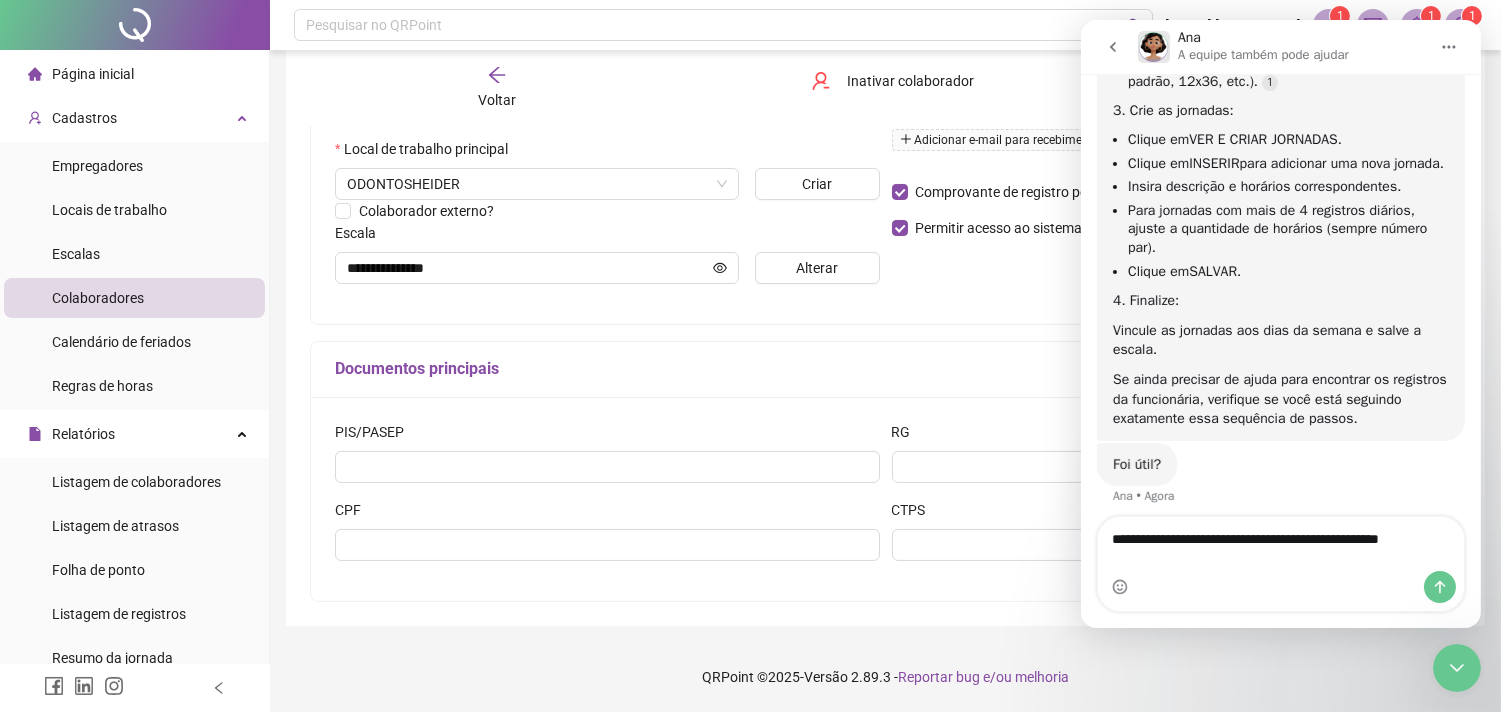 scroll, scrollTop: 772, scrollLeft: 0, axis: vertical 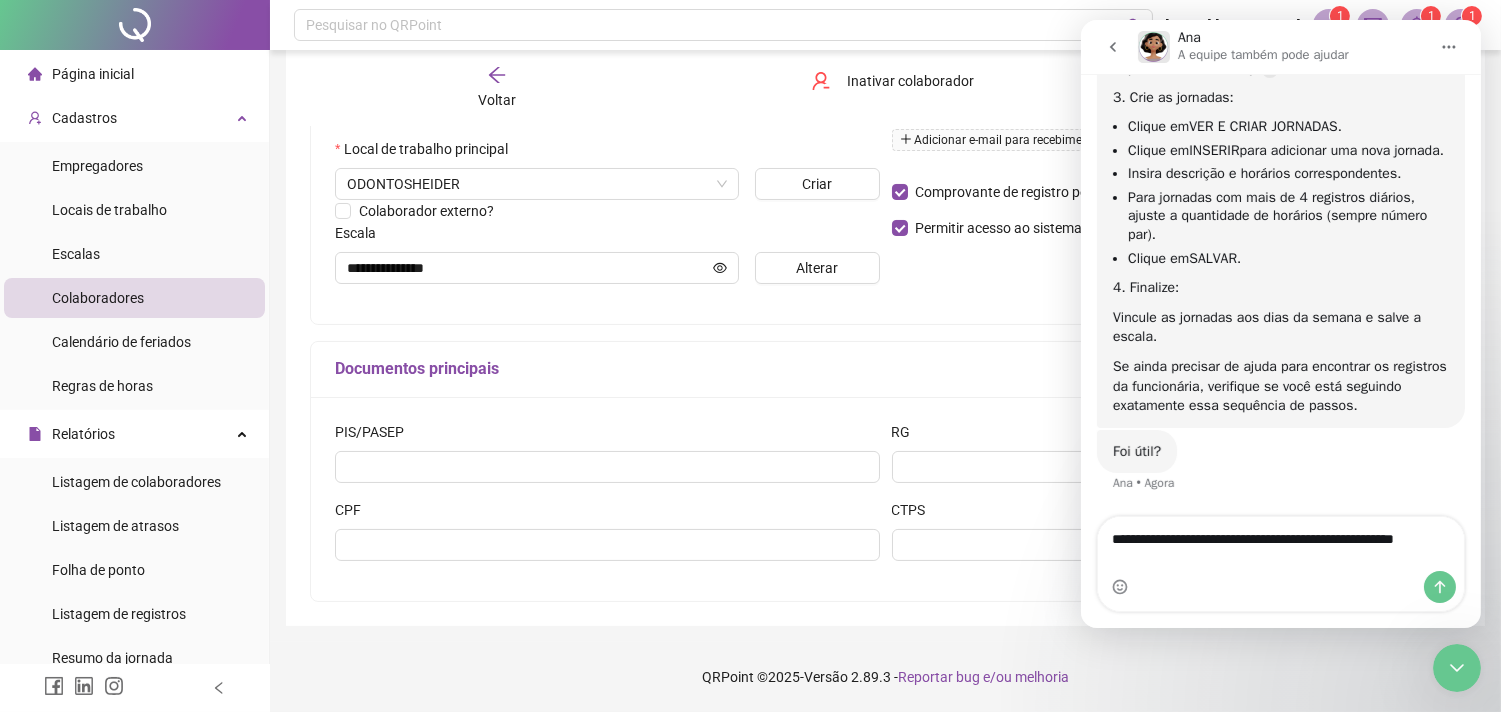 type on "**********" 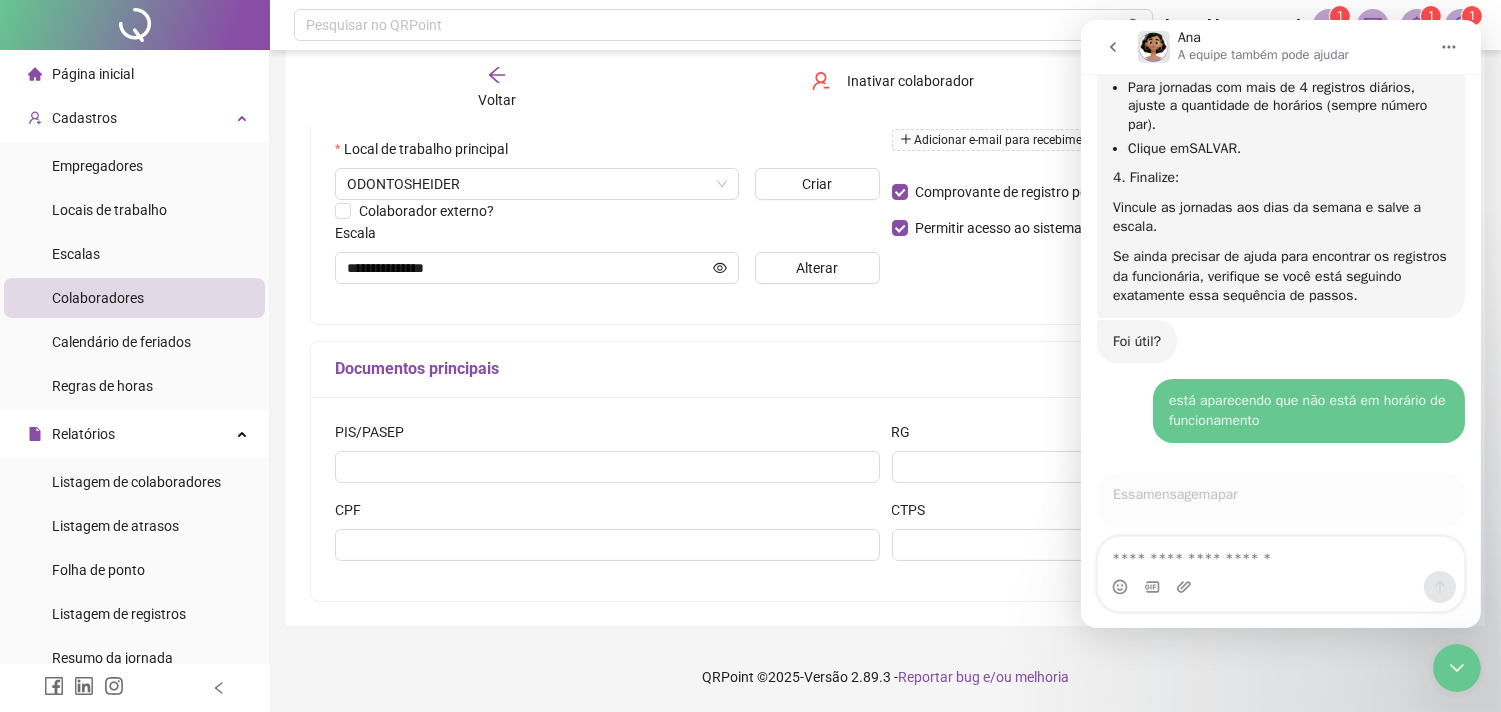 scroll, scrollTop: 868, scrollLeft: 0, axis: vertical 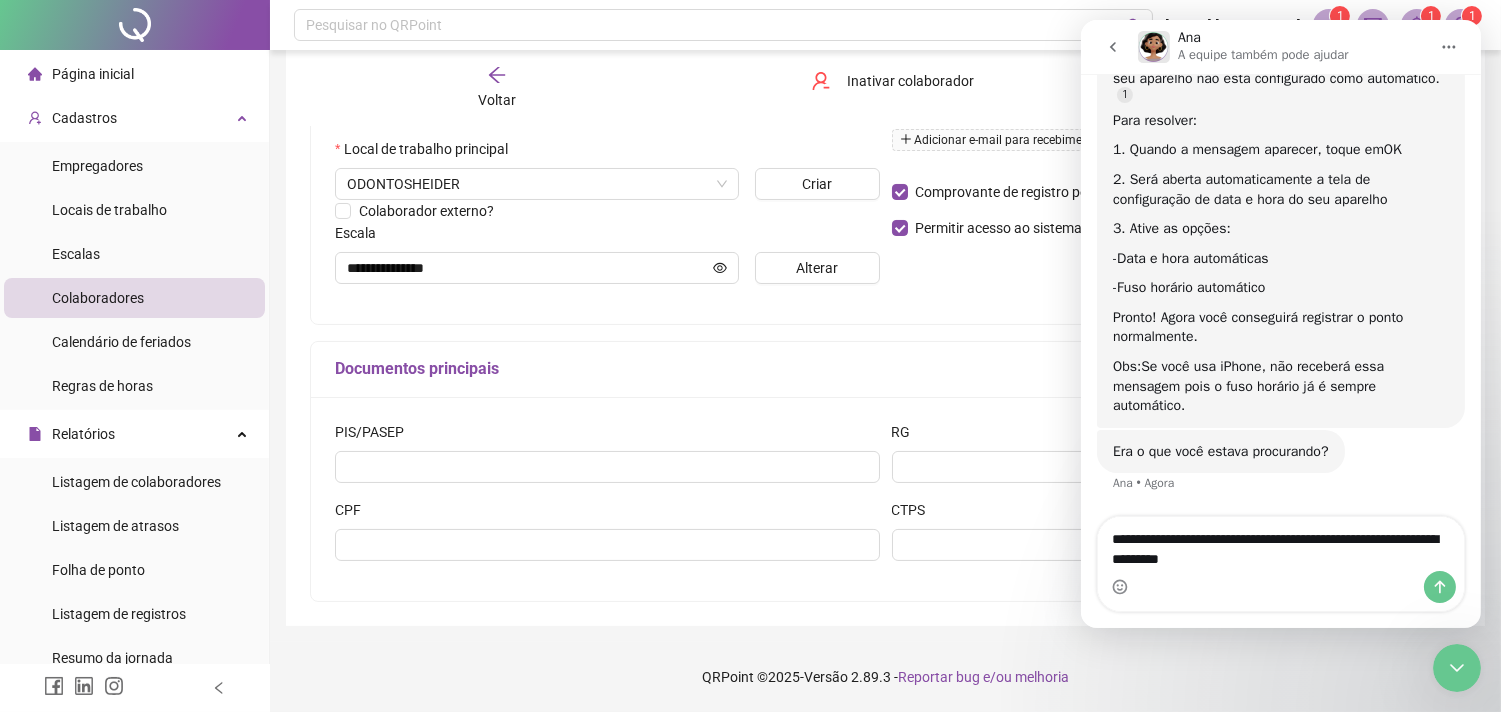 type on "**********" 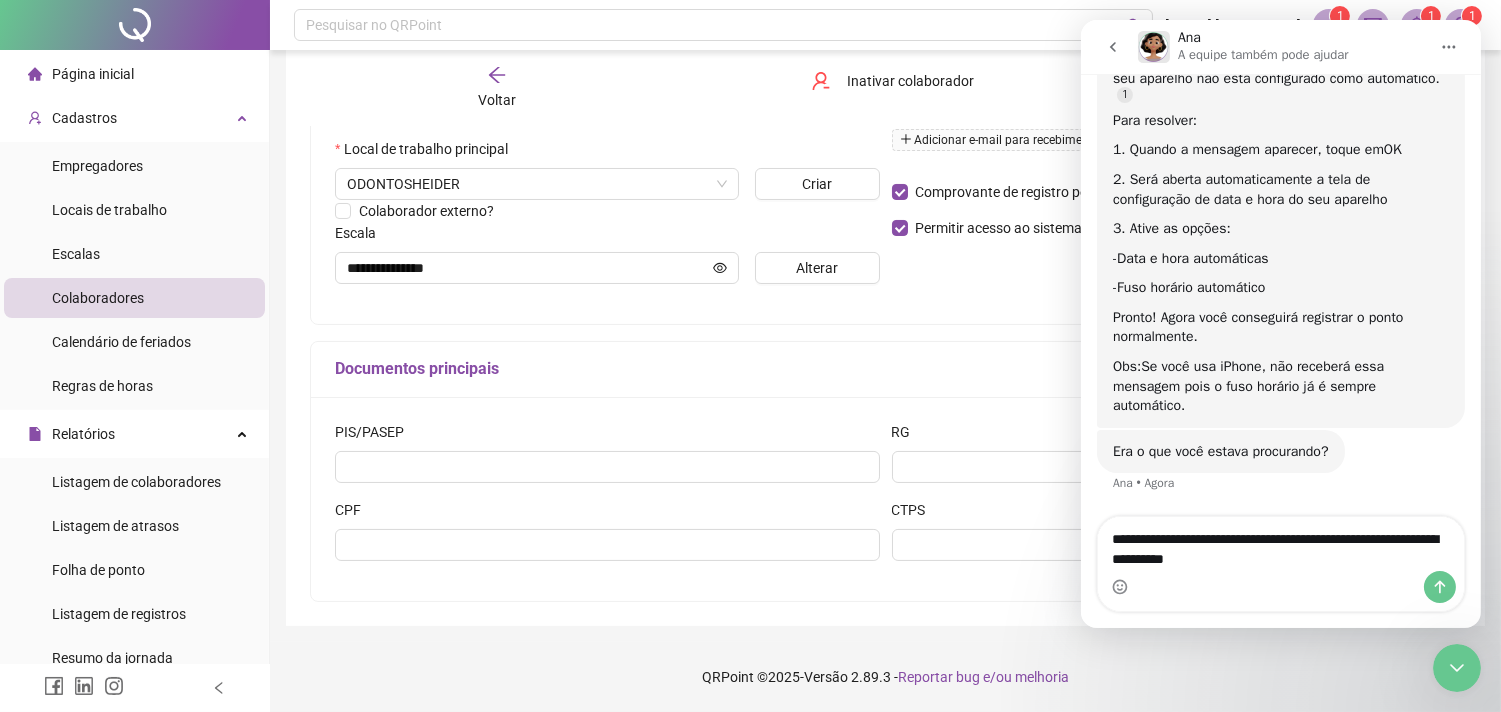 type 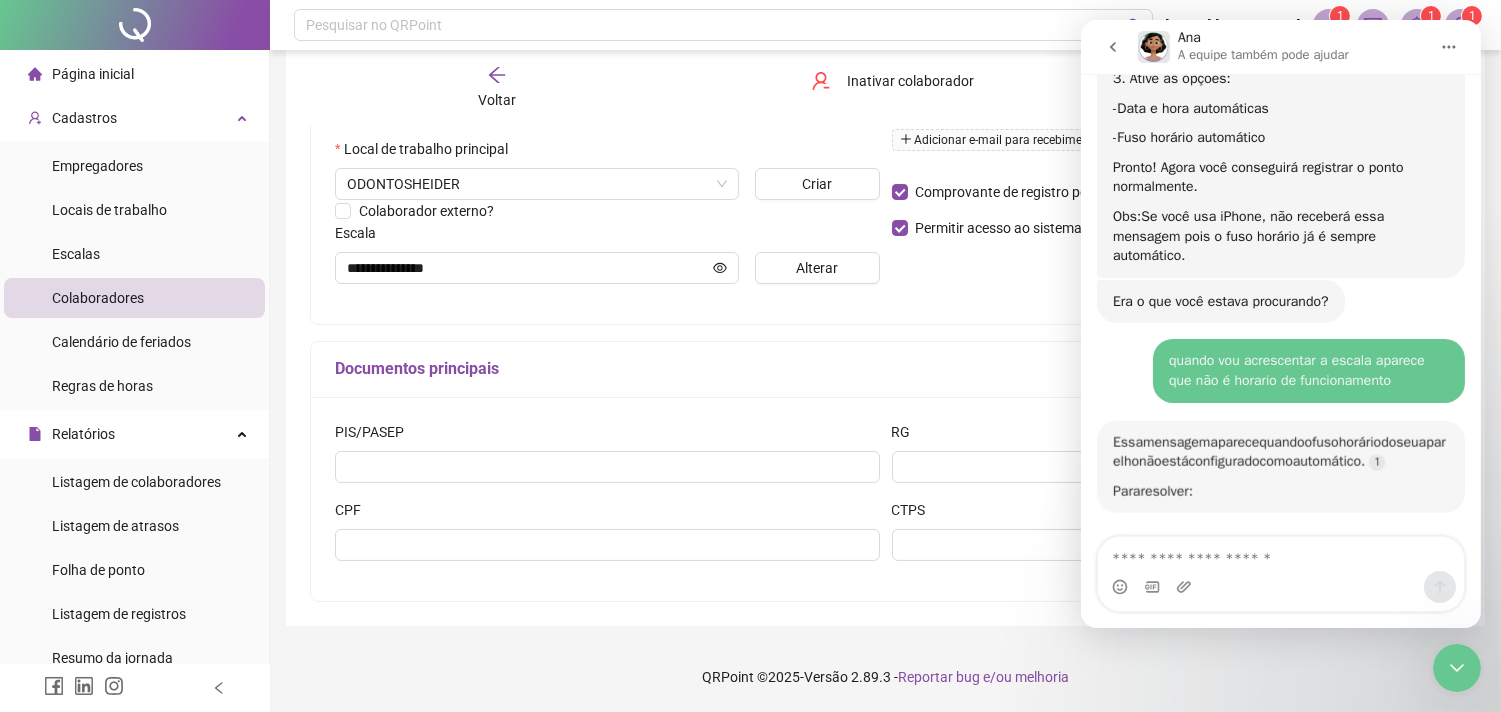 scroll, scrollTop: 1700, scrollLeft: 0, axis: vertical 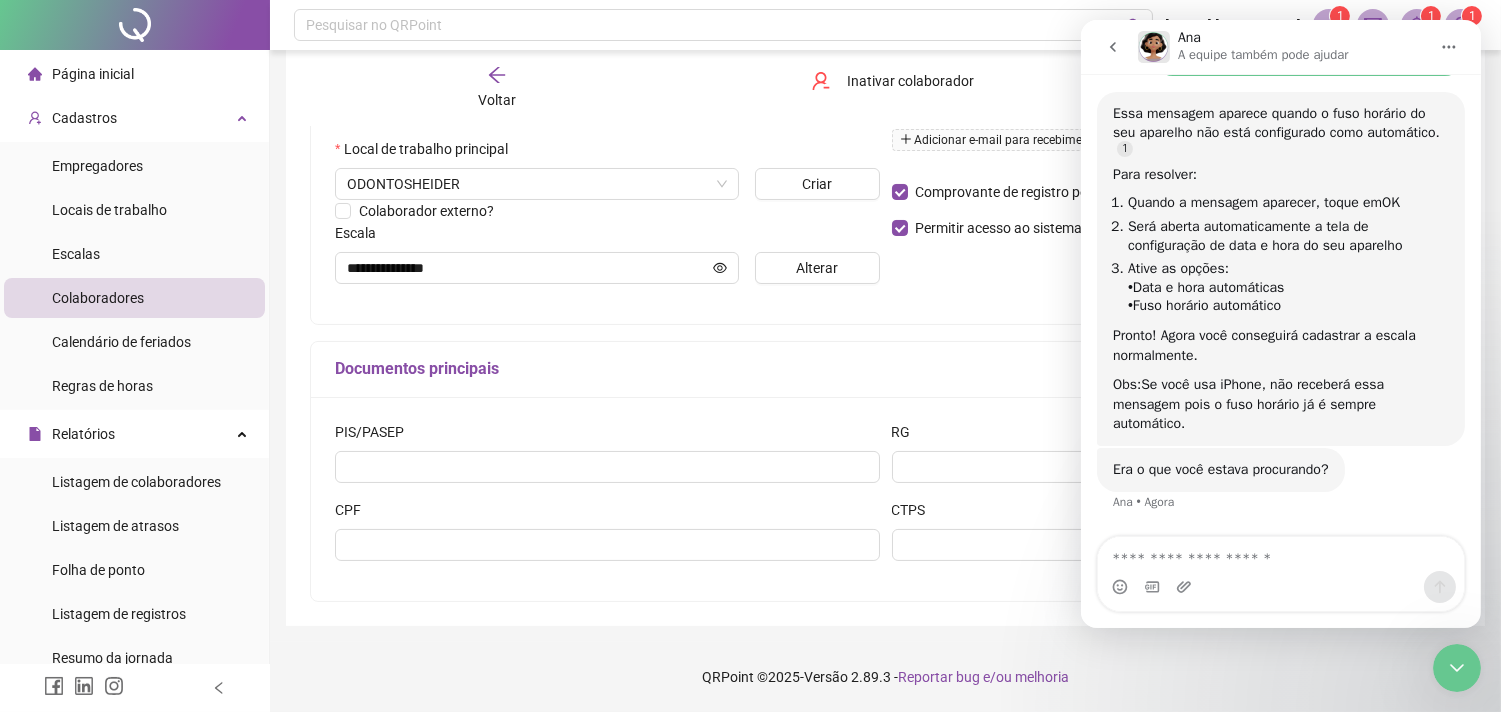 click at bounding box center (1456, 667) 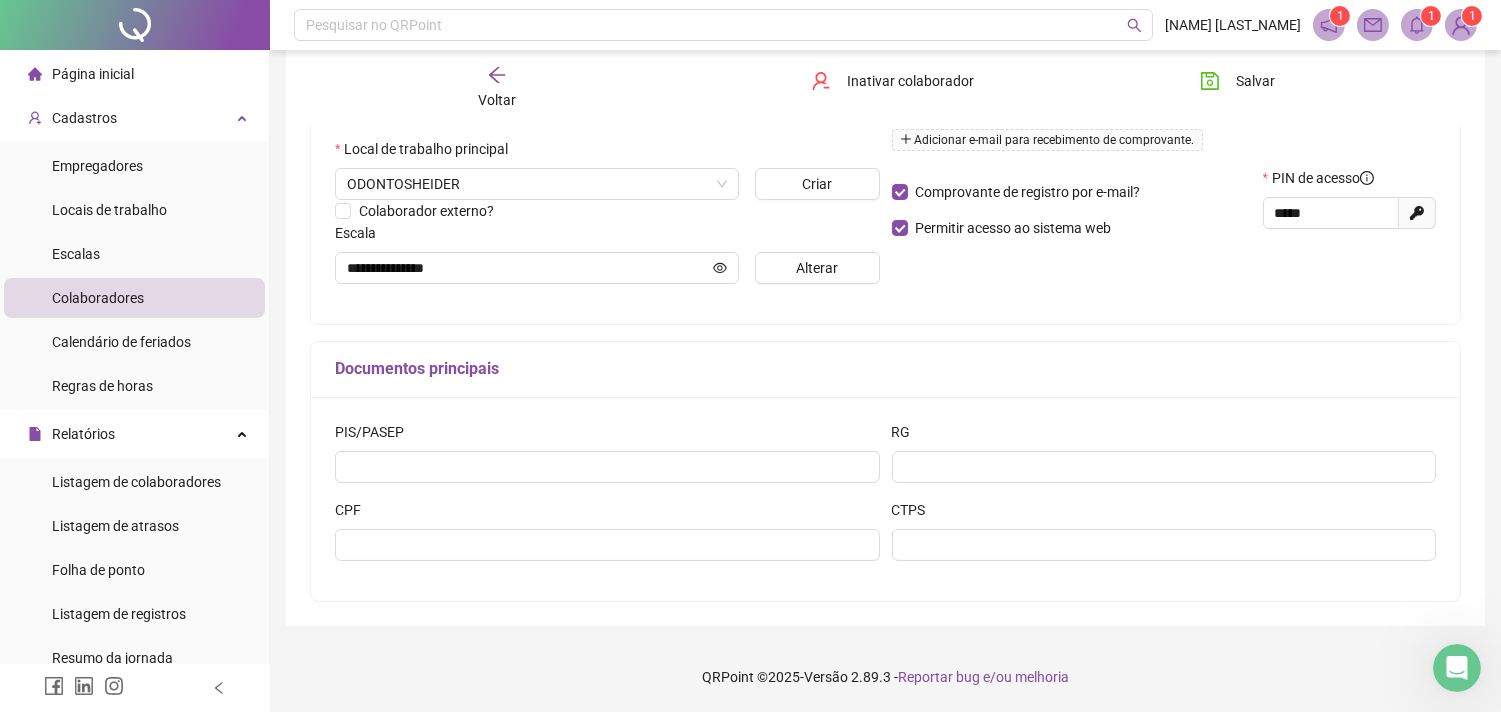 scroll, scrollTop: 0, scrollLeft: 0, axis: both 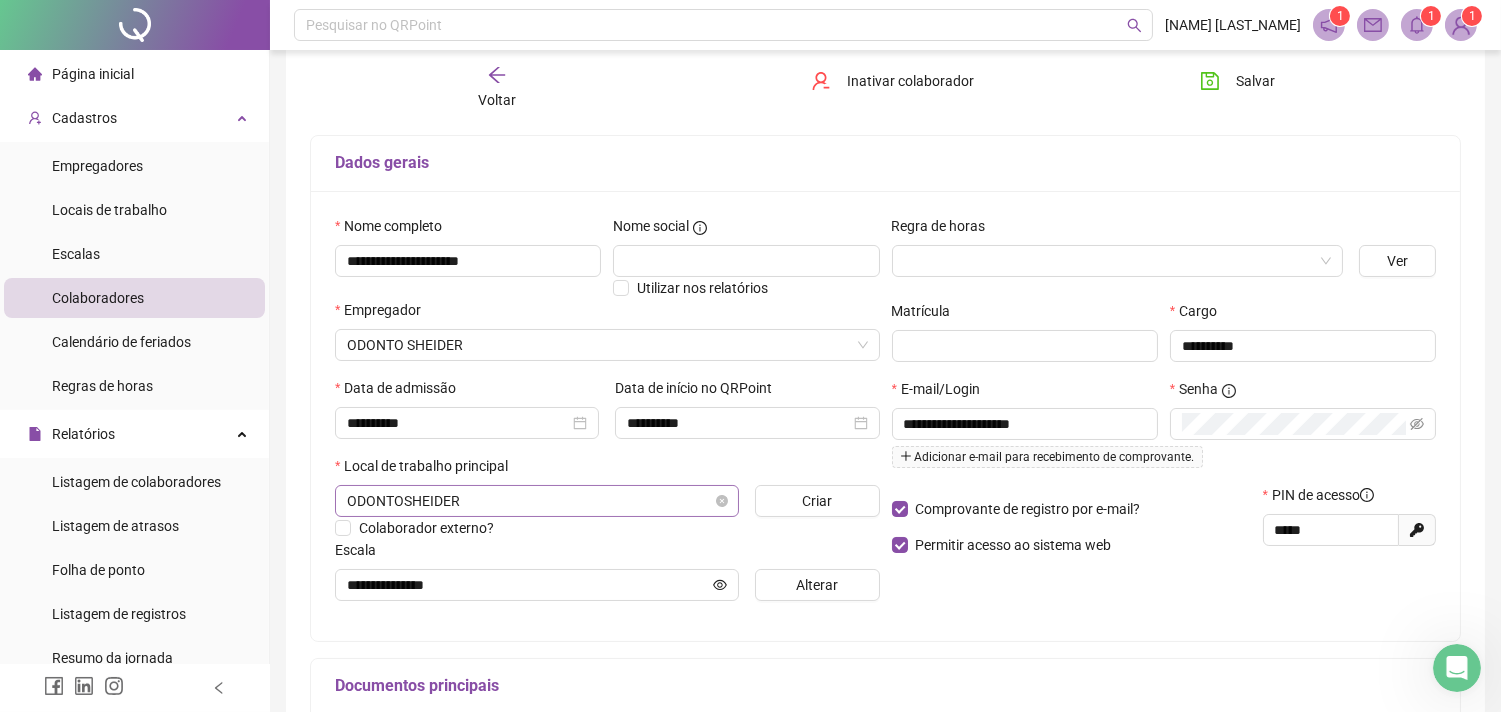 click on "ODONTOSHEIDER" at bounding box center (537, 501) 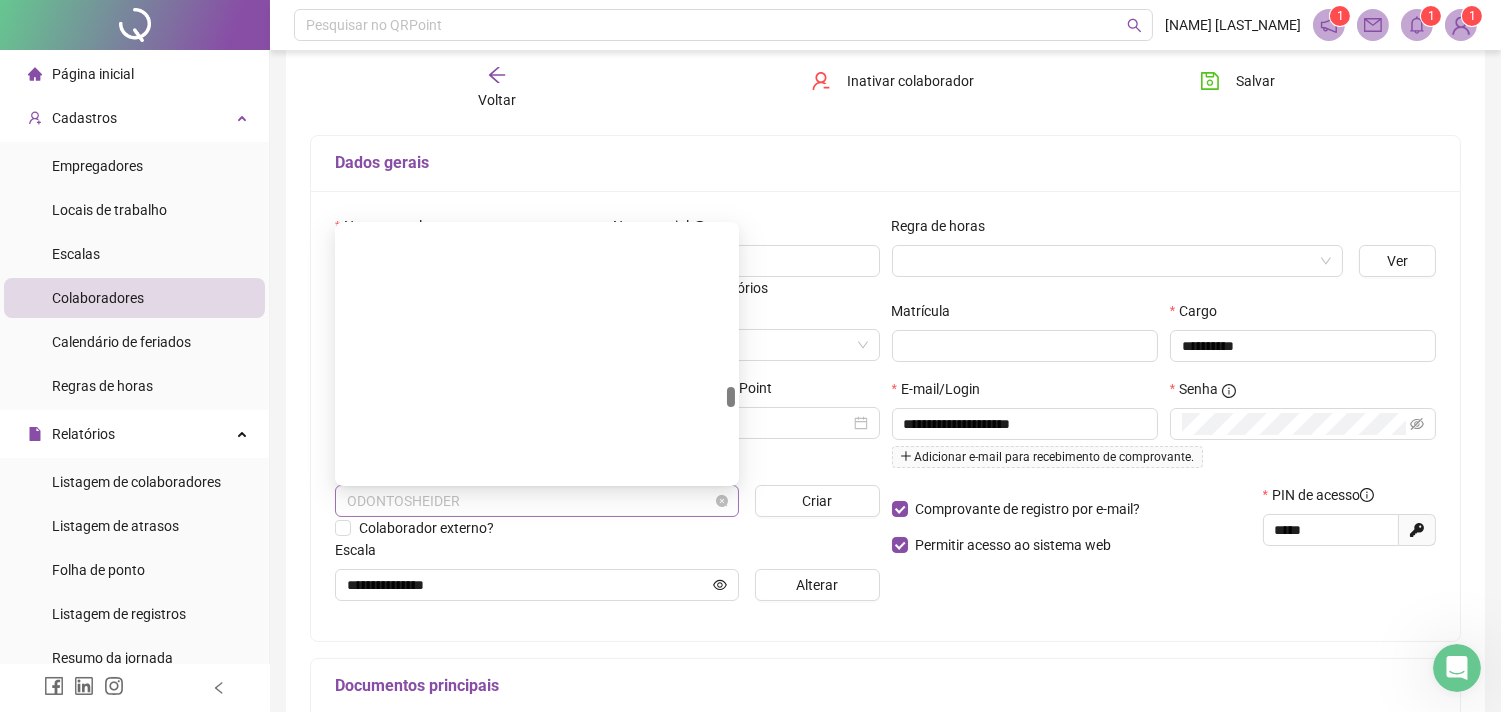scroll, scrollTop: 1984, scrollLeft: 0, axis: vertical 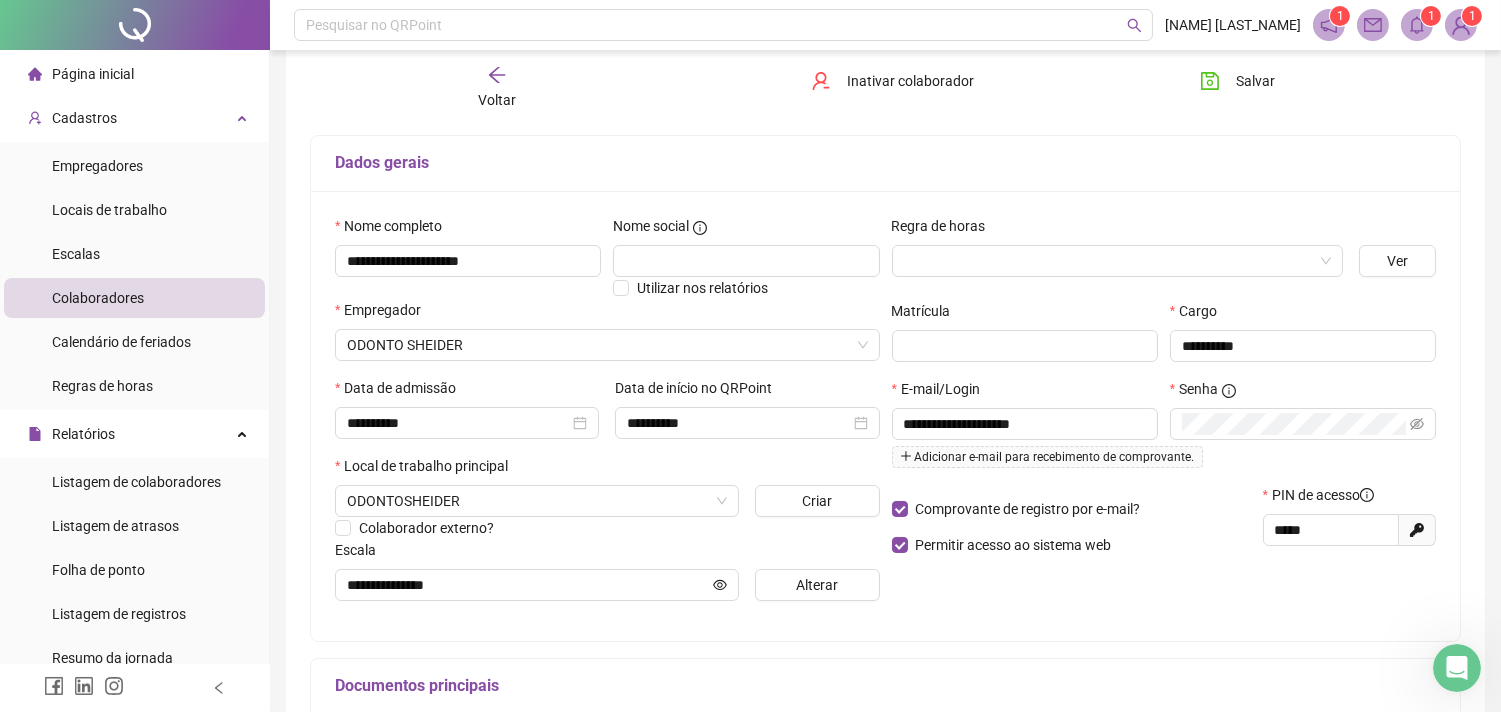 click on "Escala" at bounding box center (607, 554) 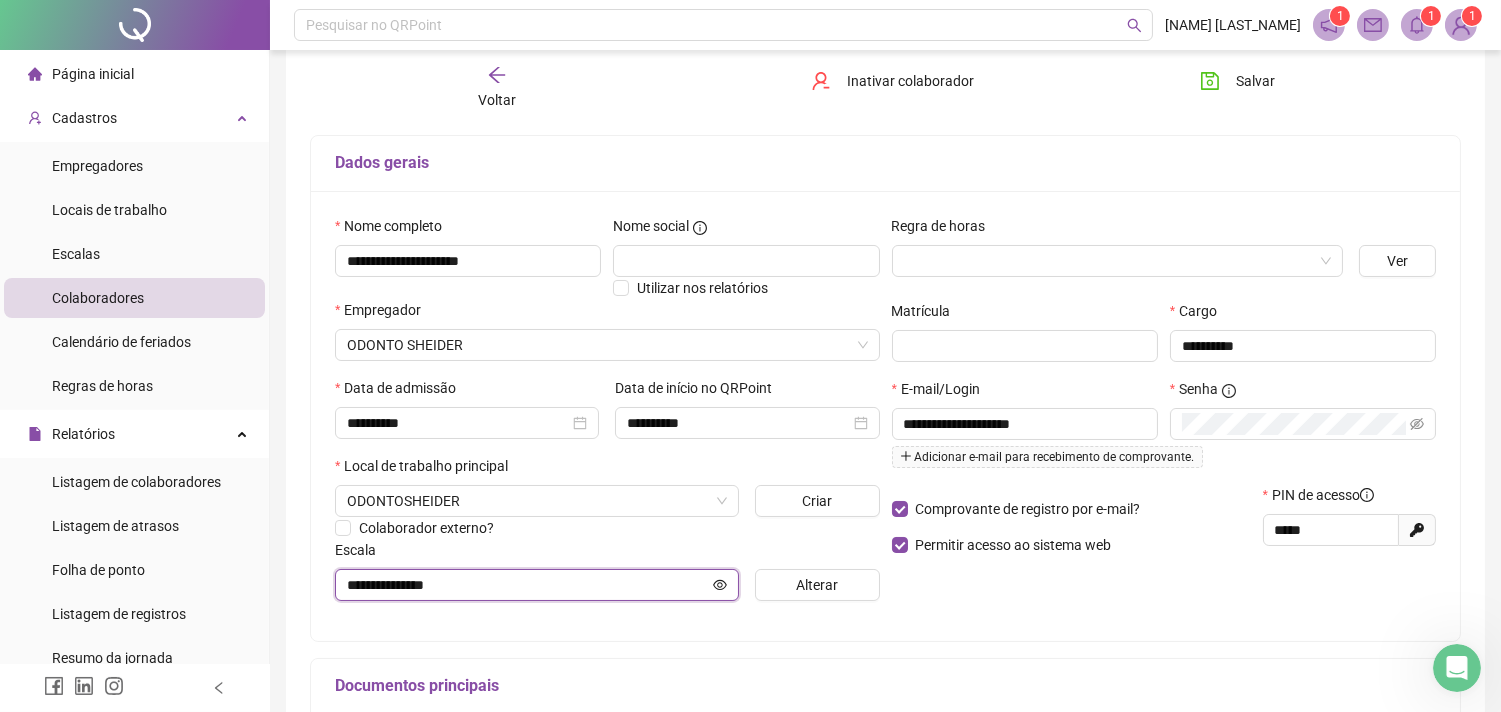 click on "**********" at bounding box center [528, 585] 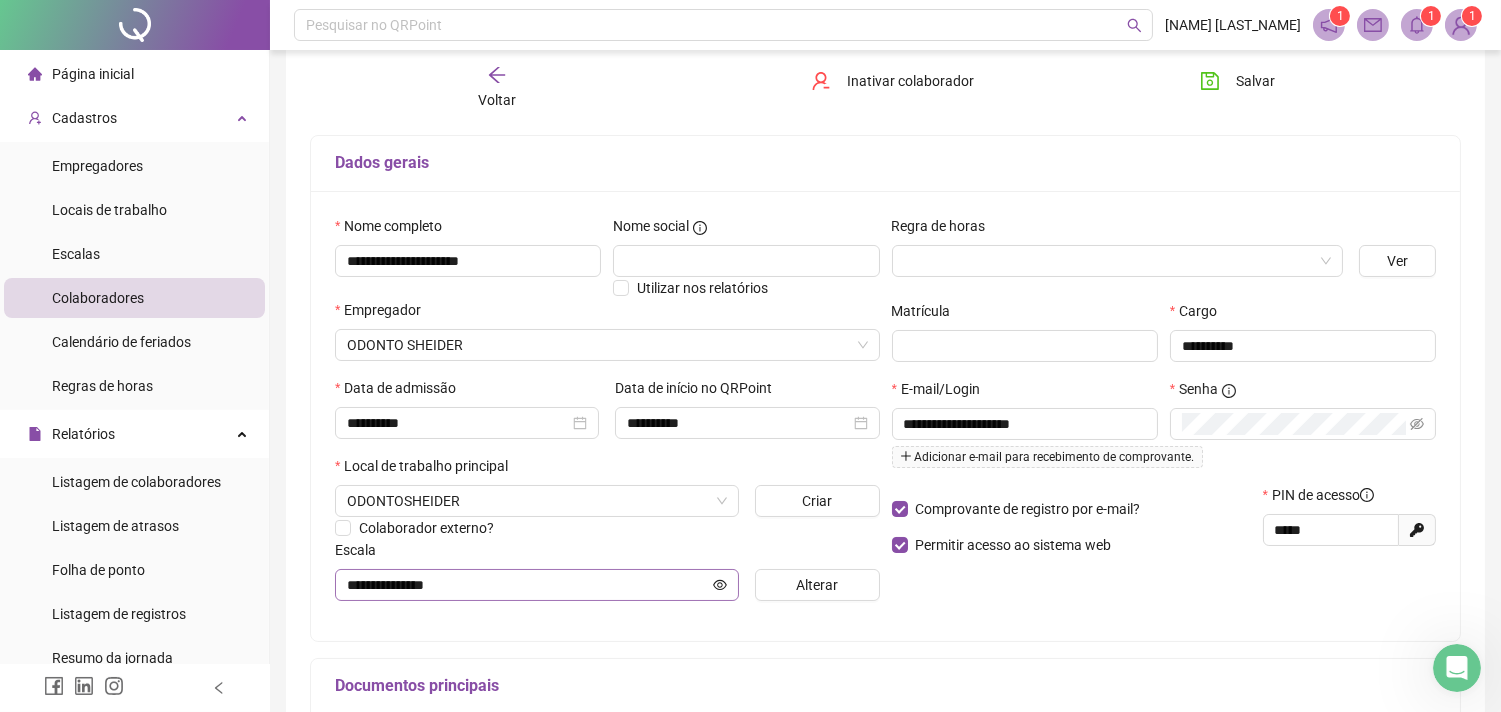 click at bounding box center (720, 585) 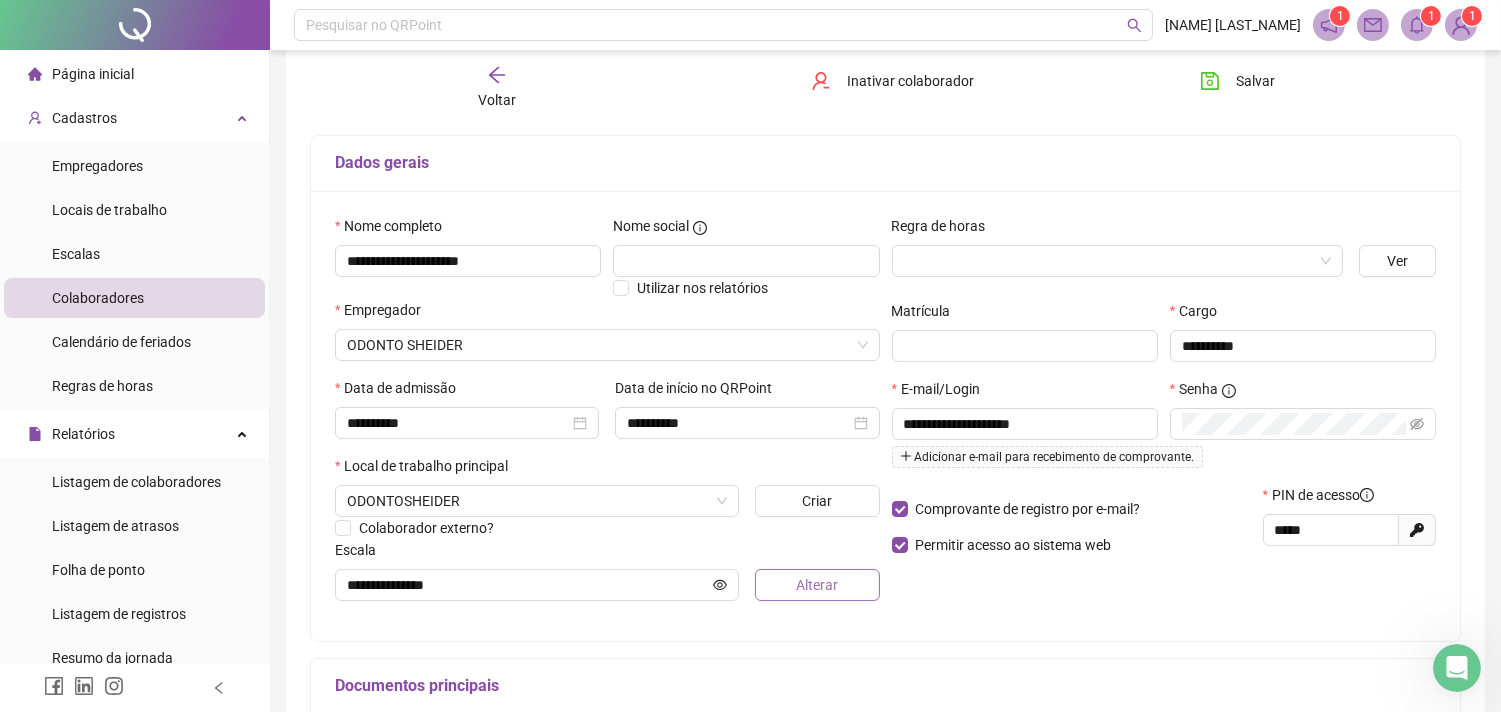 click on "Alterar" at bounding box center (817, 585) 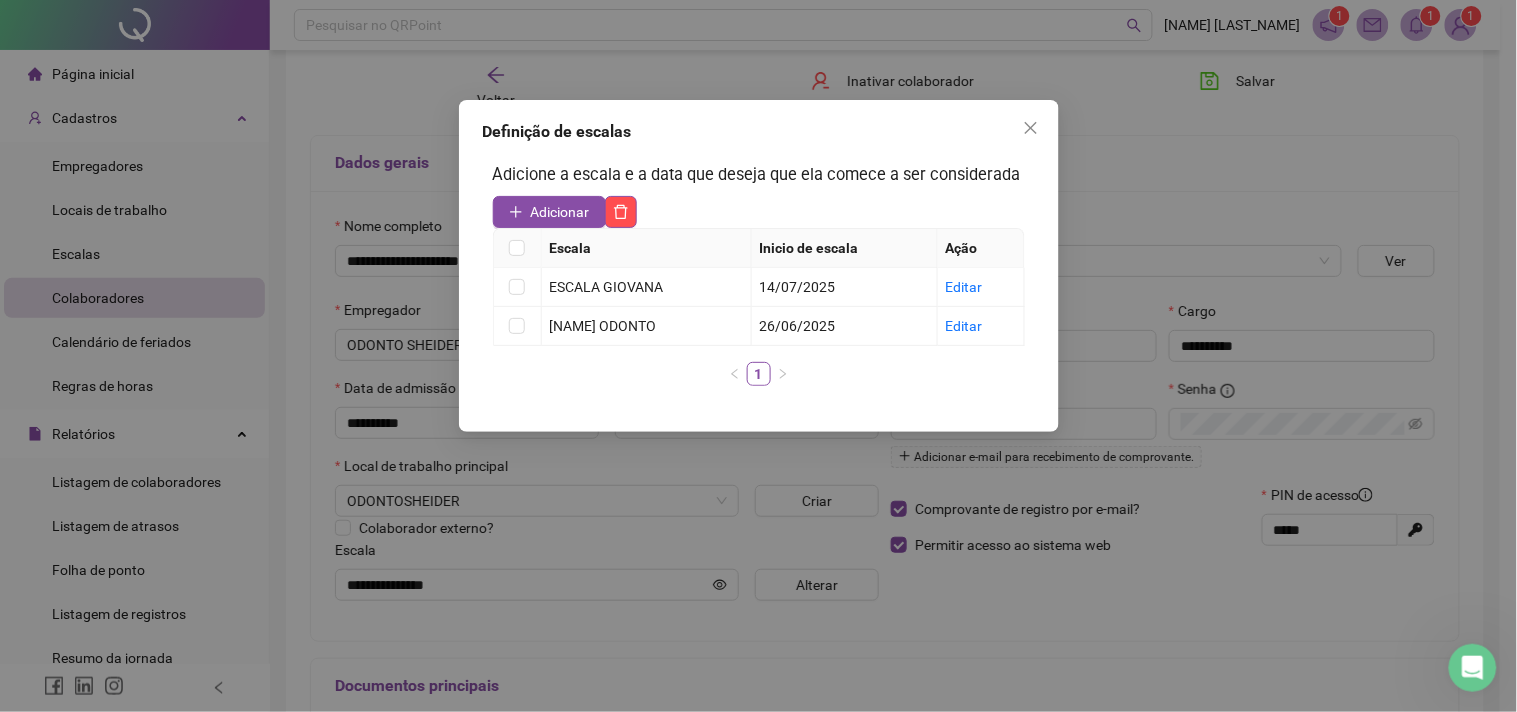 click at bounding box center (518, 248) 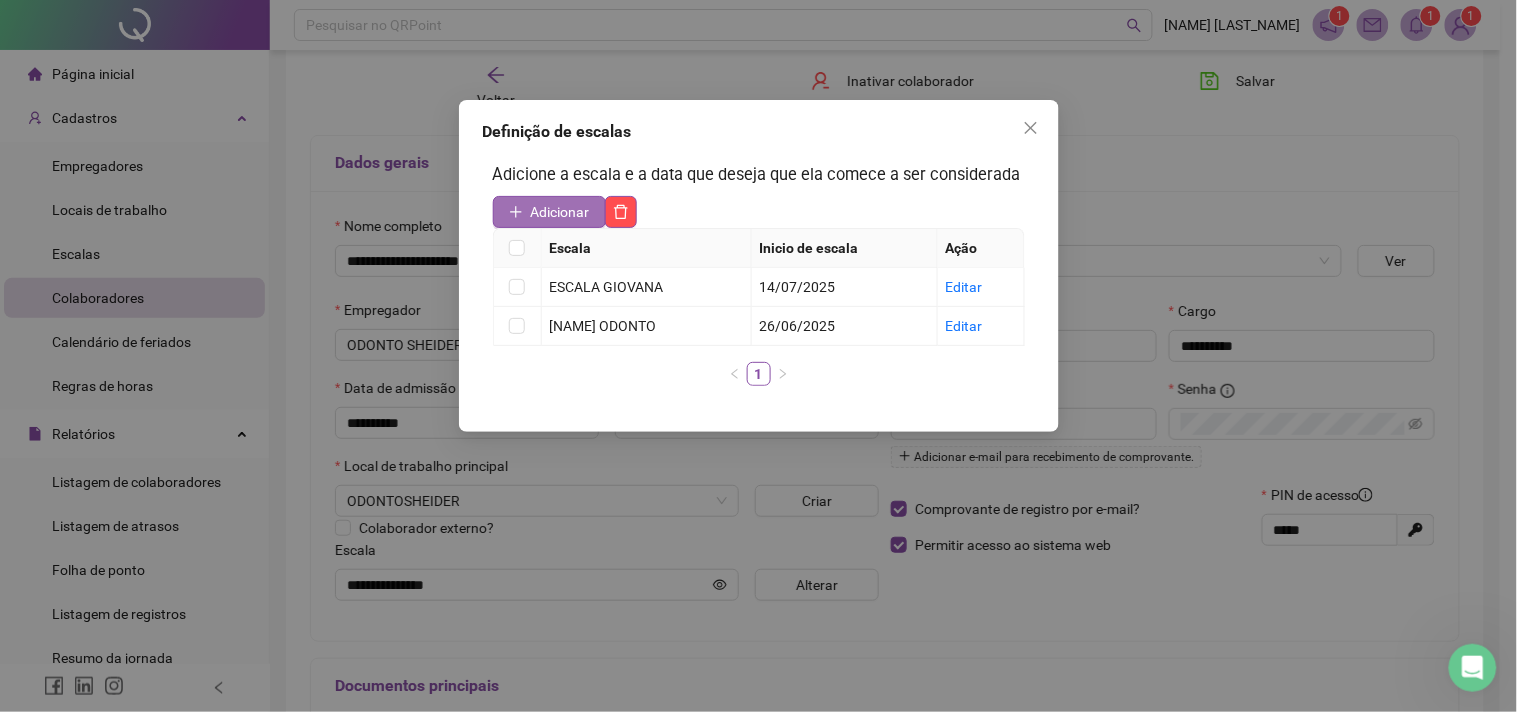click on "Adicionar" at bounding box center [549, 212] 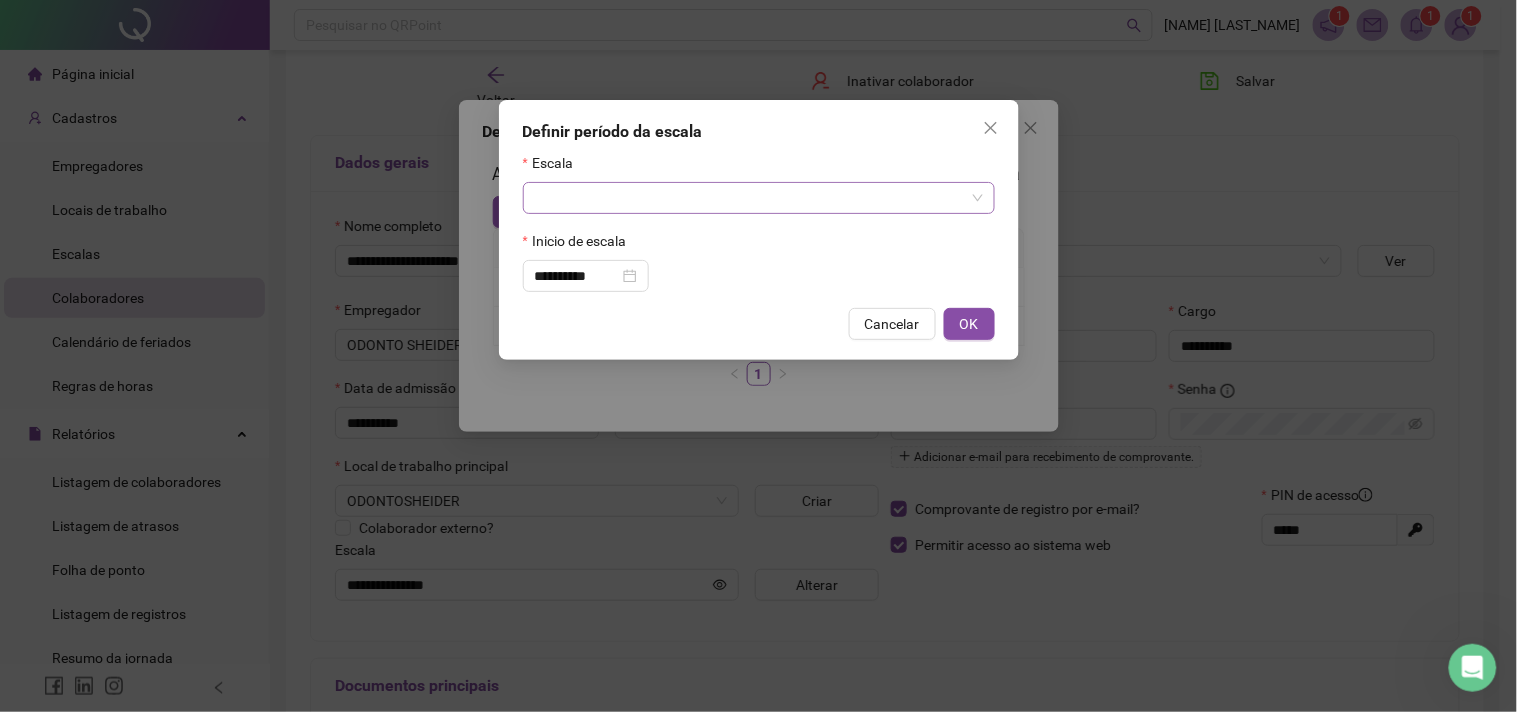 click at bounding box center [750, 198] 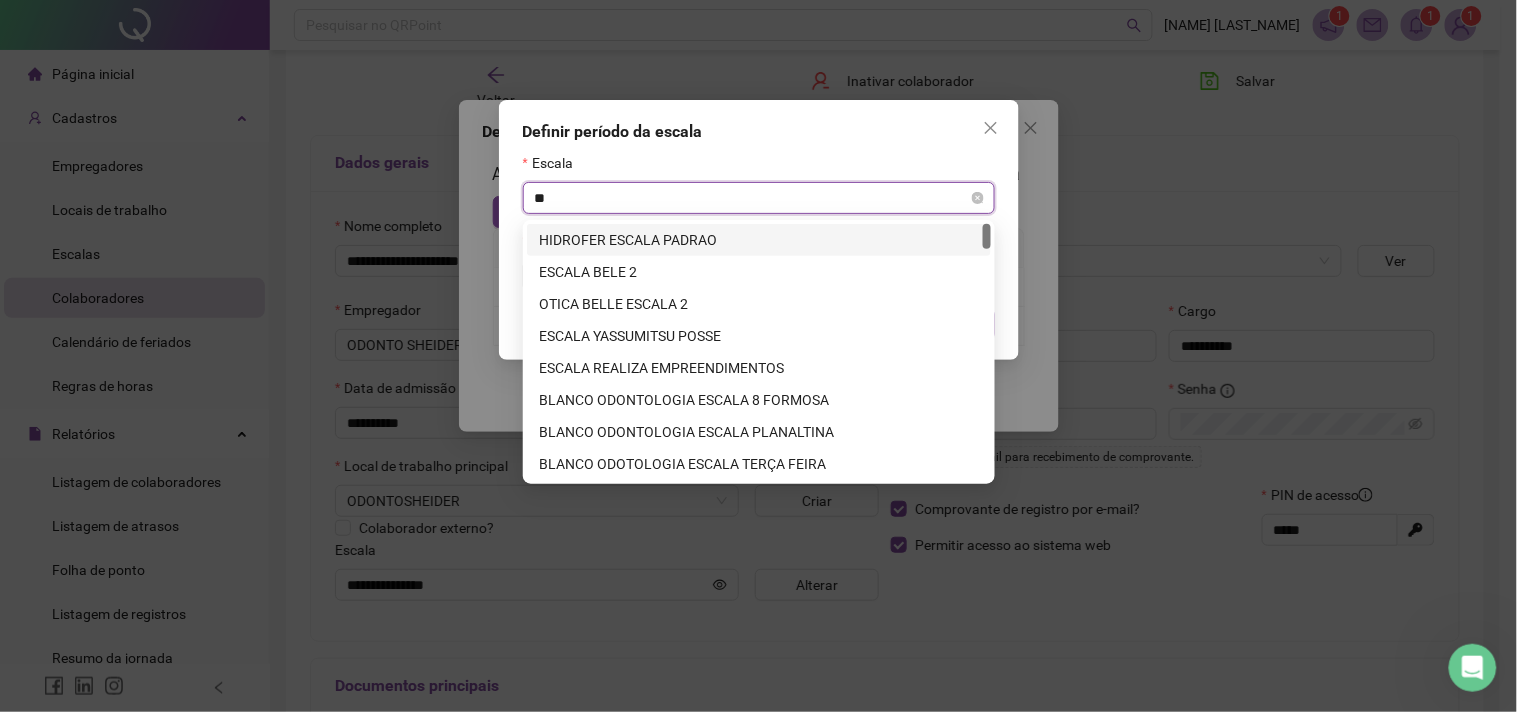 type on "*" 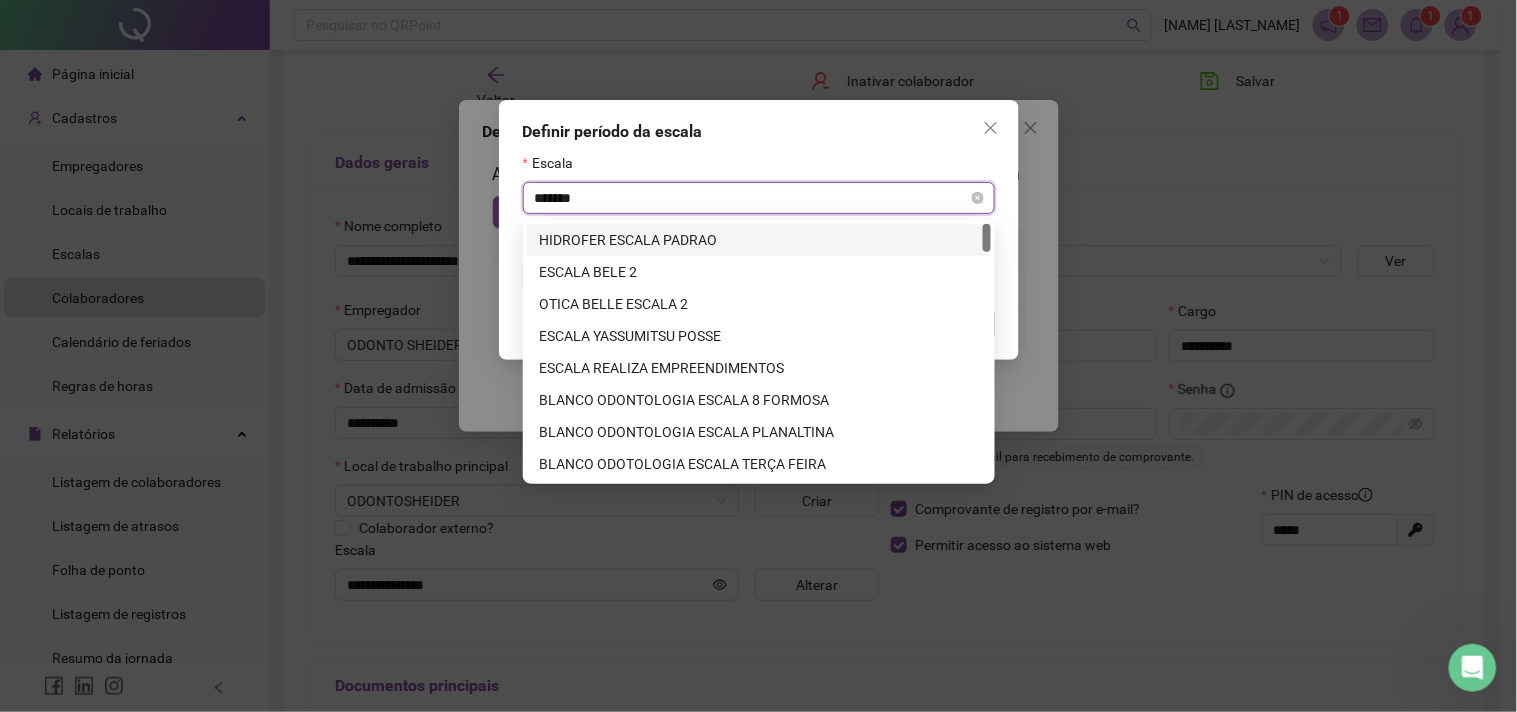 type on "********" 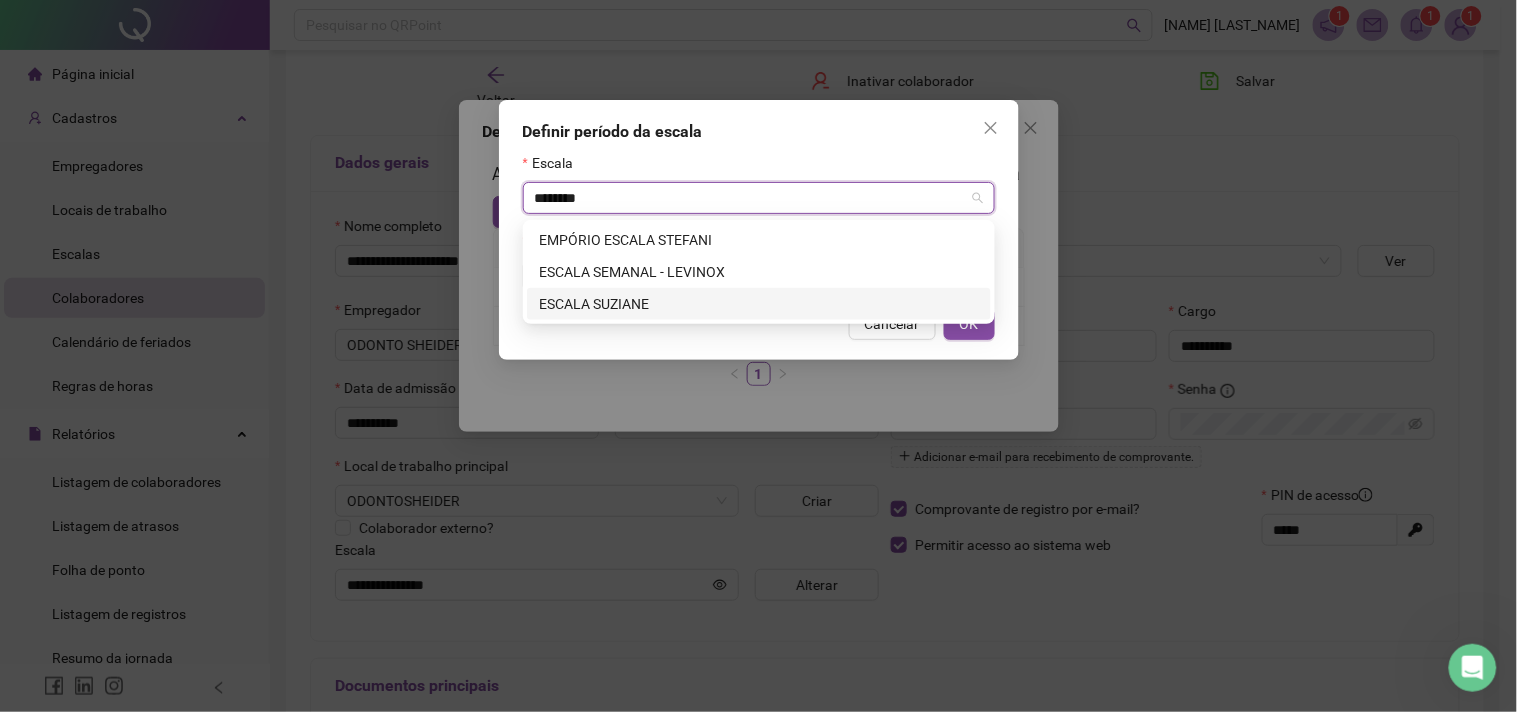 click on "ESCALA SUZIANE" at bounding box center [759, 304] 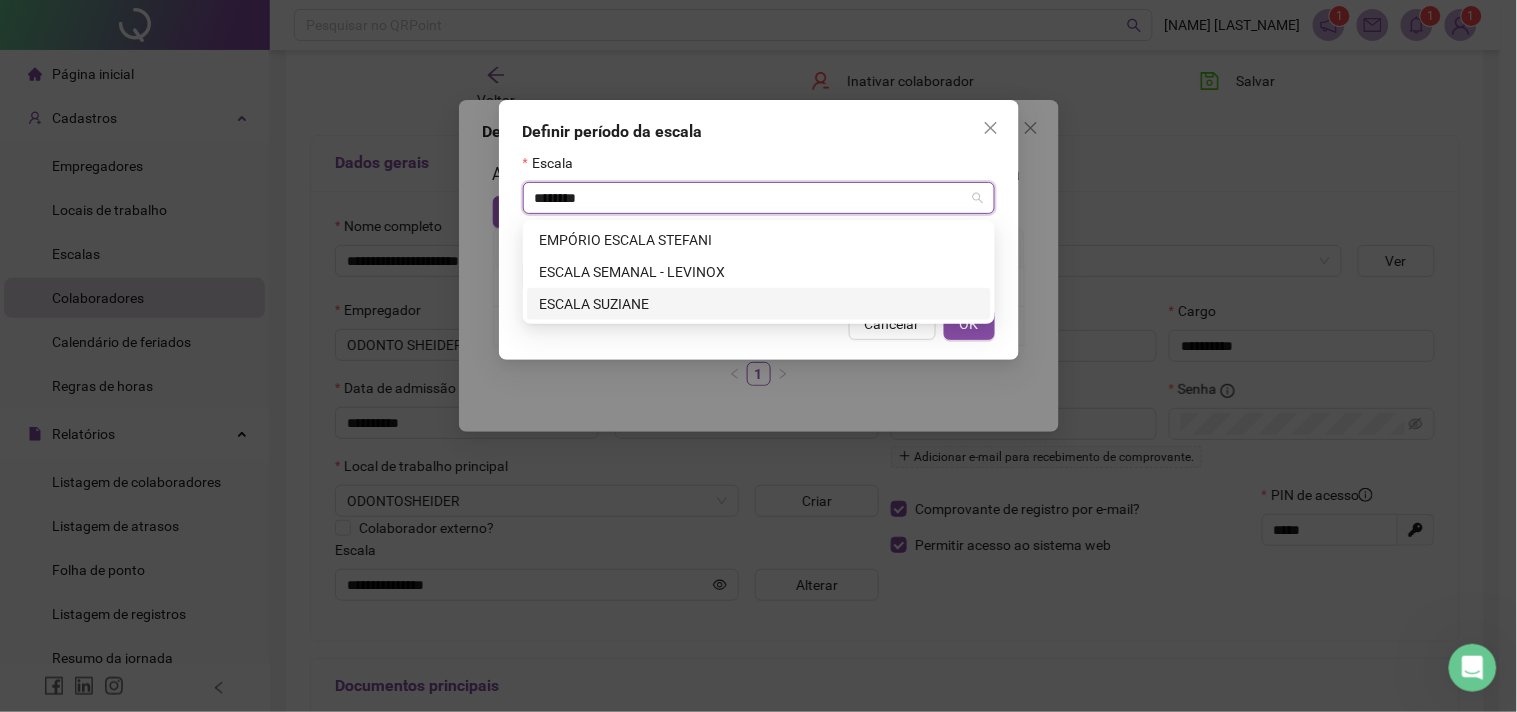 type 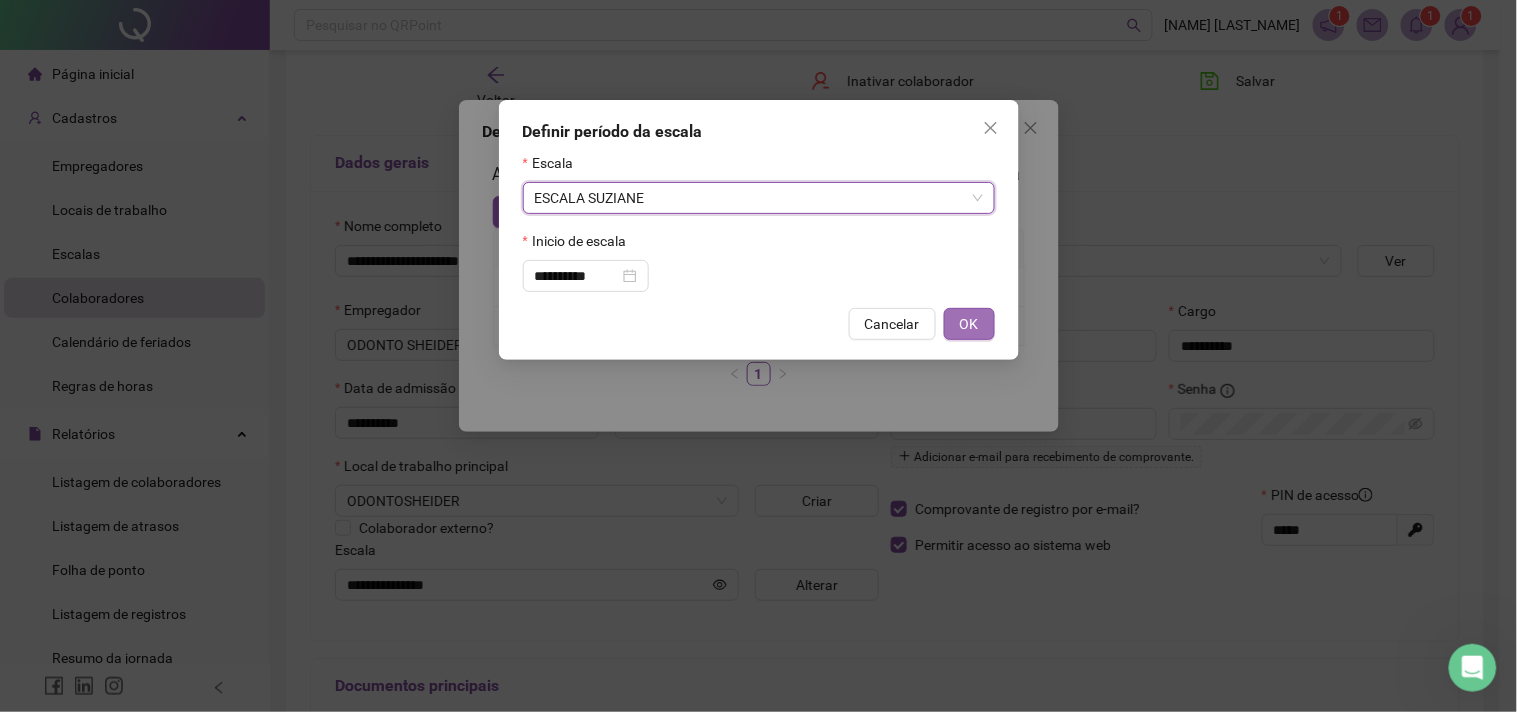 click on "OK" at bounding box center (969, 324) 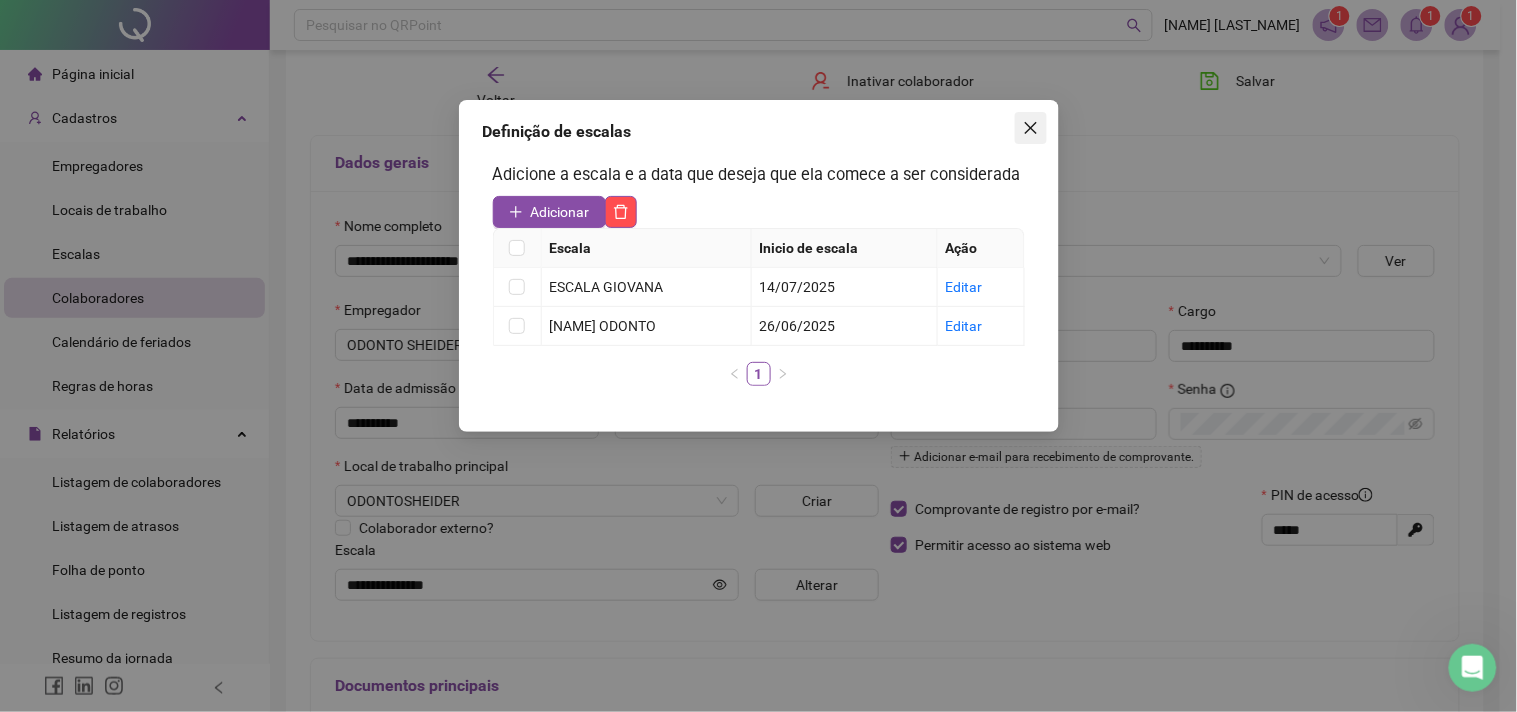 click 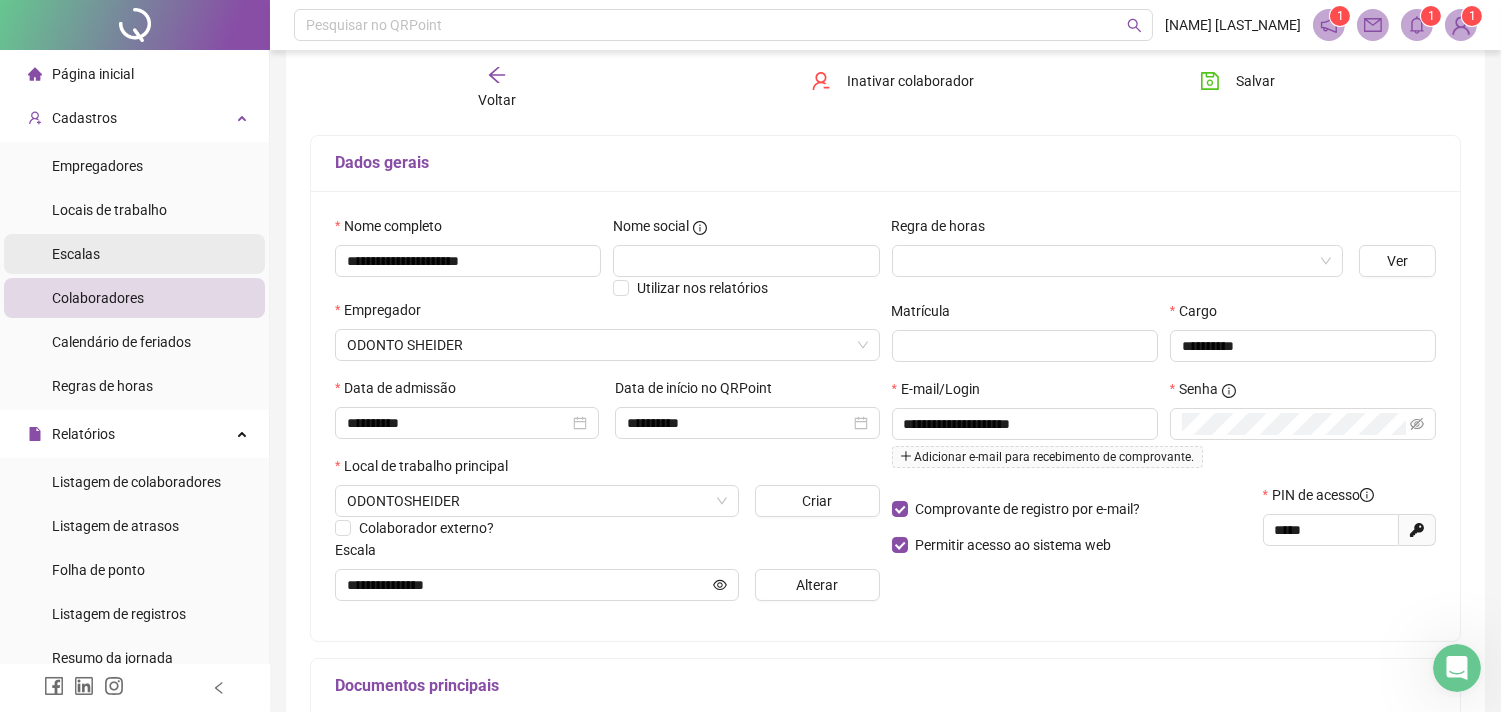 click on "Escalas" at bounding box center (134, 254) 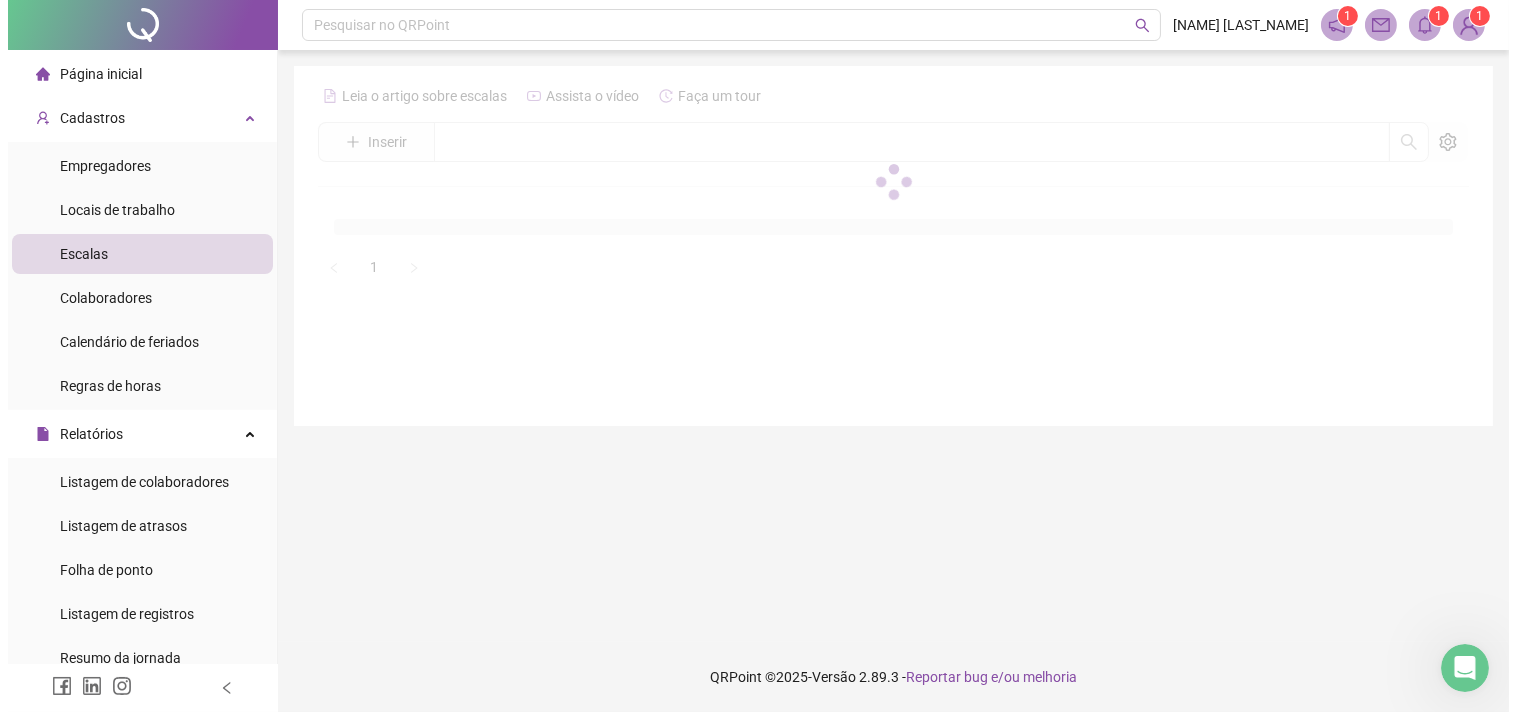scroll, scrollTop: 0, scrollLeft: 0, axis: both 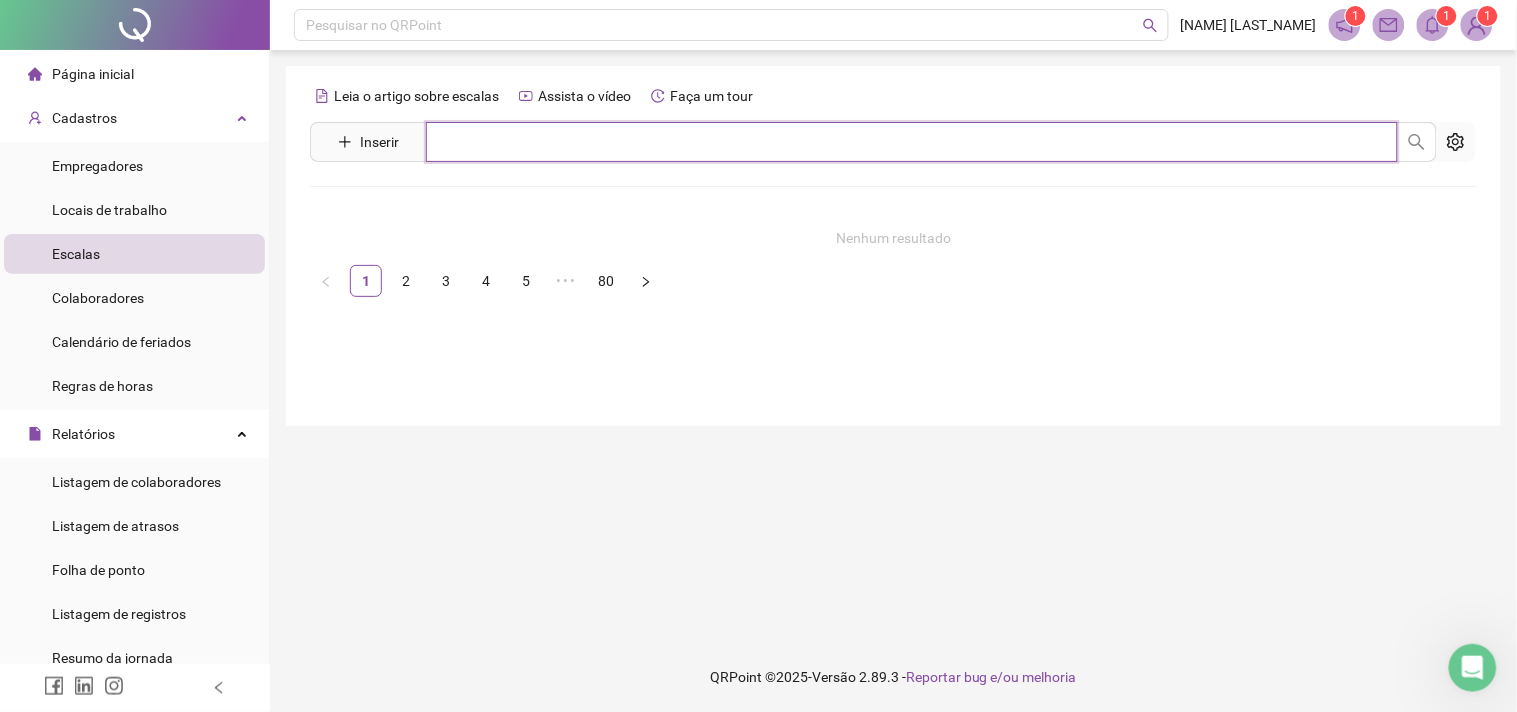 click at bounding box center [912, 142] 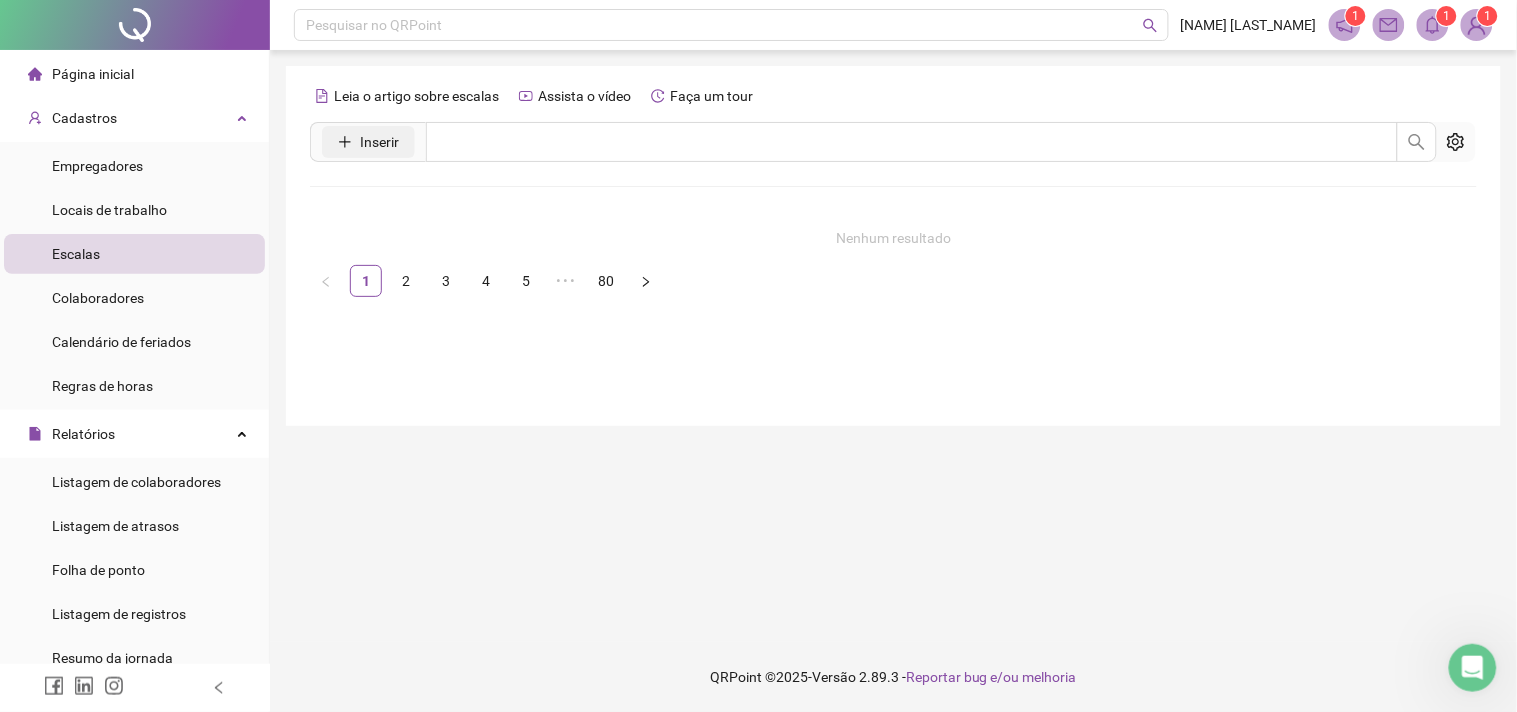 click on "Inserir" at bounding box center (368, 142) 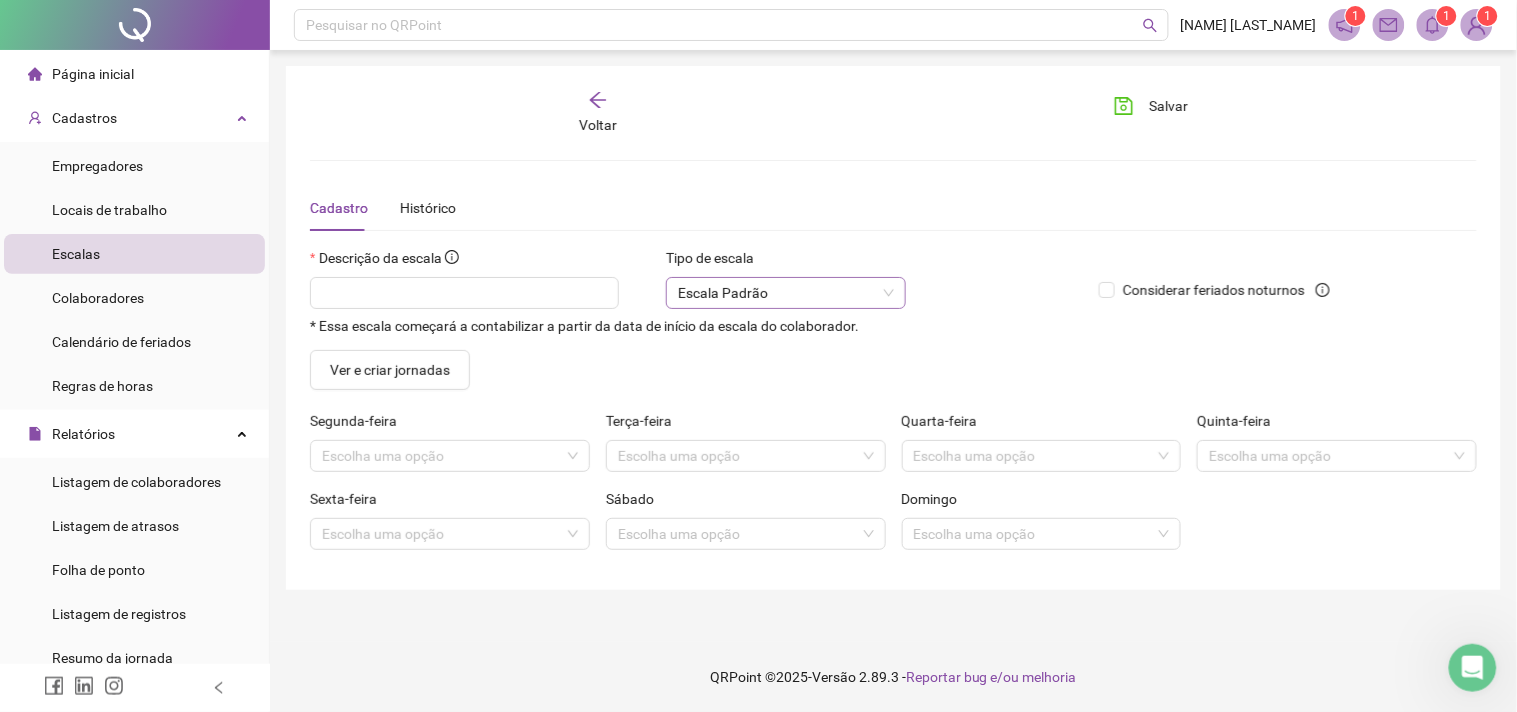 click on "Escala Padrão" at bounding box center (786, 293) 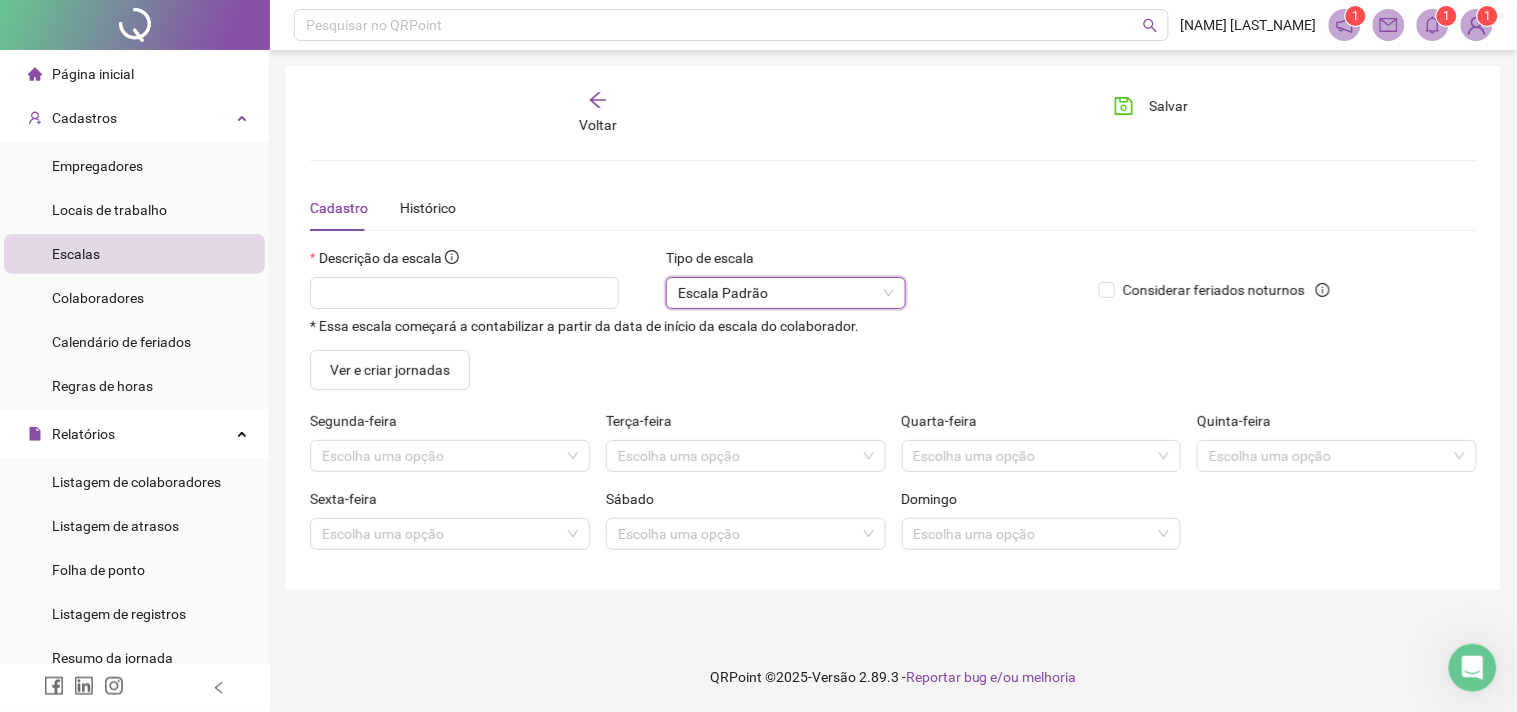 click on "Descrição da escala   * Essa escala começará a contabilizar a partir da data de início da escala do colaborador. Tipo de escala Escala Padrão Escala Padrão Considerar feriados noturnos" at bounding box center (893, 298) 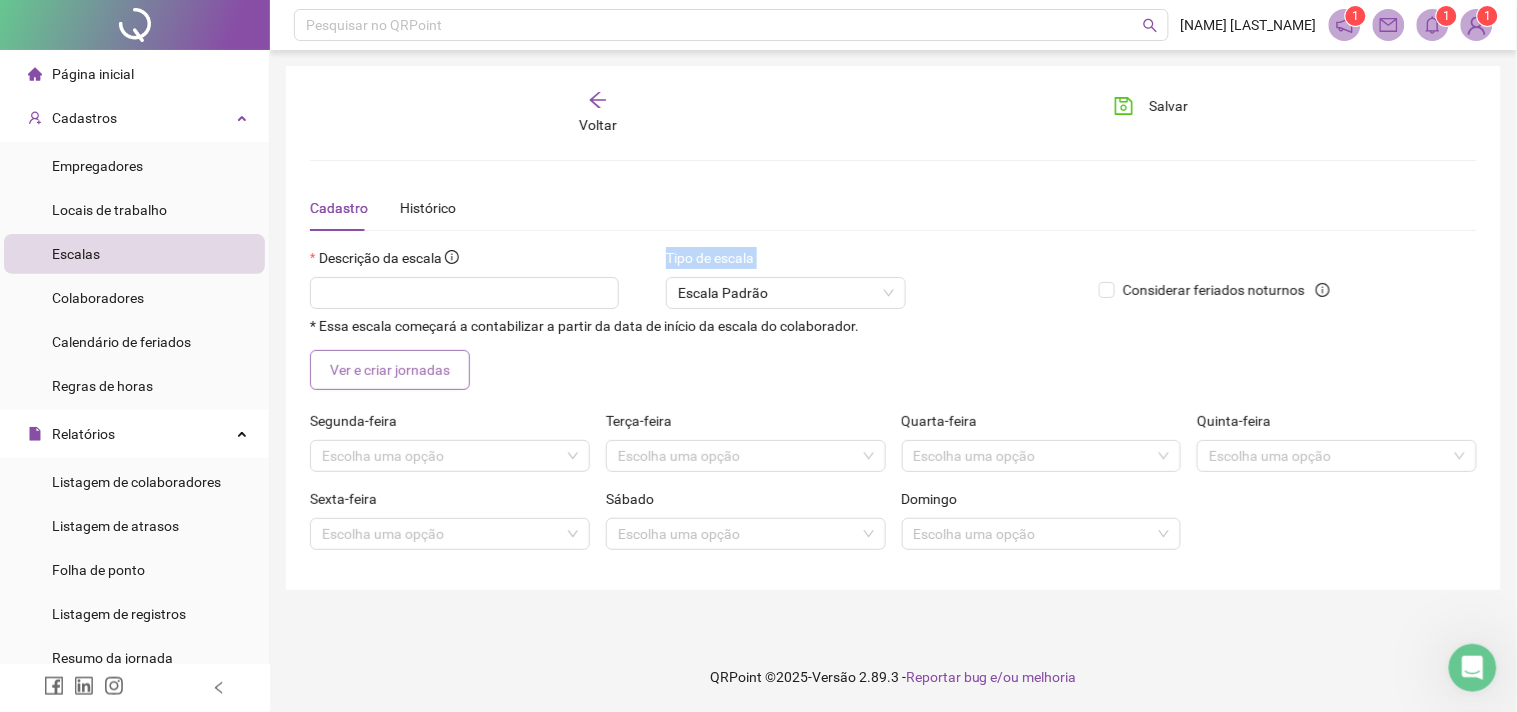 click on "Ver e criar jornadas" at bounding box center [390, 370] 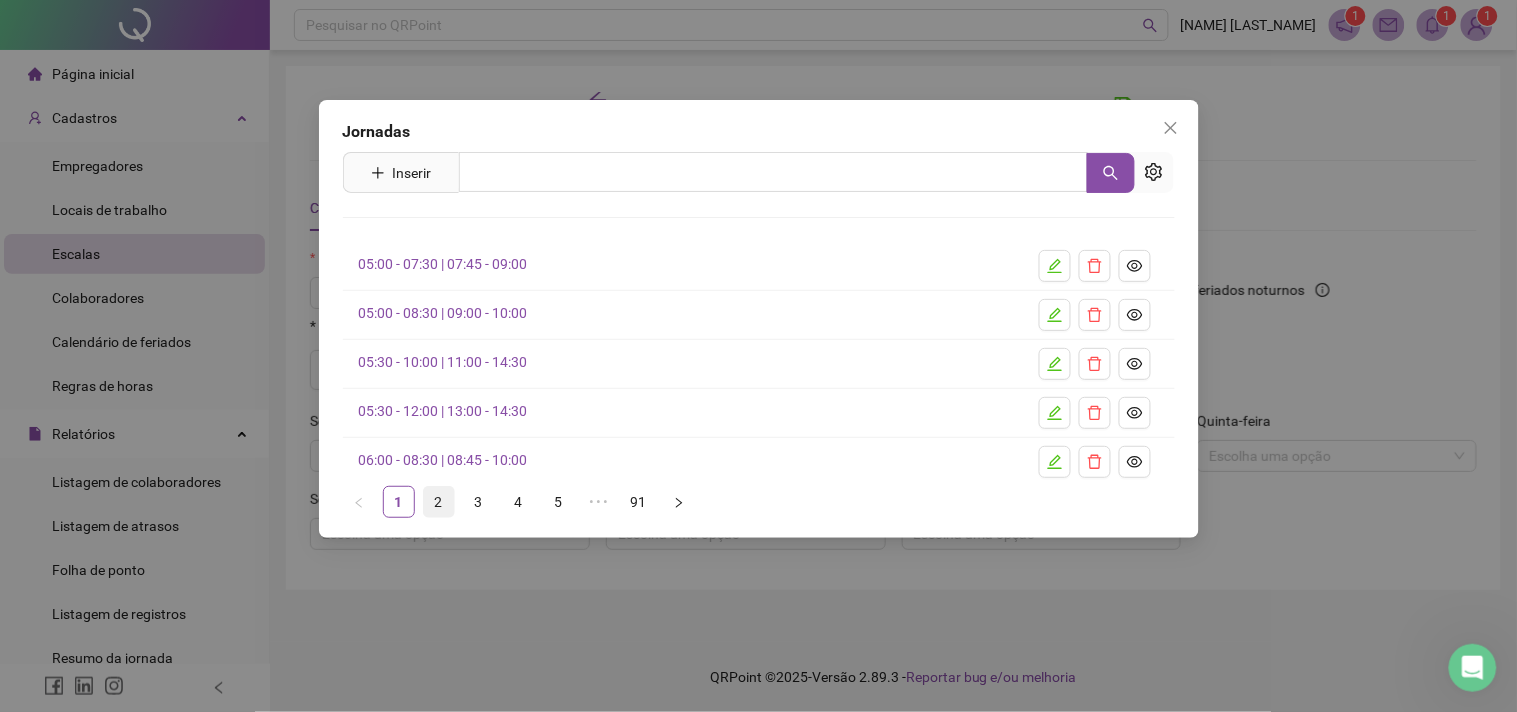 click on "2" at bounding box center [439, 502] 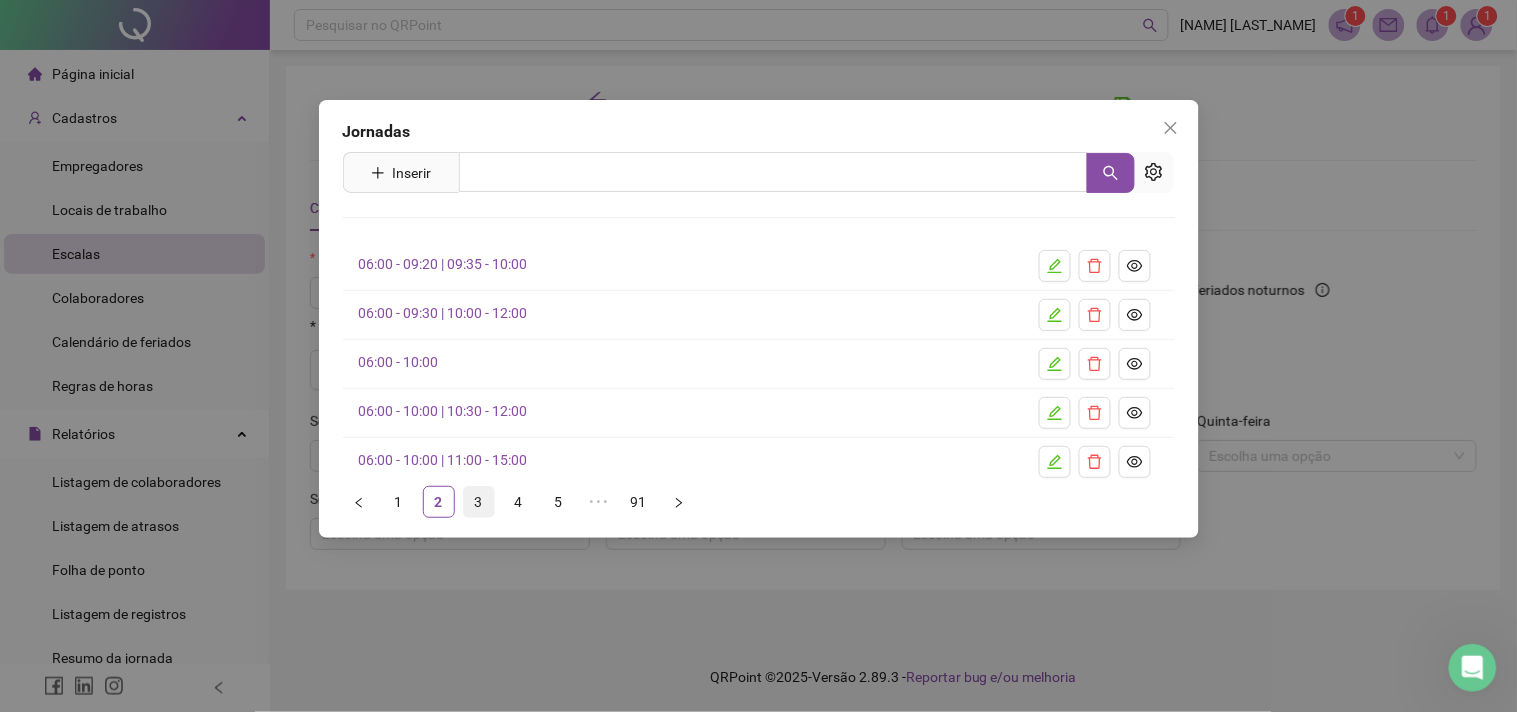 click on "3" at bounding box center (479, 502) 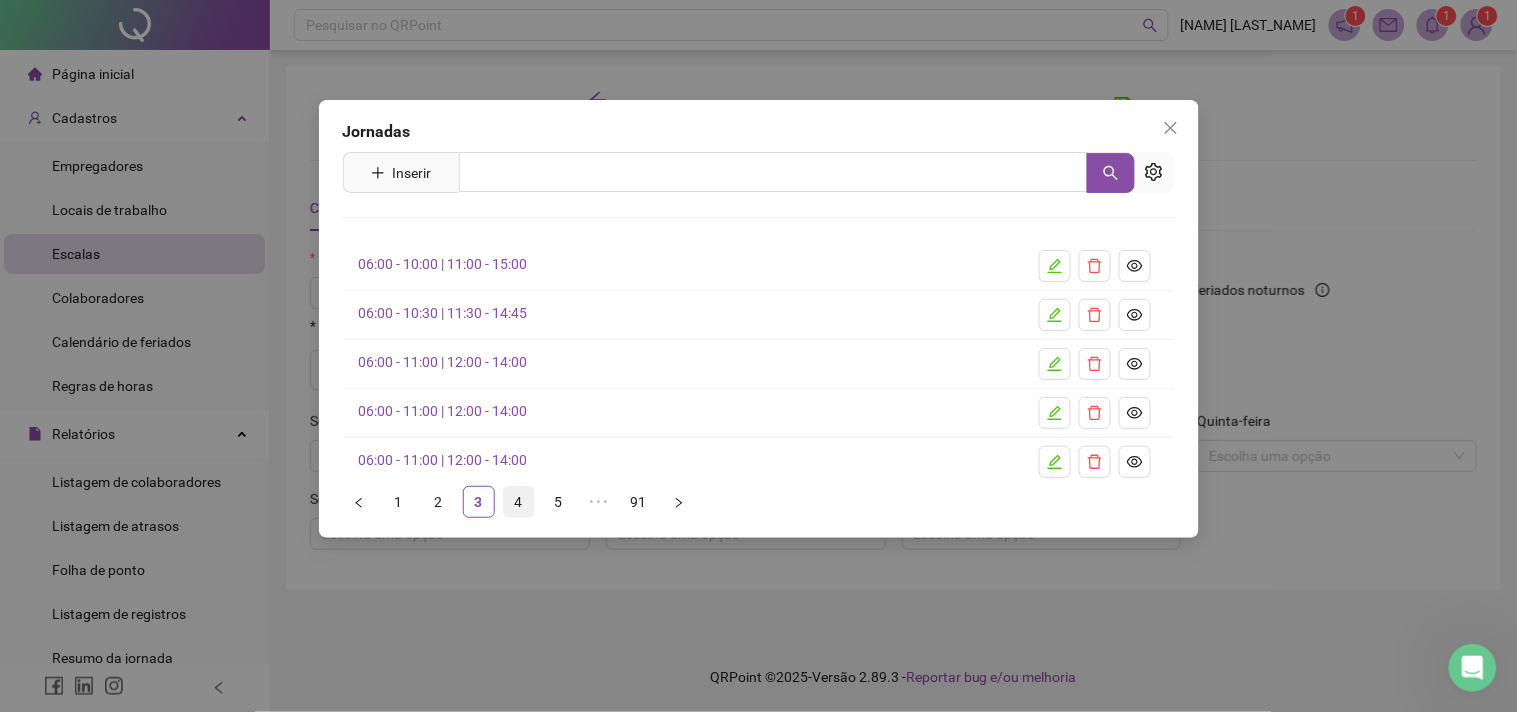 click on "4" at bounding box center (519, 502) 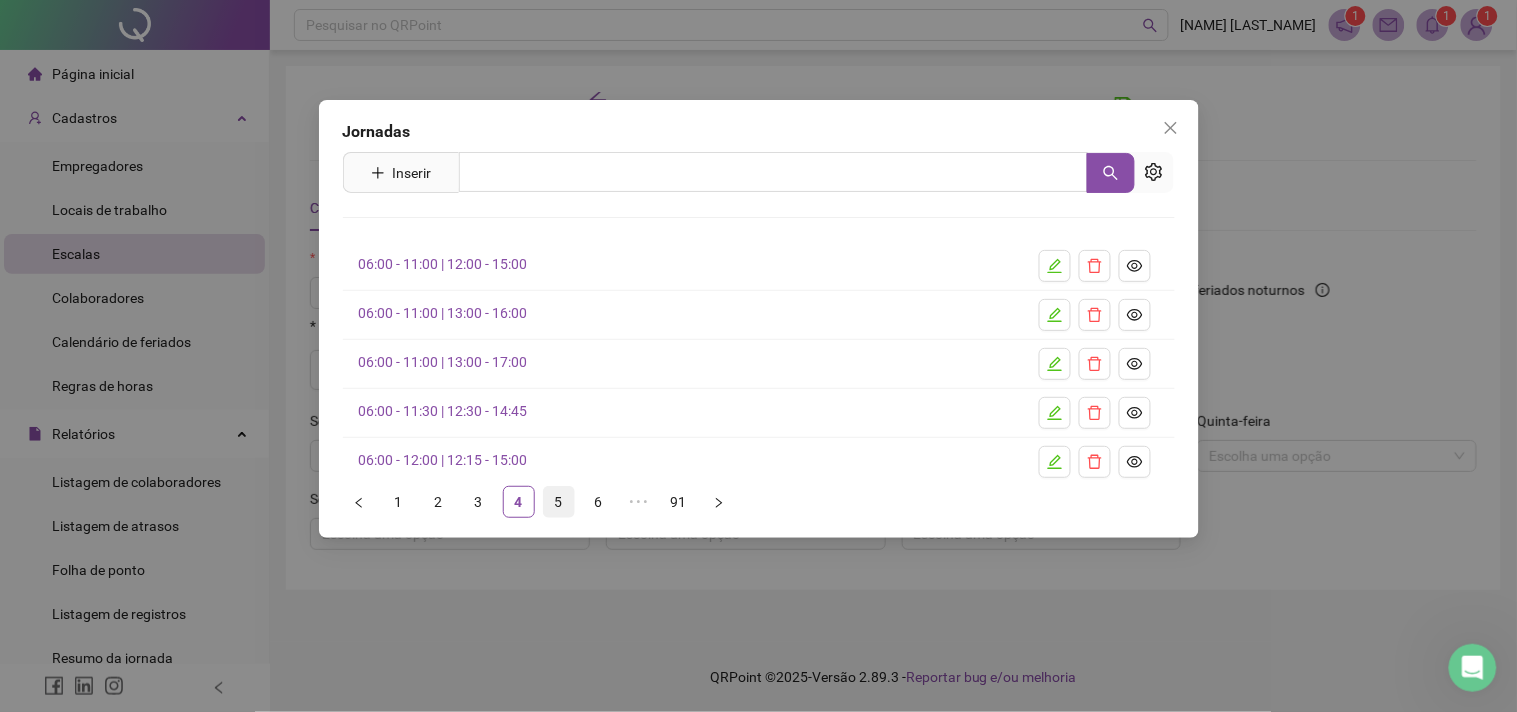 click on "5" at bounding box center [559, 502] 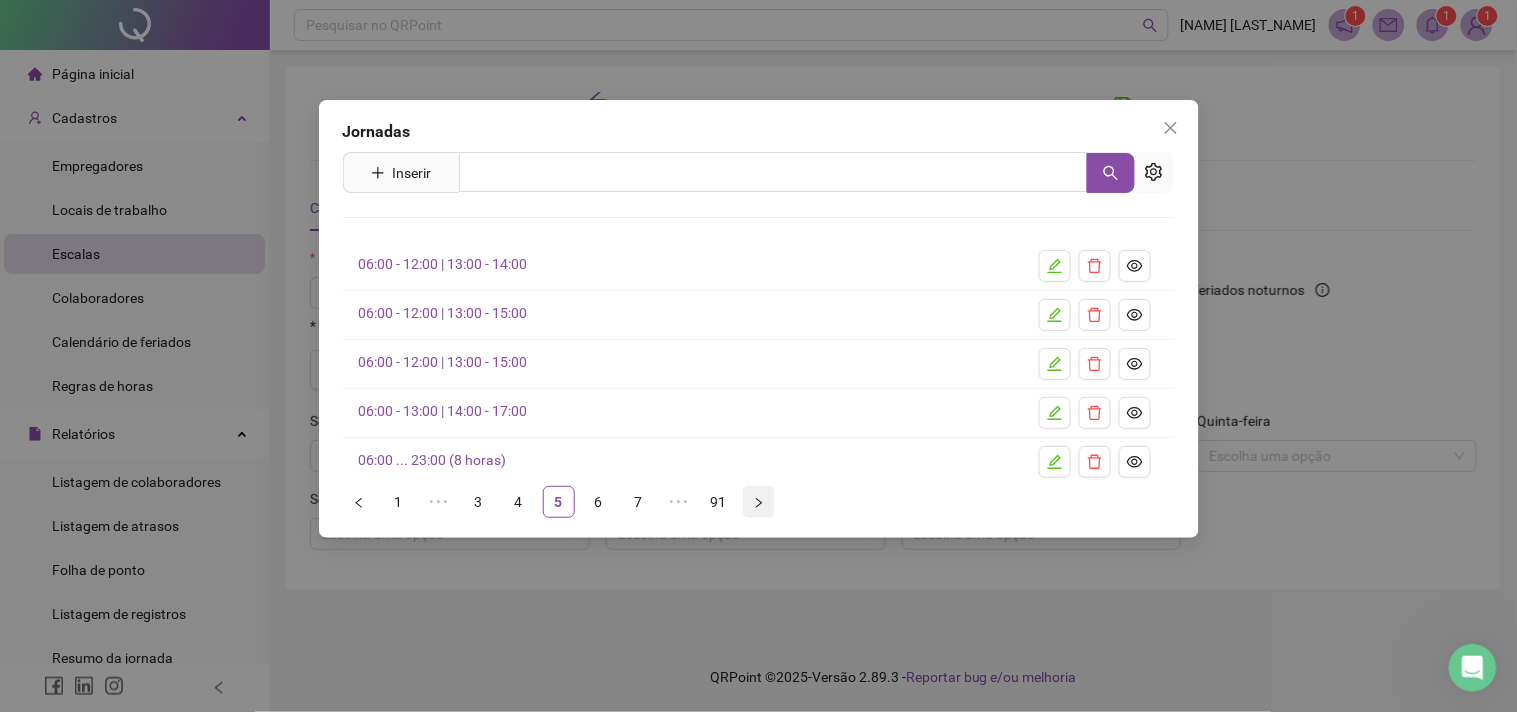 click at bounding box center [759, 502] 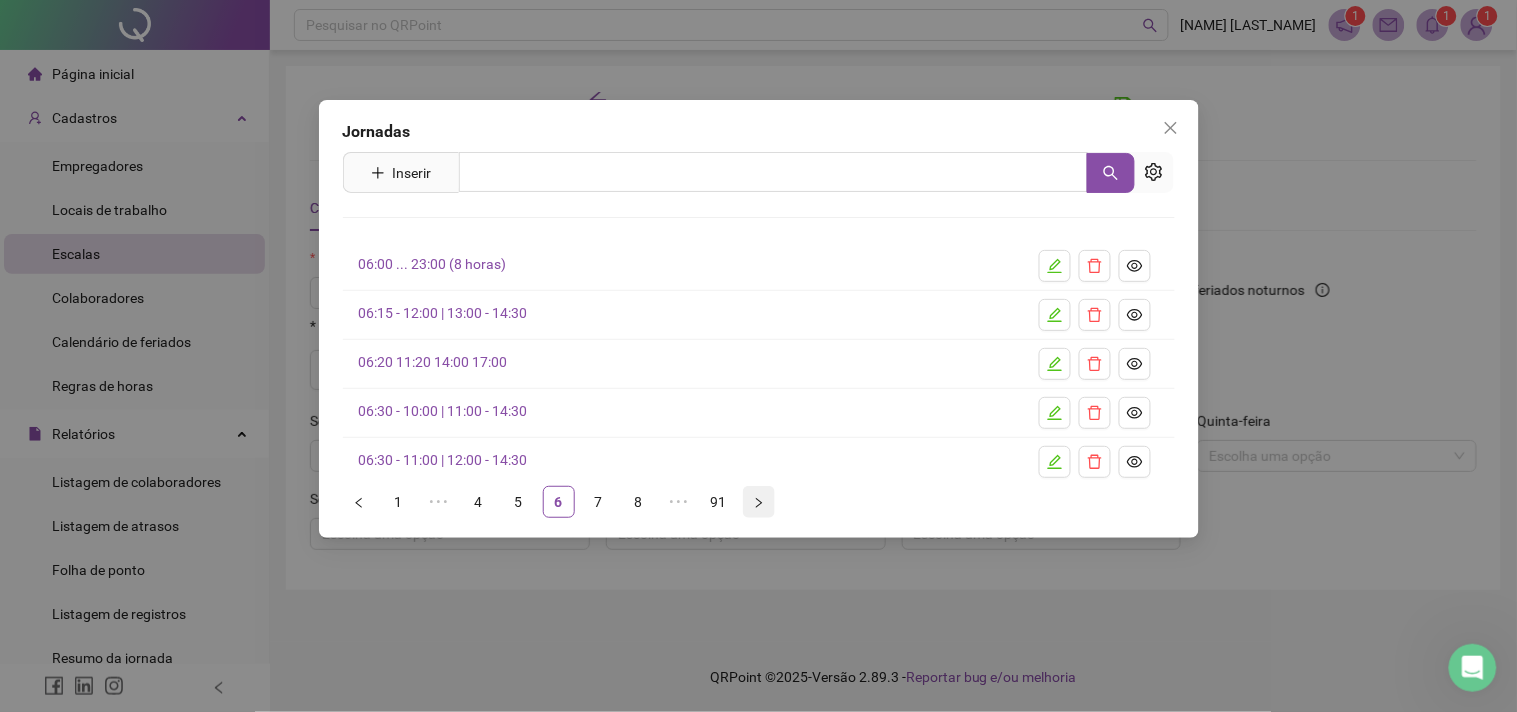 click at bounding box center [759, 502] 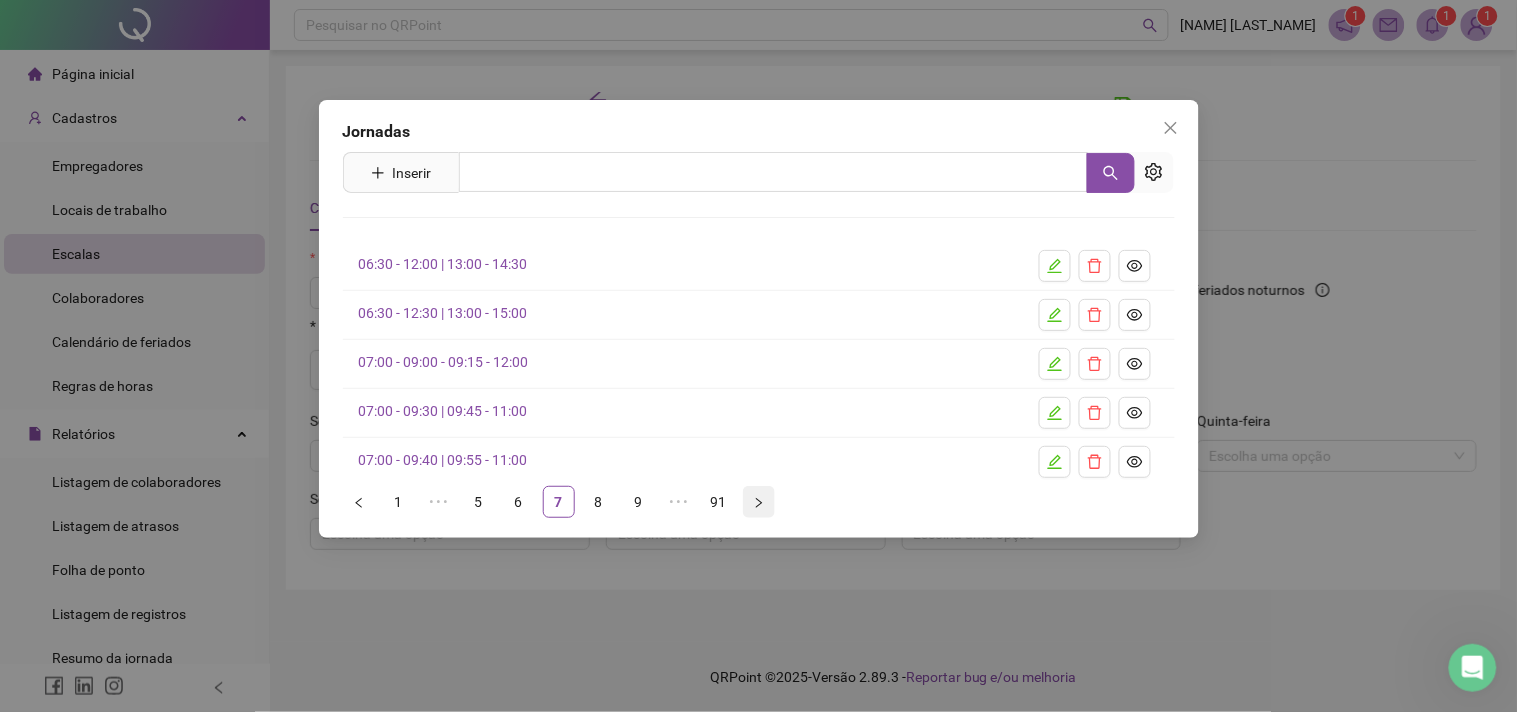 click at bounding box center (759, 502) 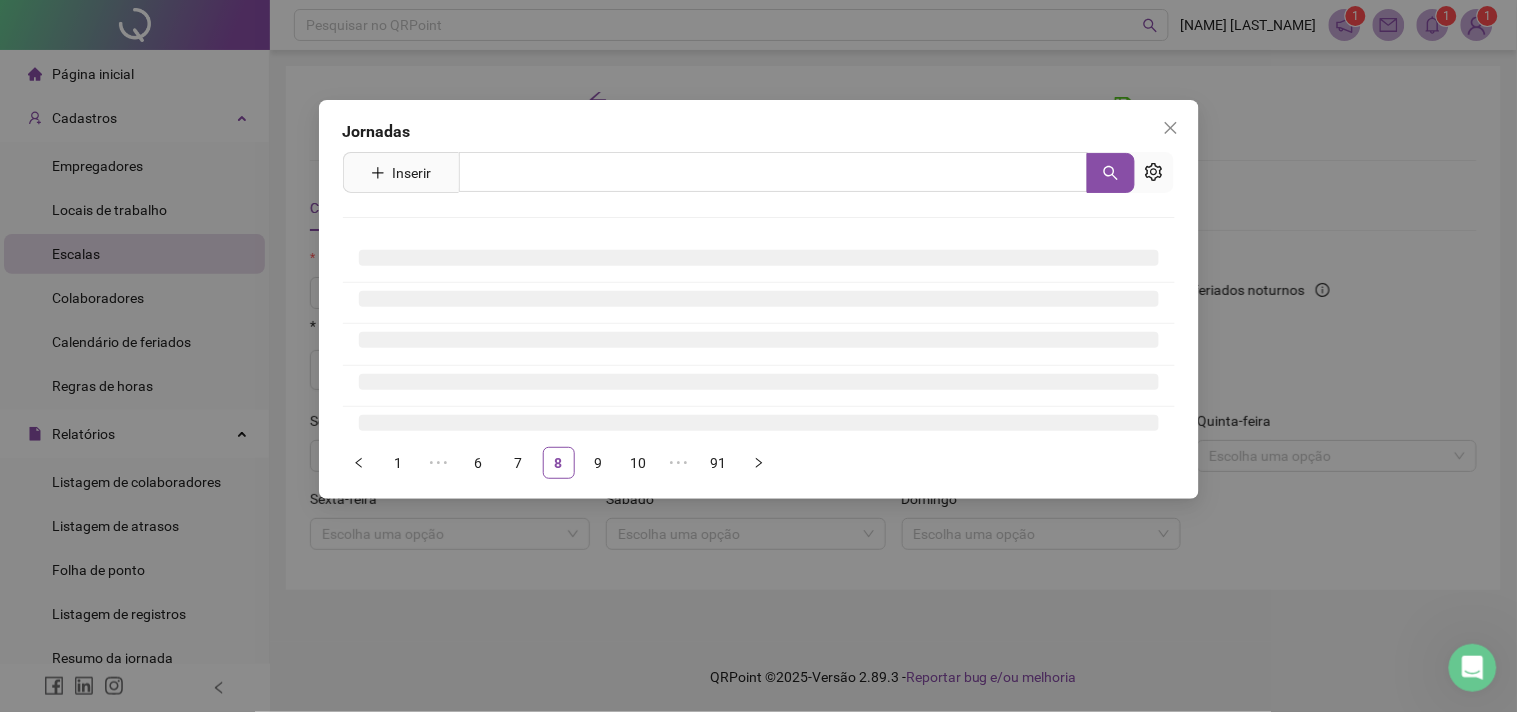click on "Jornadas Inserir Nenhum resultado 1 ••• 6 7 8 9 10 ••• 91" at bounding box center (758, 356) 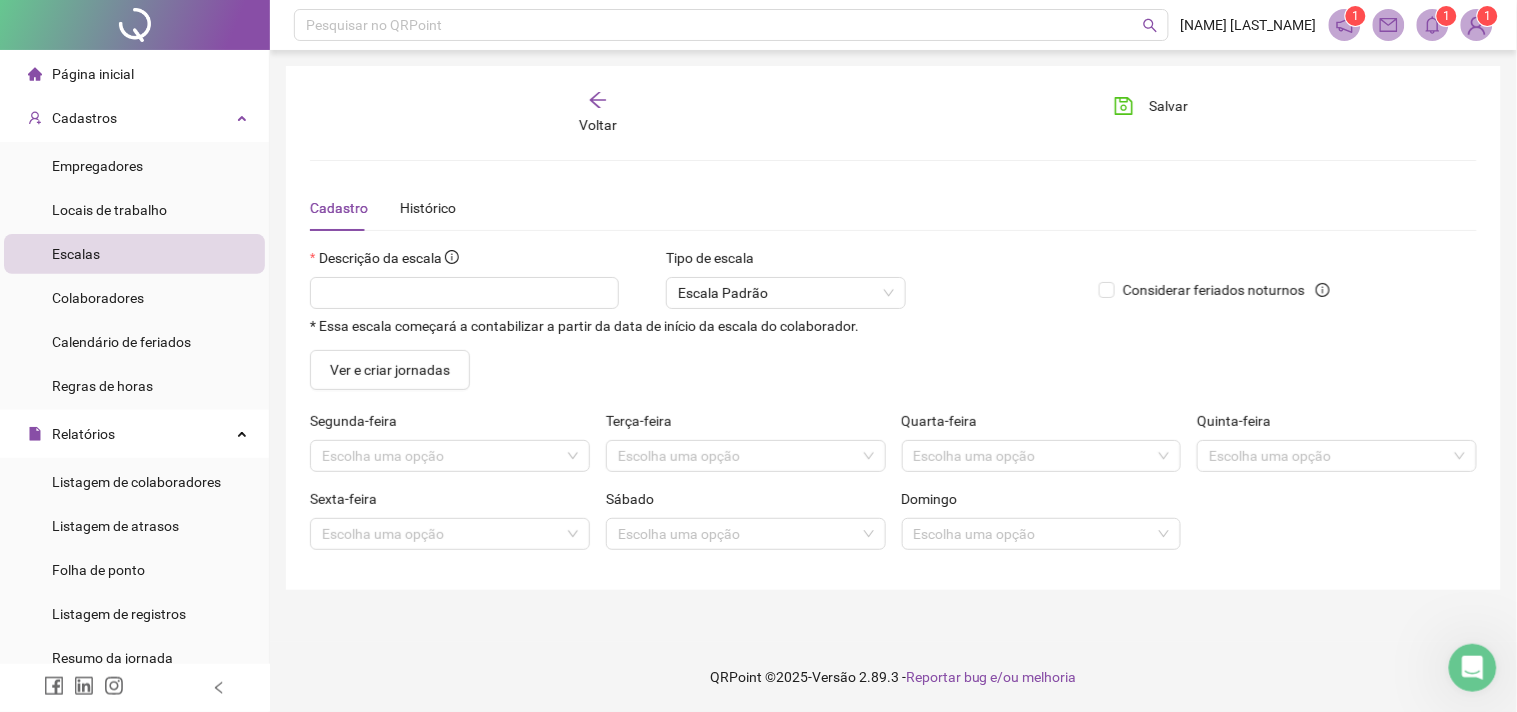 click on "Jornadas Inserir Nenhum resultado [TIME] - [TIME]   [TIME] - [TIME] | [TIME] - [TIME]   [TIME] - [TIME]   [TIME] - [TIME] | [TIME] - [TIME]   1 ••• 6 7 8 9 10 ••• 91" at bounding box center [758, 356] 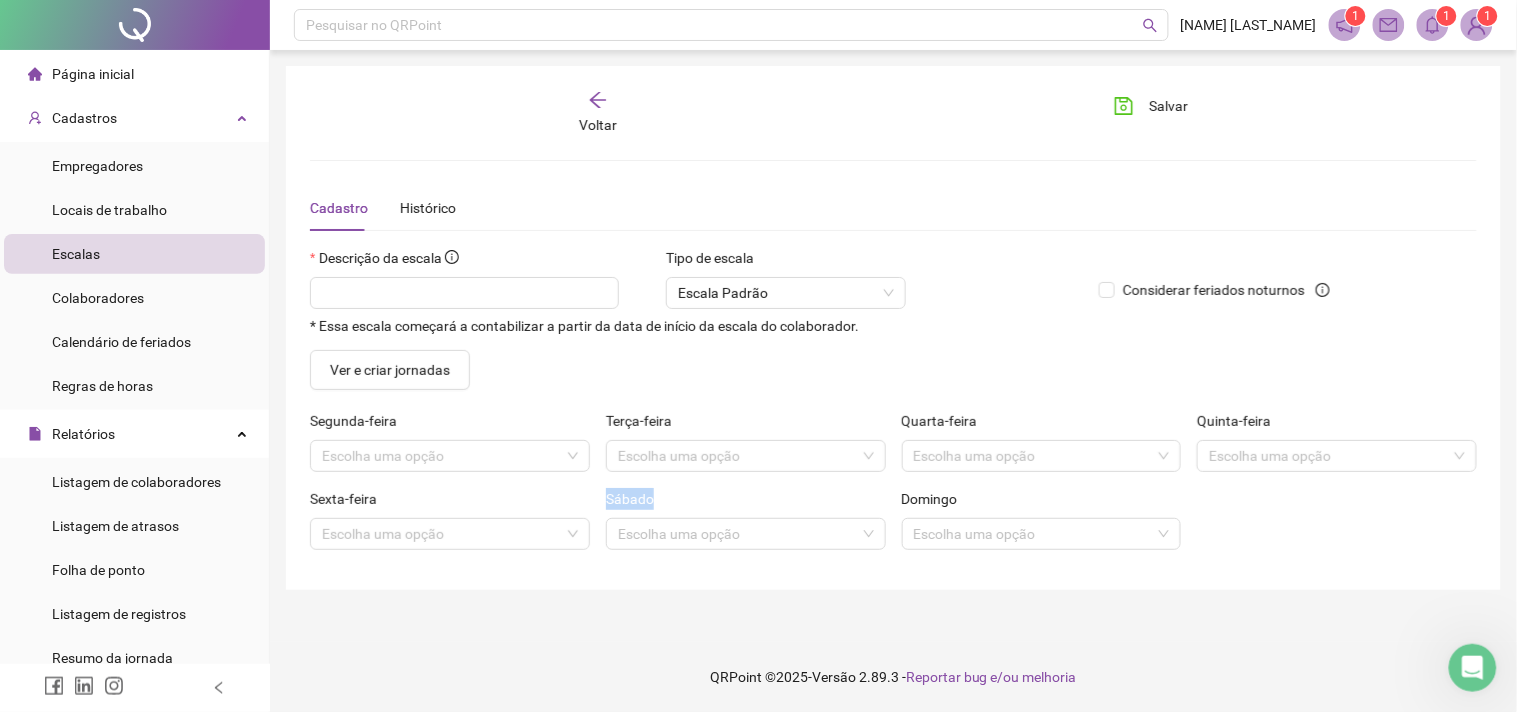 click on "Sábado" at bounding box center [746, 503] 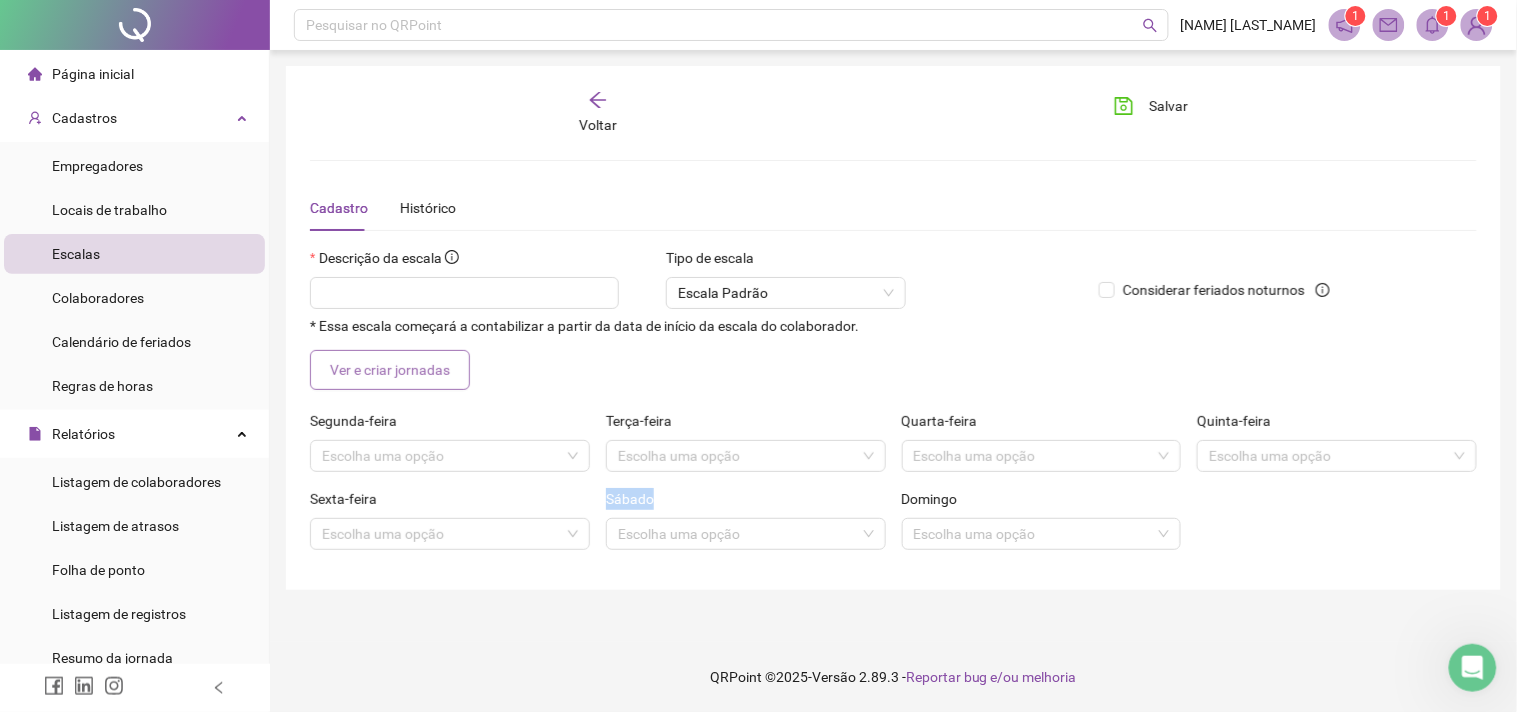 click on "Ver e criar jornadas" at bounding box center [390, 370] 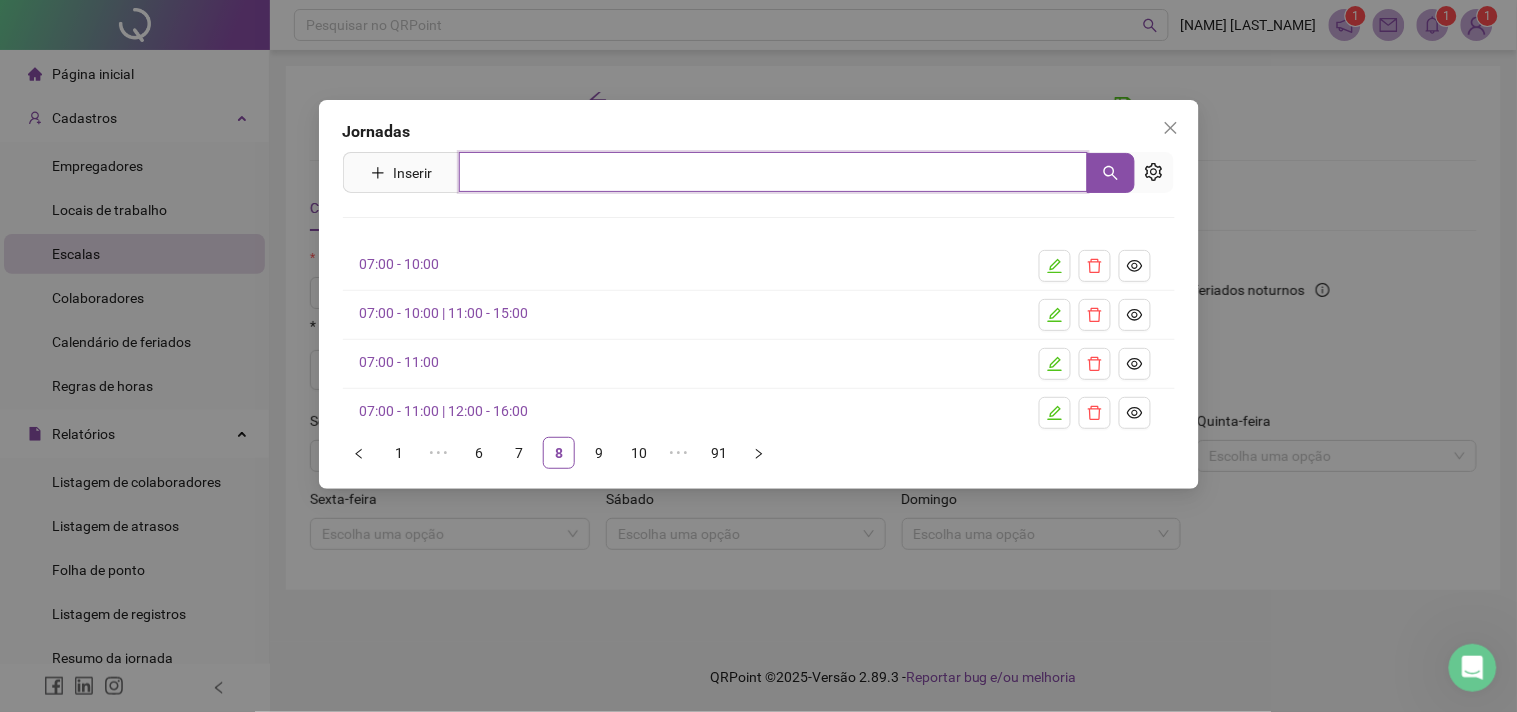 click at bounding box center [773, 172] 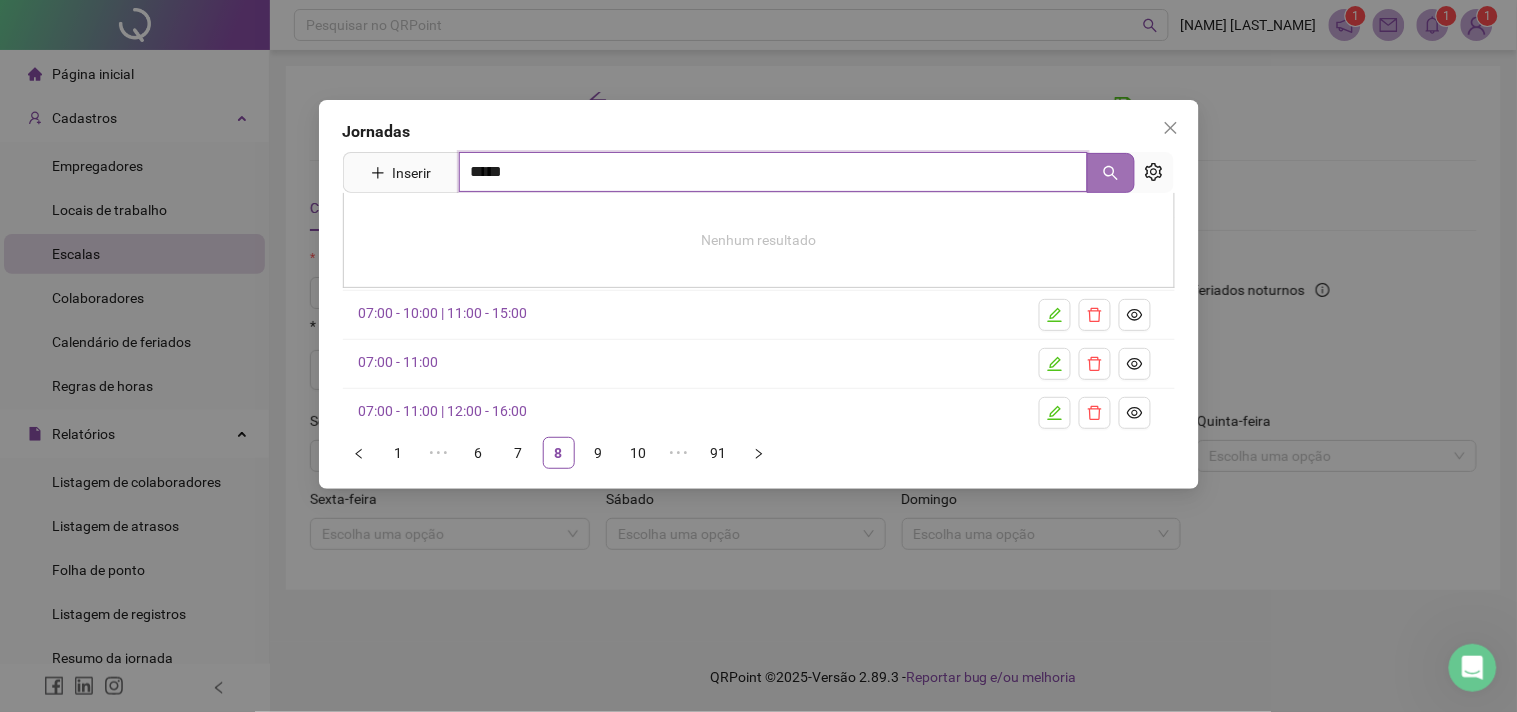 click 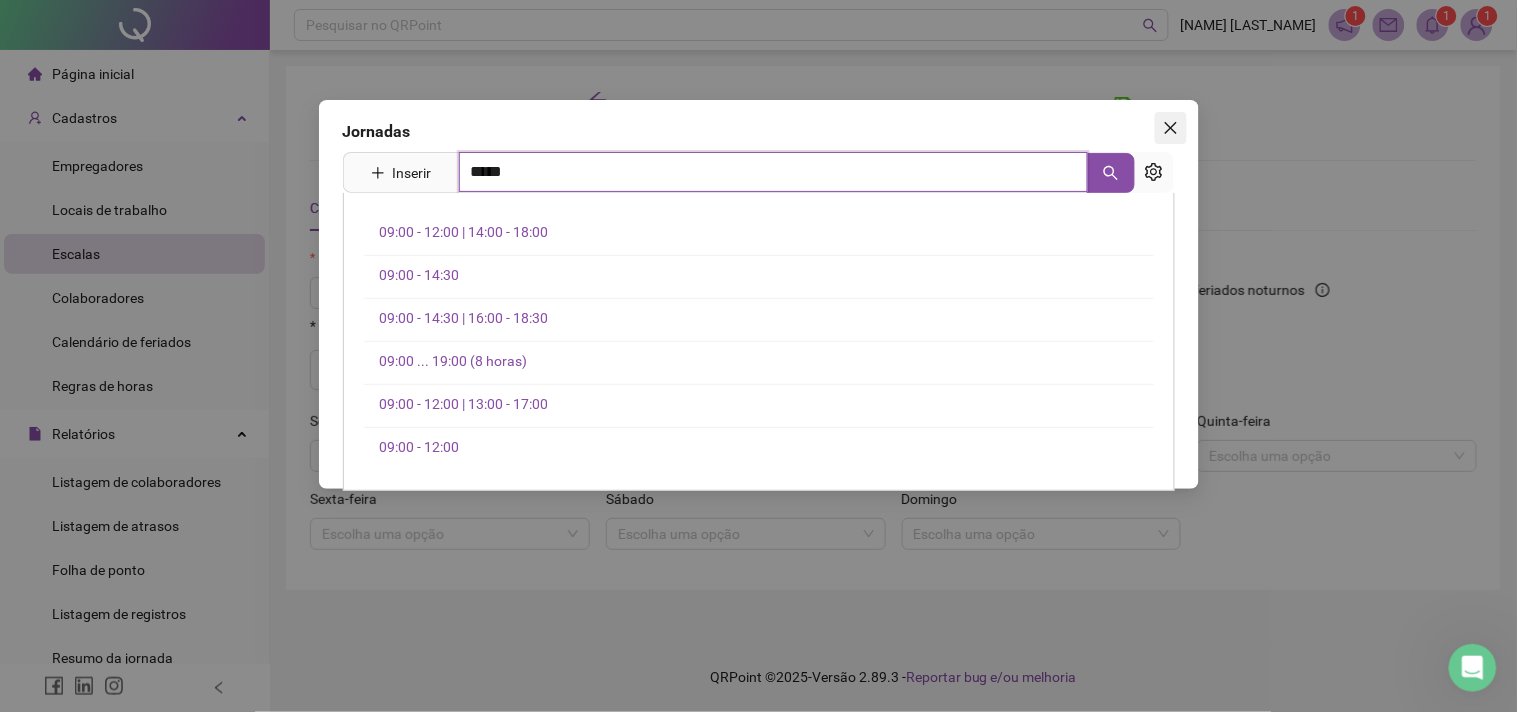 type on "*****" 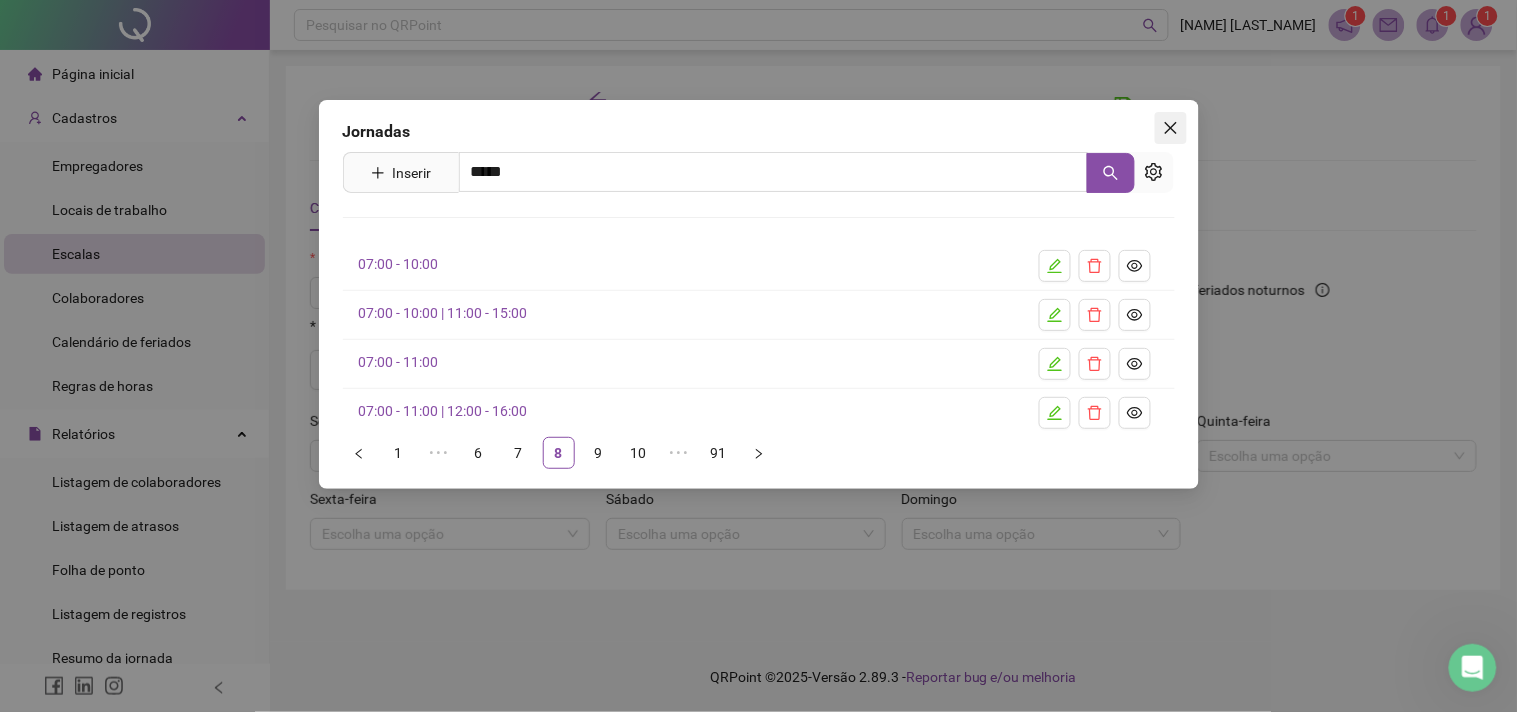 click at bounding box center (1171, 128) 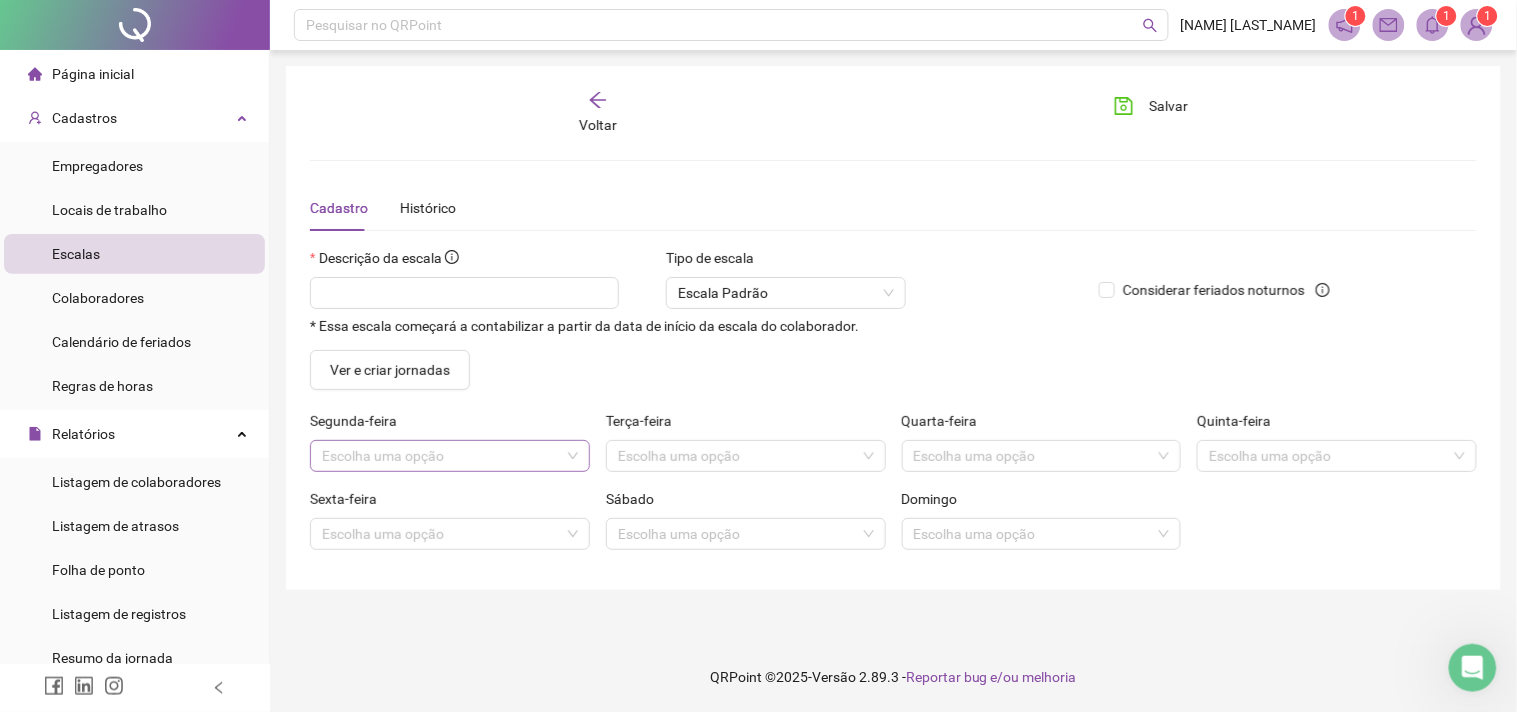 click at bounding box center [441, 456] 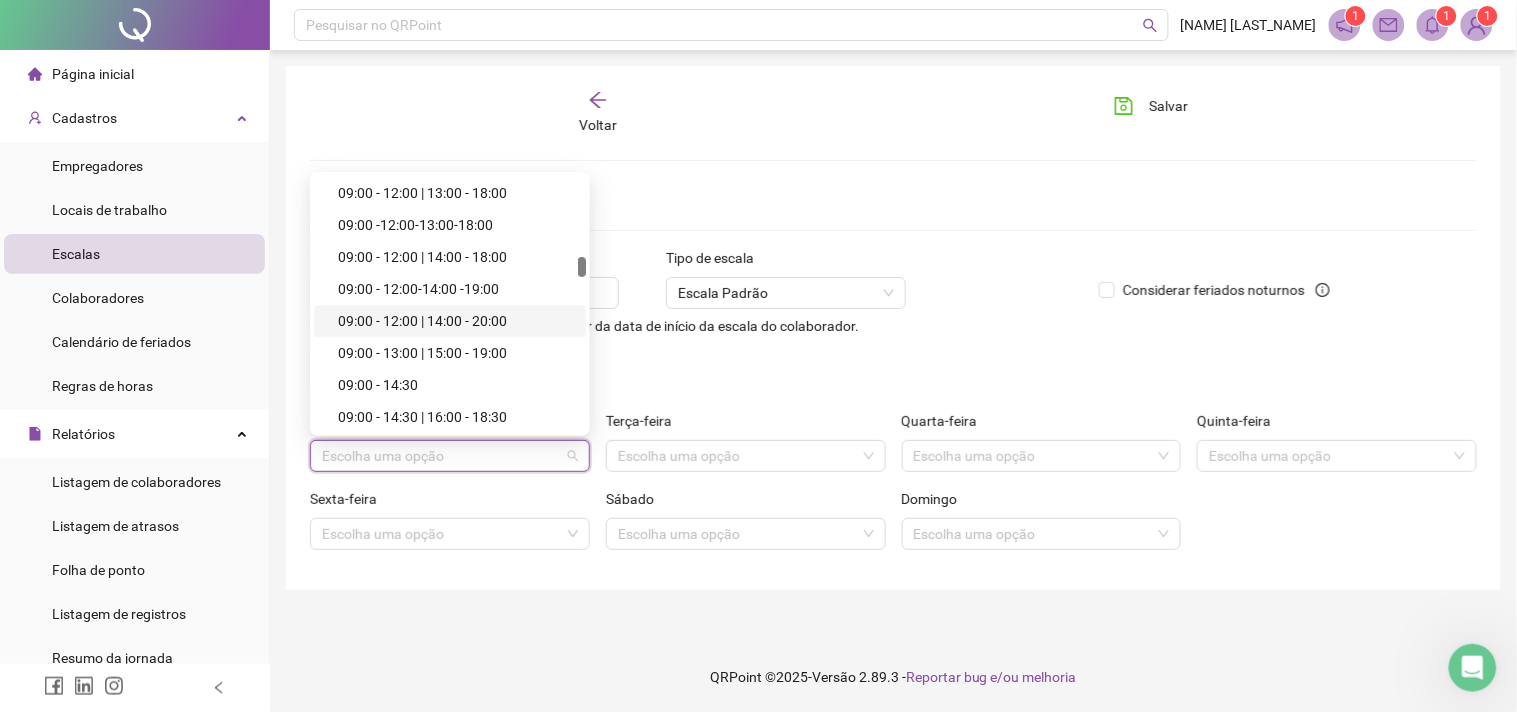 scroll, scrollTop: 5111, scrollLeft: 0, axis: vertical 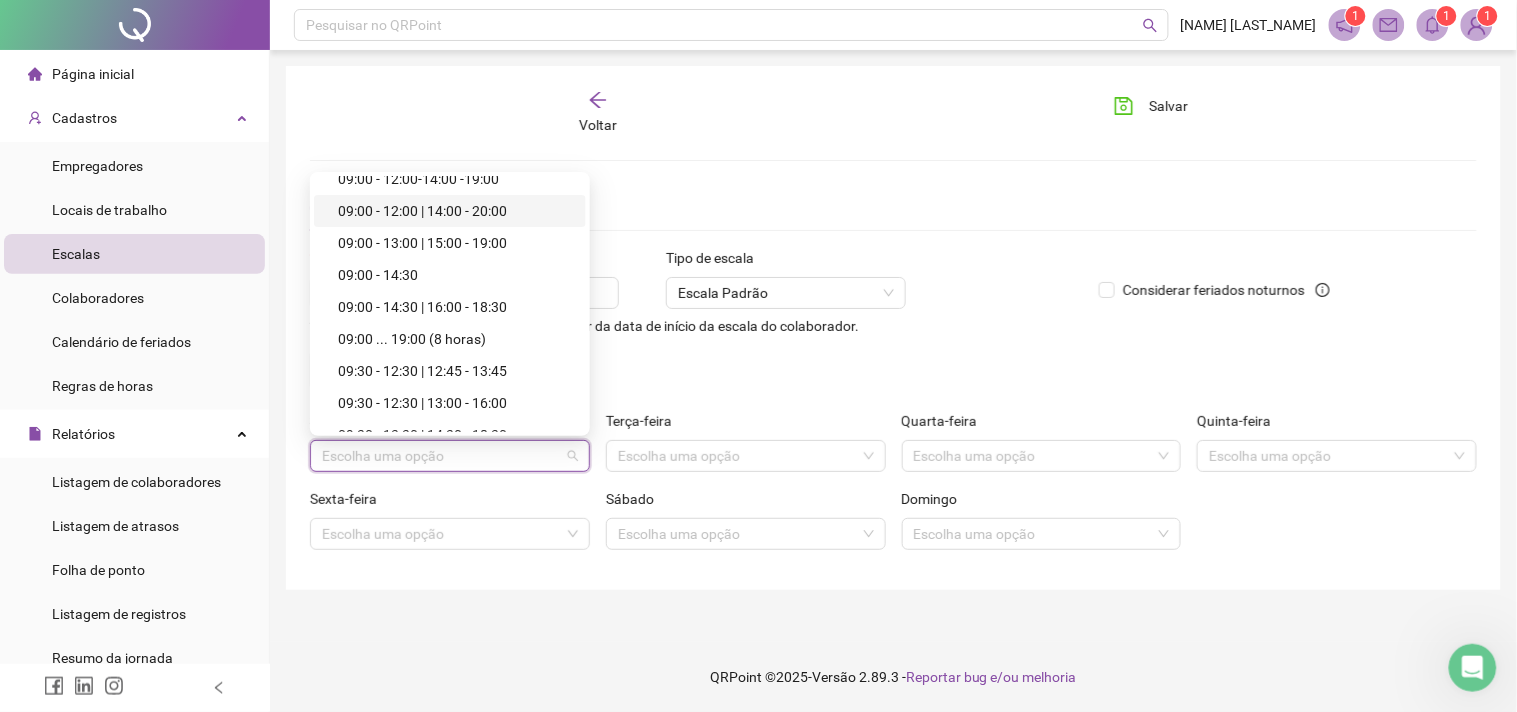 click on "09:00 - 12:00 | 14:00 - 20:00" at bounding box center (456, 211) 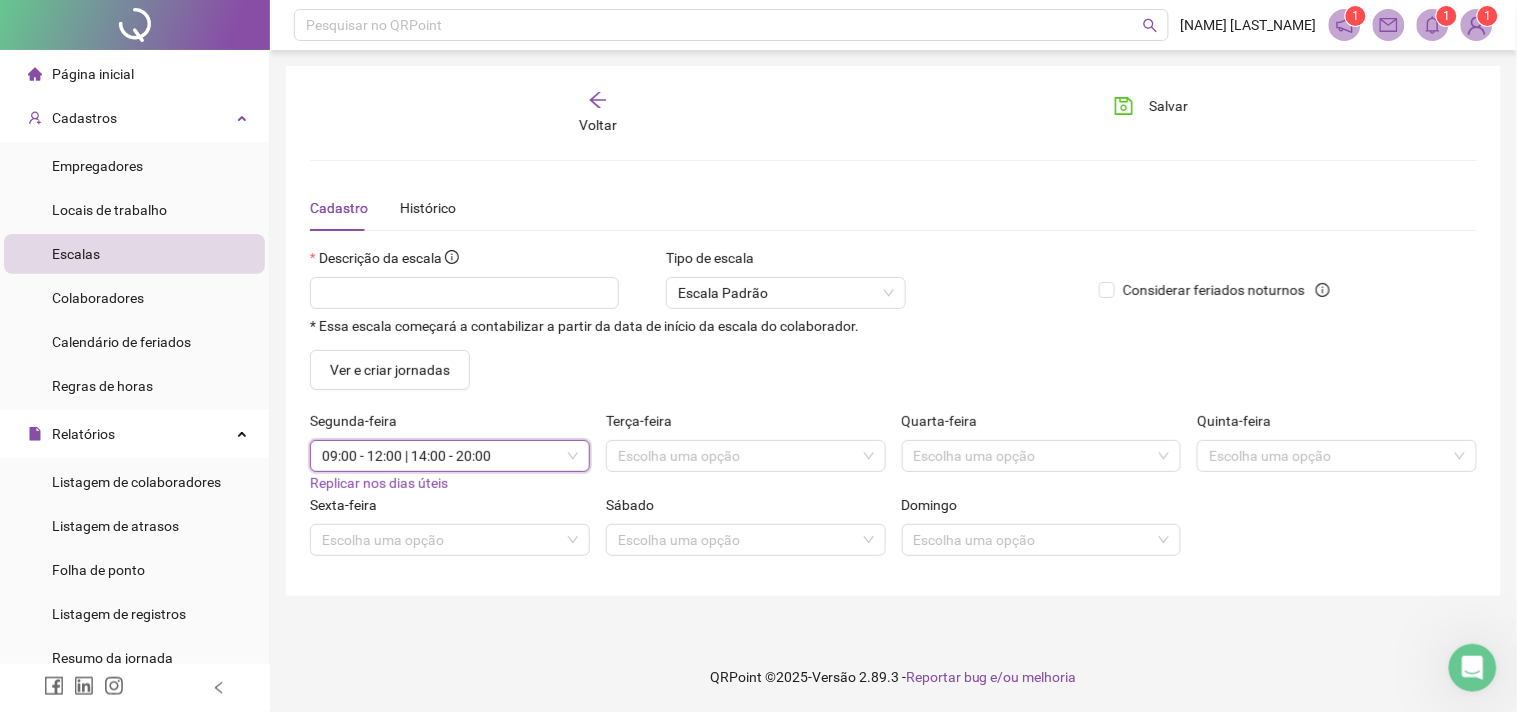 click on "Replicar nos dias úteis" at bounding box center [379, 483] 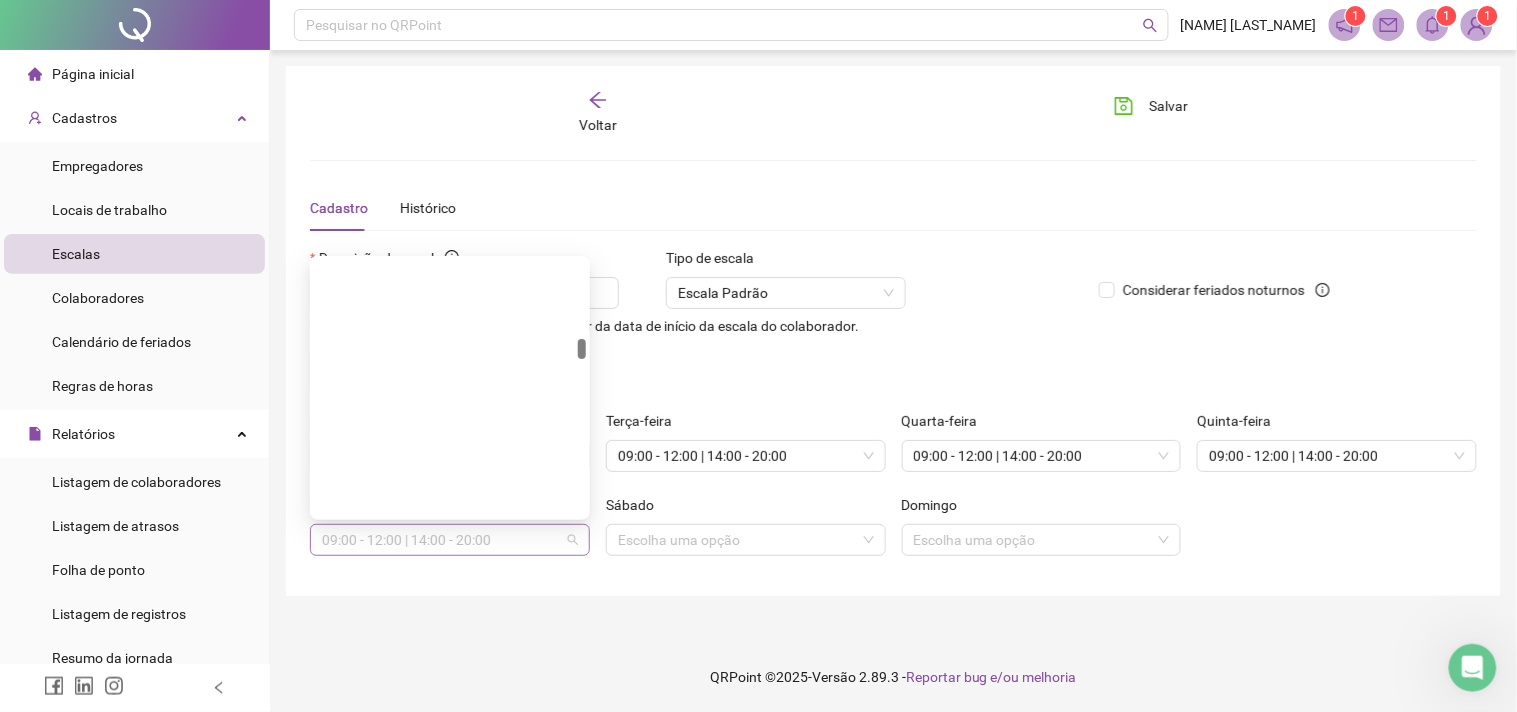 click on "09:00 - 12:00 | 14:00 - 20:00" at bounding box center (450, 540) 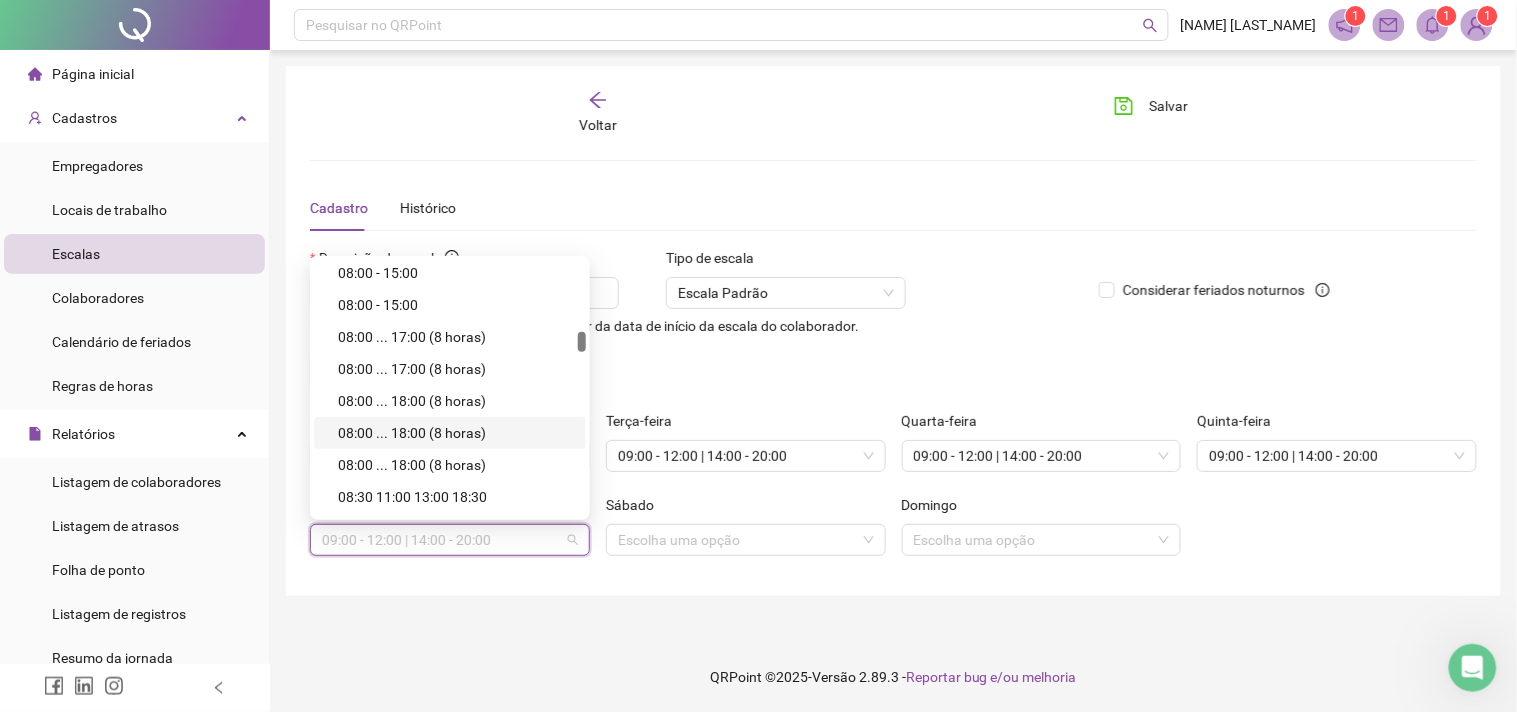 scroll, scrollTop: 4572, scrollLeft: 0, axis: vertical 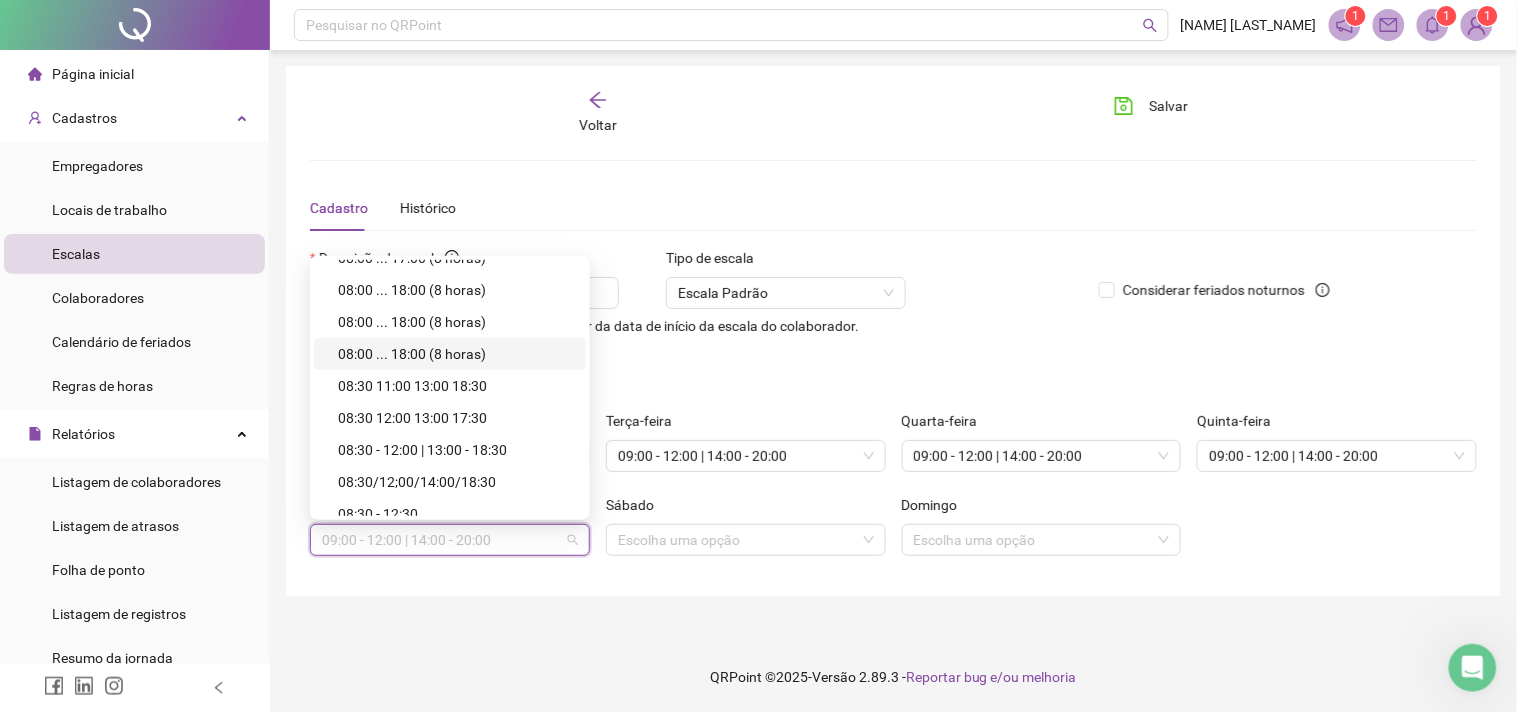 click on "08:00 ... 18:00 (8 horas)" at bounding box center [456, 354] 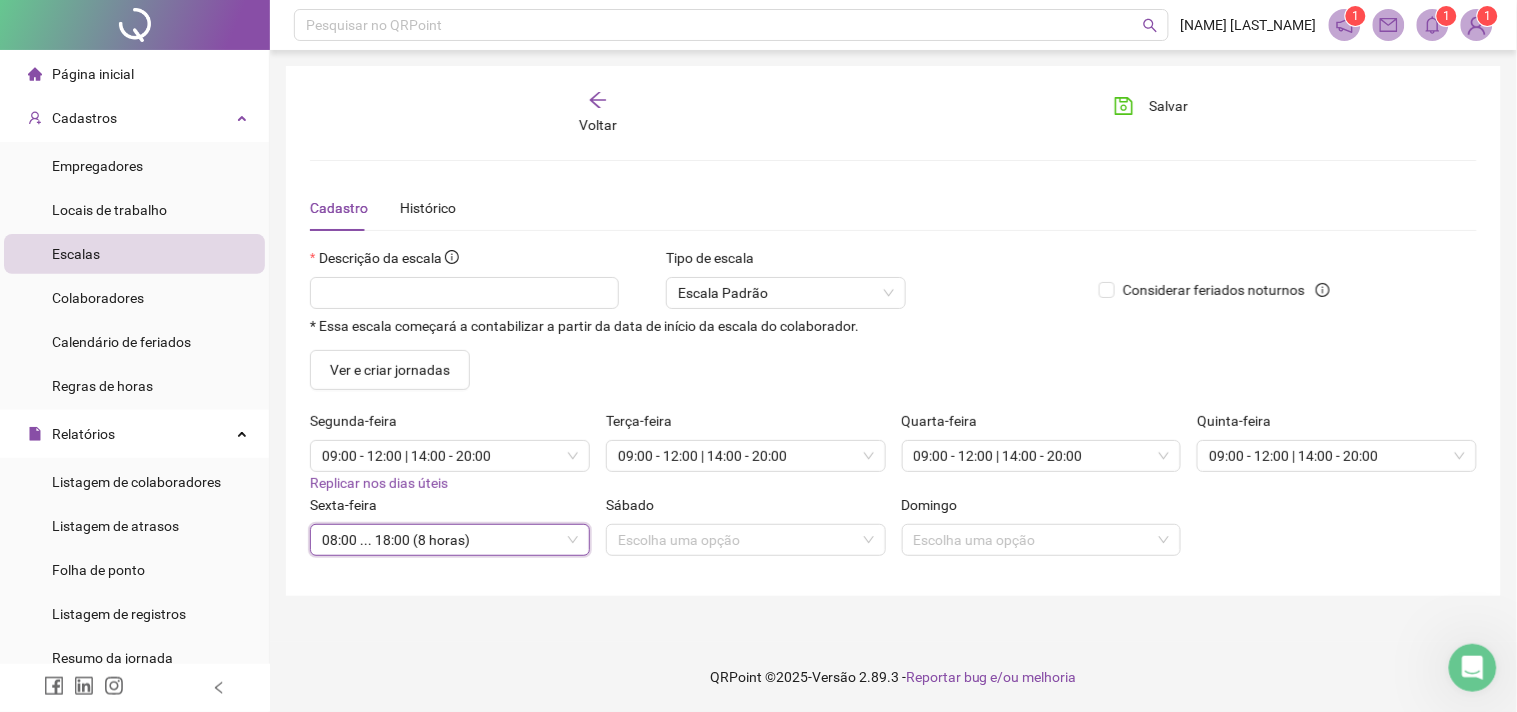 click on "08:00 ... 18:00 (8 horas)" at bounding box center [450, 540] 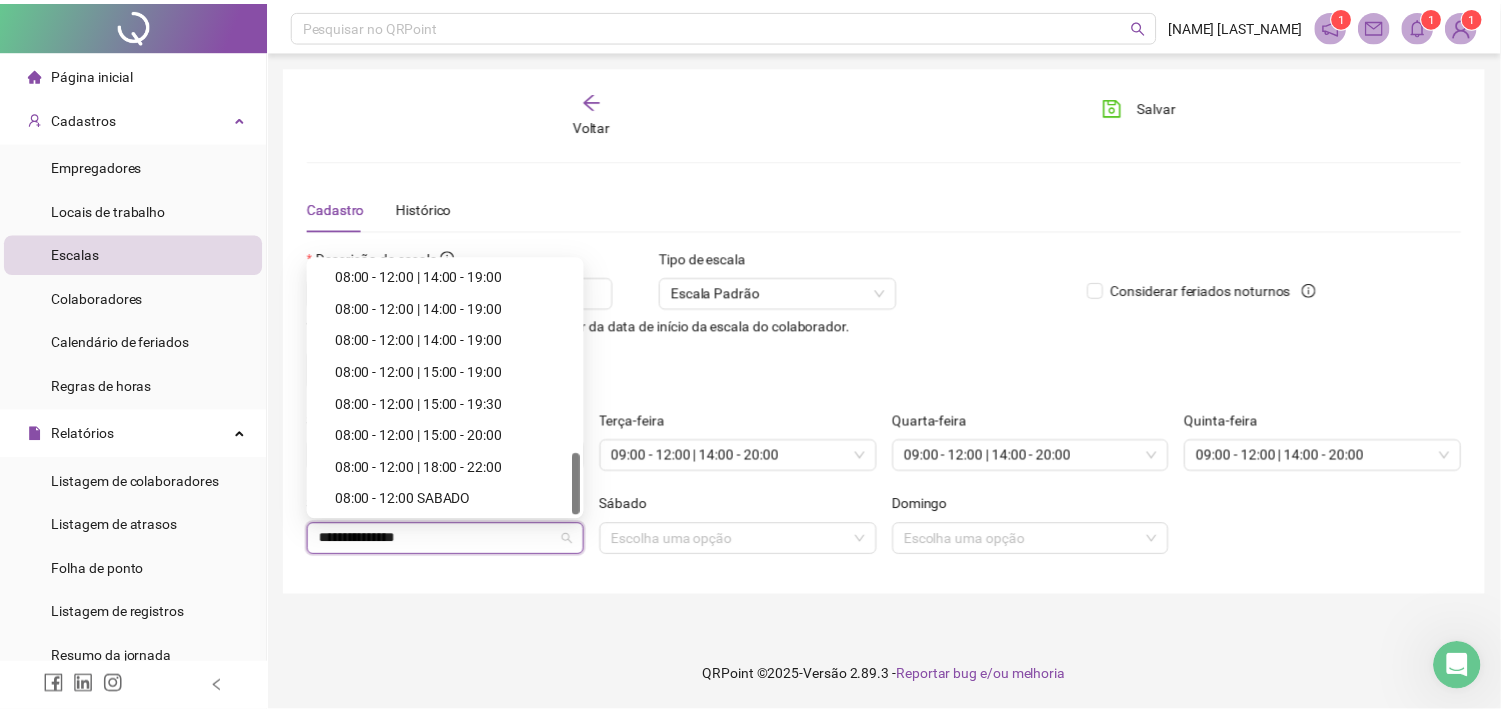 scroll, scrollTop: 0, scrollLeft: 0, axis: both 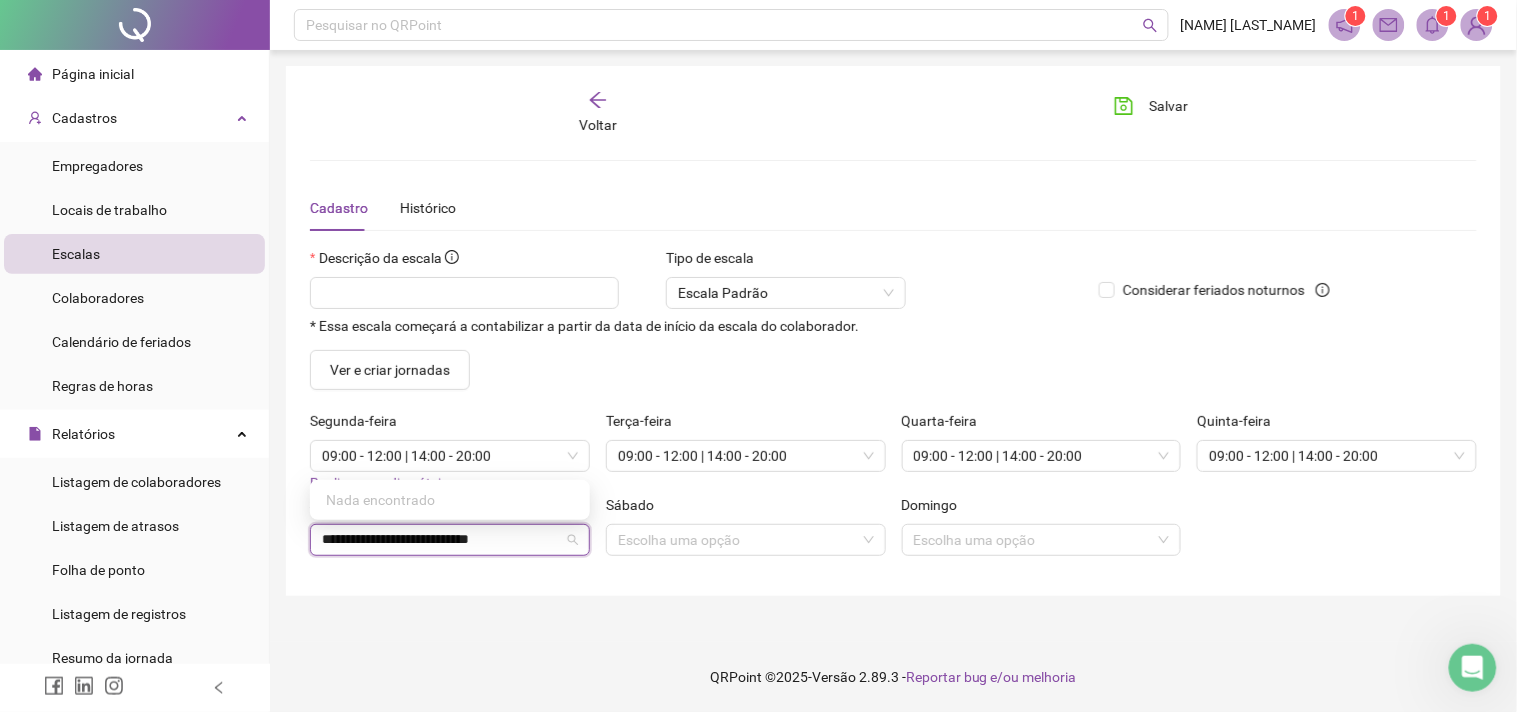type on "**********" 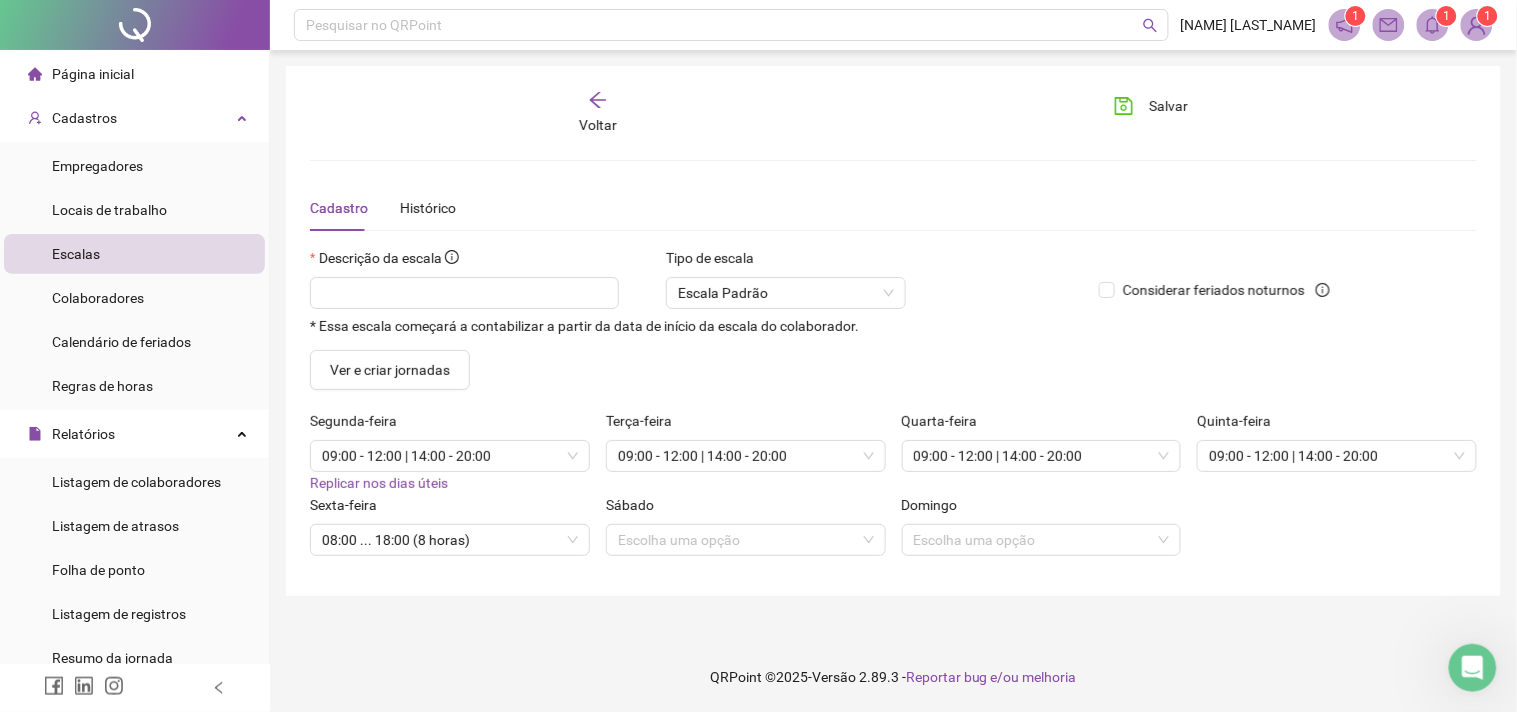 click on "Definição de escalas Adicione a escala e a data que deseja que ela comece a ser considerada Adicionar Escala Inicio de escala Ação       INSTITUTO [NAME]   [DATE] Editar 1" at bounding box center (893, 331) 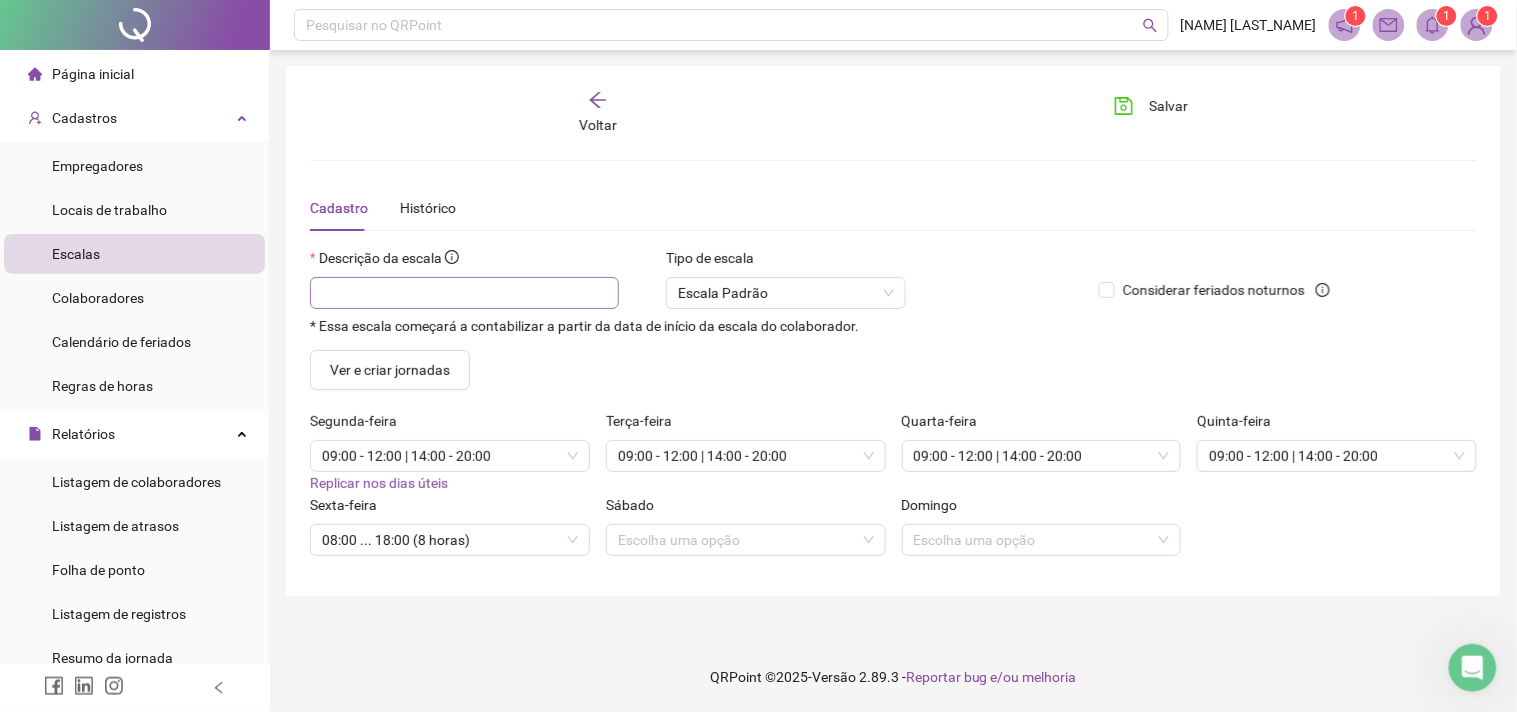 drag, startPoint x: 530, startPoint y: 275, endPoint x: 484, endPoint y: 292, distance: 49.0408 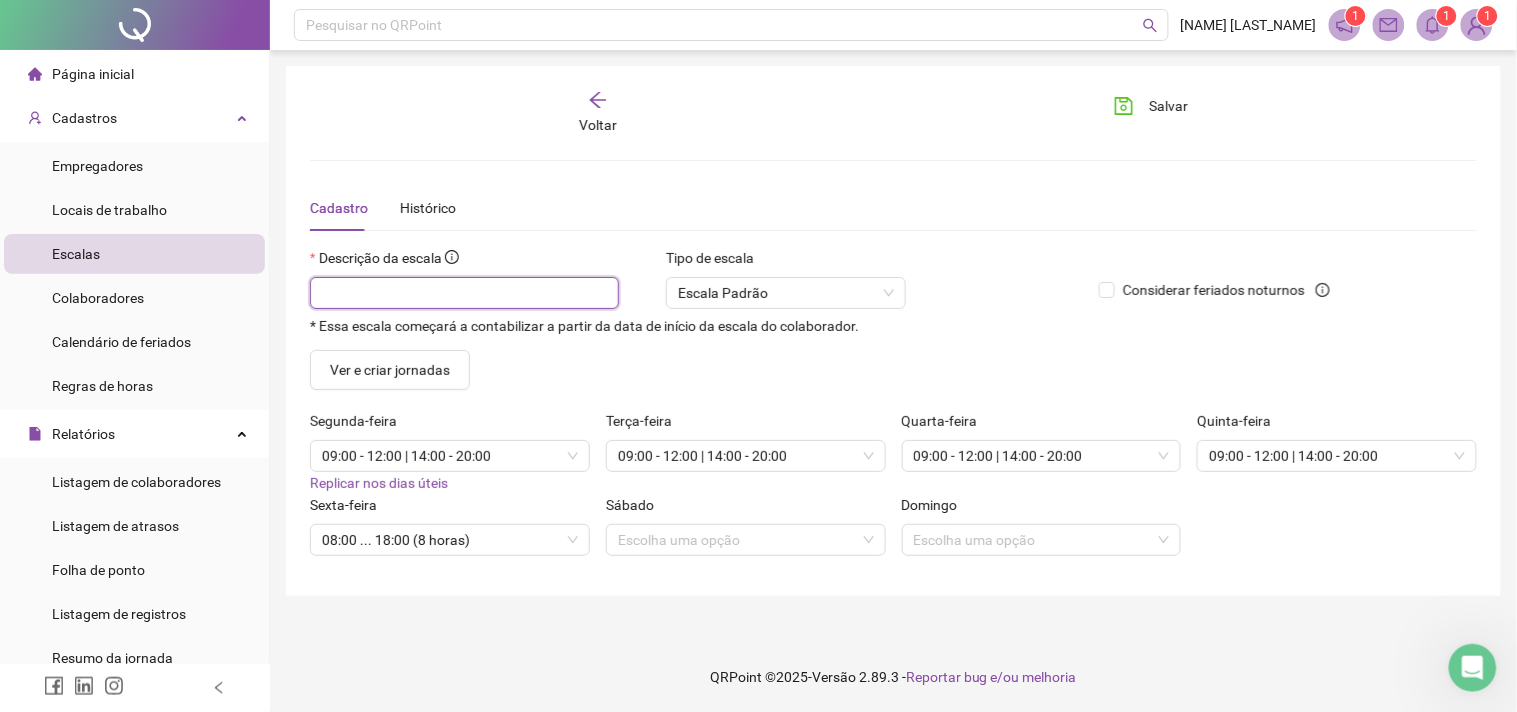 click at bounding box center (464, 293) 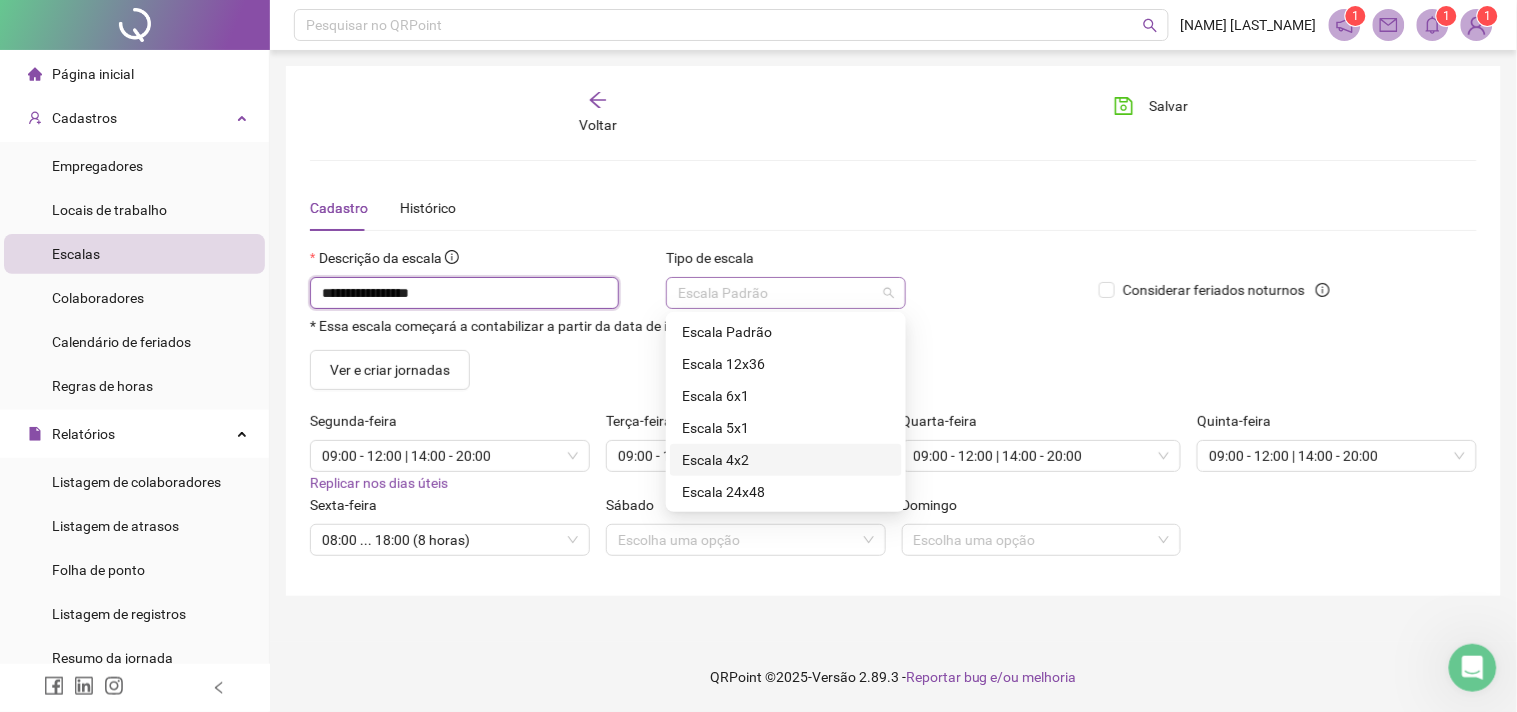 click on "Escala Padrão" at bounding box center (786, 293) 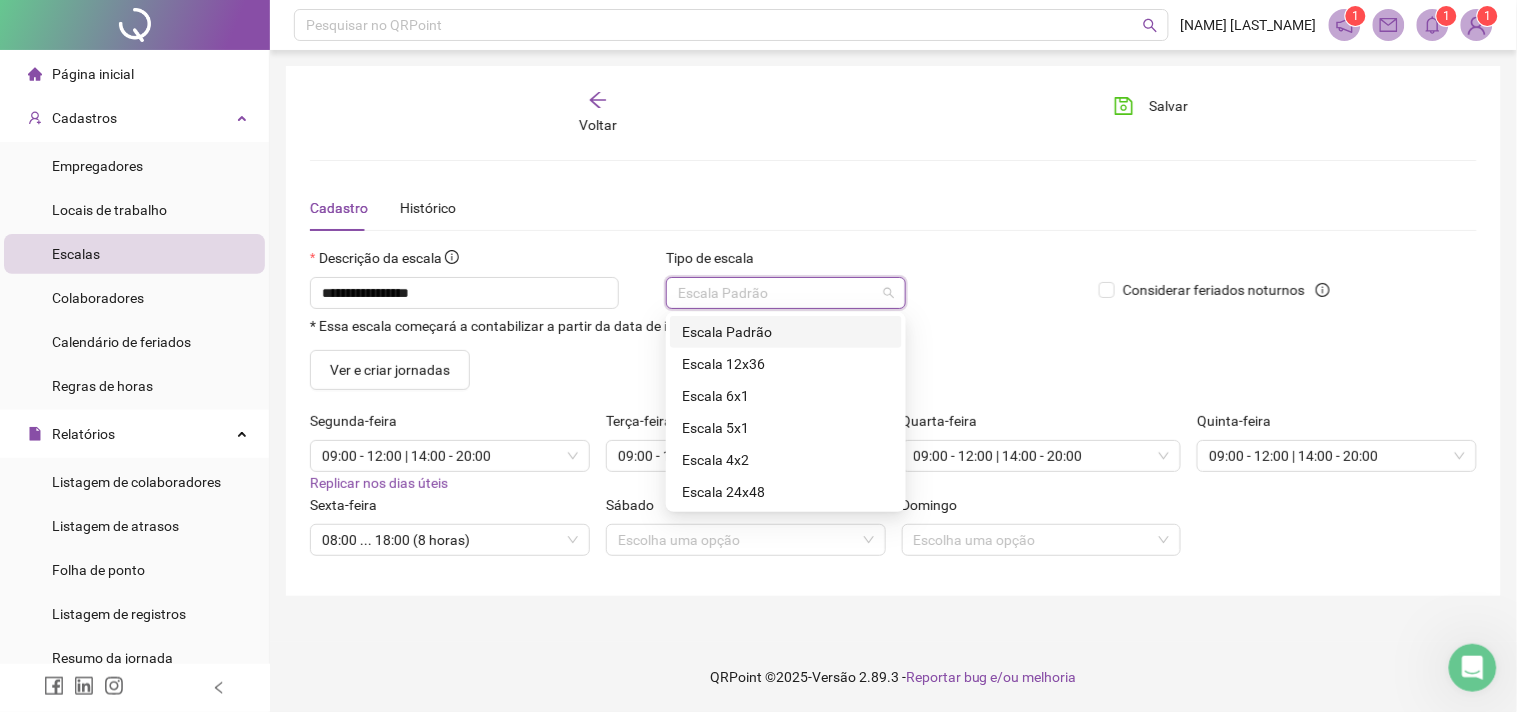click on "Escala Padrão" at bounding box center [786, 332] 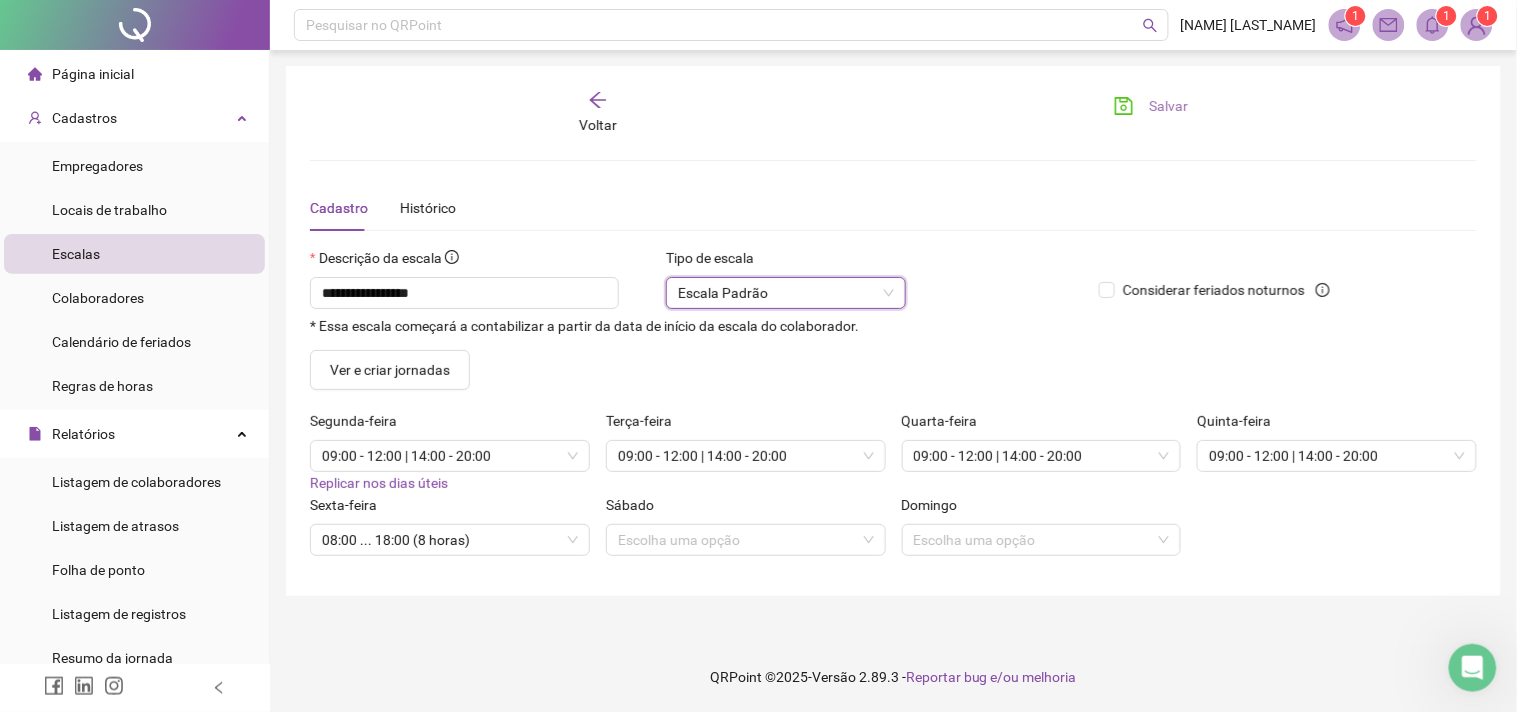 click on "Salvar" at bounding box center [1151, 106] 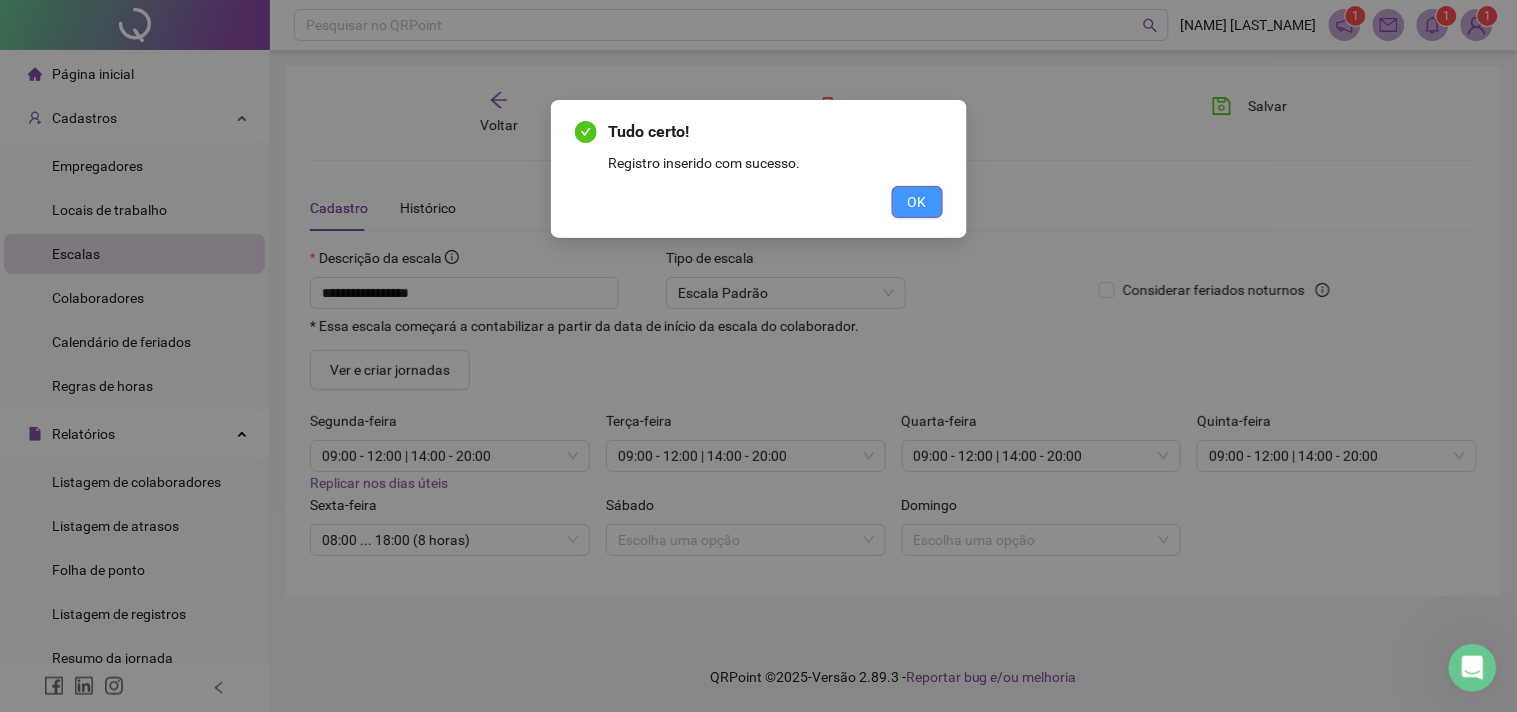 click on "OK" at bounding box center [917, 202] 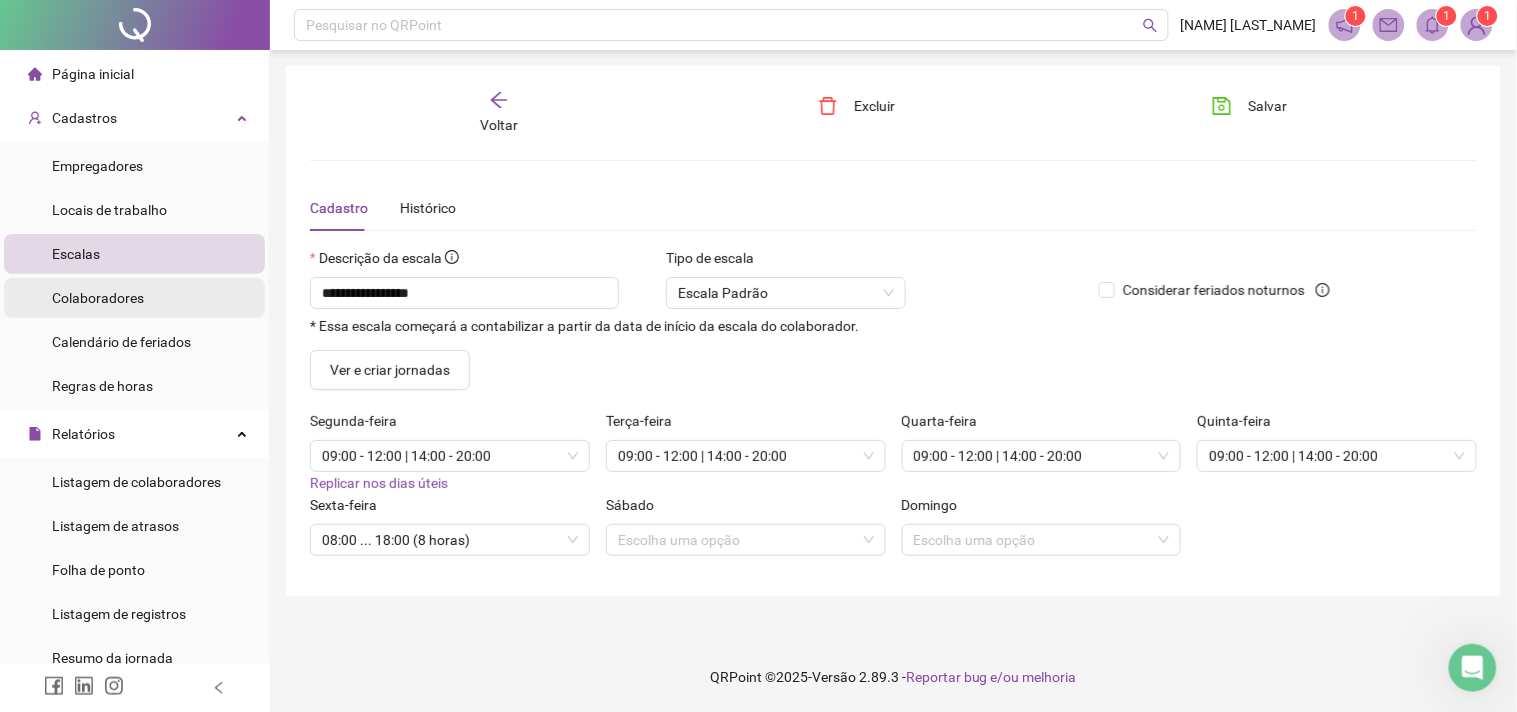 click on "Colaboradores" at bounding box center (98, 298) 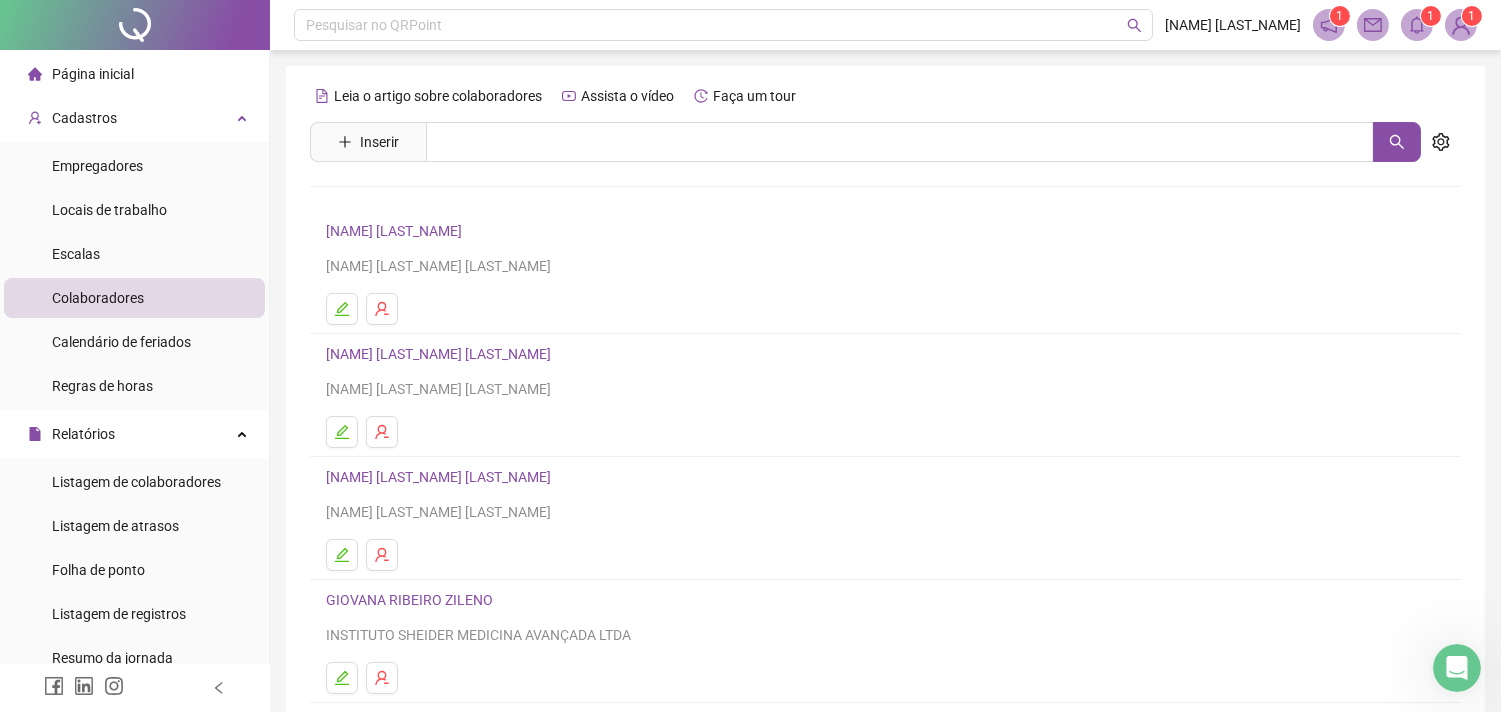 scroll, scrollTop: 111, scrollLeft: 0, axis: vertical 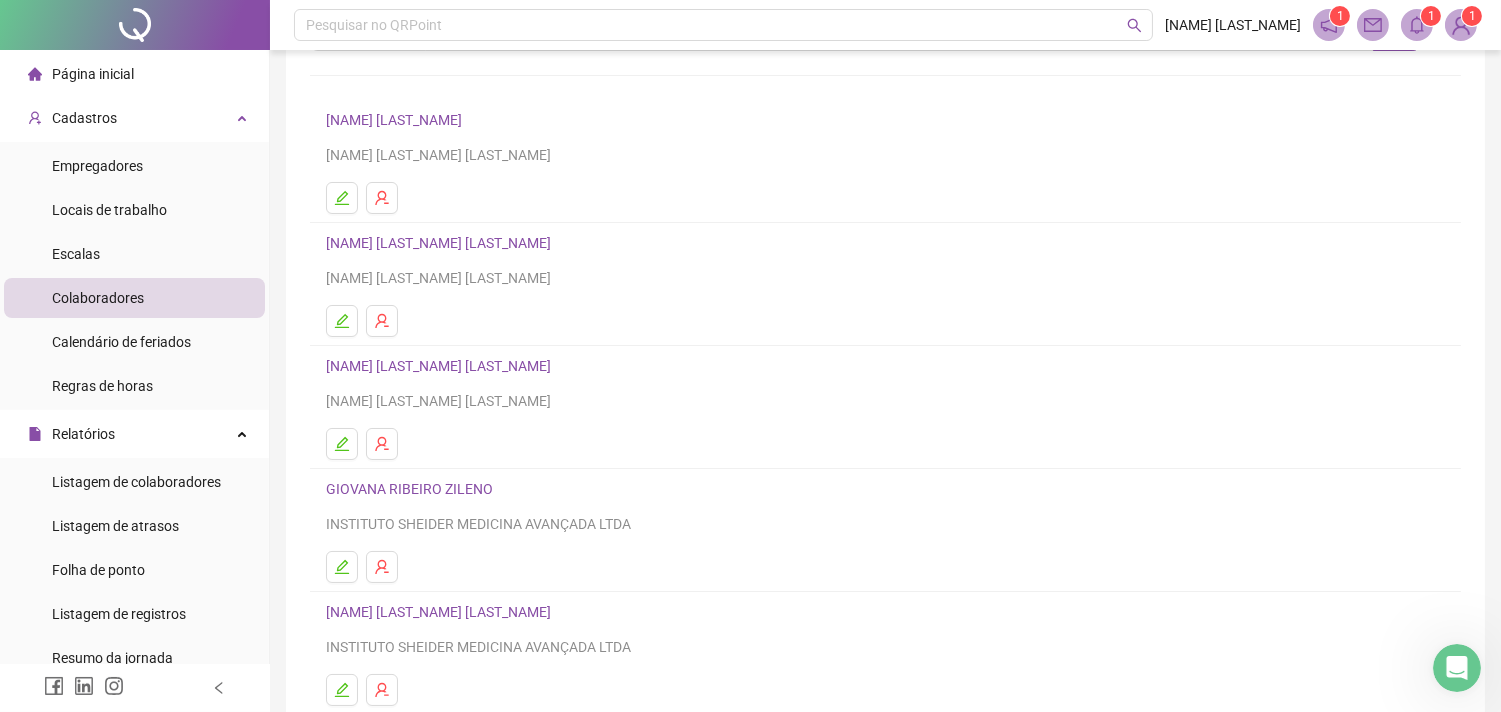 click on "GIOVANA RIBEIRO ZILENO" at bounding box center (412, 489) 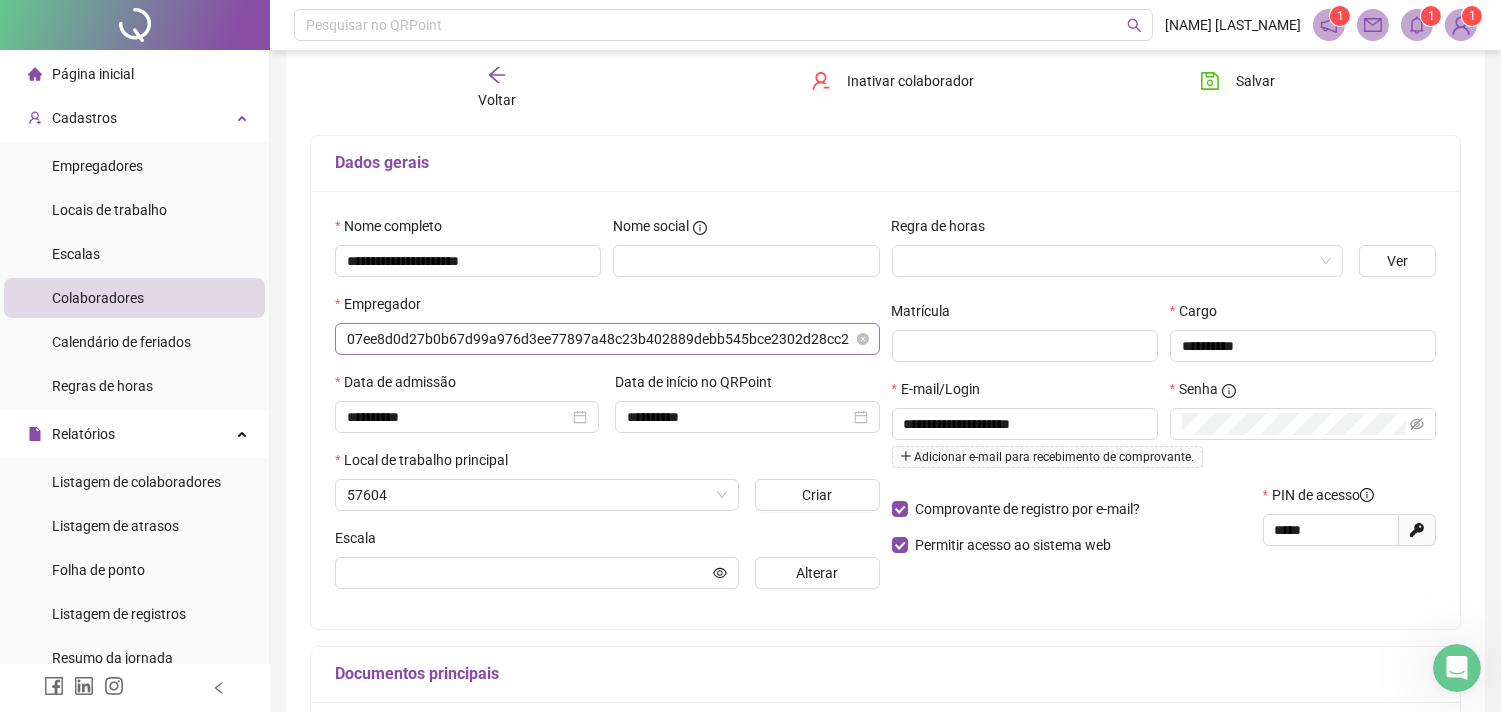 scroll, scrollTop: 121, scrollLeft: 0, axis: vertical 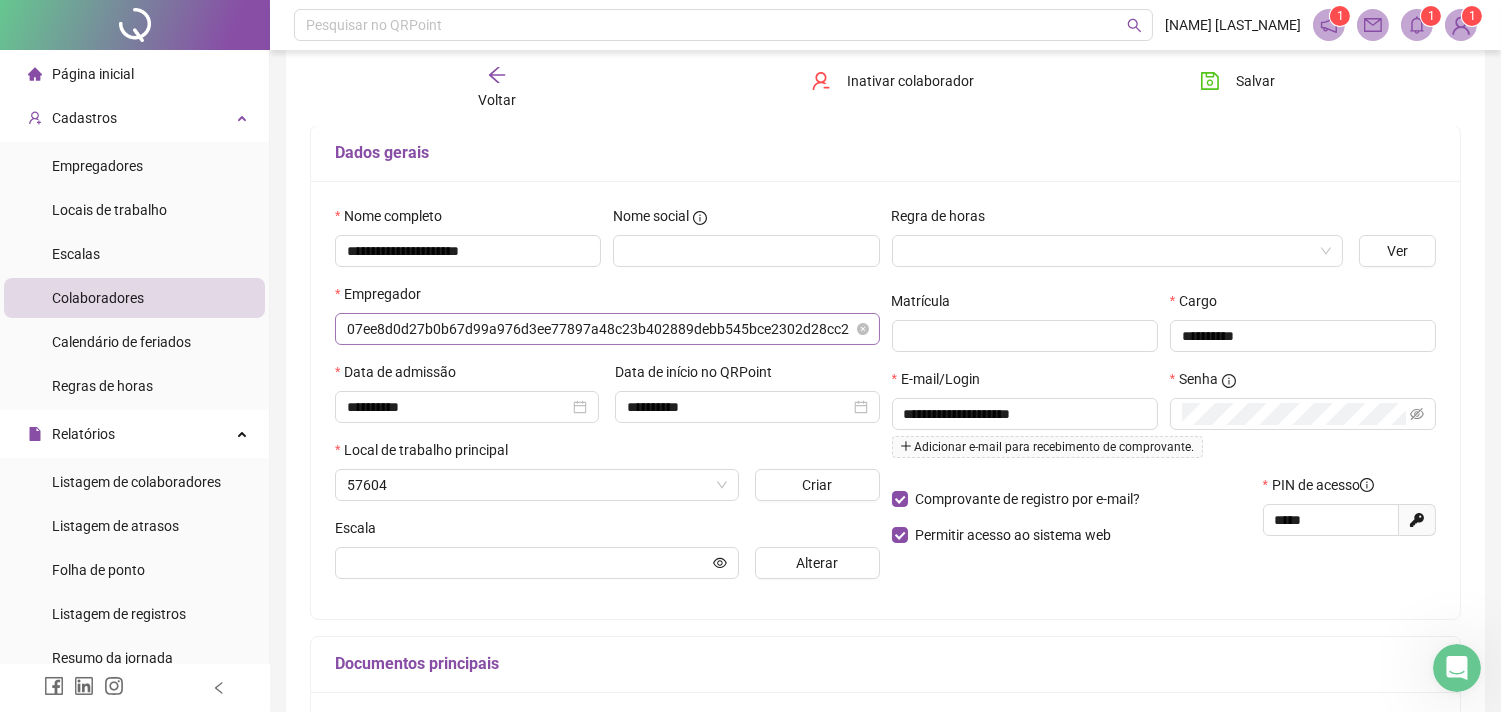 type on "**********" 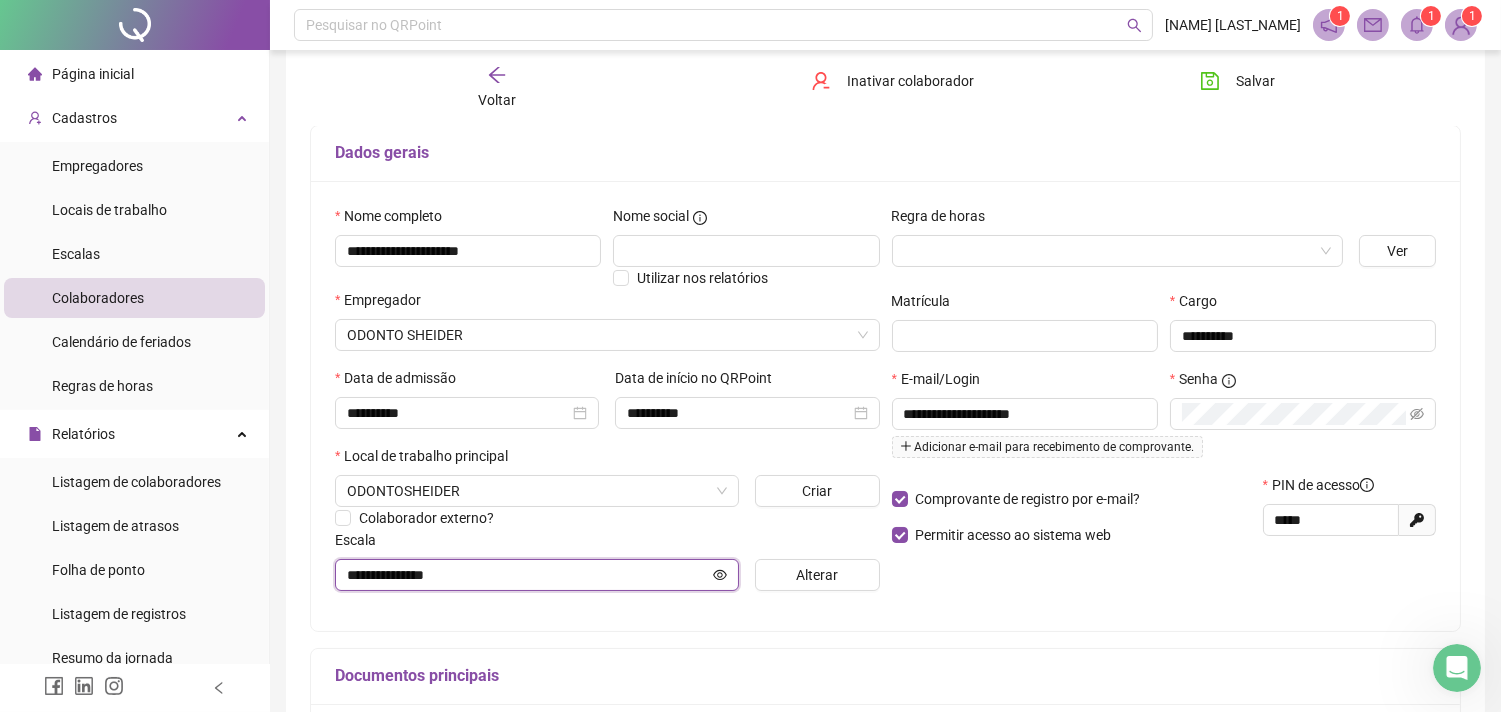 click on "**********" at bounding box center (528, 575) 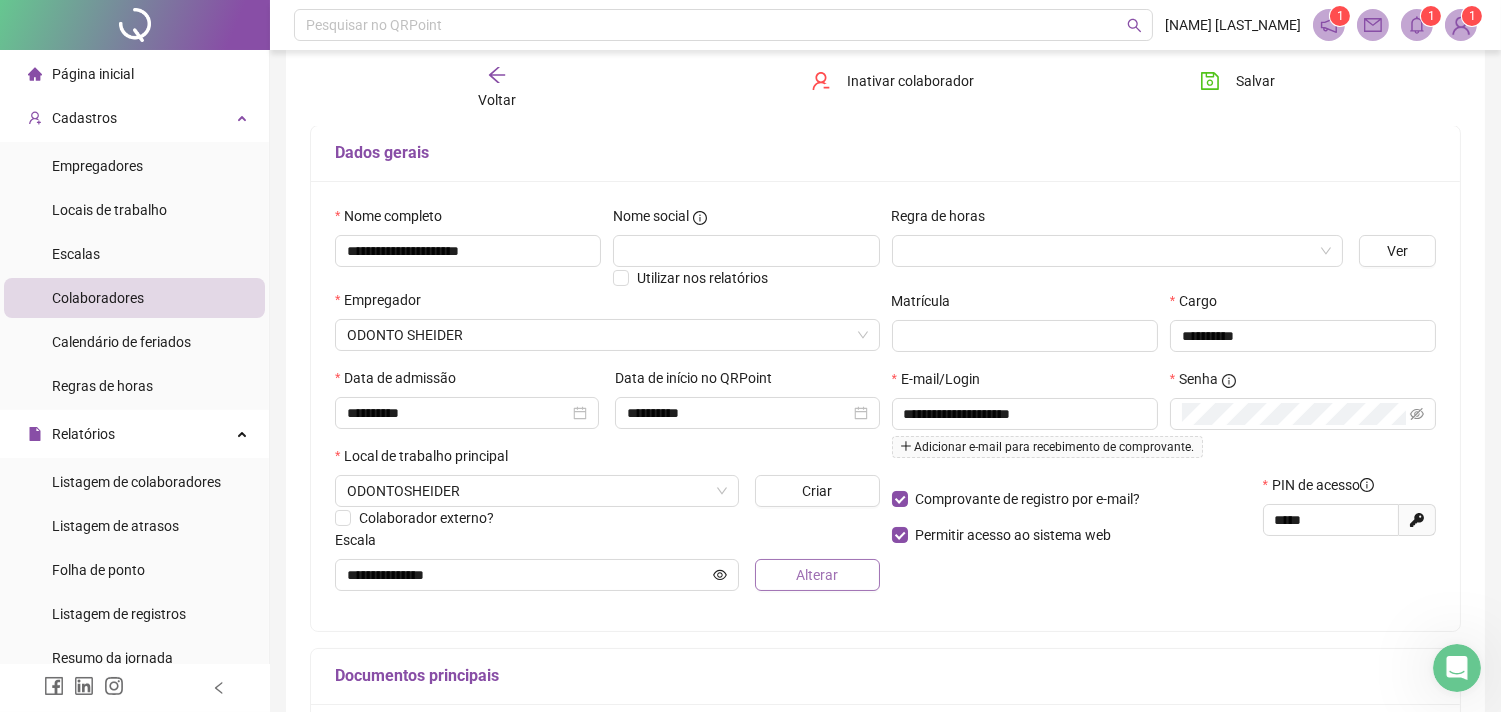 click on "Alterar" at bounding box center [817, 575] 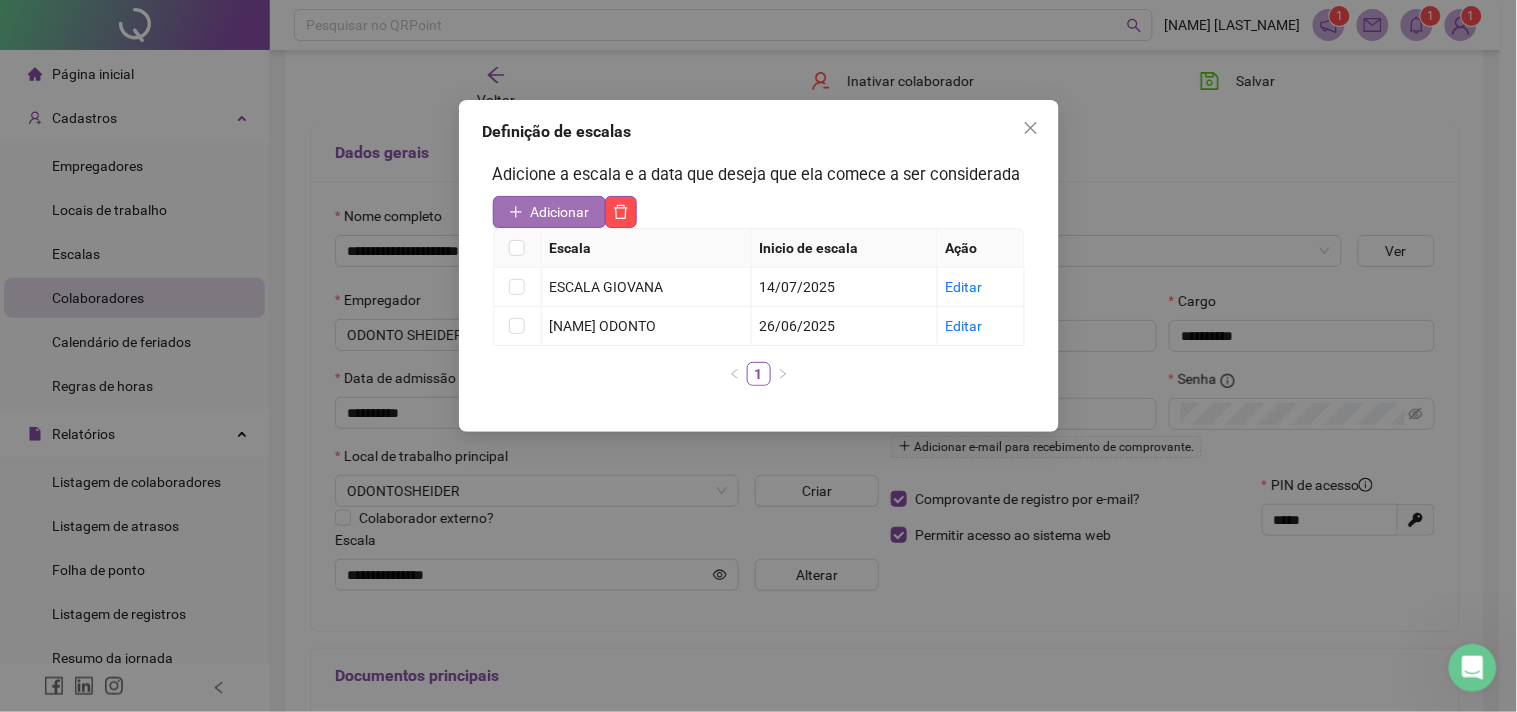 click on "Adicionar" at bounding box center (560, 212) 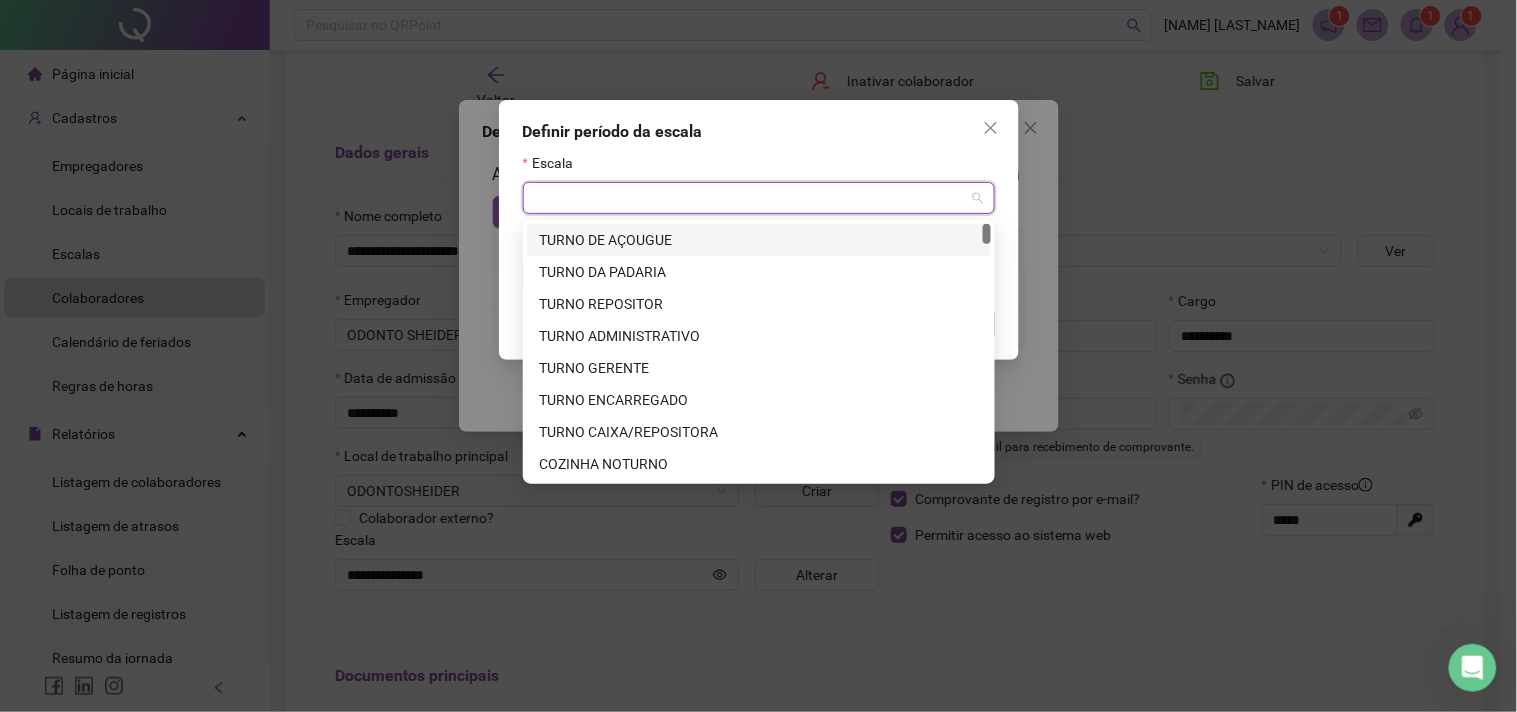 click at bounding box center (750, 198) 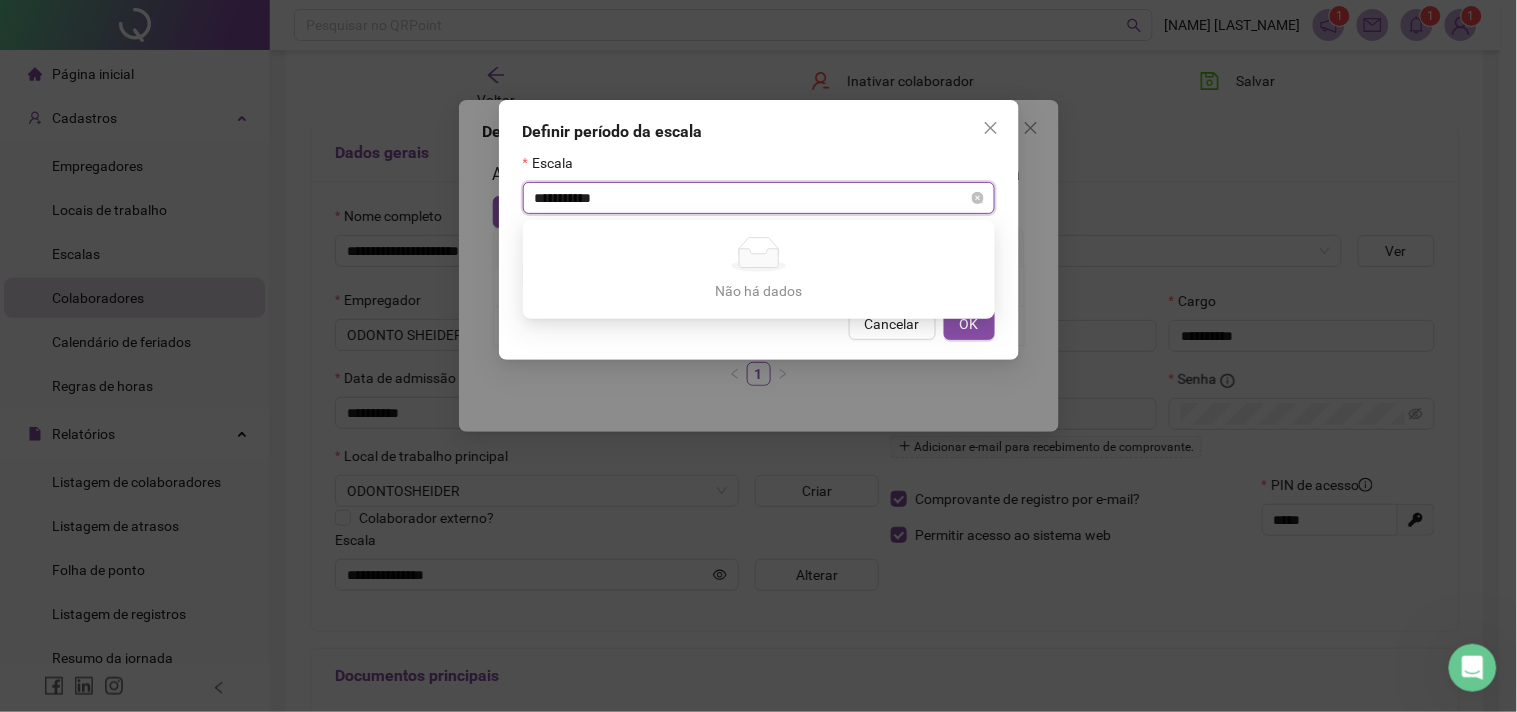 type on "**********" 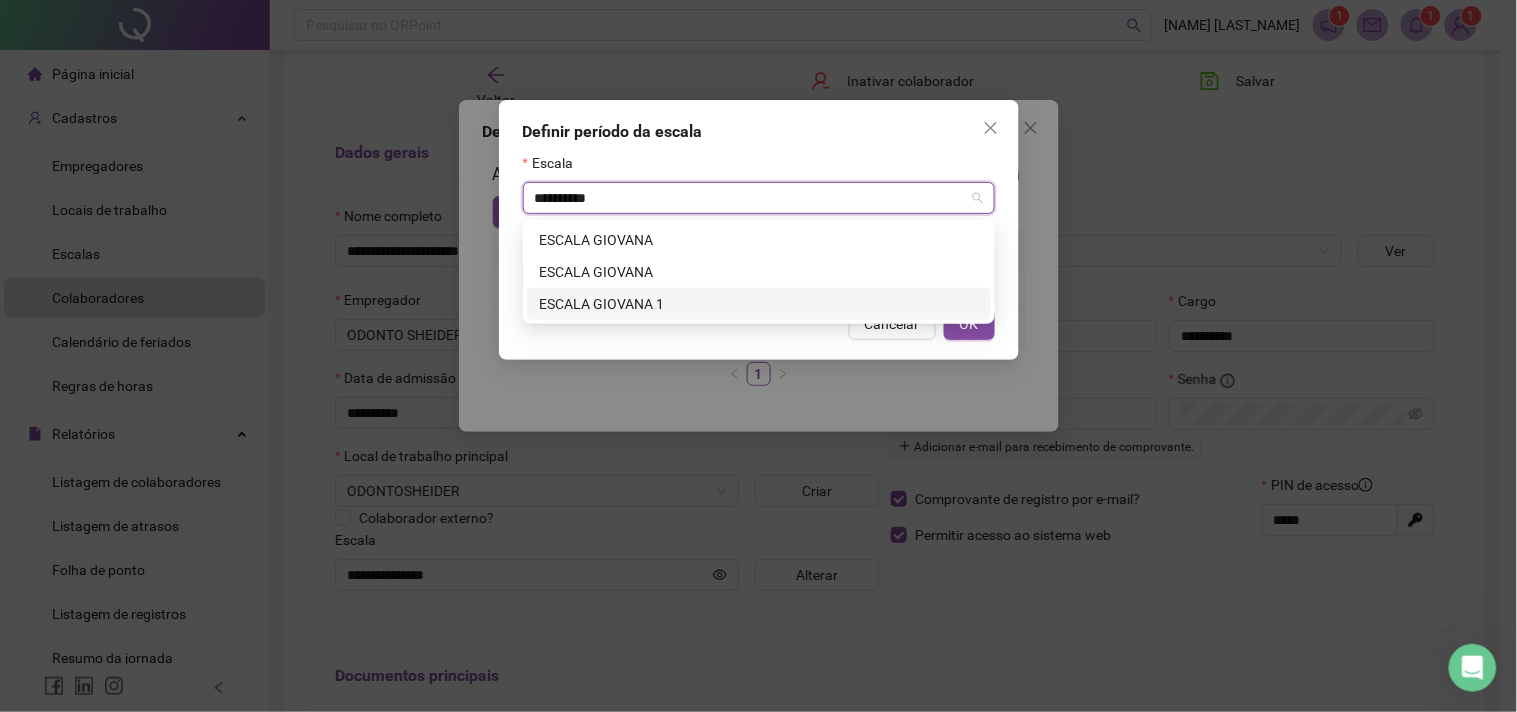 click on "ESCALA GIOVANA 1" at bounding box center [759, 304] 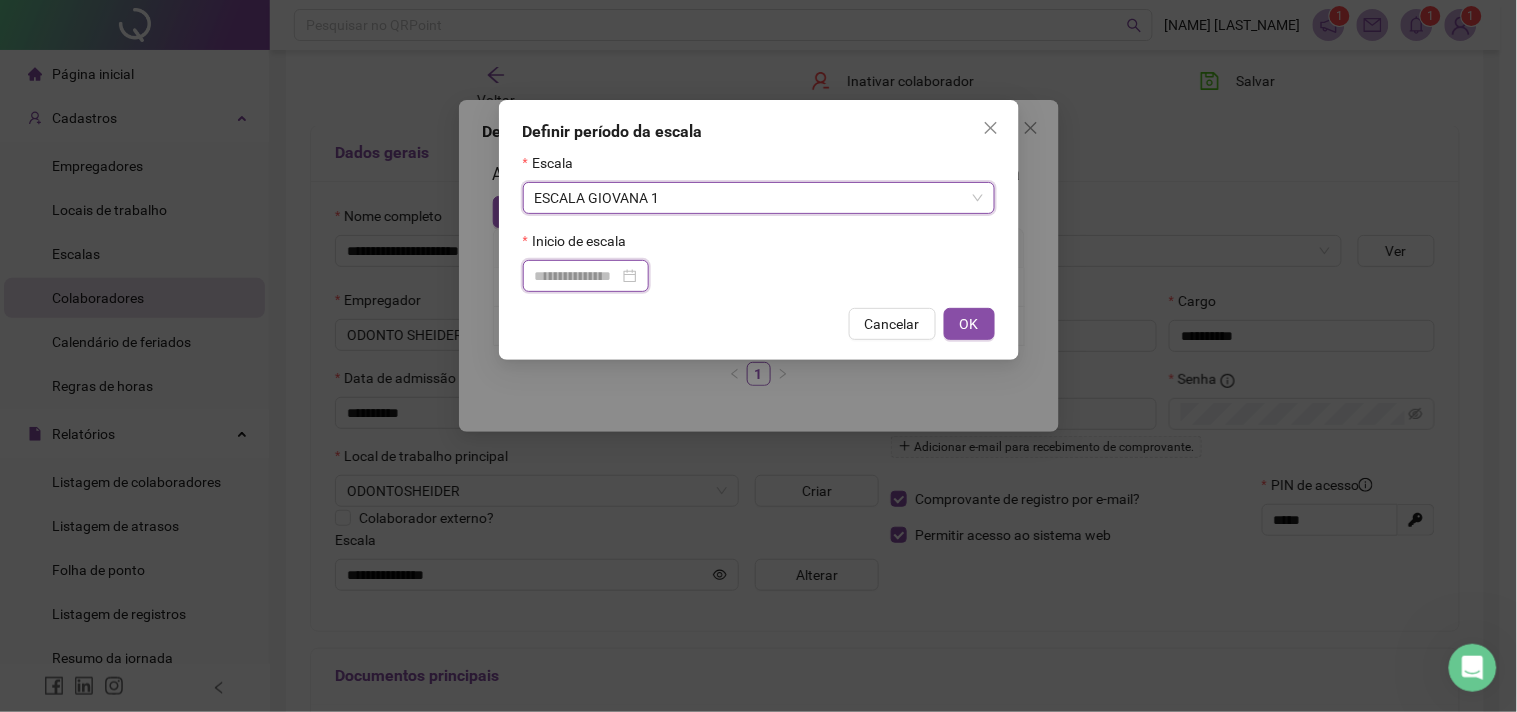 click at bounding box center (577, 276) 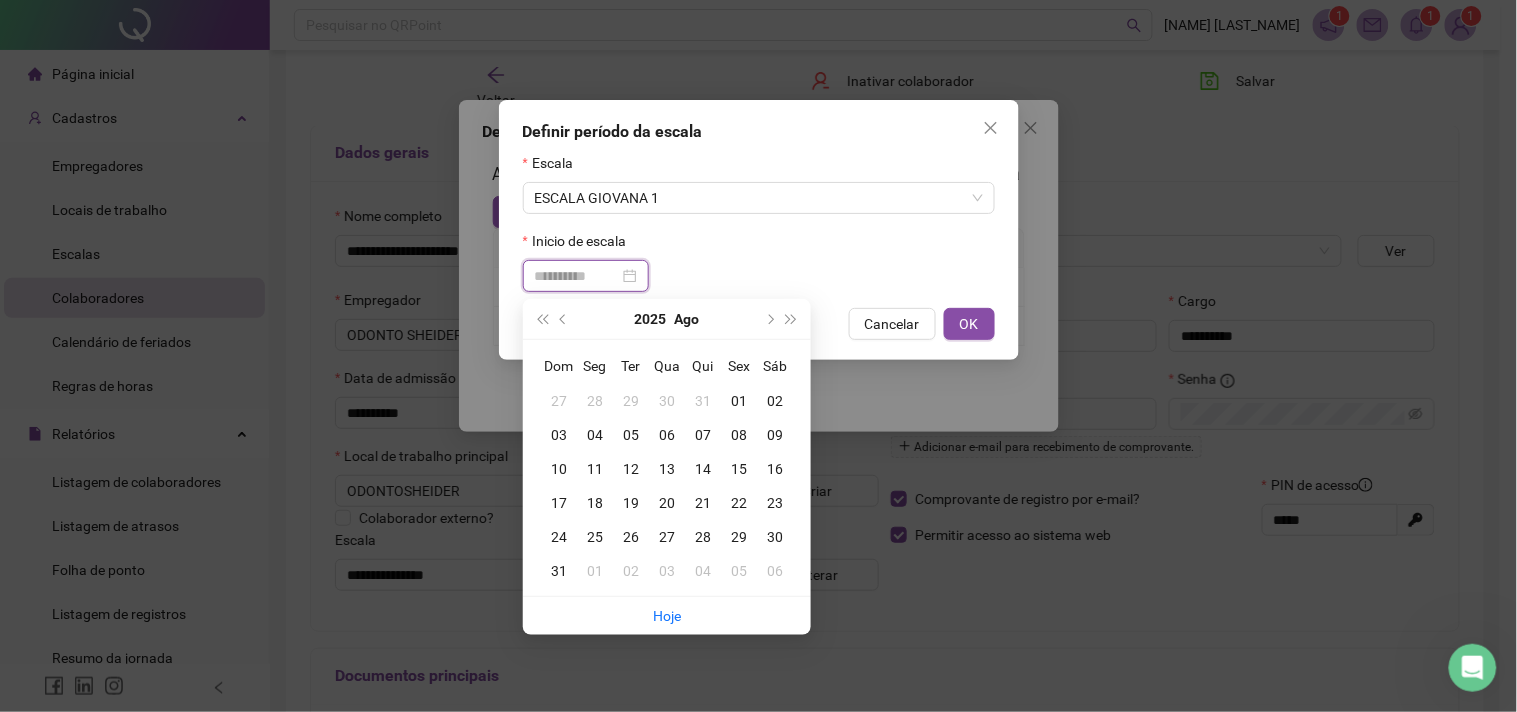 type on "**********" 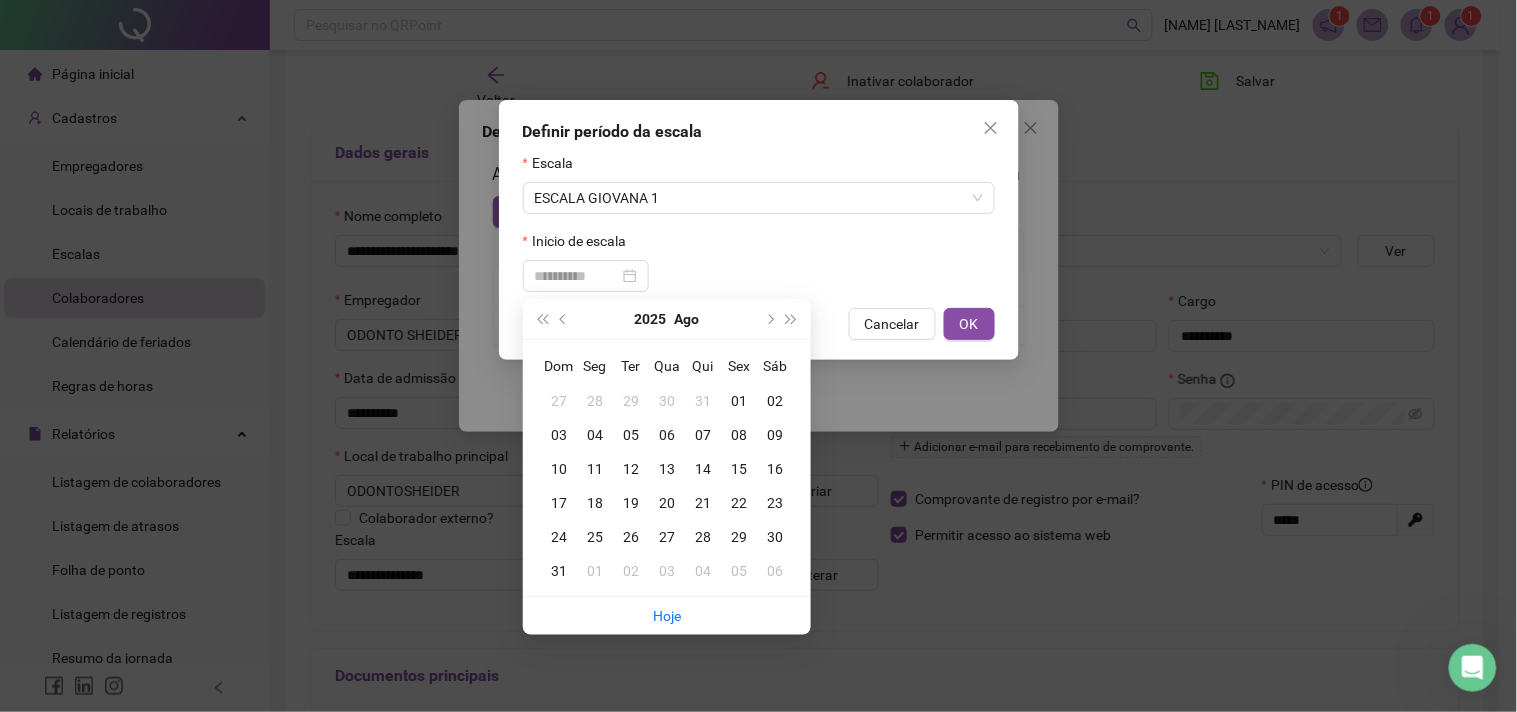 click on "04" at bounding box center [595, 435] 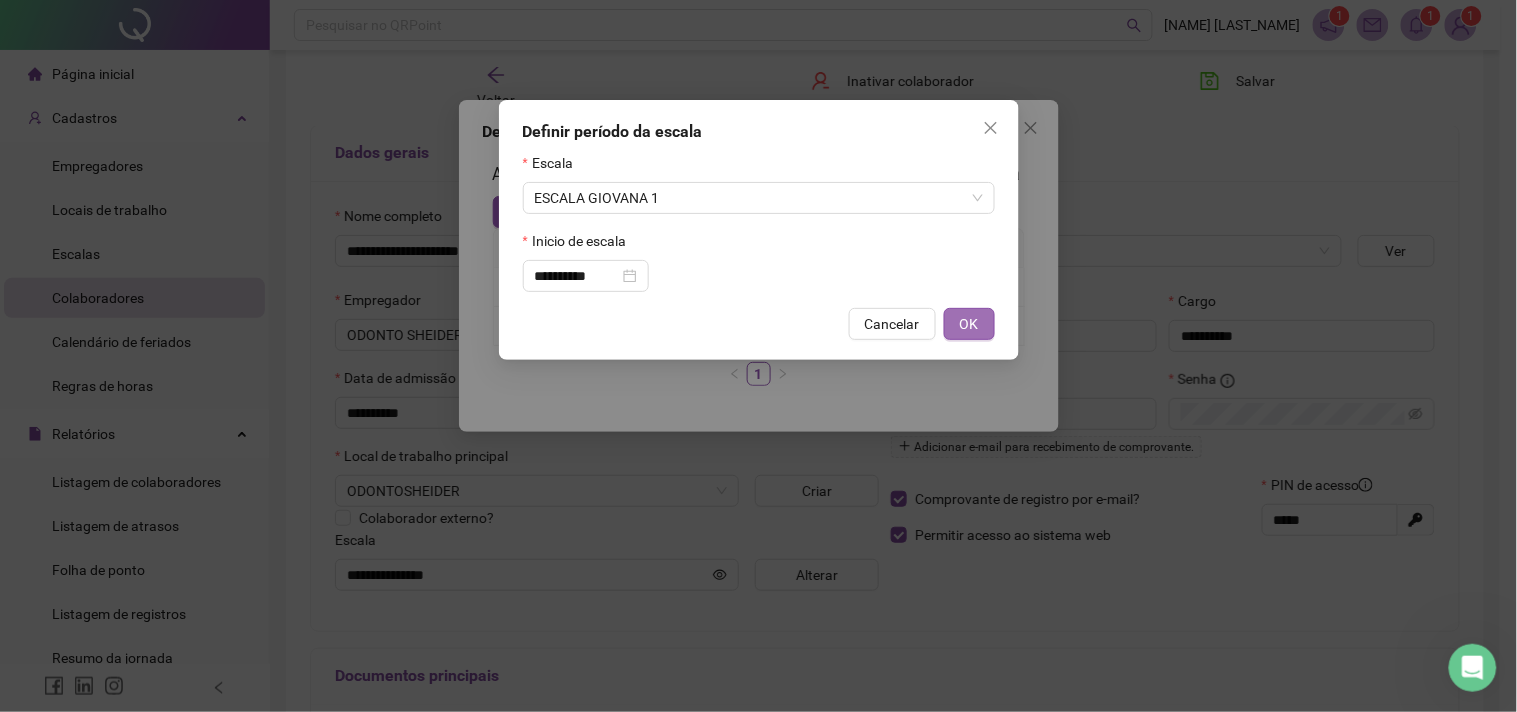 click on "OK" at bounding box center [969, 324] 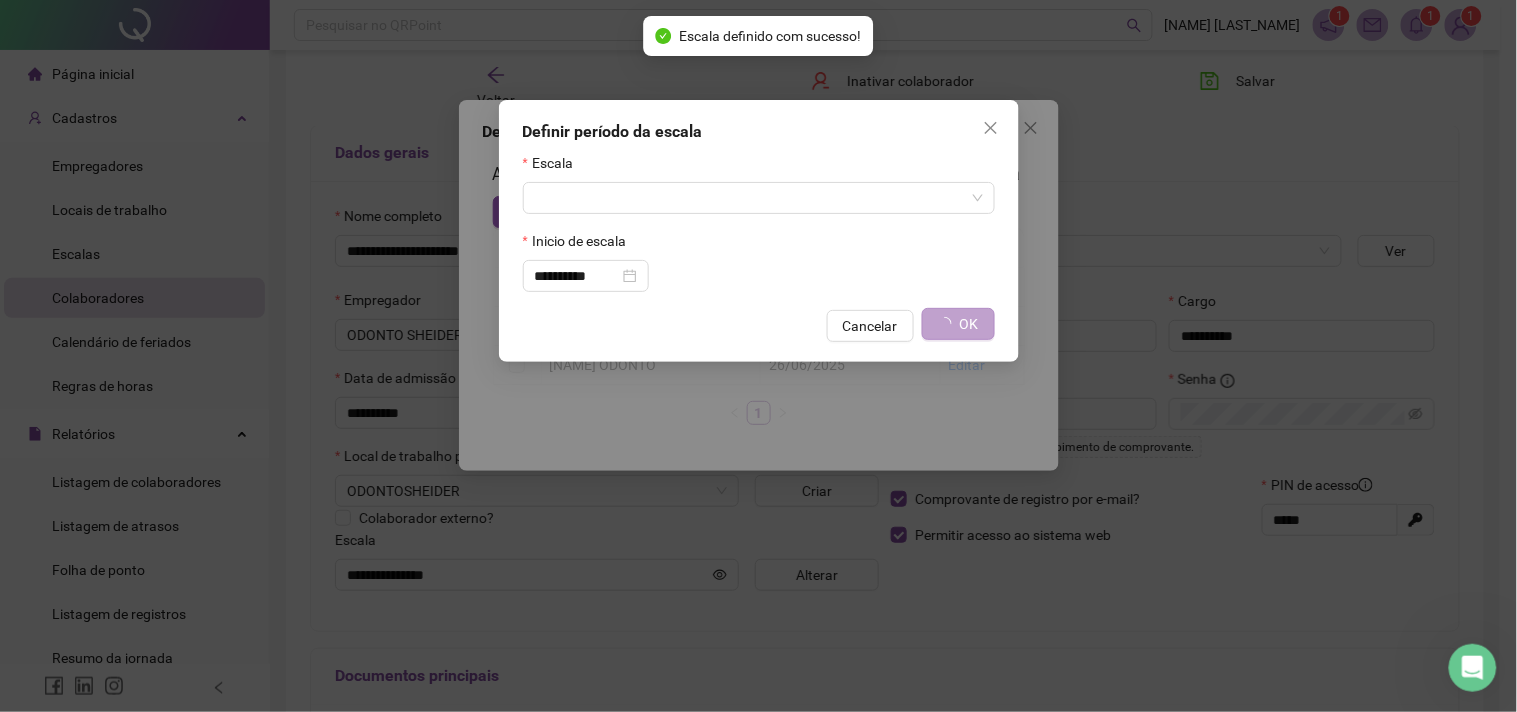 type on "**********" 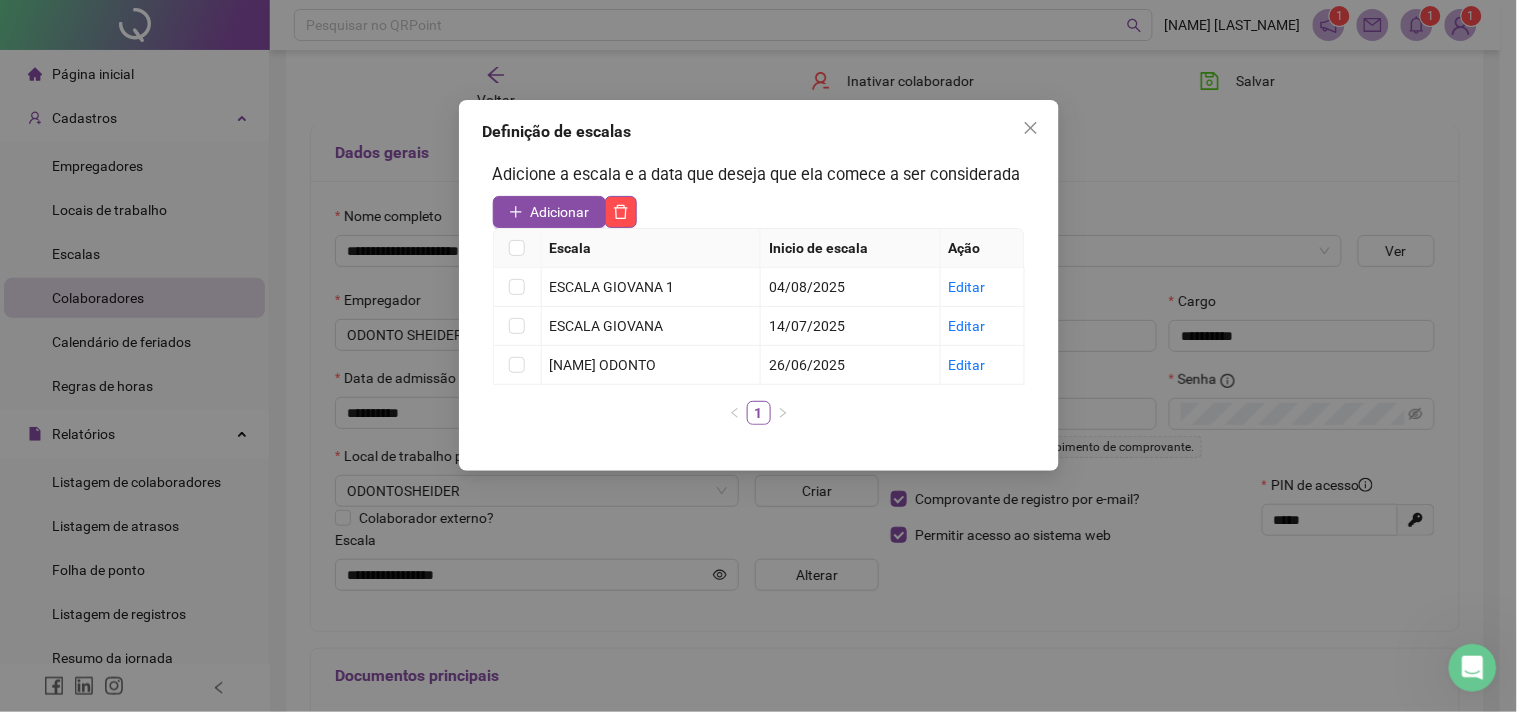 click at bounding box center [1031, 128] 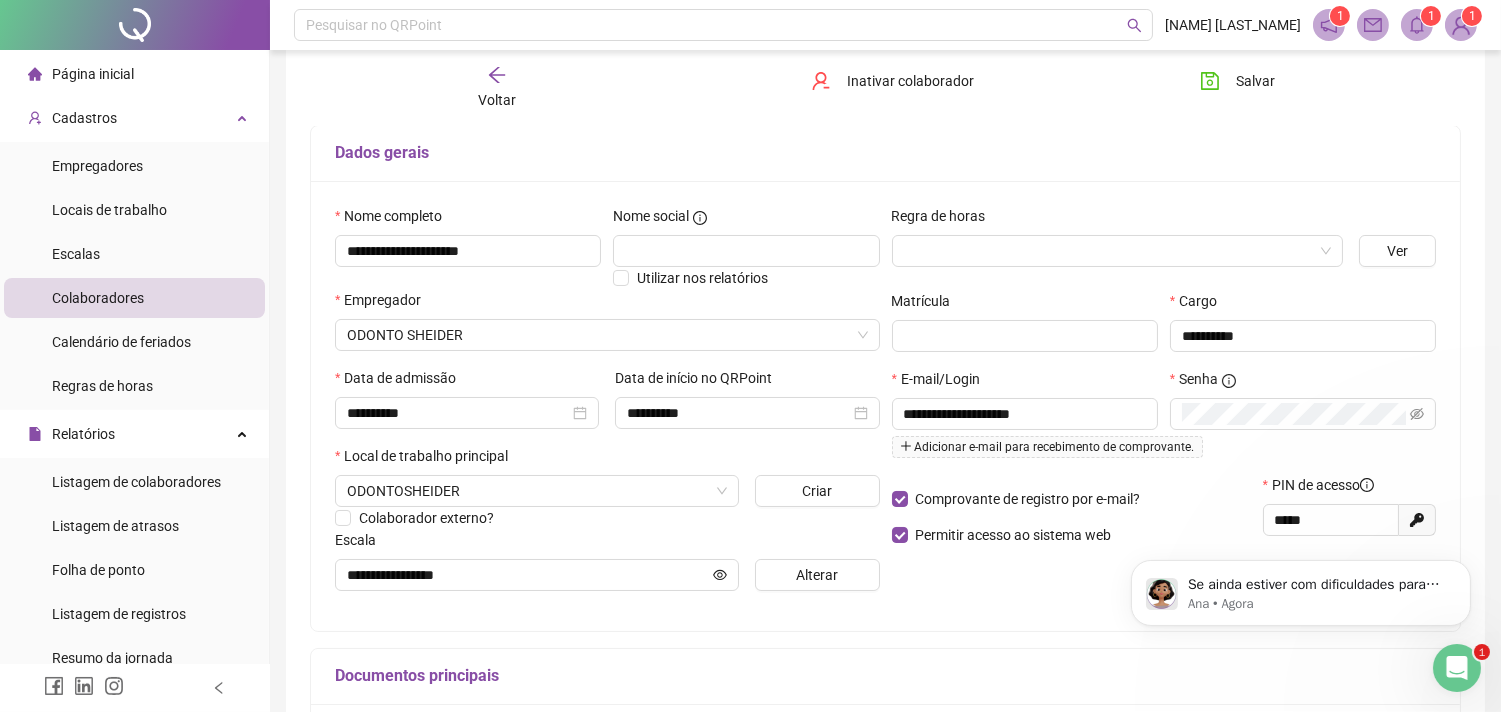 scroll, scrollTop: 0, scrollLeft: 0, axis: both 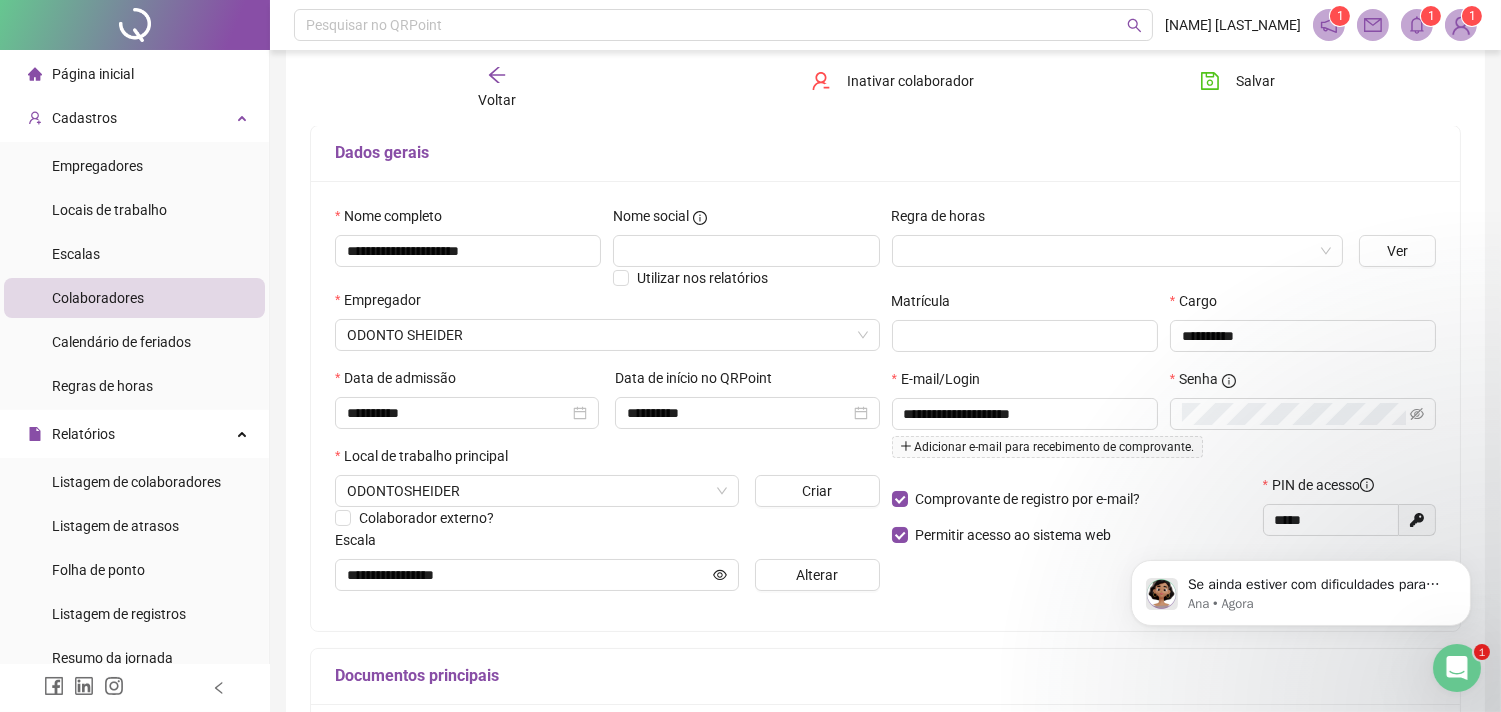 click on "Página inicial" at bounding box center (134, 74) 